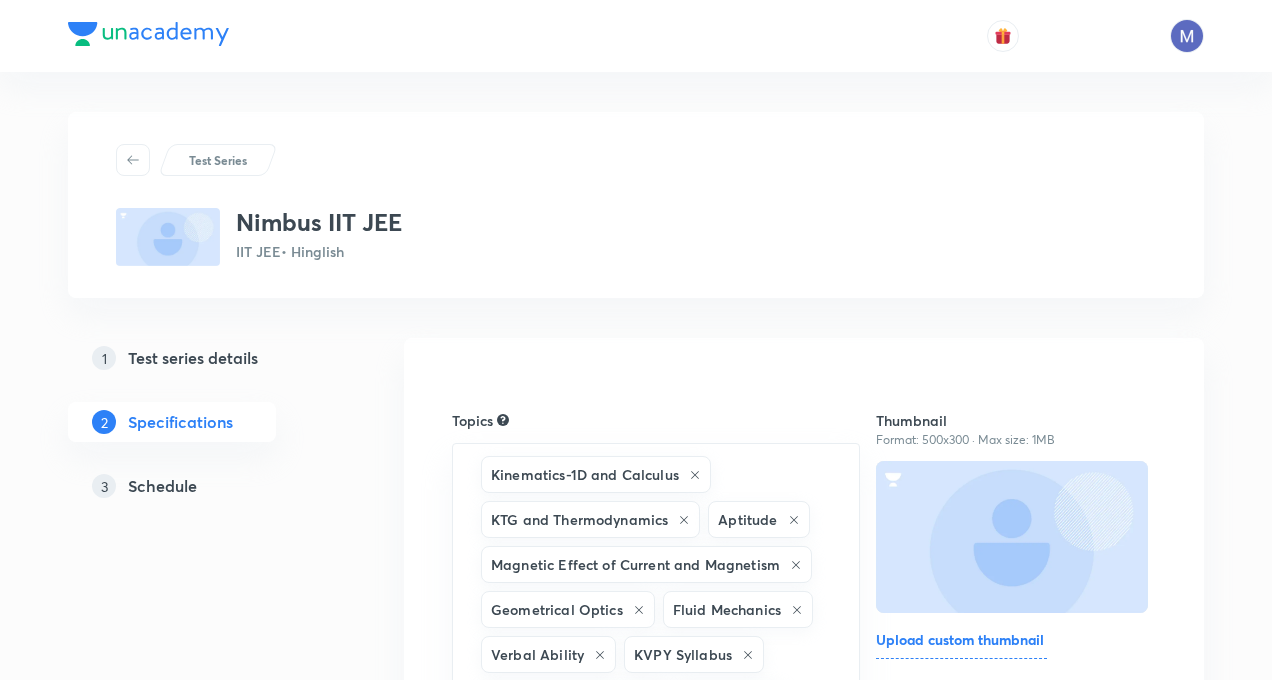 scroll, scrollTop: 78, scrollLeft: 0, axis: vertical 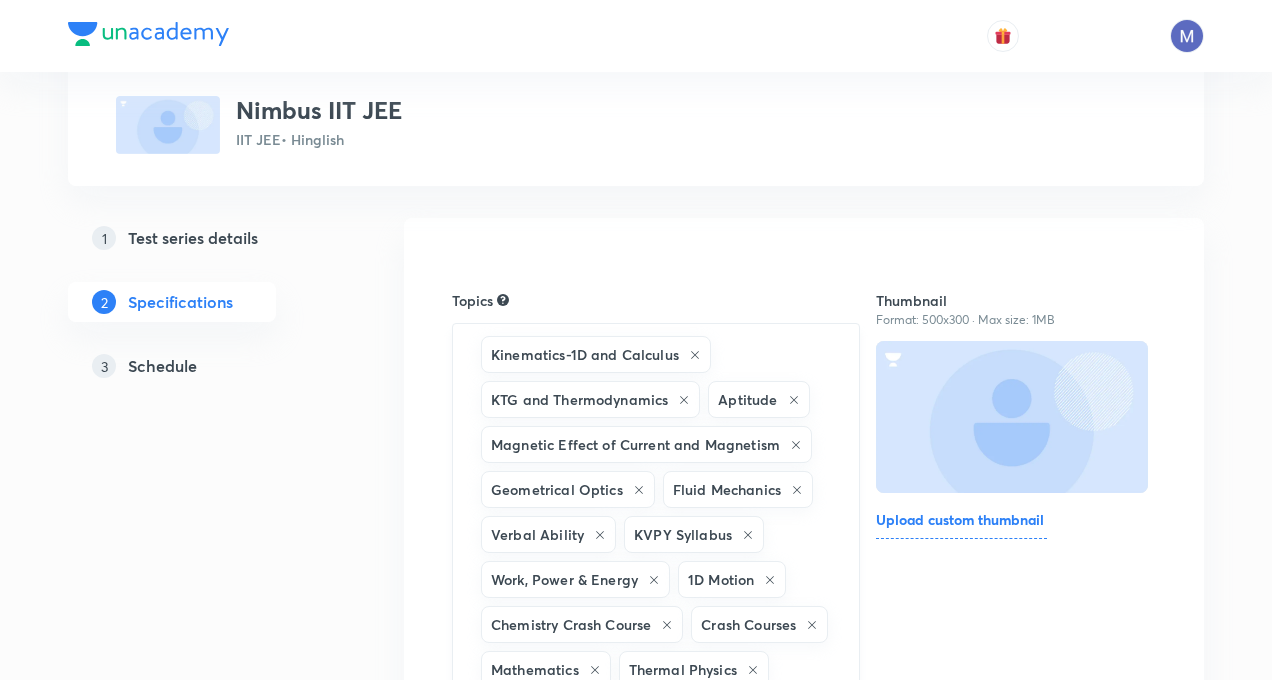 click 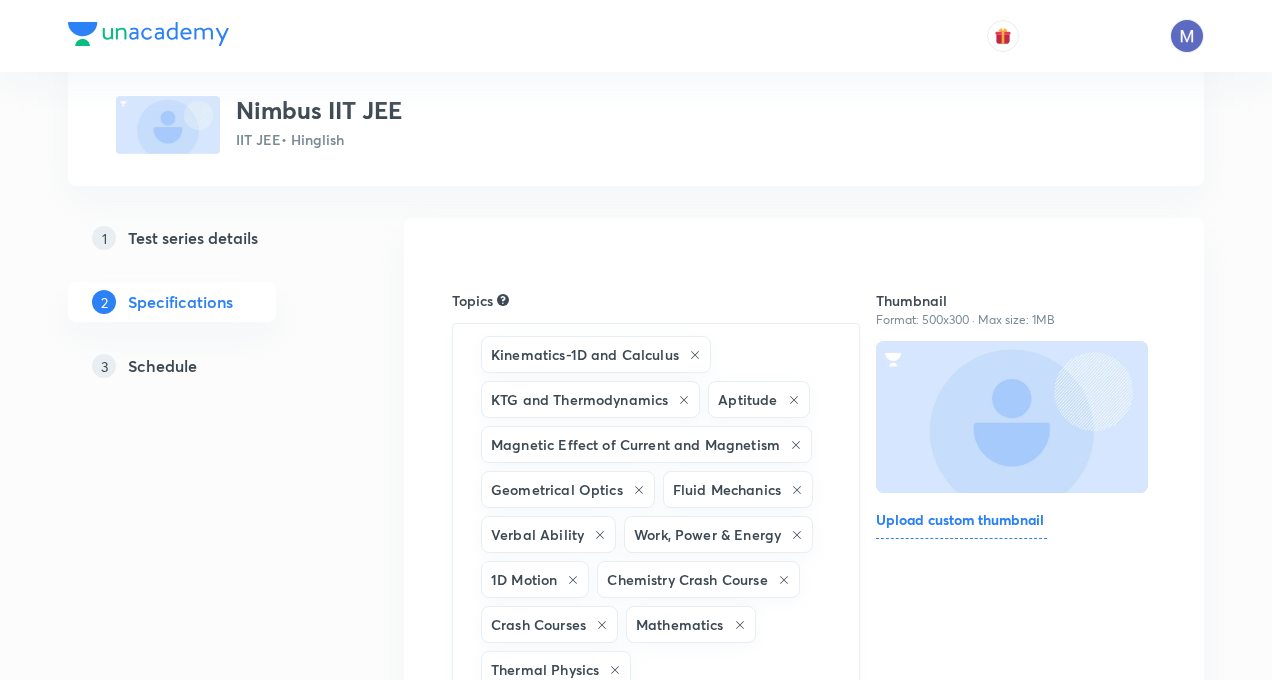 scroll, scrollTop: 1661, scrollLeft: 0, axis: vertical 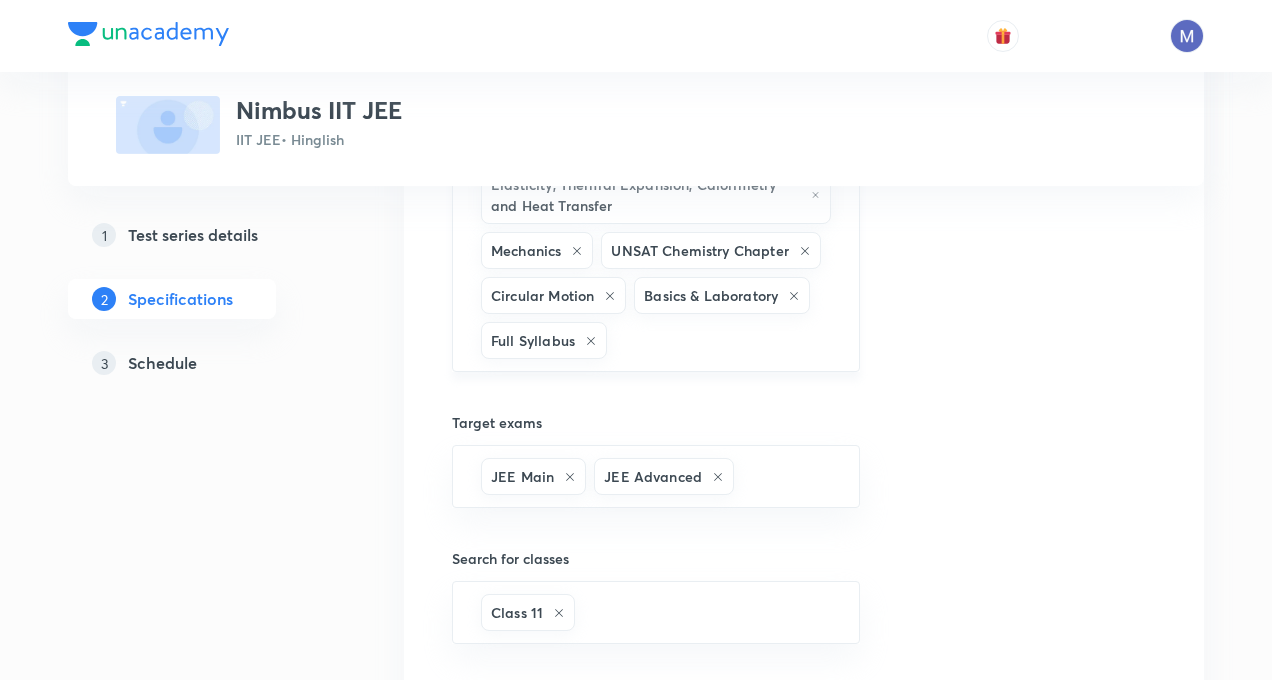 click on "Test Series Nimbus IIT JEE IIT JEE  • Hinglish 1 Test series details 2 Specifications 3 Schedule Topics Kinematics-1D and Calculus KTG and Thermodynamics Aptitude Magnetic Effect of Current and Magnetism Geometrical Optics Fluid Mechanics Verbal Ability Work, Power & Energy 1D Motion Chemistry Crash Course Crash Courses Mathematics Thermal Physics Previous Year & Mock Questions Quadratic Equation Basic Mathematics and Vector Logarithm Unit and measurement and Kinematics Basic Math Organic Chemistry Center of Mass and Collision Kinematics-2D Full Syllabus Chemistry Full Syllabus Chemistry KVPY Chemistry Unit and Dimension Geometrical & Wave Optics Inorganic Chemistry Newton's Law of Motion and Friction Chemistry Physical Chemistry Electromagnetic Induction and Alternating Current Rotational Motion Physics Modern Physics Solid & Fluid Mechanics Electricity & Magnetism Wave Optics and Electromagnetic Waves Fundamental of Mathematics Elasticity, Thermal Expansion, Calorimetry and Heat Transfer Mechanics ​ ​" at bounding box center (636, -66) 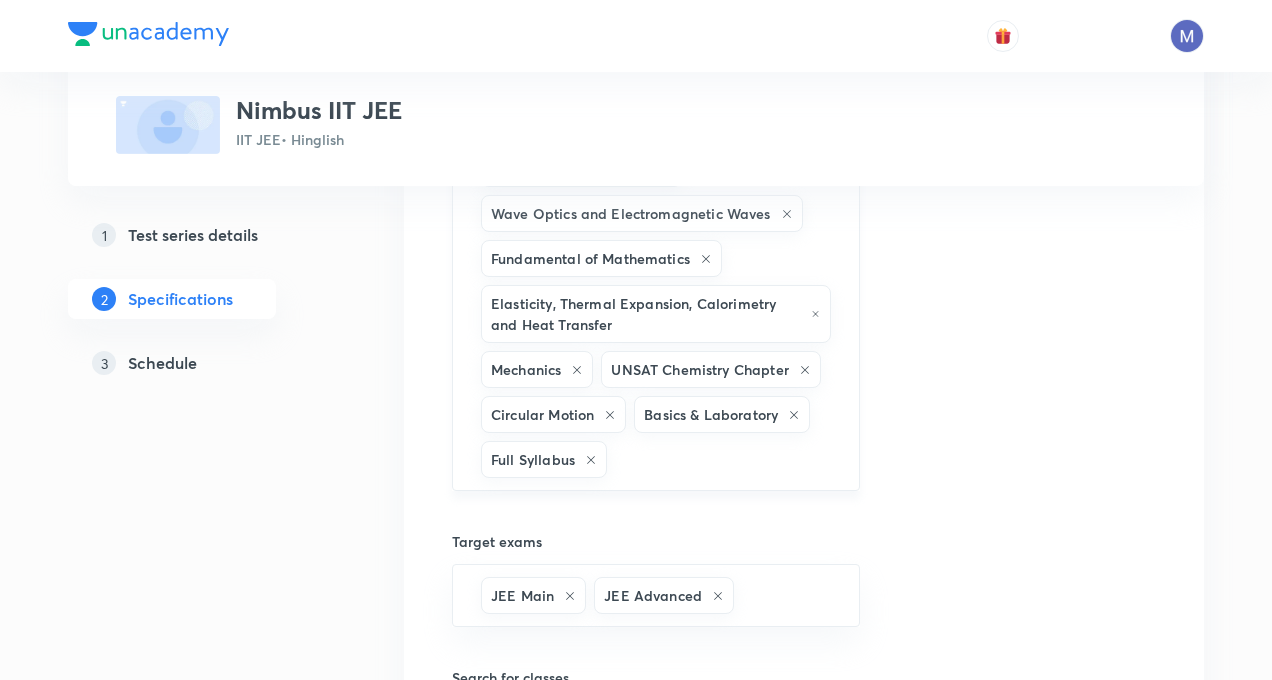 scroll, scrollTop: 1502, scrollLeft: 0, axis: vertical 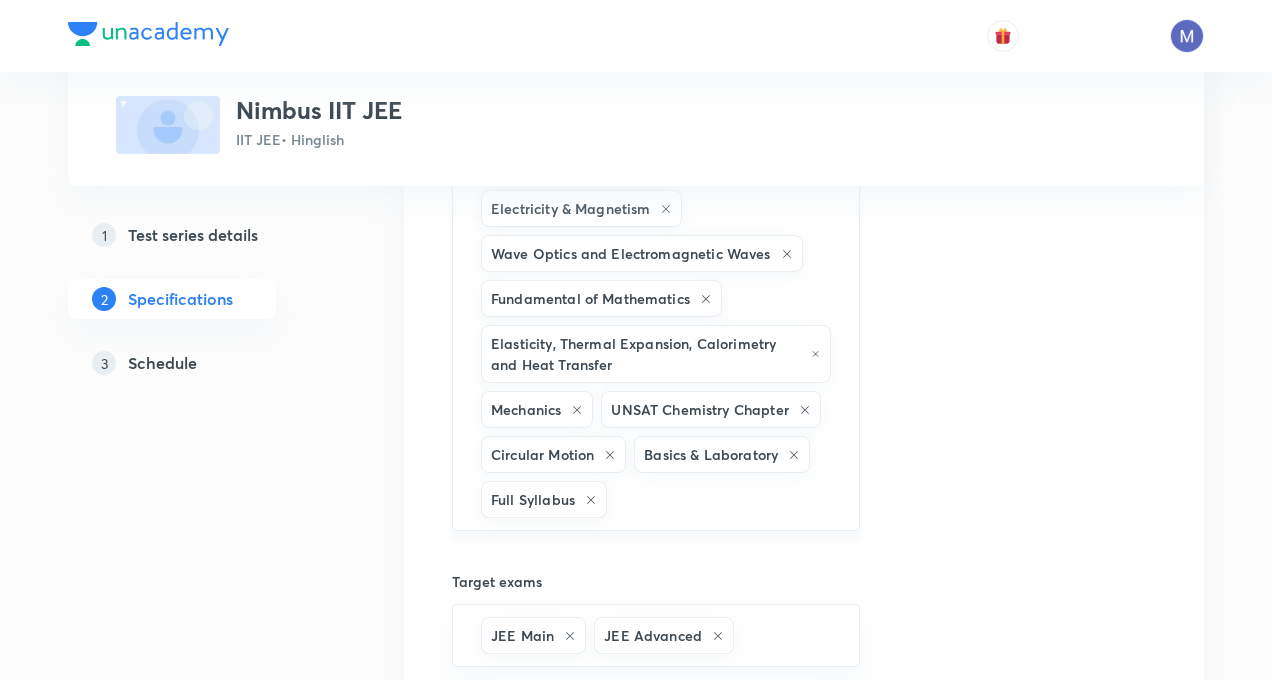click 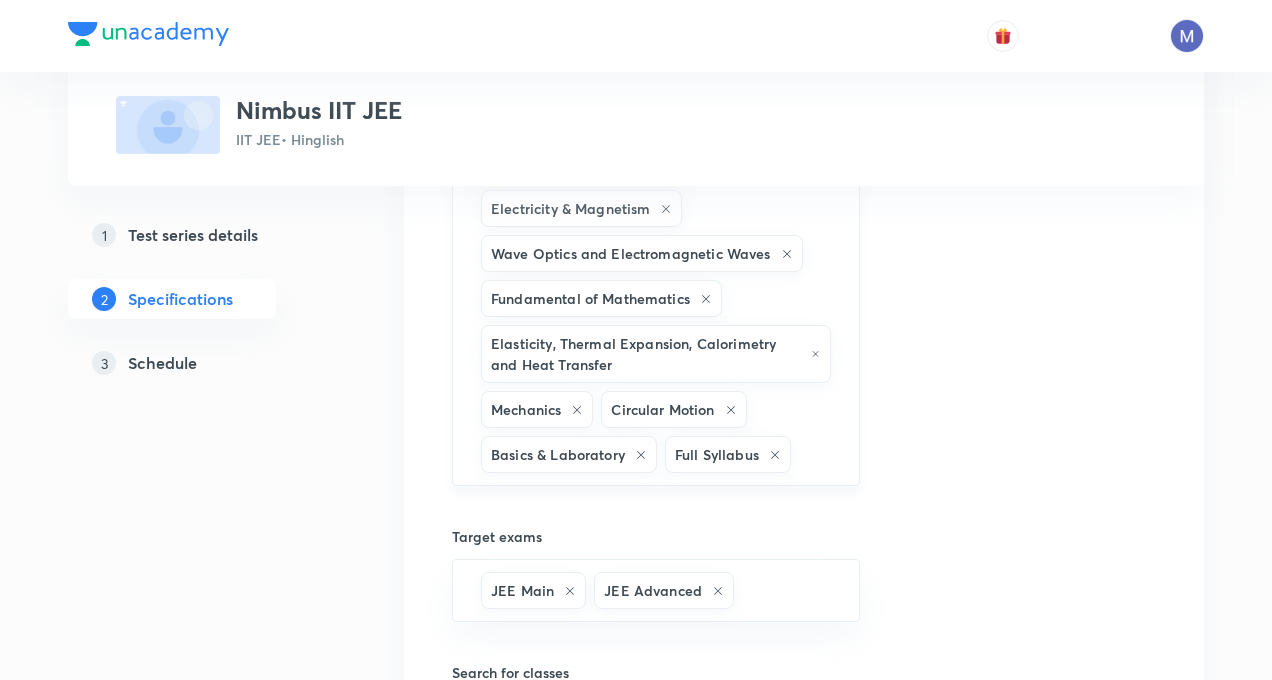 click on "Test Series Nimbus IIT JEE IIT JEE  • Hinglish 1 Test series details 2 Specifications 3 Schedule Topics Kinematics-1D and Calculus KTG and Thermodynamics Aptitude Magnetic Effect of Current and Magnetism Geometrical Optics Fluid Mechanics Verbal Ability Work, Power & Energy 1D Motion Chemistry Crash Course Crash Courses Mathematics Thermal Physics Previous Year & Mock Questions Quadratic Equation Basic Mathematics and Vector Logarithm Unit and measurement and Kinematics Basic Math Organic Chemistry Center of Mass and Collision Kinematics-2D Full Syllabus Chemistry Full Syllabus Chemistry KVPY Chemistry Unit and Dimension Geometrical & Wave Optics Inorganic Chemistry Newton's Law of Motion and Friction Chemistry Physical Chemistry Electromagnetic Induction and Alternating Current Rotational Motion Physics Modern Physics Solid & Fluid Mechanics Electricity & Magnetism Wave Optics and Electromagnetic Waves Fundamental of Mathematics Elasticity, Thermal Expansion, Calorimetry and Heat Transfer Mechanics ​ ​" at bounding box center [636, 70] 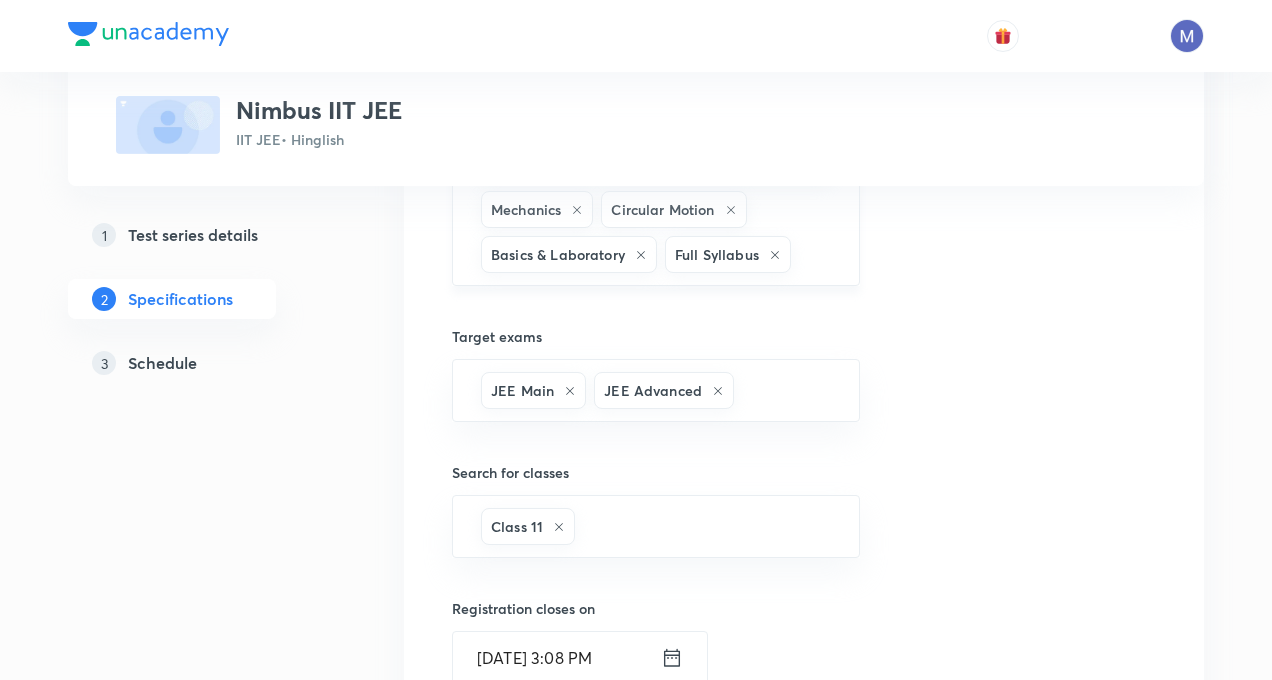 scroll, scrollTop: 1662, scrollLeft: 0, axis: vertical 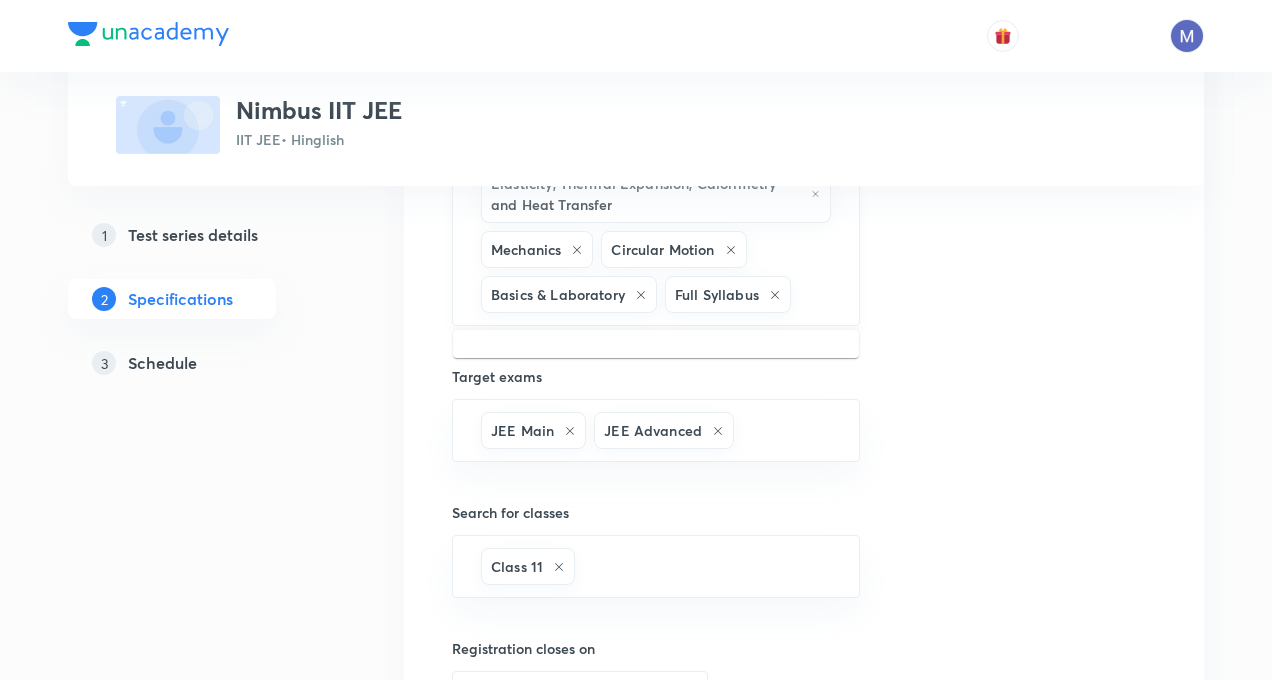 click at bounding box center [815, 294] 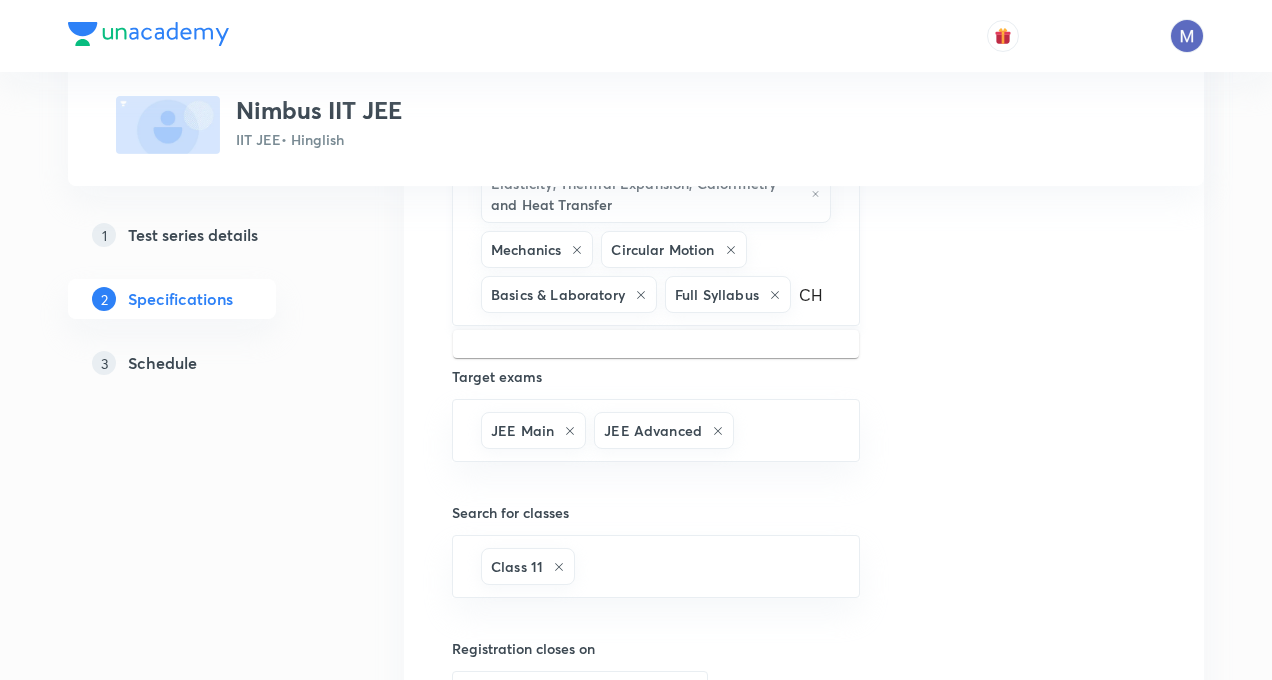 scroll, scrollTop: 0, scrollLeft: 0, axis: both 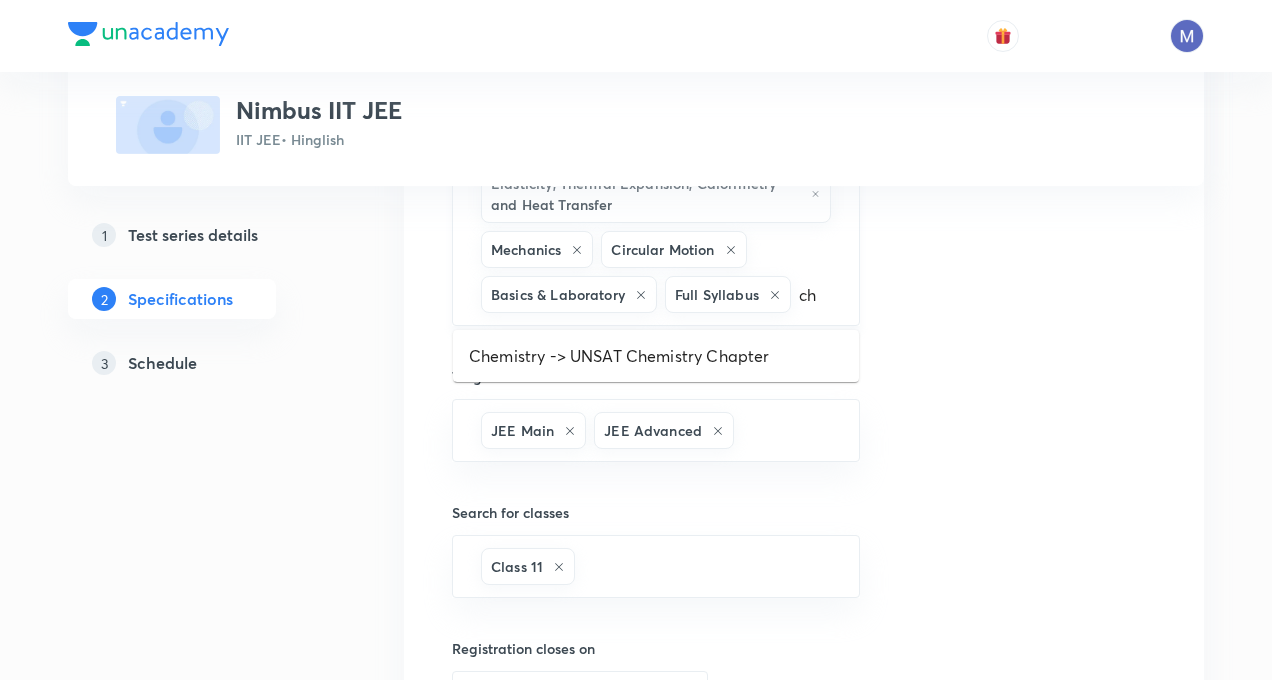 type on "c" 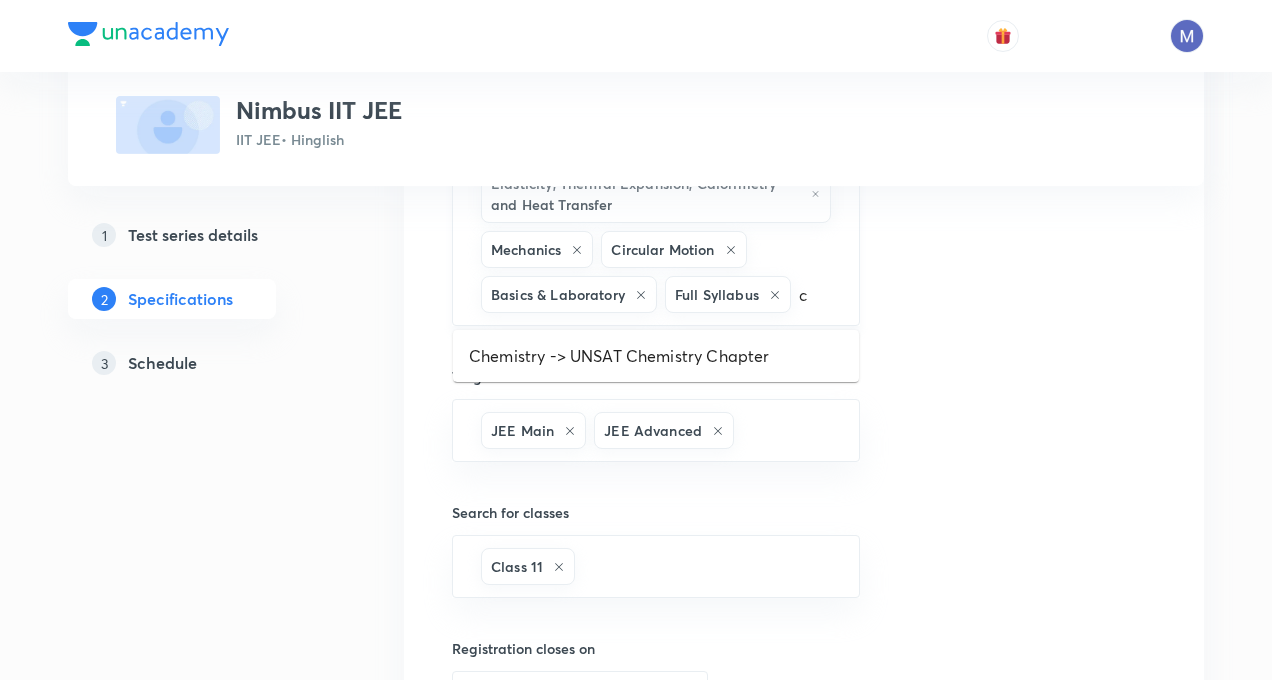 type 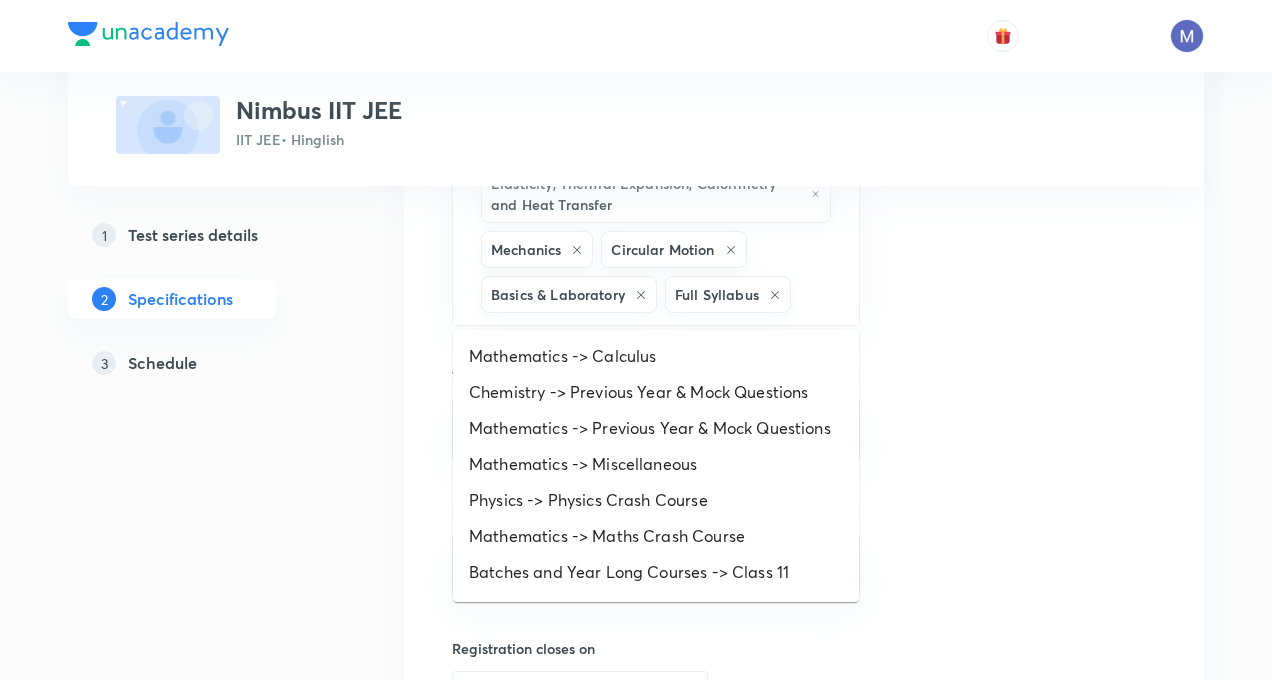 click on "Thumbnail Format: 500x300 · Max size: 1MB Upload custom thumbnail" at bounding box center [1016, 9] 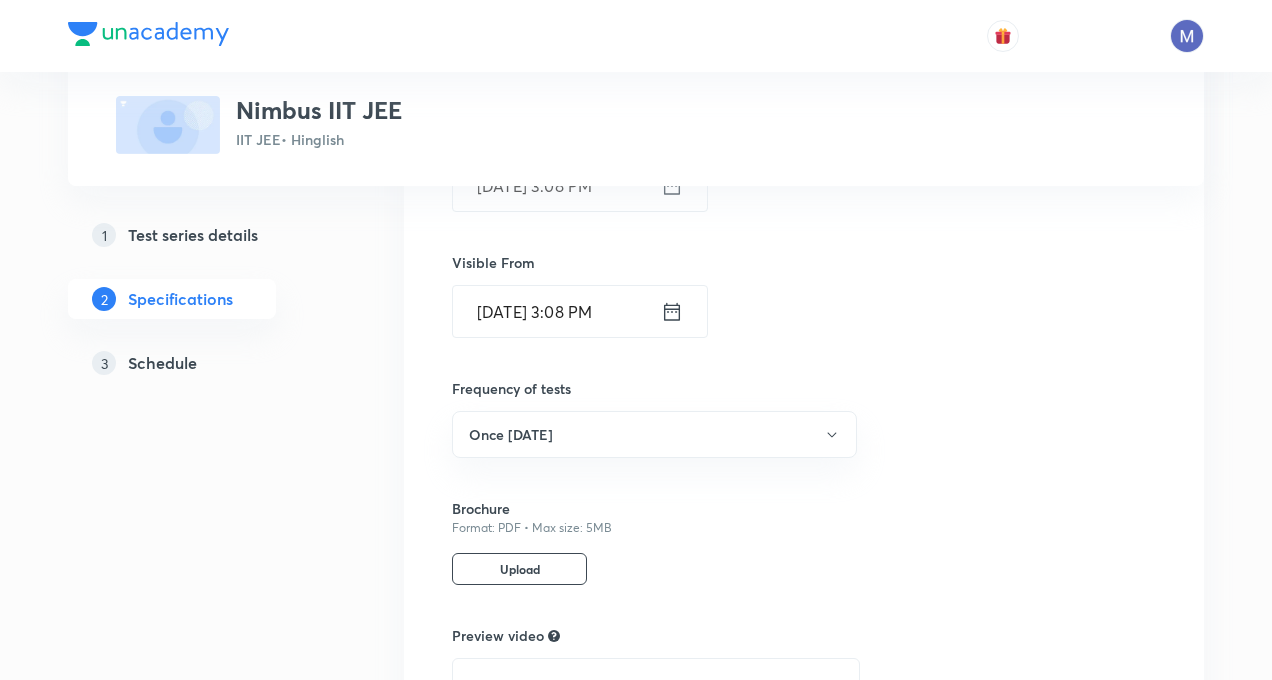 scroll, scrollTop: 2389, scrollLeft: 0, axis: vertical 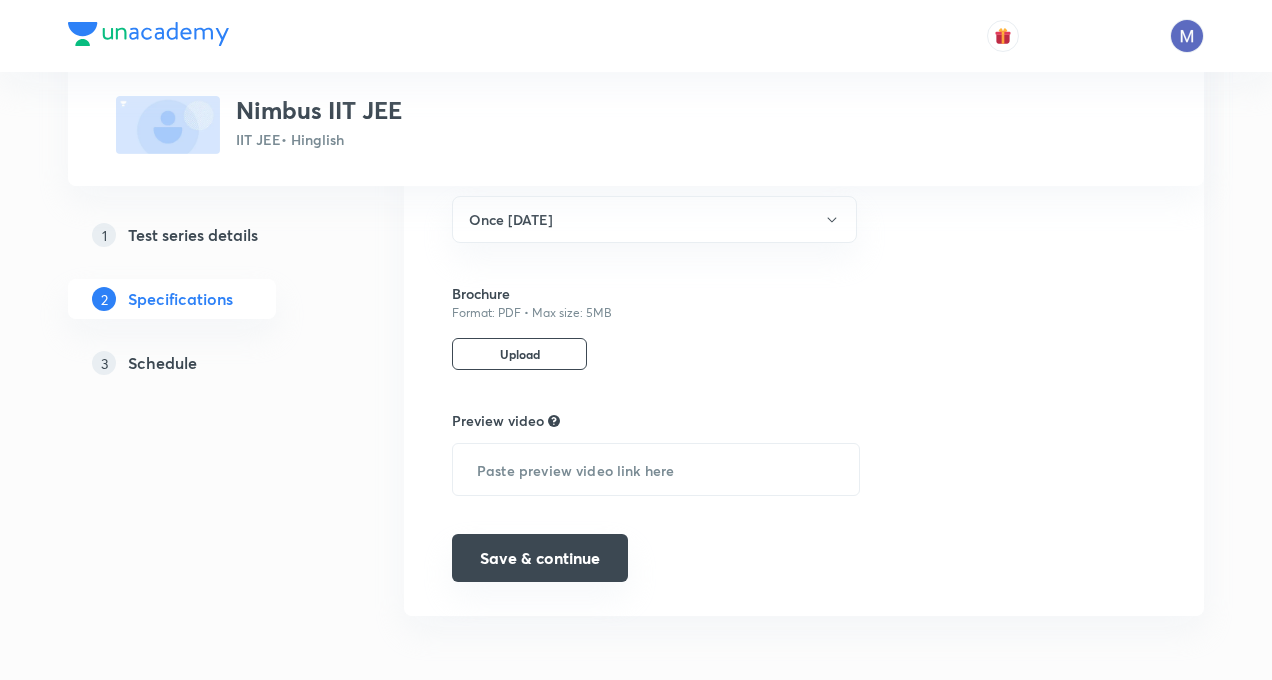 click on "Save & continue" at bounding box center [540, 558] 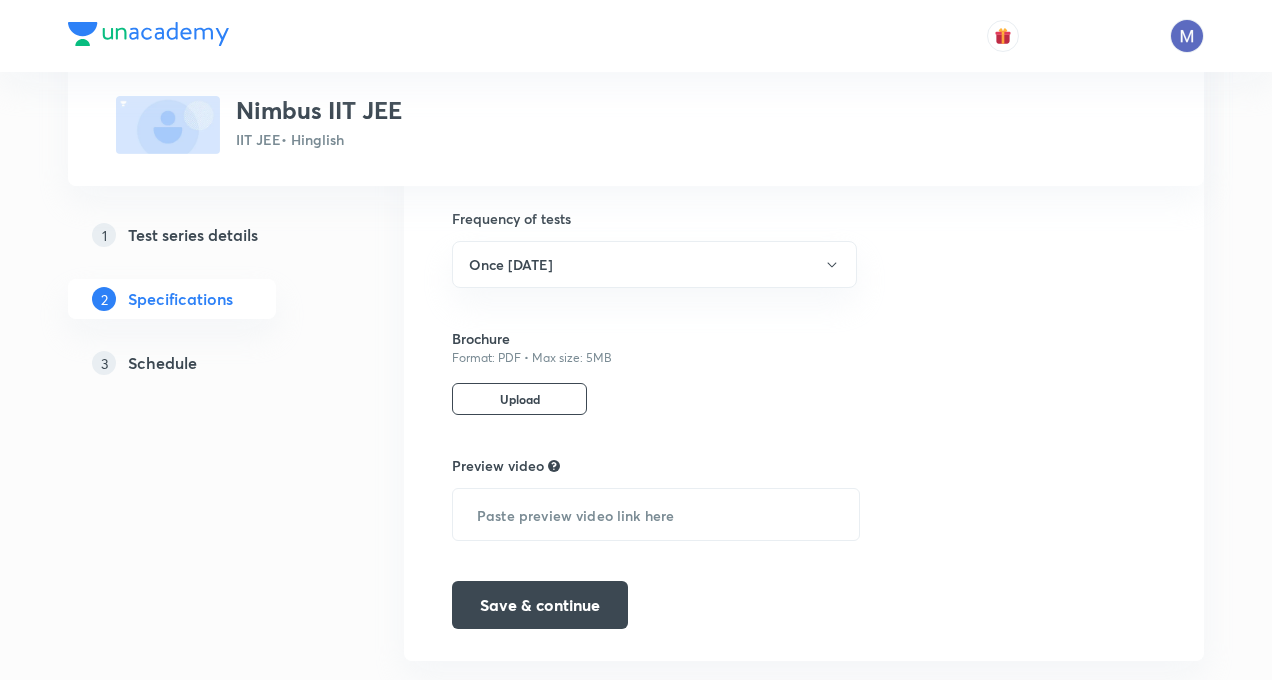 click on "1 Test series details" at bounding box center [204, 235] 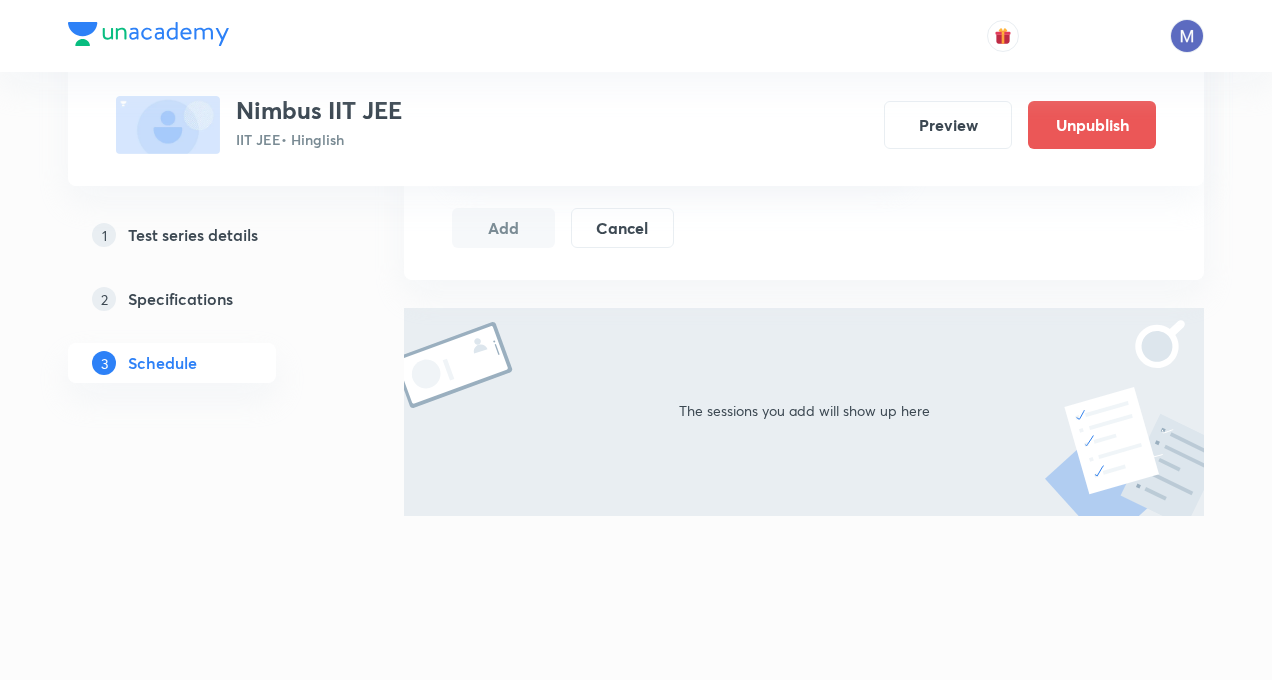 scroll, scrollTop: 0, scrollLeft: 0, axis: both 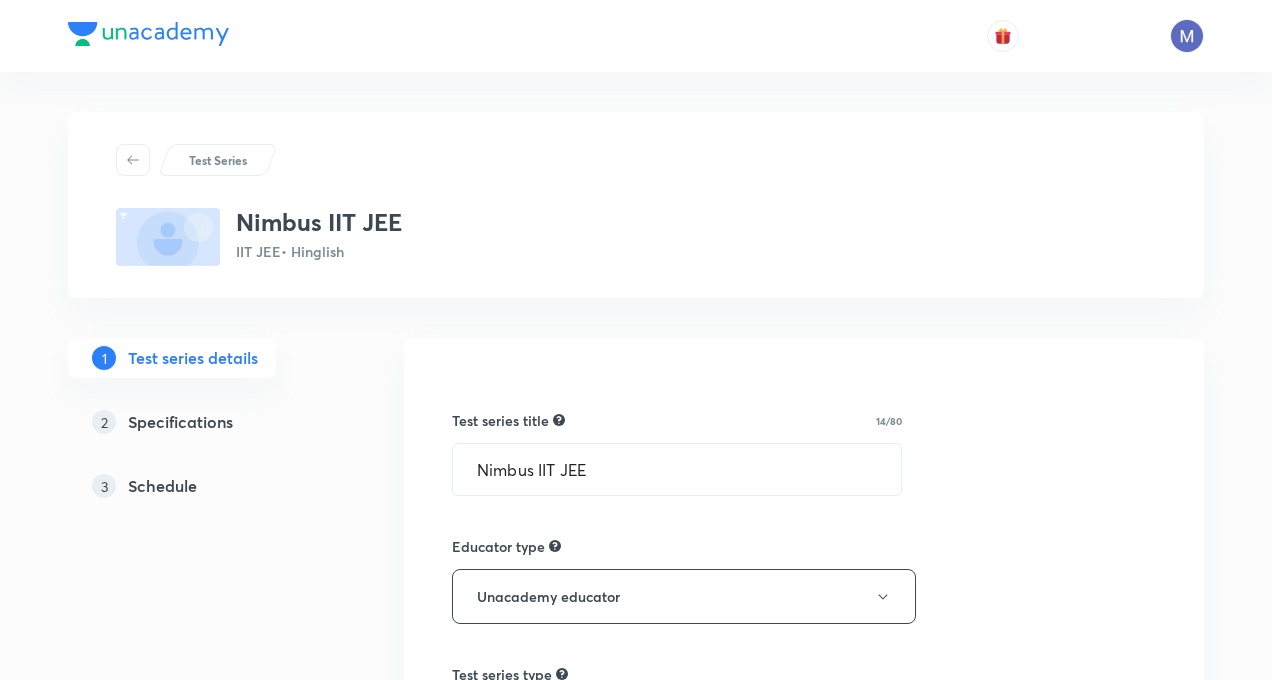click on "Schedule" at bounding box center (162, 486) 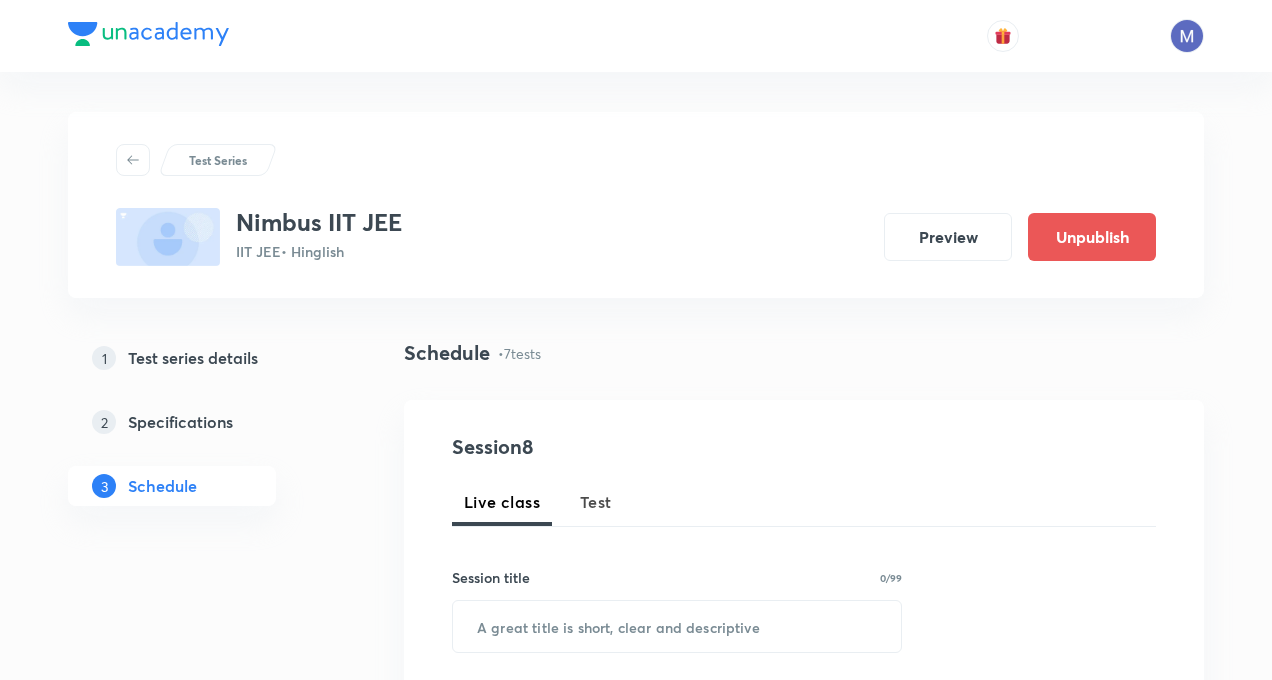 click on "Session  8 Live class Test Session title 0/99 ​ Schedule for Jul 30, 2025, 3:11 PM ​ Duration (in minutes) ​ Sub-concepts ​ Add Cancel" at bounding box center [804, 772] 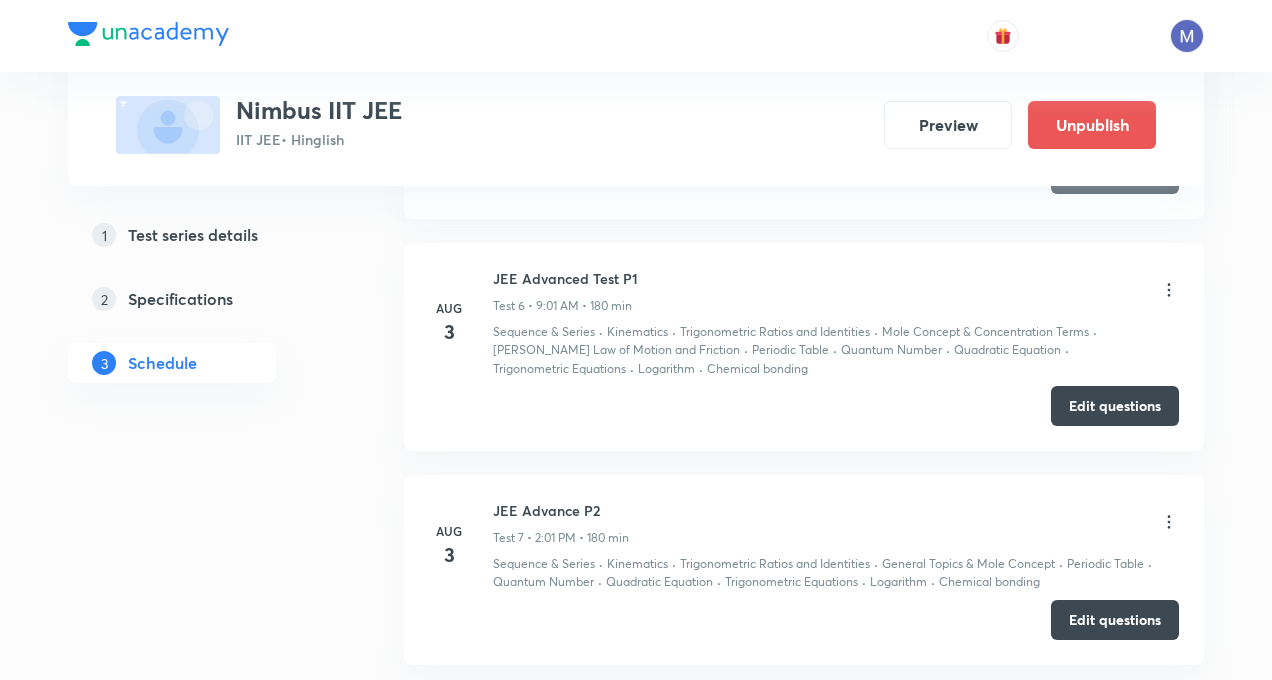 scroll, scrollTop: 1960, scrollLeft: 0, axis: vertical 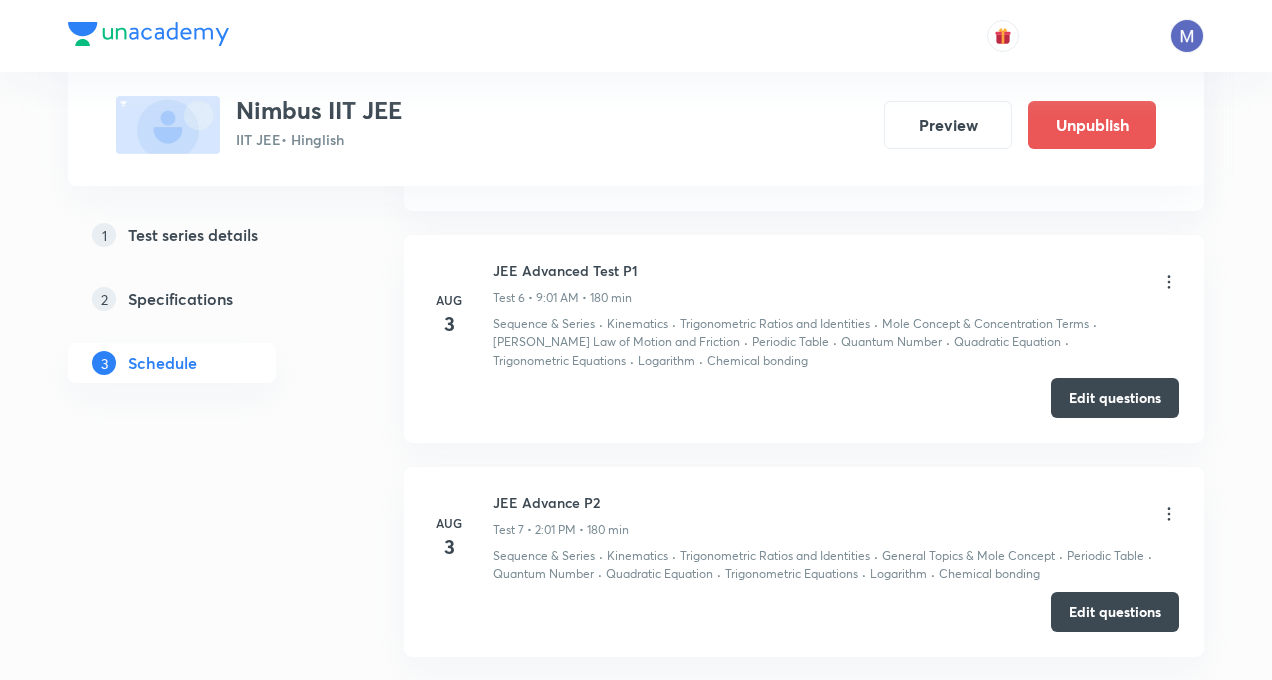 click 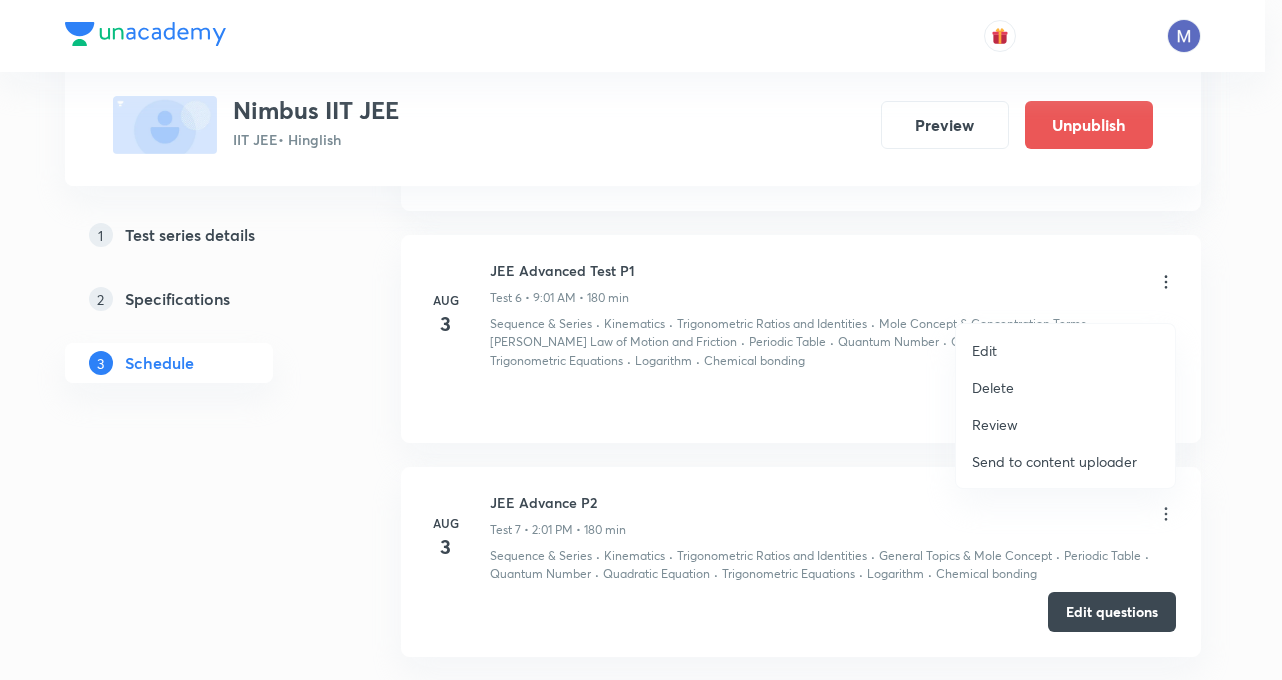 click on "Edit" at bounding box center [984, 350] 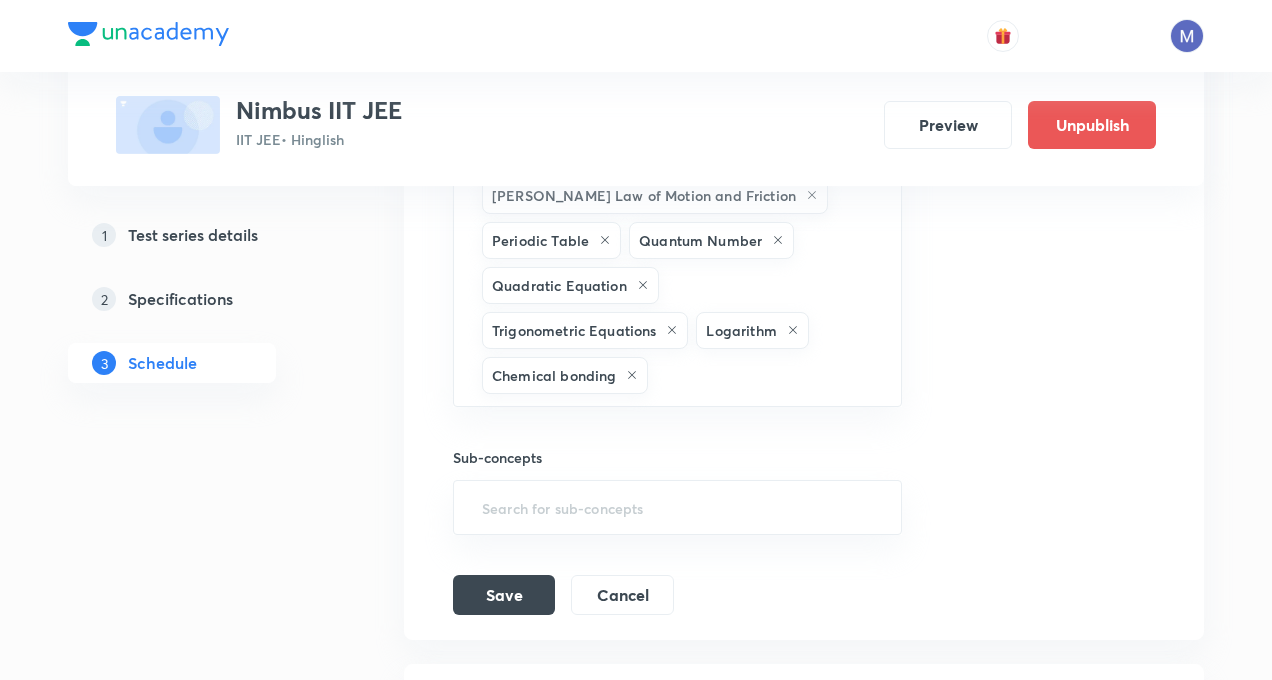 click on "Test Series Nimbus IIT JEE IIT JEE  • Hinglish Preview Unpublish 1 Test series details 2 Specifications 3 Schedule Schedule •  7  tests Apr 27 Test 1 Test 1 • 9:00 AM • 180 min Unit and Dimension · Atomic Structure · Fundamental of Mathematics · Quantum Number · Logarithmic · Vector Edit questions May 25 Test 2 Test 2 • 9:00 AM • 180 min Unit and Dimension · Fundamental of Mathematics · Gaseous States · Kinematics · General Topics & Mole Concept · Quantum Number · Mole concept & Concentration terms · Logarithms · Vector Edit questions Jun 15 Test 3 Test 3 • 9:01 AM • 180 min Kinematics · General Topics & Mole Concept · Periodic Table & Periodic Properties · Quadratic Equation Edit questions Jun 29 Test 4 Test 4 • 9:00 AM • 180 min Sequence & Series · Kinematics · General Topics & Mole Concept · Periodic Table & Periodic Properties · Quadratic Equation Edit questions Jul 20 Major Test Test 5 • 9:00 AM • 180 min Sequence & Series · Fundamental of Mathematics · · ·" at bounding box center (636, -421) 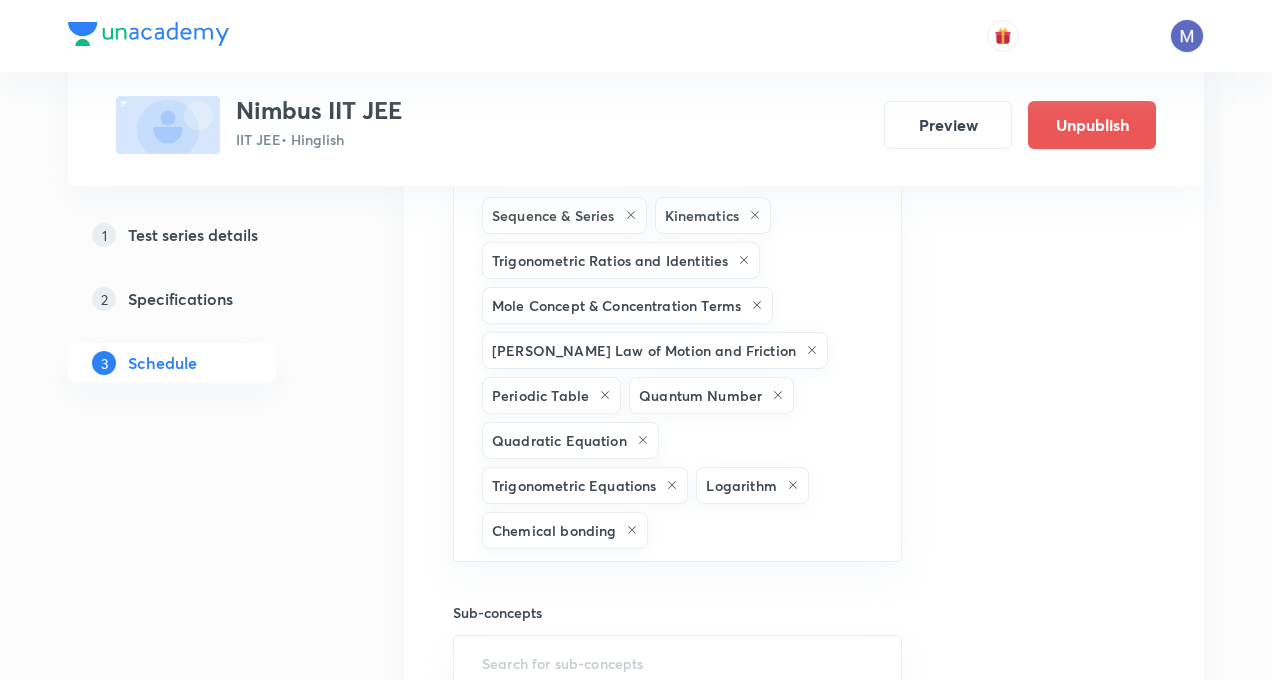 scroll, scrollTop: 1800, scrollLeft: 0, axis: vertical 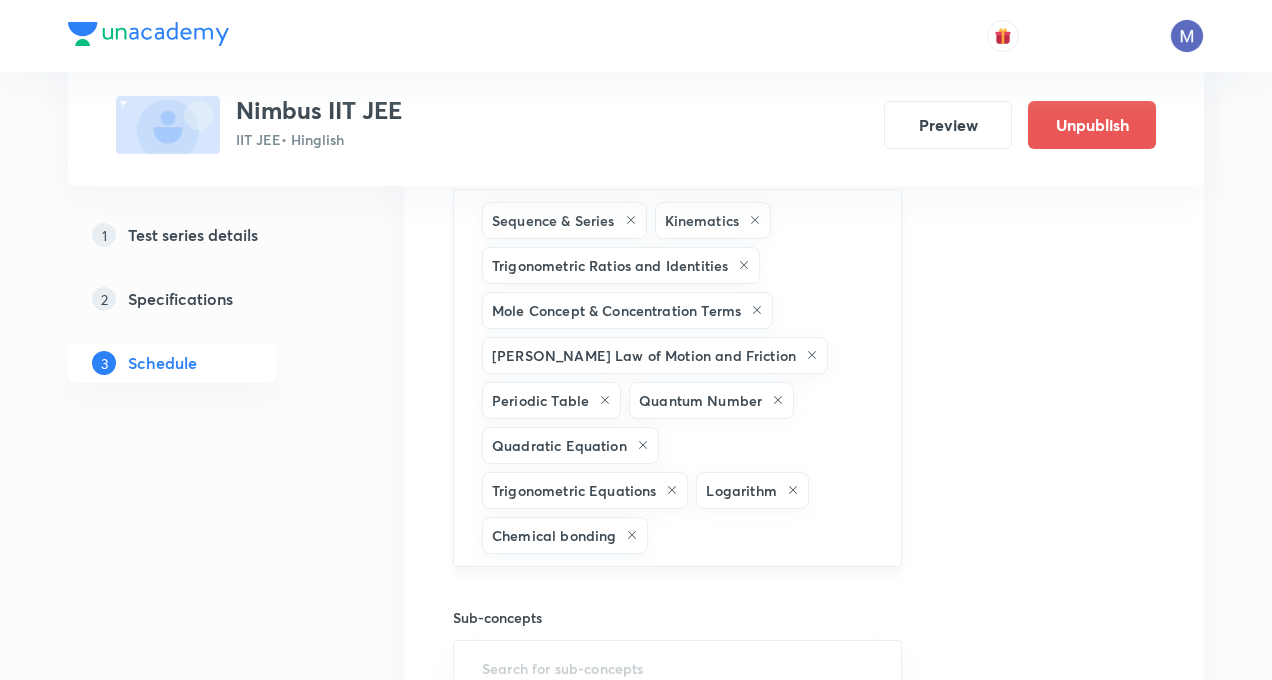 click 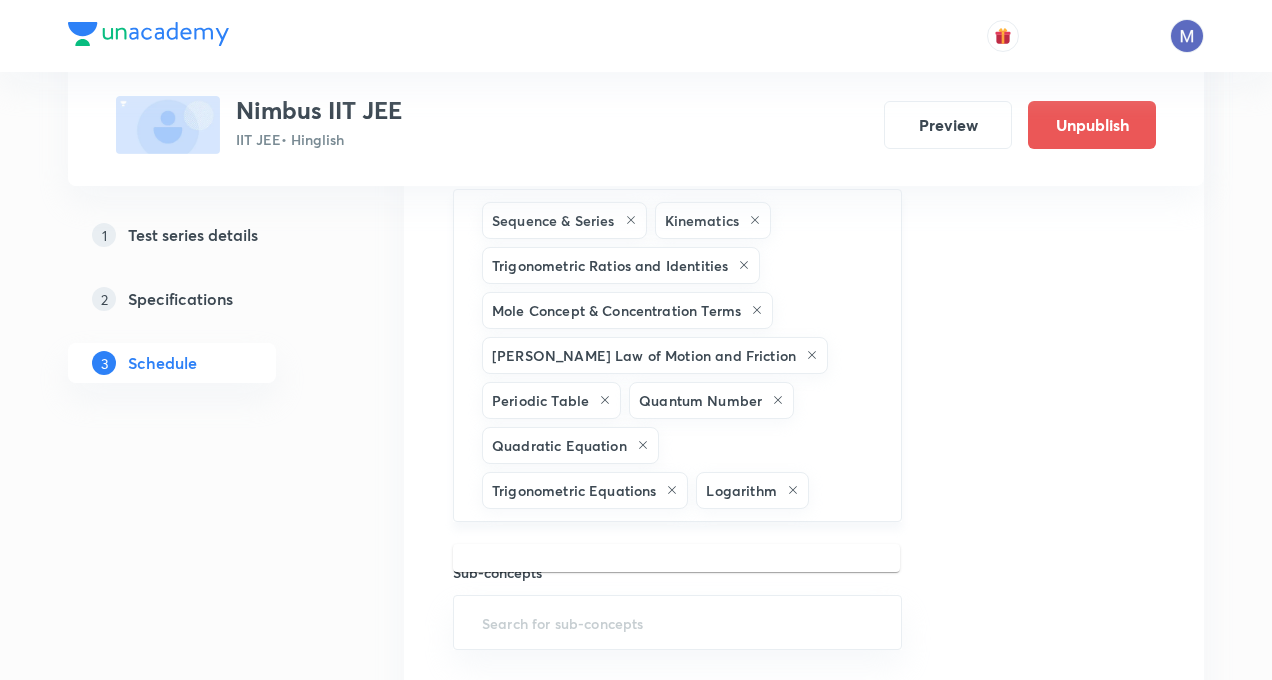click at bounding box center (845, 490) 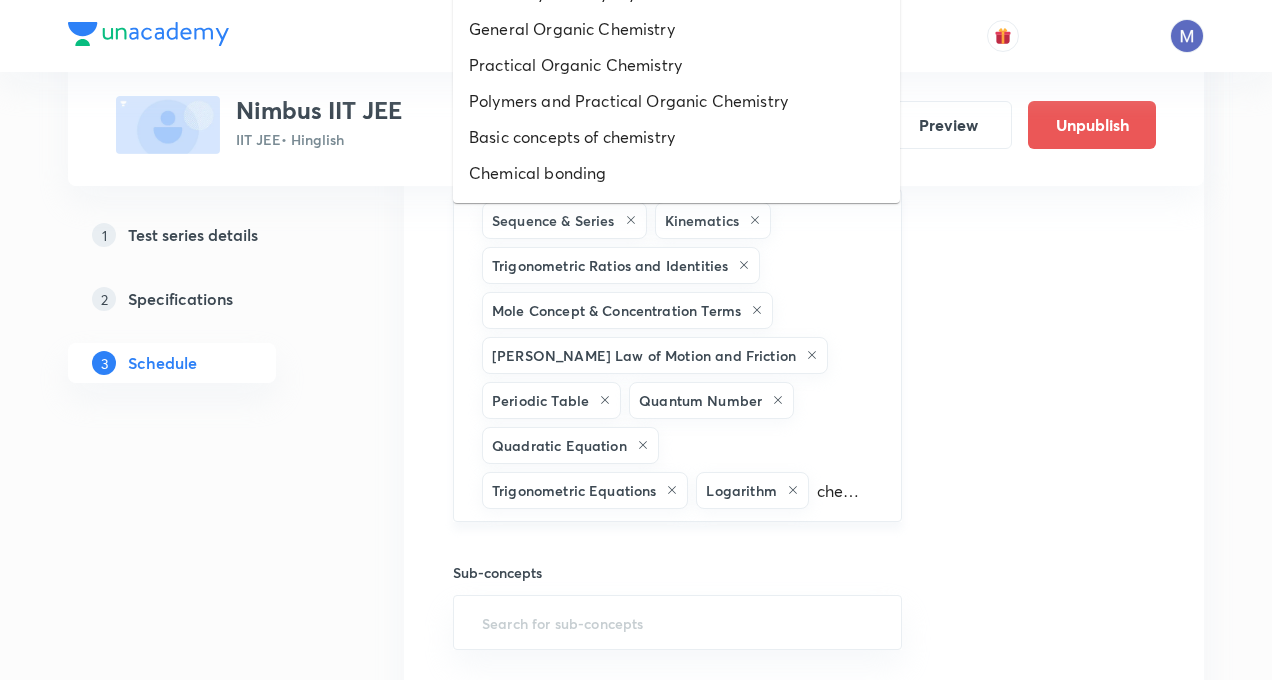 type on "chemical" 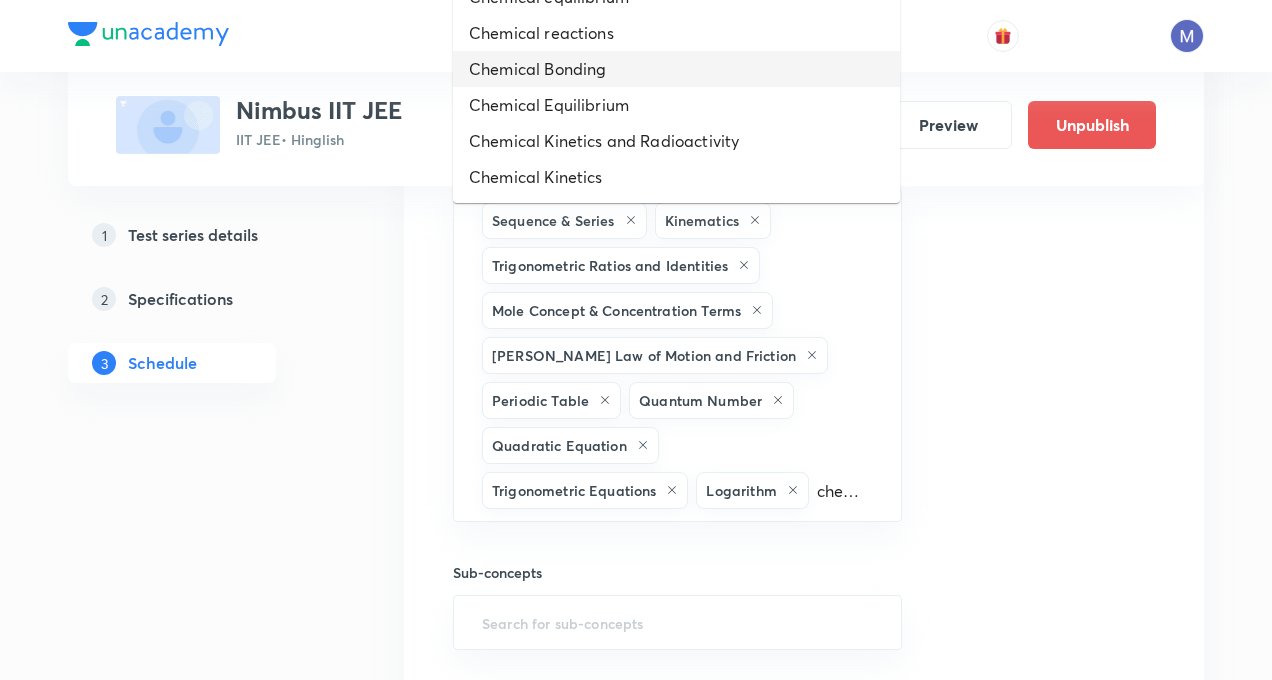 click on "Chemical Bonding" at bounding box center [676, 69] 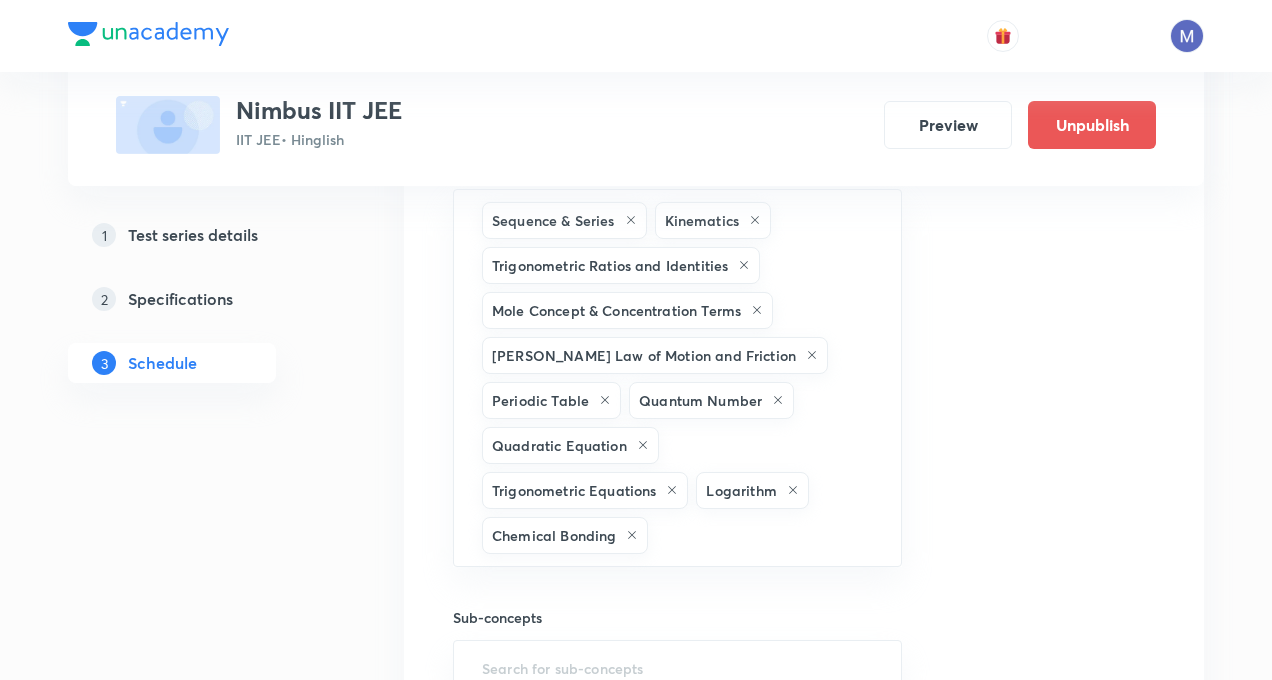 click on "JEE Advanced Test P1 Test 6 Sequence & Series · Kinematics · Trigonometric Ratios and Identities · Mole Concept & Concentration Terms · Newton's Law of Motion and Friction · Periodic Table · Quantum Number · Quadratic Equation · Trigonometric Equations · Logarithm · Chemical bonding Session  6 Quiz Session title 20/99 JEE Advanced Test P1 ​ Schedule for Aug 3, 2025, 9:01 AM ​ Duration (in minutes) 180 ​ Concepts Sequence & Series Kinematics Trigonometric Ratios and Identities Mole Concept & Concentration Terms Newton's Law of Motion and Friction Periodic Table Quantum Number Quadratic Equation Trigonometric Equations Logarithm Chemical Bonding ​ Sub-concepts ​ Save Cancel" at bounding box center [804, 211] 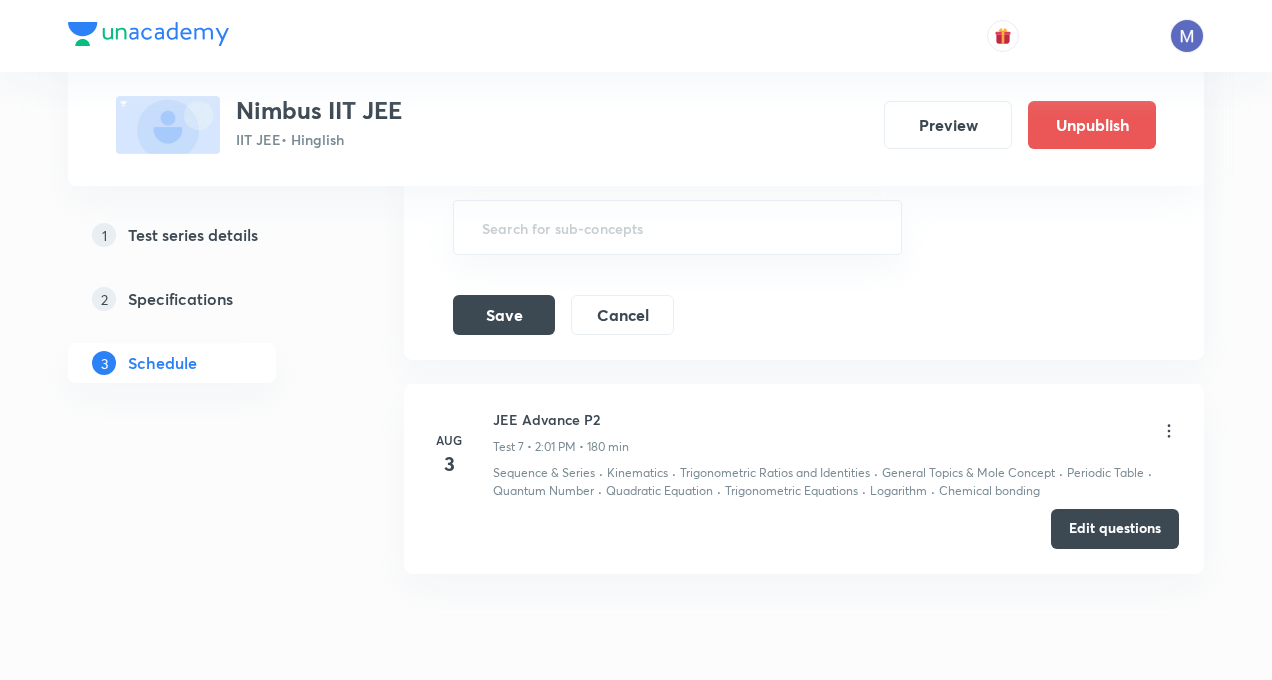 scroll, scrollTop: 2200, scrollLeft: 0, axis: vertical 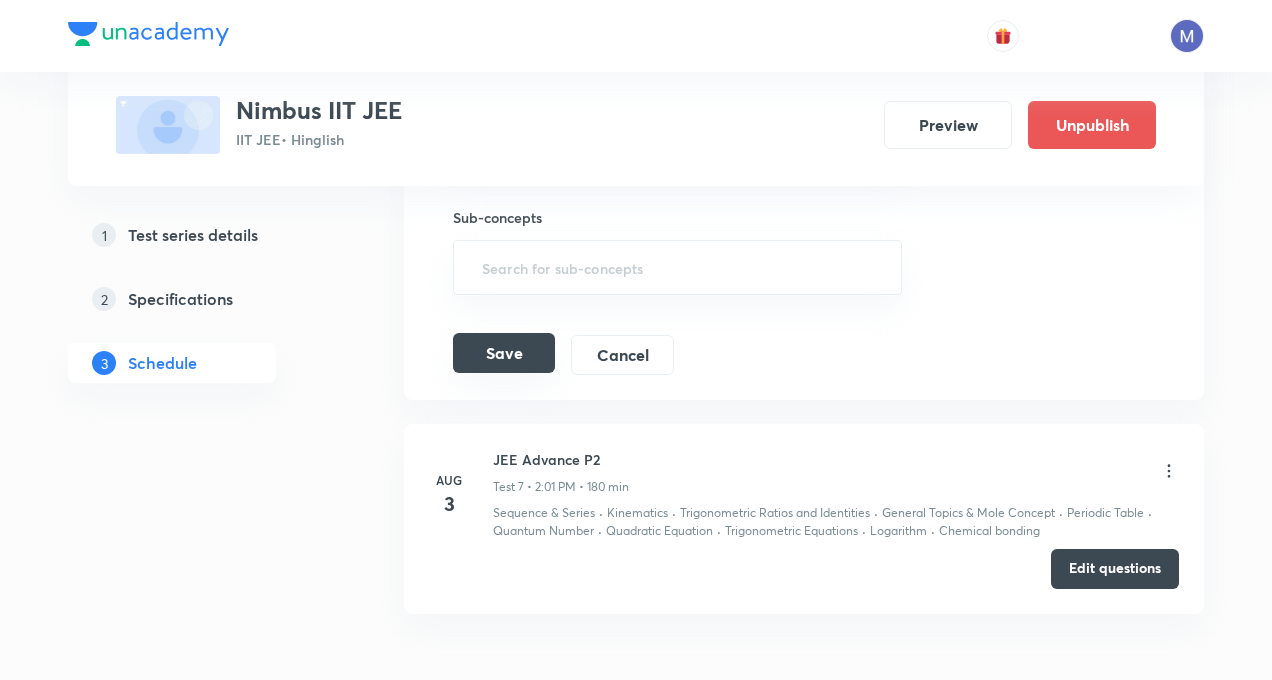 click on "Save" at bounding box center (504, 353) 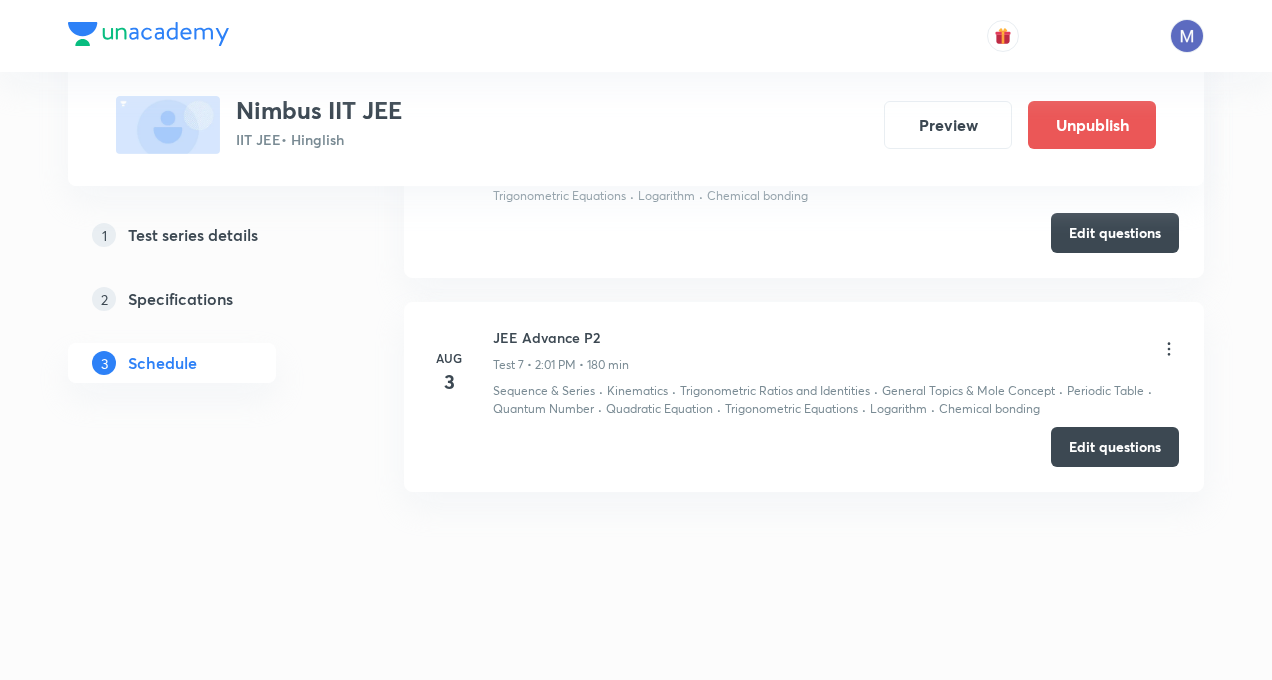 scroll, scrollTop: 1482, scrollLeft: 0, axis: vertical 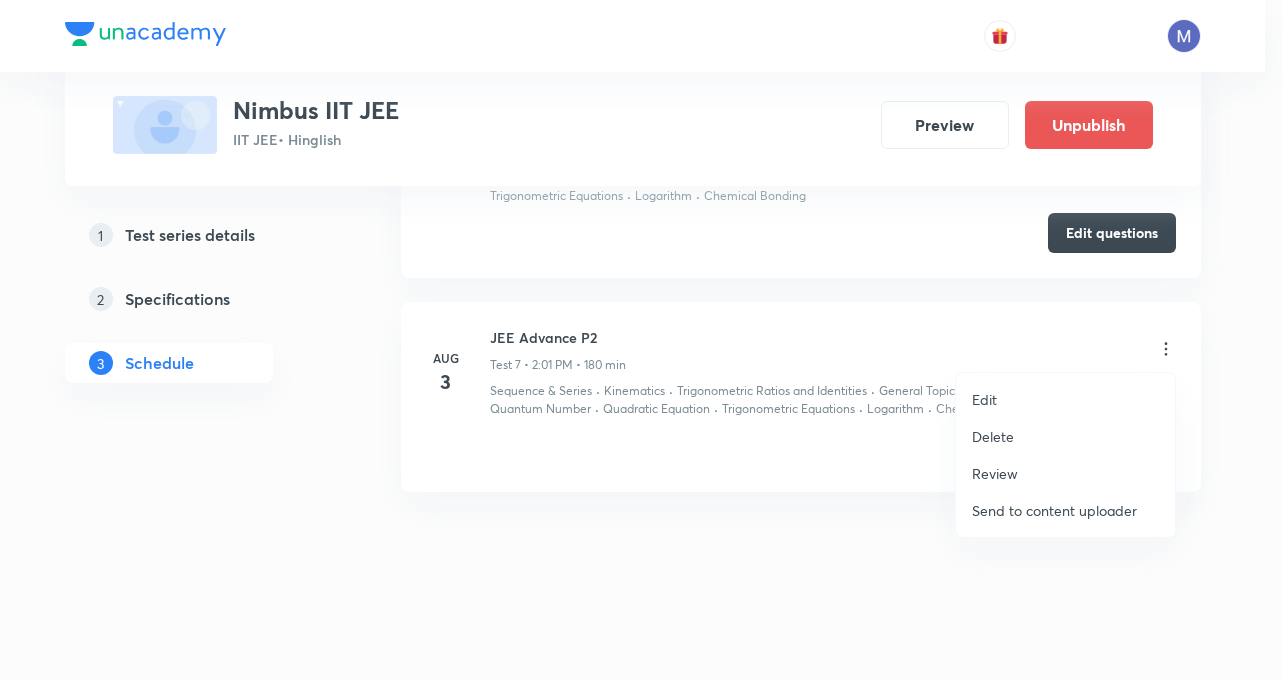 click on "Edit" at bounding box center (1065, 399) 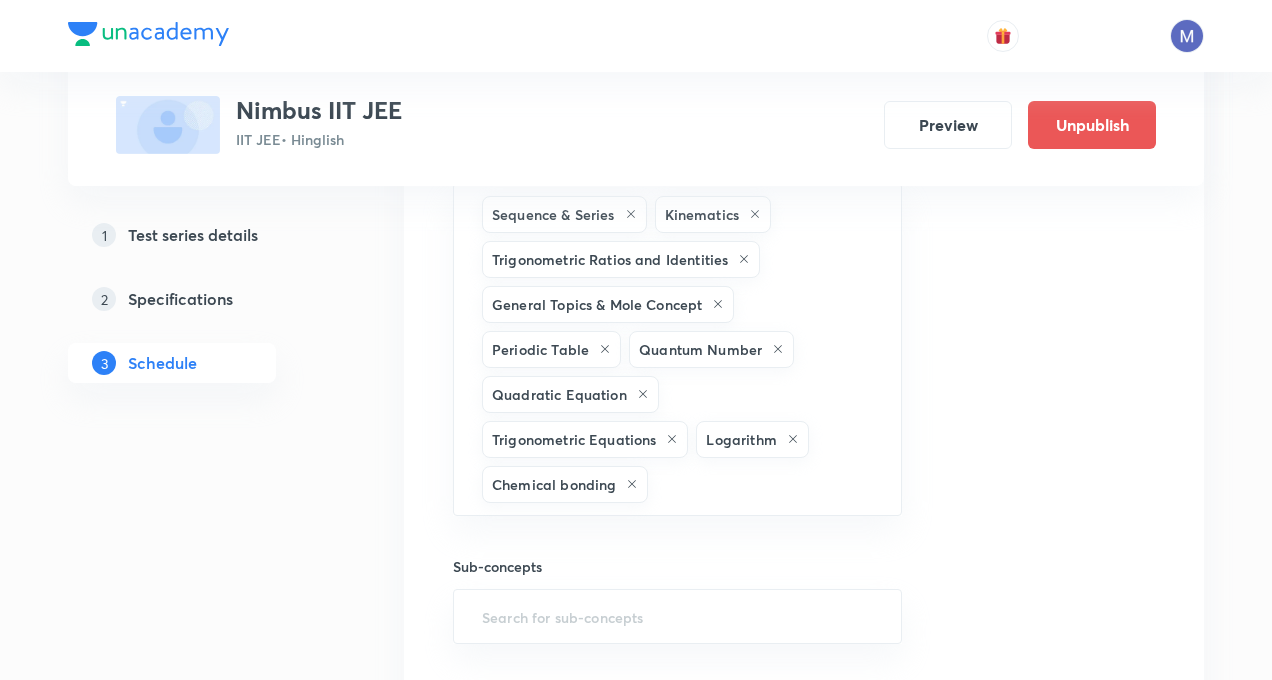 scroll, scrollTop: 2042, scrollLeft: 0, axis: vertical 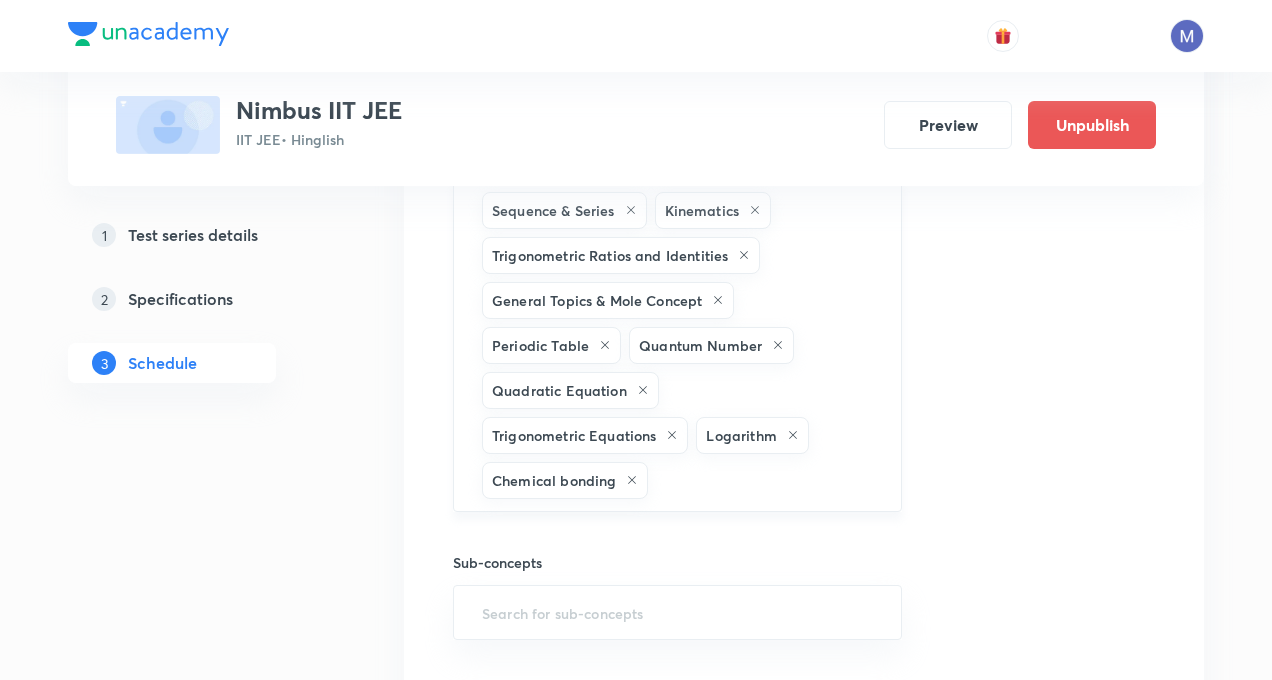 click 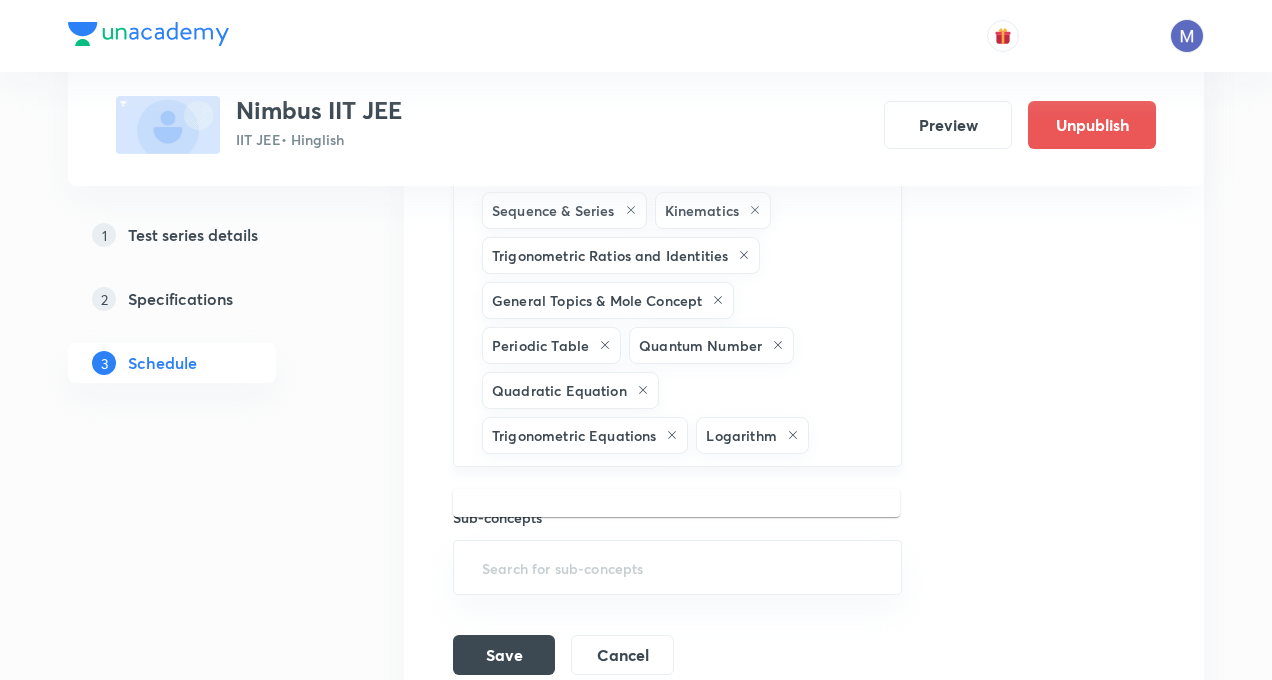 click at bounding box center (845, 435) 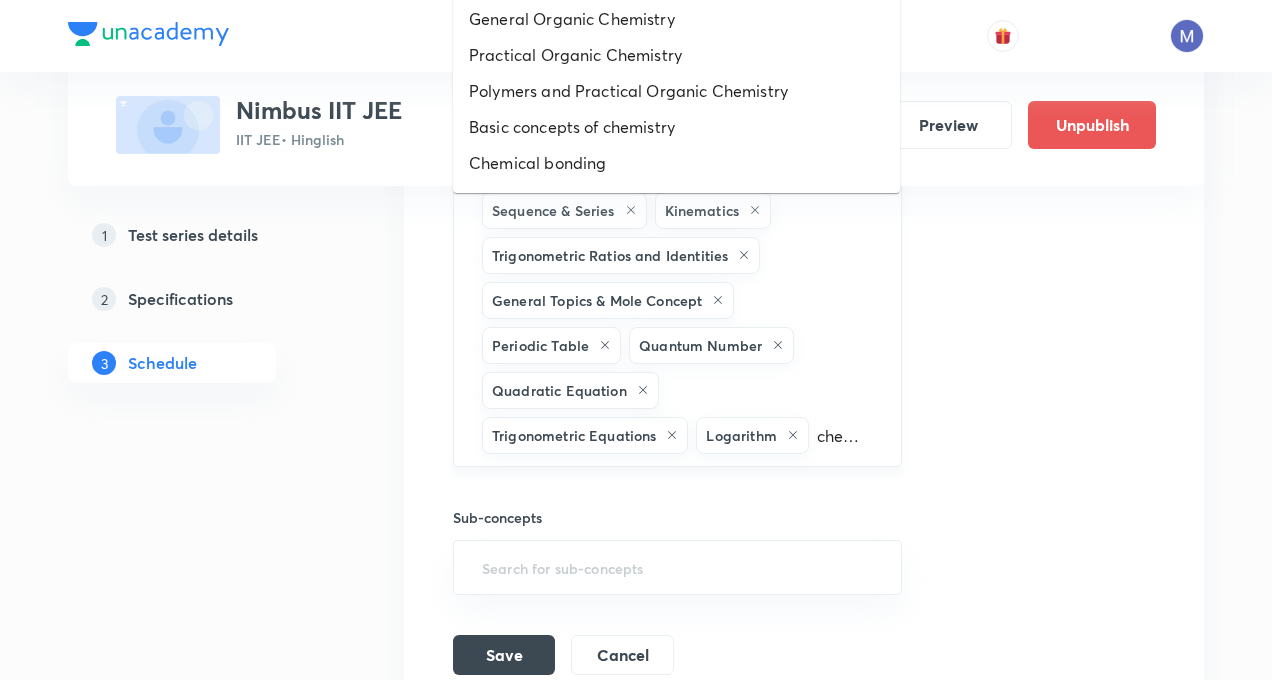 type on "chemical" 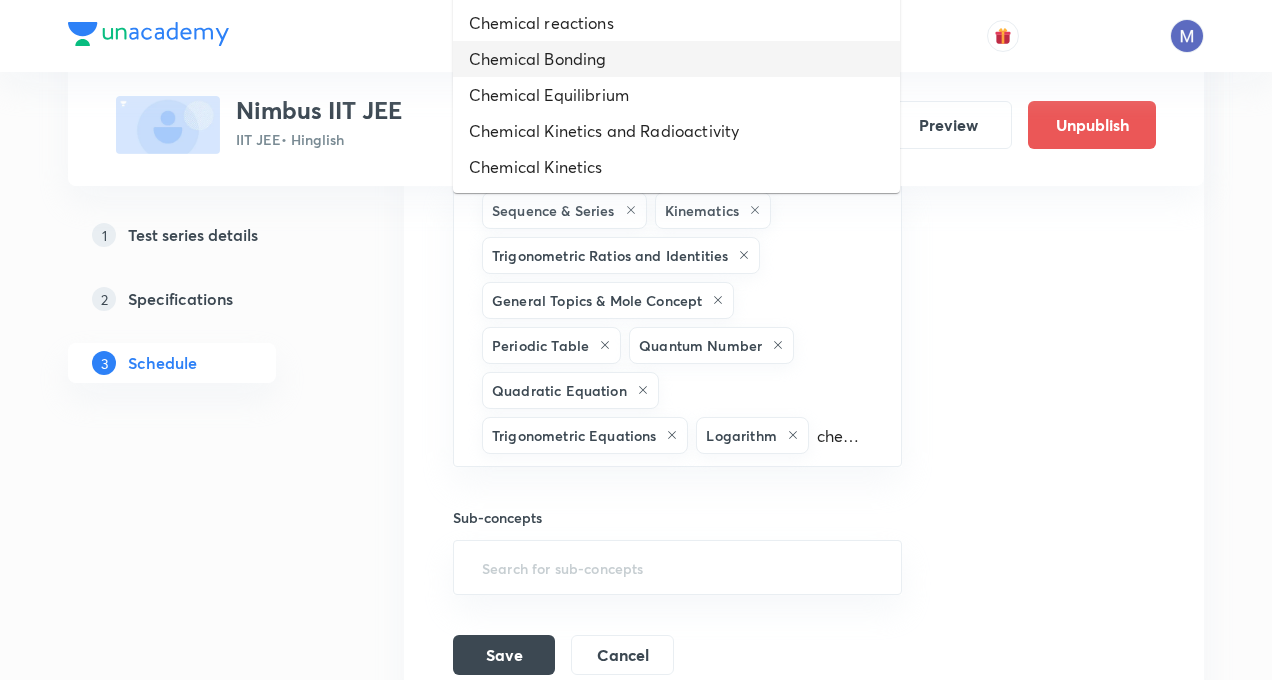 click on "Chemical Bonding" at bounding box center [676, 59] 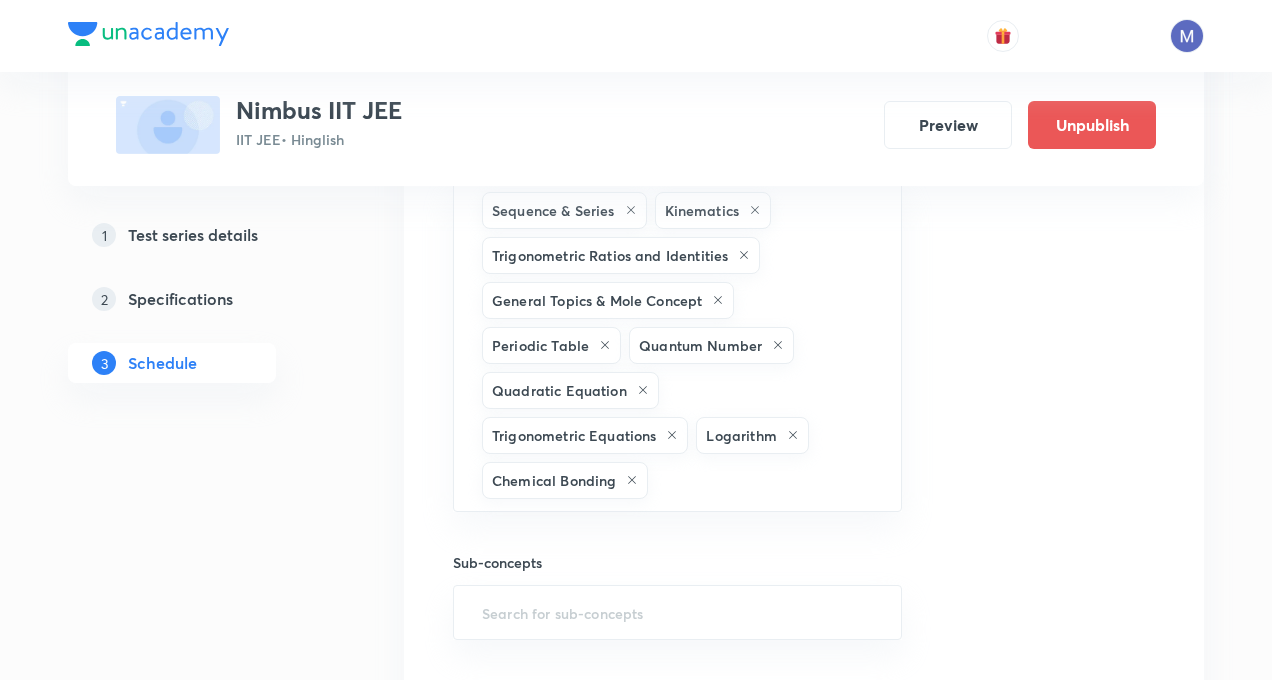 click on "JEE Advance P2 Test 7 Sequence & Series · Kinematics · Trigonometric Ratios and Identities · General Topics & Mole Concept · Periodic Table · Quantum Number · Quadratic Equation · Trigonometric Equations · Logarithm · Chemical bonding Session  7 Quiz Session title 14/99 JEE Advance P2 ​ Schedule for Aug 3, 2025, 2:01 PM ​ Duration (in minutes) 180 ​ Concepts Sequence & Series Kinematics Trigonometric Ratios and Identities General Topics & Mole Concept Periodic Table Quantum Number Quadratic Equation Trigonometric Equations Logarithm Chemical Bonding ​ Sub-concepts ​ Save Cancel" at bounding box center (804, 178) 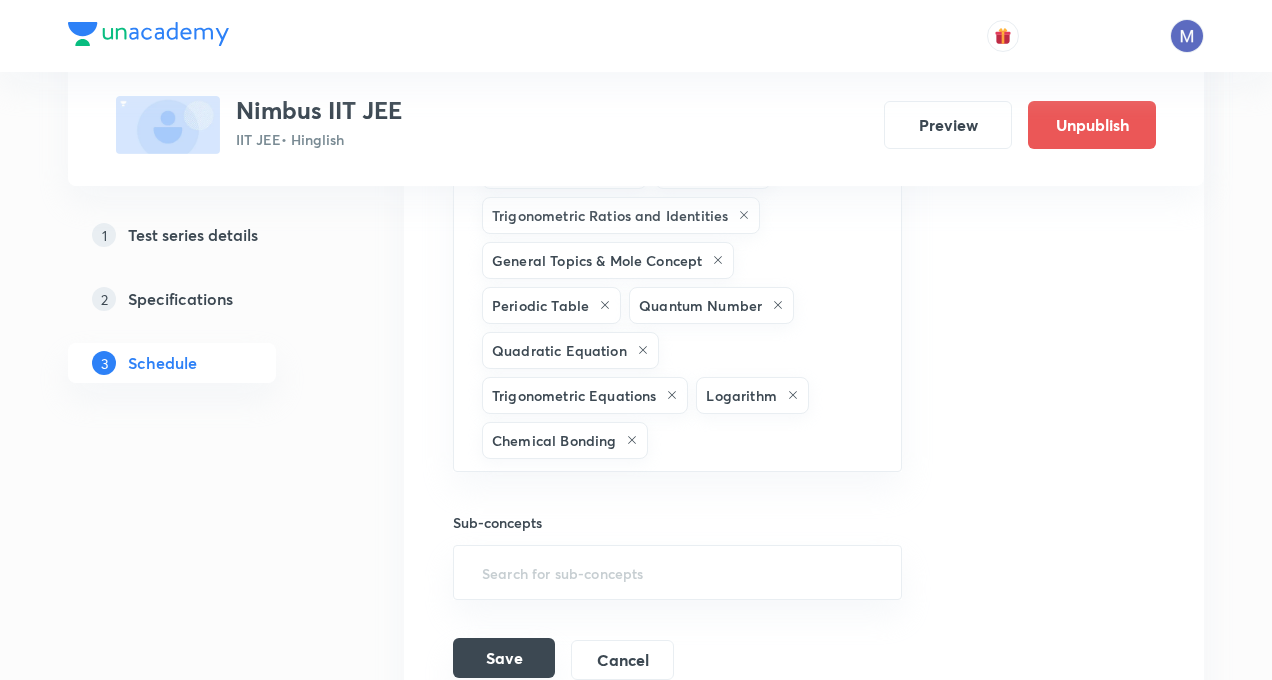 click on "Save" at bounding box center [504, 658] 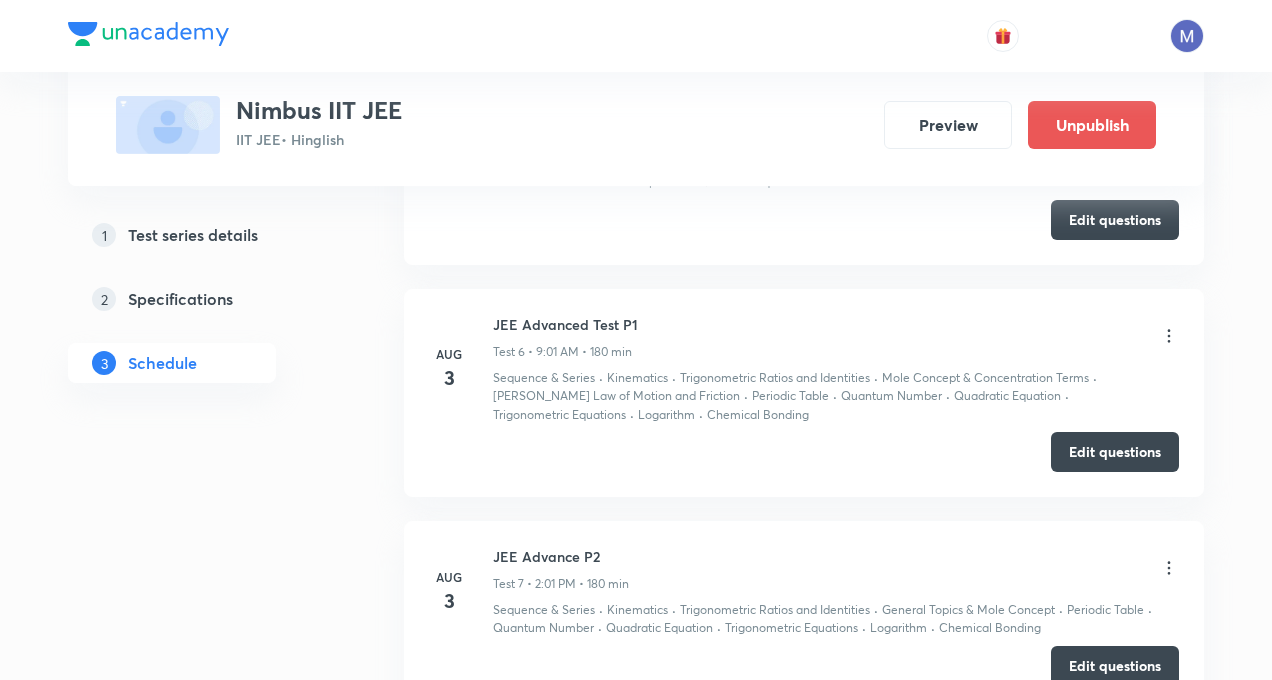 scroll, scrollTop: 1242, scrollLeft: 0, axis: vertical 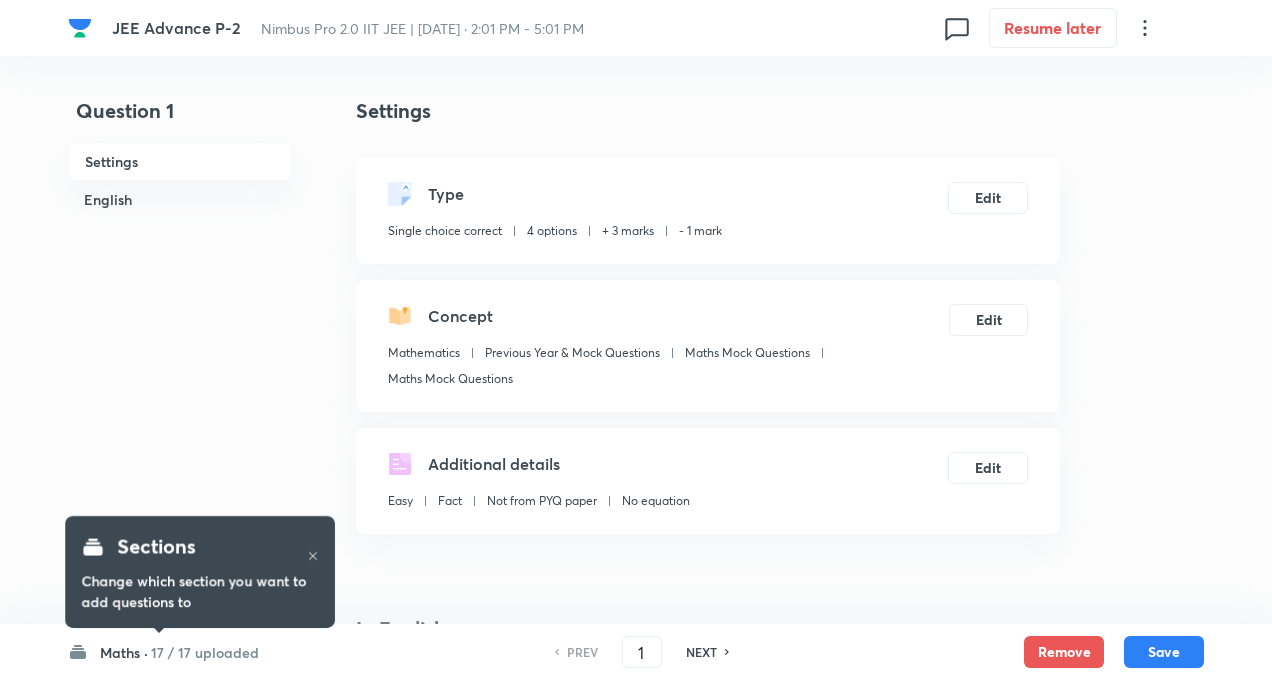 click on "Question 1 Settings English Settings Type Single choice correct 4 options + 3 marks - 1 mark Edit Concept Mathematics Previous Year & Mock Questions Maths Mock Questions Maths Mock Questions Edit Additional details Easy Fact Not from PYQ paper No equation Edit In English Question If   then x belongs to Option A Mark as correct answer Option B (1 , 3) Marked as correct Option C Mark as correct answer Option D None of these Mark as correct answer Solution (i)  (ii)  (iii)  . Common Solution is (1, 3)" at bounding box center (636, 1369) 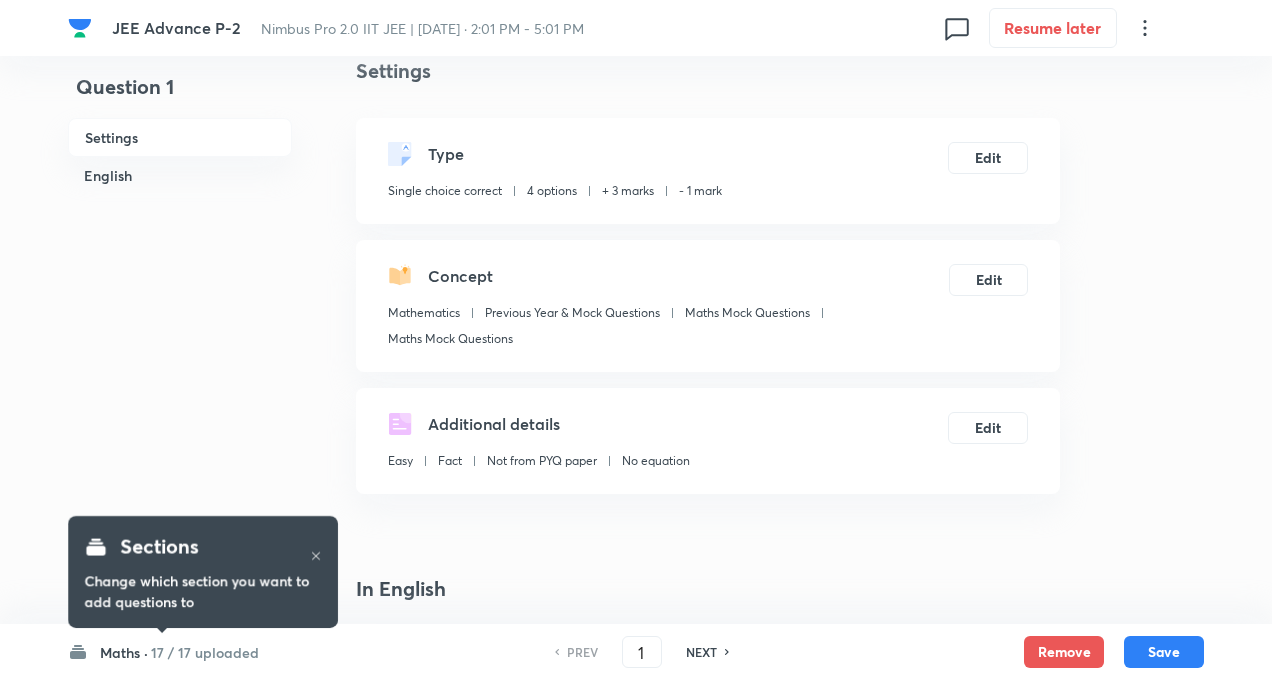 scroll, scrollTop: 76, scrollLeft: 0, axis: vertical 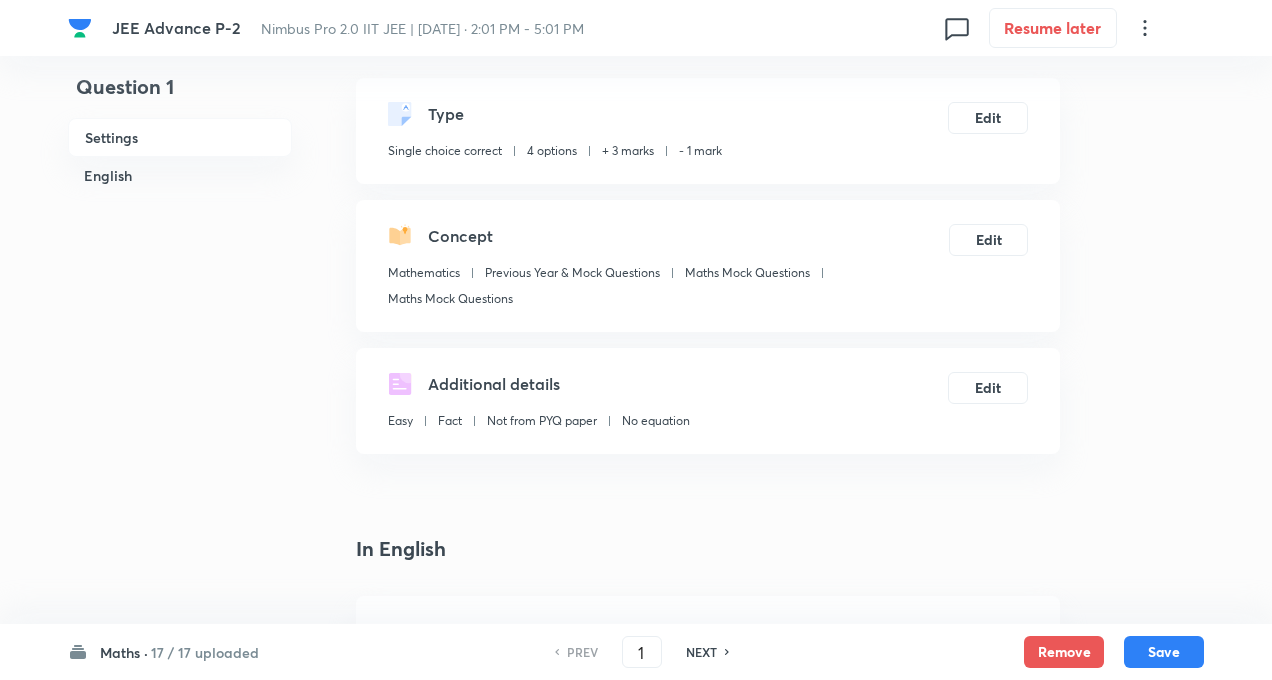 click on "17 / 17 uploaded" at bounding box center [205, 652] 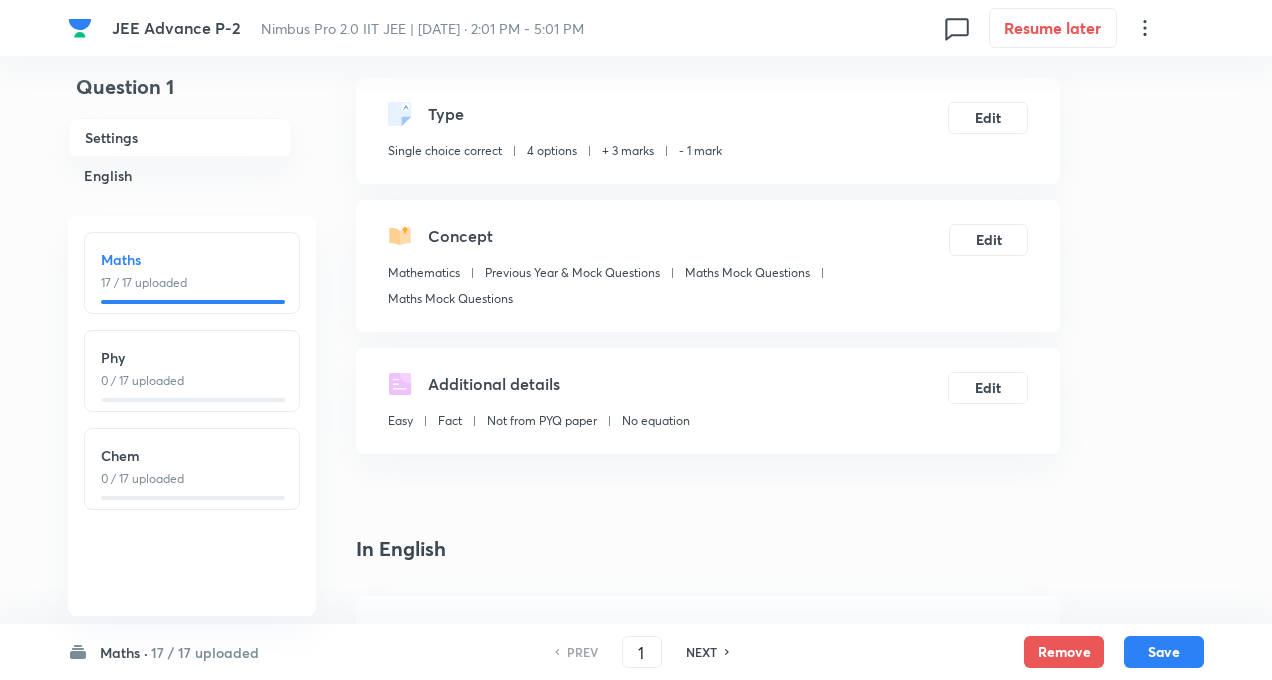 click on "Chem" at bounding box center [192, 455] 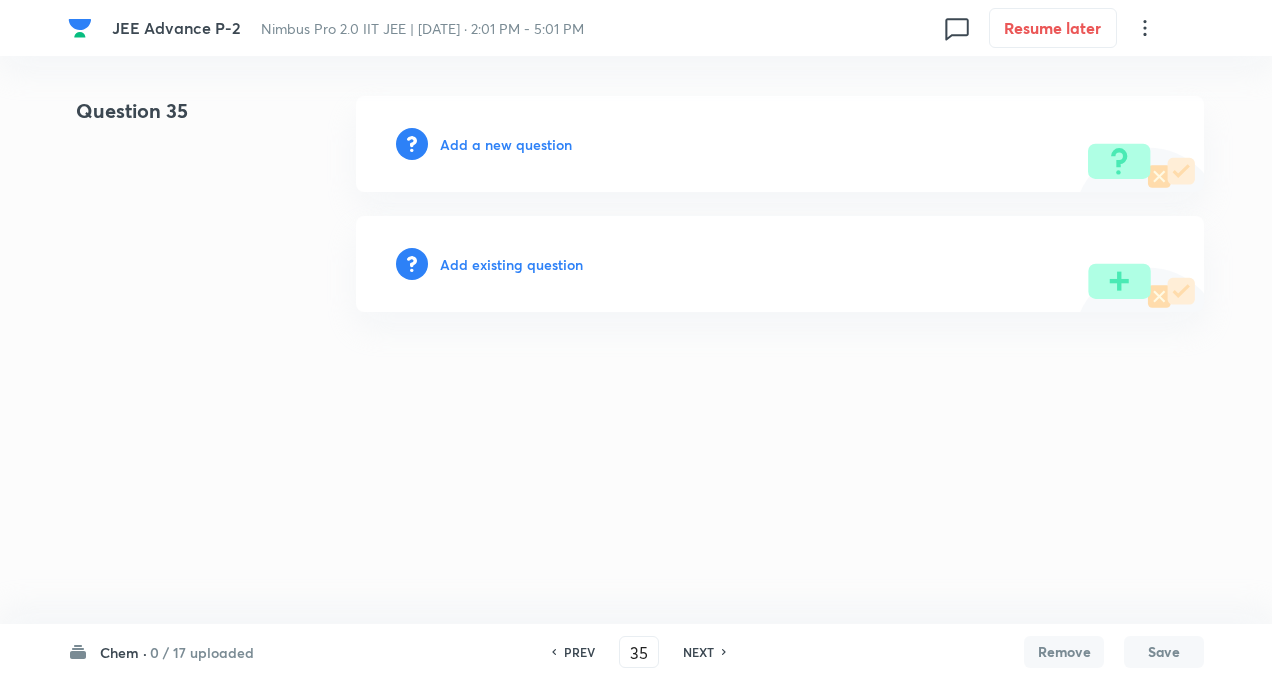 type on "35" 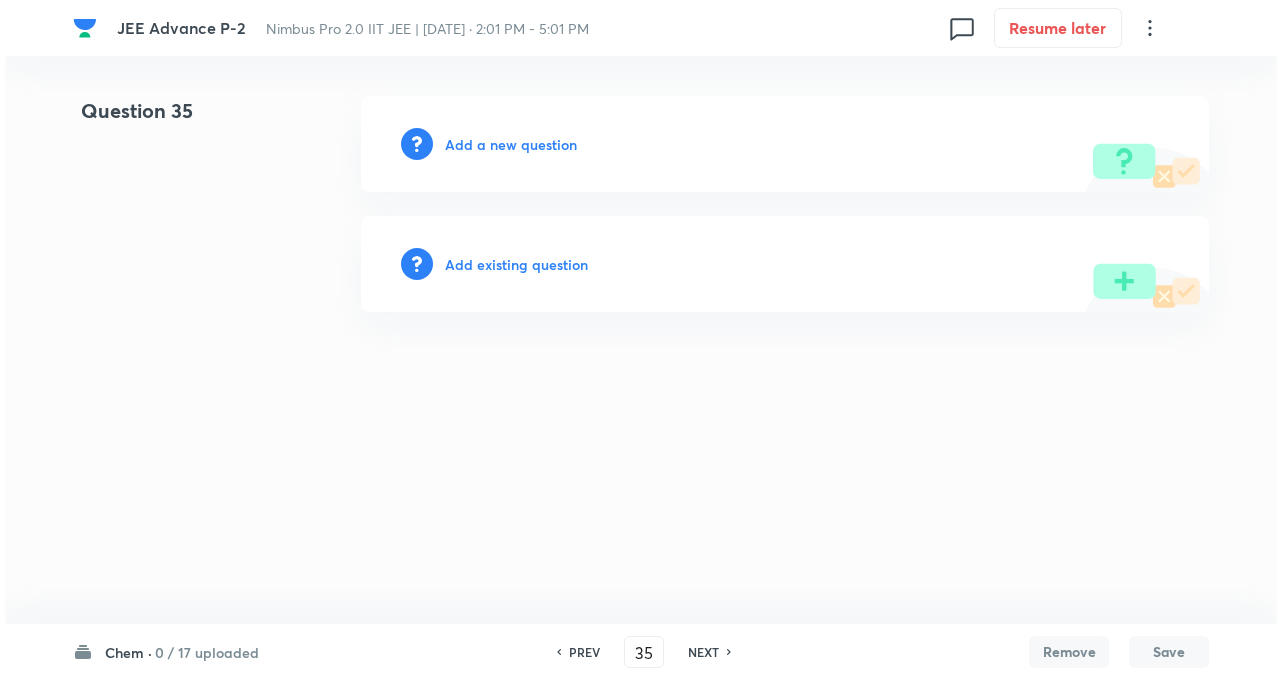 scroll, scrollTop: 0, scrollLeft: 0, axis: both 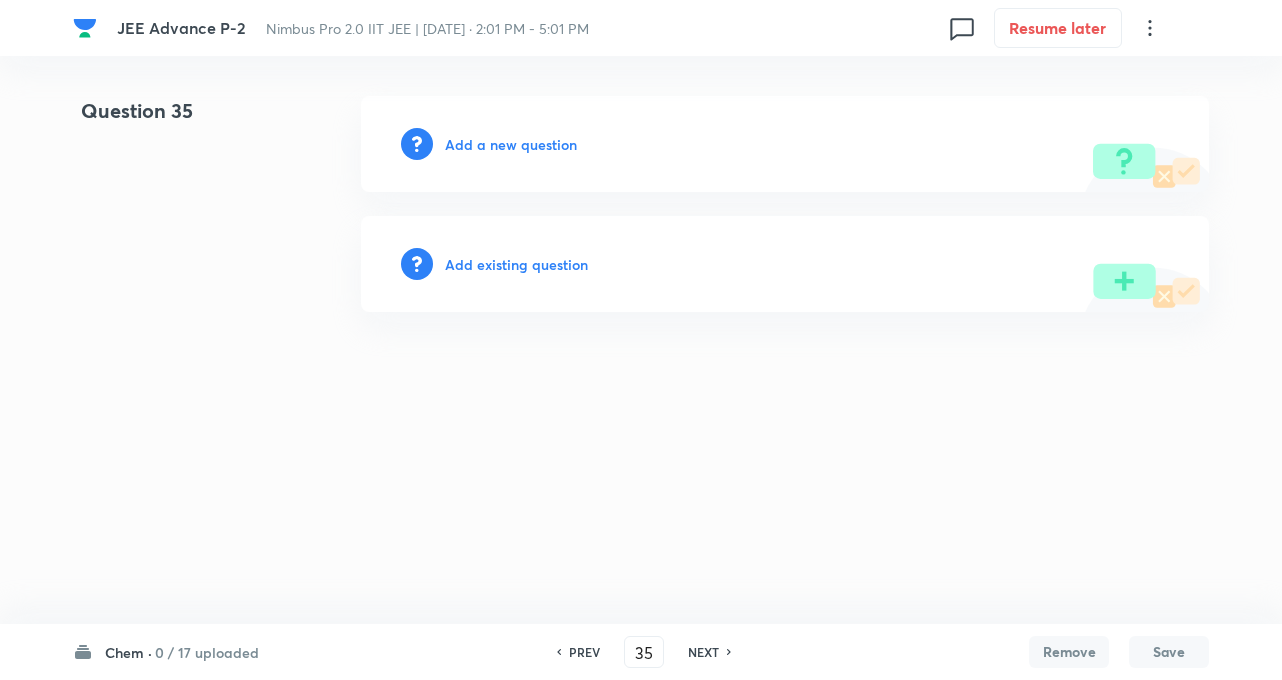 click on "JEE Advance P-2 Nimbus Pro 2.0 IIT JEE | Aug 3, 2025 · 2:01 PM - 5:01 PM 0 Resume later Question 35 Add a new question Add existing question Chem ·
0 / 17 uploaded
PREV 35 ​ NEXT Remove Save No internet connection" at bounding box center [641, 204] 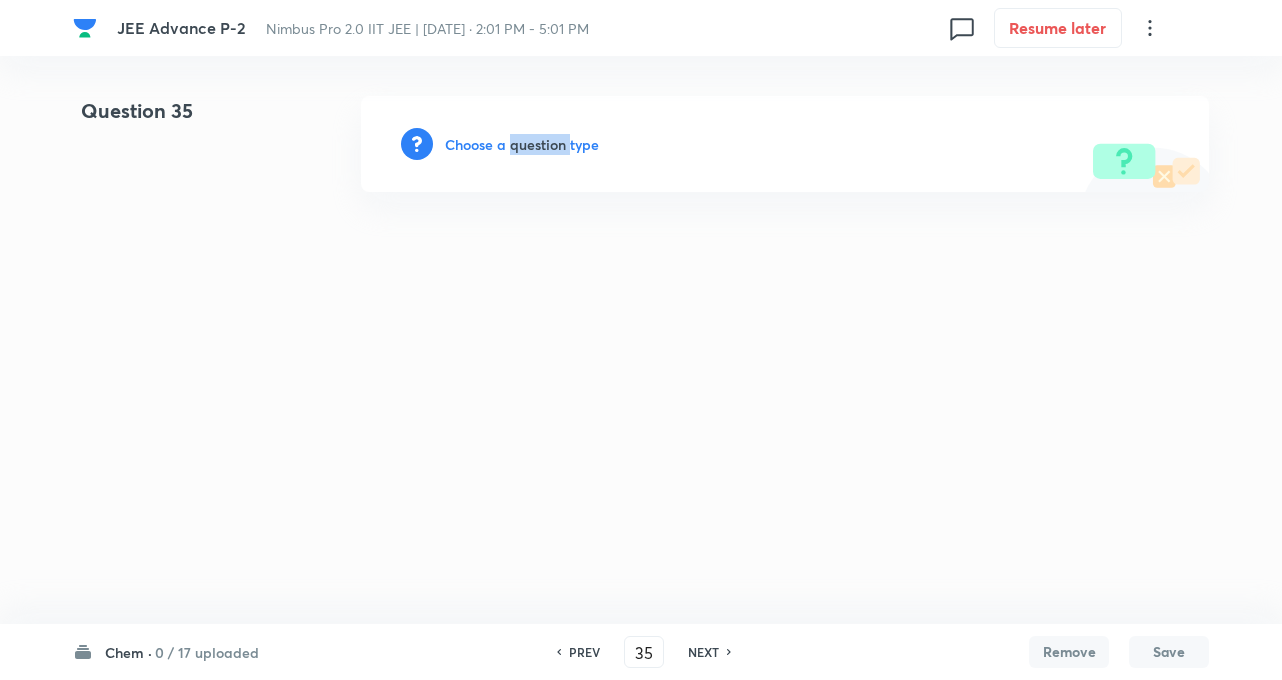 click on "Choose a question type" at bounding box center (522, 144) 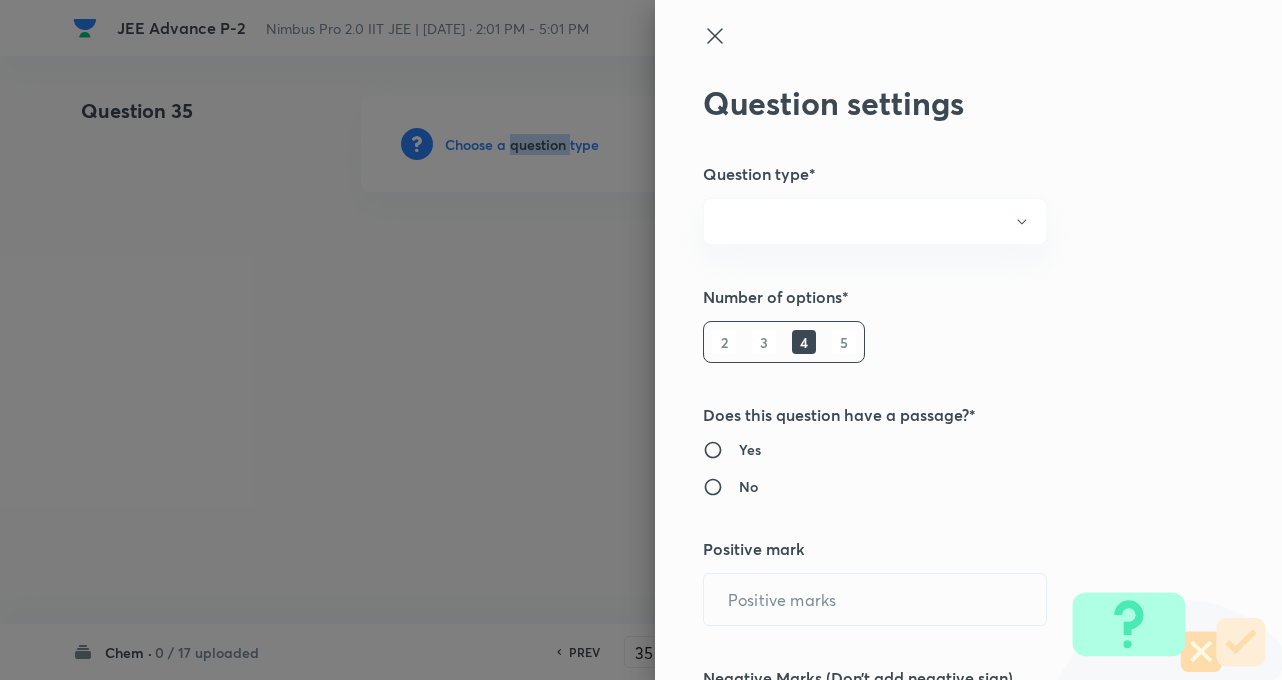 radio on "true" 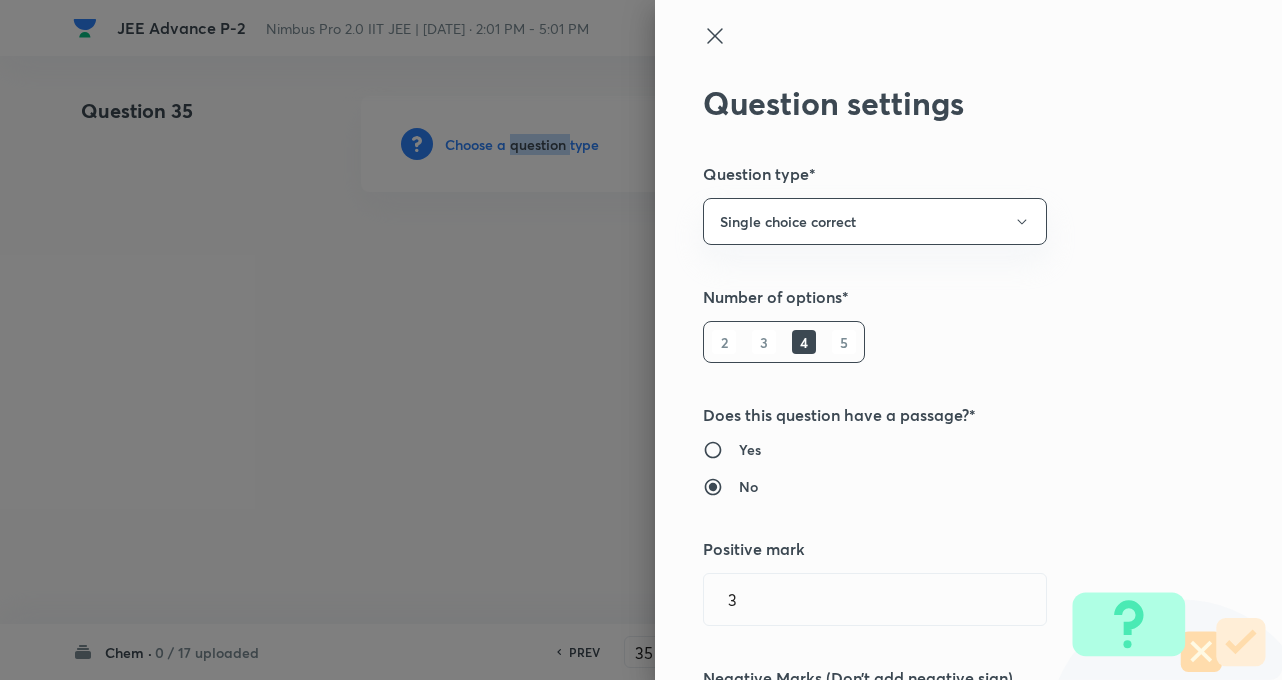 type on "3" 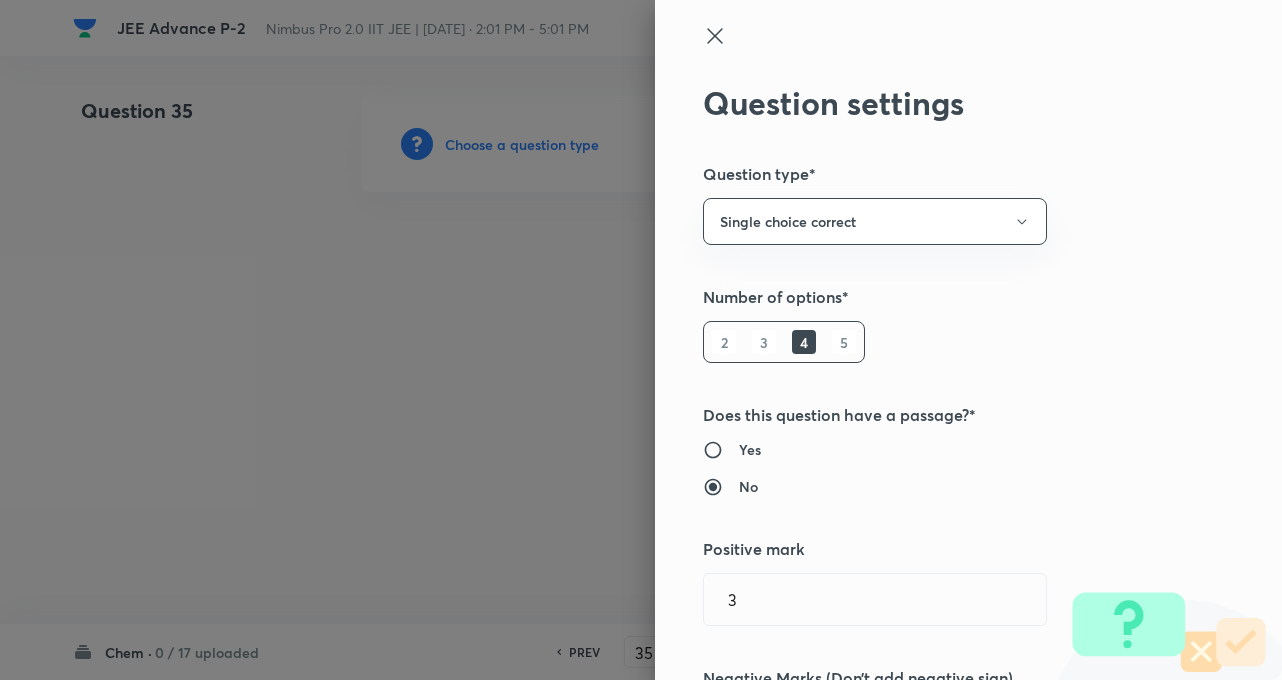 click on "Number of options*" at bounding box center [935, 297] 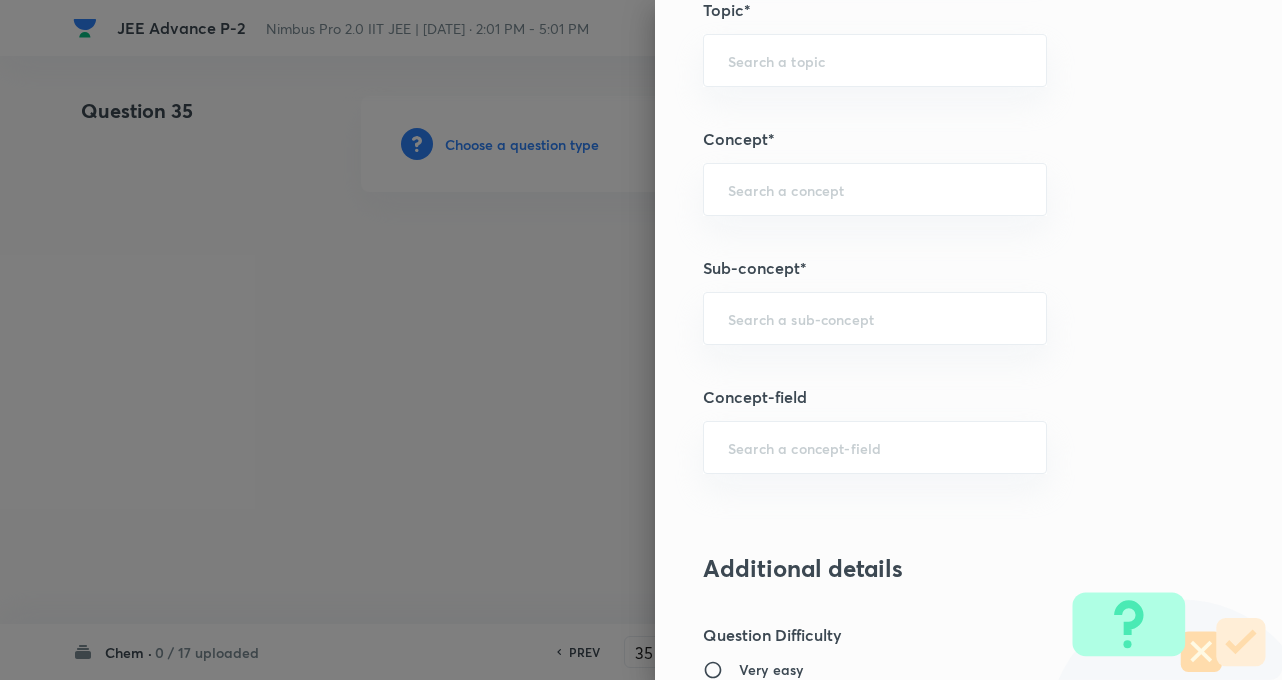 scroll, scrollTop: 1040, scrollLeft: 0, axis: vertical 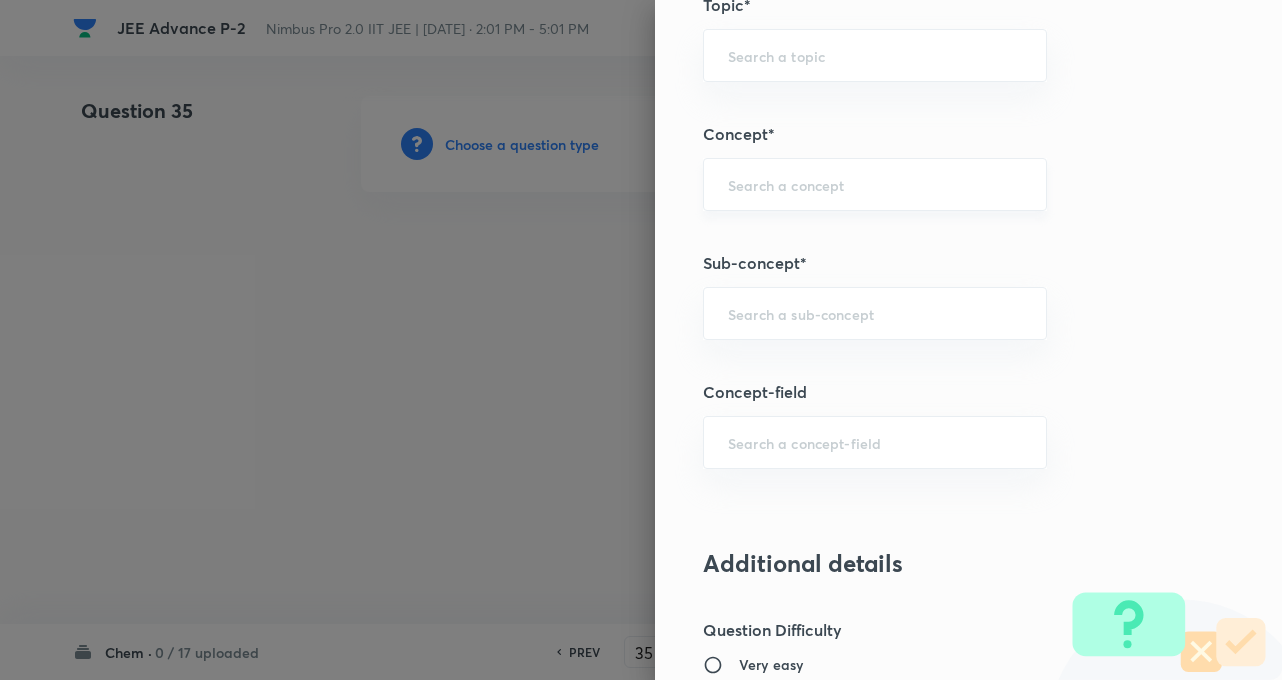 click at bounding box center (875, 184) 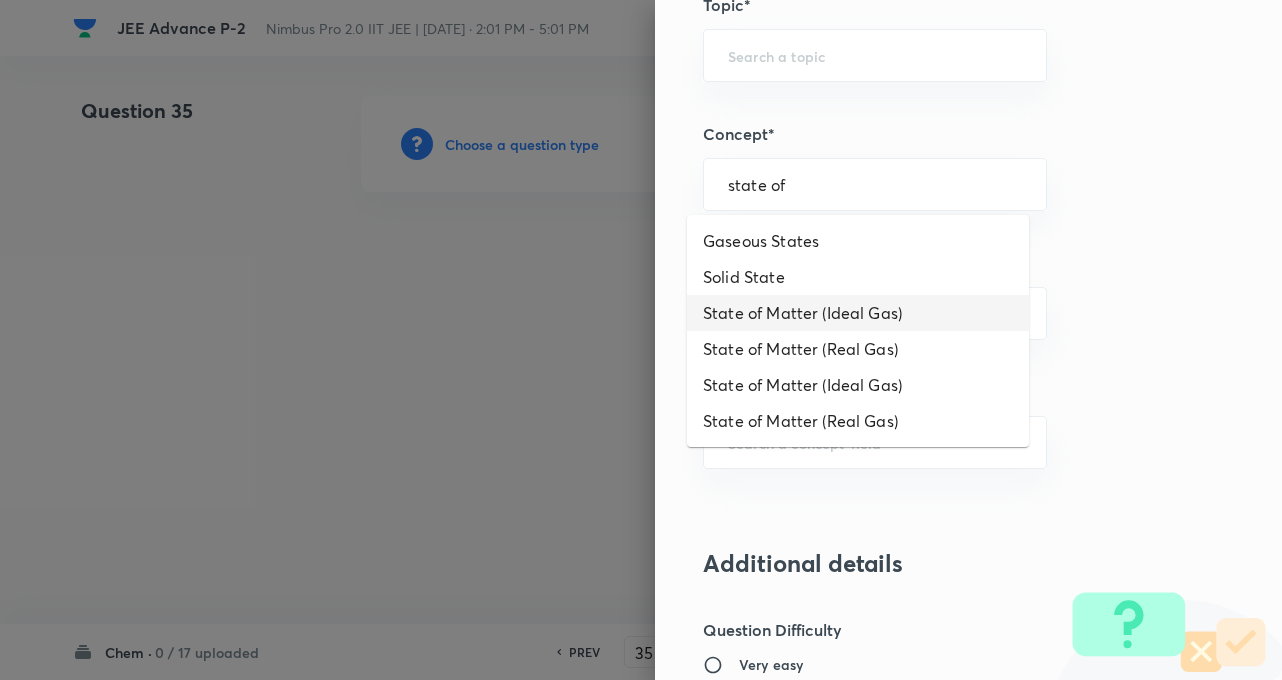 click on "State of Matter (Ideal Gas)" at bounding box center [858, 313] 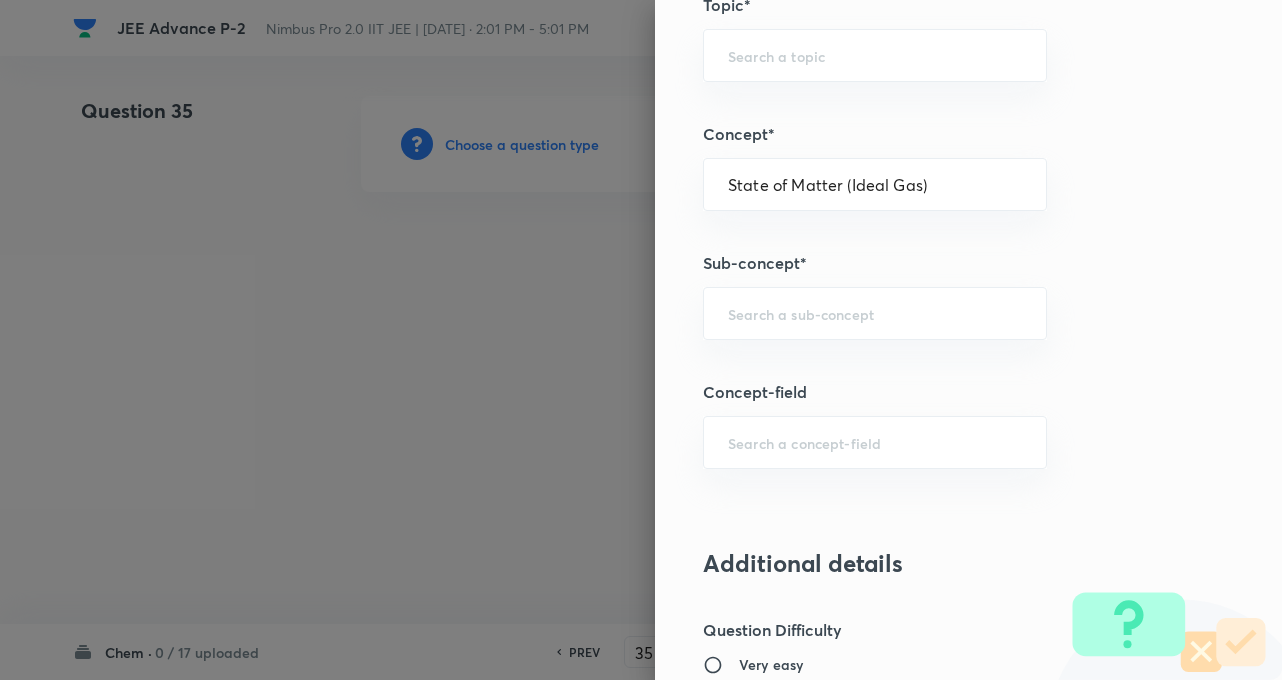 type on "Chemistry" 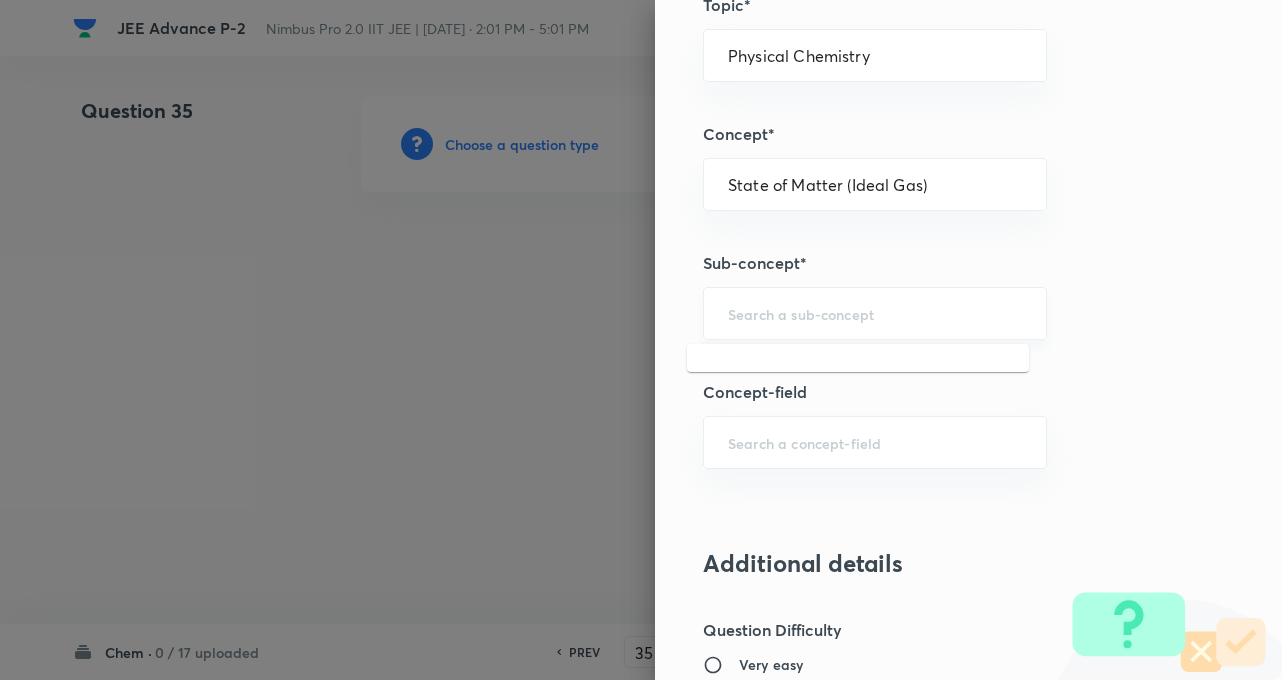 click at bounding box center (875, 313) 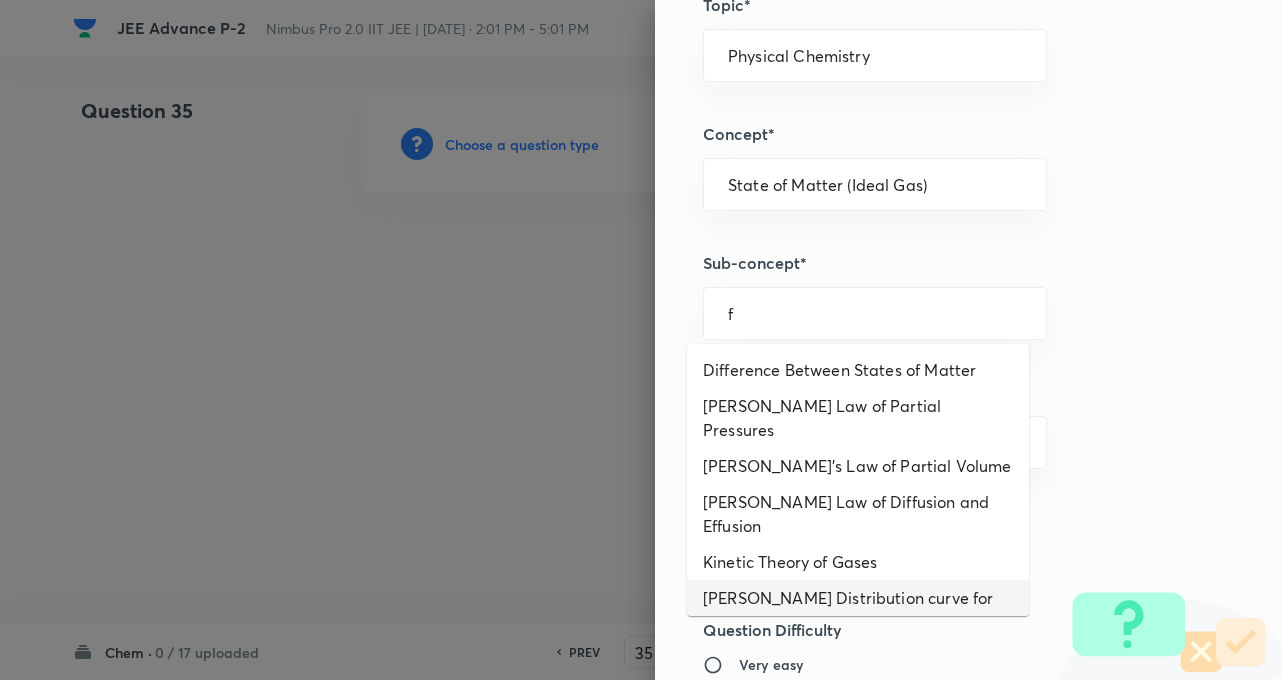 click on "[PERSON_NAME] Distribution curve for Energy" at bounding box center (858, 610) 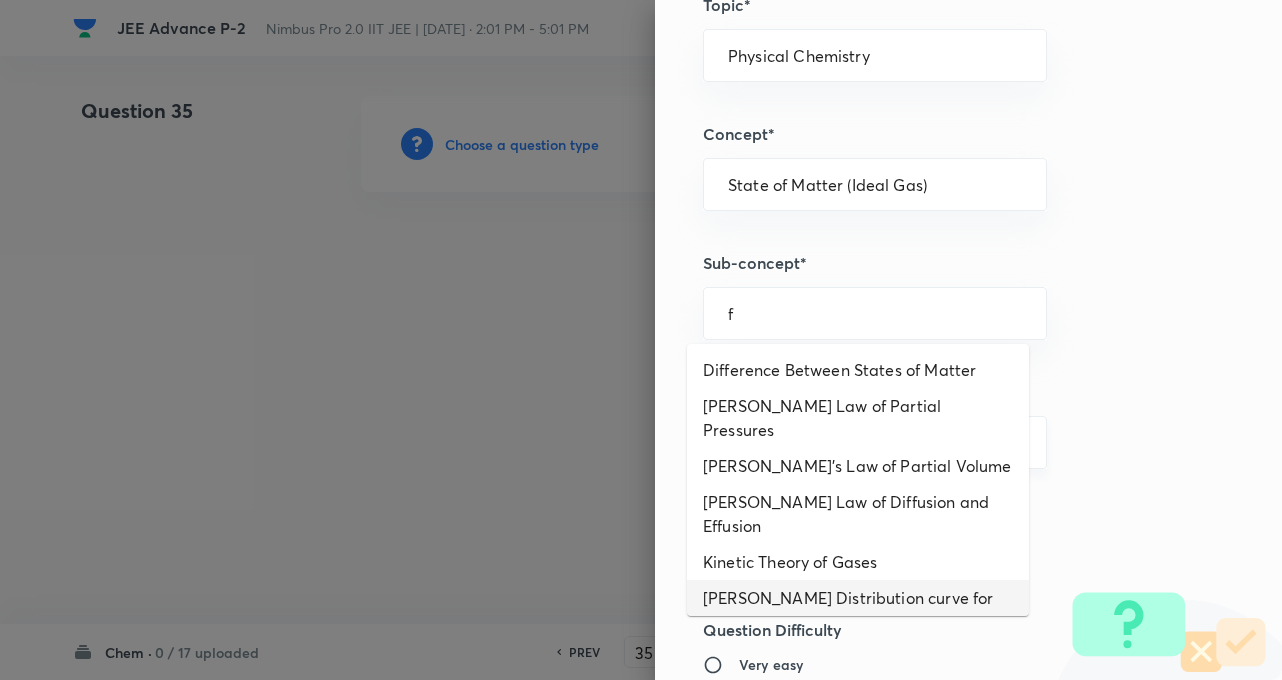 type on "[PERSON_NAME] Distribution curve for Energy" 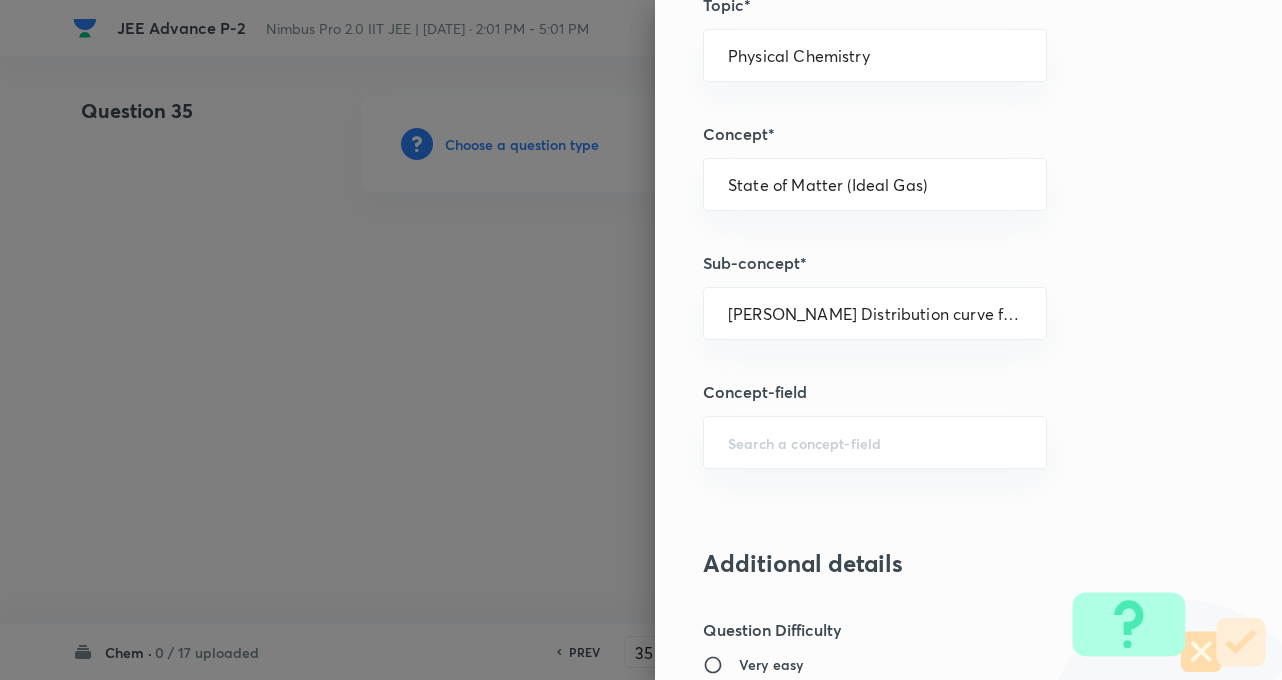 click on "Question settings Question type* Single choice correct Number of options* 2 3 4 5 Does this question have a passage?* Yes No Positive mark 3 ​ Negative Marks (Don’t add negative sign) 1 ​ Syllabus Topic group* Chemistry ​ Topic* Physical Chemistry ​ Concept* State of Matter (Ideal Gas) ​ Sub-concept* Maxwell Distribution curve for Energy ​ Concept-field ​ Additional details Question Difficulty Very easy Easy Moderate Hard Very hard Question is based on Fact Numerical Concept Previous year question Yes No Does this question have equation? Yes No Verification status Is the question verified? *Select 'yes' only if a question is verified Yes No Save" at bounding box center [968, 340] 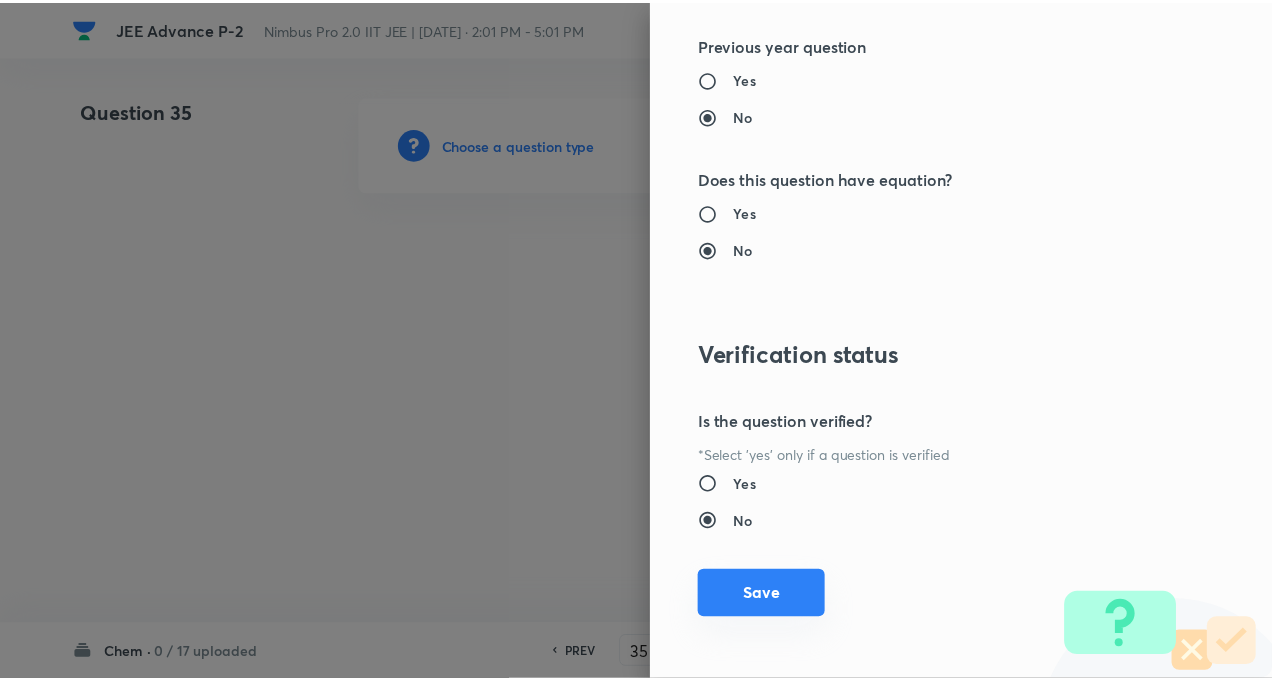 scroll, scrollTop: 2046, scrollLeft: 0, axis: vertical 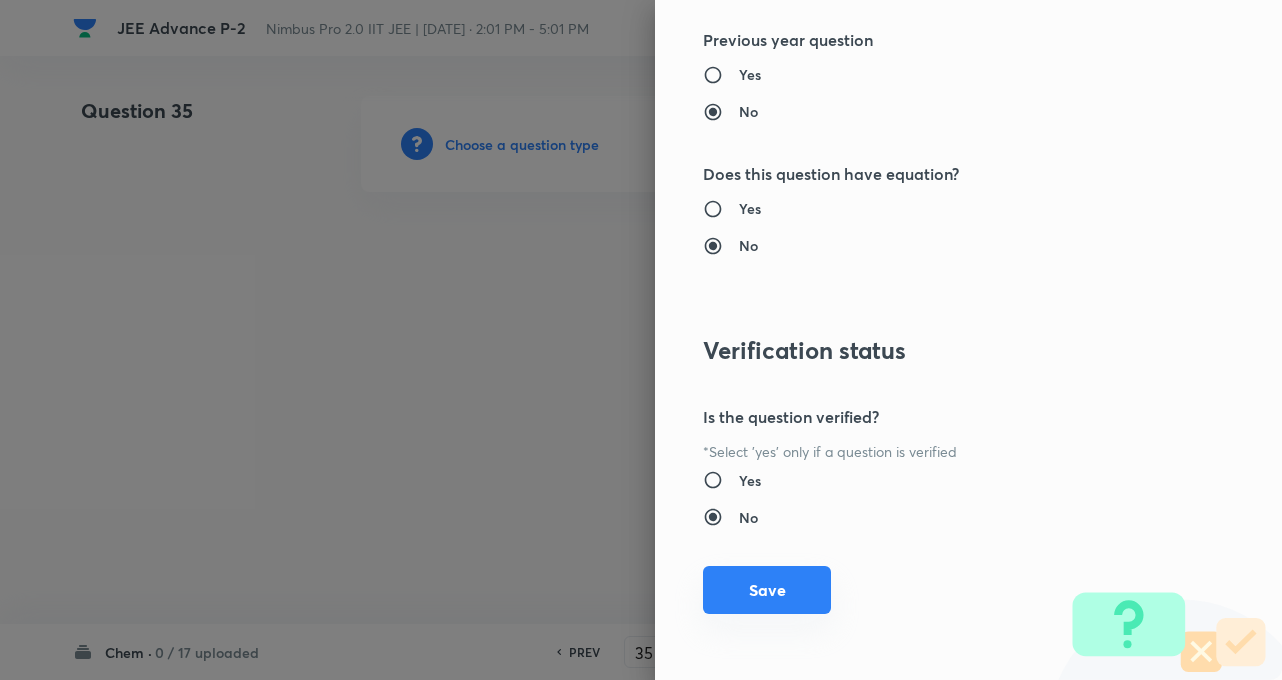 click on "Save" at bounding box center [767, 590] 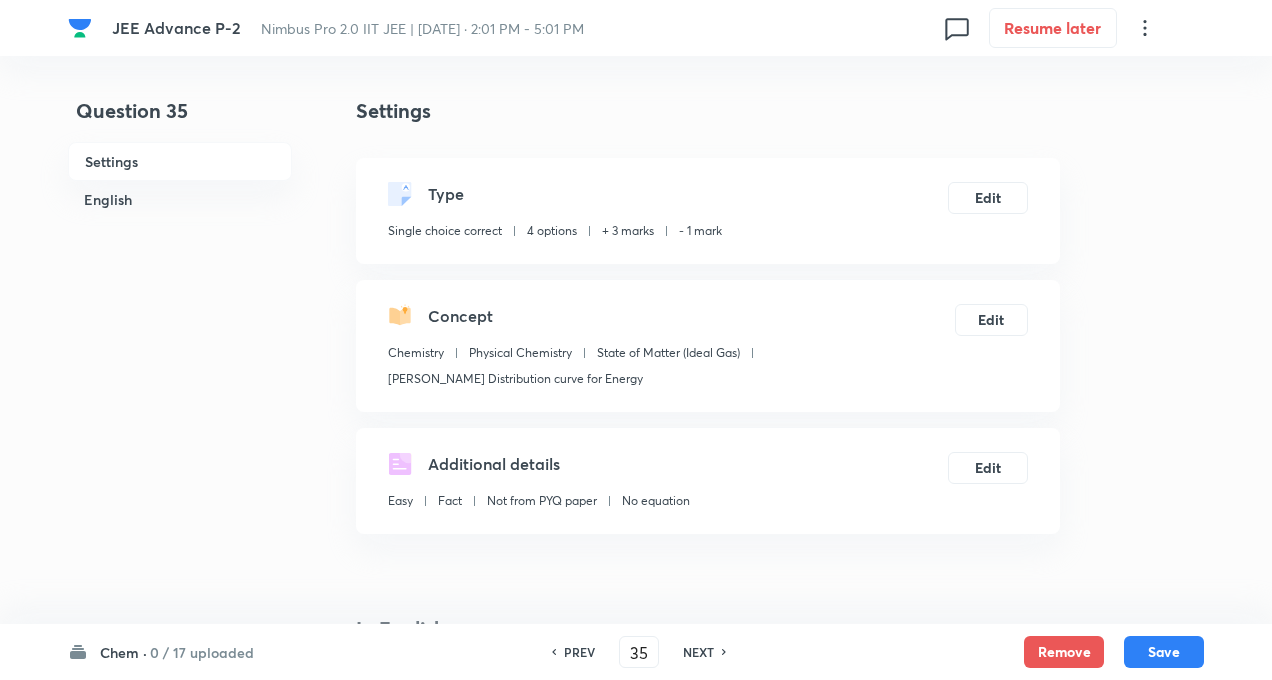 click on "Question 35 Settings English" at bounding box center [180, 1367] 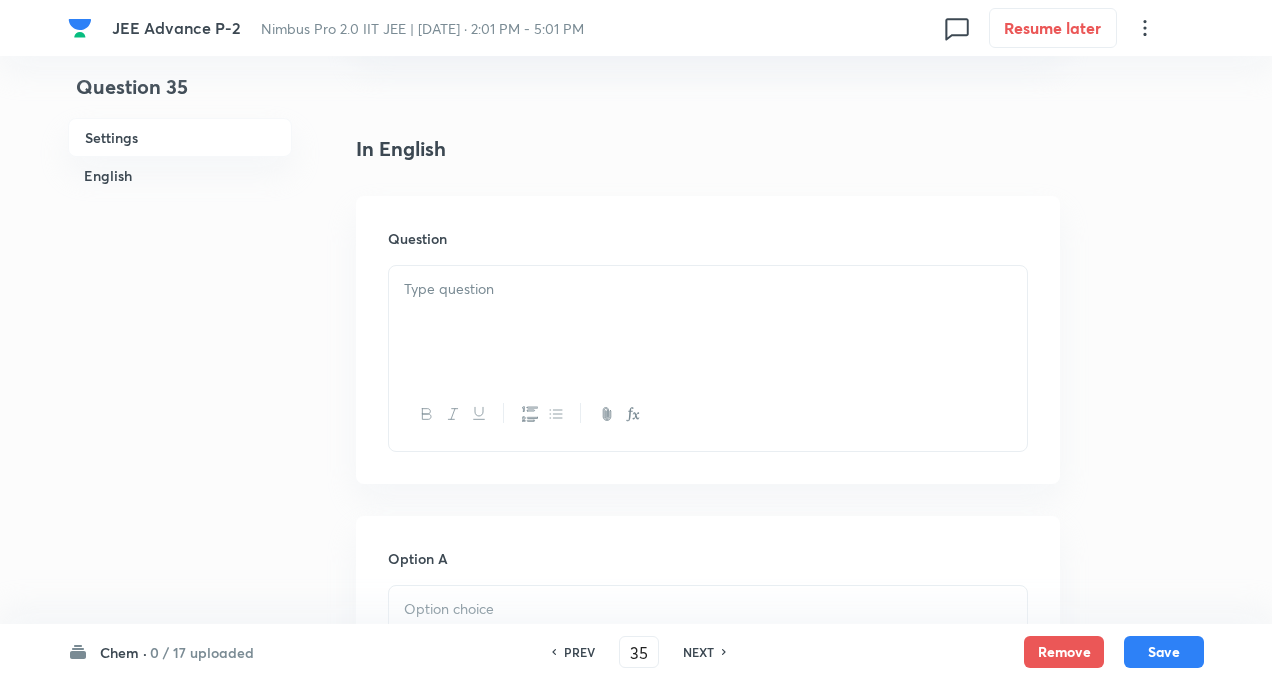 scroll, scrollTop: 520, scrollLeft: 0, axis: vertical 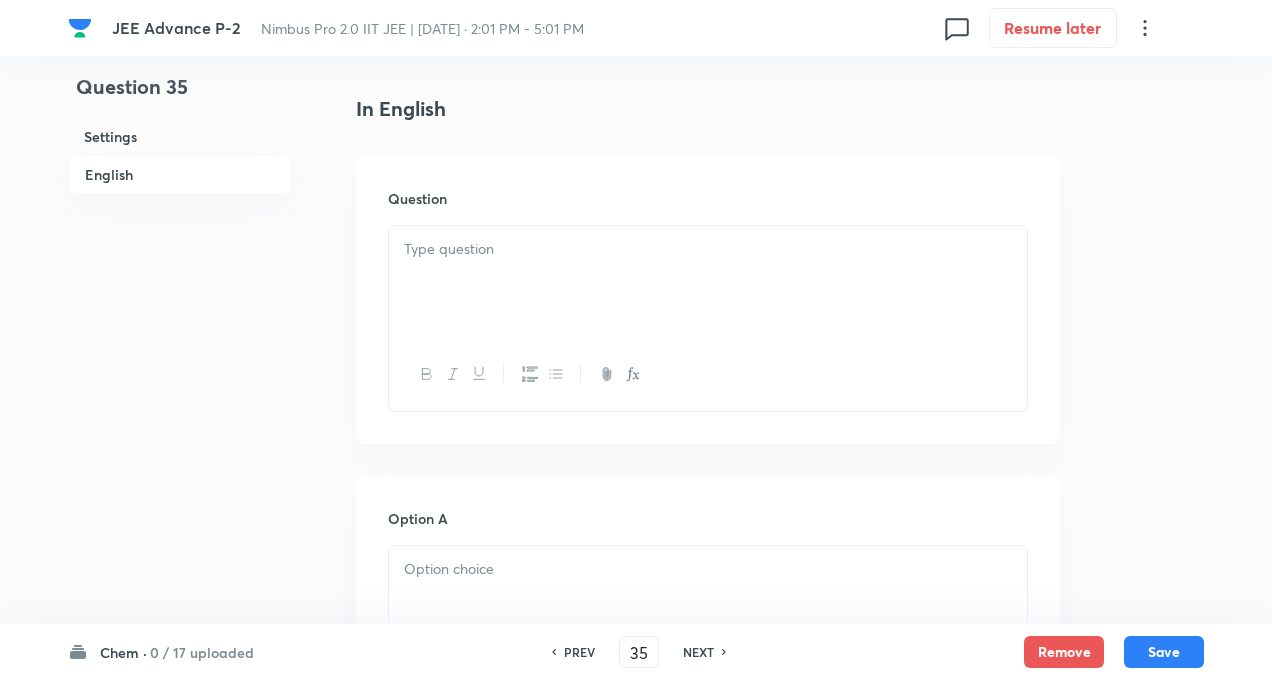 click at bounding box center (708, 282) 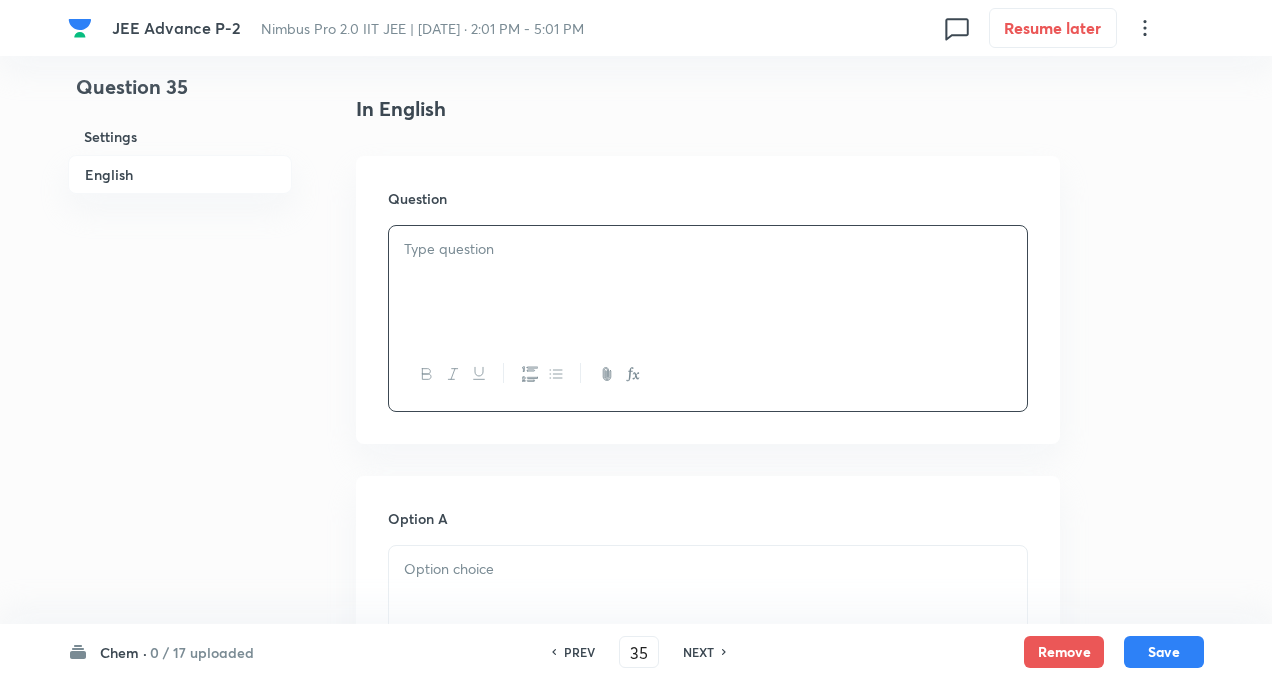paste 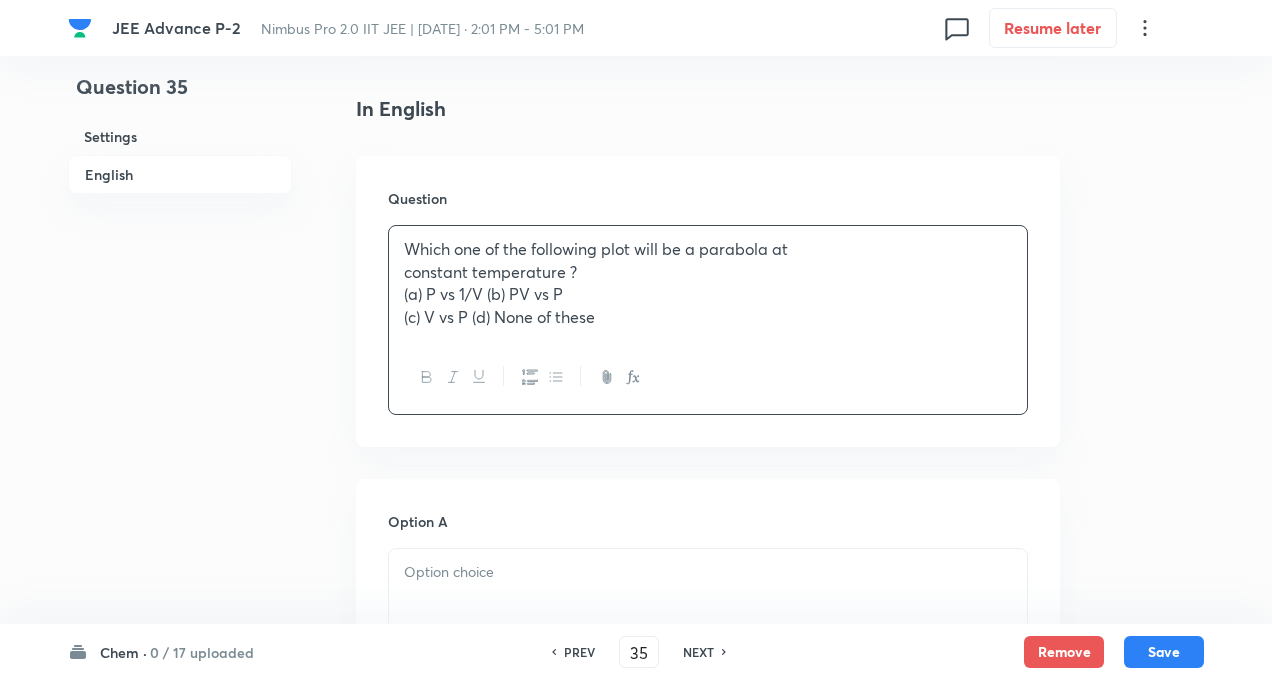 click on "Which one of the following plot will be a parabola at constant temperature ? (a) P vs 1/V (b) PV vs P (c) V vs P (d) None of these" at bounding box center [708, 283] 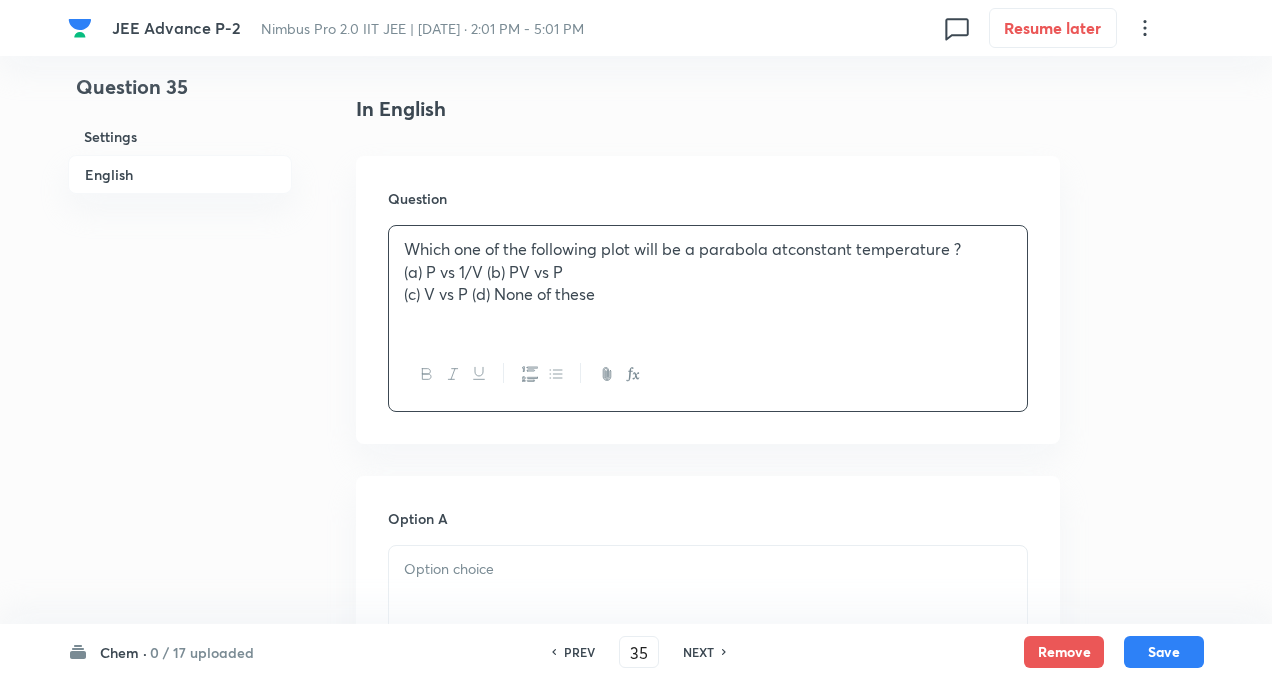 type 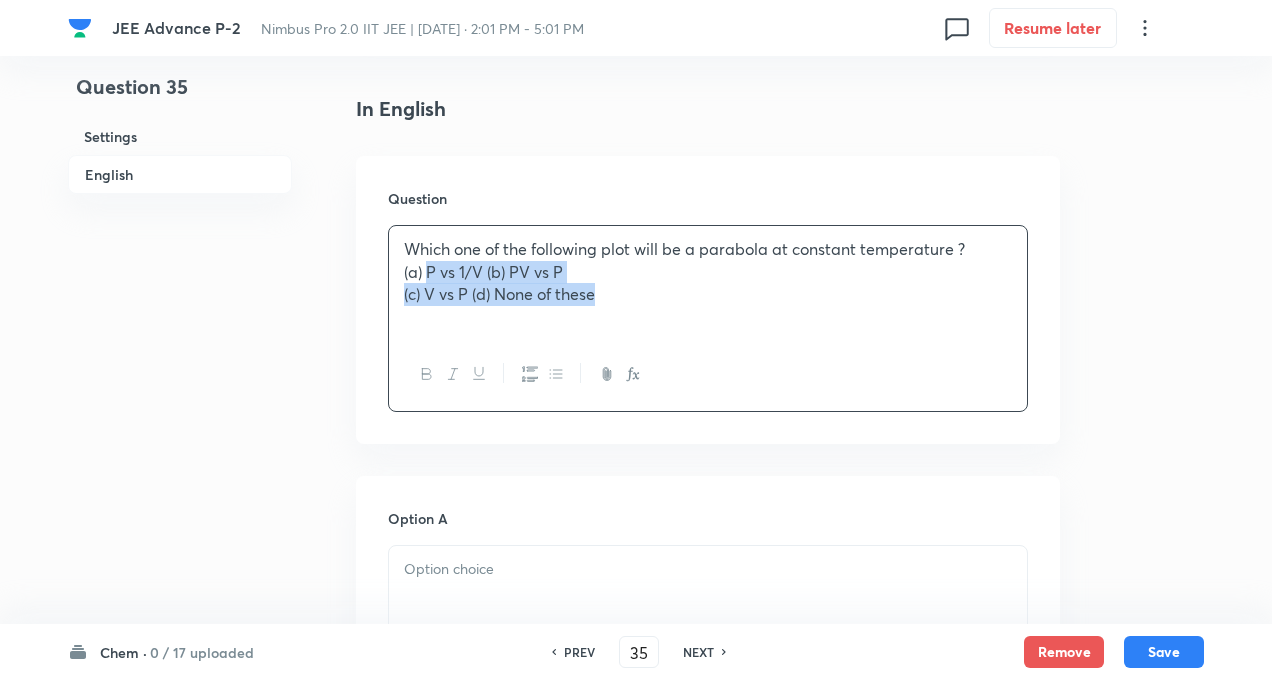 drag, startPoint x: 426, startPoint y: 269, endPoint x: 752, endPoint y: 355, distance: 337.15277 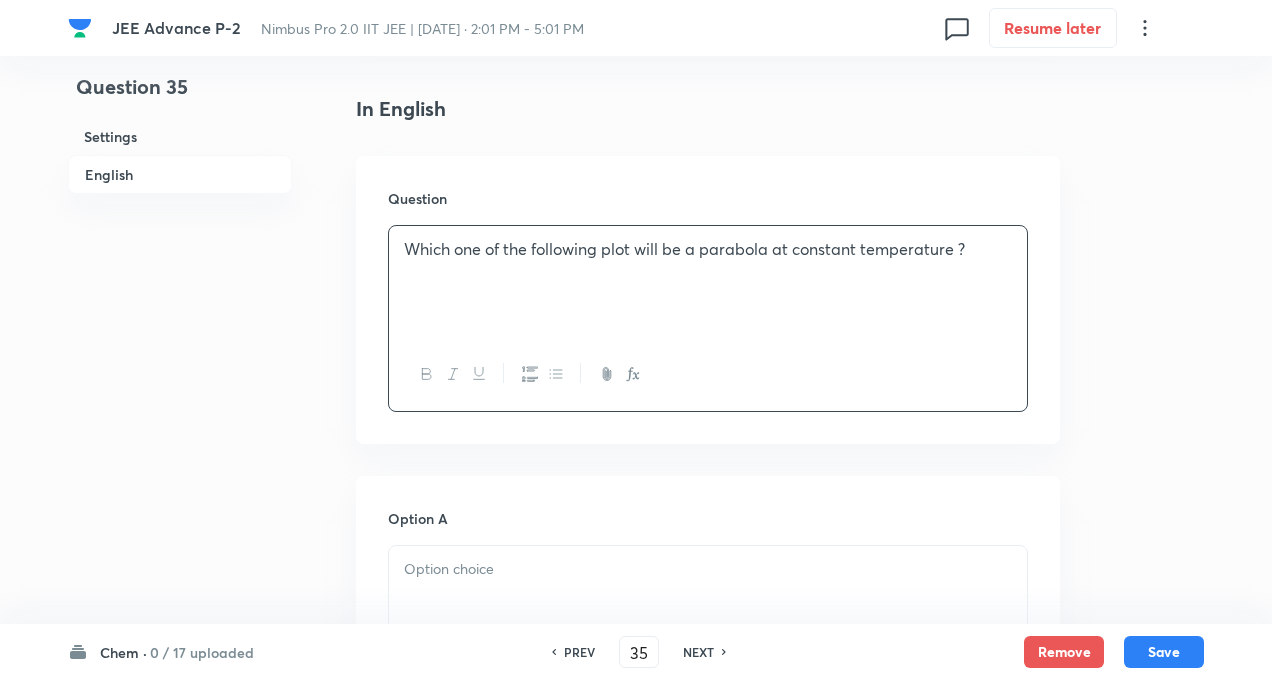 click on "Question Which one of the following plot will be a parabola at constant temperature ?" at bounding box center (708, 300) 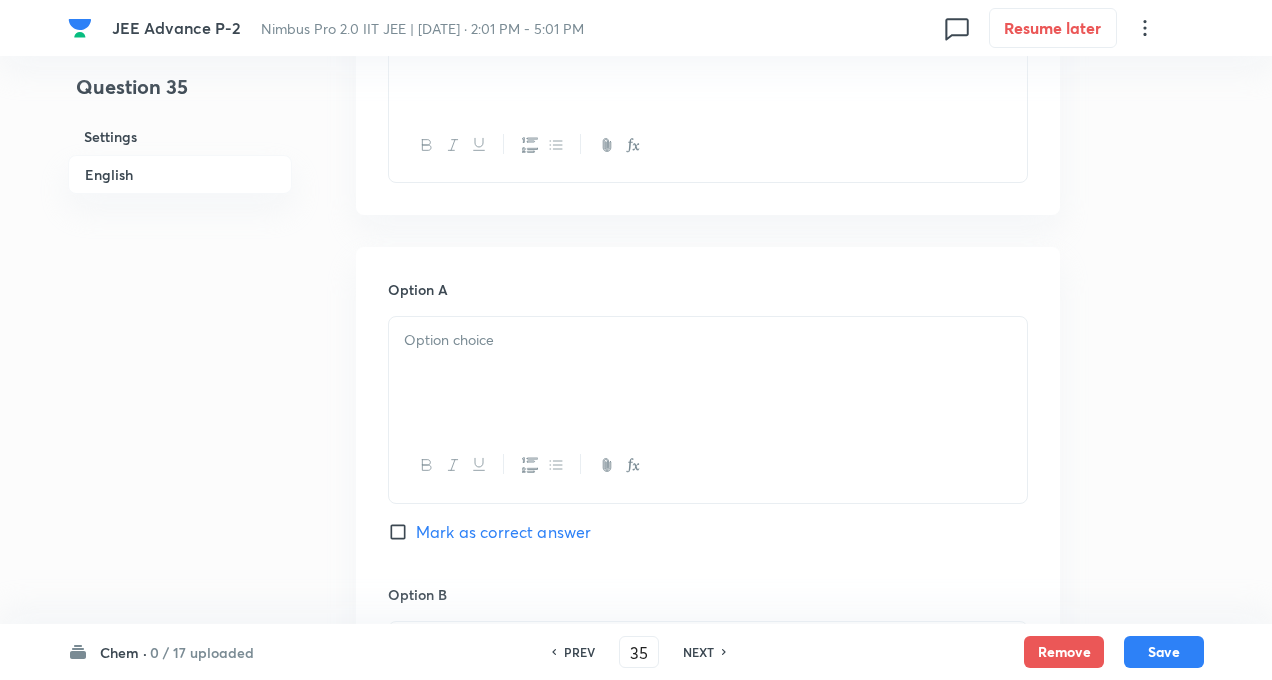 scroll, scrollTop: 840, scrollLeft: 0, axis: vertical 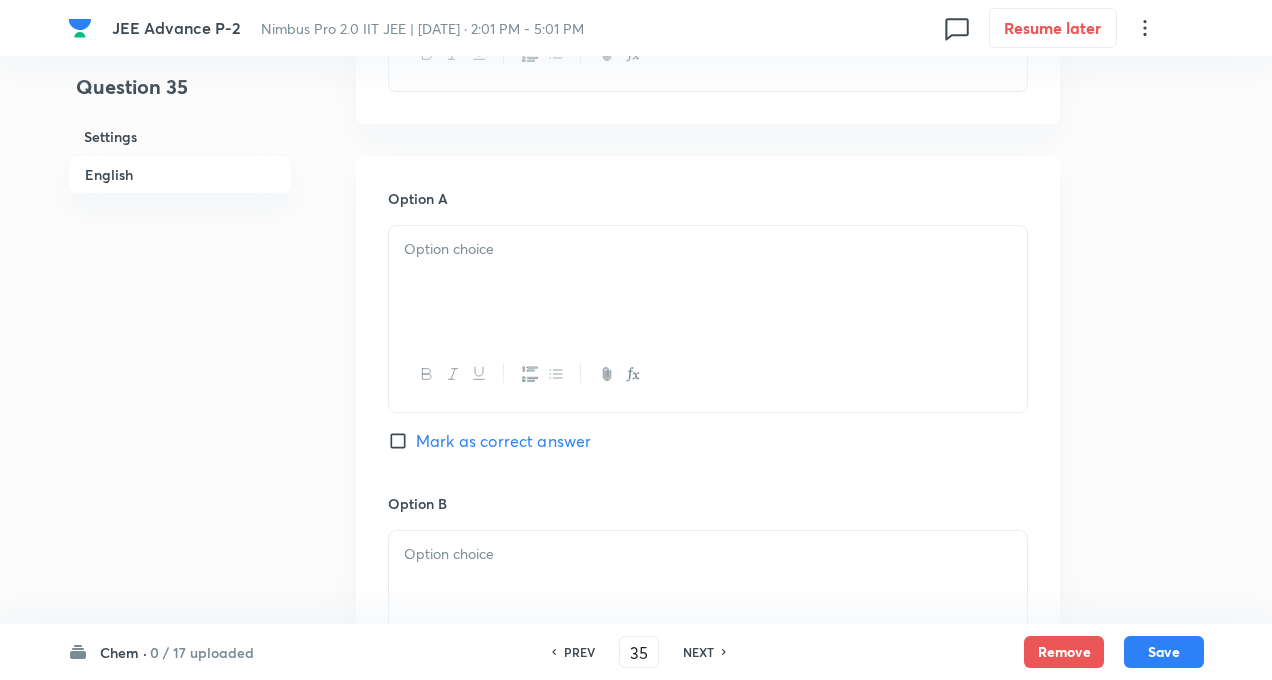 click at bounding box center (708, 249) 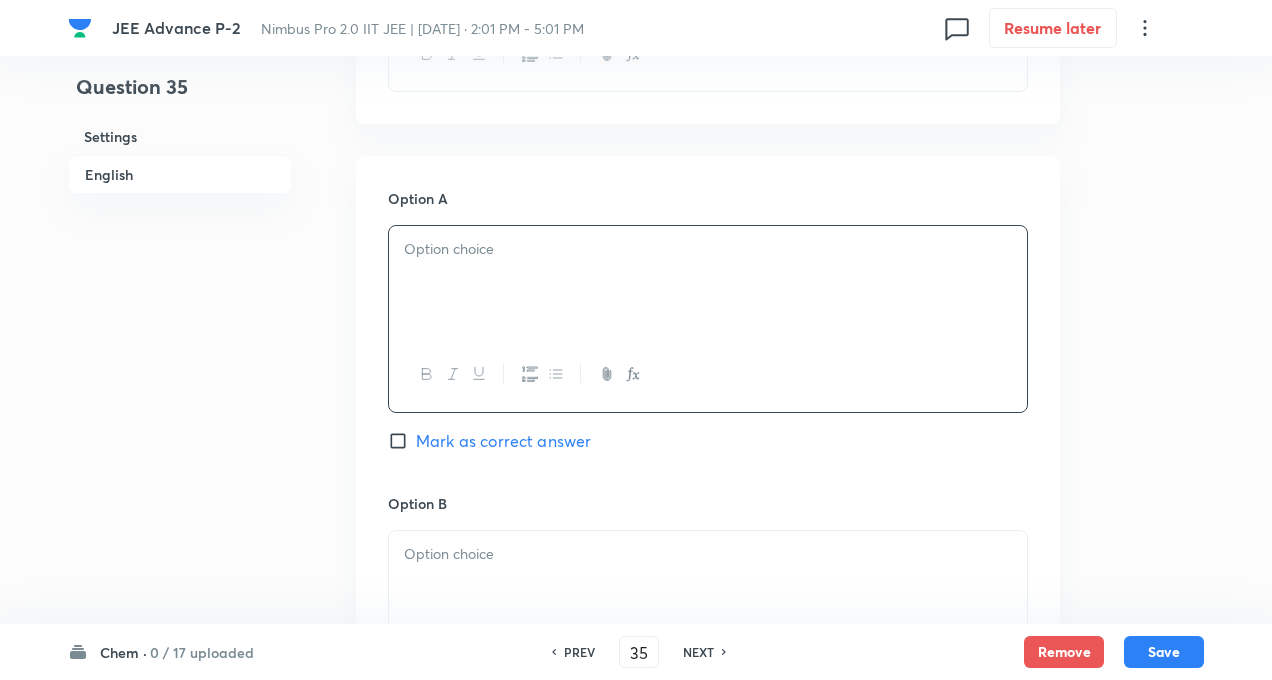paste 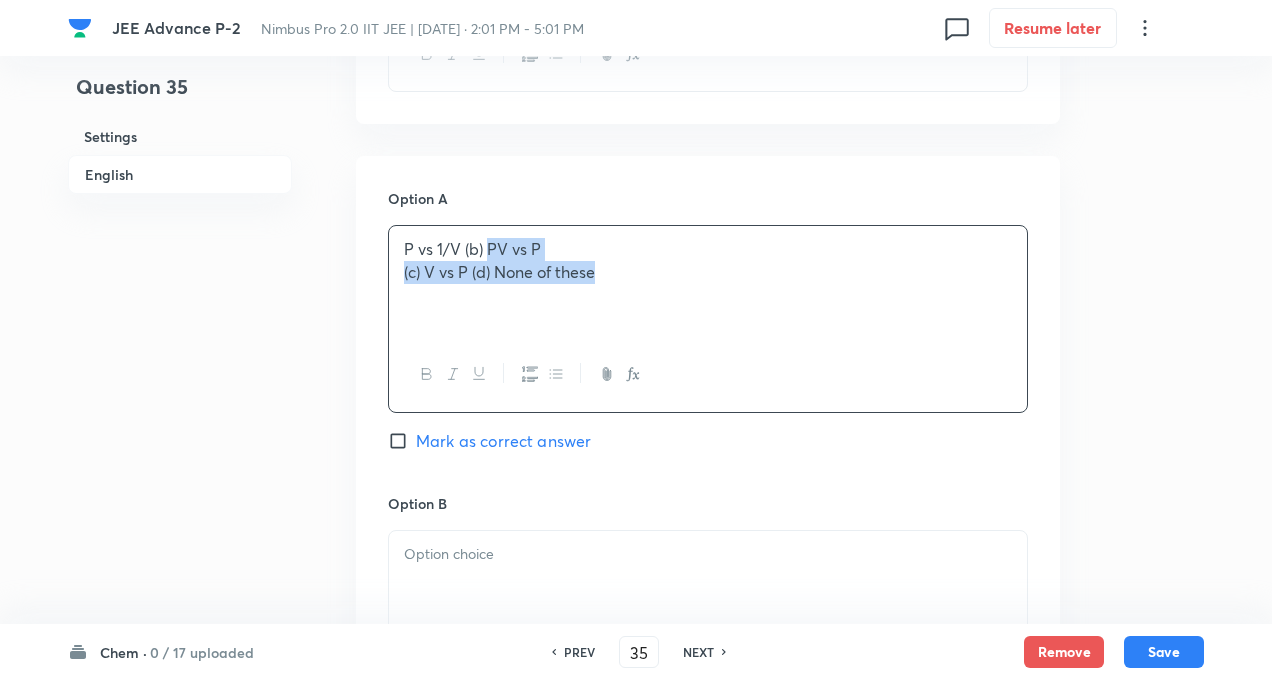 drag, startPoint x: 488, startPoint y: 246, endPoint x: 752, endPoint y: 371, distance: 292.0976 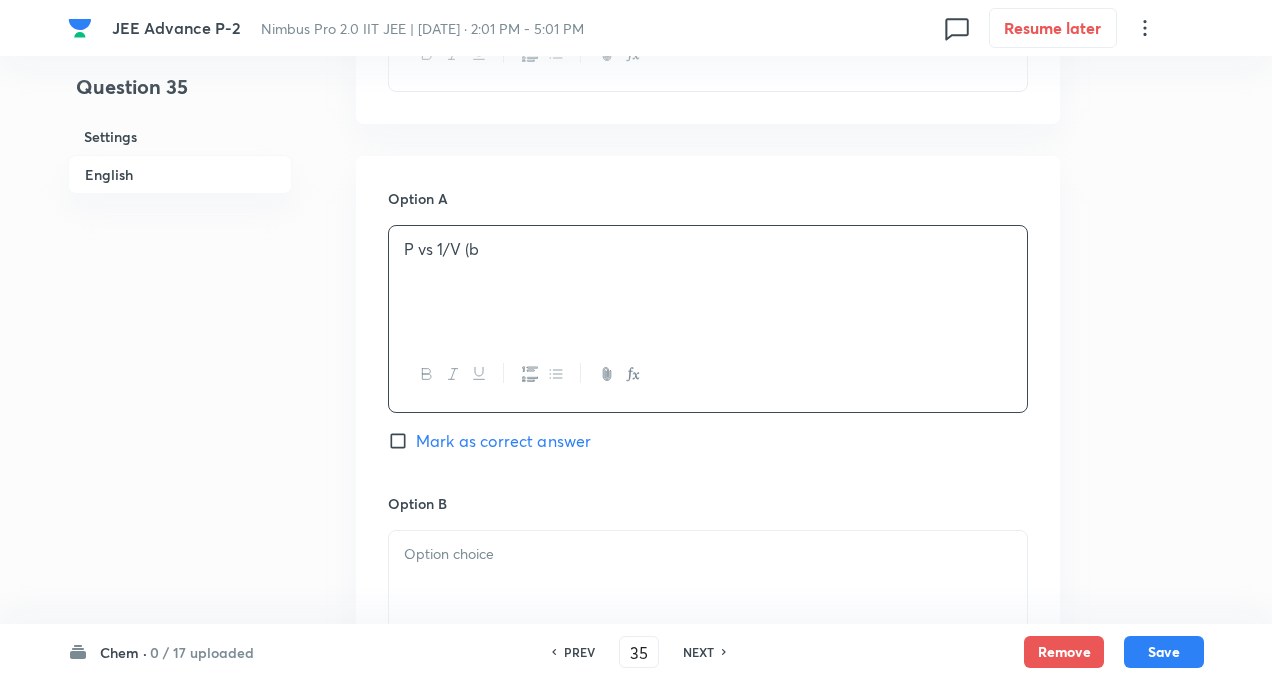 type 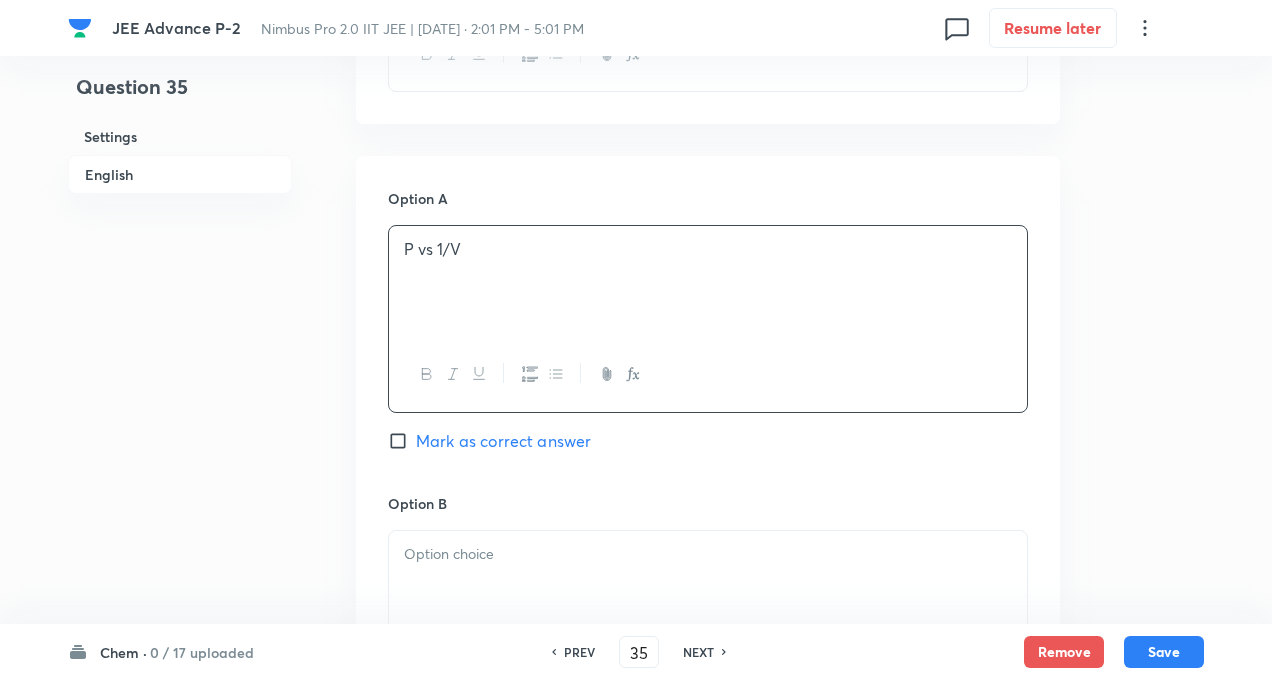 click at bounding box center (708, 554) 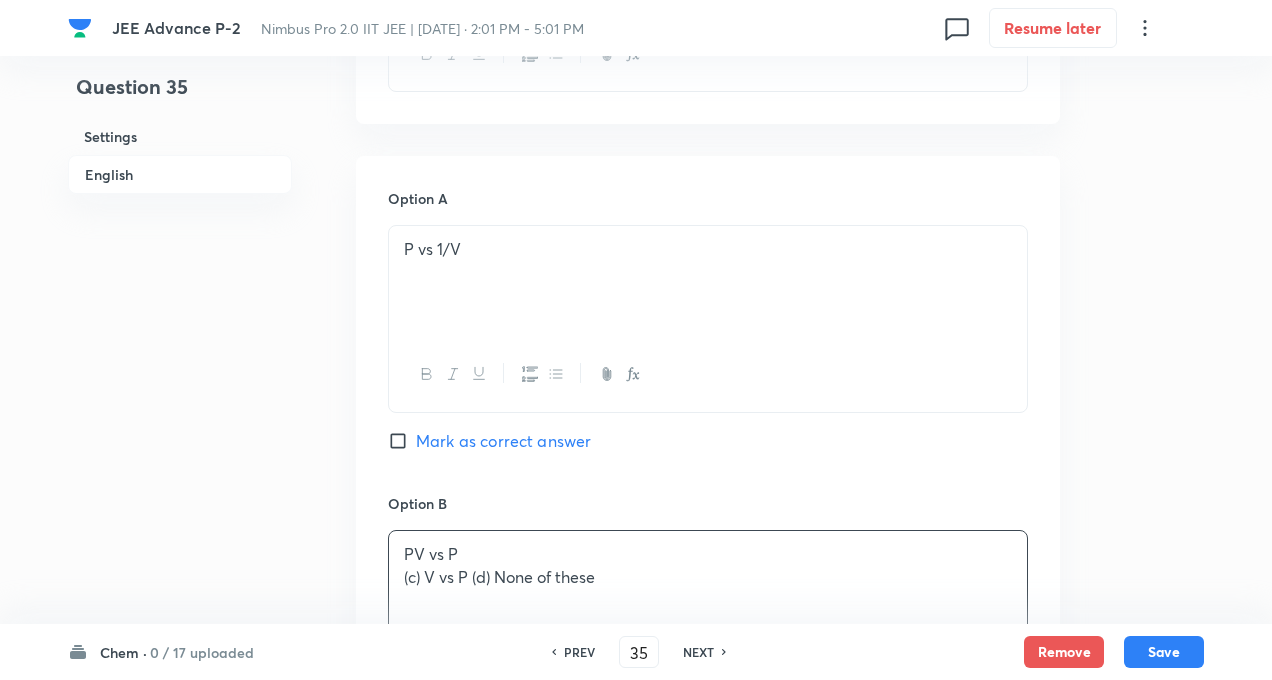 click on "Question 35 Settings English" at bounding box center [180, 527] 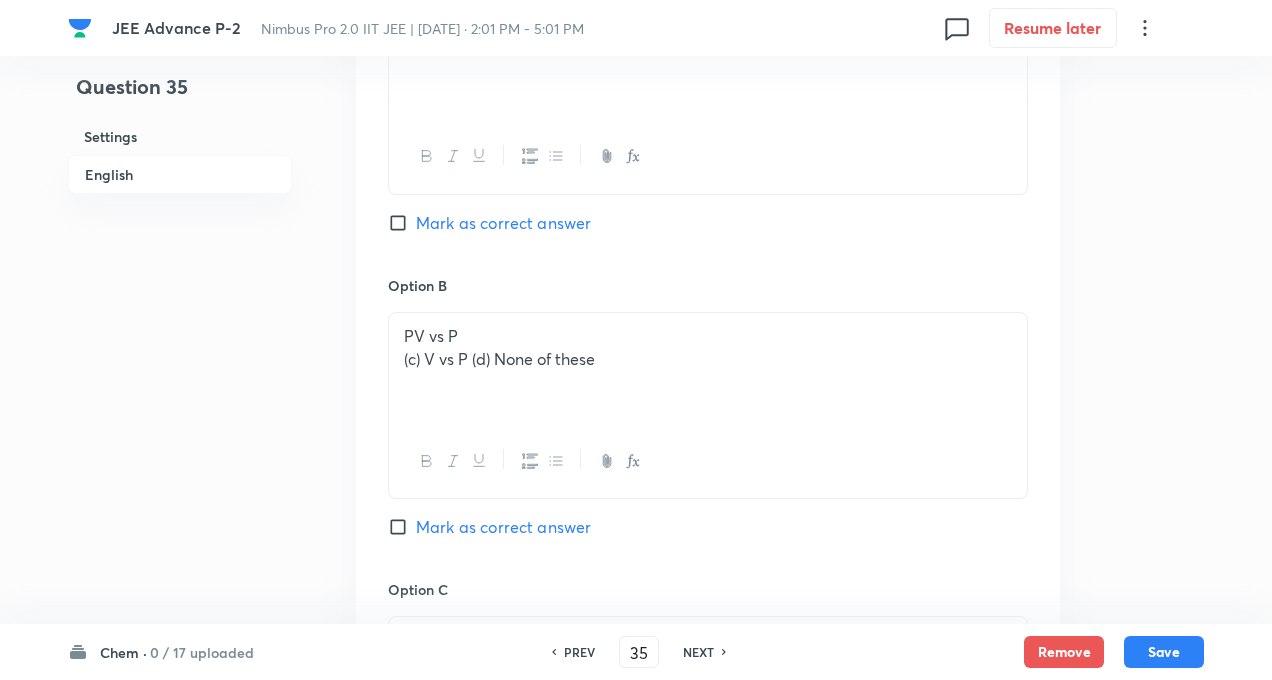 scroll, scrollTop: 1080, scrollLeft: 0, axis: vertical 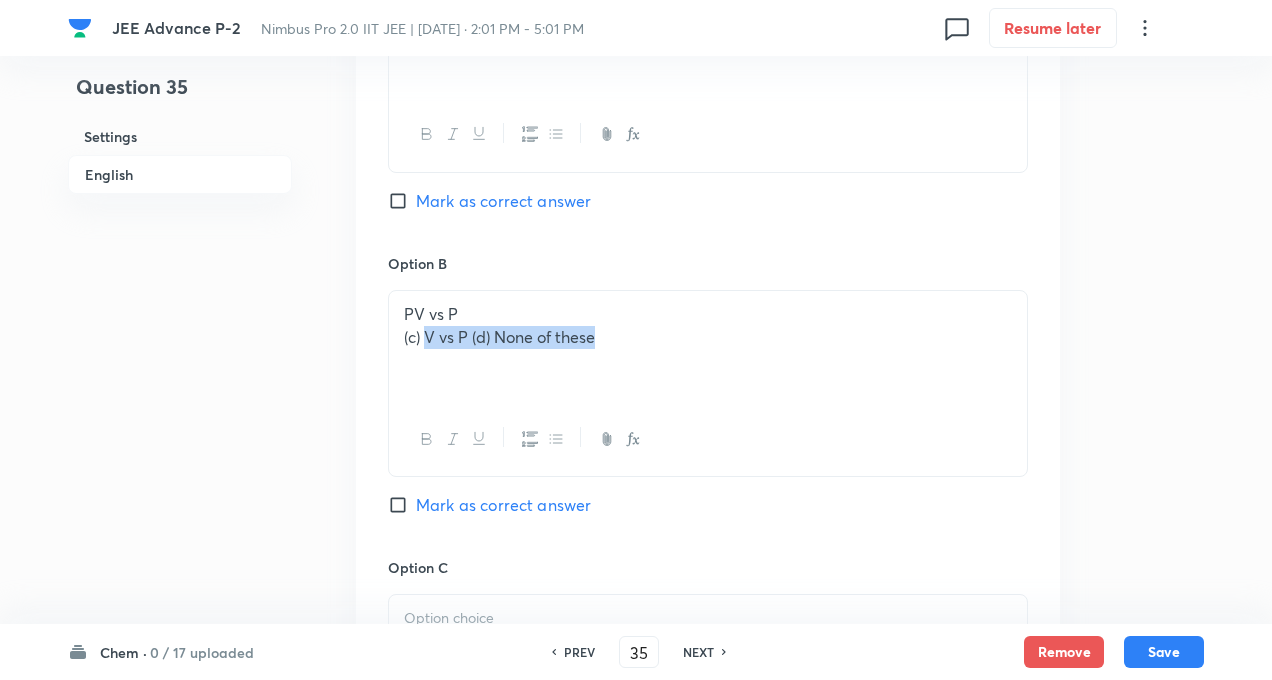drag, startPoint x: 425, startPoint y: 337, endPoint x: 742, endPoint y: 409, distance: 325.07385 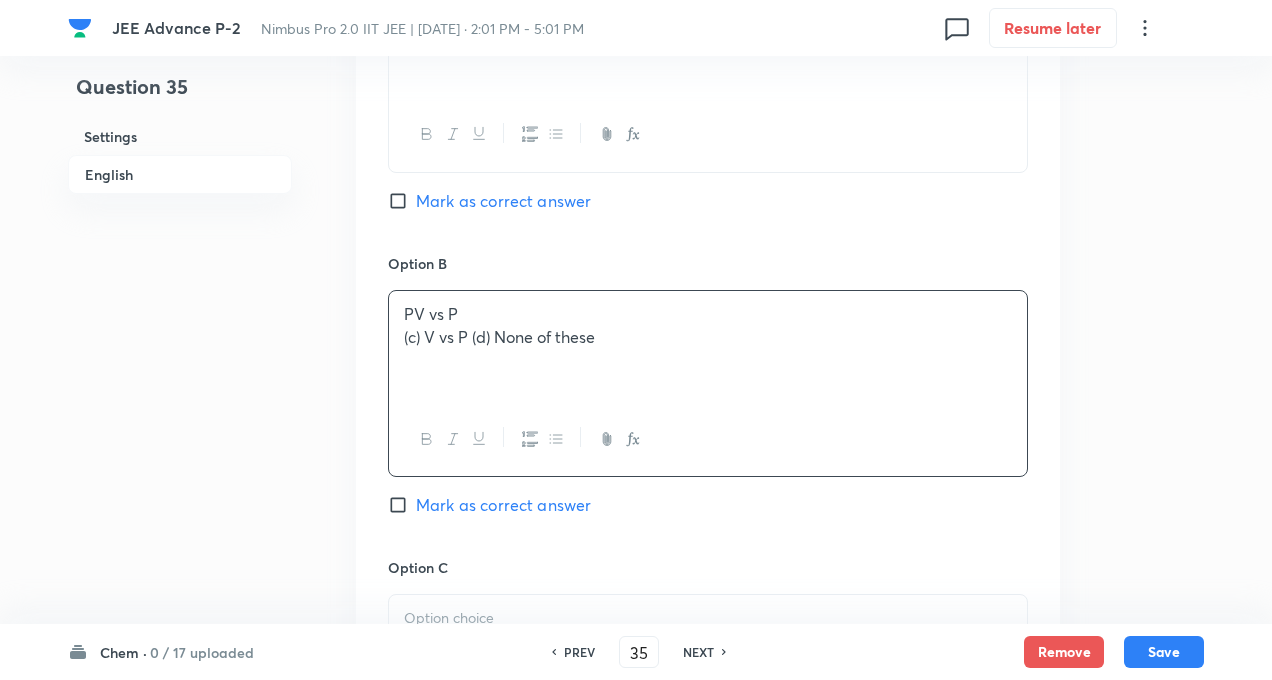 type 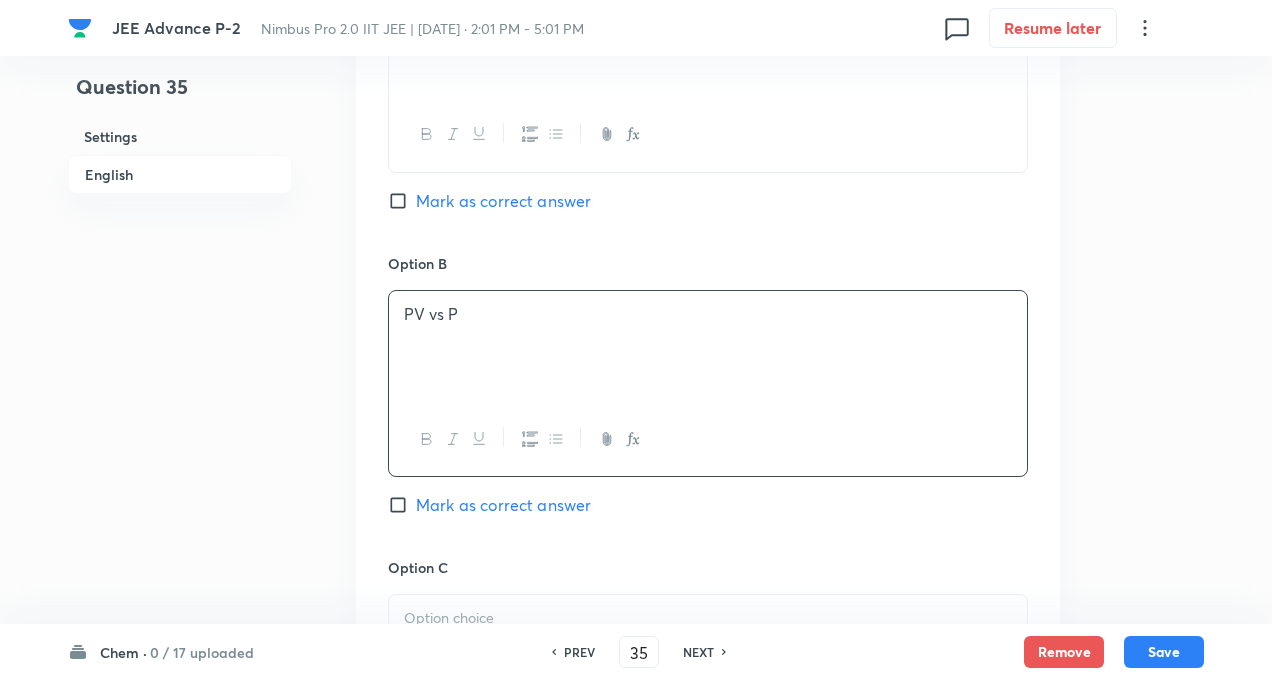 click on "Question 35 Settings English Settings Type Single choice correct 4 options + 3 marks - 1 mark Edit Concept Chemistry Physical Chemistry State of Matter (Ideal Gas) Maxwell Distribution curve for Energy Edit Additional details Easy Fact Not from PYQ paper No equation Edit In English Question Which one of the following plot will be a parabola at constant temperature ? Option A P vs 1/V  Mark as correct answer Option B PV vs P Mark as correct answer Option C Mark as correct answer Option D Mark as correct answer Solution" at bounding box center (636, 287) 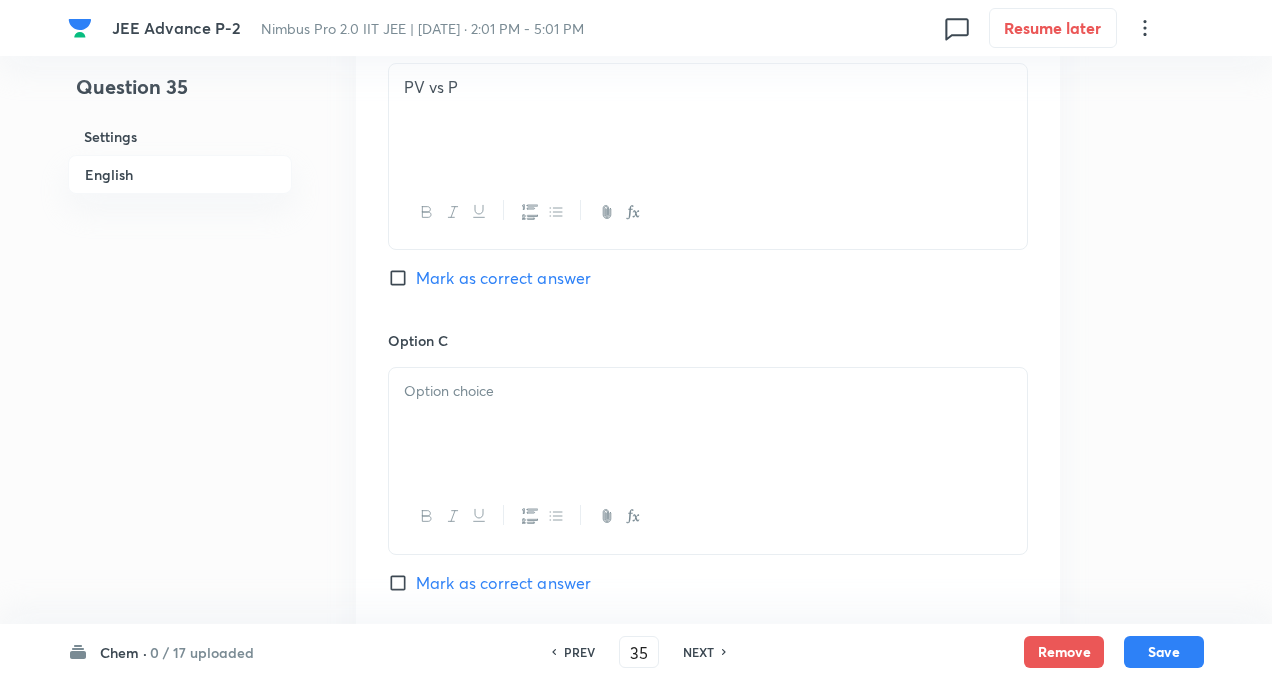 scroll, scrollTop: 1400, scrollLeft: 0, axis: vertical 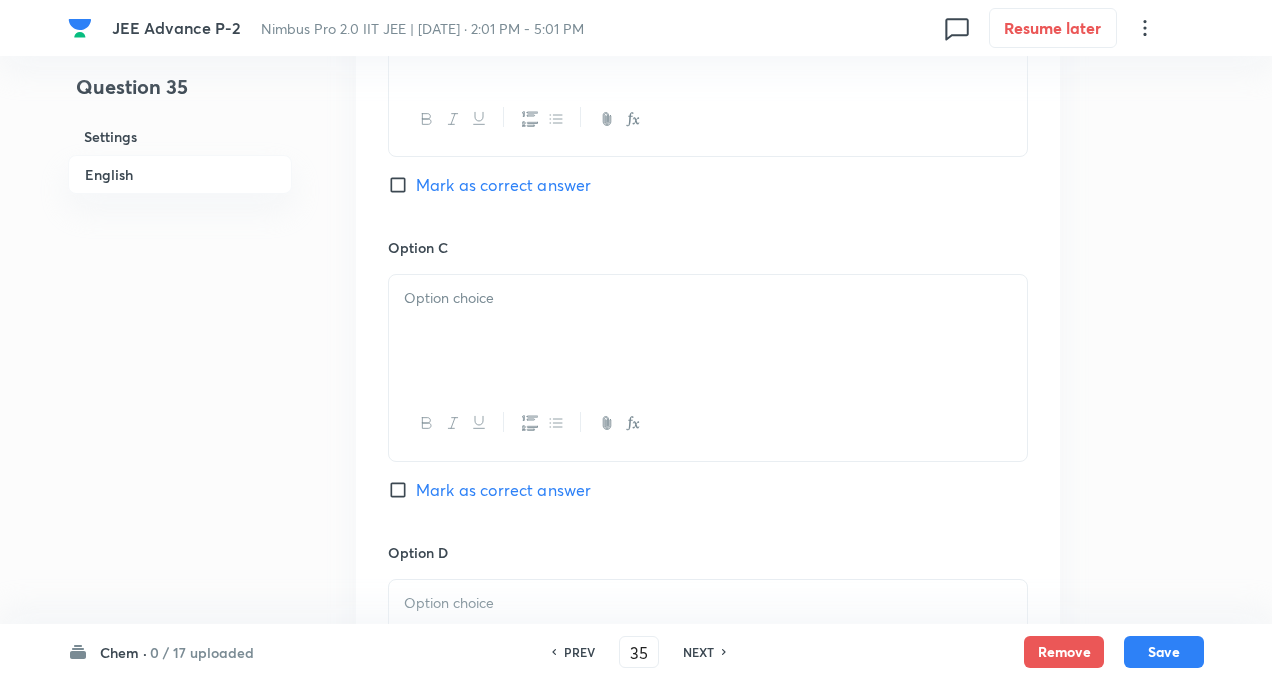 click at bounding box center (708, 331) 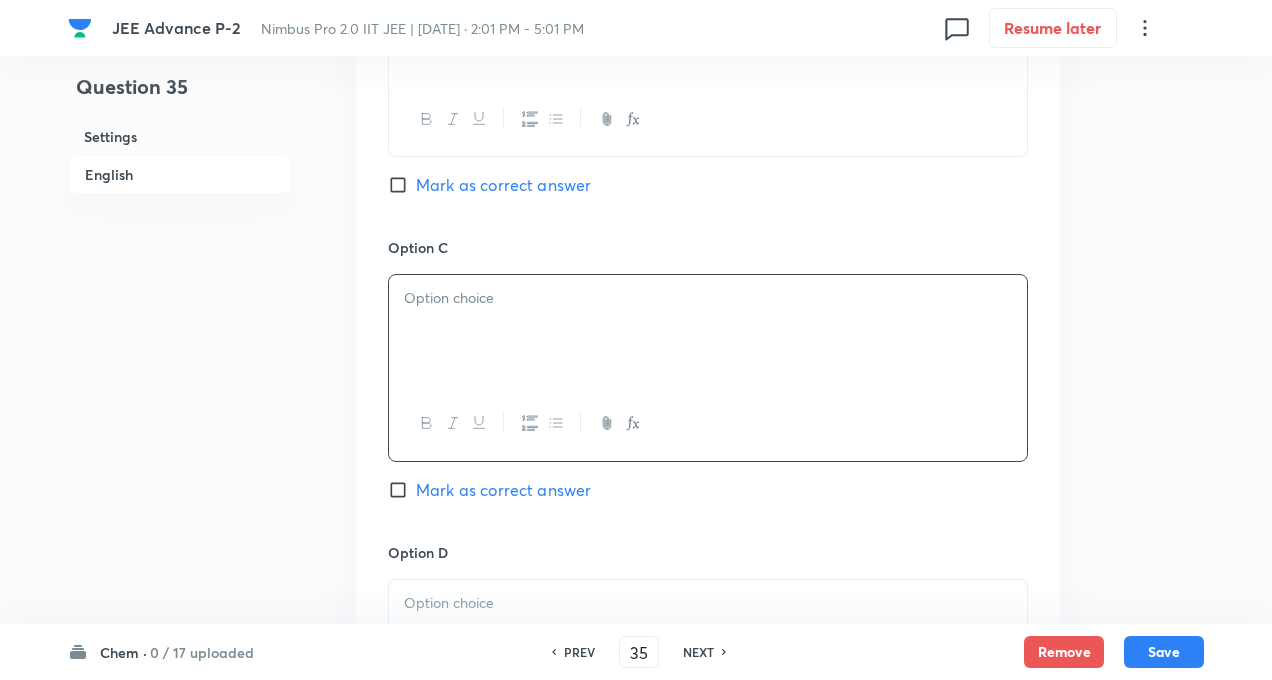 paste 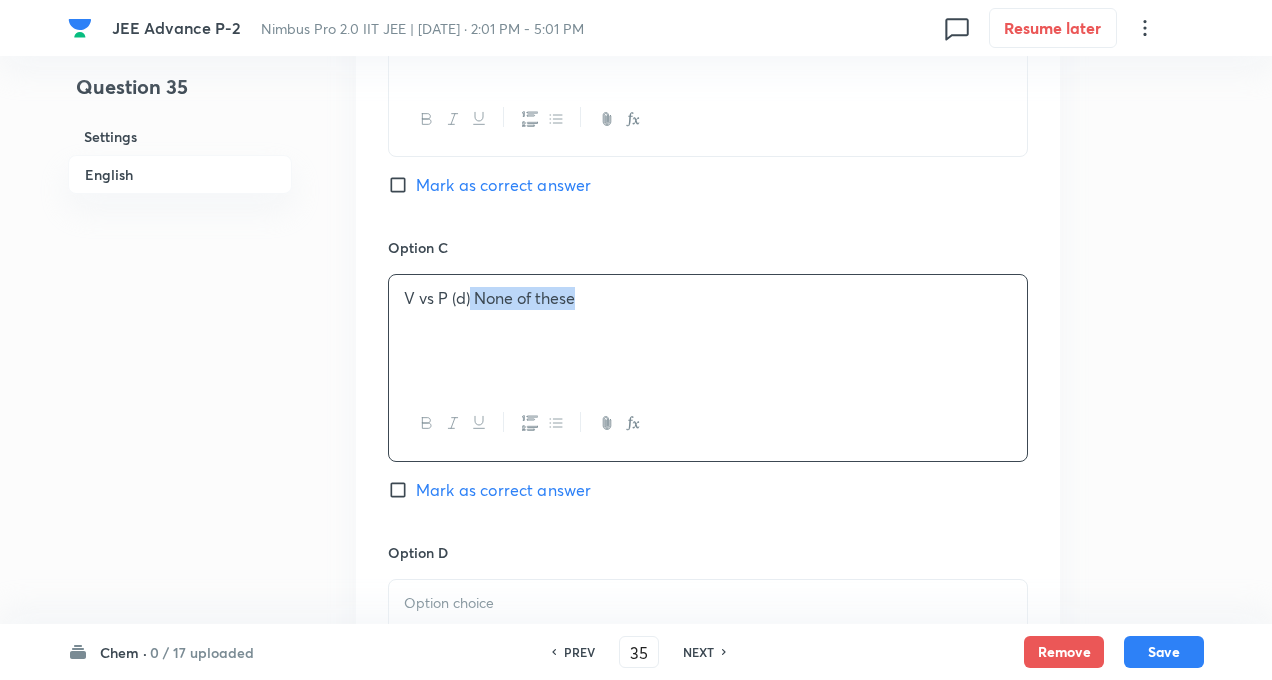 drag, startPoint x: 473, startPoint y: 298, endPoint x: 924, endPoint y: 436, distance: 471.64075 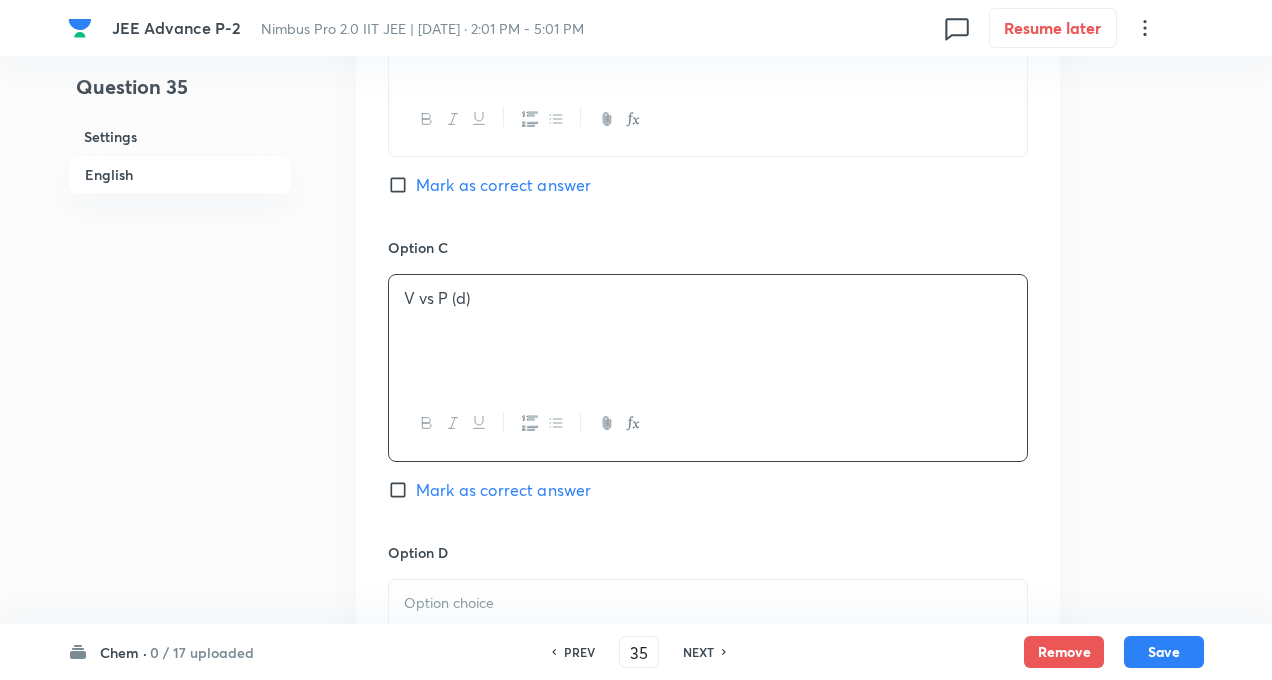 type 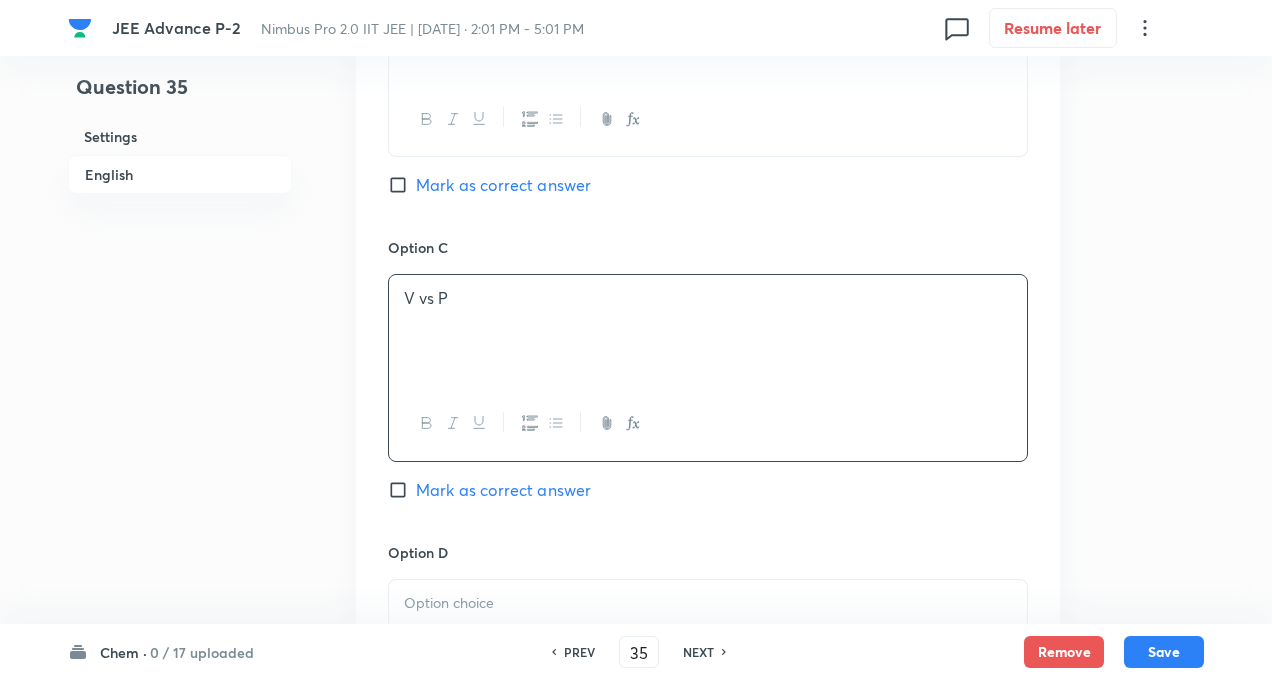 click at bounding box center (708, 603) 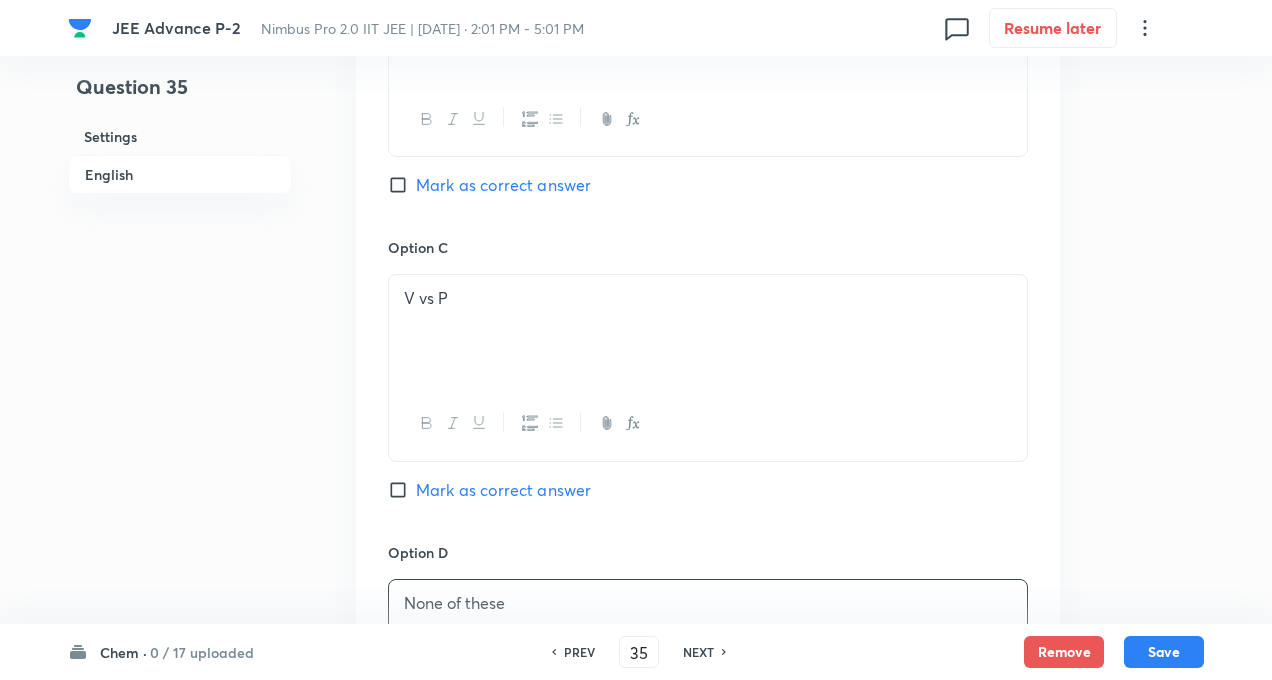 click on "Question 35 Settings English" at bounding box center (180, -33) 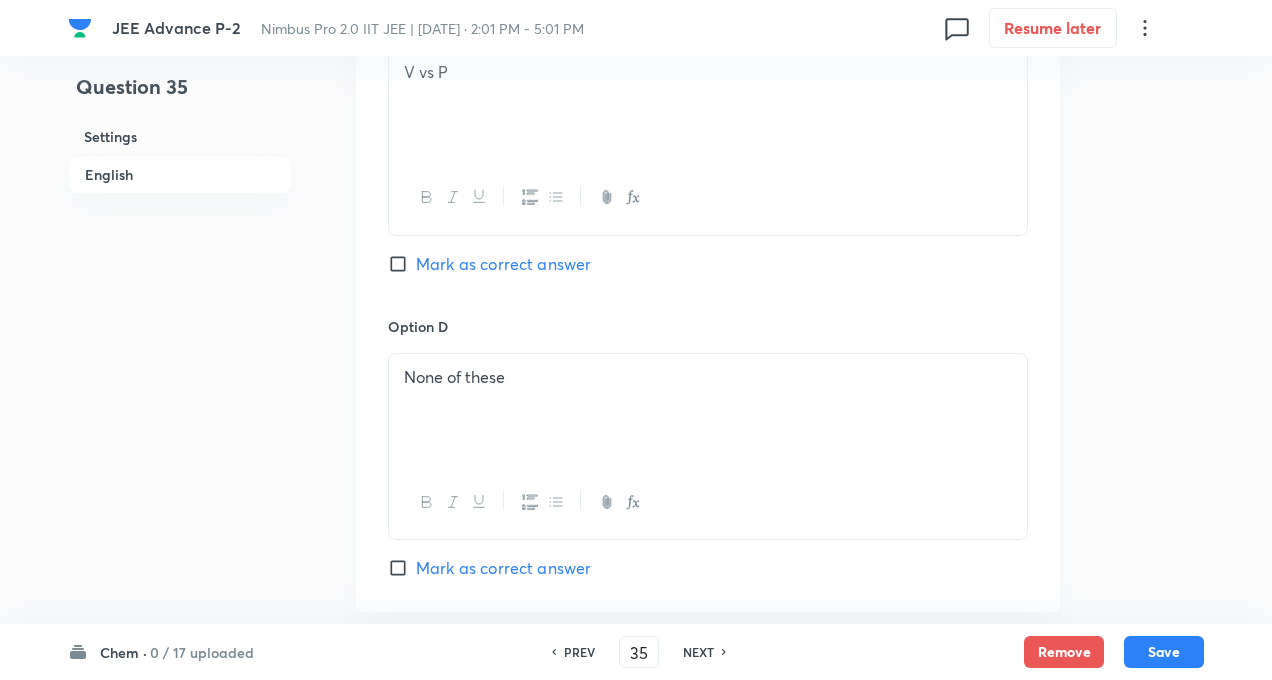 scroll, scrollTop: 1720, scrollLeft: 0, axis: vertical 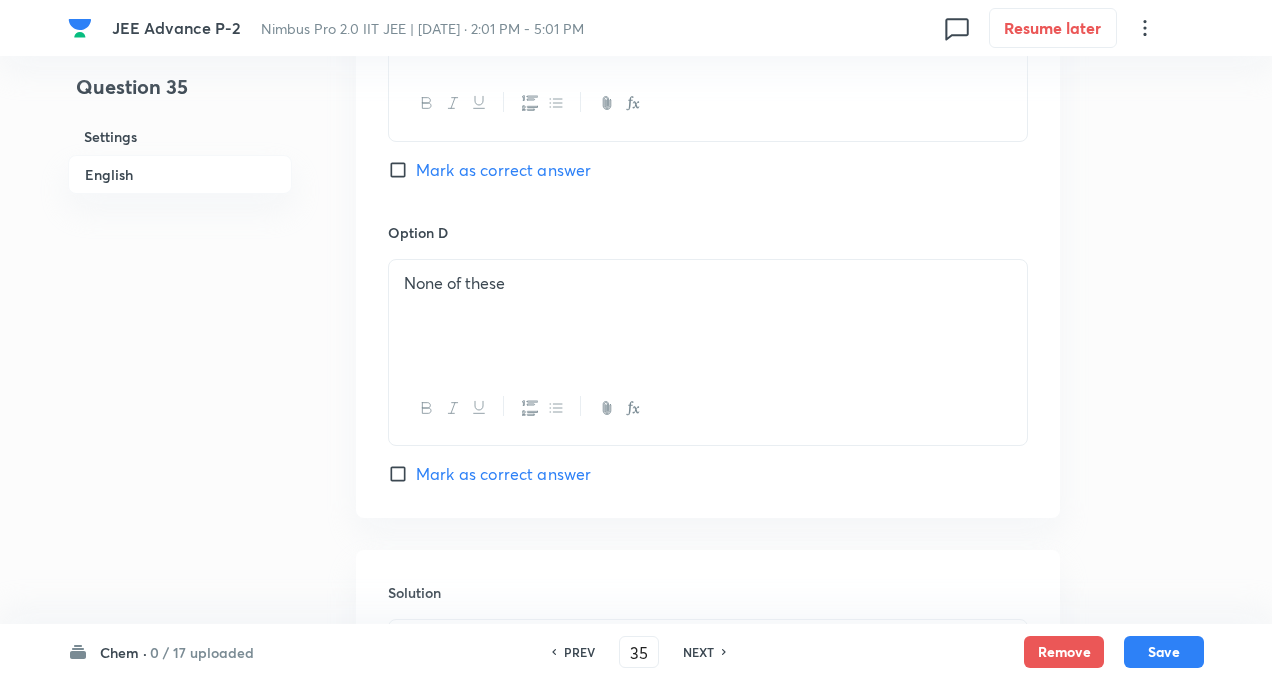 click on "Mark as correct answer" at bounding box center (402, 474) 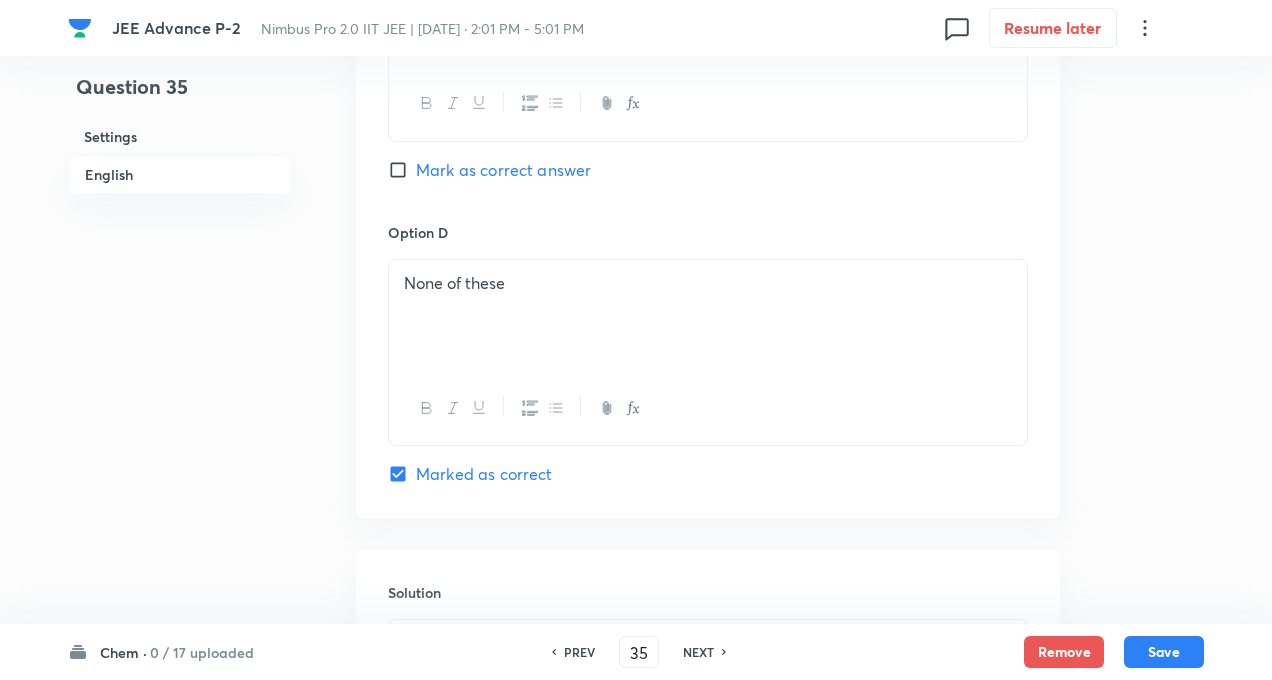 click on "Question 35 Settings English Settings Type Single choice correct 4 options + 3 marks - 1 mark Edit Concept Chemistry Physical Chemistry State of Matter (Ideal Gas) Maxwell Distribution curve for Energy Edit Additional details Easy Fact Not from PYQ paper No equation Edit In English Question Which one of the following plot will be a parabola at constant temperature ? Option A P vs 1/V  Mark as correct answer Option B PV vs P Mark as correct answer Option C V vs P  Mark as correct answer Option D None of these  Marked as correct Solution" at bounding box center [636, -353] 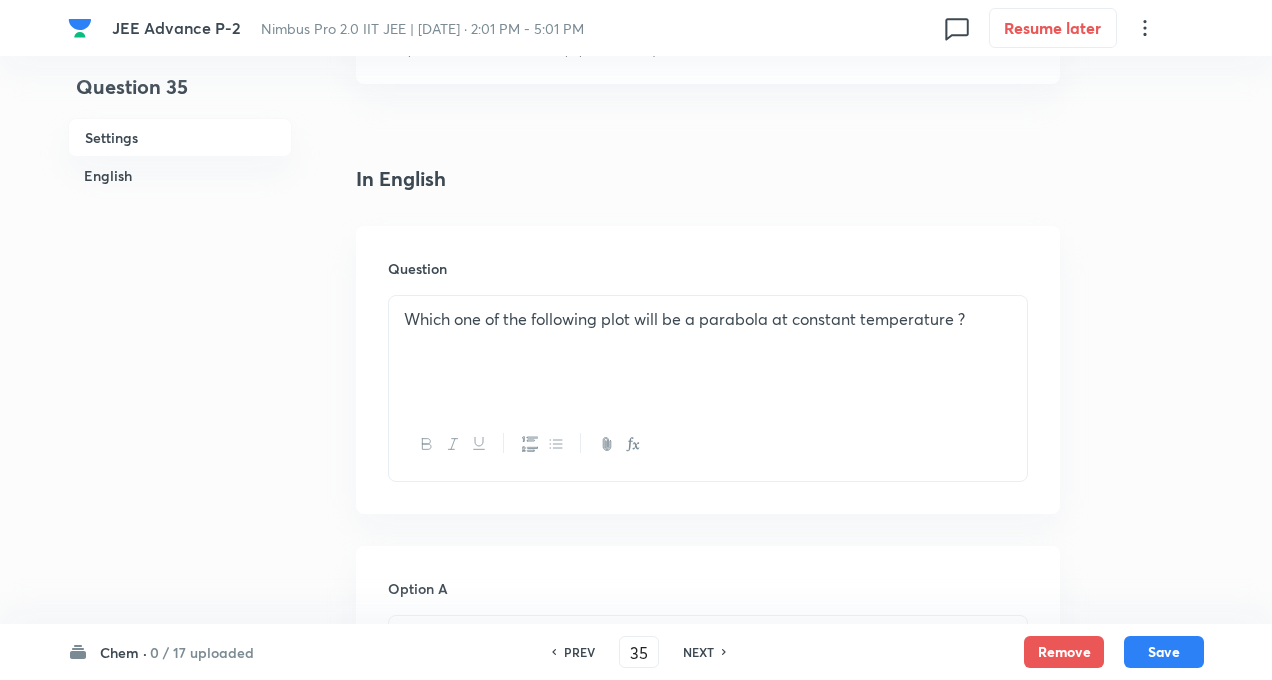 scroll, scrollTop: 480, scrollLeft: 0, axis: vertical 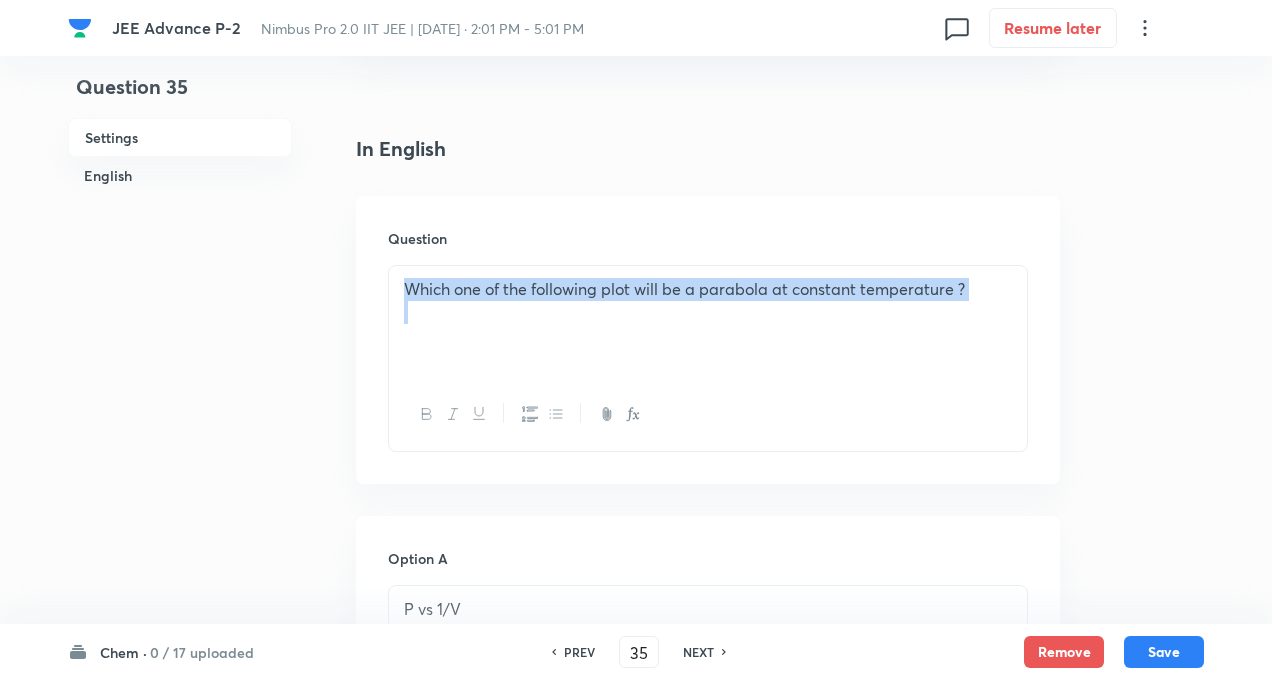 drag, startPoint x: 403, startPoint y: 287, endPoint x: 998, endPoint y: 325, distance: 596.2122 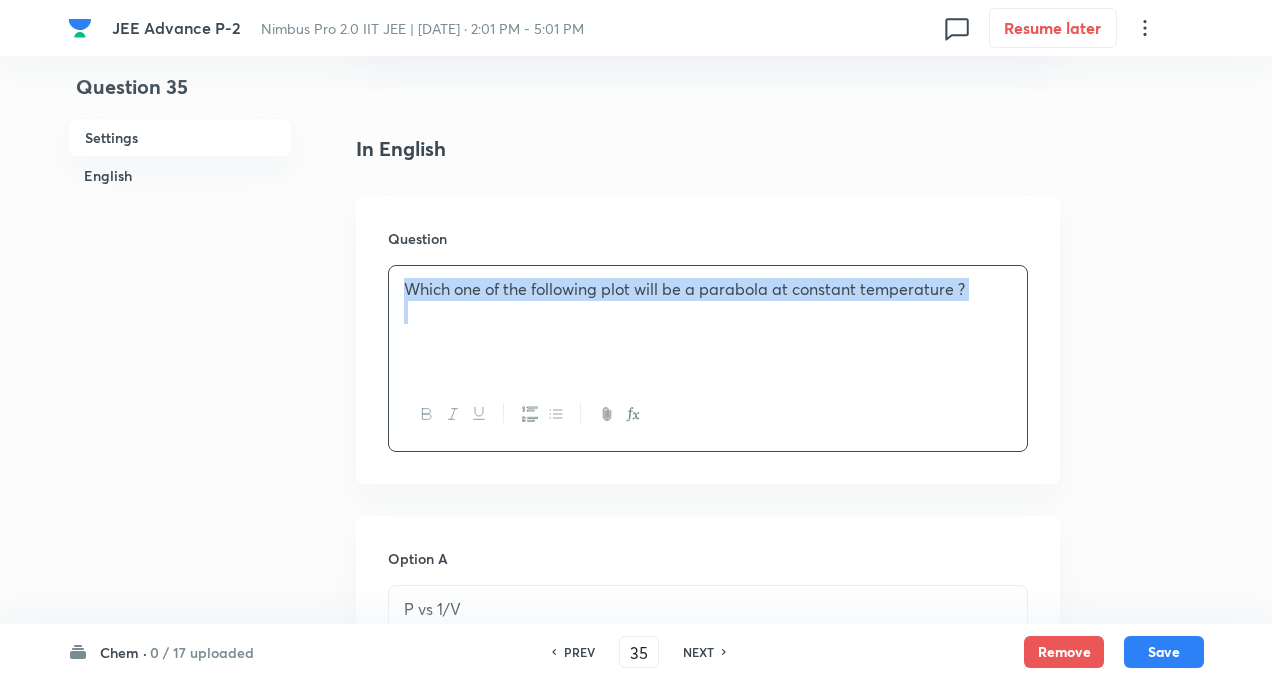 copy on "Which one of the following plot will be a parabola at constant temperature ?" 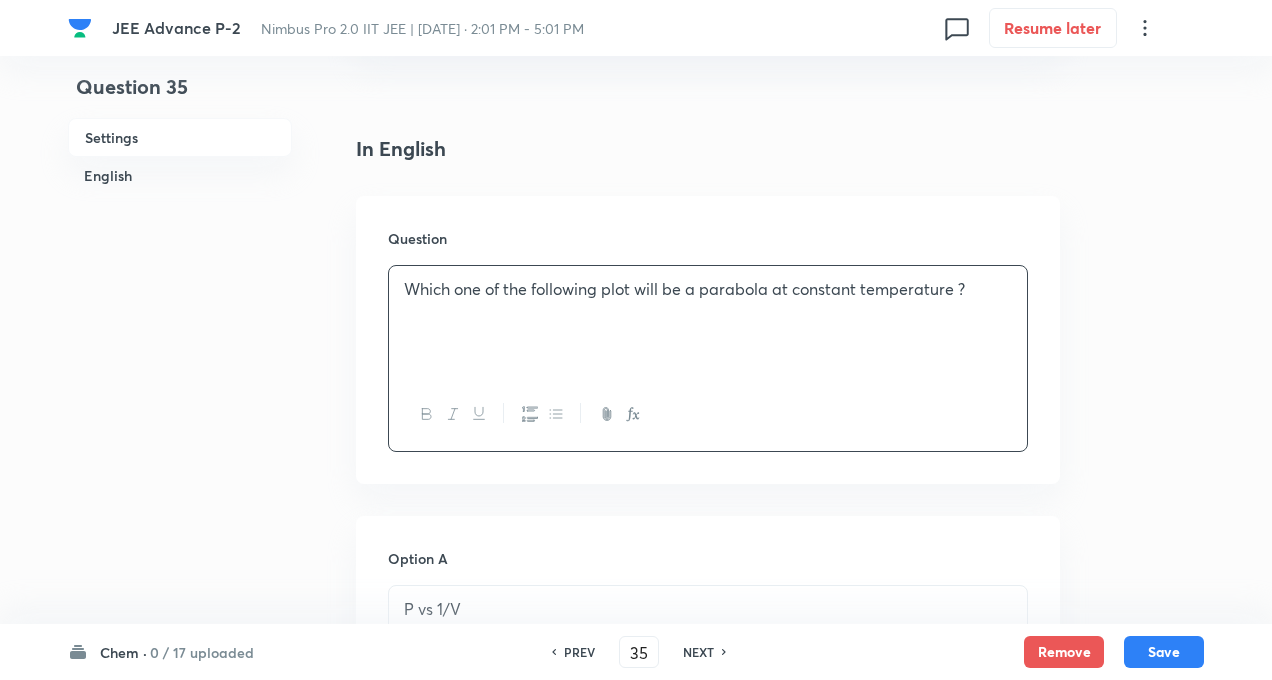 click on "In English Question Which one of the following plot will be a parabola at constant temperature ? Option A P vs 1/V  Mark as correct answer Option B PV vs P Mark as correct answer Option C V vs P  Mark as correct answer Option D None of these  Marked as correct Solution" at bounding box center [708, 1106] 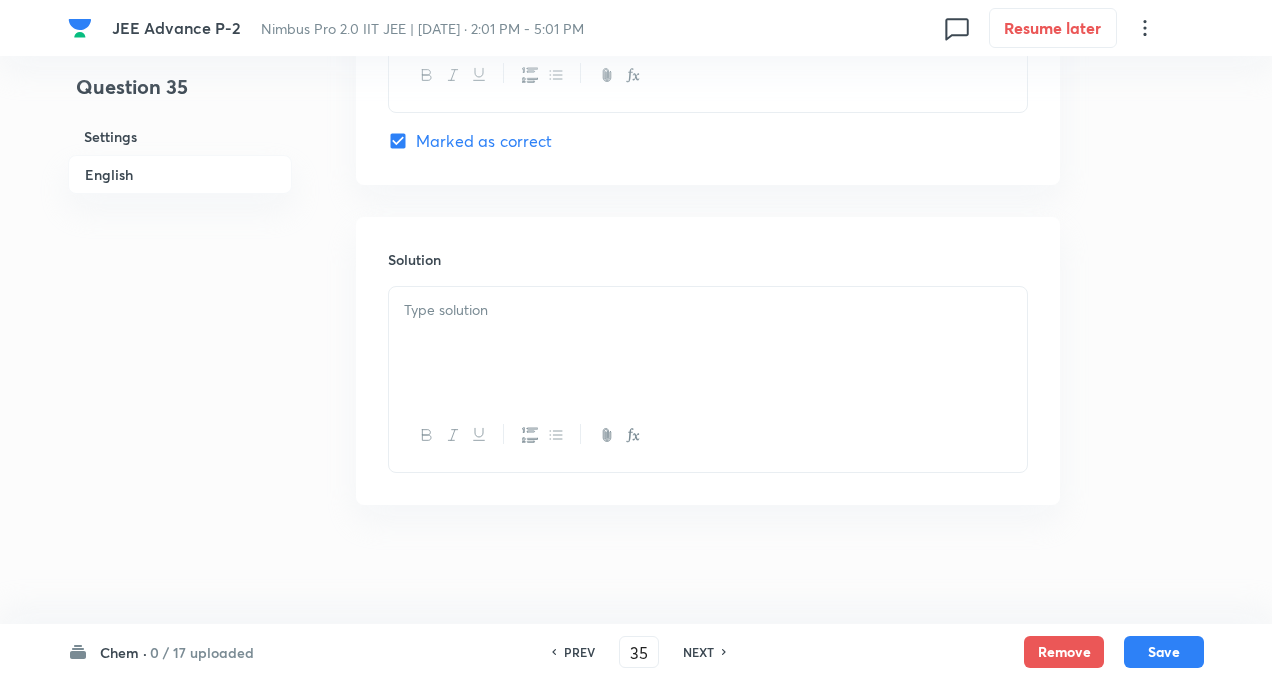 scroll, scrollTop: 2054, scrollLeft: 0, axis: vertical 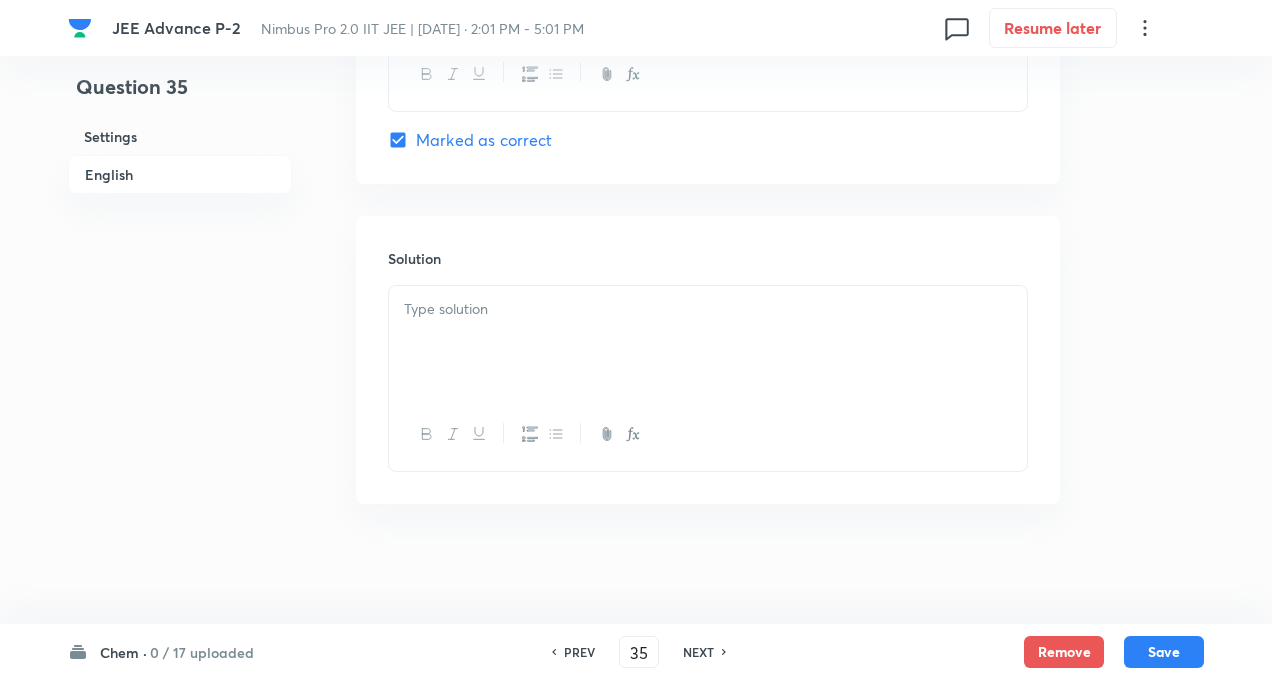 click at bounding box center [708, 309] 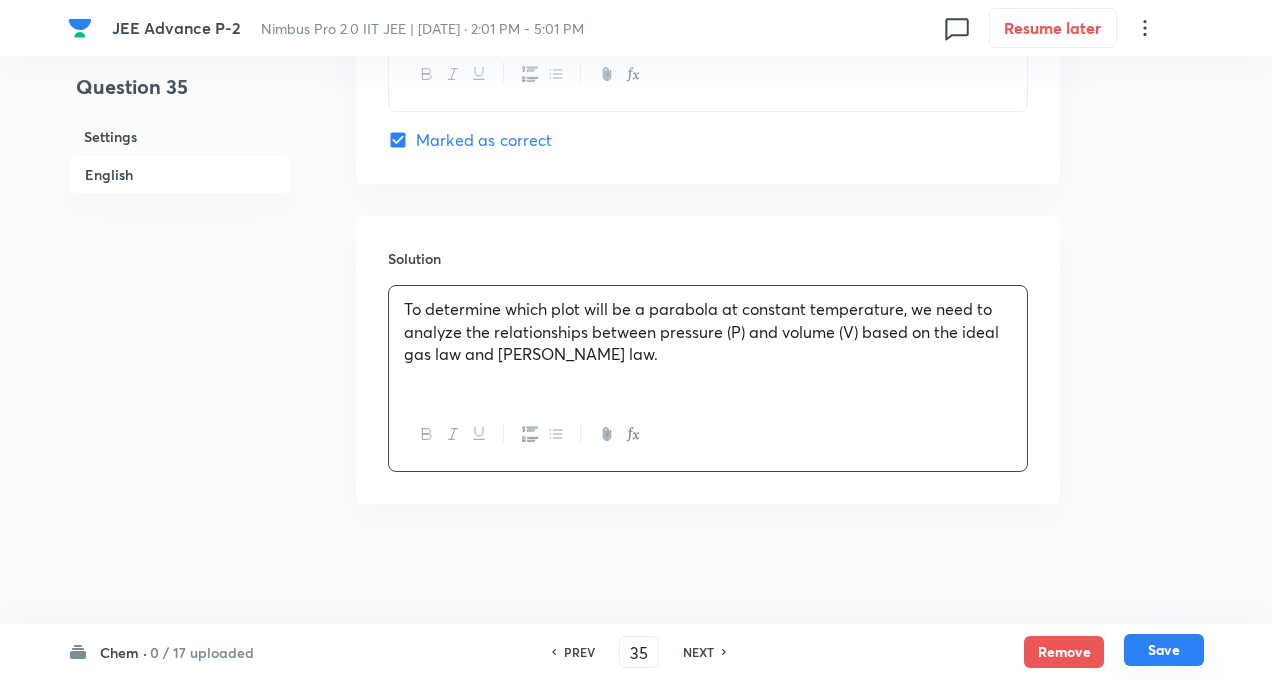 click on "Save" at bounding box center (1164, 650) 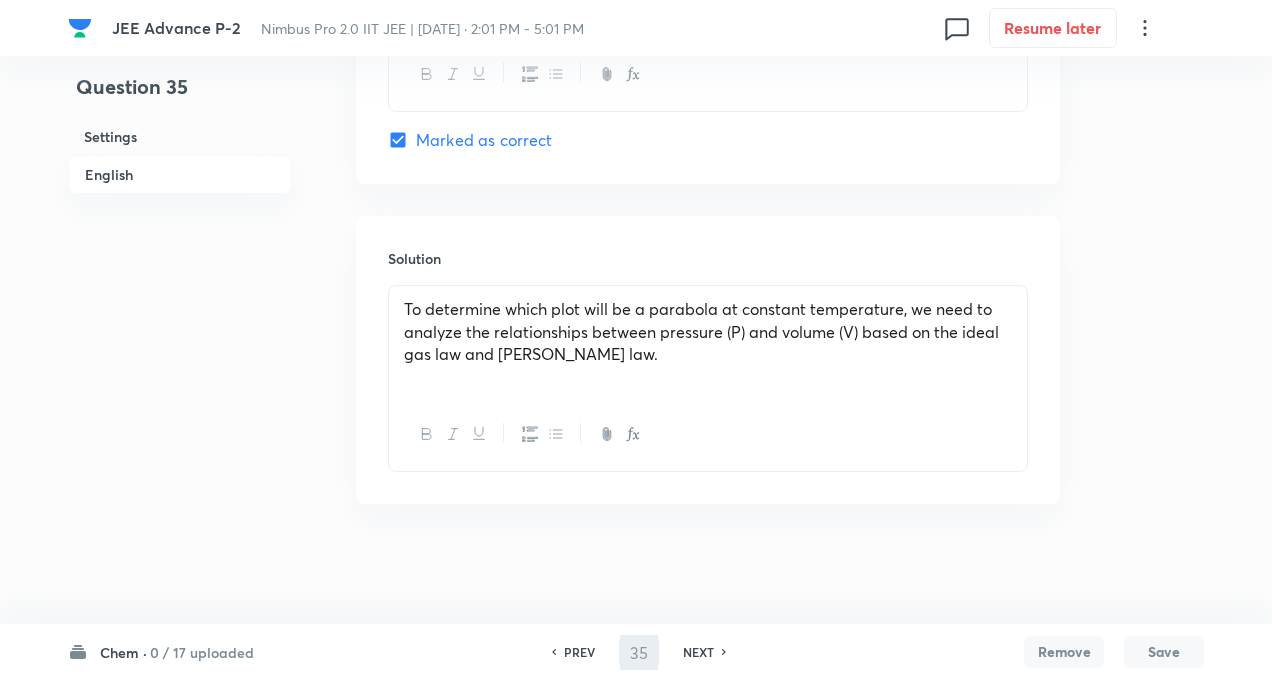 type on "36" 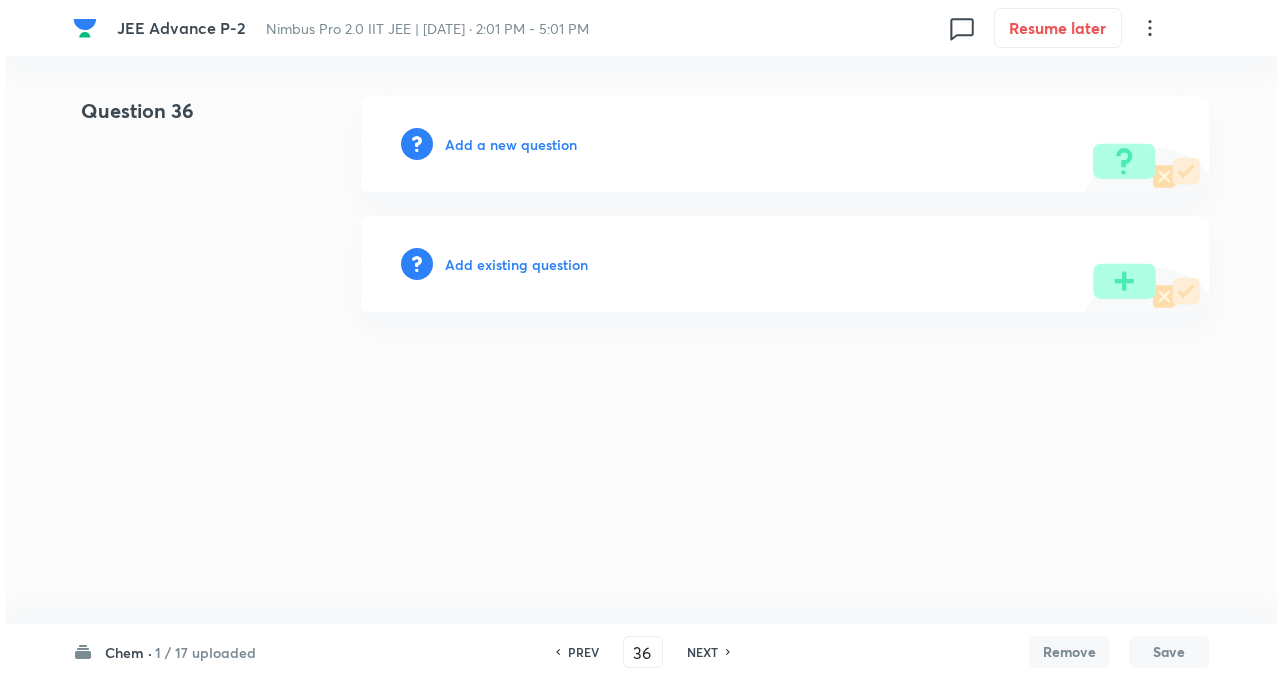 scroll, scrollTop: 0, scrollLeft: 0, axis: both 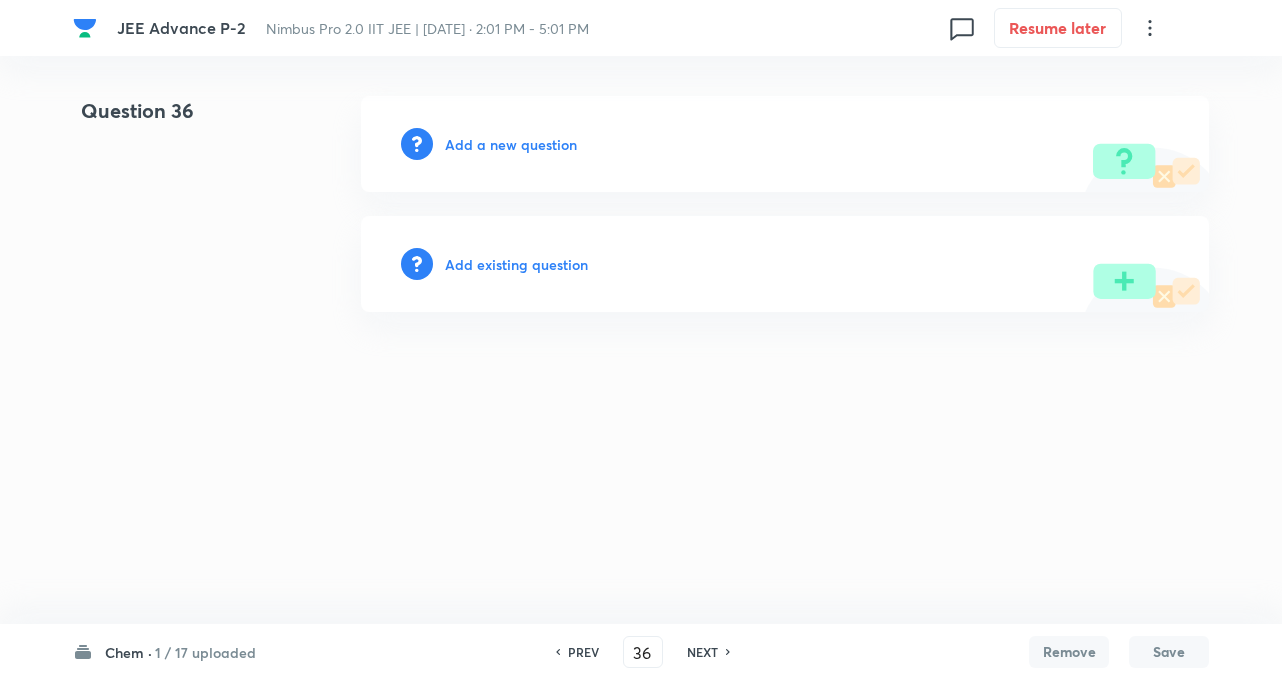 click on "Add a new question" at bounding box center [511, 144] 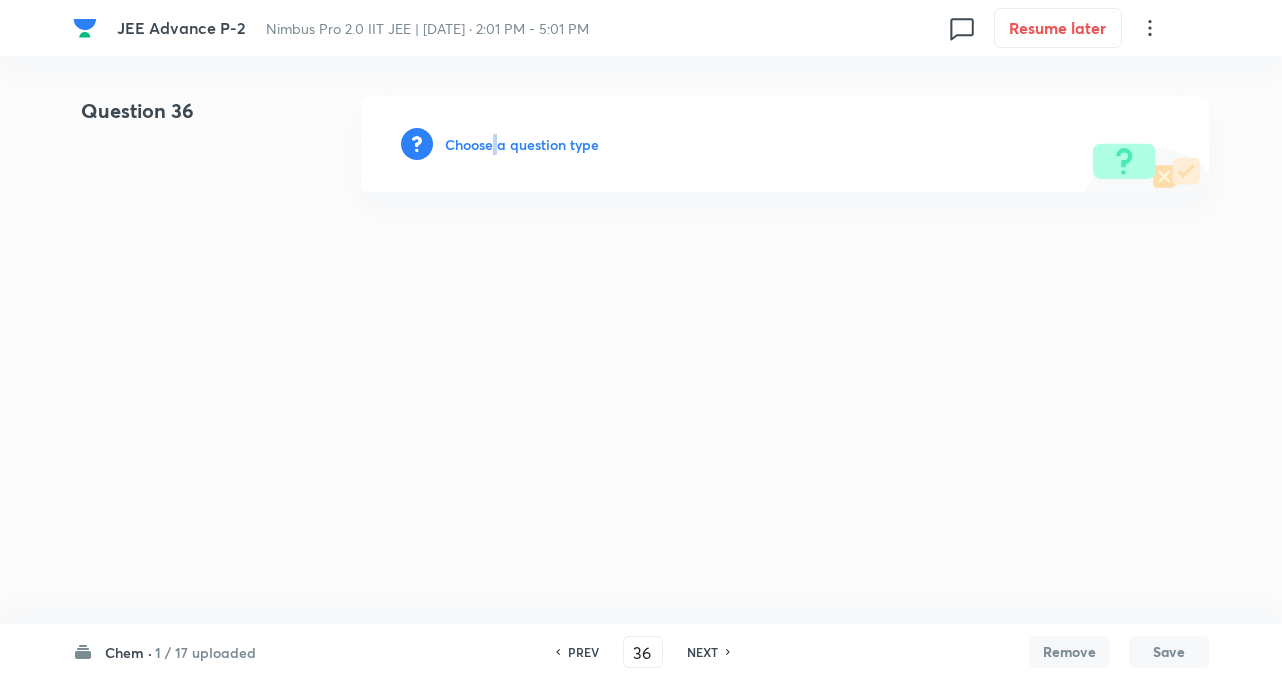 click on "Choose a question type" at bounding box center [522, 144] 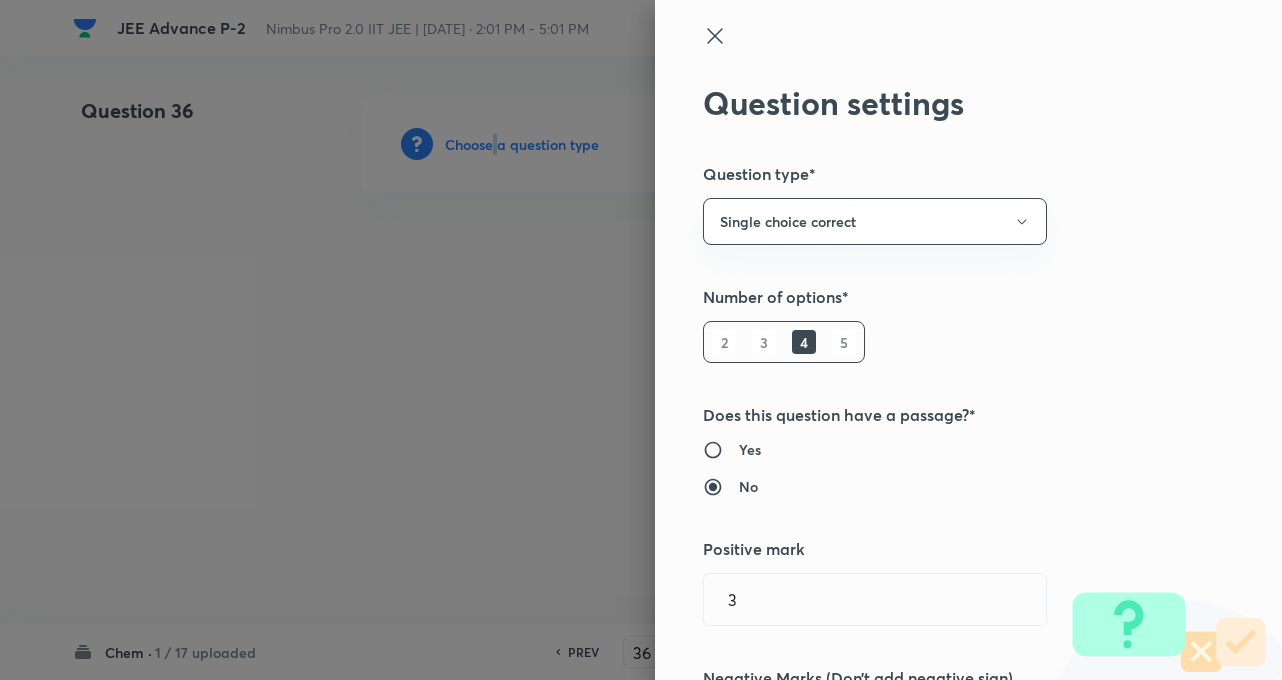 type 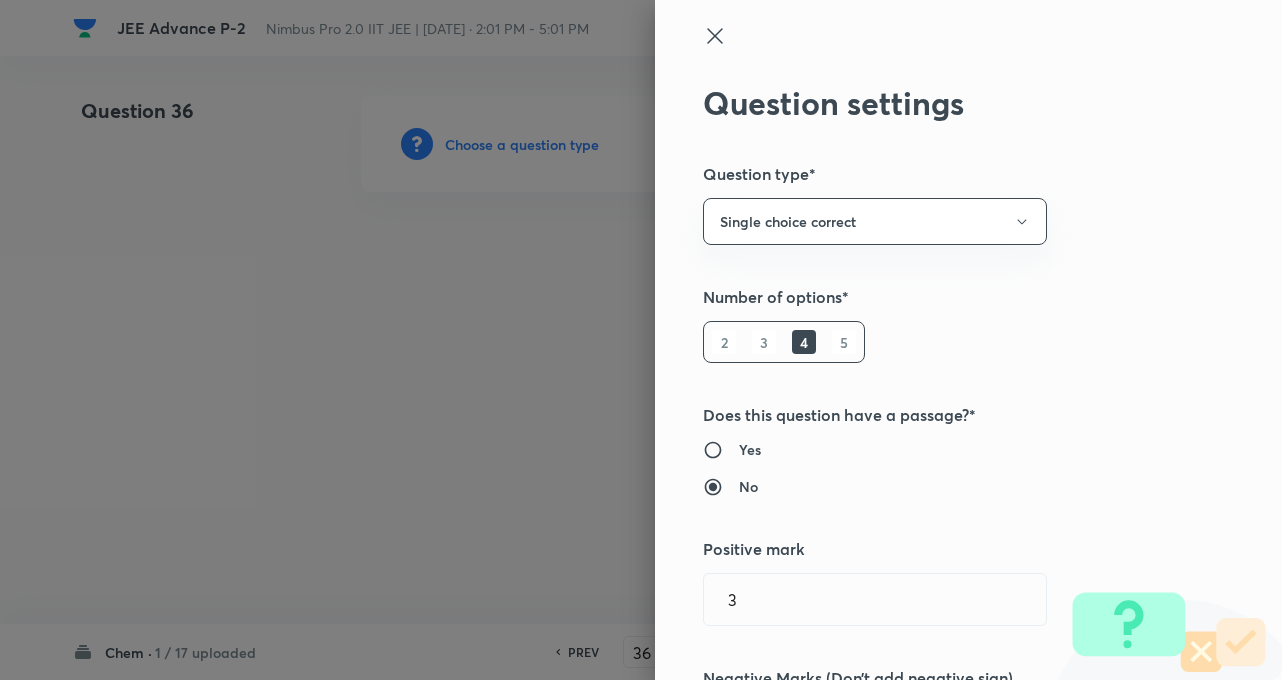 click on "Number of options*" at bounding box center [935, 297] 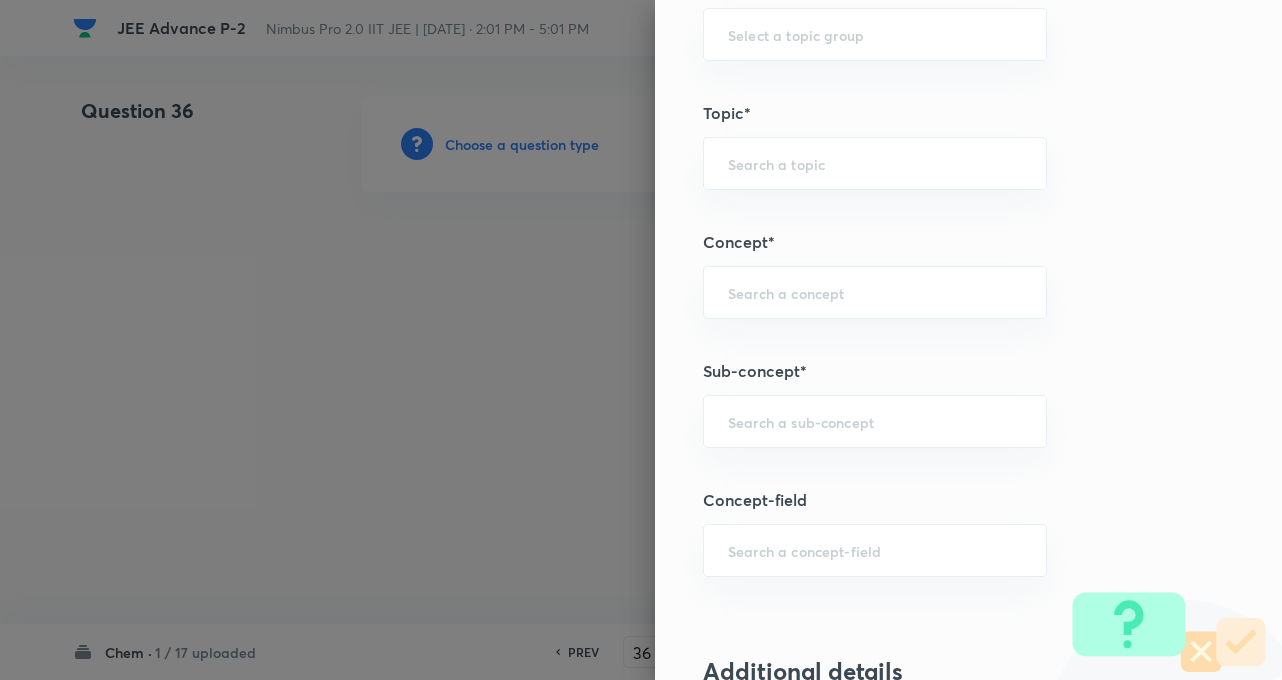 scroll, scrollTop: 1040, scrollLeft: 0, axis: vertical 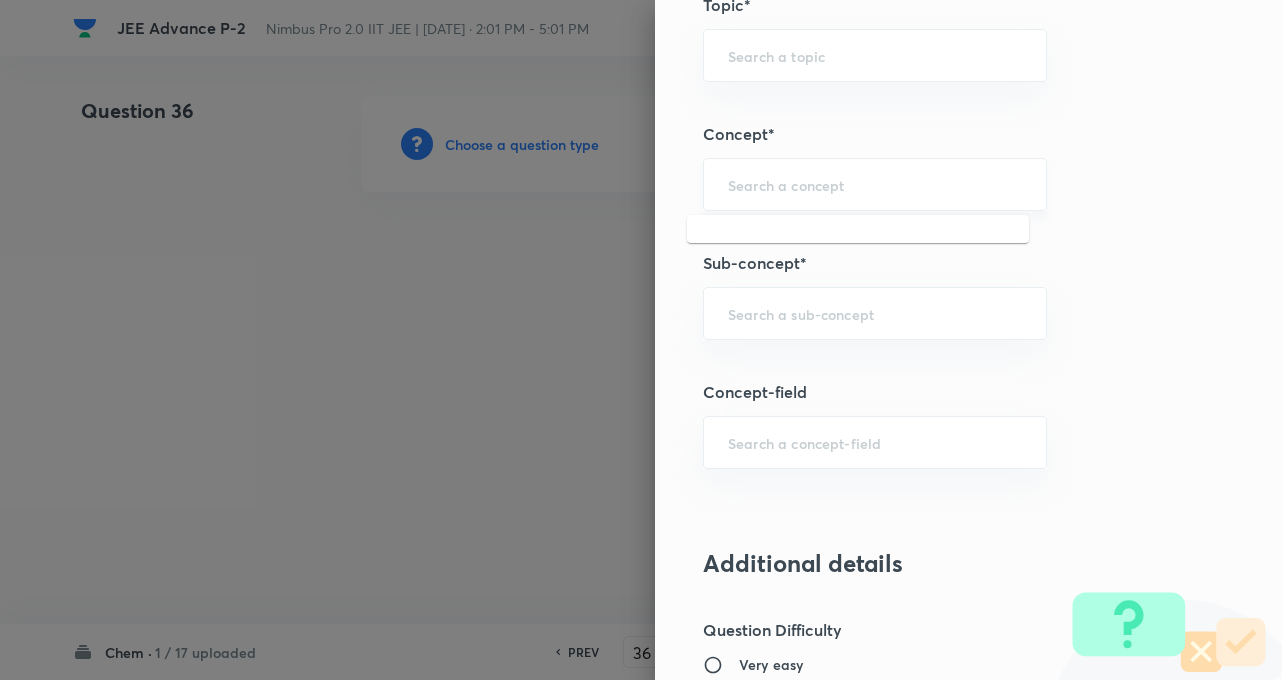 click at bounding box center (875, 184) 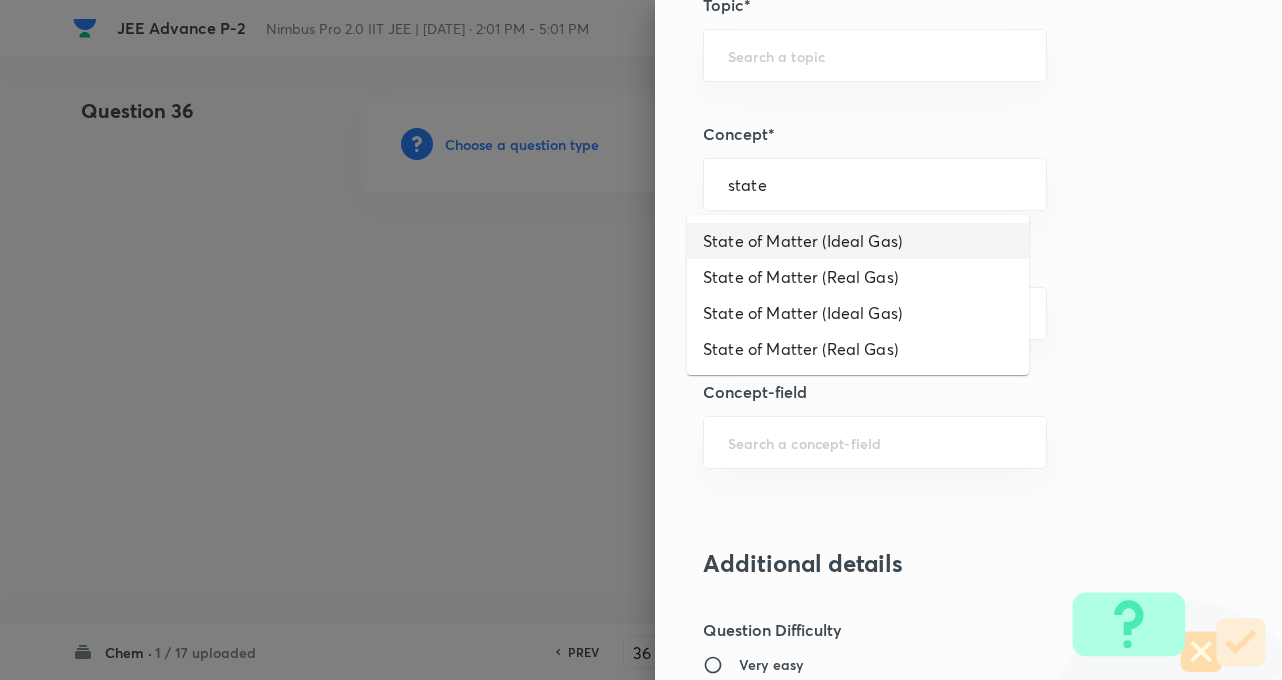click on "State of Matter (Ideal Gas)" at bounding box center (858, 241) 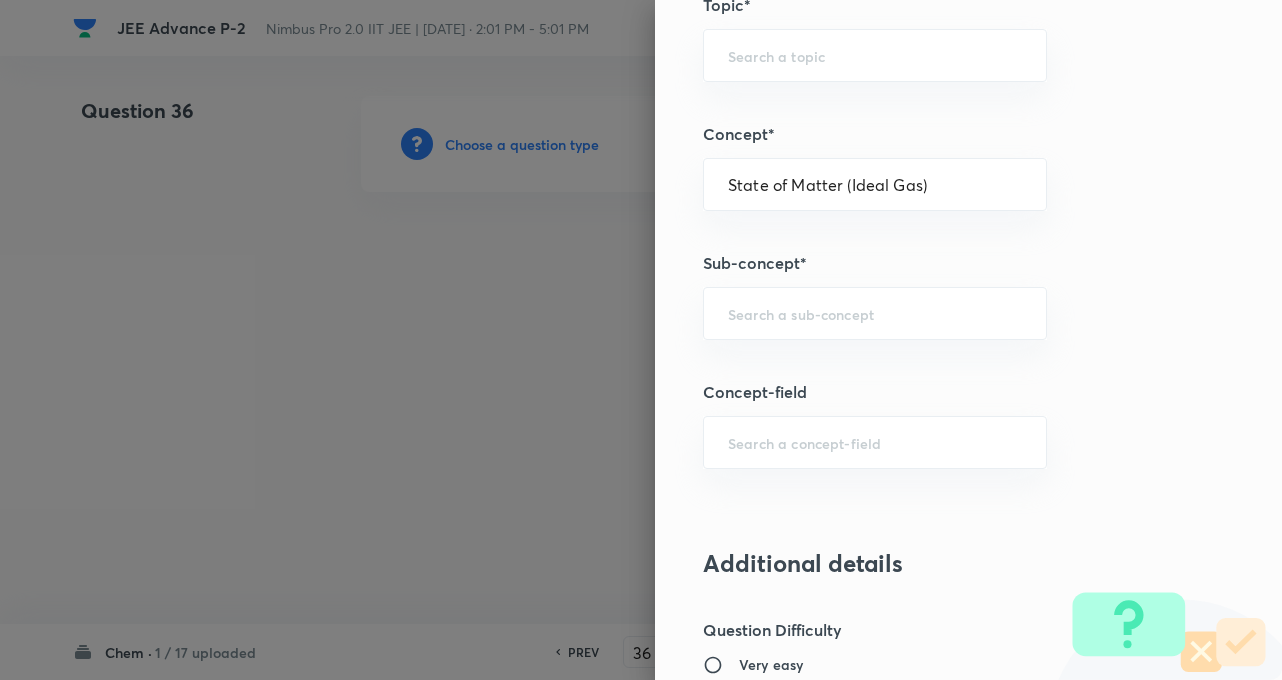 type on "Chemistry" 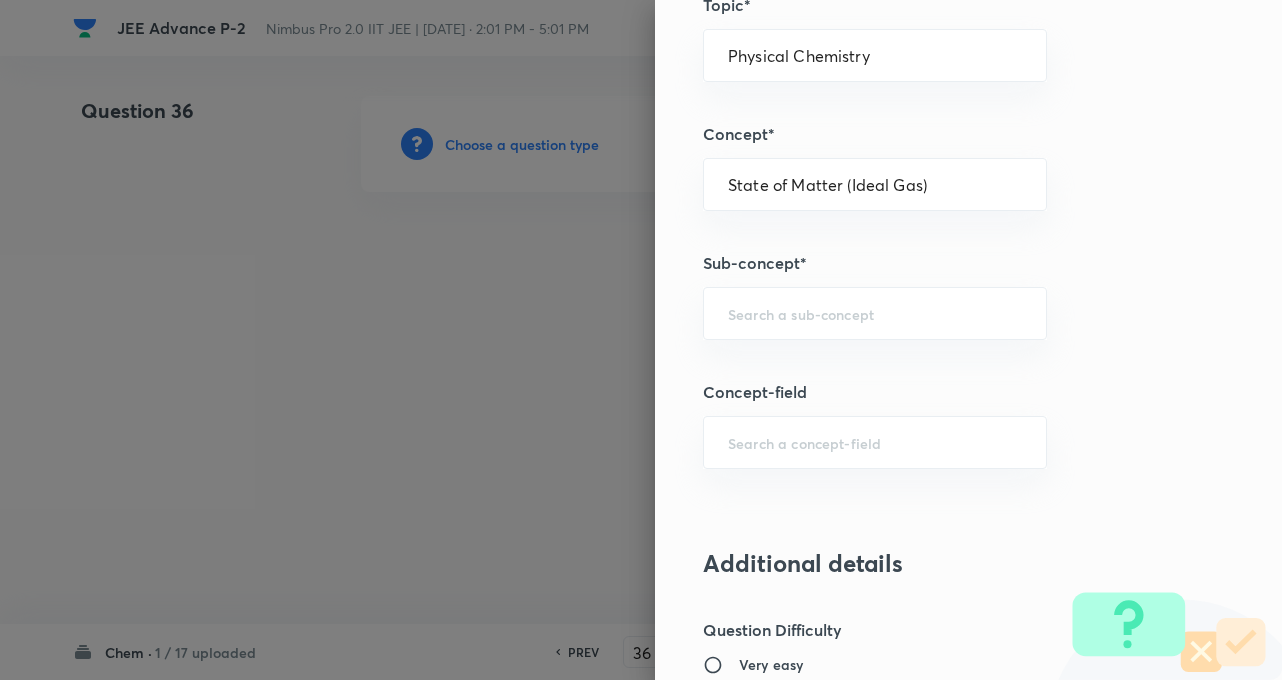 click on "Question settings Question type* Single choice correct Number of options* 2 3 4 5 Does this question have a passage?* Yes No Positive mark 3 ​ Negative Marks (Don’t add negative sign) 1 ​ Syllabus Topic group* Chemistry ​ Topic* Physical Chemistry ​ Concept* State of Matter (Ideal Gas) ​ Sub-concept* ​ Concept-field ​ Additional details Question Difficulty Very easy Easy Moderate Hard Very hard Question is based on Fact Numerical Concept Previous year question Yes No Does this question have equation? Yes No Verification status Is the question verified? *Select 'yes' only if a question is verified Yes No Save" at bounding box center [968, 340] 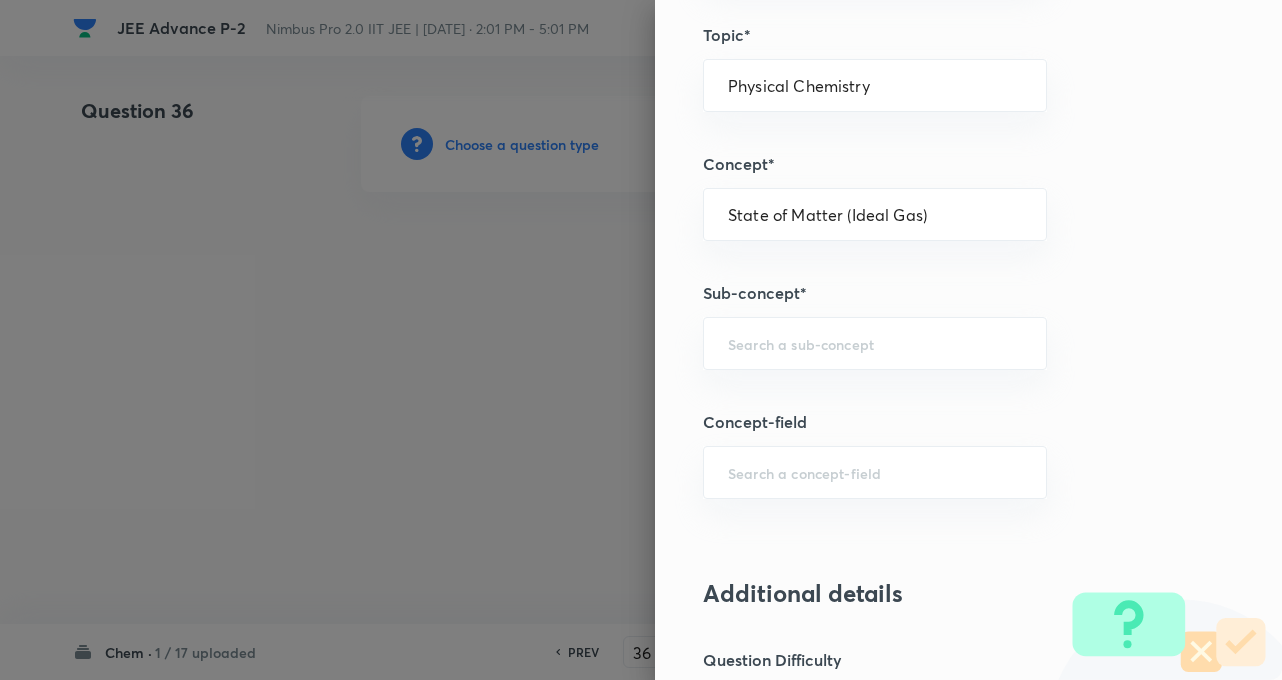 scroll, scrollTop: 1000, scrollLeft: 0, axis: vertical 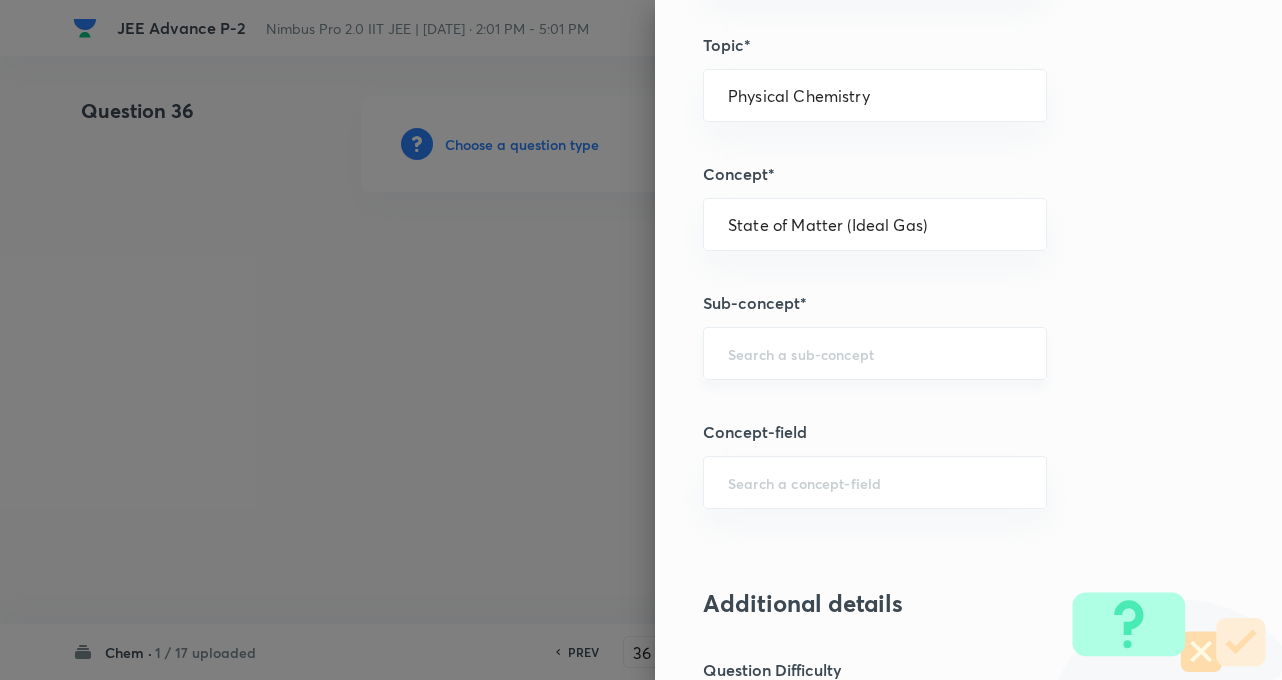 click at bounding box center (875, 353) 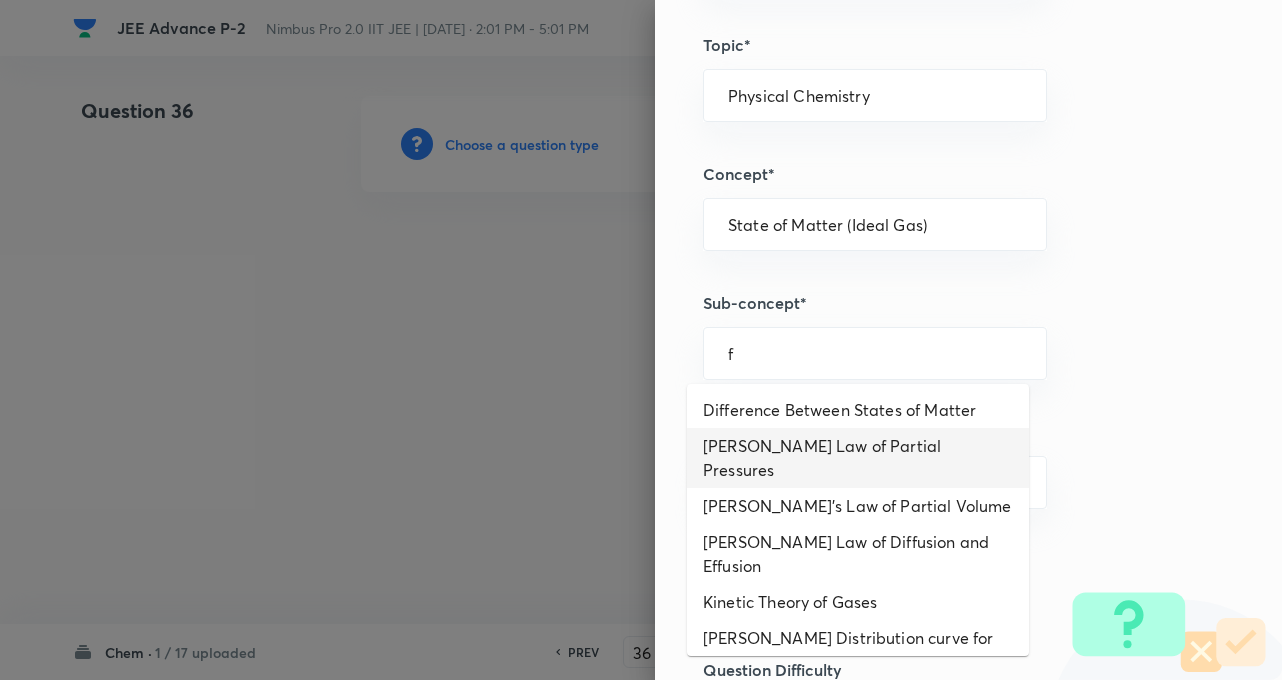 click on "[PERSON_NAME] Law of Partial Pressures" at bounding box center [858, 458] 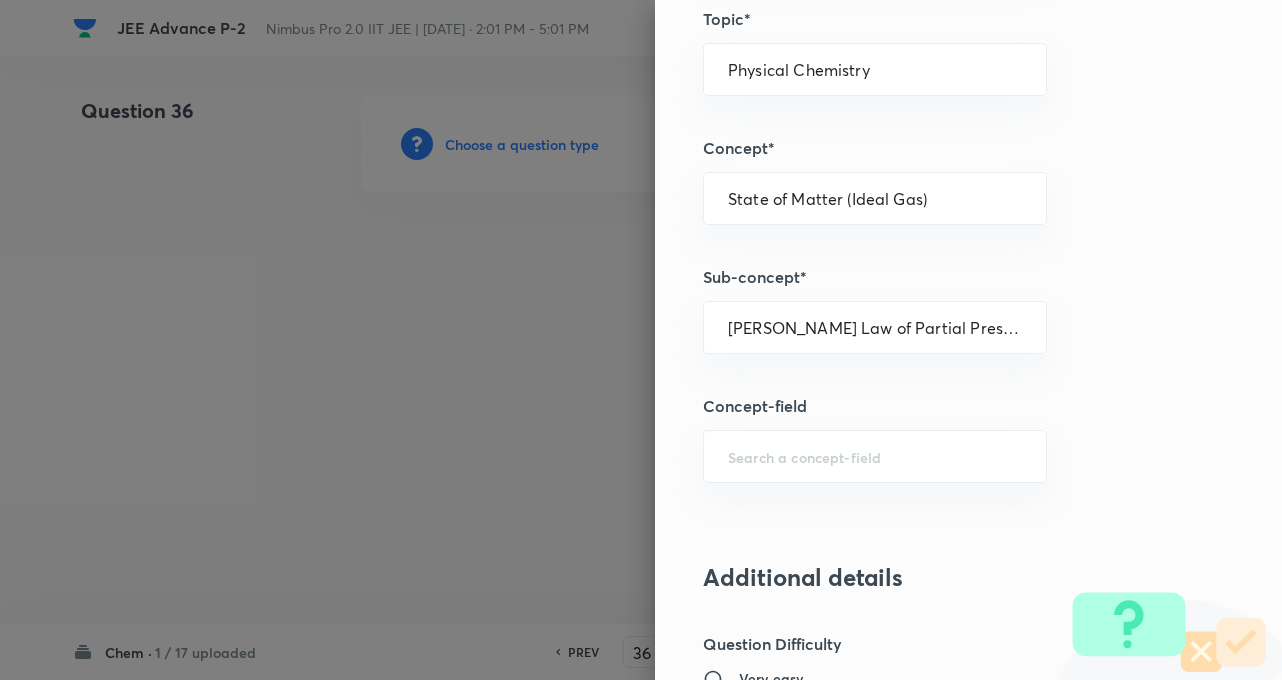 click on "Question settings Question type* Single choice correct Number of options* 2 3 4 5 Does this question have a passage?* Yes No Positive mark 3 ​ Negative Marks (Don’t add negative sign) 1 ​ Syllabus Topic group* Chemistry ​ Topic* Physical Chemistry ​ Concept* State of Matter (Ideal Gas) ​ Sub-concept* Dalton's Law of Partial Pressures ​ Concept-field ​ Additional details Question Difficulty Very easy Easy Moderate Hard Very hard Question is based on Fact Numerical Concept Previous year question Yes No Does this question have equation? Yes No Verification status Is the question verified? *Select 'yes' only if a question is verified Yes No Save" at bounding box center [968, 340] 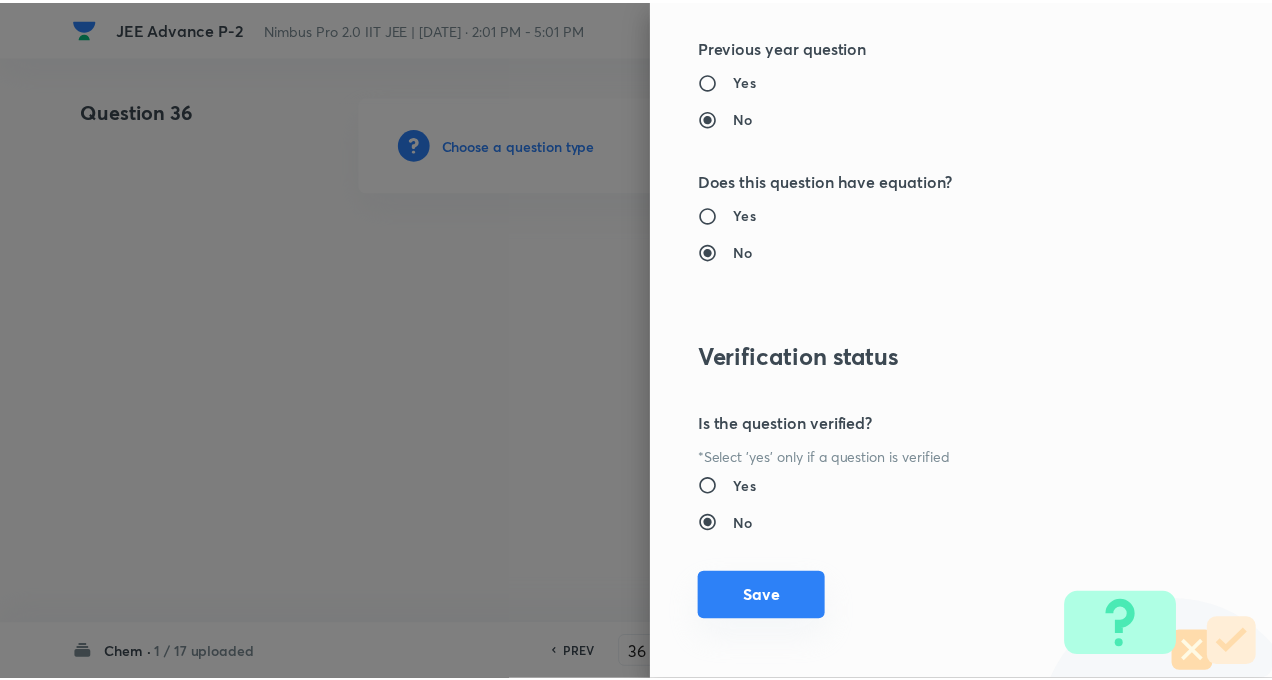 scroll, scrollTop: 2046, scrollLeft: 0, axis: vertical 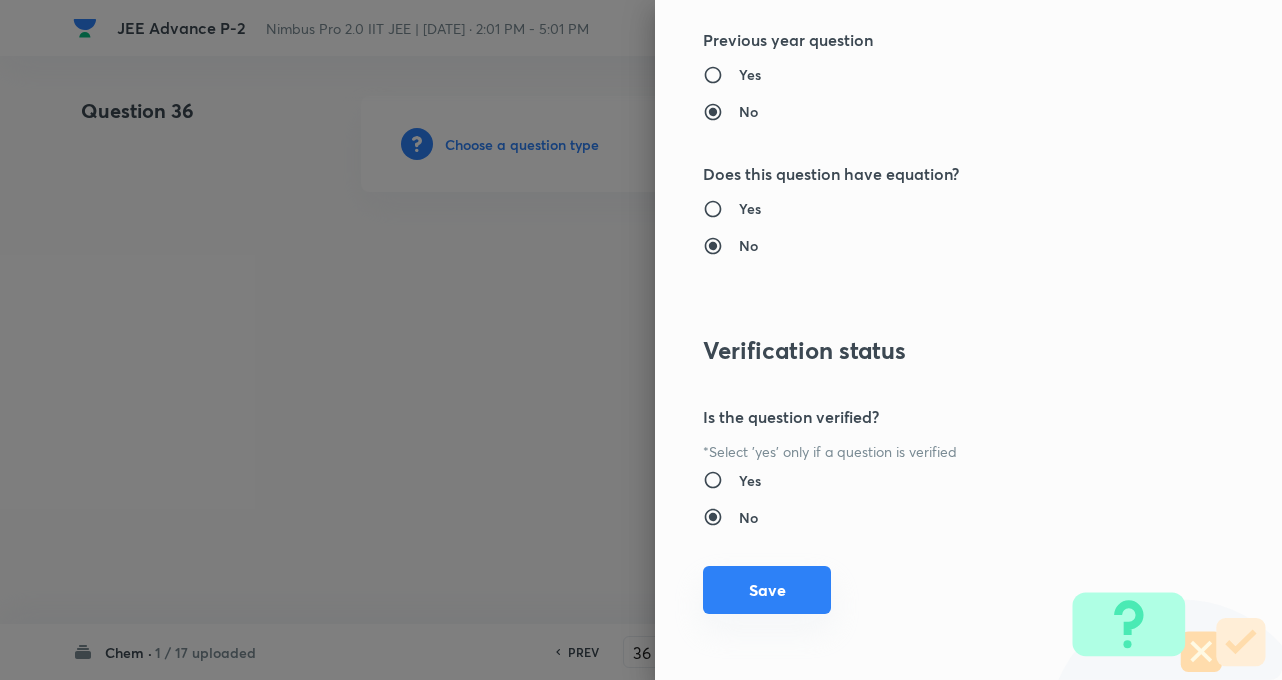 click on "Save" at bounding box center [767, 590] 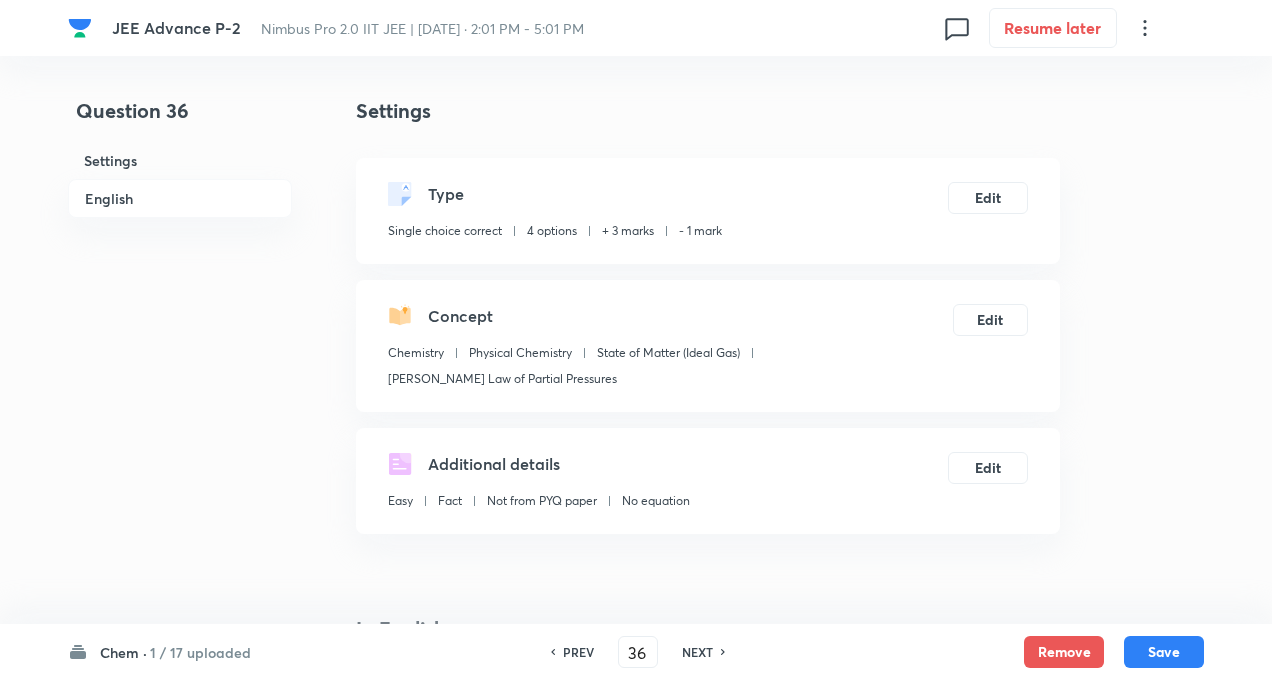 click on "Question 36 Settings English" at bounding box center (180, 1367) 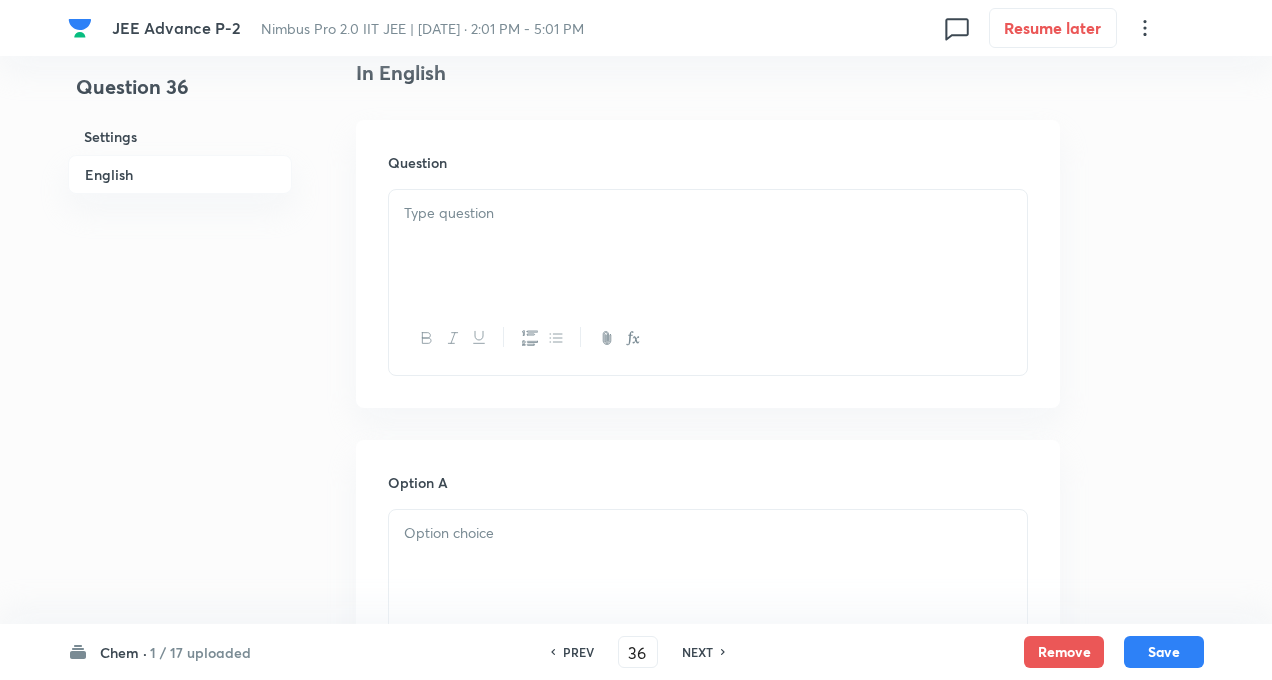 scroll, scrollTop: 560, scrollLeft: 0, axis: vertical 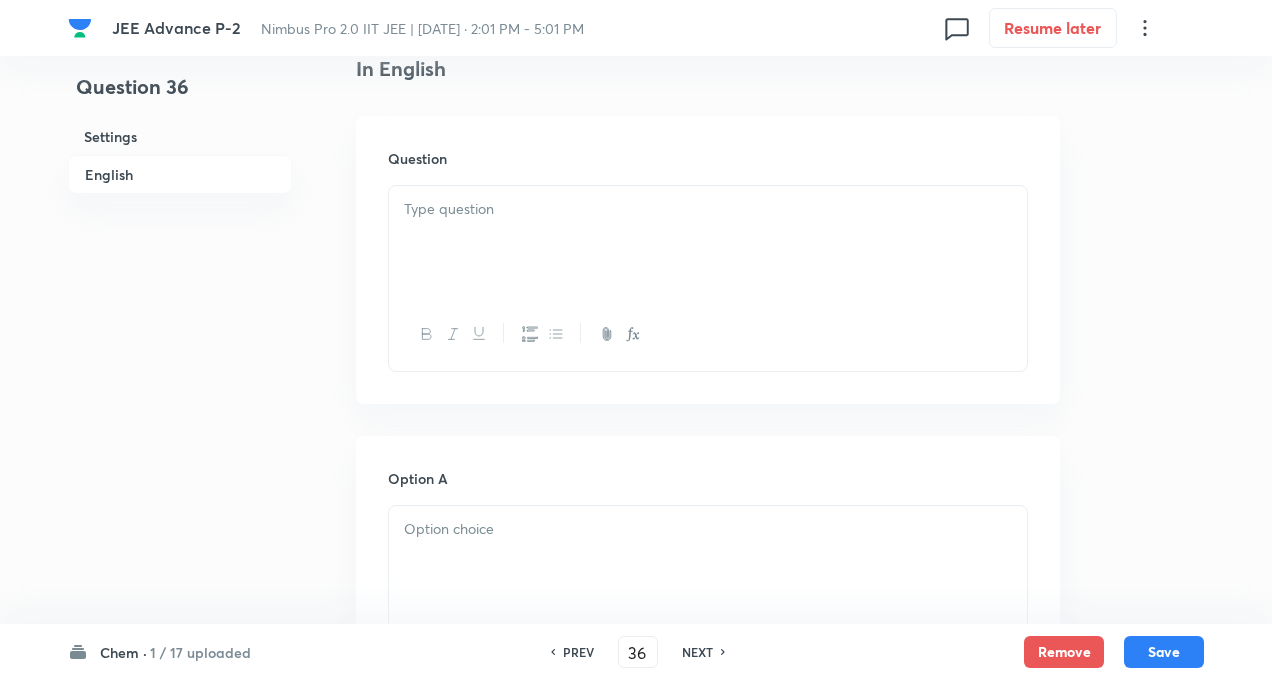click at bounding box center [708, 209] 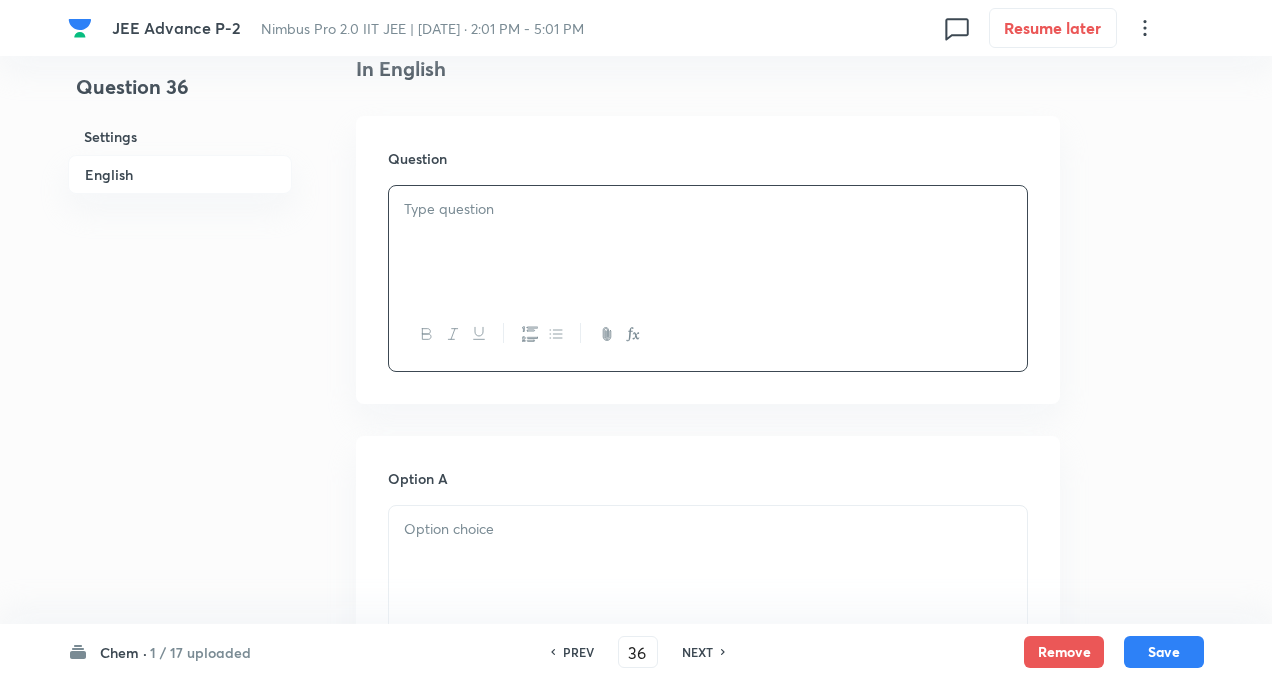 paste 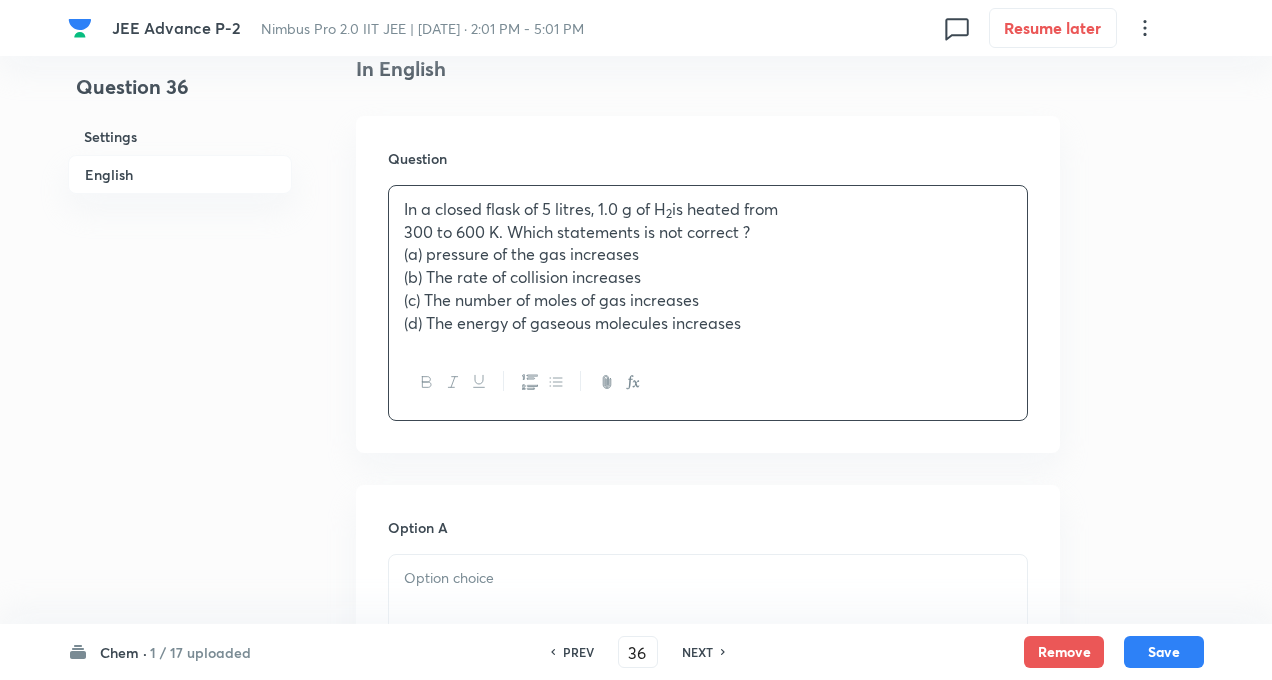 click on "300 to 600 K. Which statements is not correct ?" at bounding box center (708, 232) 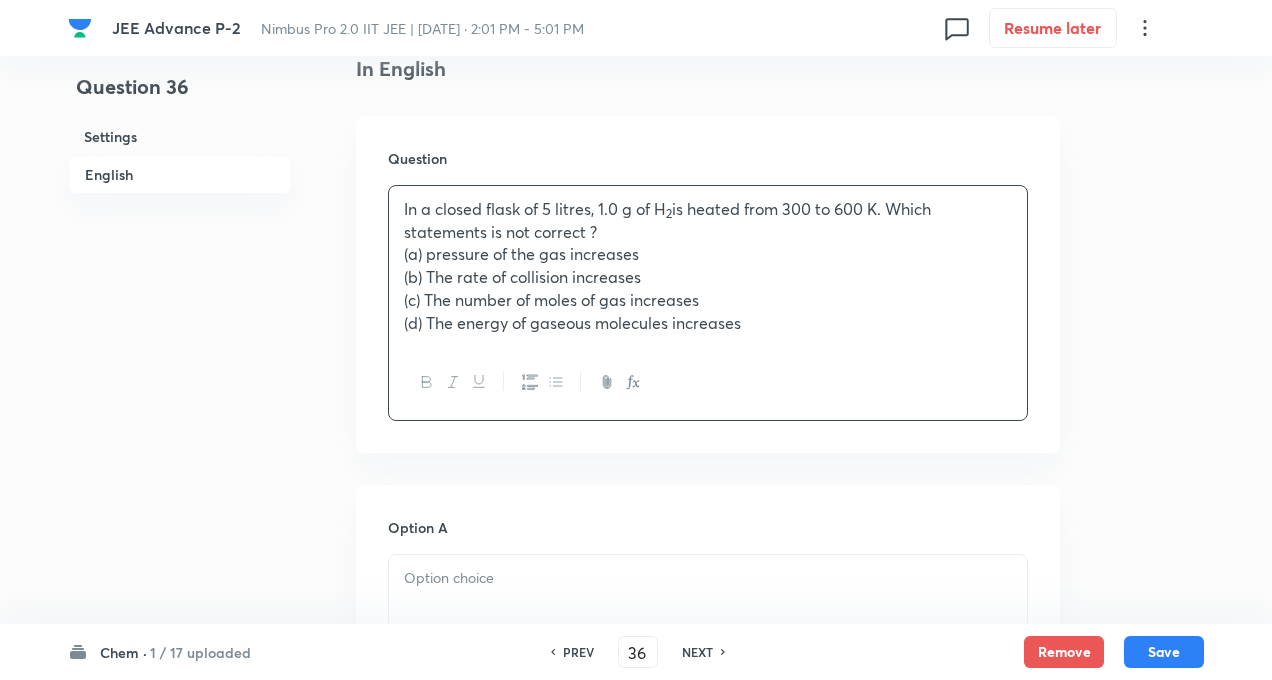 type 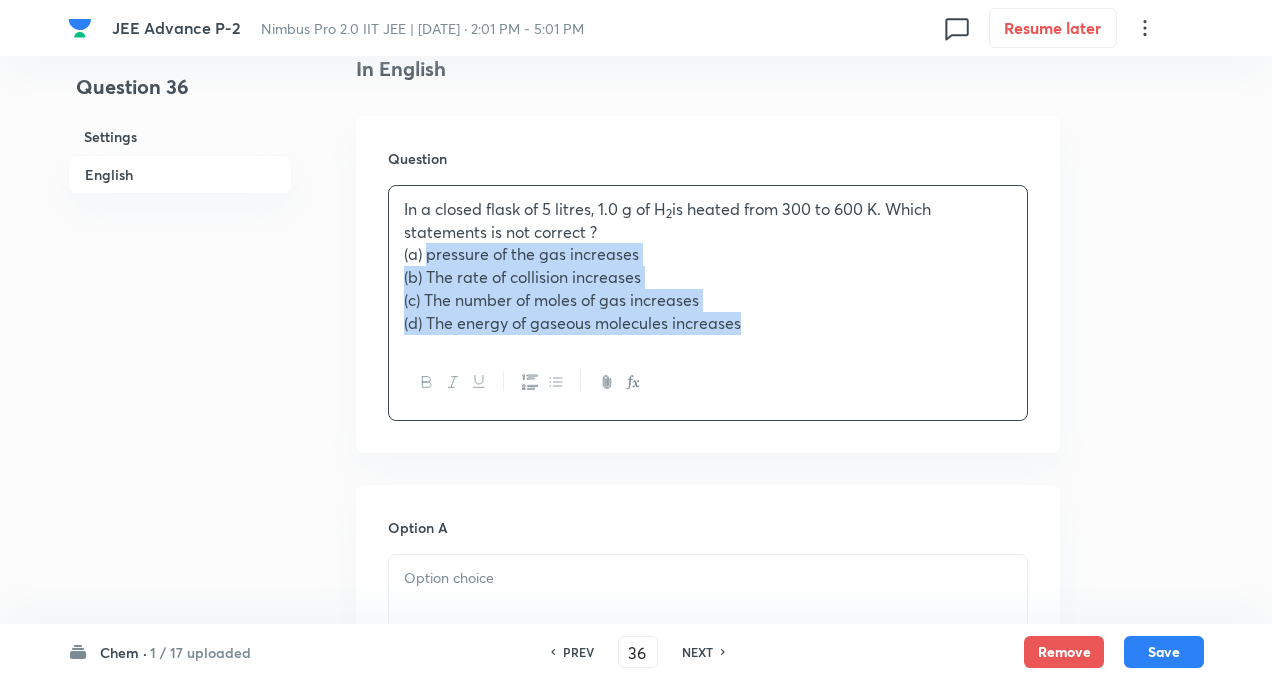 drag, startPoint x: 425, startPoint y: 227, endPoint x: 944, endPoint y: 429, distance: 556.92456 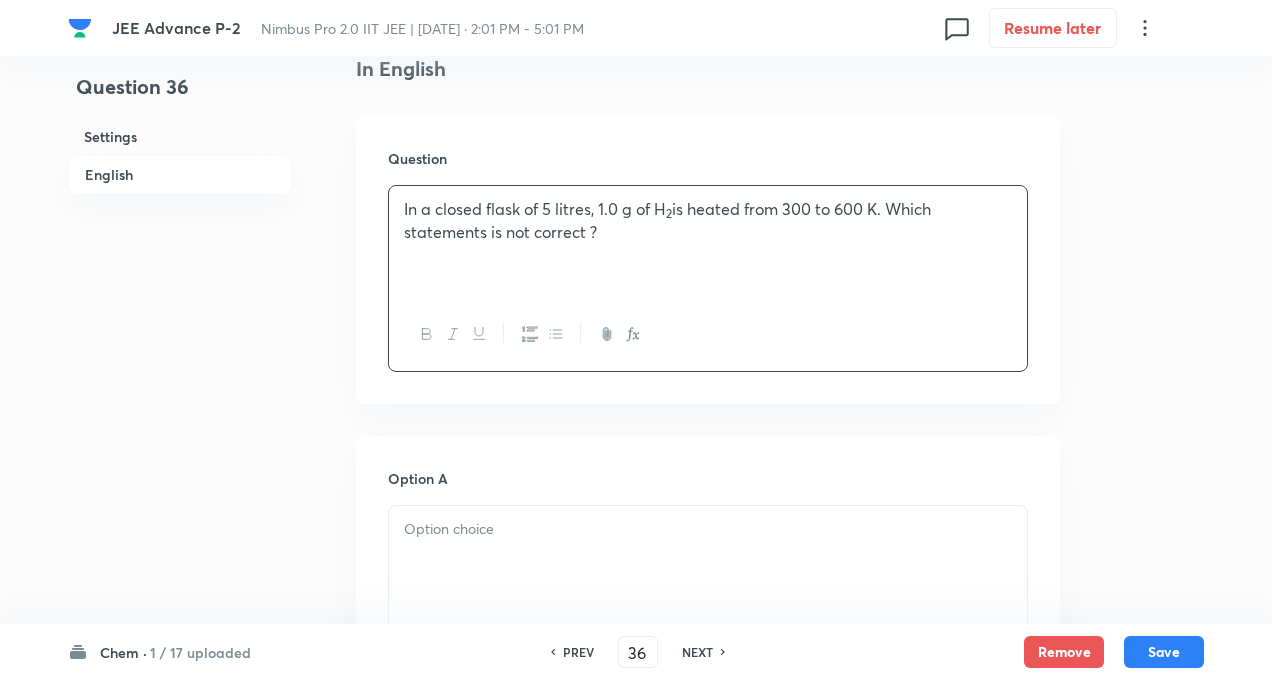 click at bounding box center (708, 598) 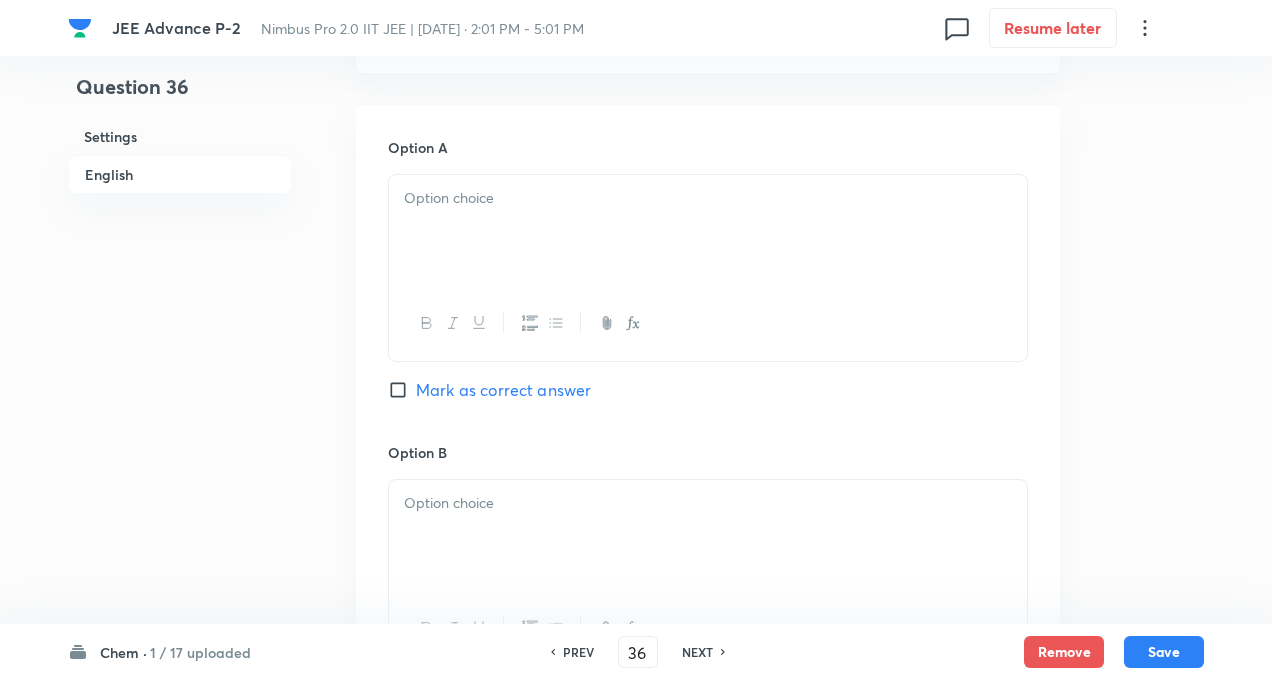 scroll, scrollTop: 960, scrollLeft: 0, axis: vertical 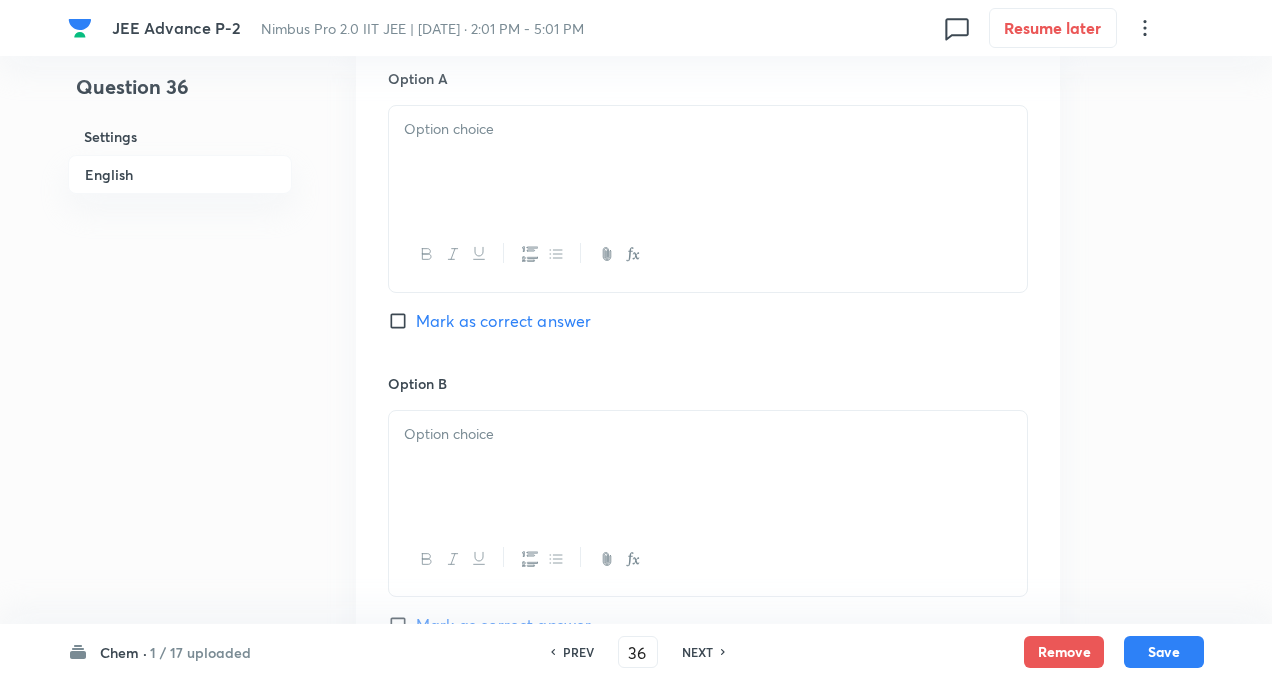 click at bounding box center [708, 162] 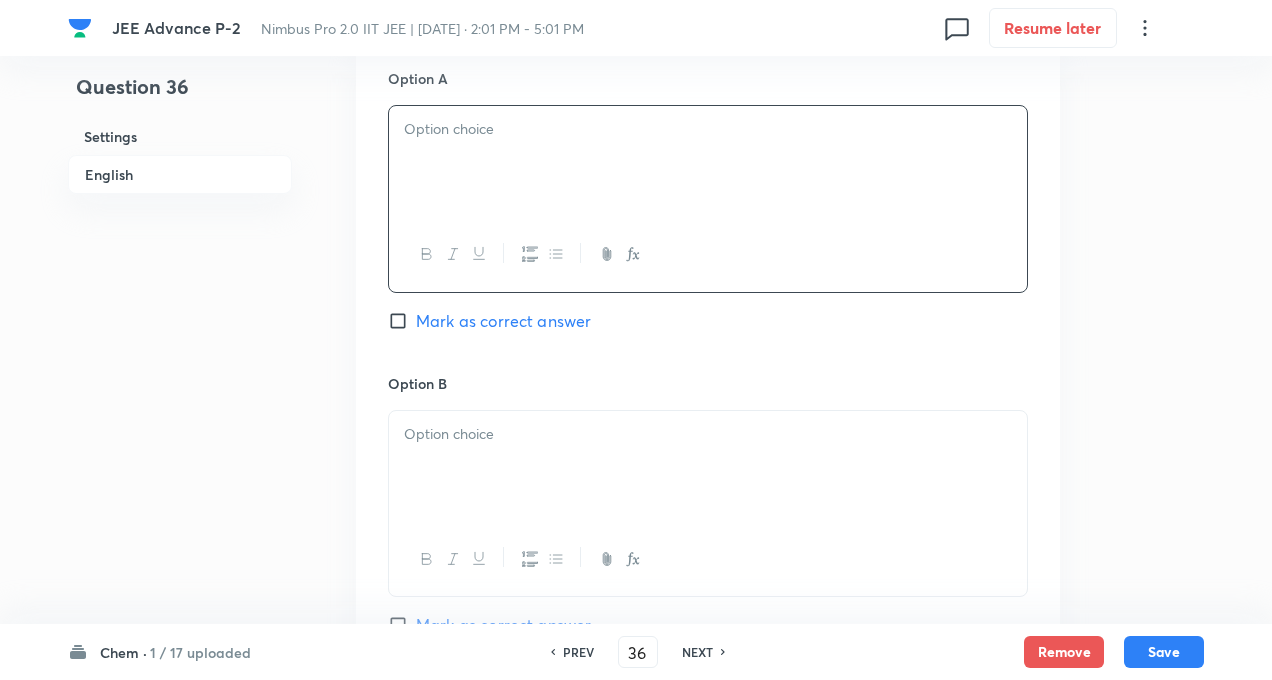 paste 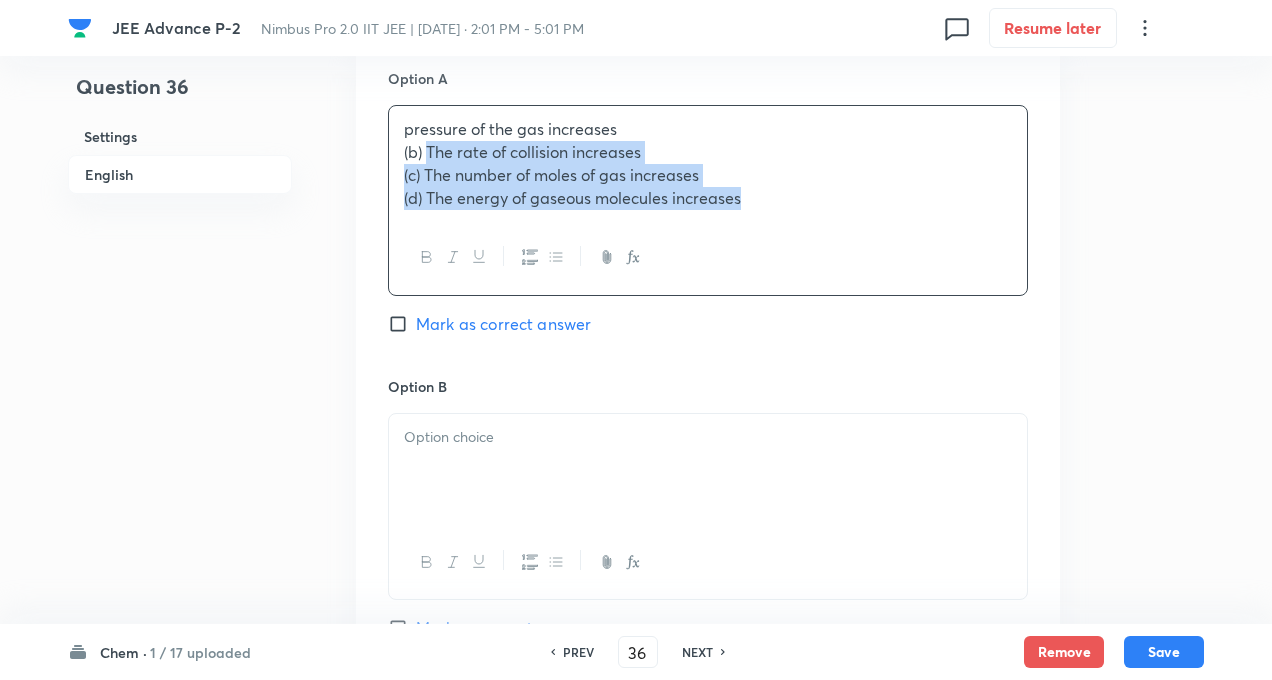 drag, startPoint x: 428, startPoint y: 119, endPoint x: 963, endPoint y: 259, distance: 553.01447 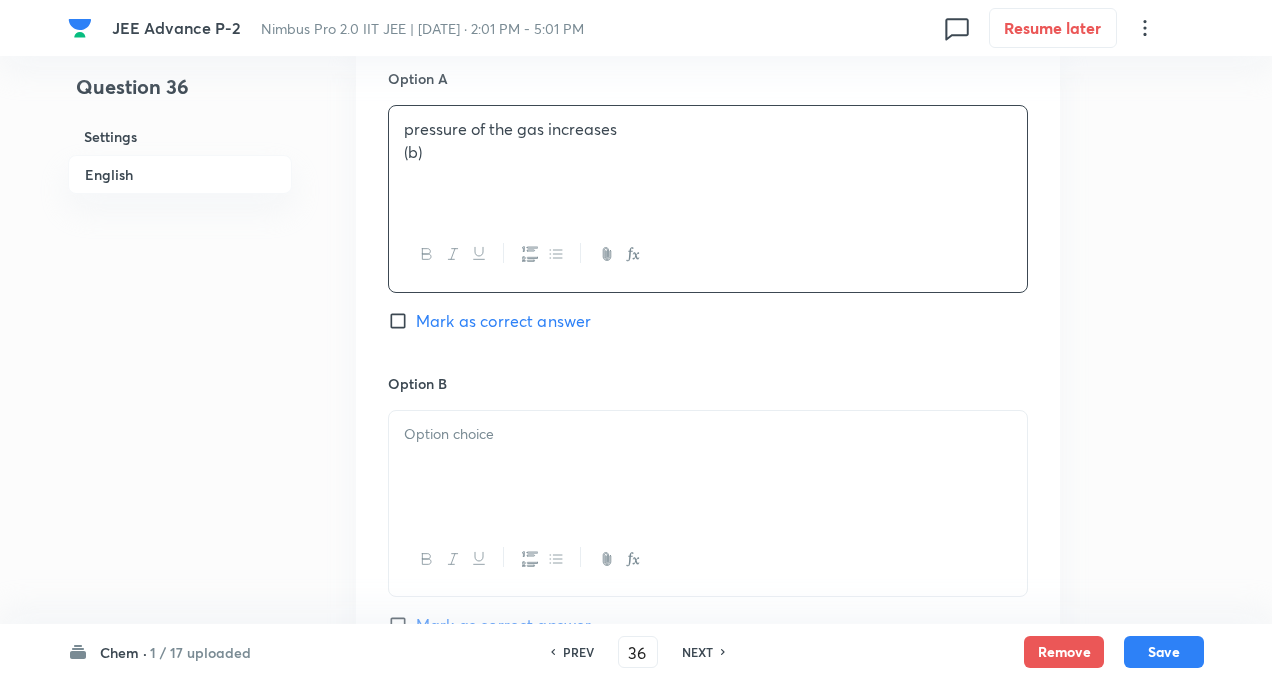 type 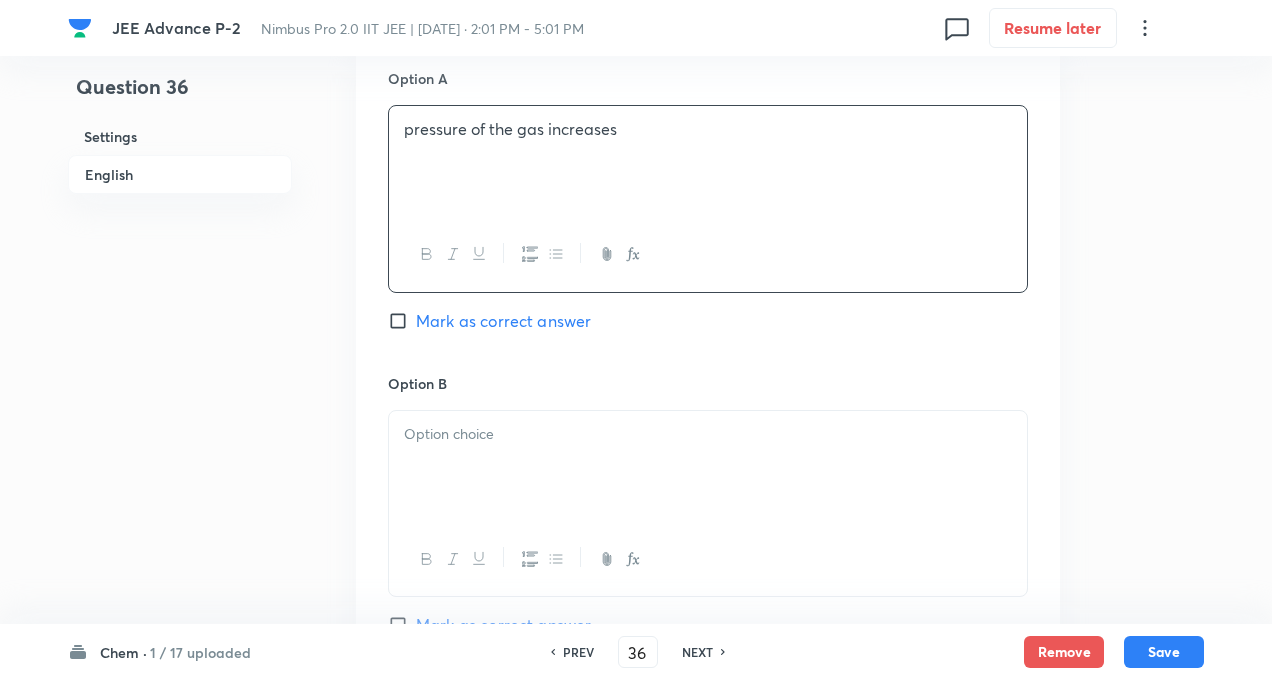 click at bounding box center (708, 467) 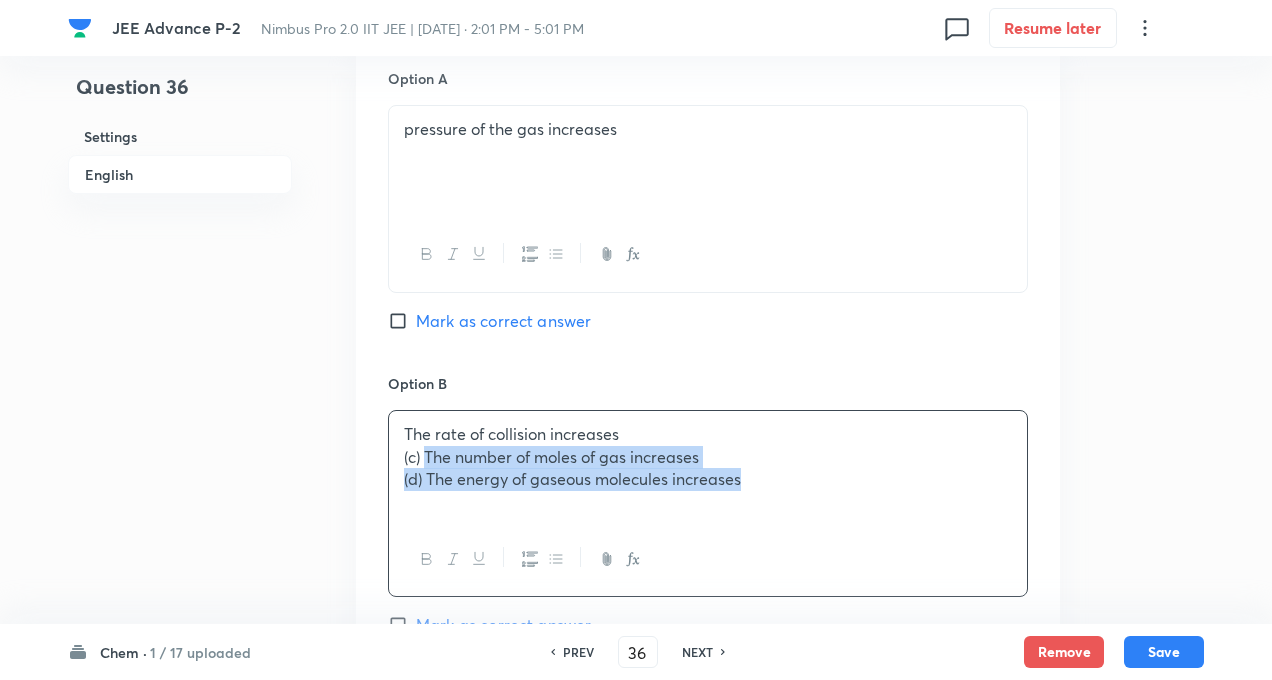 drag, startPoint x: 425, startPoint y: 428, endPoint x: 865, endPoint y: 566, distance: 461.1334 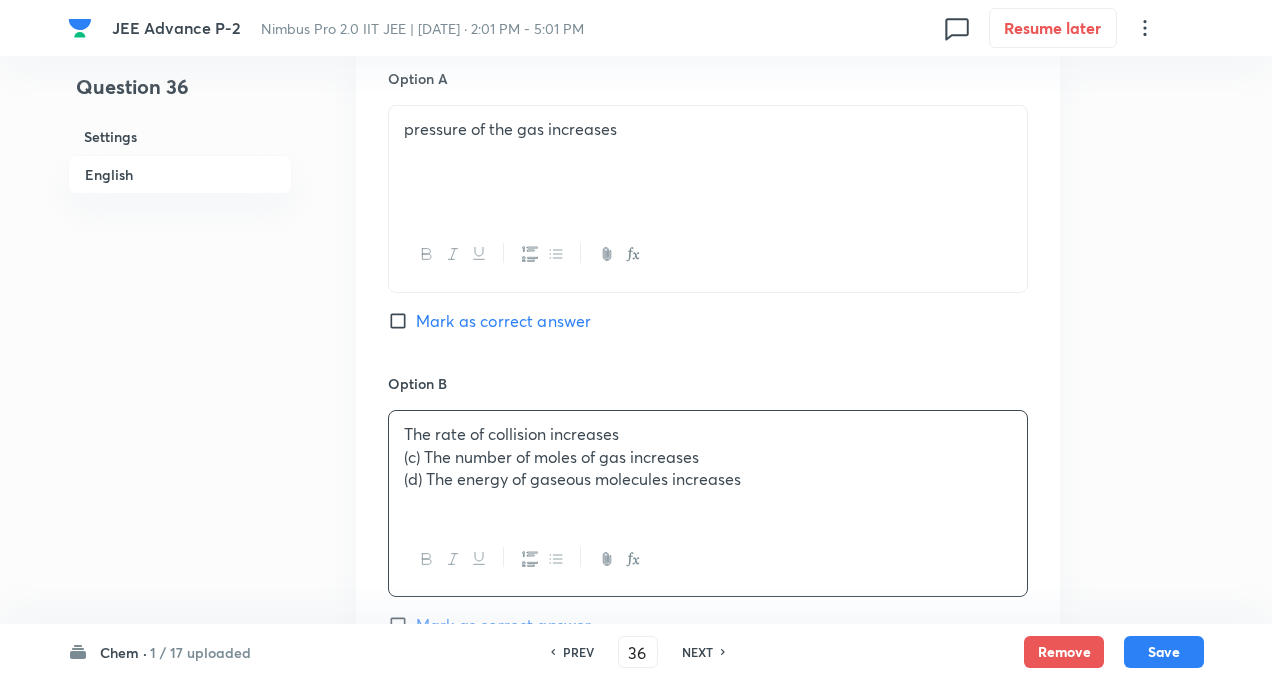 type 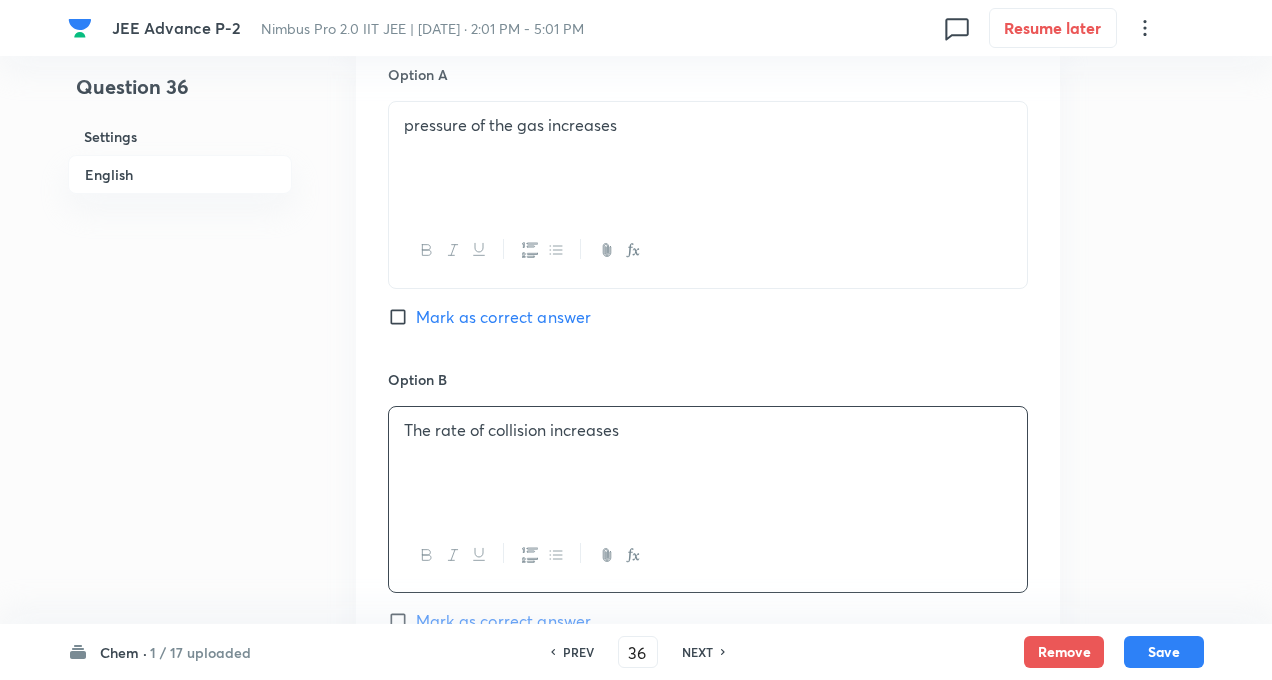 click on "Question 36 Settings English" at bounding box center (180, 403) 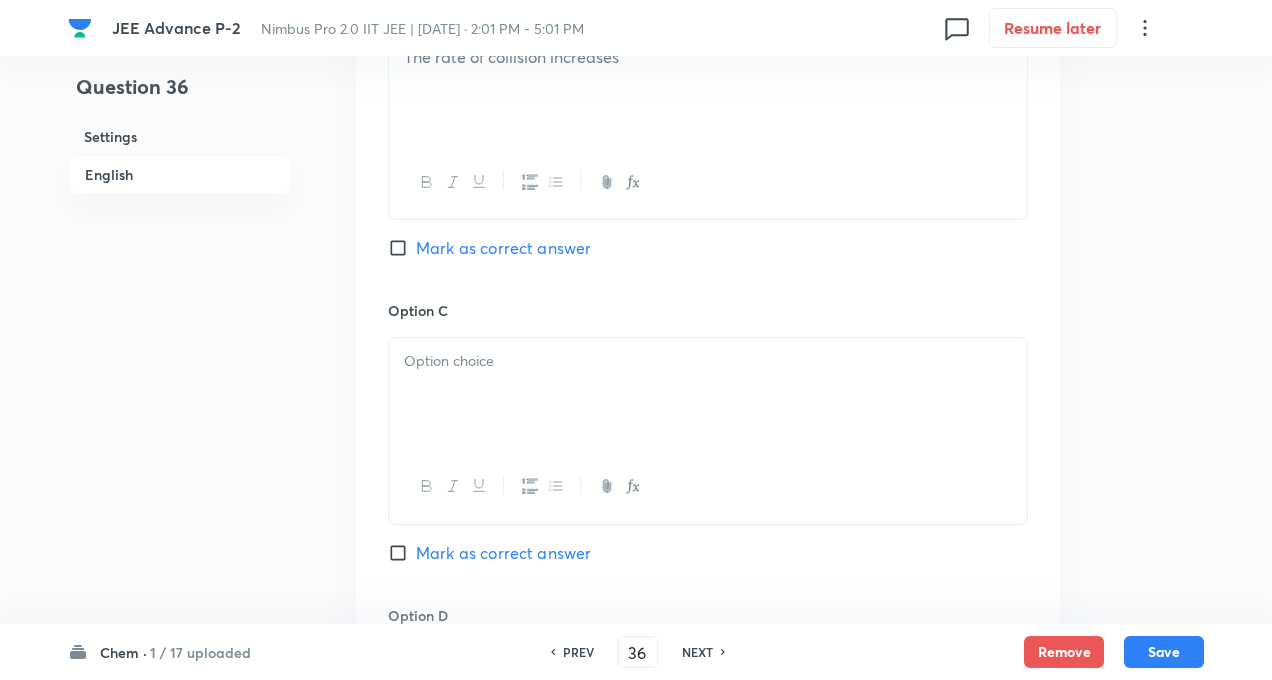 scroll, scrollTop: 1400, scrollLeft: 0, axis: vertical 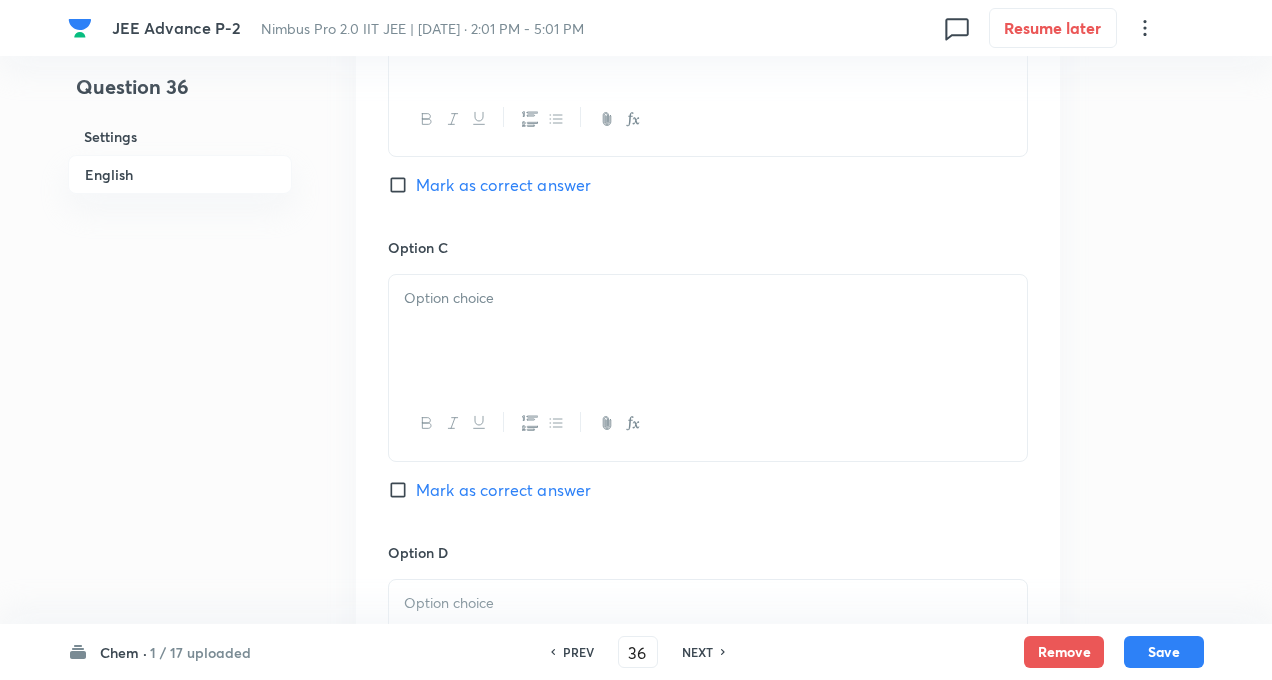click at bounding box center (708, 331) 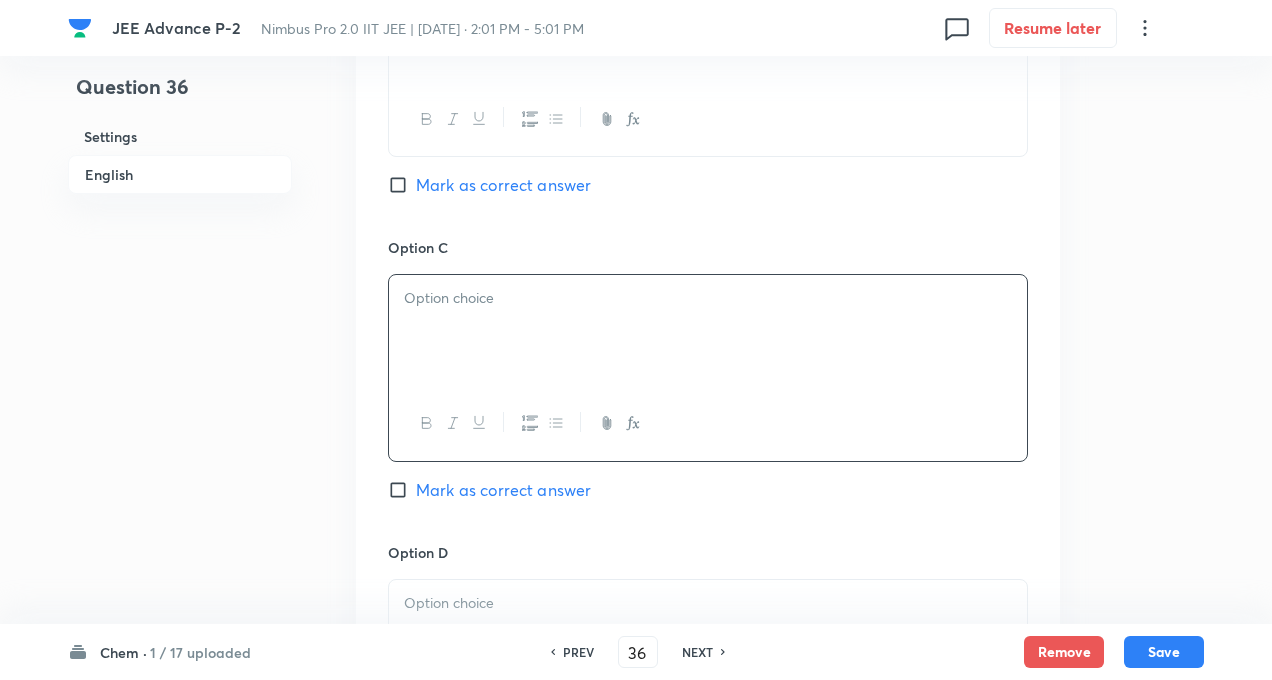 paste 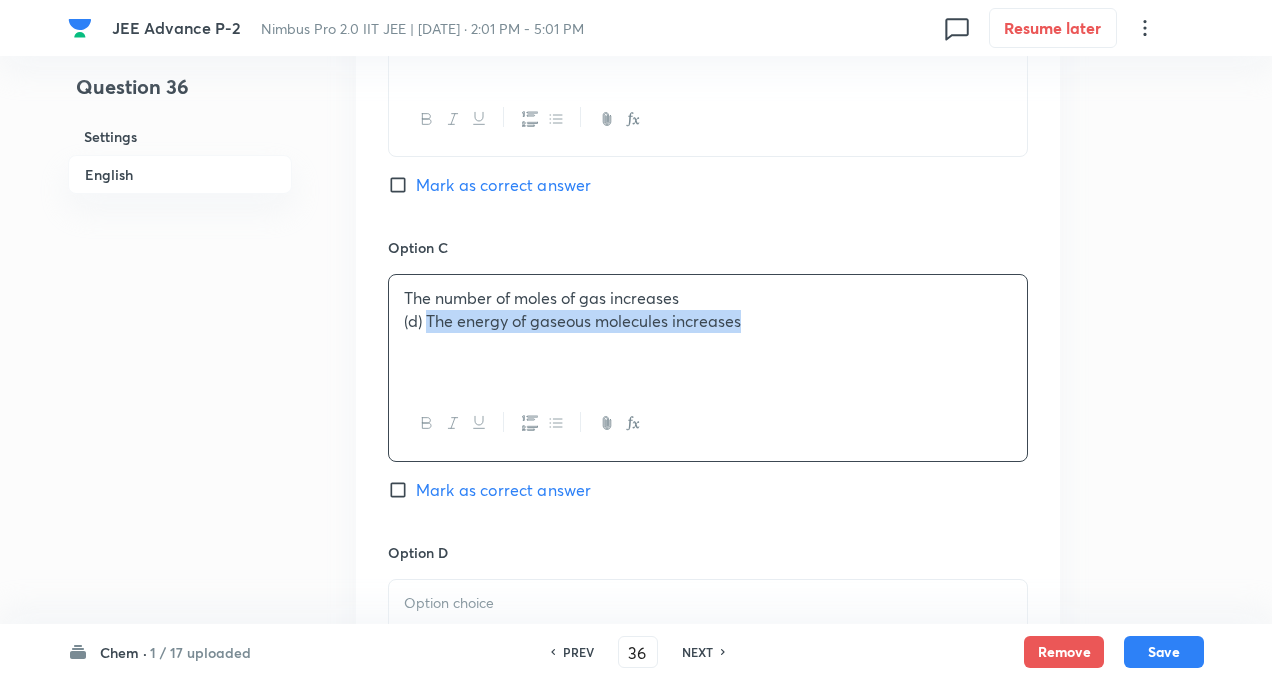 drag, startPoint x: 426, startPoint y: 294, endPoint x: 1039, endPoint y: 450, distance: 632.5385 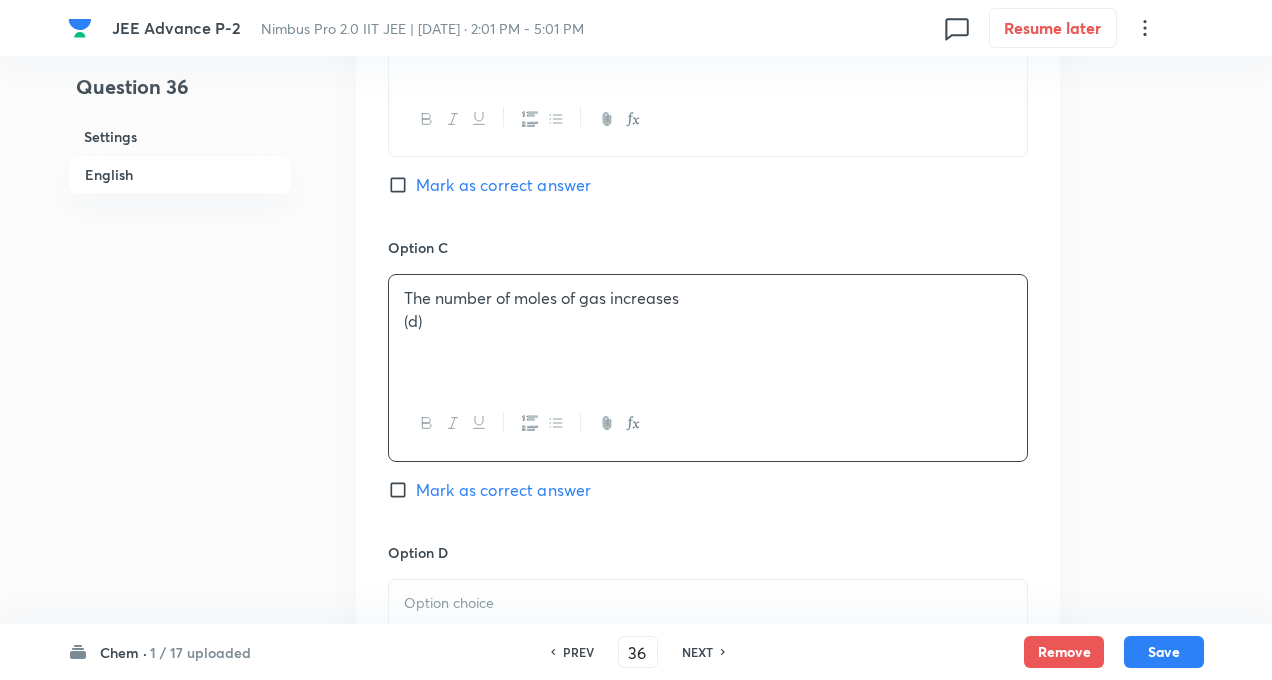 type 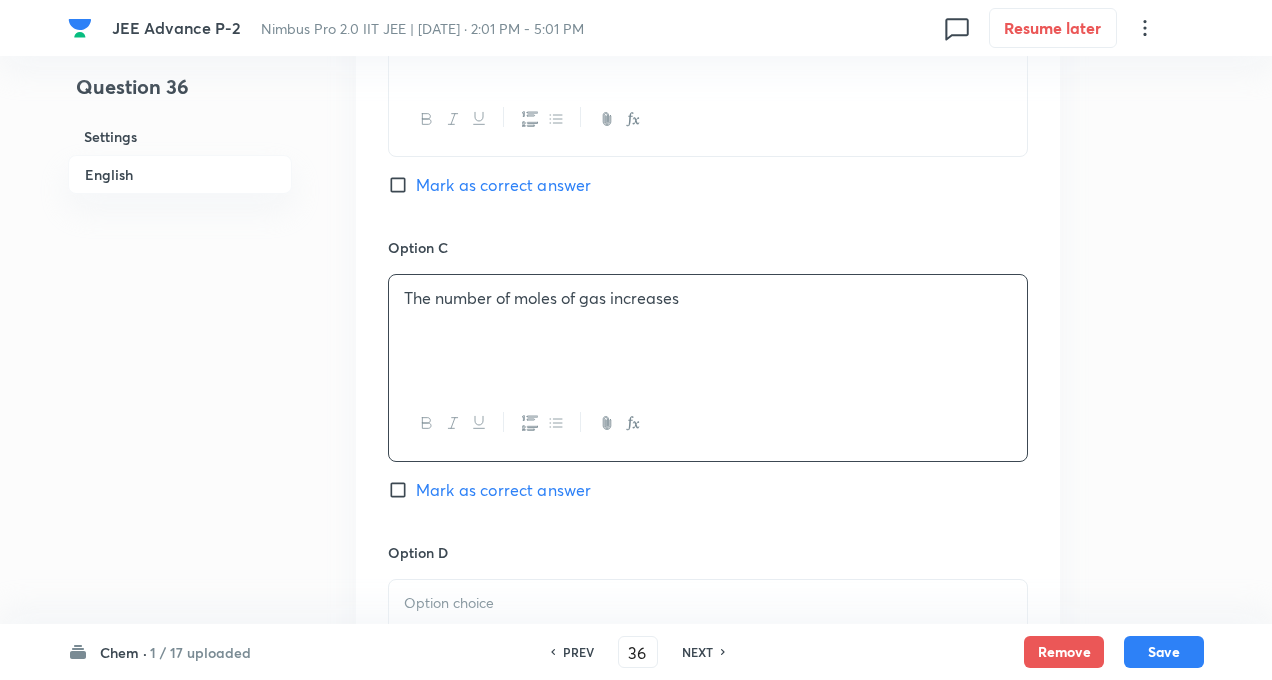 click at bounding box center (708, 603) 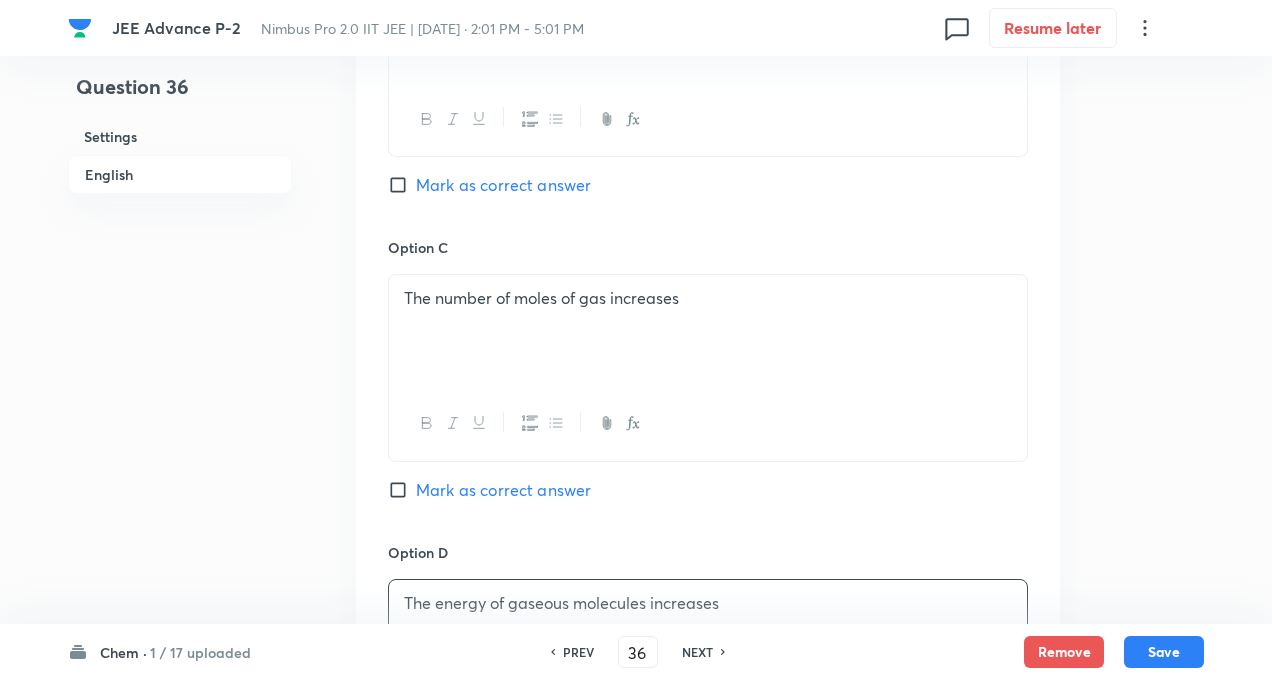 click on "Question 36 Settings English" at bounding box center [180, -33] 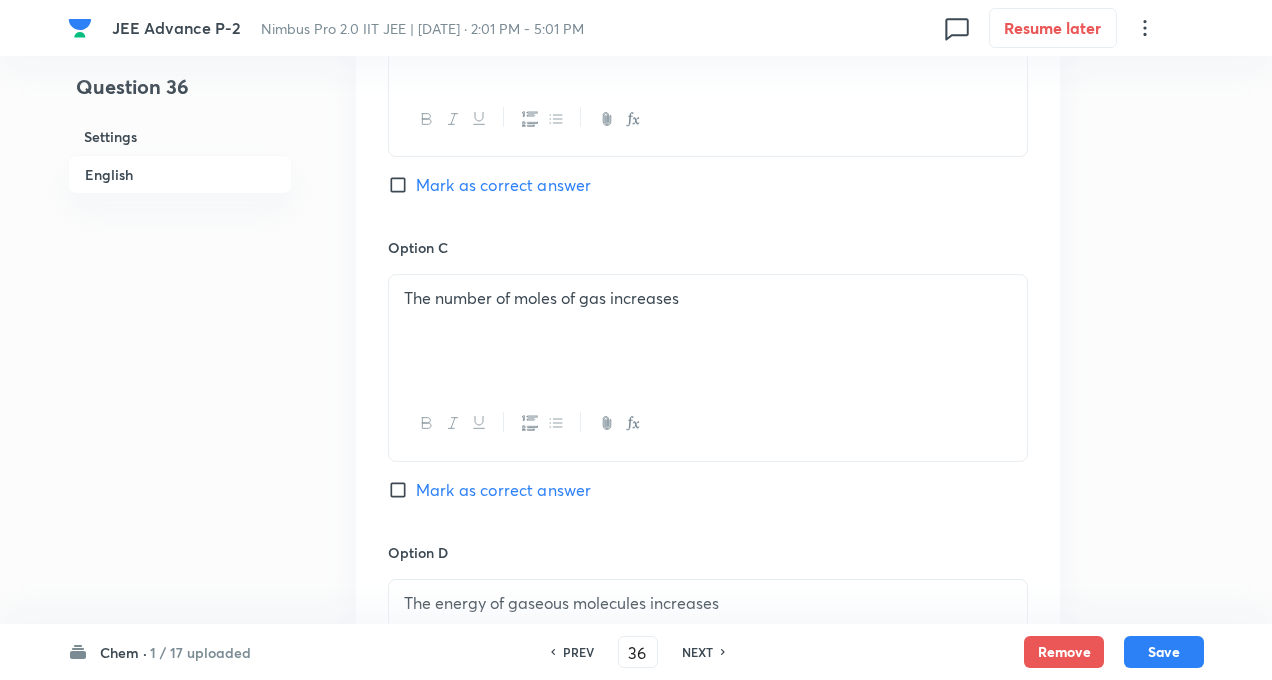 click on "Mark as correct answer" at bounding box center [402, 490] 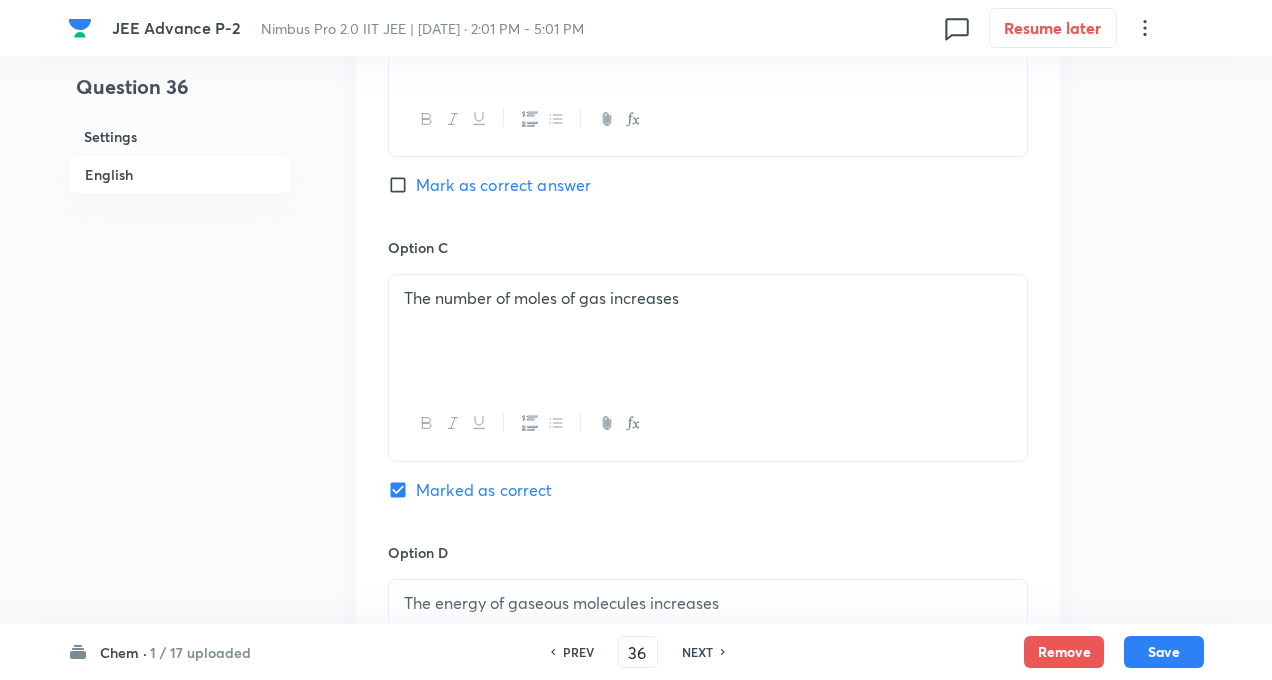 click on "Question 36 Settings English" at bounding box center (180, -33) 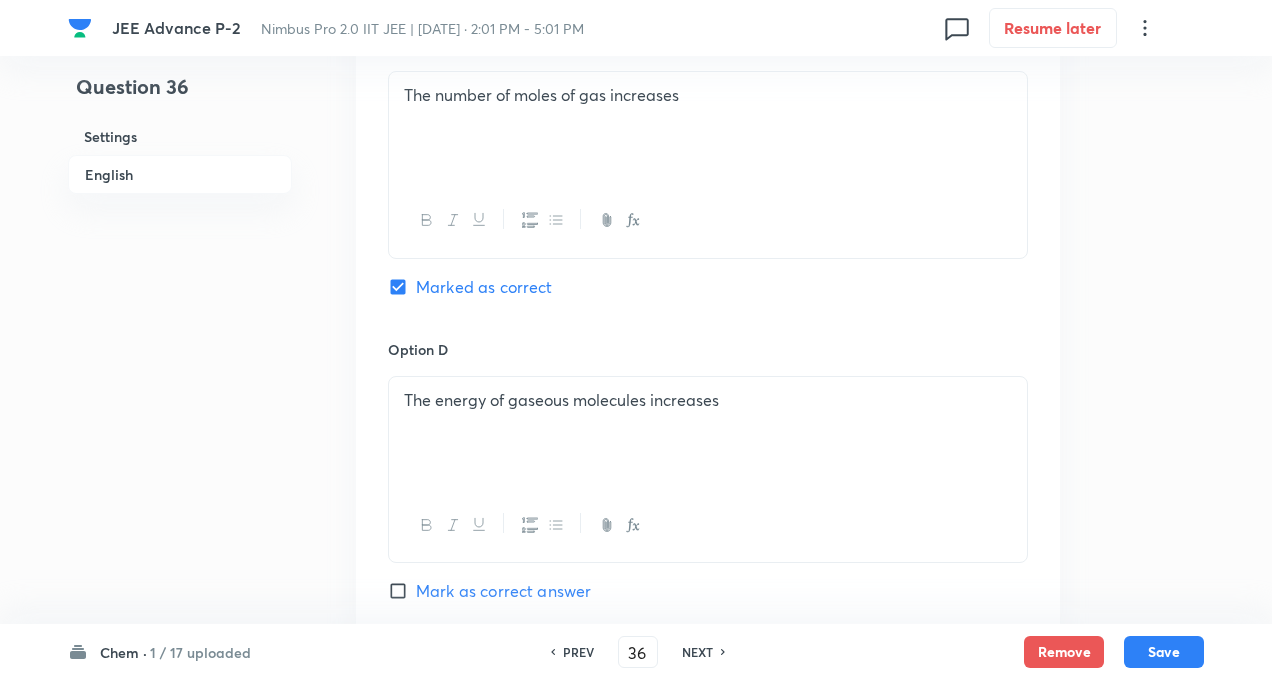scroll, scrollTop: 1840, scrollLeft: 0, axis: vertical 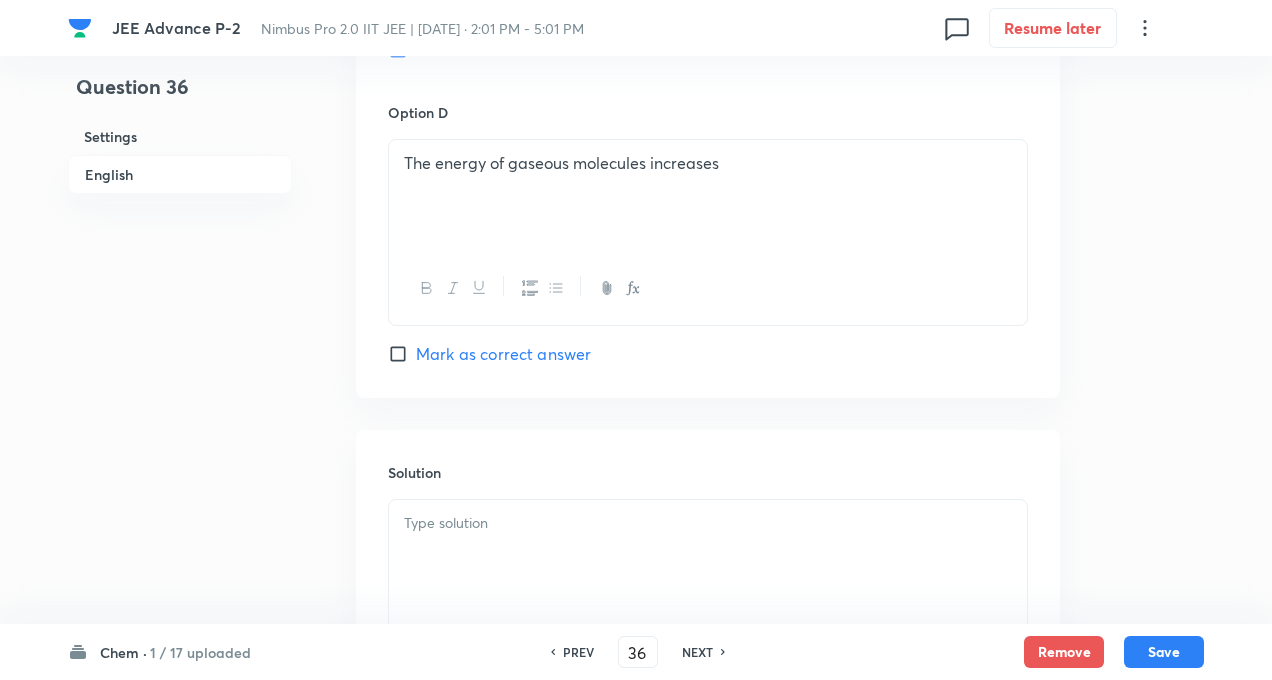 click on "Question 36 Settings English Settings Type Single choice correct 4 options + 3 marks - 1 mark Edit Concept Chemistry Physical Chemistry State of Matter (Ideal Gas) Dalton's Law of Partial Pressures Edit Additional details Easy Fact Not from PYQ paper No equation Edit In English Question In a closed flask of 5 litres, 1.0 g of H 2  is heated from 300 to 600 K. Which statements is not correct ? Option A pressure of the gas increases Mark as correct answer Option B The rate of collision increases Mark as correct answer Option C The number of moles of gas increases Marked as correct Option D The energy of gaseous molecules increases  Mark as correct answer Solution" at bounding box center [636, -473] 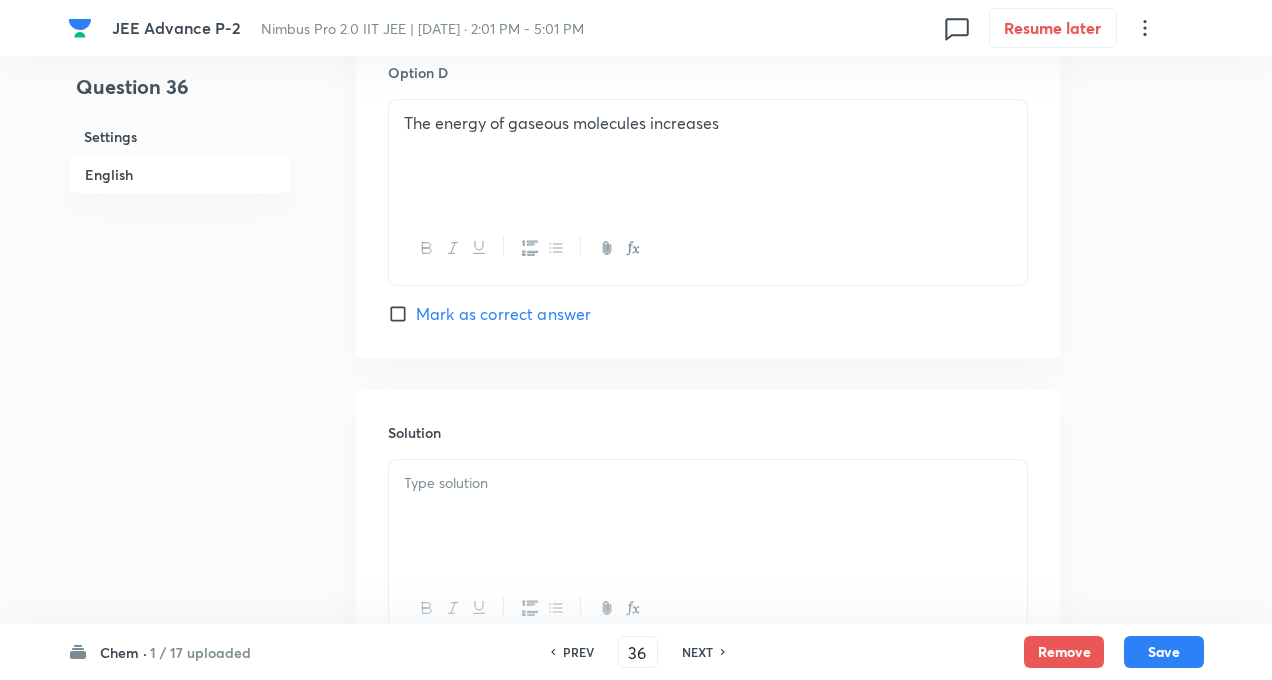 click at bounding box center [708, 516] 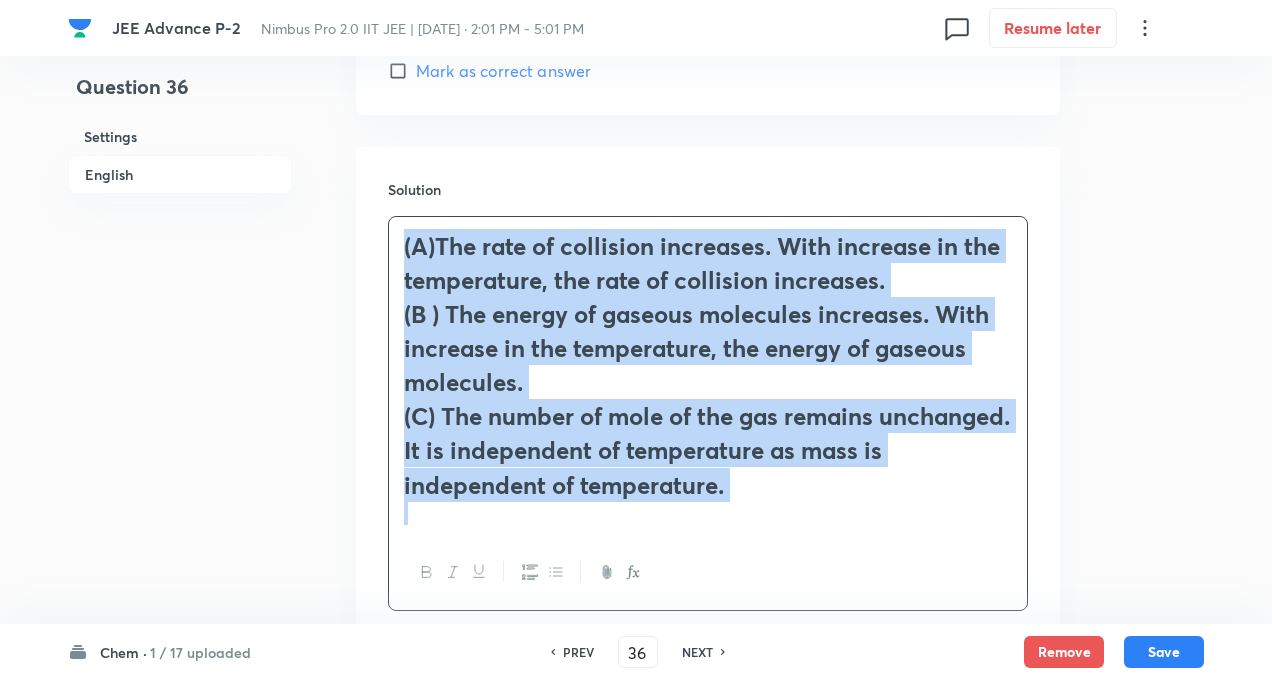 scroll, scrollTop: 2132, scrollLeft: 0, axis: vertical 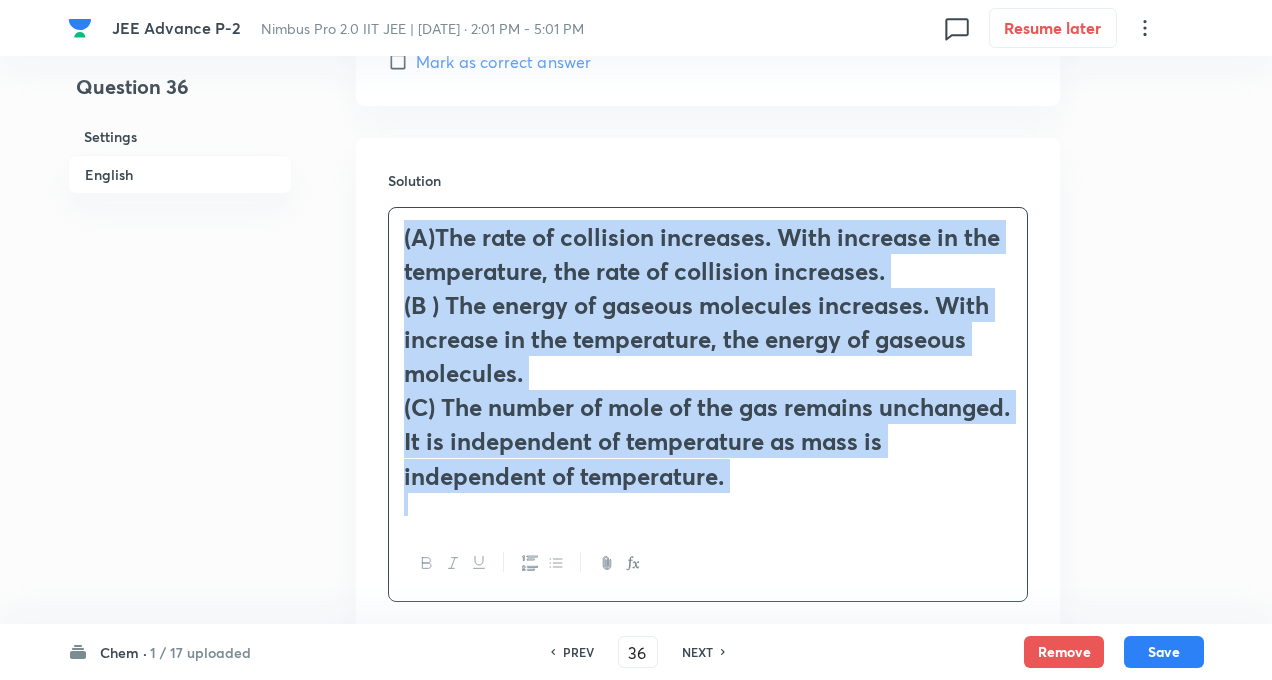 drag, startPoint x: 401, startPoint y: 466, endPoint x: 769, endPoint y: 466, distance: 368 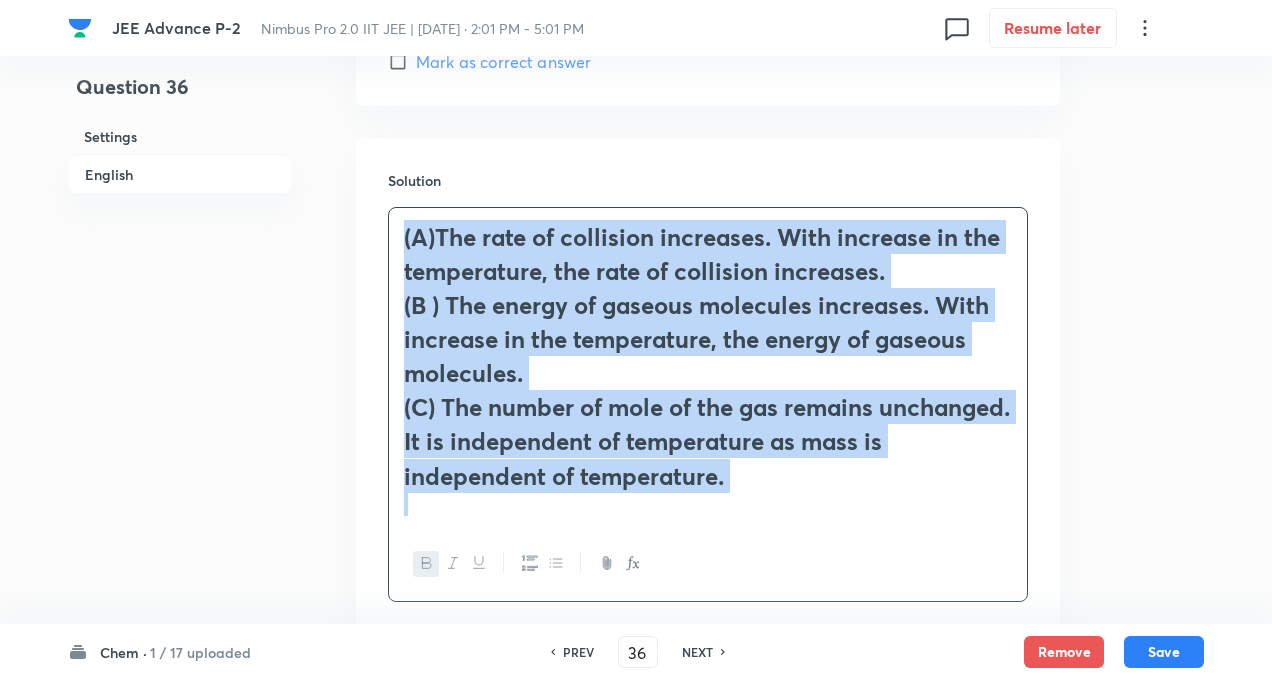 click 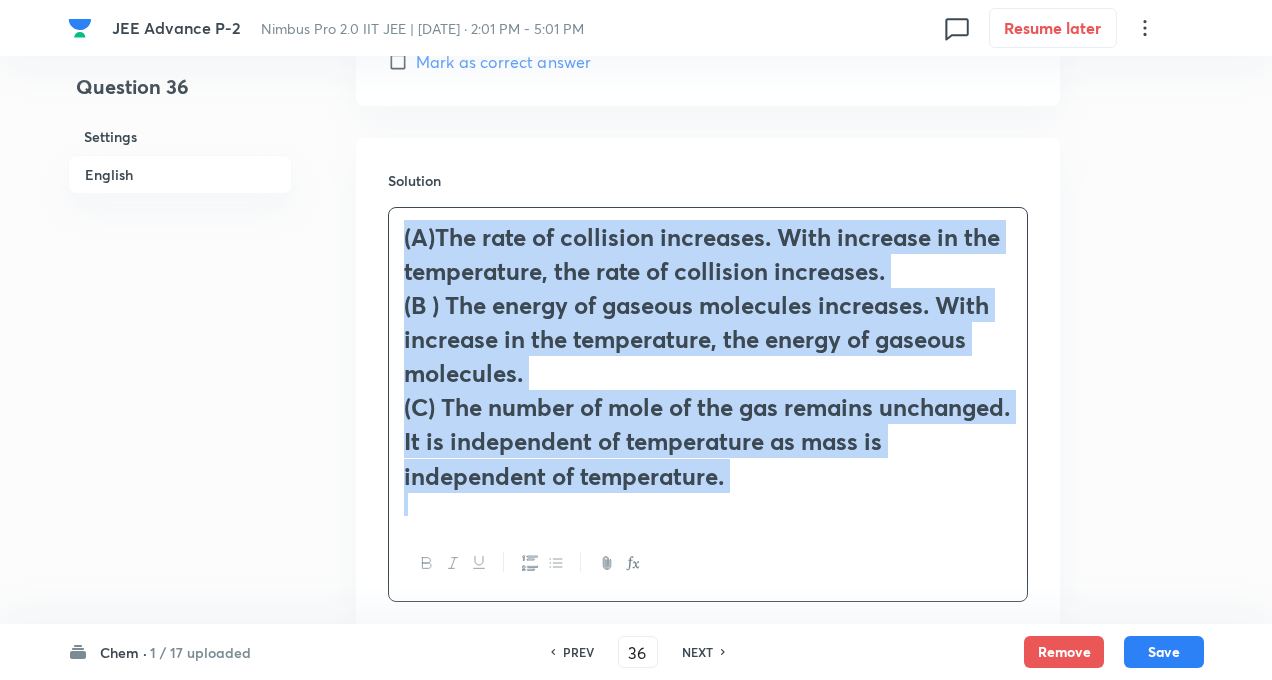 click 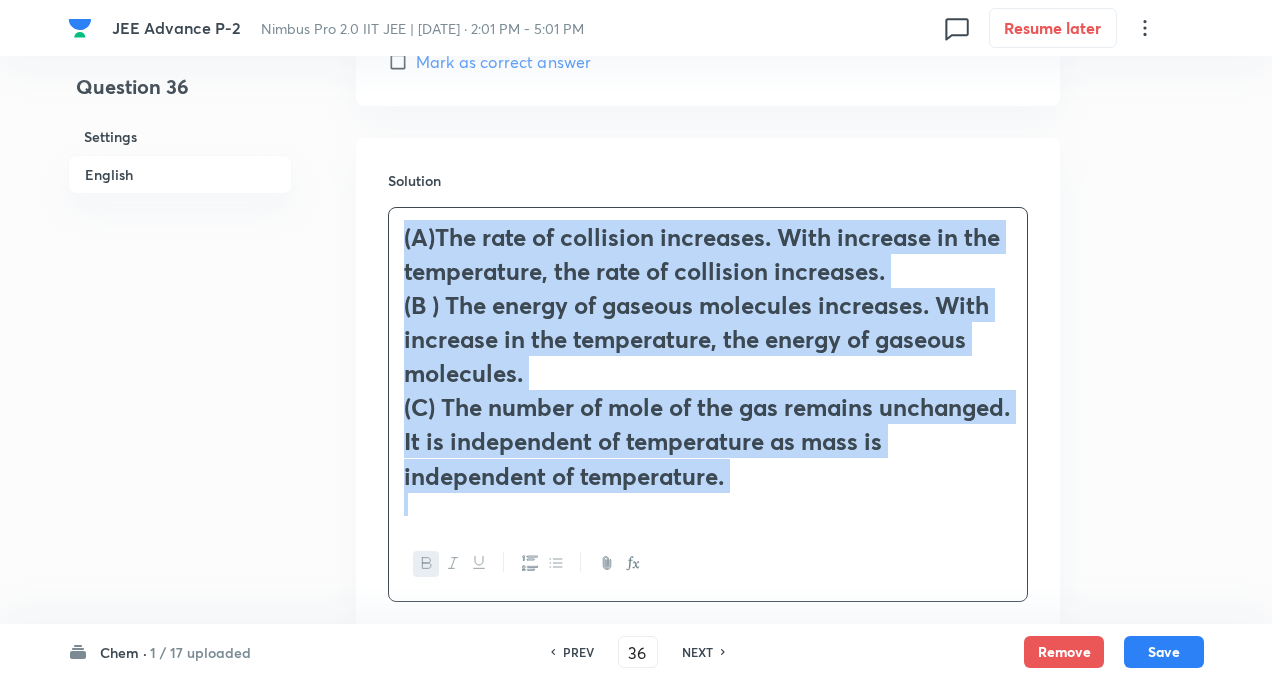 click at bounding box center (529, 563) 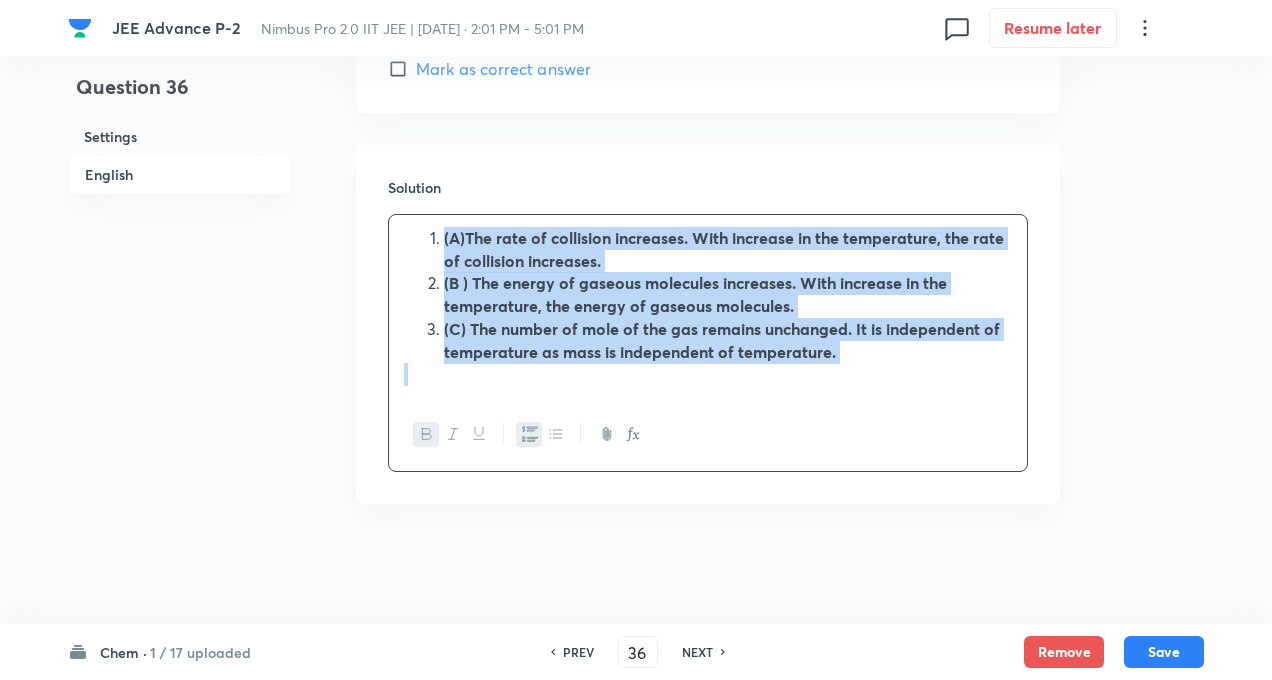 scroll, scrollTop: 2099, scrollLeft: 0, axis: vertical 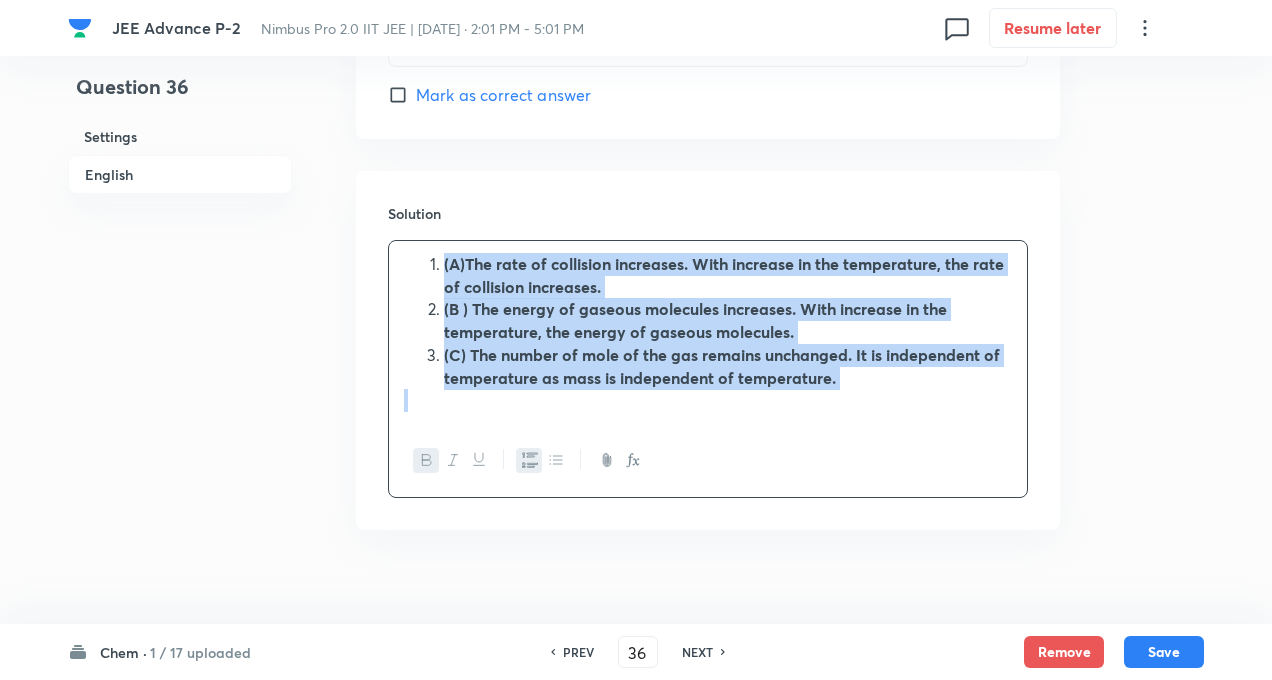 click at bounding box center [426, 460] 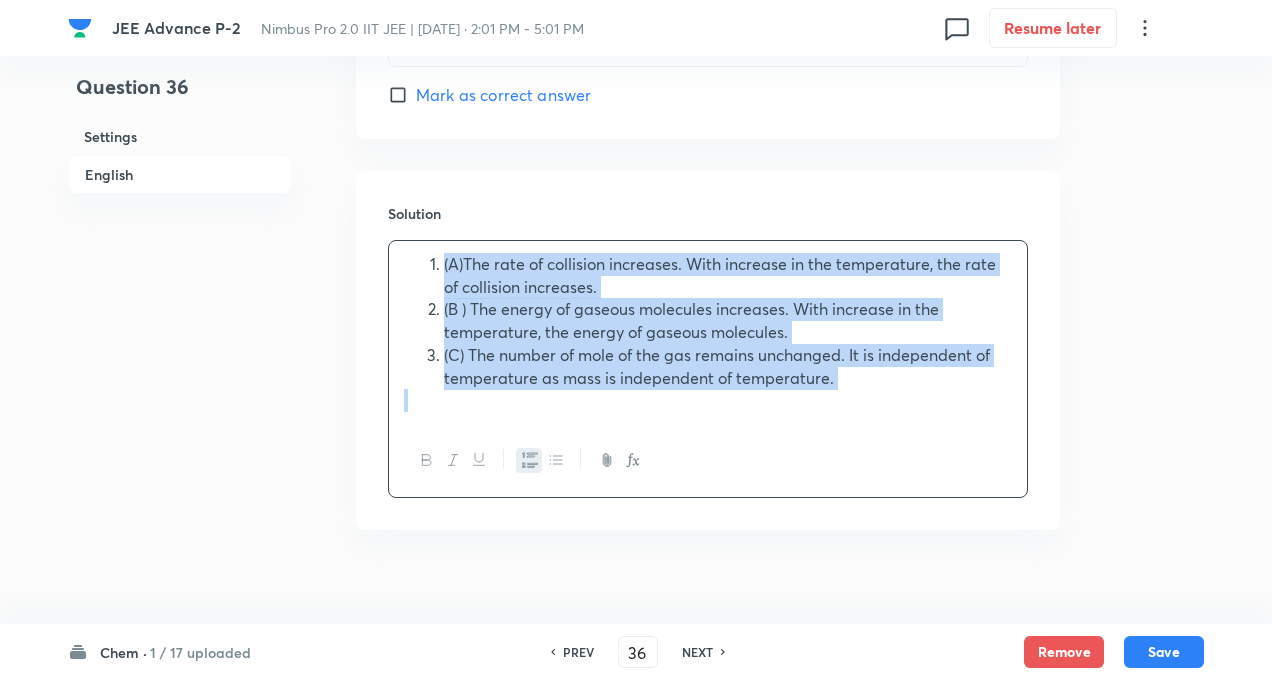 click on "(A)The rate of collision increases. With increase in the temperature, the rate of collision increases." at bounding box center (720, 275) 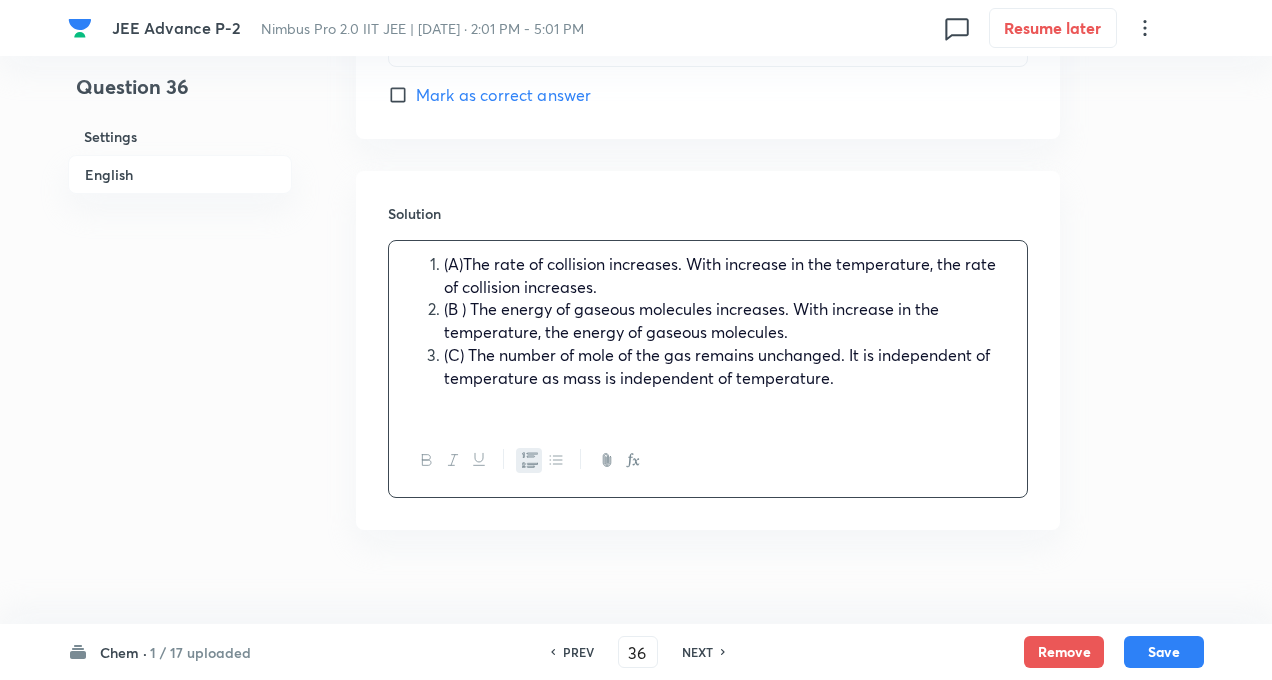 click on "(A)The rate of collision increases. With increase in the temperature, the rate of collision increases." at bounding box center [728, 275] 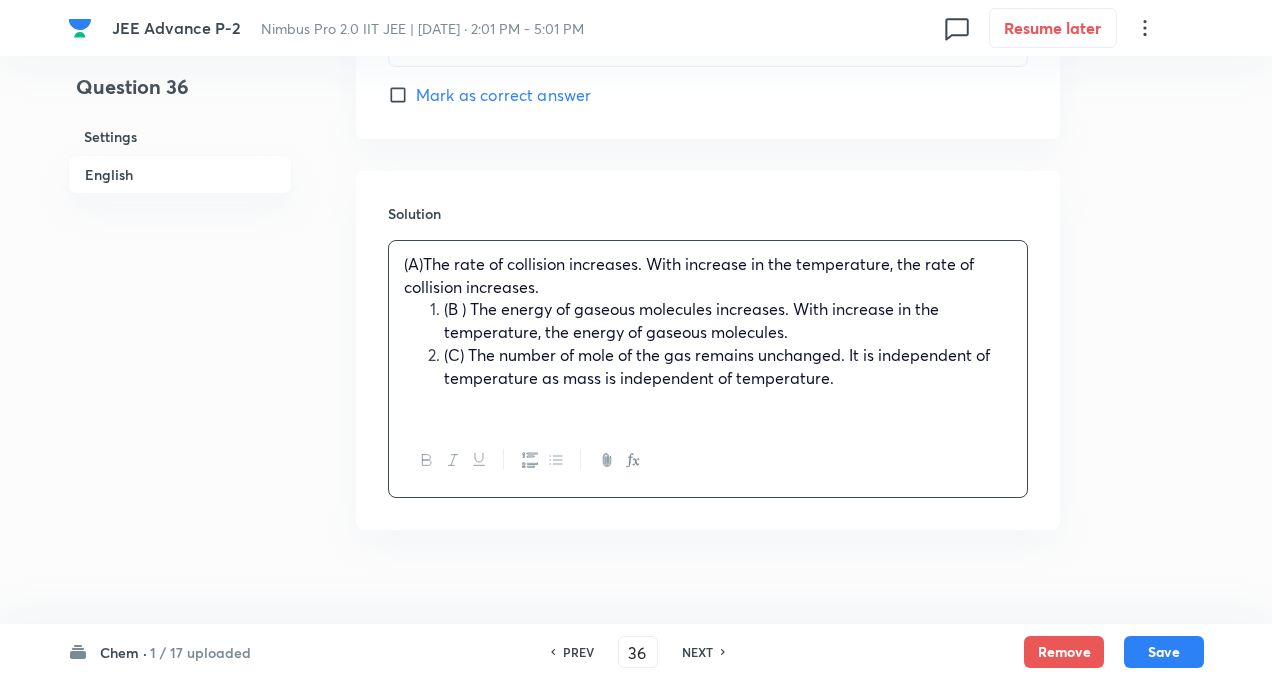 click on "(B ) The energy of gaseous molecules increases. With increase in the temperature, the energy of gaseous molecules." at bounding box center (728, 320) 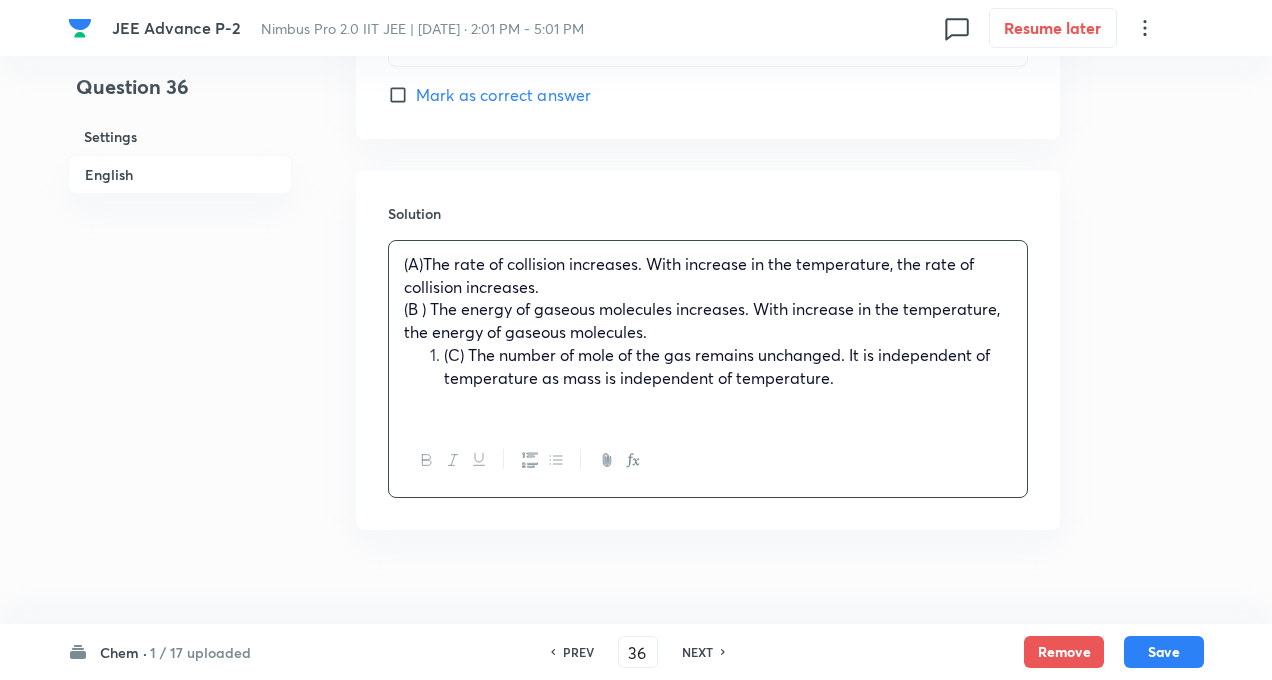 click on "(C) The number of mole of the gas remains unchanged. It is independent of temperature as mass is independent of temperature." at bounding box center (728, 366) 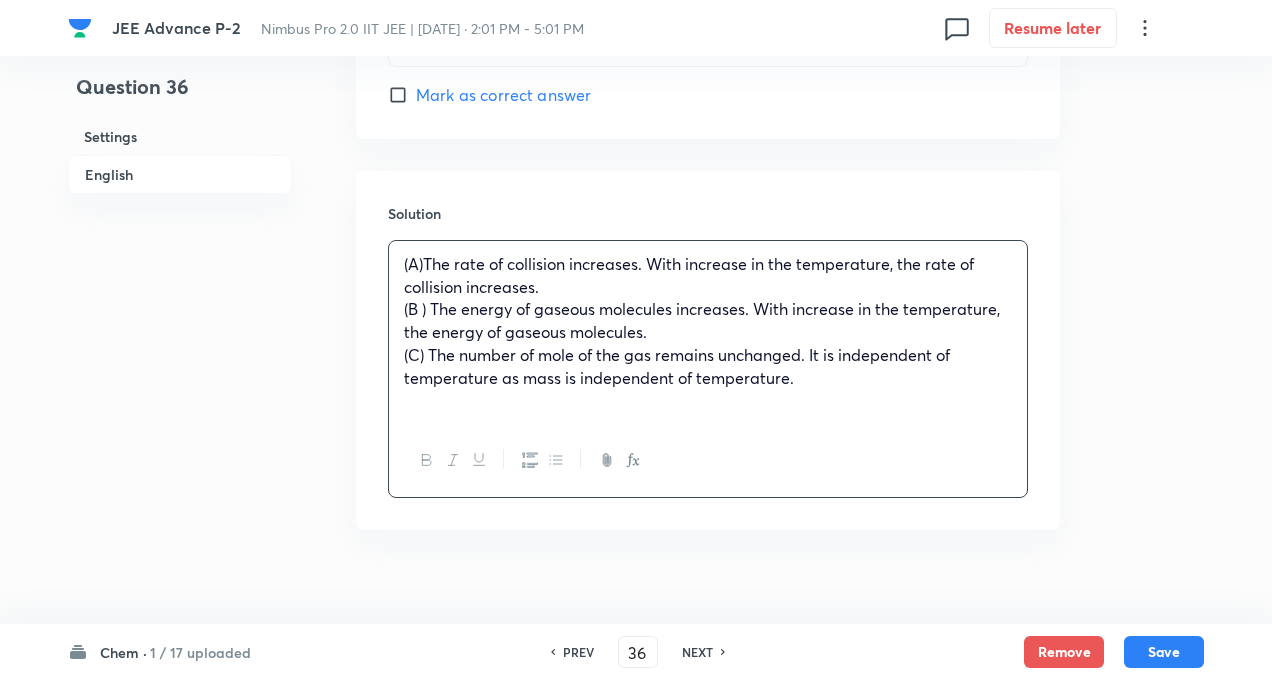 click on "(A)The rate of collision increases. With increase in the temperature, the rate of collision increases." at bounding box center (689, 275) 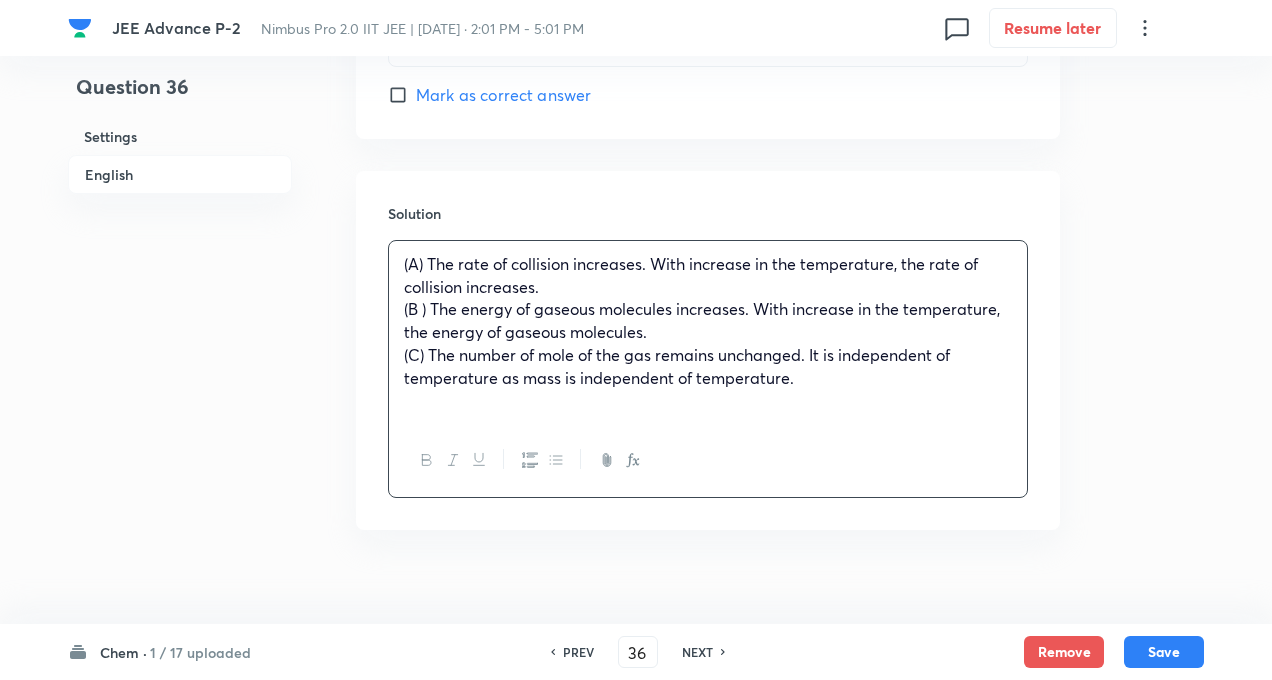 click on "(B ) The energy of gaseous molecules increases. With increase in the temperature, the energy of gaseous molecules." at bounding box center [702, 320] 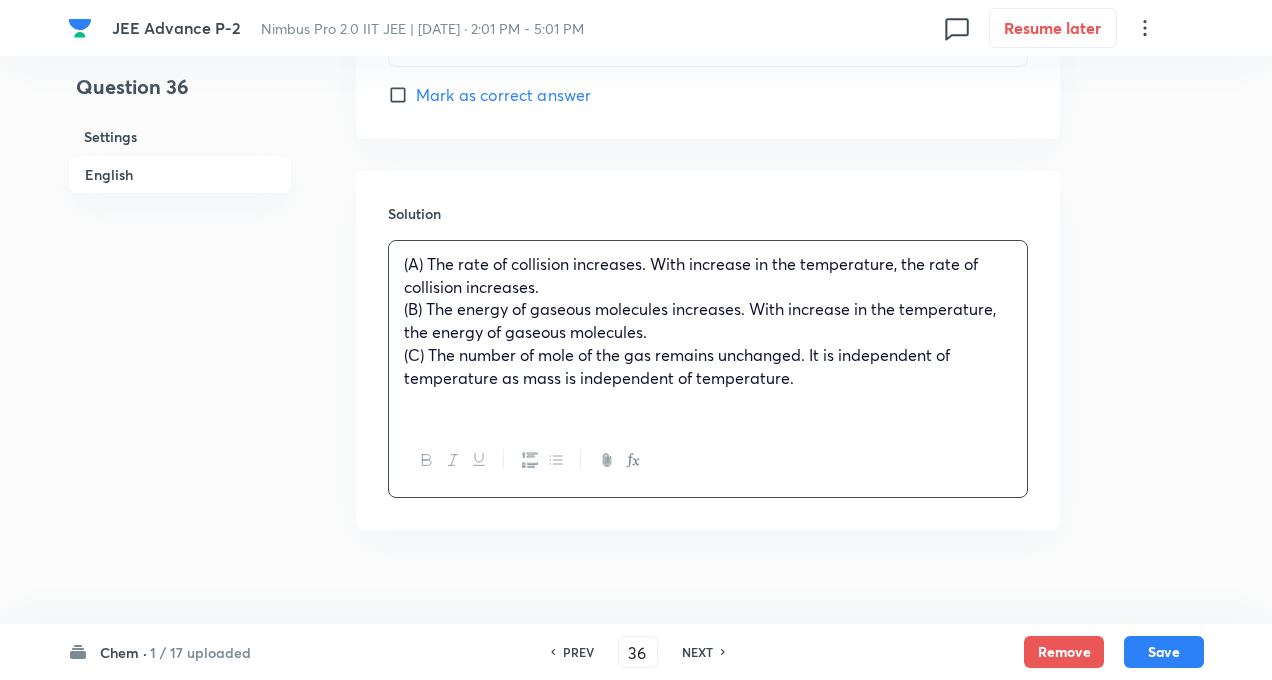 click on "Question 36 Settings English" at bounding box center [180, -697] 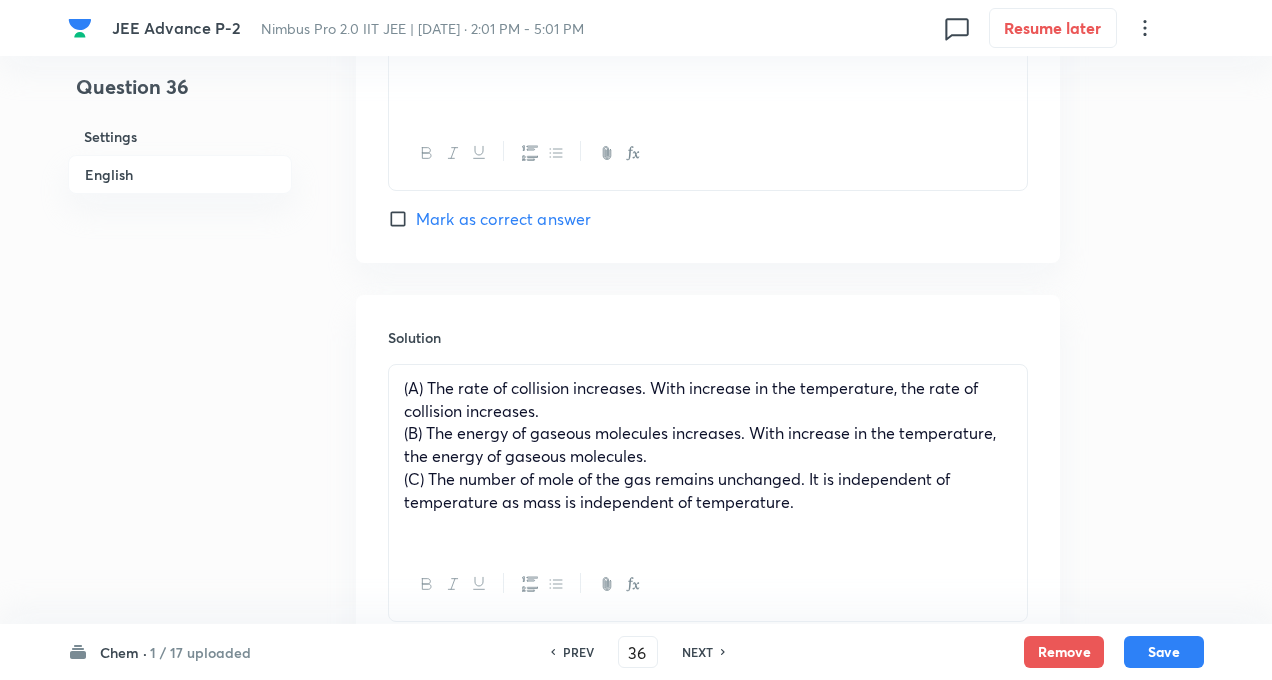 scroll, scrollTop: 1979, scrollLeft: 0, axis: vertical 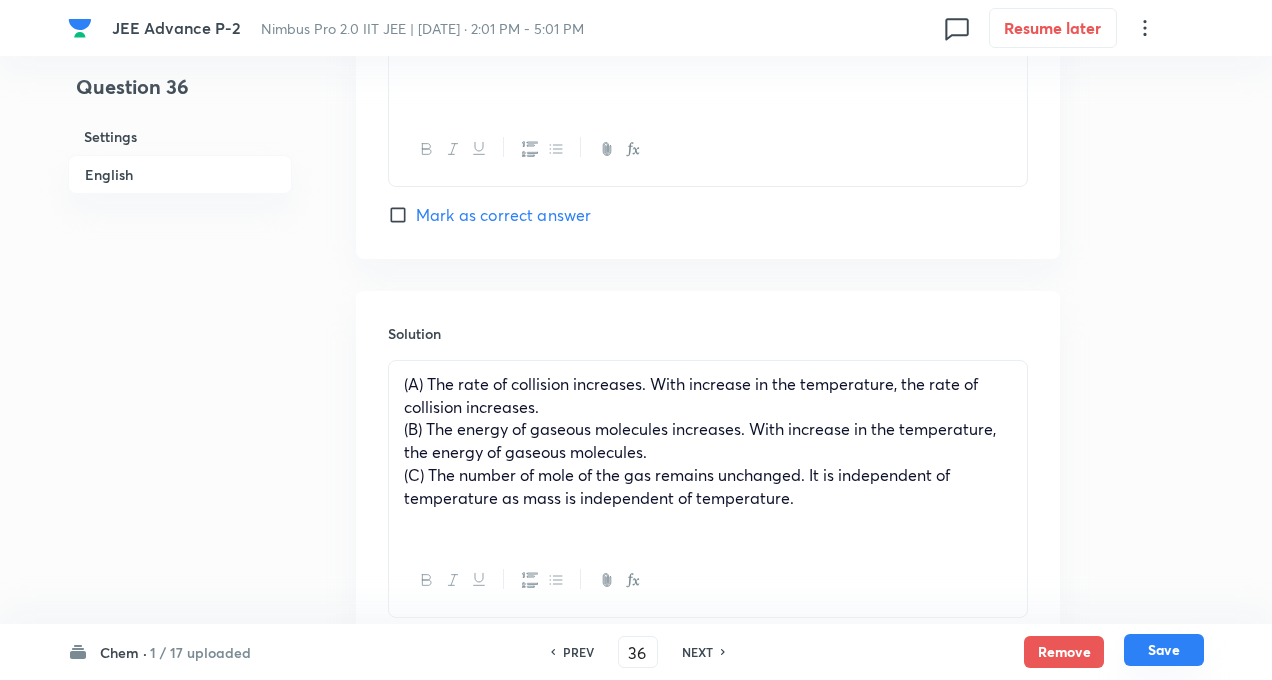 click on "Save" at bounding box center (1164, 650) 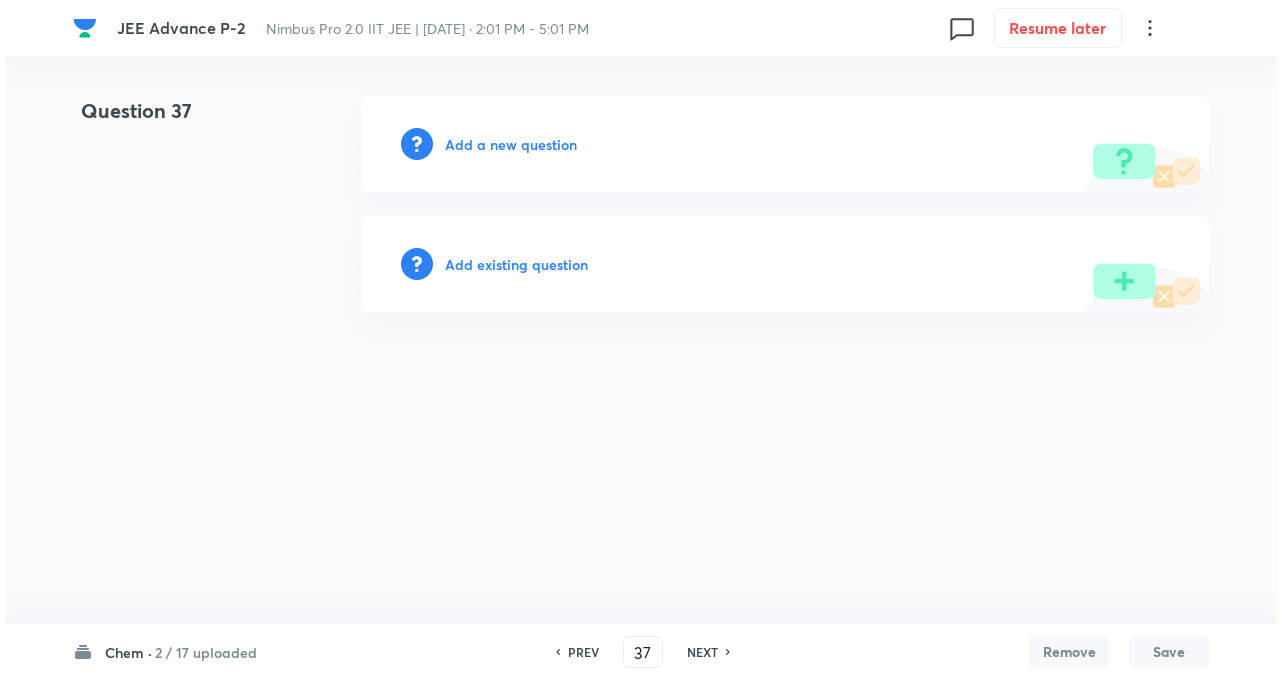scroll, scrollTop: 0, scrollLeft: 0, axis: both 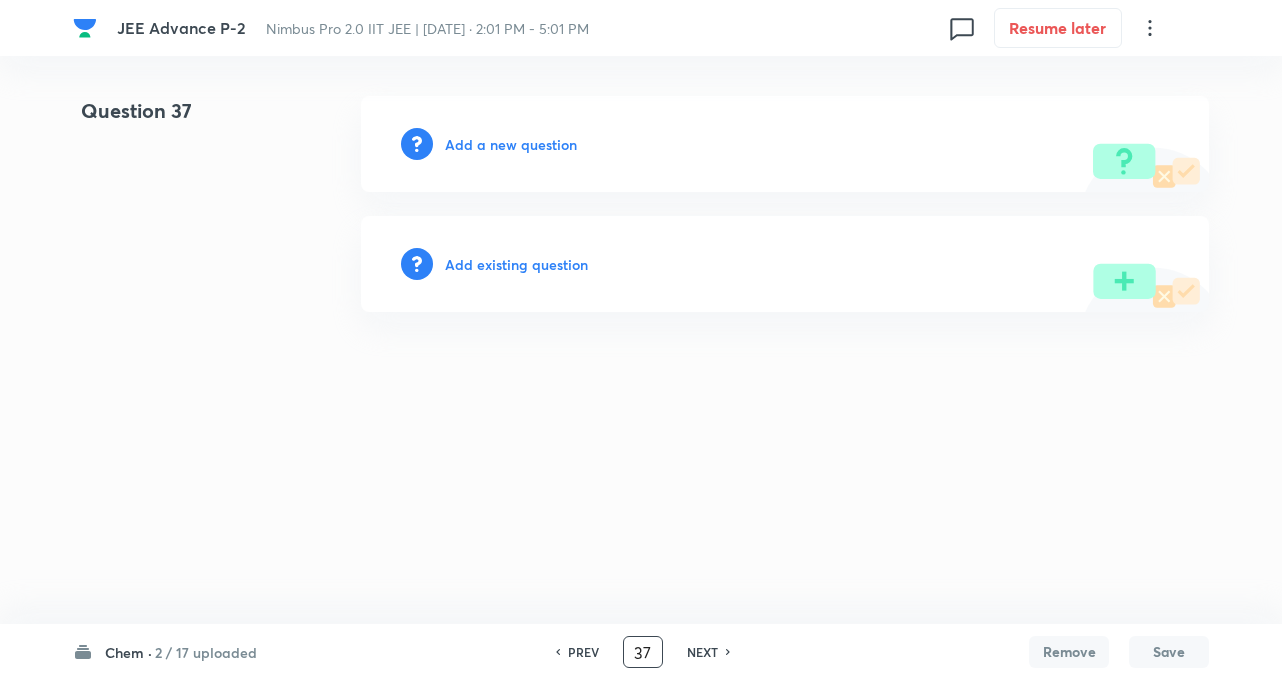 click on "37" at bounding box center (643, 652) 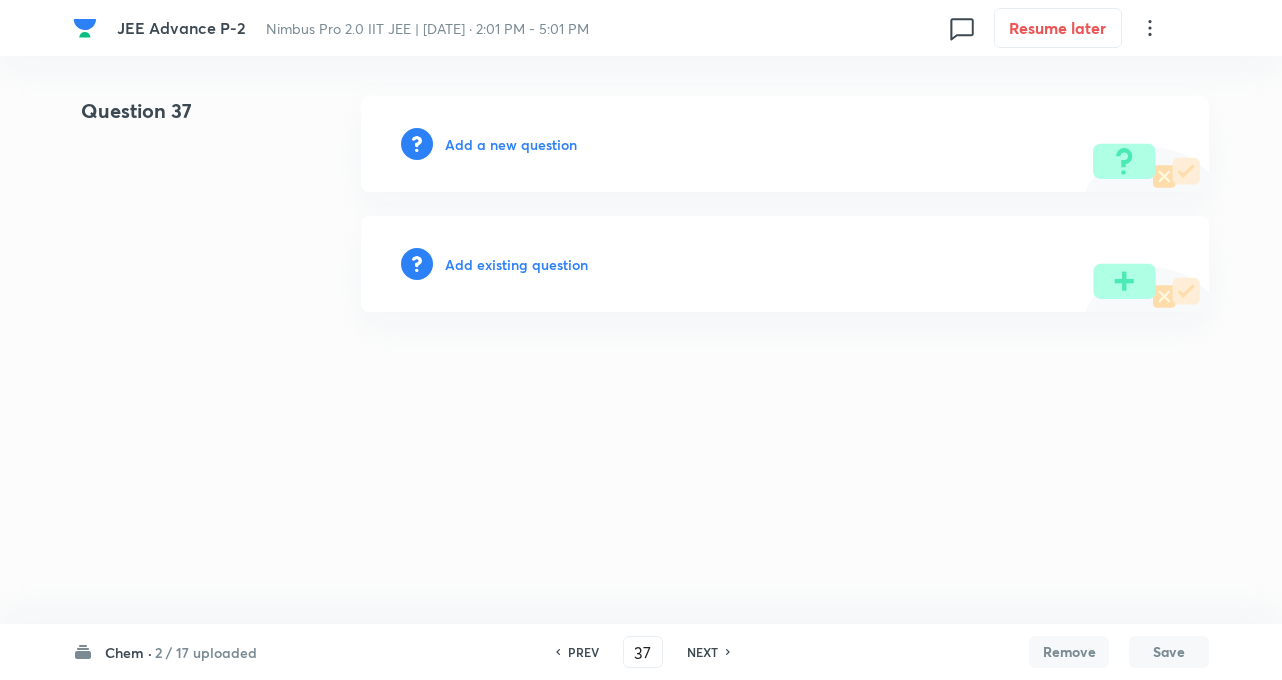 click on "NEXT" at bounding box center [702, 652] 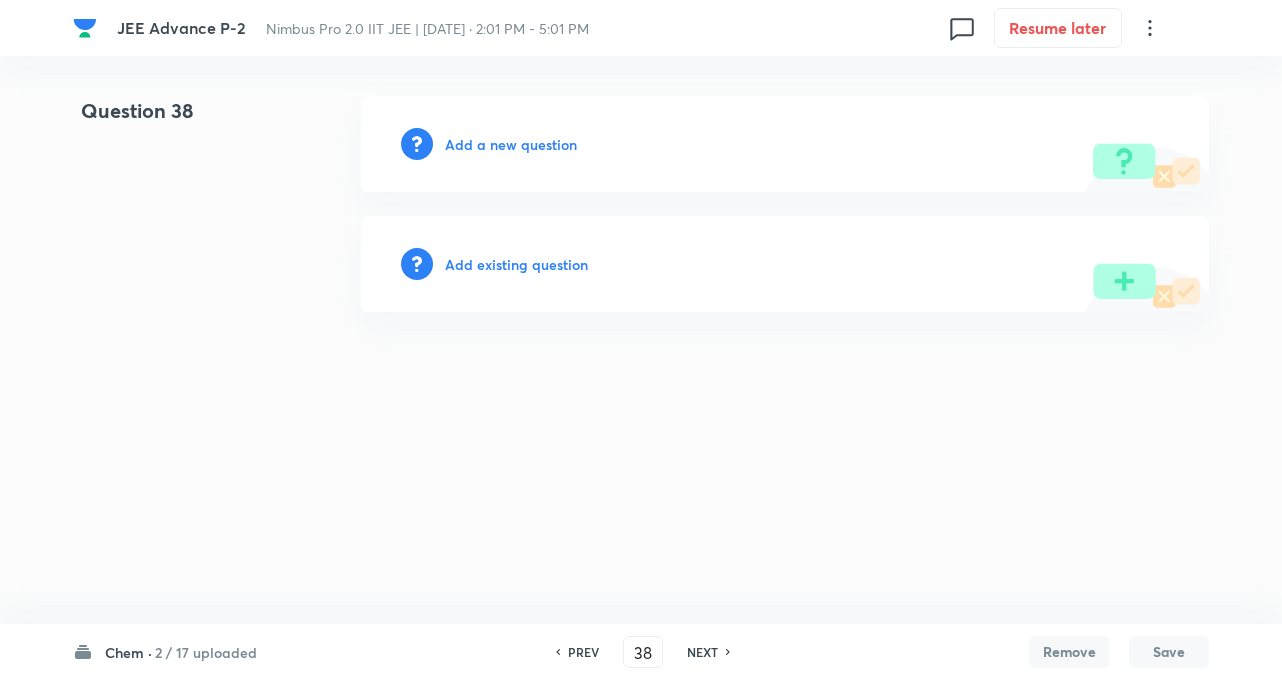 click on "NEXT" at bounding box center [702, 652] 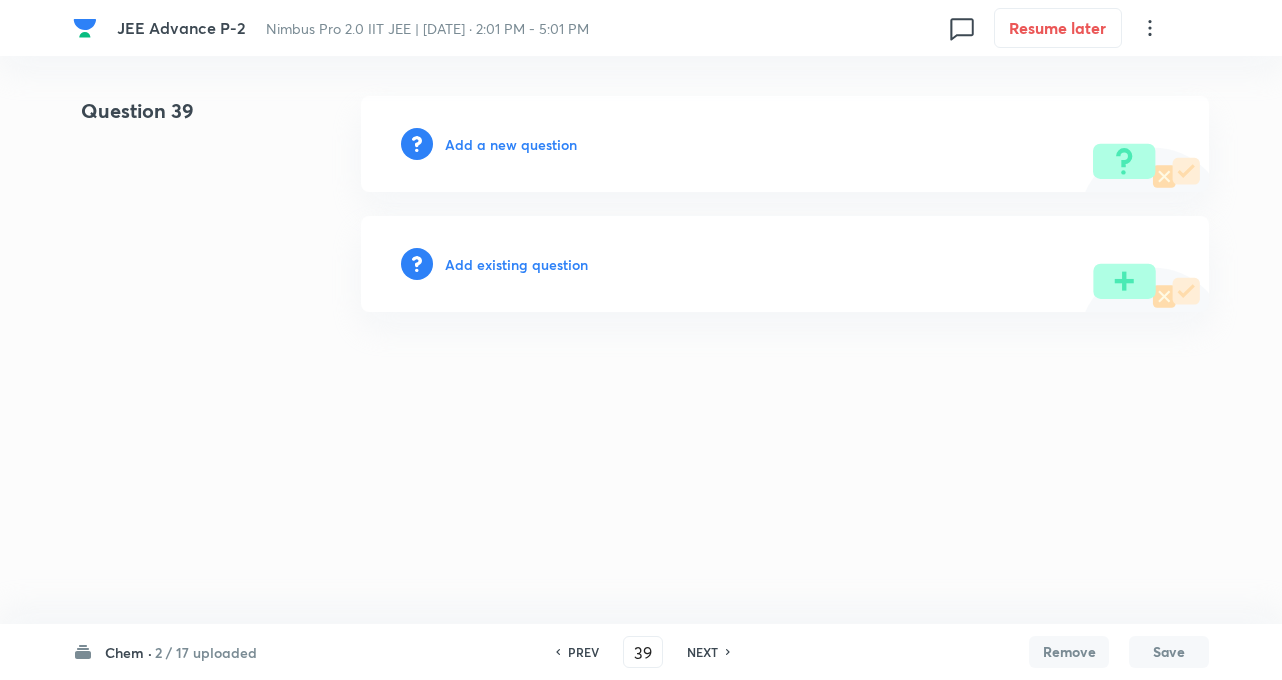 click on "PREV" at bounding box center (583, 652) 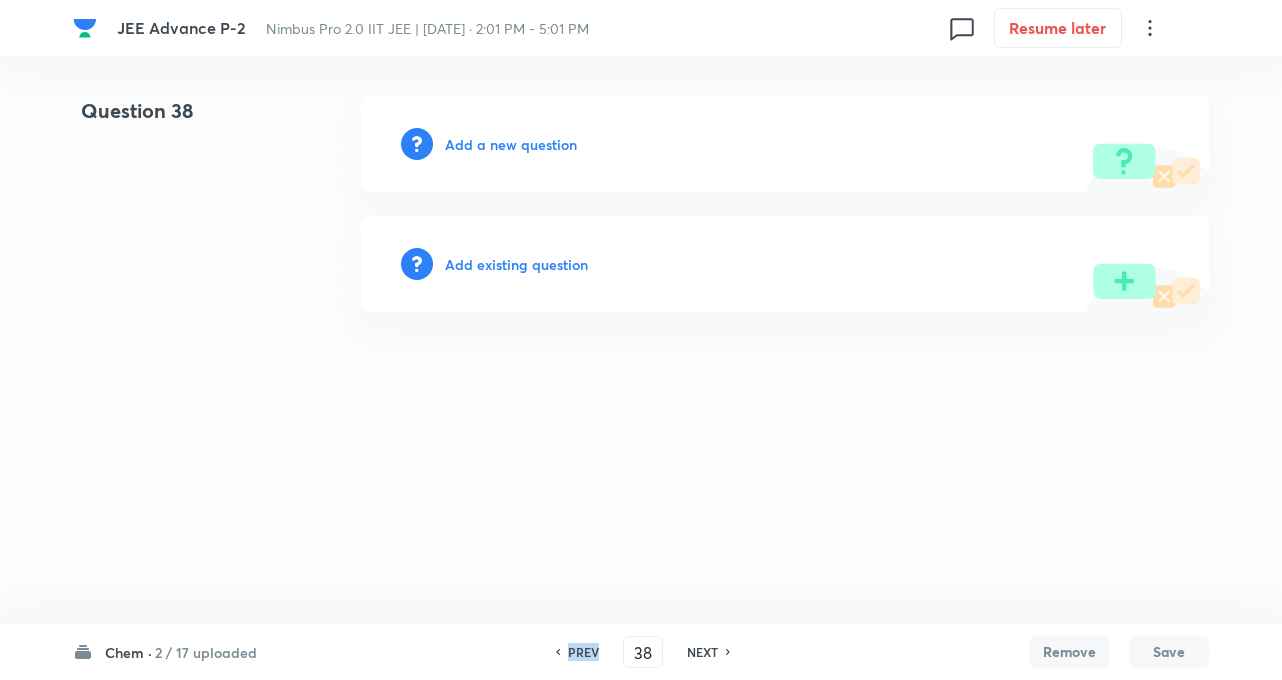 click on "PREV" at bounding box center (583, 652) 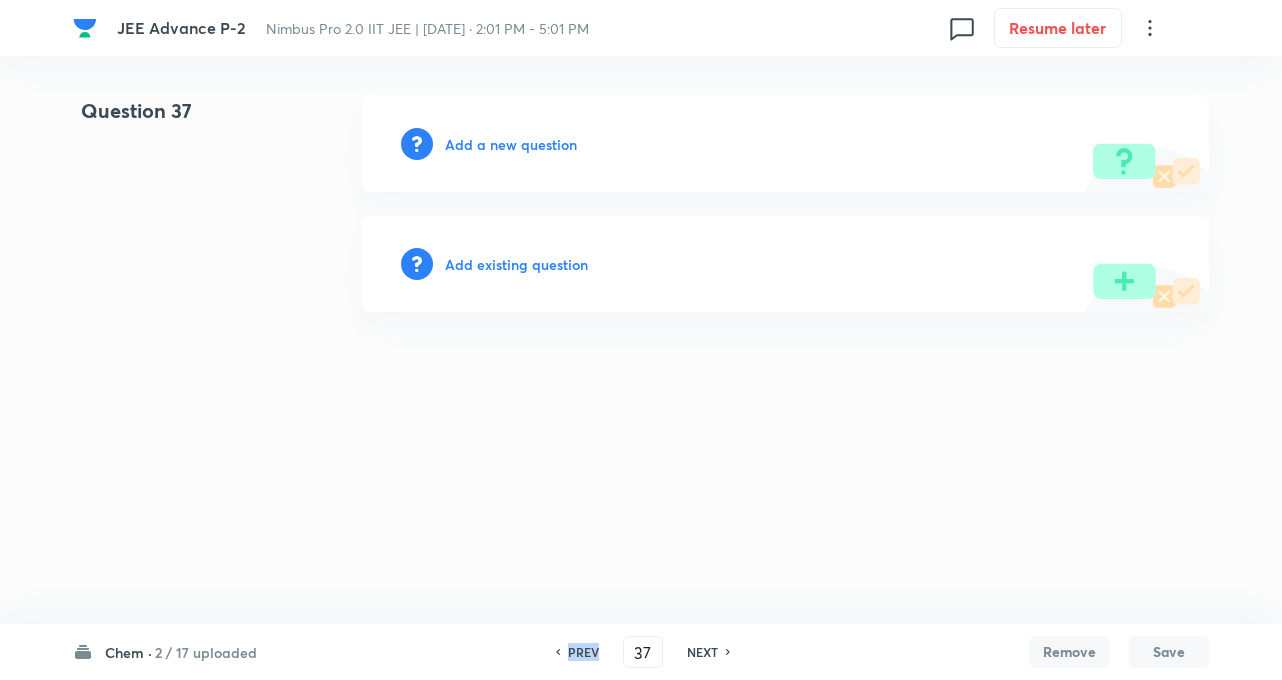 click on "PREV" at bounding box center [583, 652] 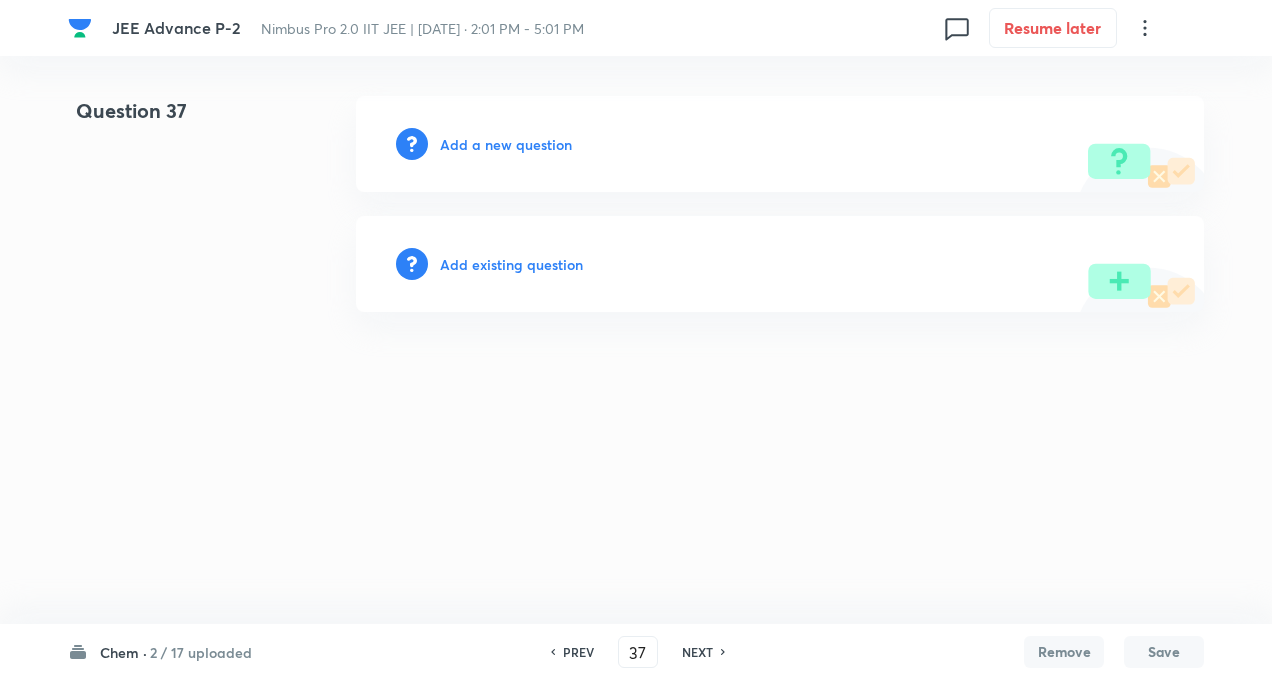 type on "36" 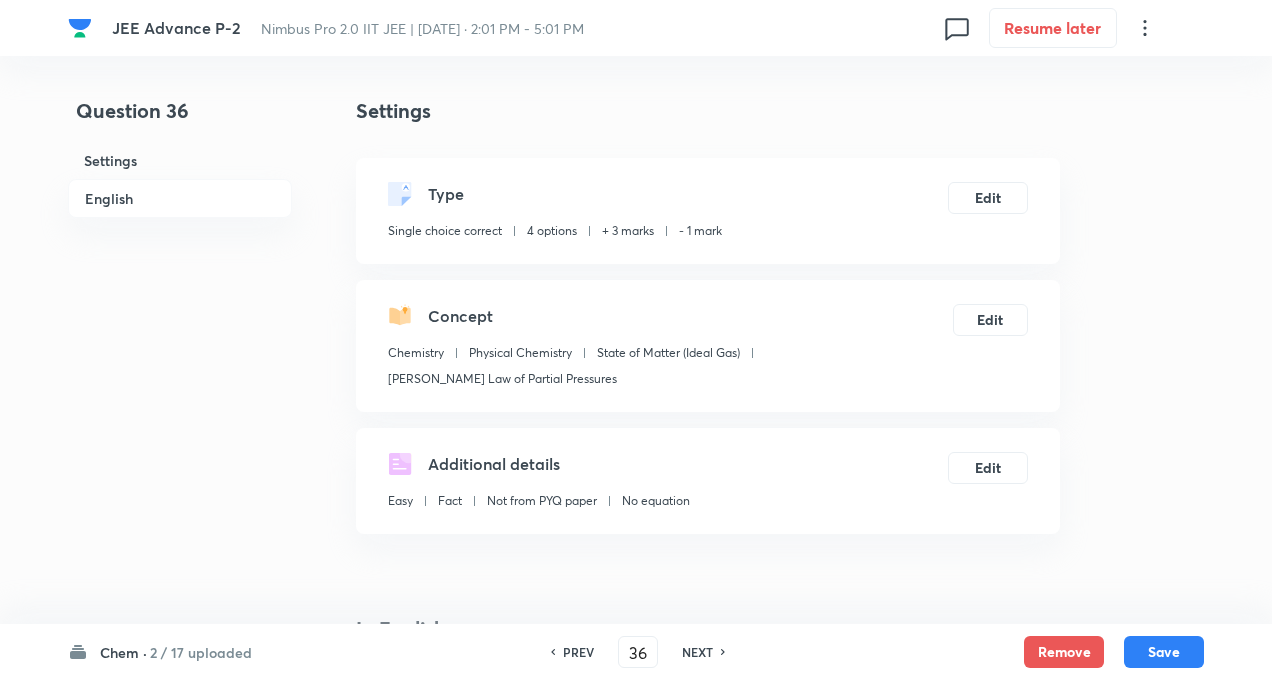 checkbox on "true" 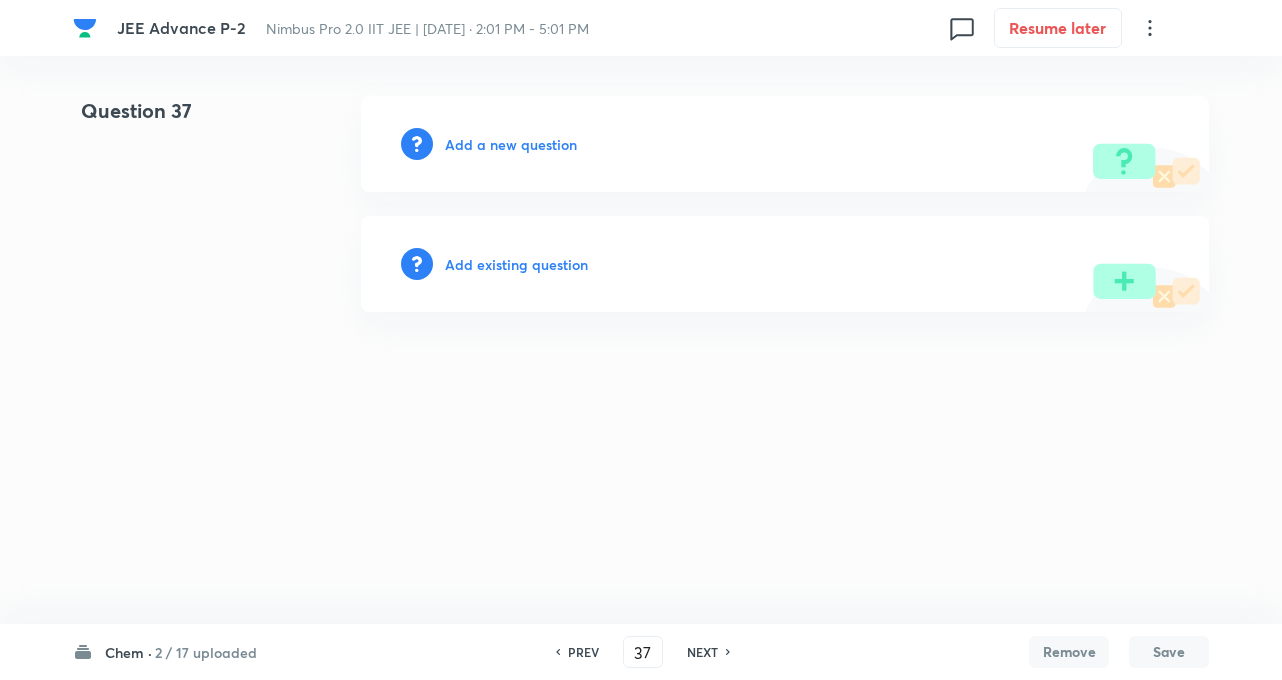 click on "NEXT" at bounding box center (702, 652) 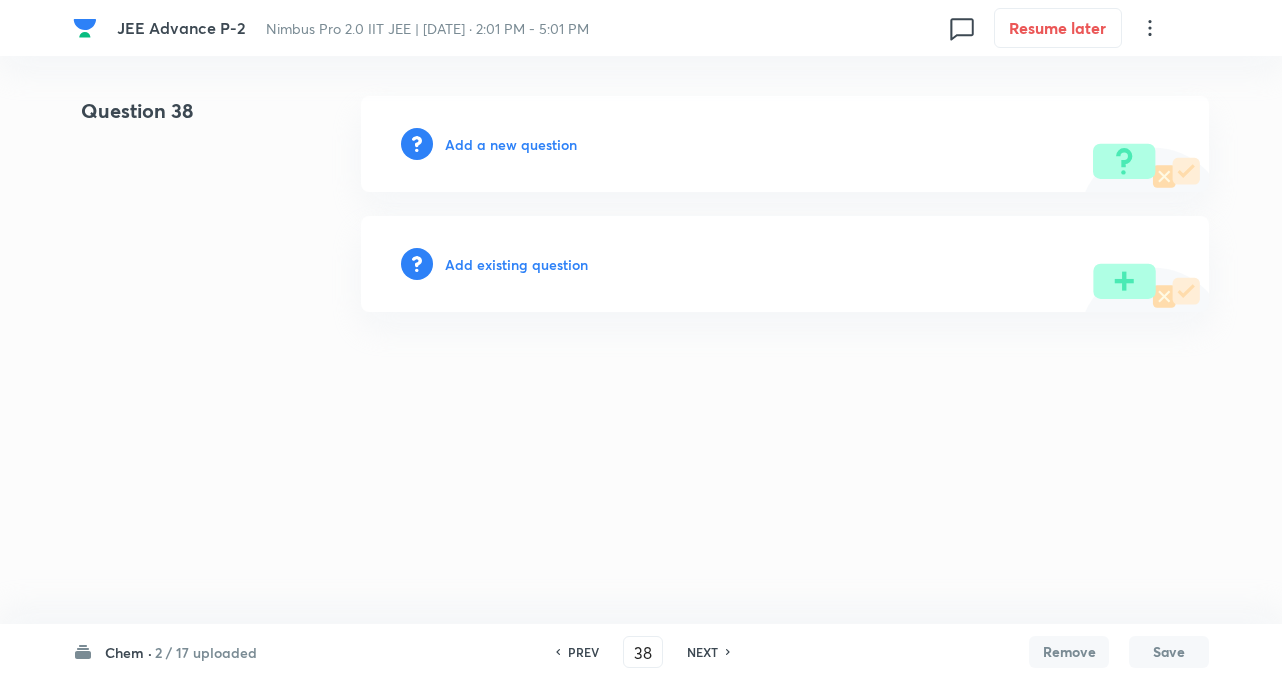 click on "NEXT" at bounding box center (702, 652) 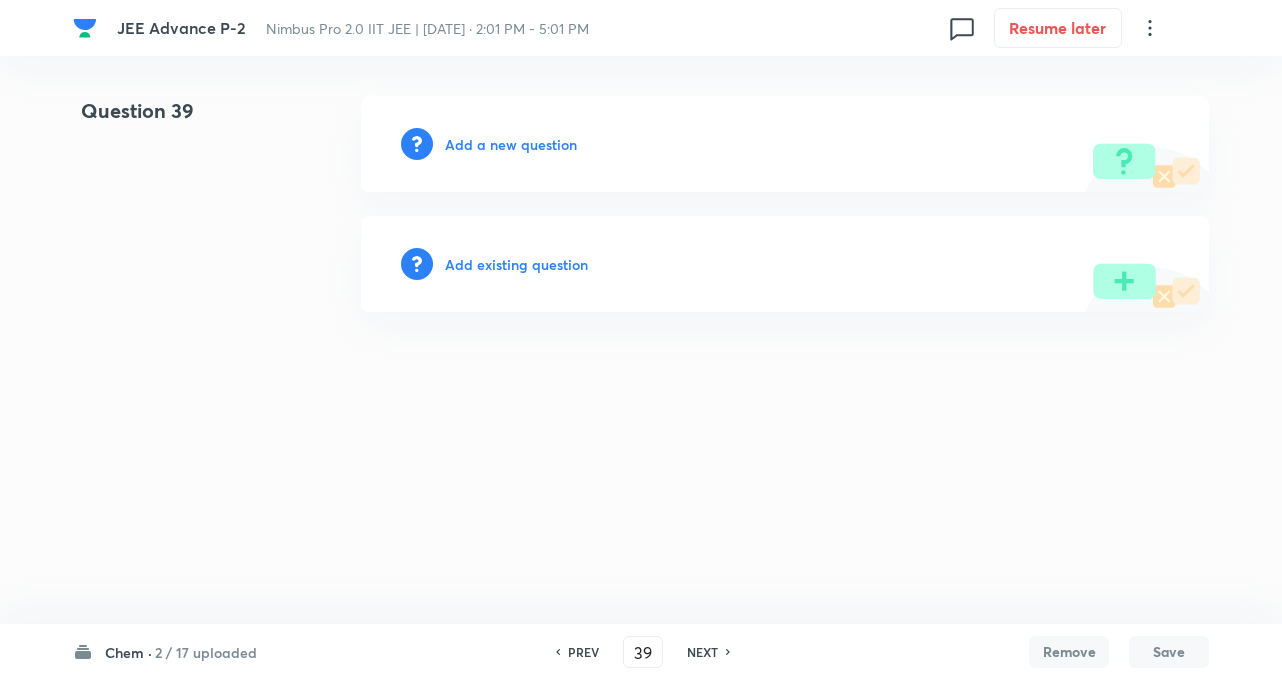 click on "Add a new question" at bounding box center (511, 144) 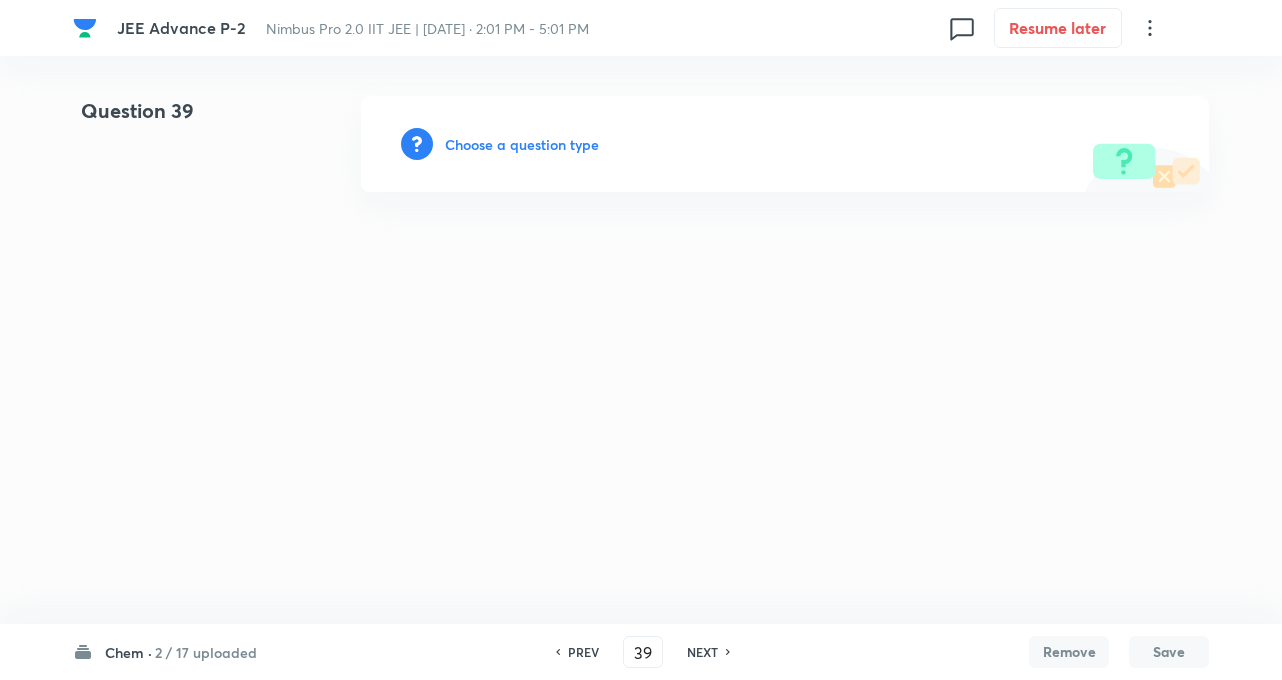 click on "Choose a question type" at bounding box center (522, 144) 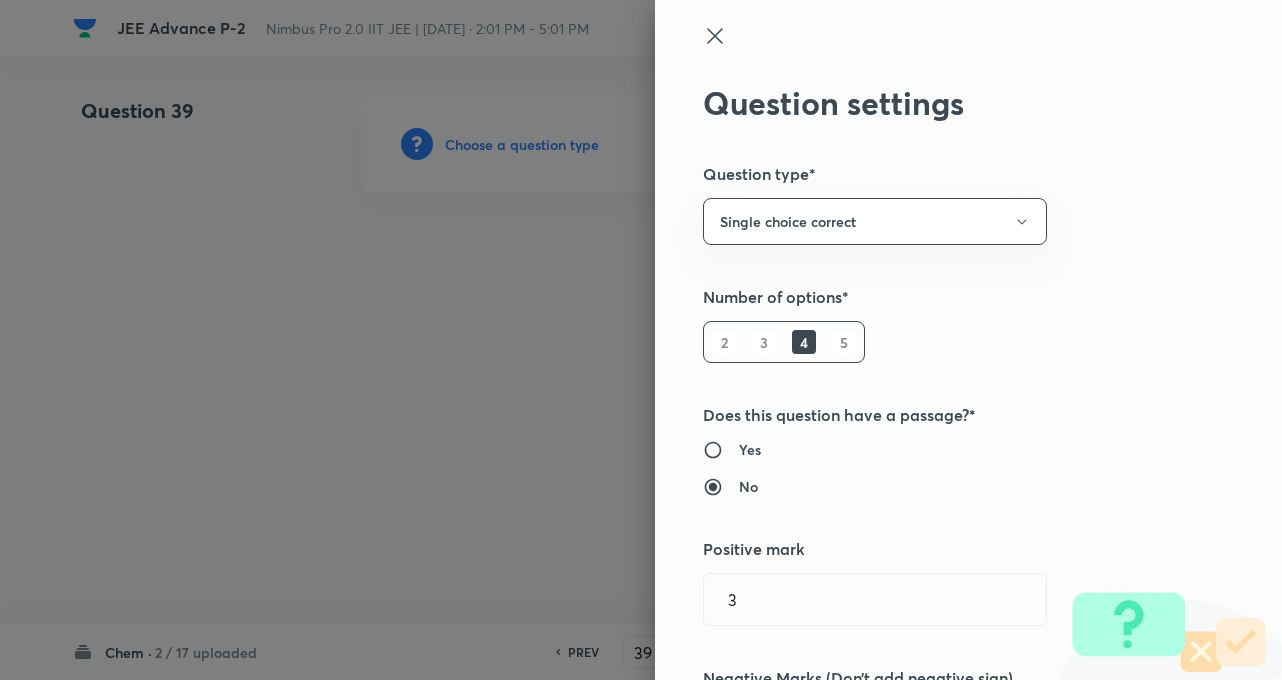 type 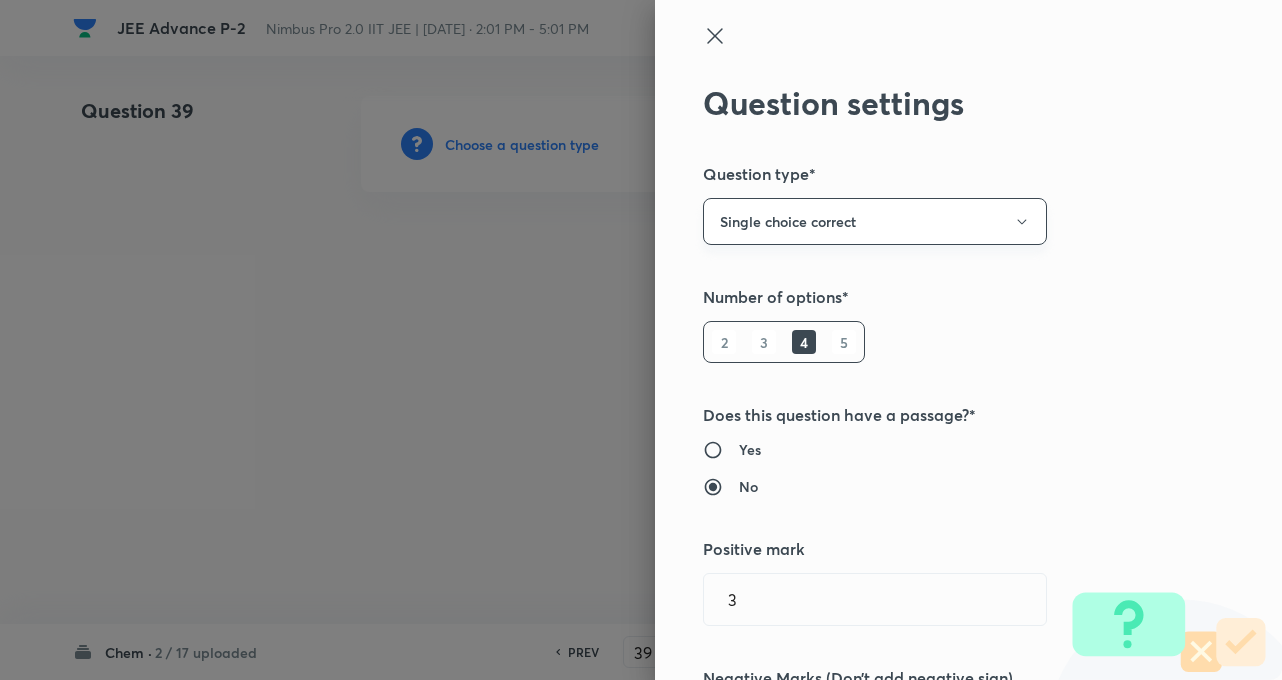 click on "Single choice correct" at bounding box center [875, 221] 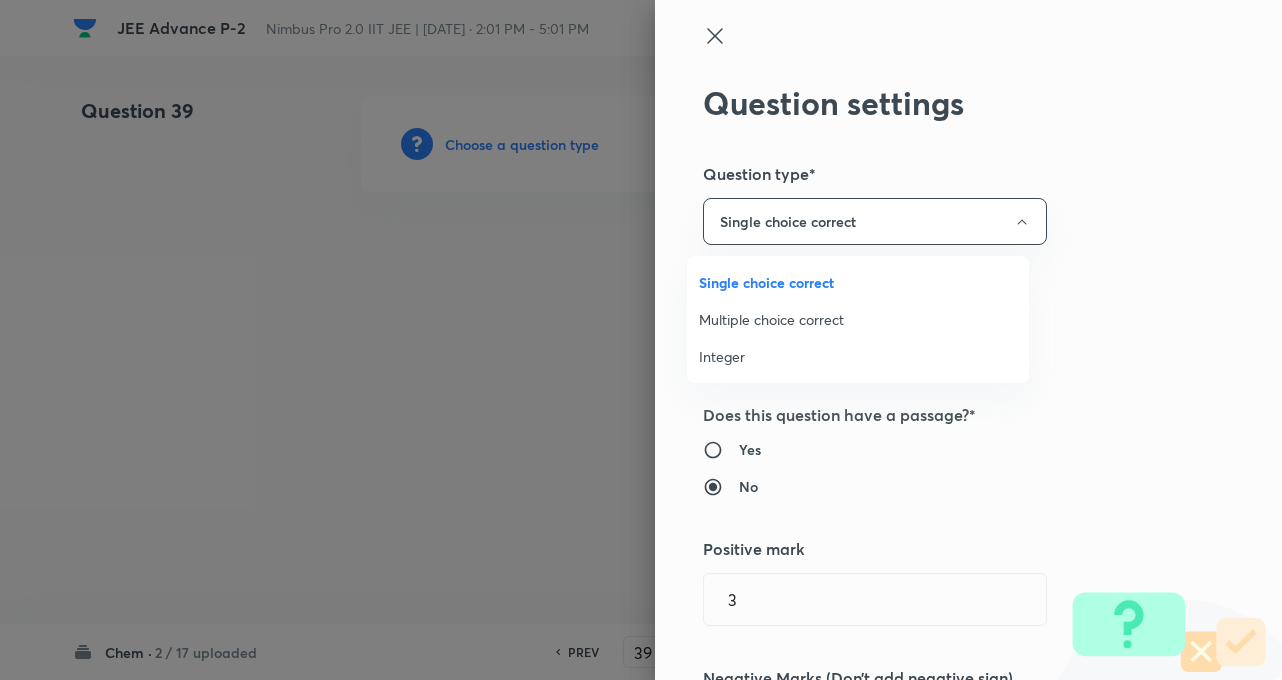 click on "Multiple choice correct" at bounding box center [858, 319] 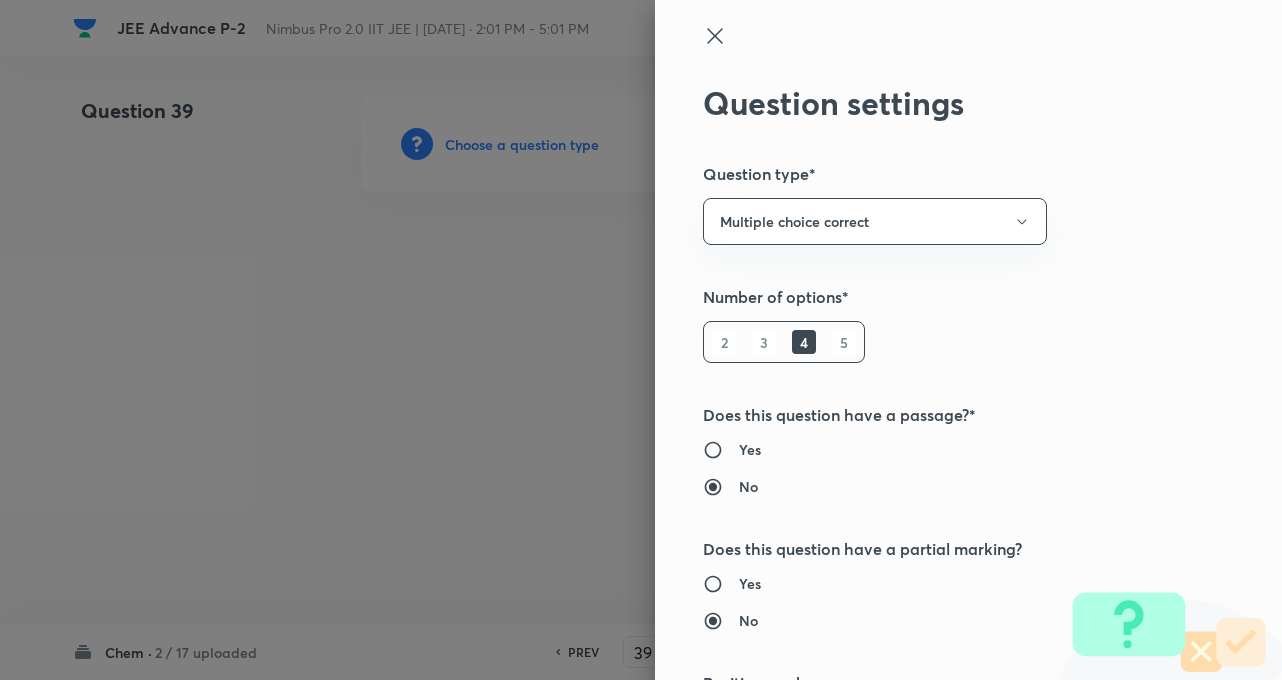 click on "Question settings Question type* Multiple choice correct Number of options* 2 3 4 5 Does this question have a passage?* Yes No Does this question have a partial marking? Yes No Positive mark 3 ​ Negative Marks (Don’t add negative sign) 1 ​ Syllabus Topic group* ​ Topic* ​ Concept* ​ Sub-concept* ​ Concept-field ​ Additional details Question Difficulty Very easy Easy Moderate Hard Very hard Question is based on Fact Numerical Concept Previous year question Yes No Does this question have equation? Yes No Verification status Is the question verified? *Select 'yes' only if a question is verified Yes No Save" at bounding box center [968, 340] 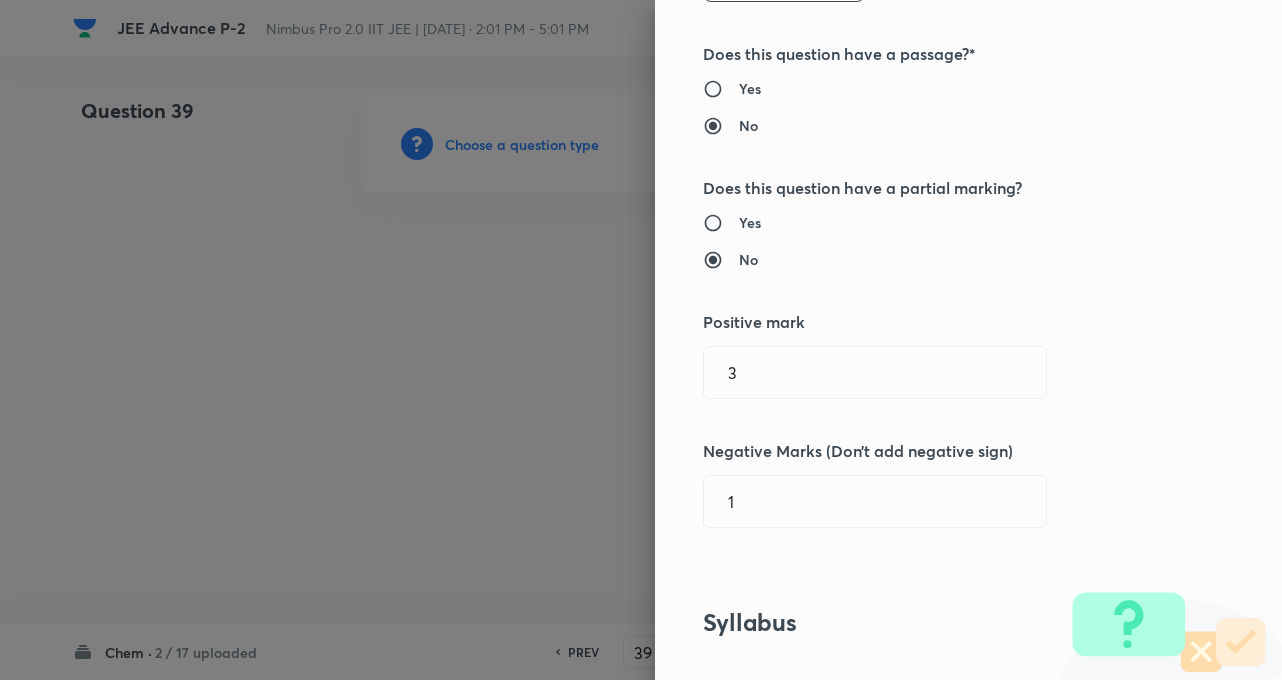 scroll, scrollTop: 400, scrollLeft: 0, axis: vertical 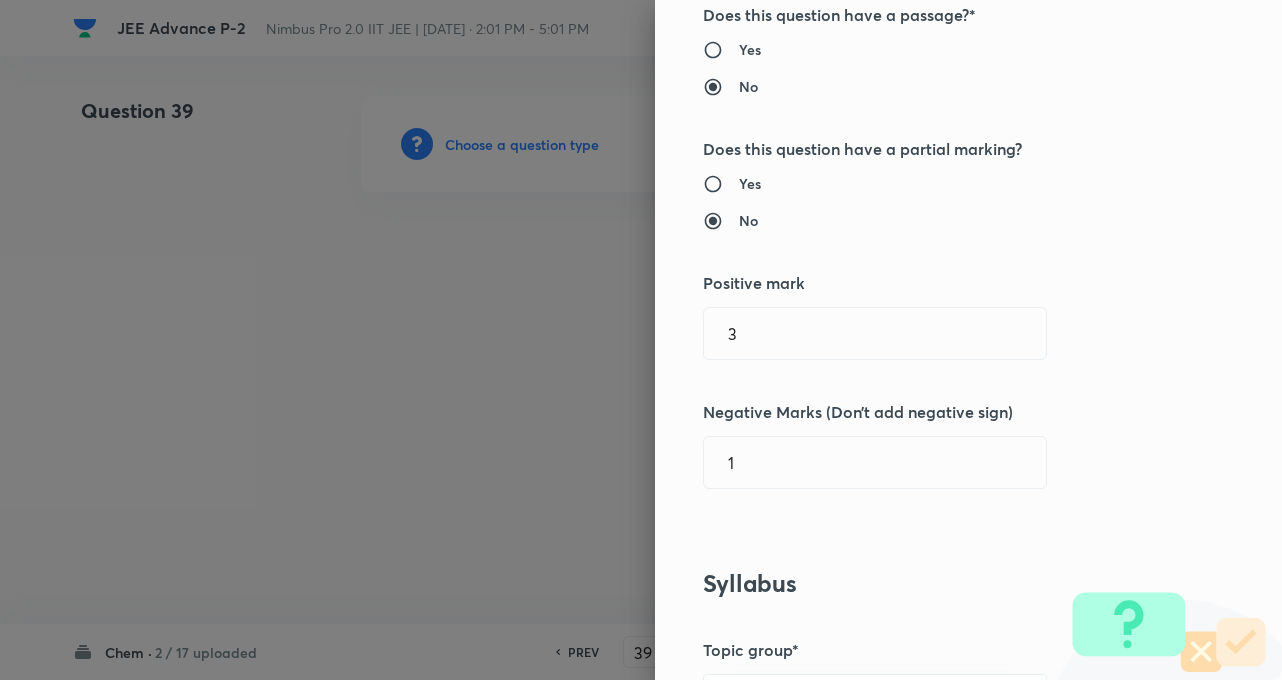 click on "Positive mark" at bounding box center [935, 283] 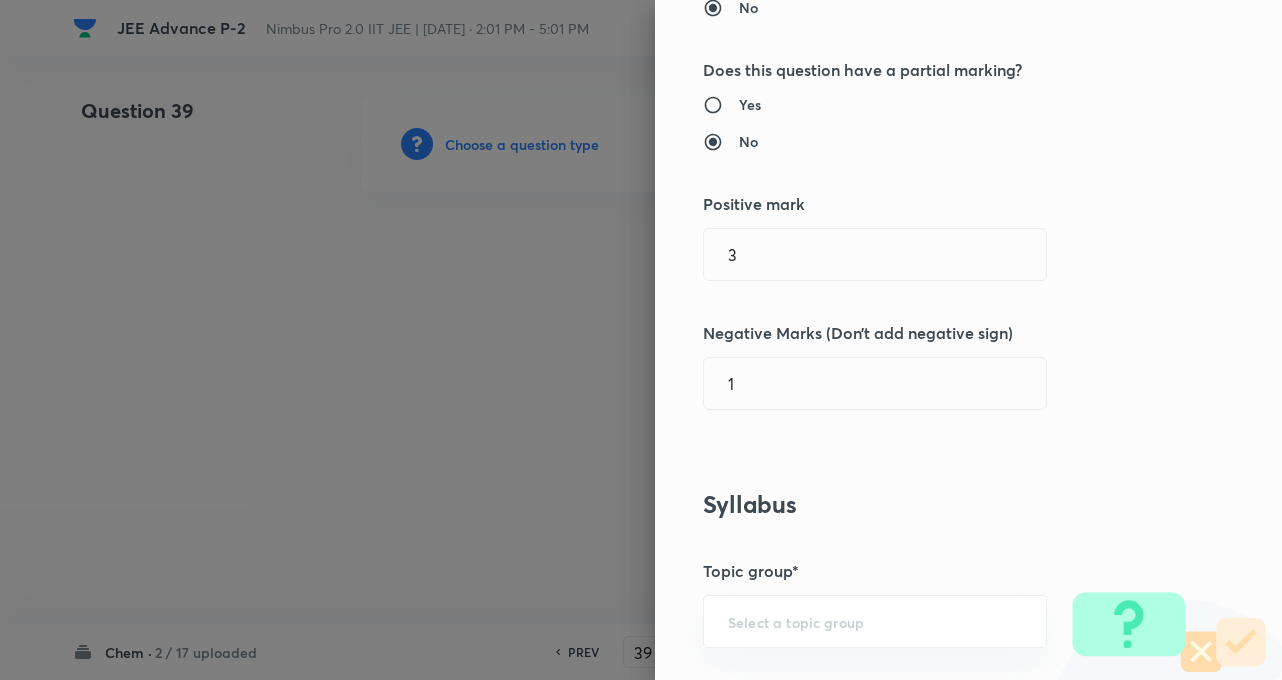 scroll, scrollTop: 480, scrollLeft: 0, axis: vertical 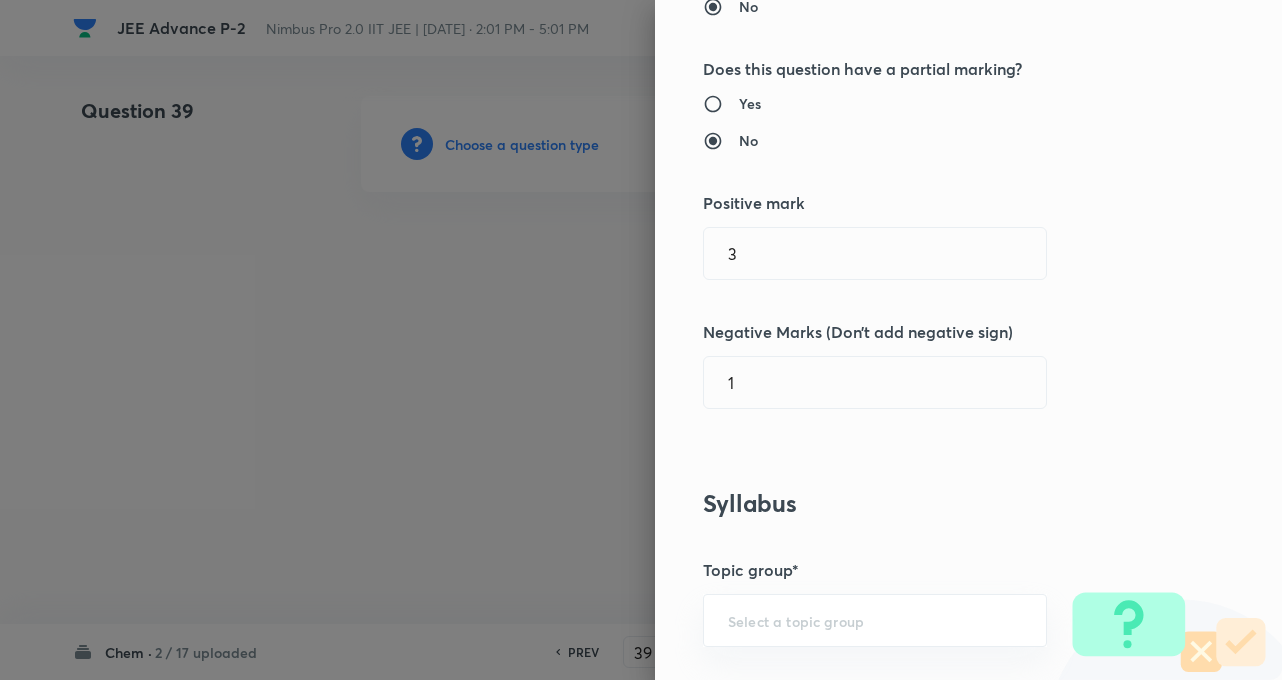 click on "Question settings Question type* Multiple choice correct Number of options* 2 3 4 5 Does this question have a passage?* Yes No Does this question have a partial marking? Yes No Positive mark 3 ​ Negative Marks (Don’t add negative sign) 1 ​ Syllabus Topic group* ​ Topic* ​ Concept* ​ Sub-concept* ​ Concept-field ​ Additional details Question Difficulty Very easy Easy Moderate Hard Very hard Question is based on Fact Numerical Concept Previous year question Yes No Does this question have equation? Yes No Verification status Is the question verified? *Select 'yes' only if a question is verified Yes No Save" at bounding box center (968, 340) 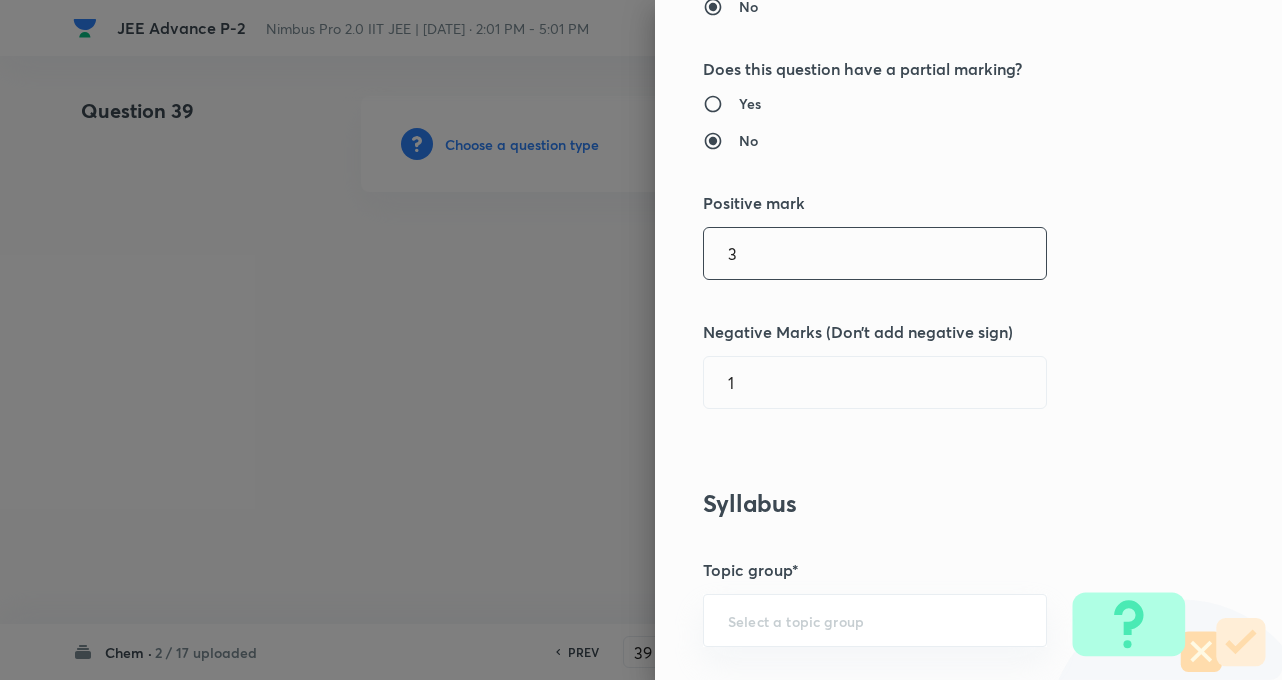 click on "3" at bounding box center [875, 253] 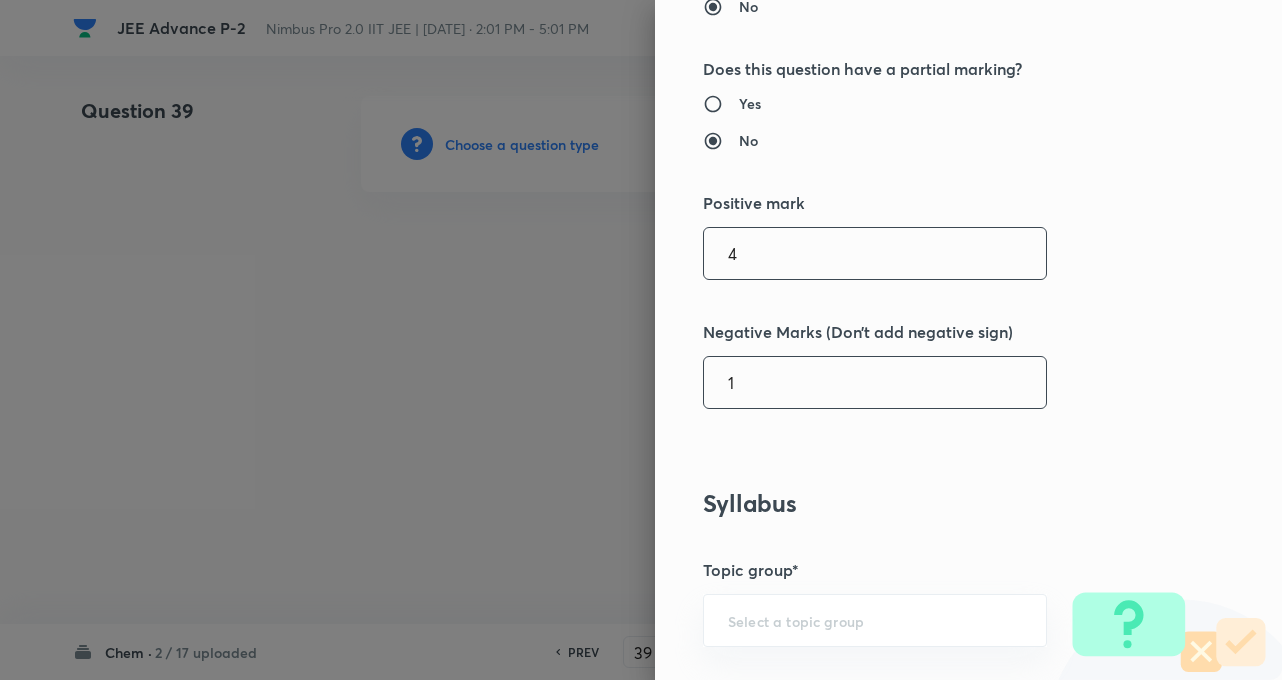 type on "4" 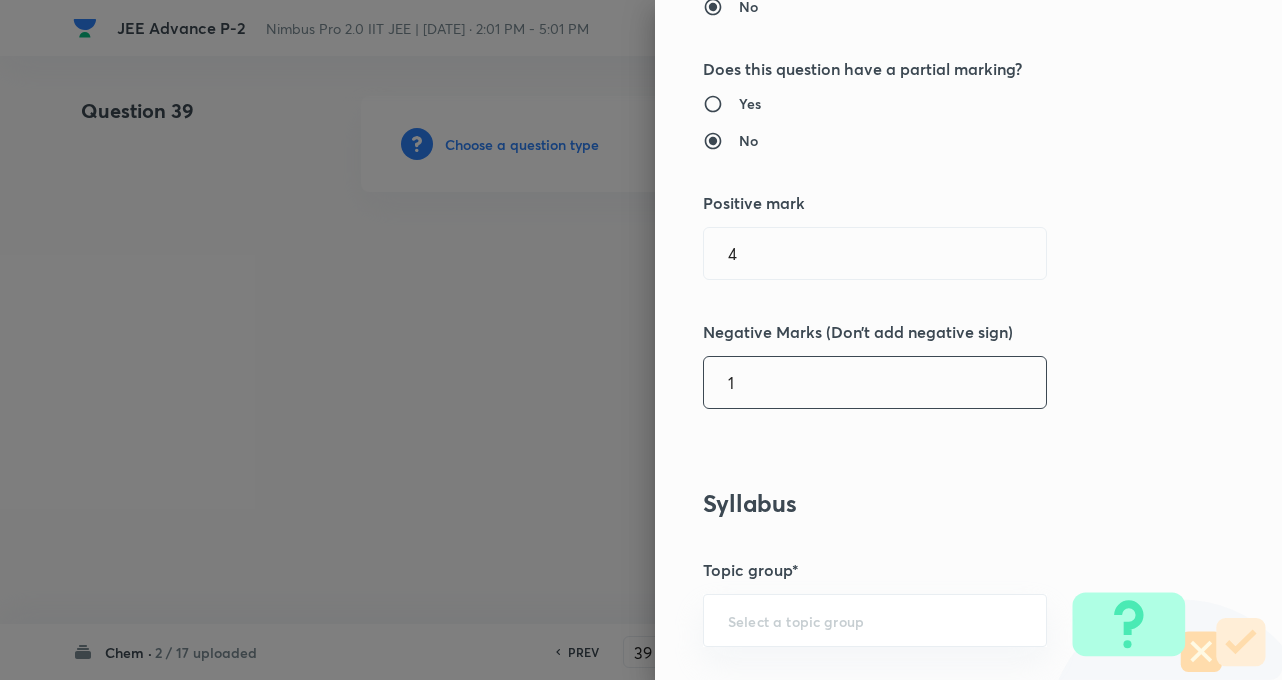 click on "1" at bounding box center [875, 382] 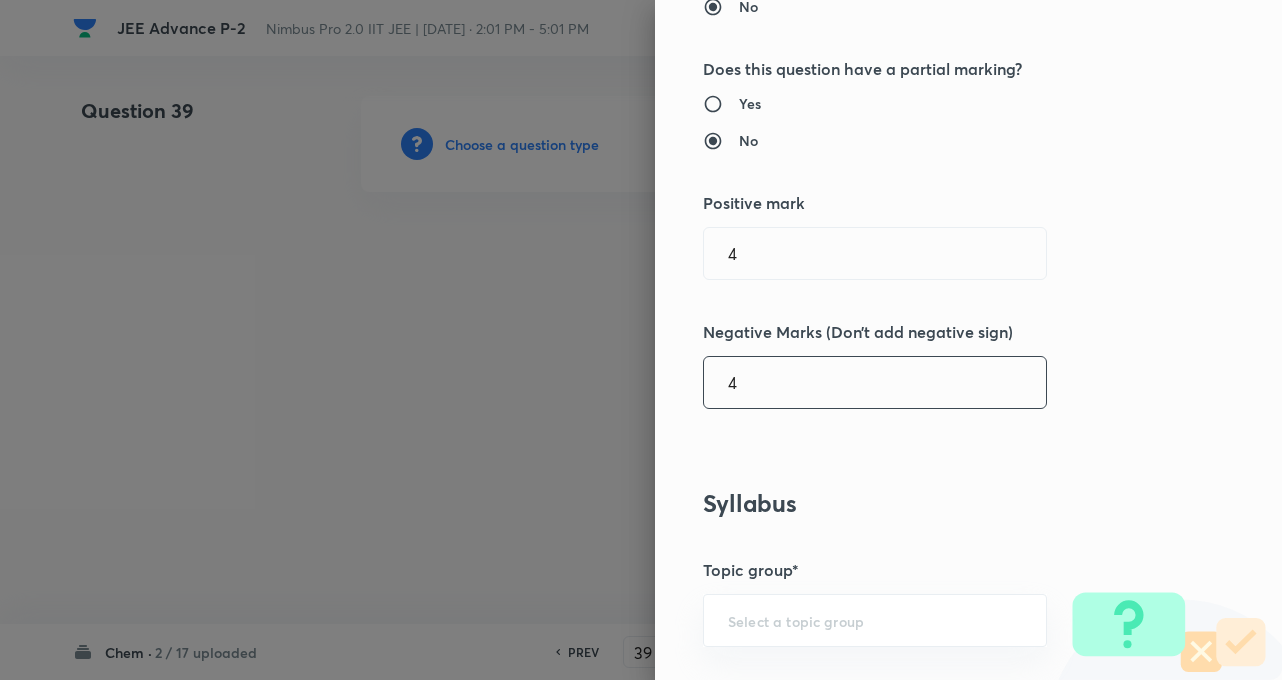 type on "4" 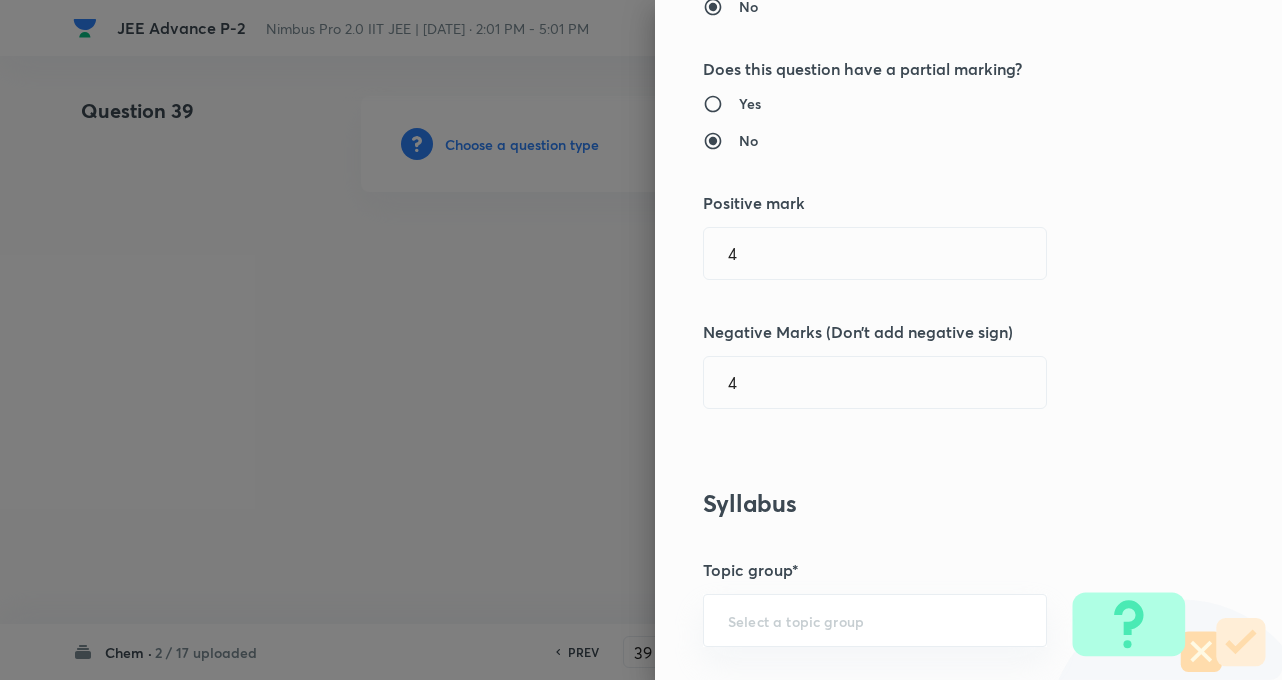 click on "Question settings Question type* Multiple choice correct Number of options* 2 3 4 5 Does this question have a passage?* Yes No Does this question have a partial marking? Yes No Positive mark 4 ​ Negative Marks (Don’t add negative sign) 4 ​ Syllabus Topic group* ​ Topic* ​ Concept* ​ Sub-concept* ​ Concept-field ​ Additional details Question Difficulty Very easy Easy Moderate Hard Very hard Question is based on Fact Numerical Concept Previous year question Yes No Does this question have equation? Yes No Verification status Is the question verified? *Select 'yes' only if a question is verified Yes No Save" at bounding box center [968, 340] 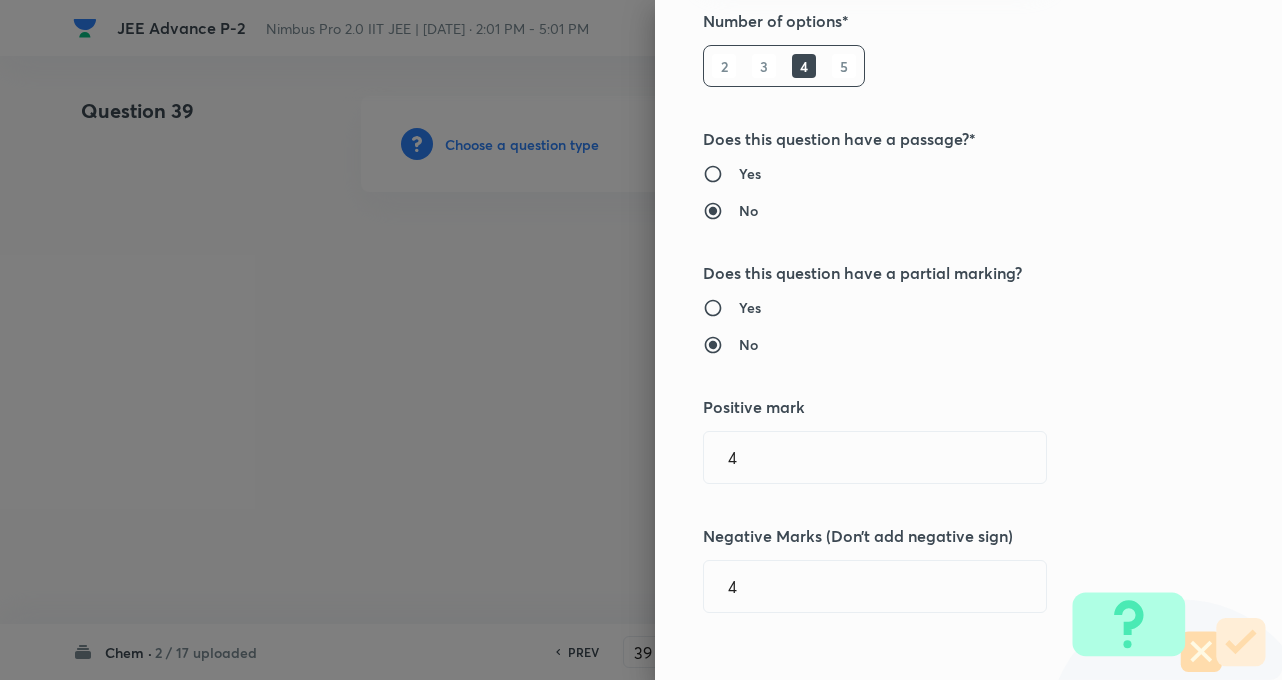 scroll, scrollTop: 280, scrollLeft: 0, axis: vertical 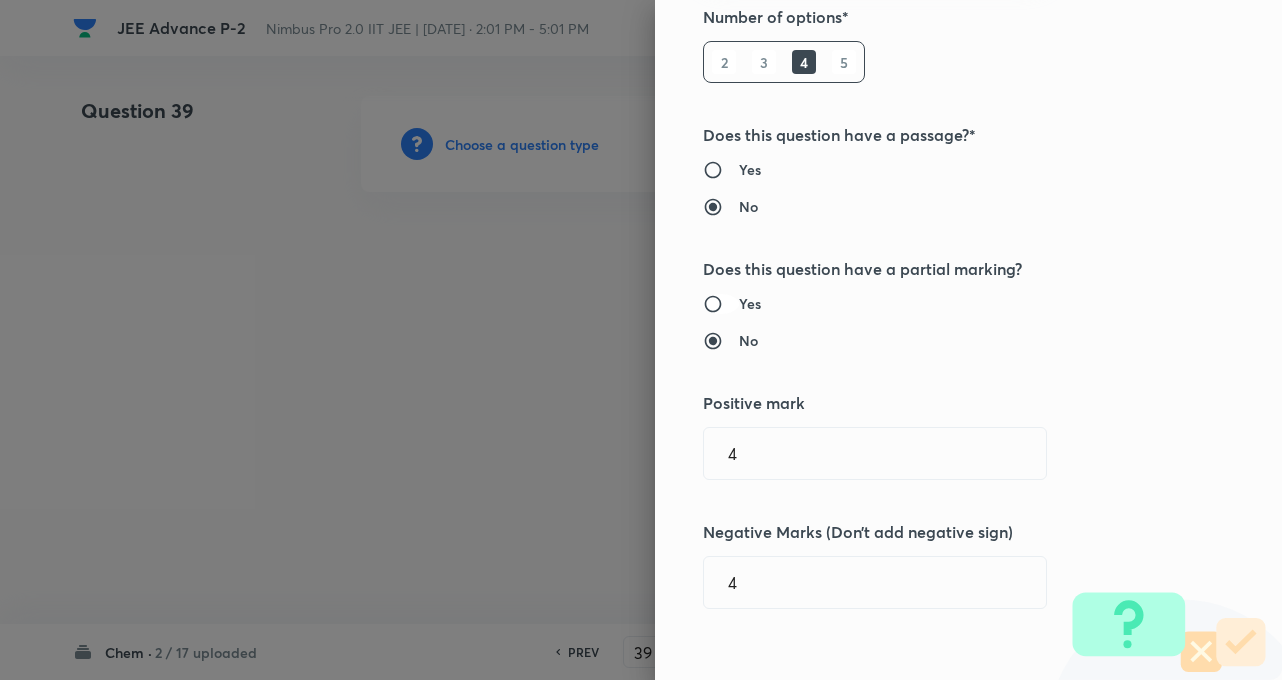 click on "Yes" at bounding box center (721, 304) 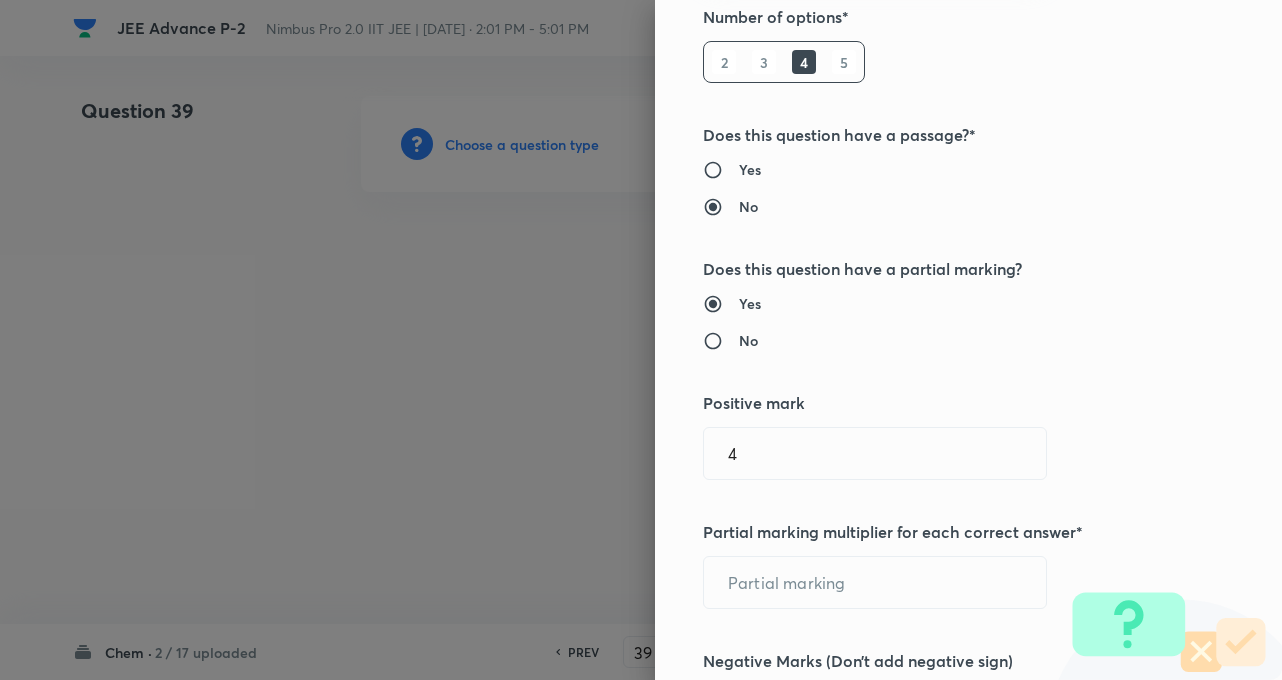 click on "No" at bounding box center (721, 341) 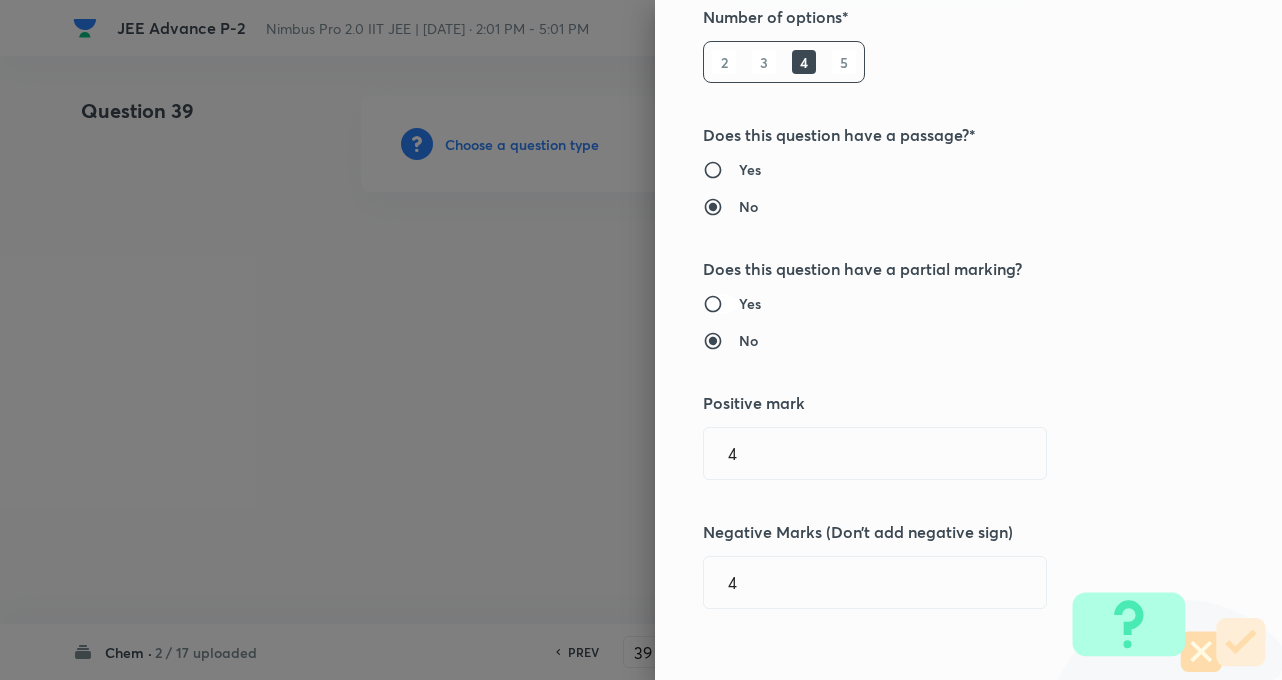 click on "Yes" at bounding box center (721, 304) 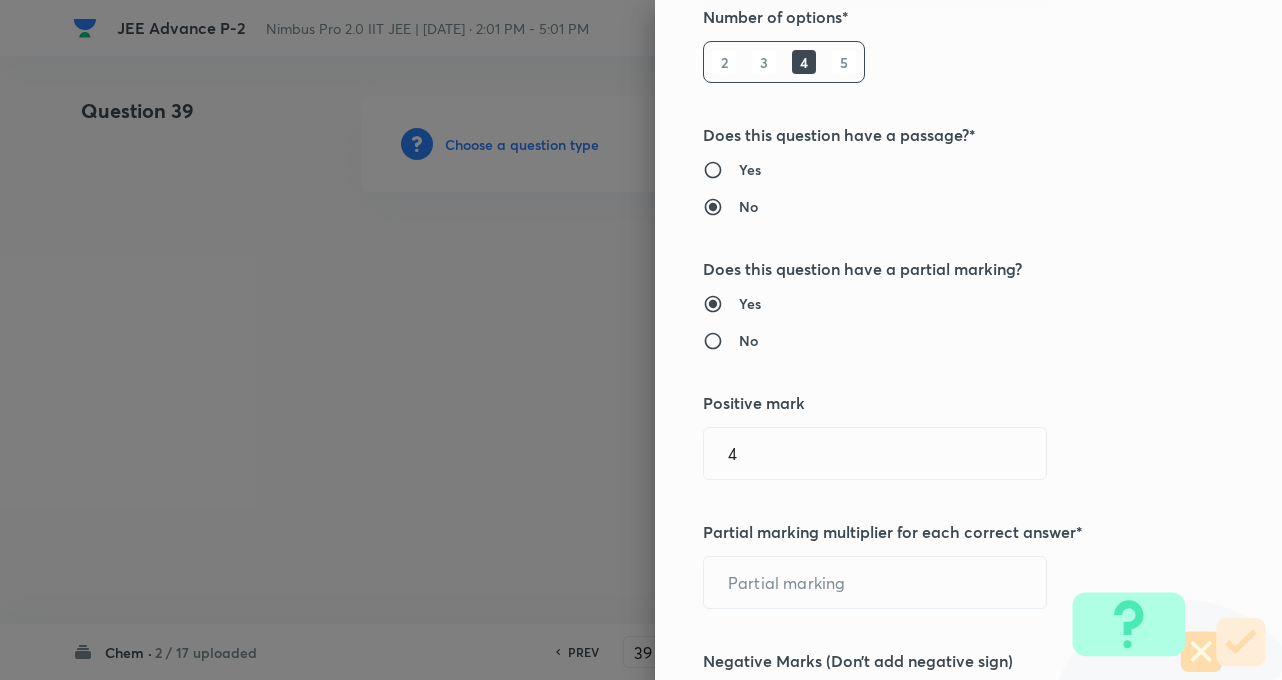 click on "Question settings Question type* Multiple choice correct Number of options* 2 3 4 5 Does this question have a passage?* Yes No Does this question have a partial marking? Yes No Positive mark 4 ​ Partial marking multiplier for each correct answer* ​ Negative Marks (Don’t add negative sign) 4 ​ Syllabus Topic group* ​ Topic* ​ Concept* ​ Sub-concept* ​ Concept-field ​ Additional details Question Difficulty Very easy Easy Moderate Hard Very hard Question is based on Fact Numerical Concept Previous year question Yes No Does this question have equation? Yes No Verification status Is the question verified? *Select 'yes' only if a question is verified Yes No Save" at bounding box center [968, 340] 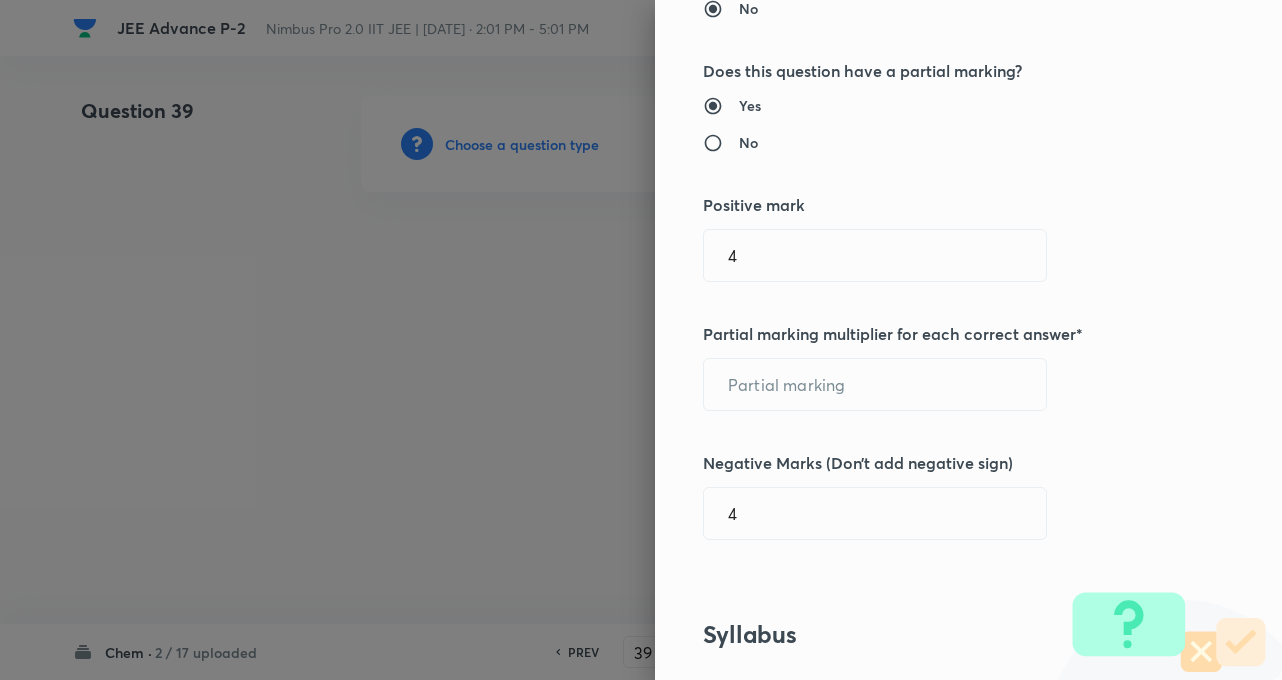 scroll, scrollTop: 480, scrollLeft: 0, axis: vertical 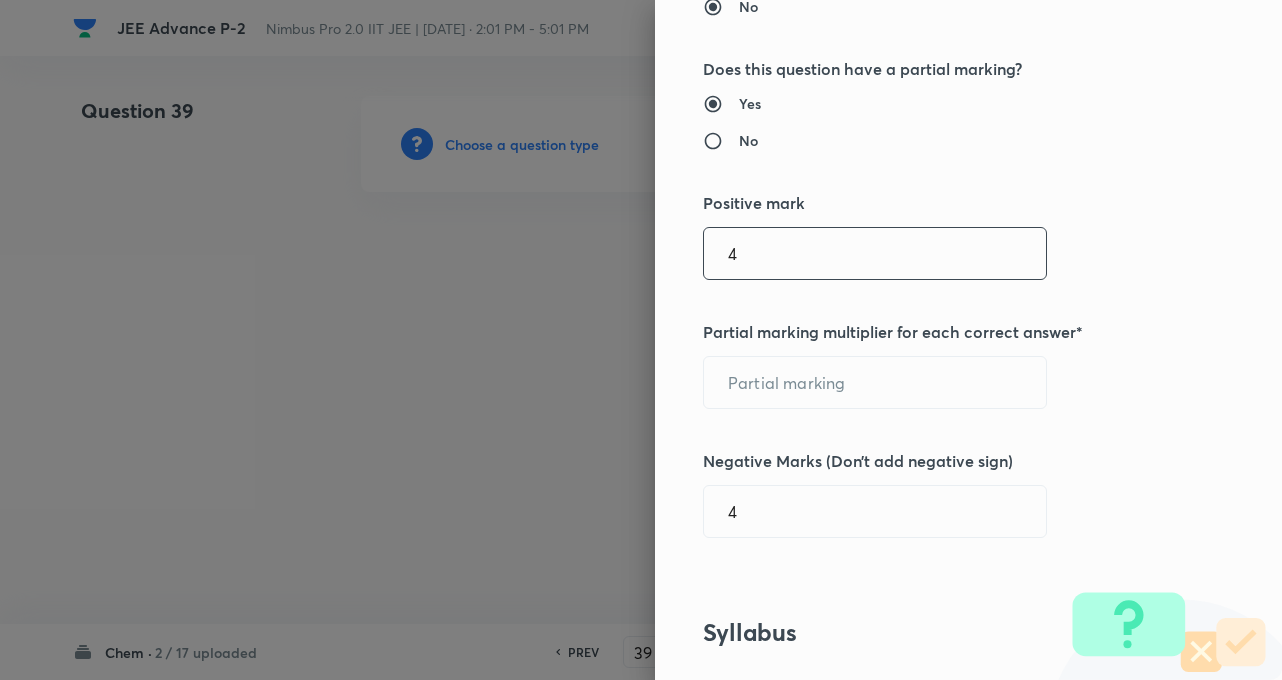 click on "4" at bounding box center (875, 253) 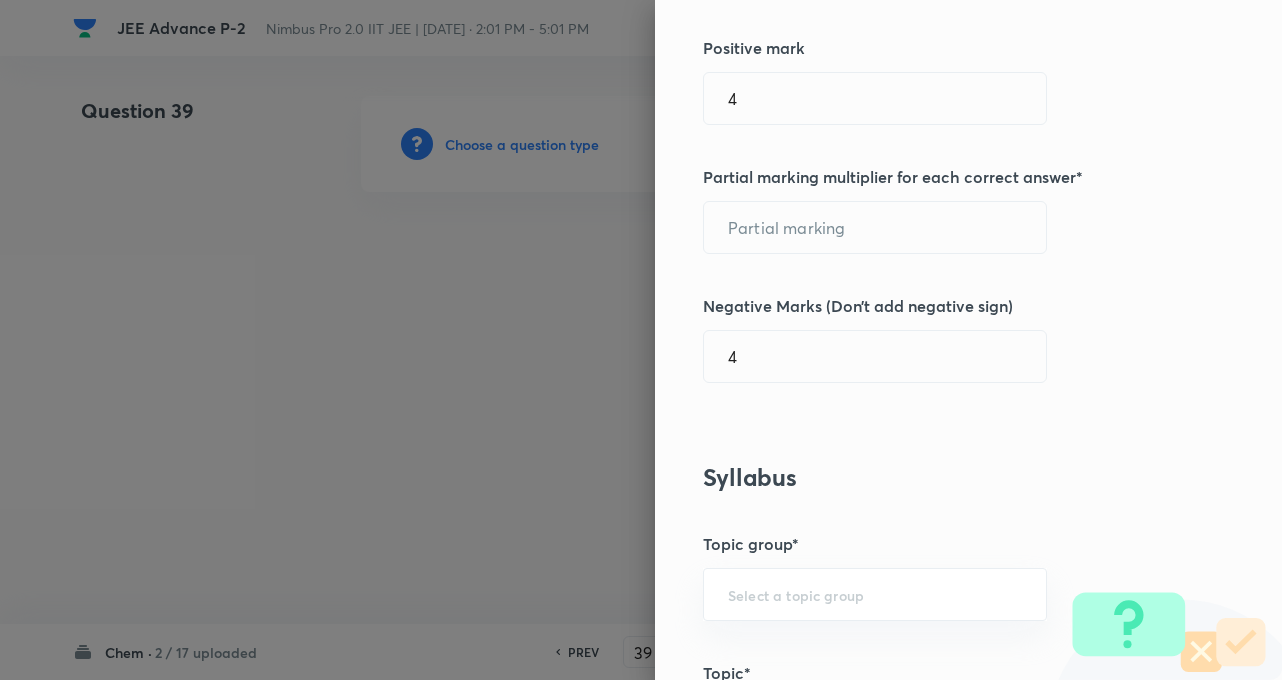 scroll, scrollTop: 640, scrollLeft: 0, axis: vertical 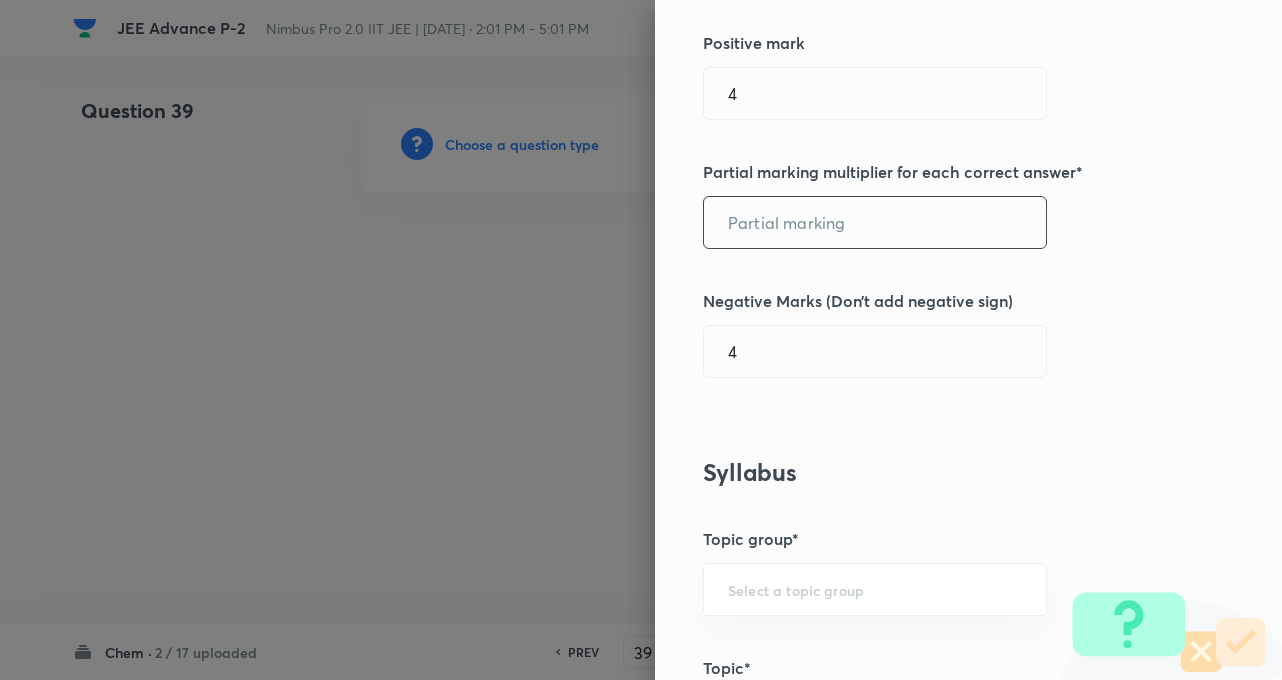 click at bounding box center (875, 222) 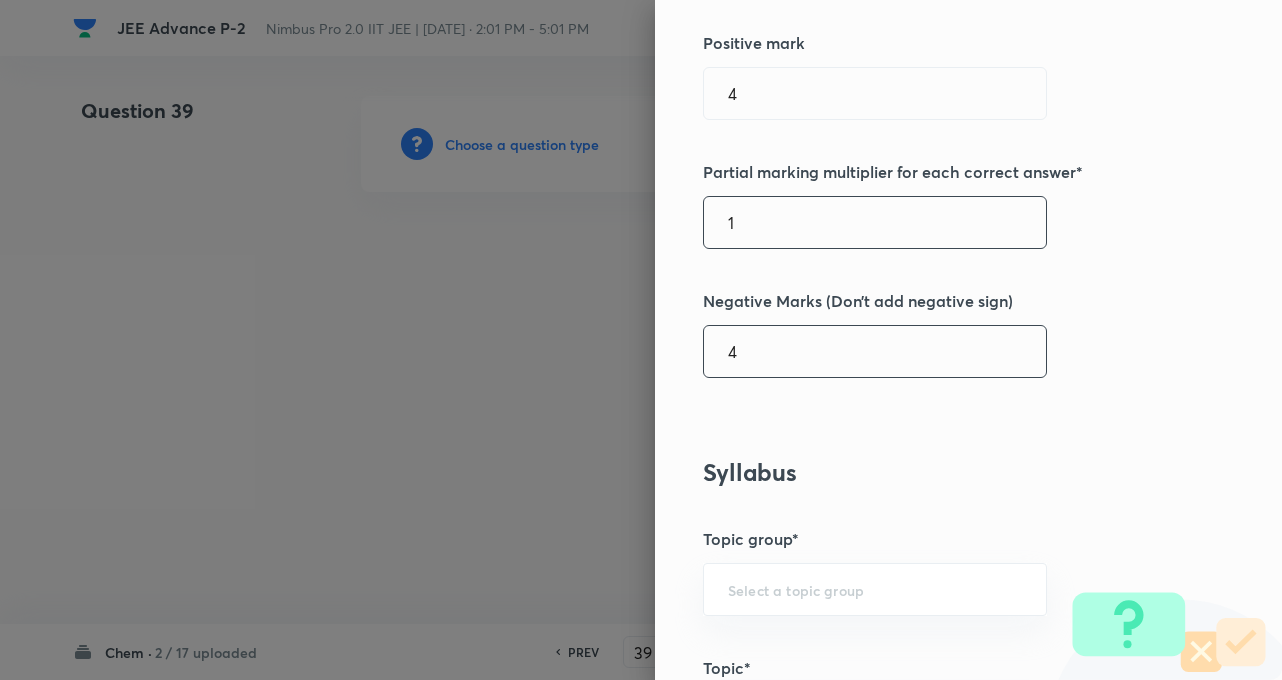 type on "1" 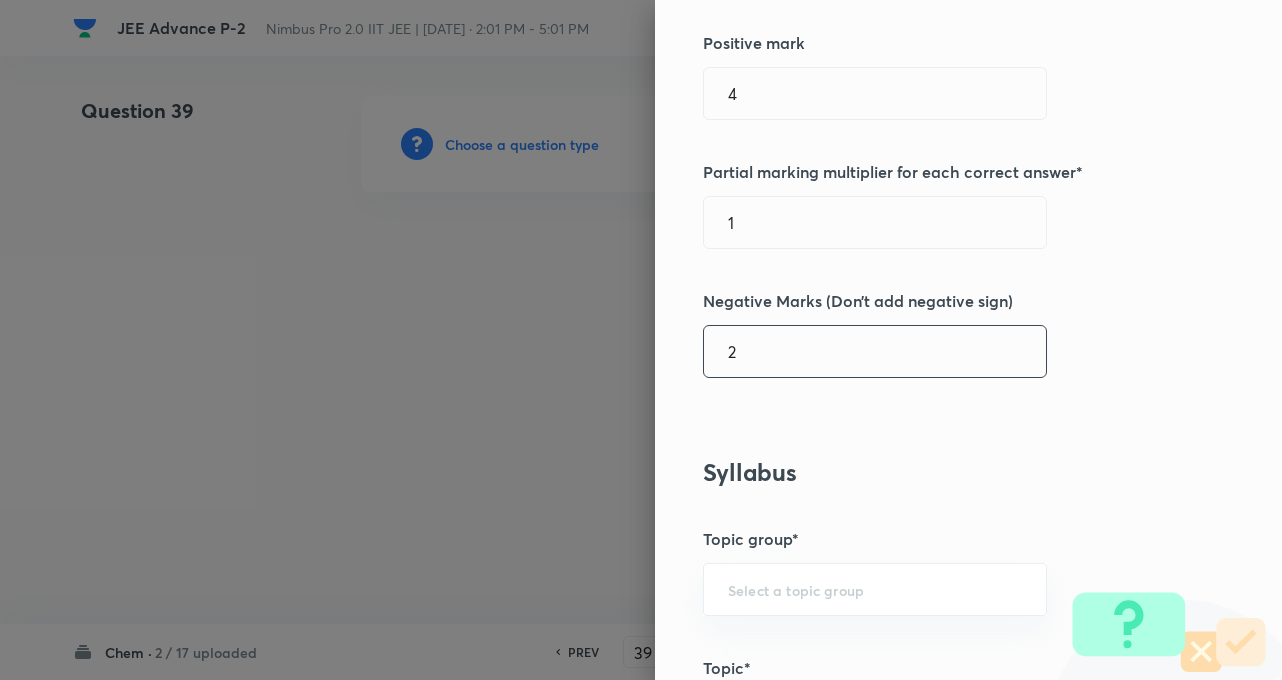 type on "2" 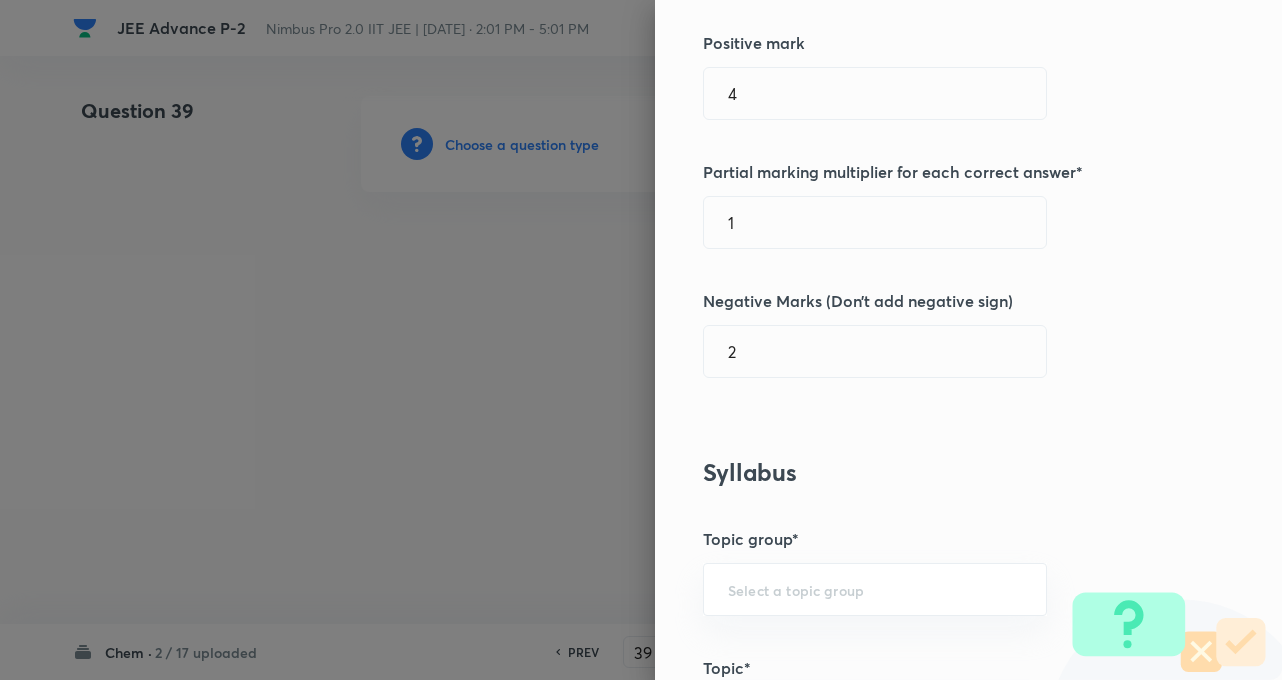 click on "Question settings Question type* Multiple choice correct Number of options* 2 3 4 5 Does this question have a passage?* Yes No Does this question have a partial marking? Yes No Positive mark 4 ​ Partial marking multiplier for each correct answer* 1 ​ Negative Marks (Don’t add negative sign) 2 ​ Syllabus Topic group* ​ Topic* ​ Concept* ​ Sub-concept* ​ Concept-field ​ Additional details Question Difficulty Very easy Easy Moderate Hard Very hard Question is based on Fact Numerical Concept Previous year question Yes No Does this question have equation? Yes No Verification status Is the question verified? *Select 'yes' only if a question is verified Yes No Save" at bounding box center [968, 340] 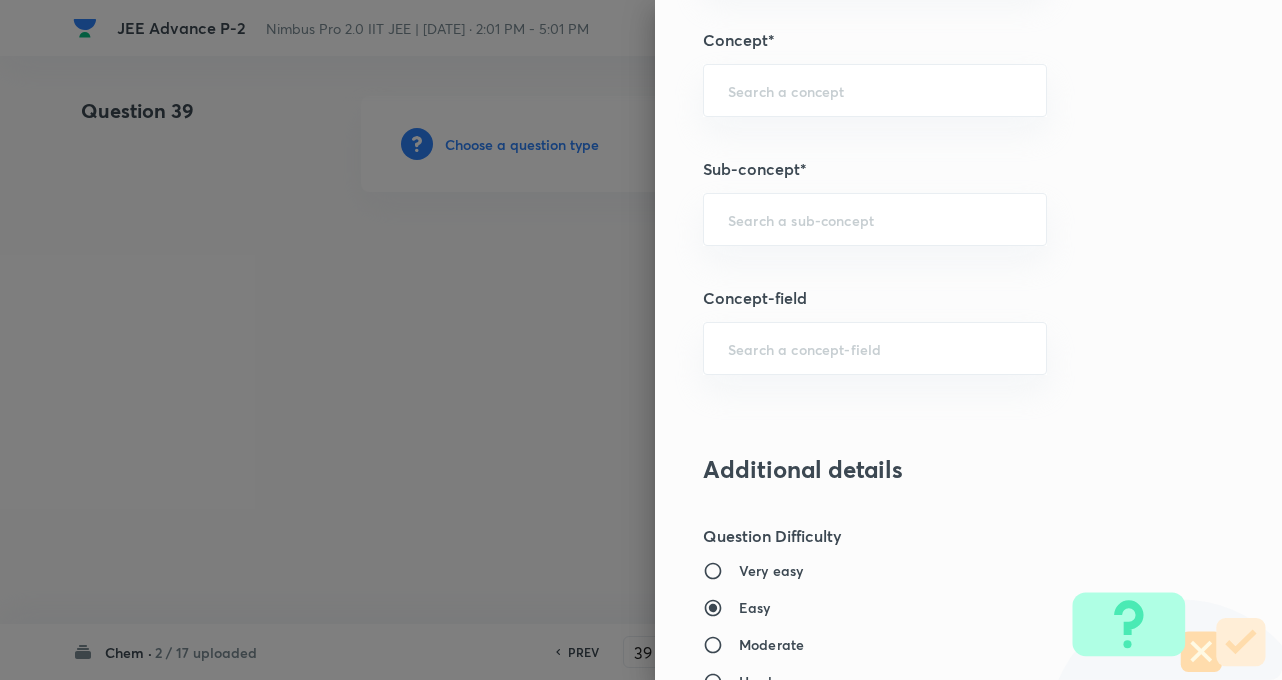 scroll, scrollTop: 1400, scrollLeft: 0, axis: vertical 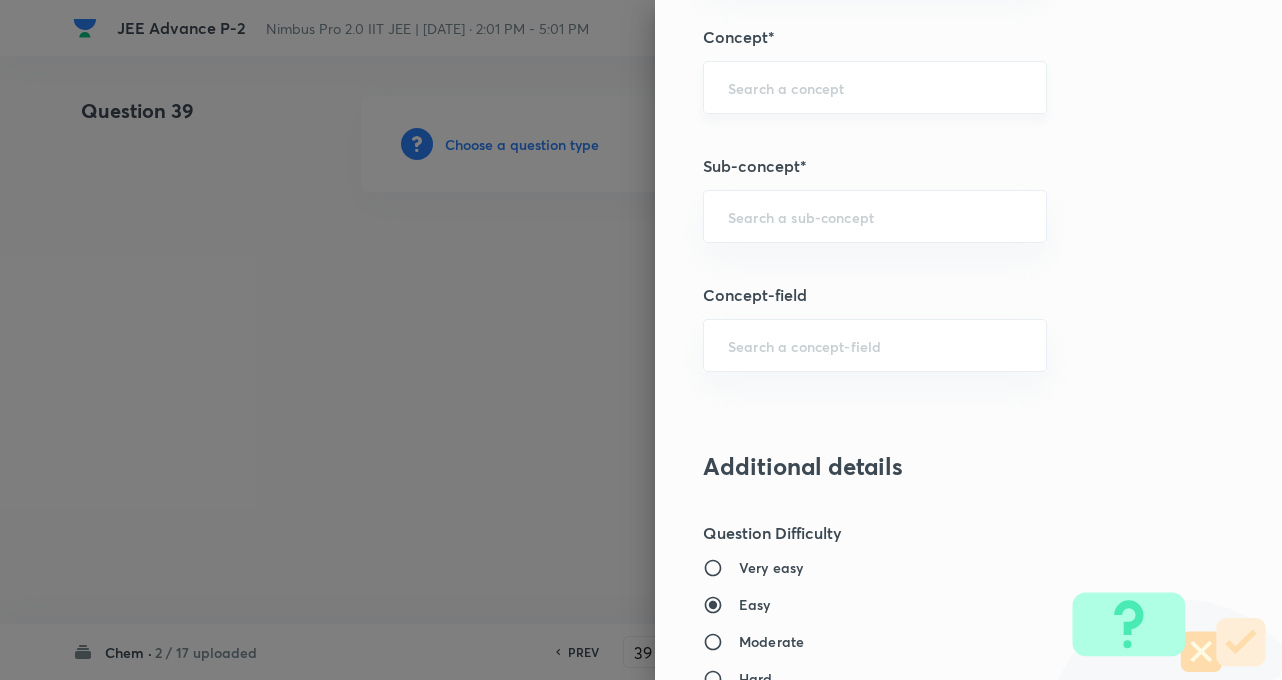 click at bounding box center (875, 87) 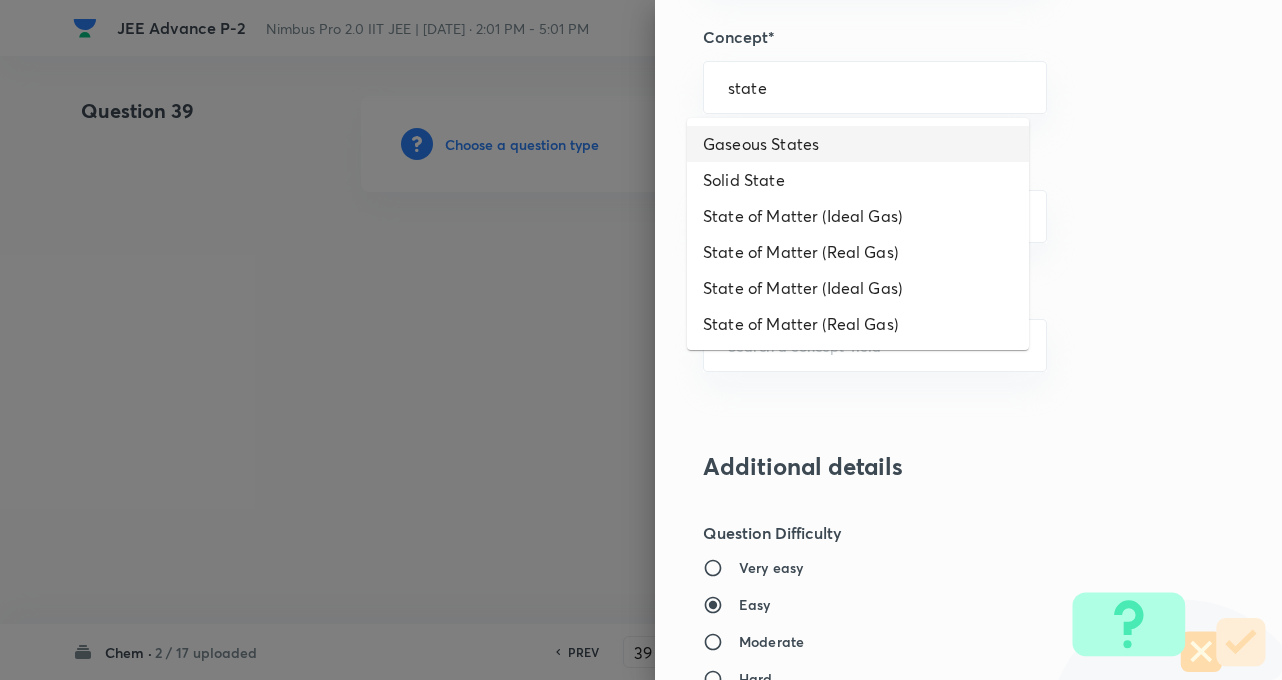 click on "Gaseous States" at bounding box center (858, 144) 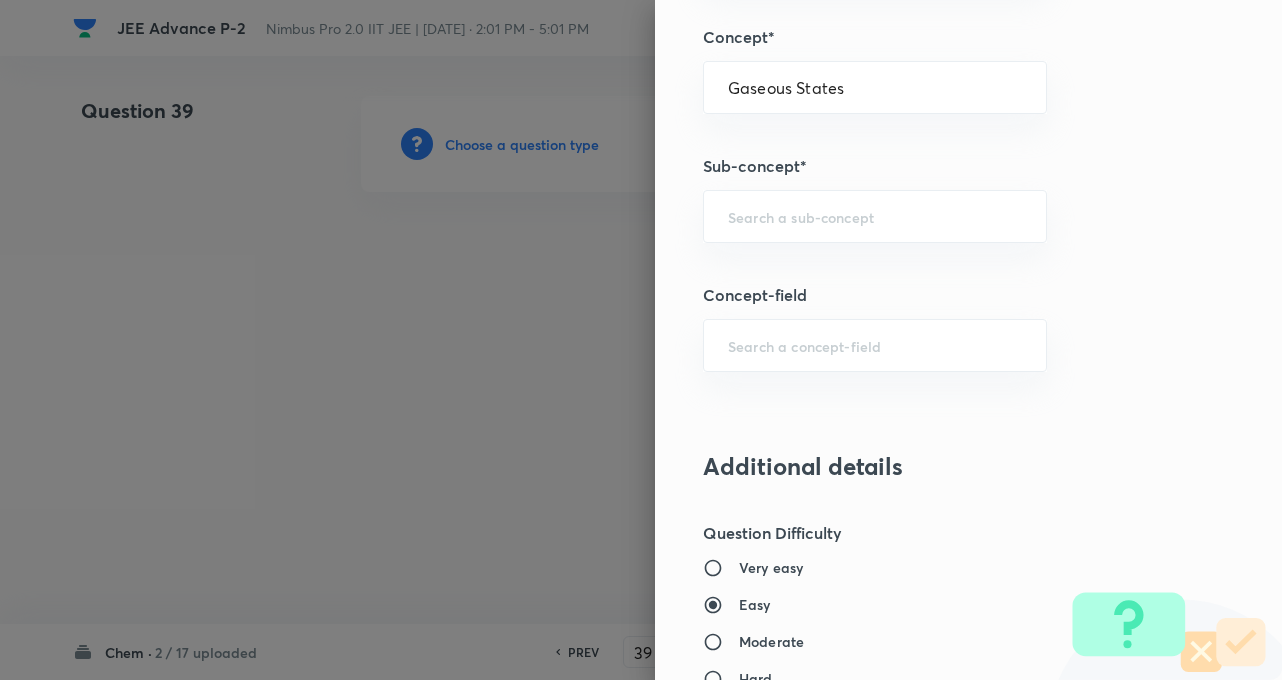 type on "Chemistry" 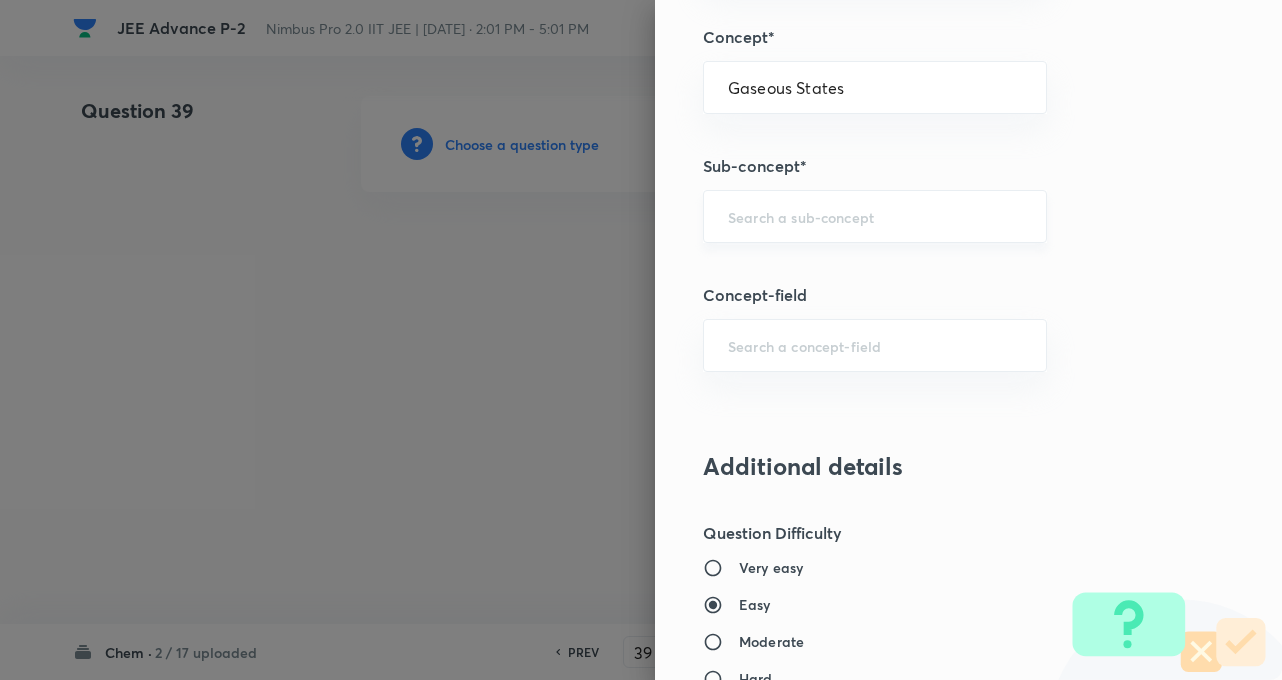 click at bounding box center (875, 216) 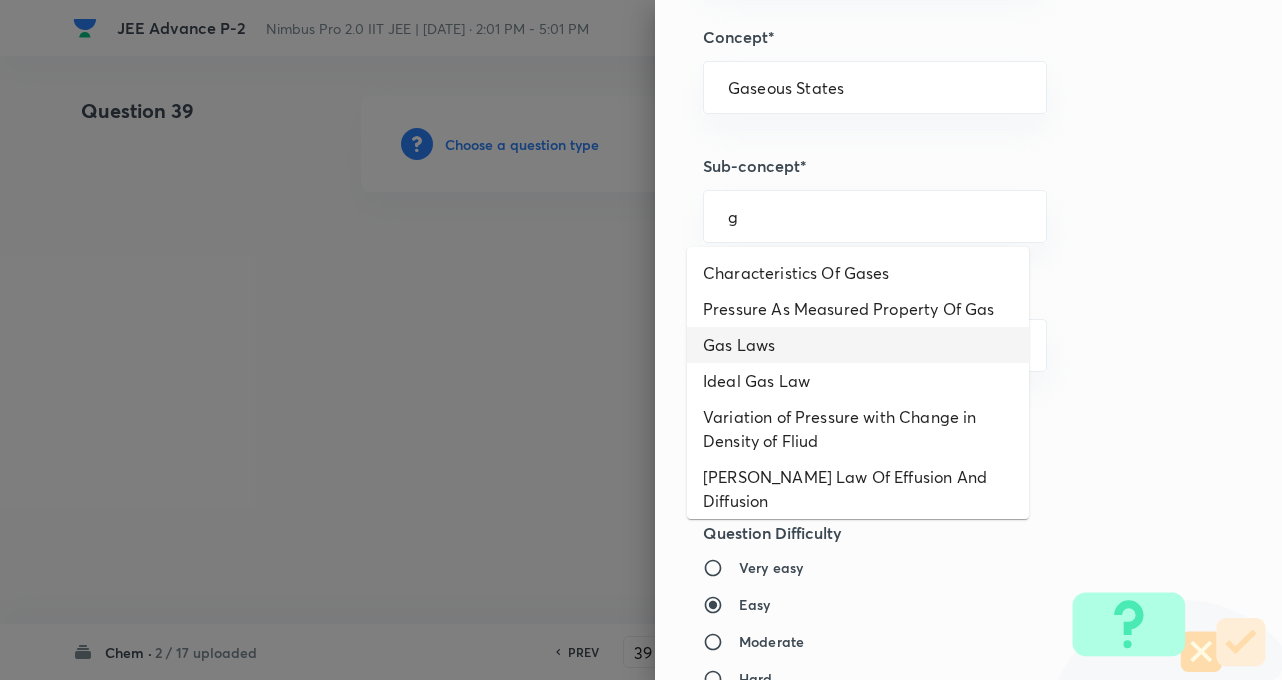 click on "Gas Laws" at bounding box center [858, 345] 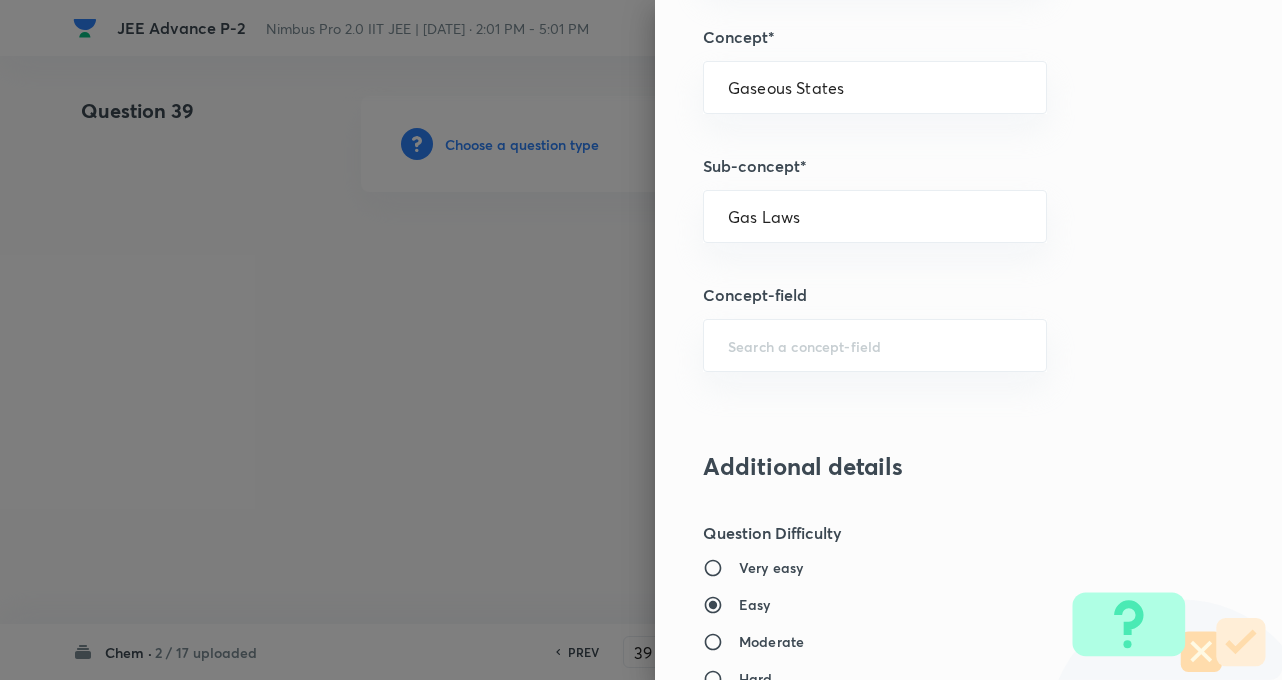 click on "Question settings Question type* Multiple choice correct Number of options* 2 3 4 5 Does this question have a passage?* Yes No Does this question have a partial marking? Yes No Positive mark 4 ​ Partial marking multiplier for each correct answer* 1 ​ Negative Marks (Don’t add negative sign) 2 ​ Syllabus Topic group* Chemistry ​ Topic* Physical Chemistry ​ Concept* Gaseous States ​ Sub-concept* Gas Laws ​ Concept-field ​ Additional details Question Difficulty Very easy Easy Moderate Hard Very hard Question is based on Fact Numerical Concept Previous year question Yes No Does this question have equation? Yes No Verification status Is the question verified? *Select 'yes' only if a question is verified Yes No Save" at bounding box center [968, 340] 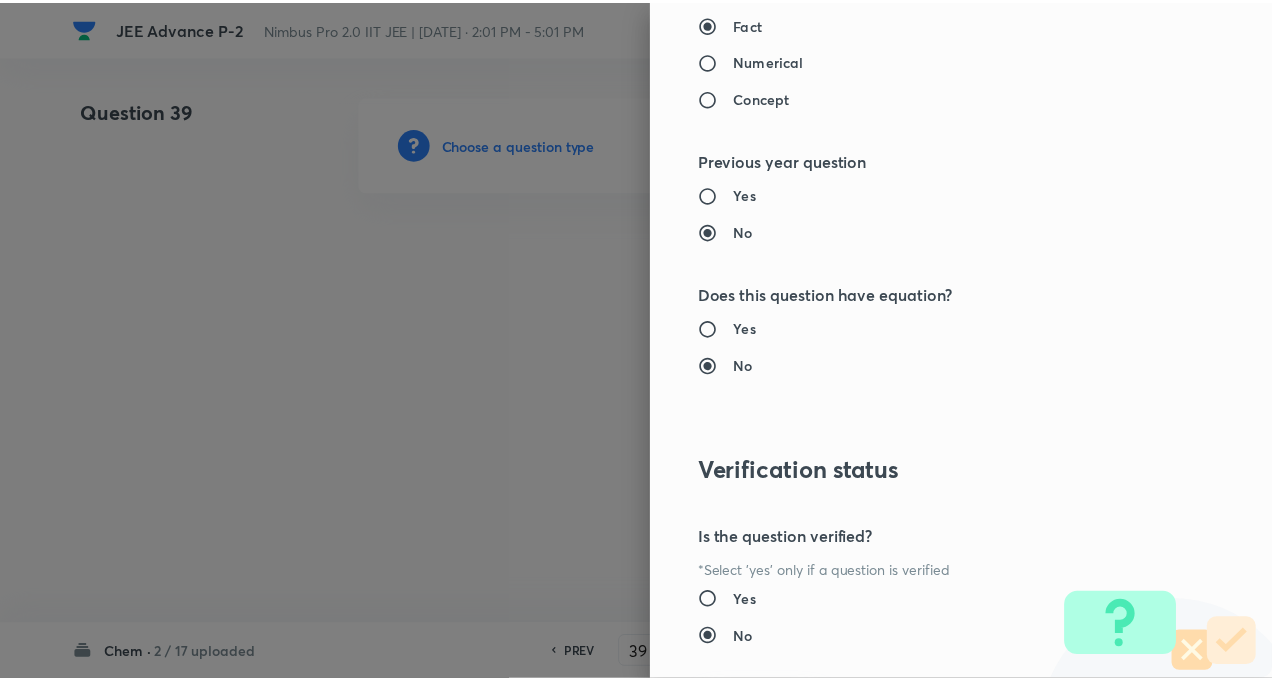 scroll, scrollTop: 2309, scrollLeft: 0, axis: vertical 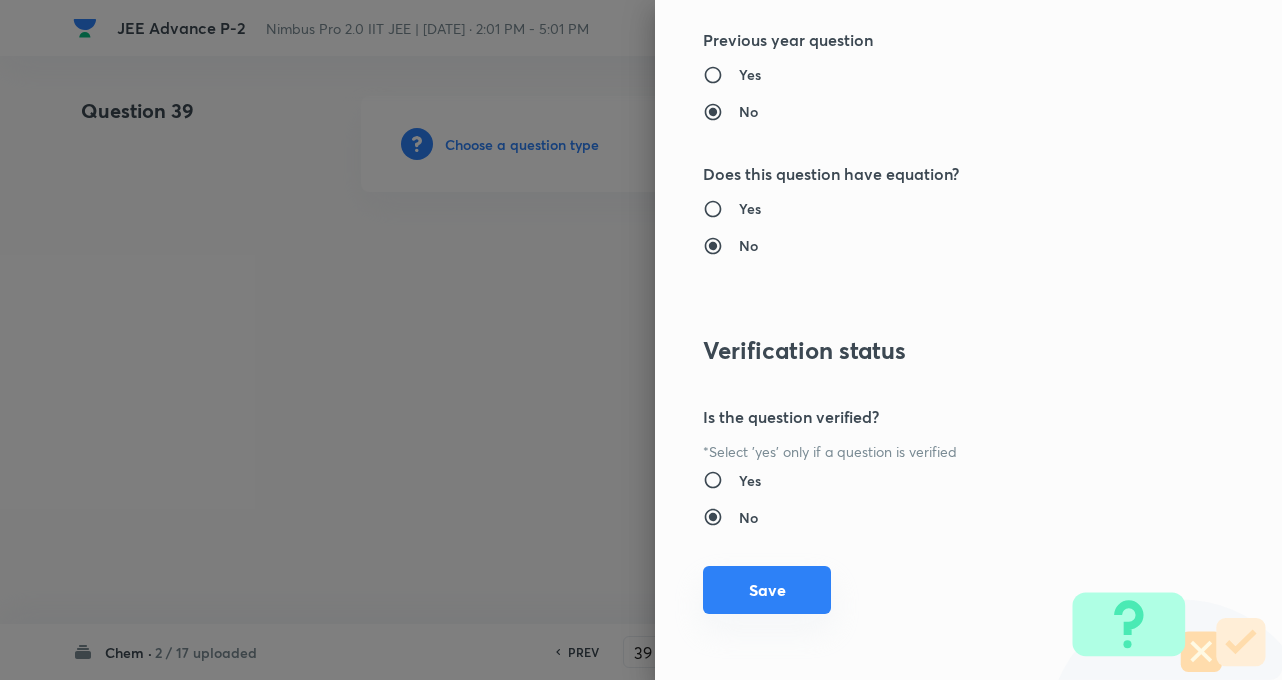 click on "Save" at bounding box center (767, 590) 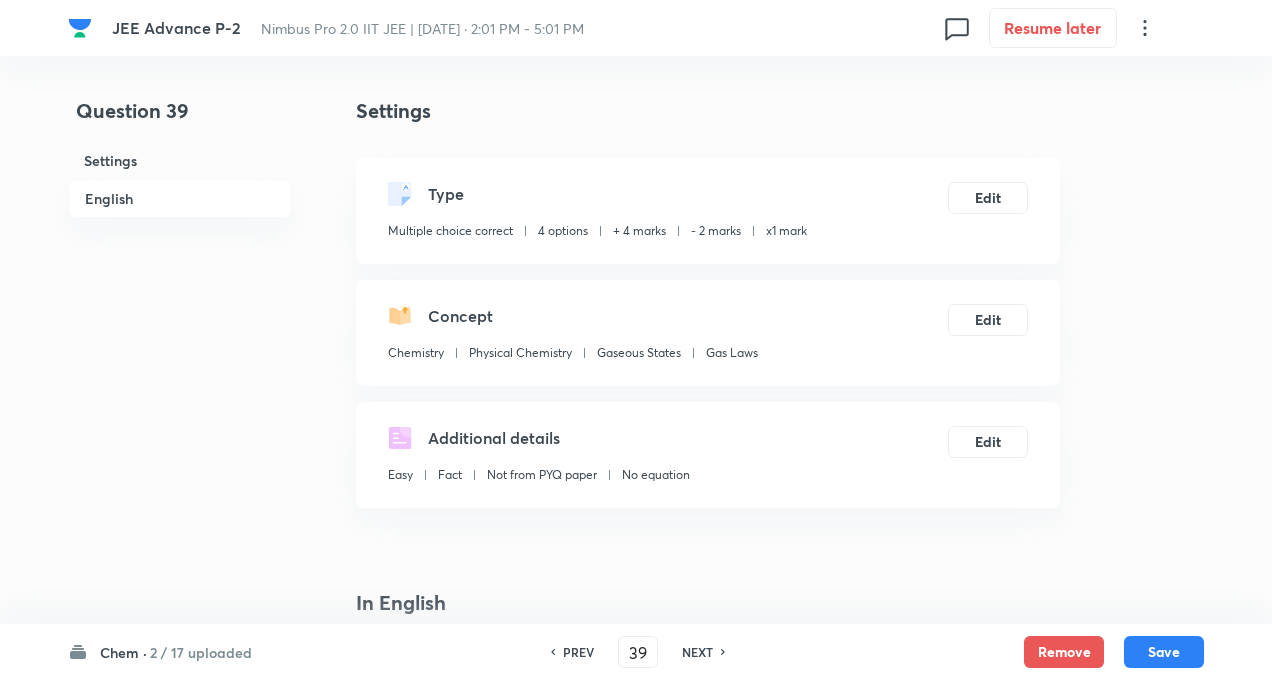 click on "Question 39 Settings English" at bounding box center [180, 1354] 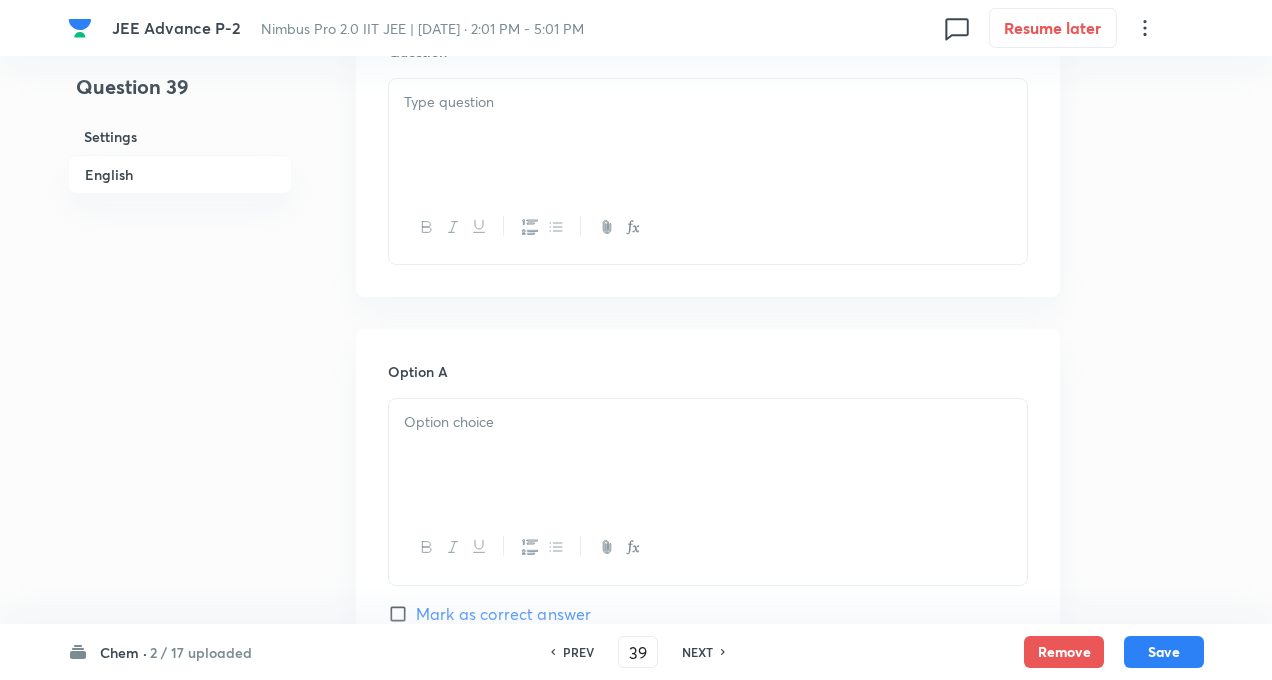 scroll, scrollTop: 640, scrollLeft: 0, axis: vertical 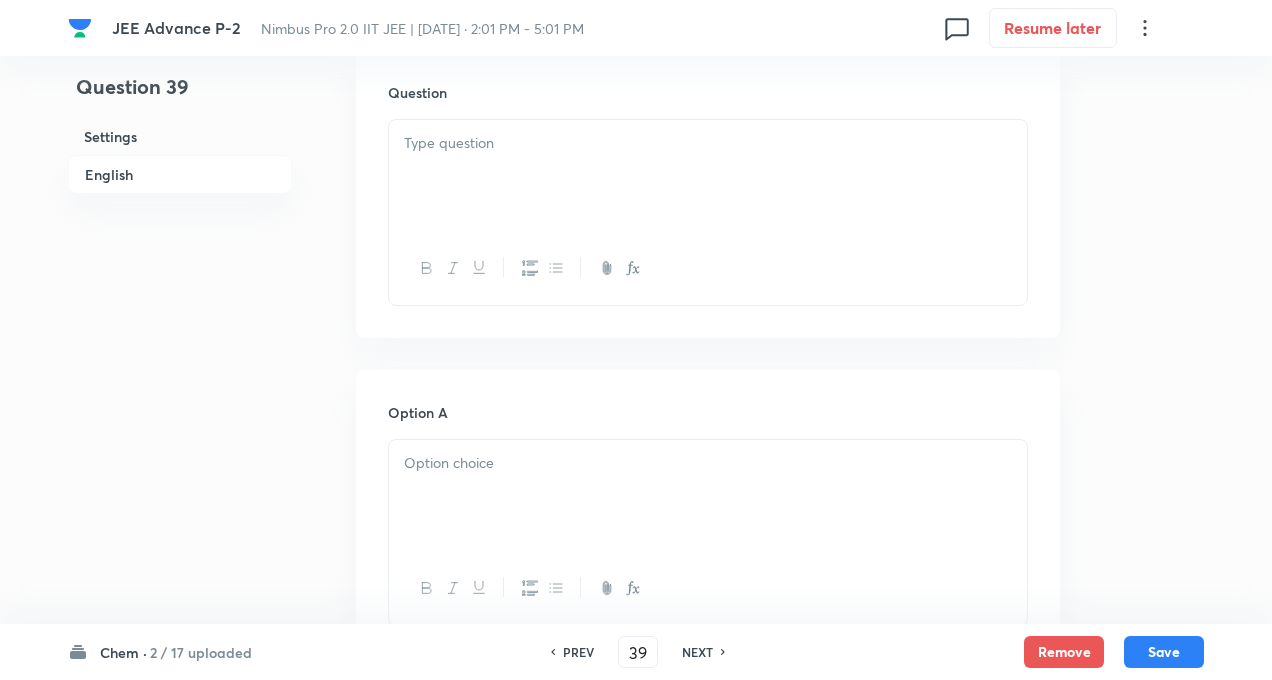 click at bounding box center [708, 176] 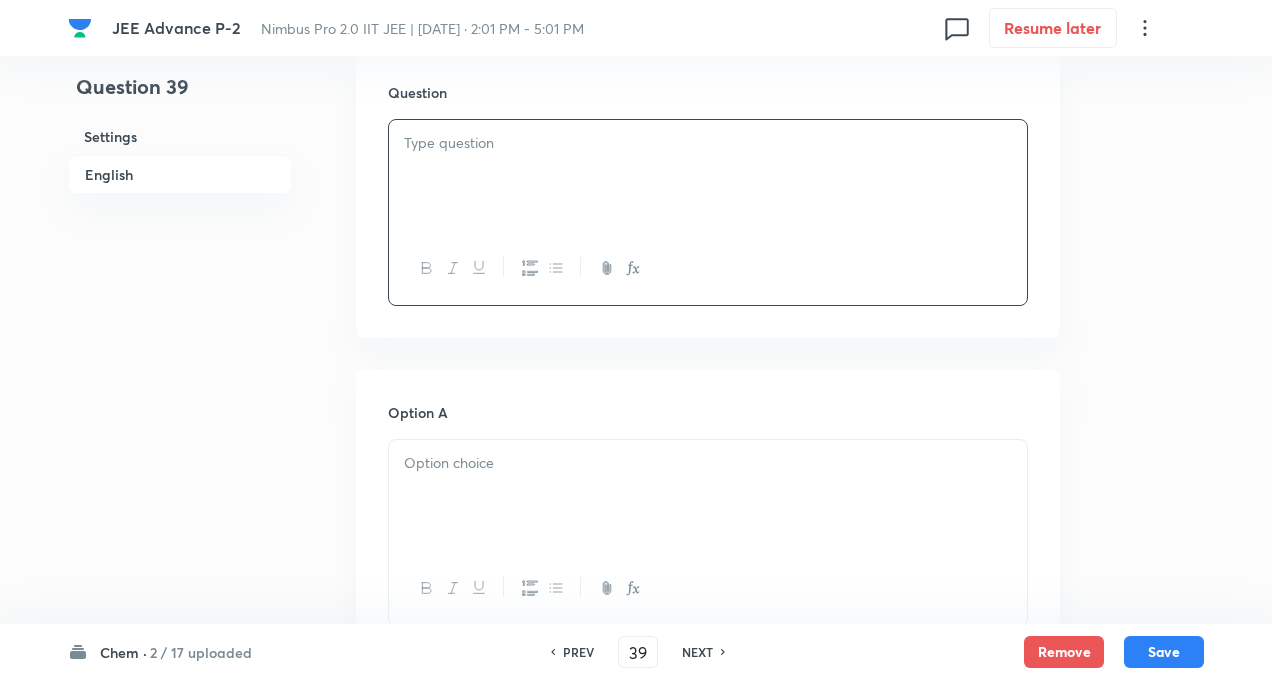 paste 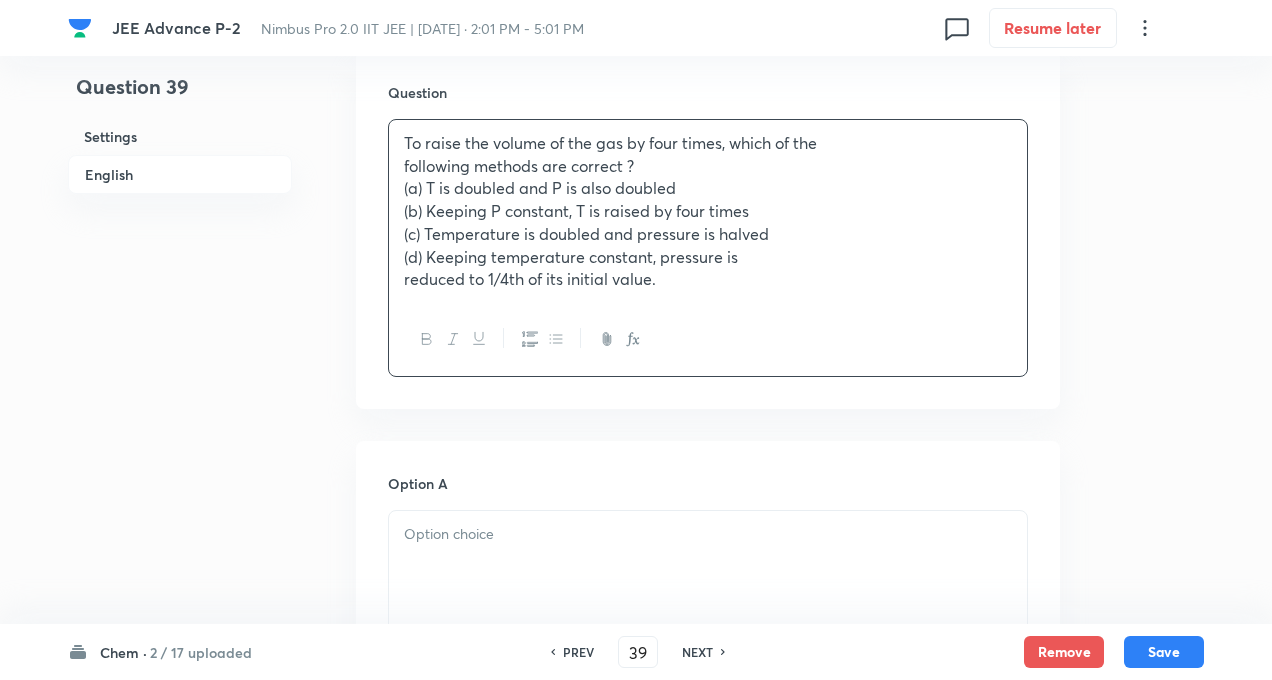 click on "To raise the volume of the gas by four times, which of the following methods are correct ? (a) T is doubled and P is also doubled (b) Keeping P constant, T is raised by four times (c) Temperature is doubled and pressure is halved (d) Keeping temperature constant, pressure is reduced to 1/4th of its initial value." at bounding box center (708, 211) 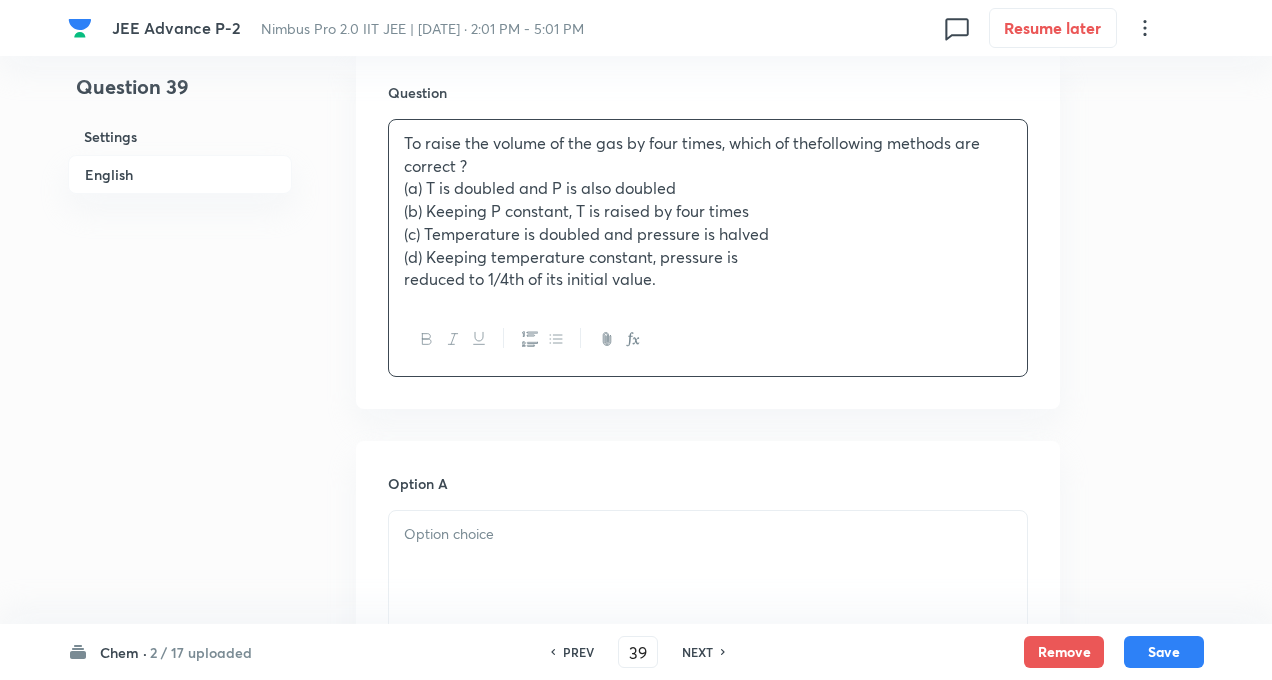 type 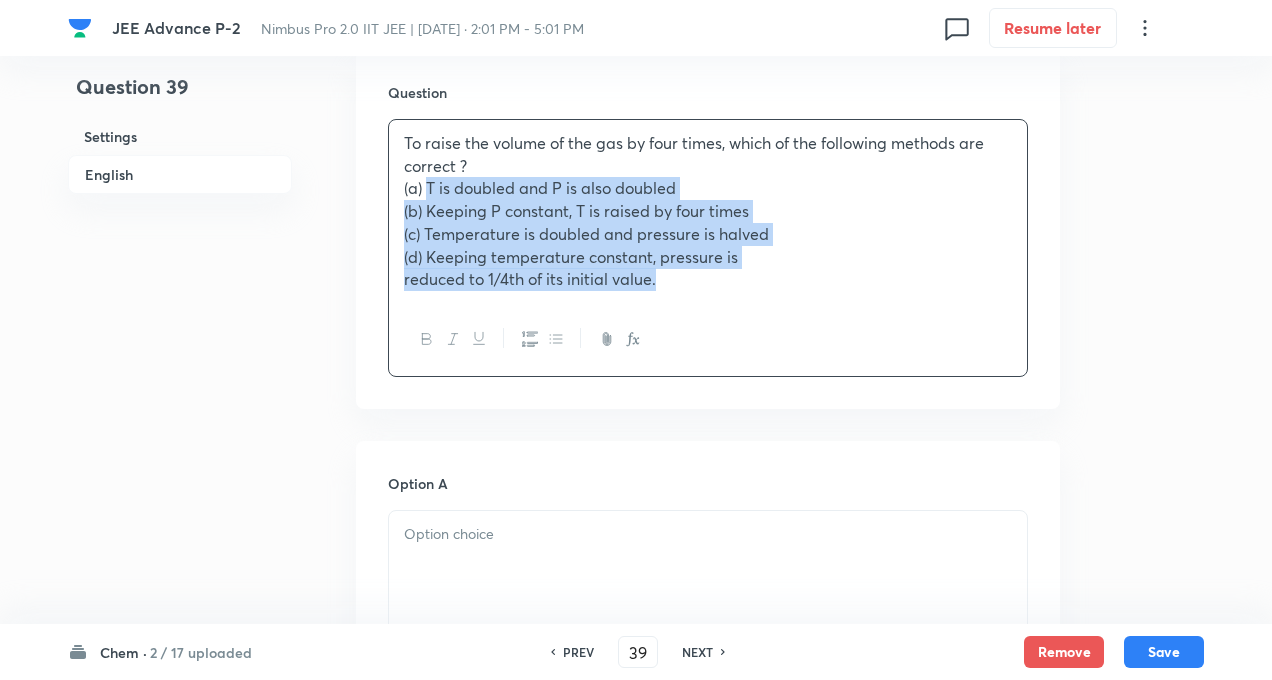 drag, startPoint x: 426, startPoint y: 184, endPoint x: 697, endPoint y: 318, distance: 302.31937 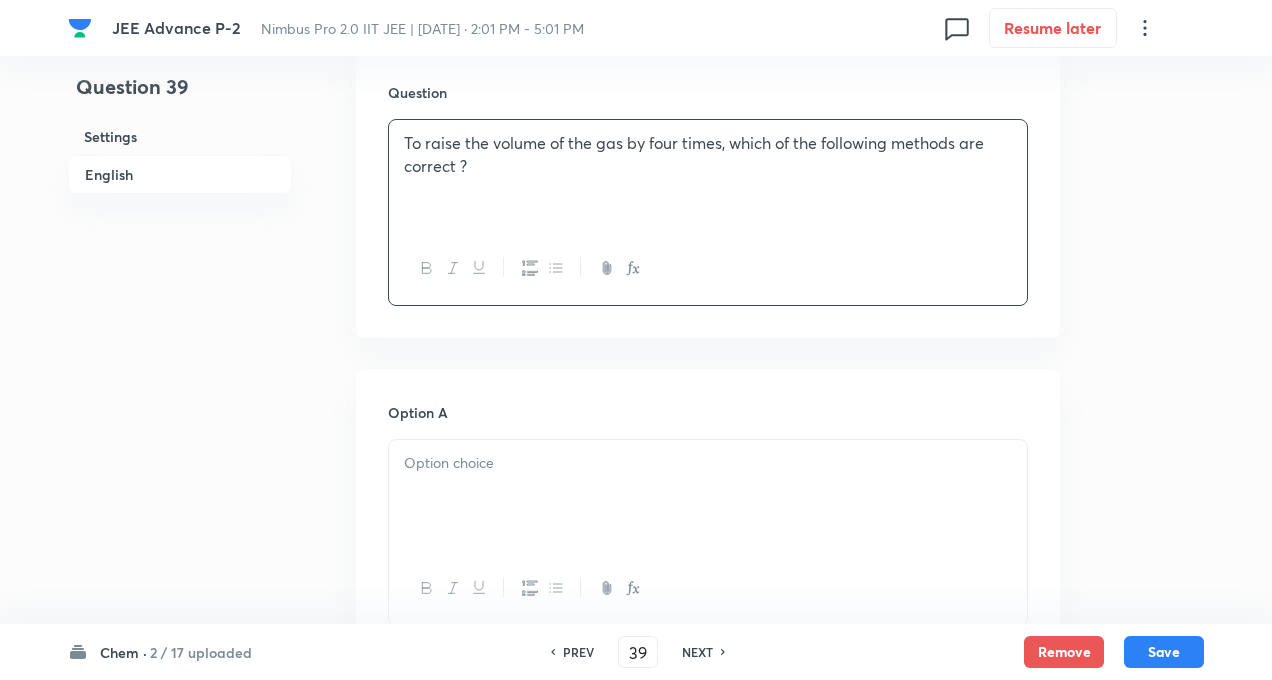 click at bounding box center (708, 496) 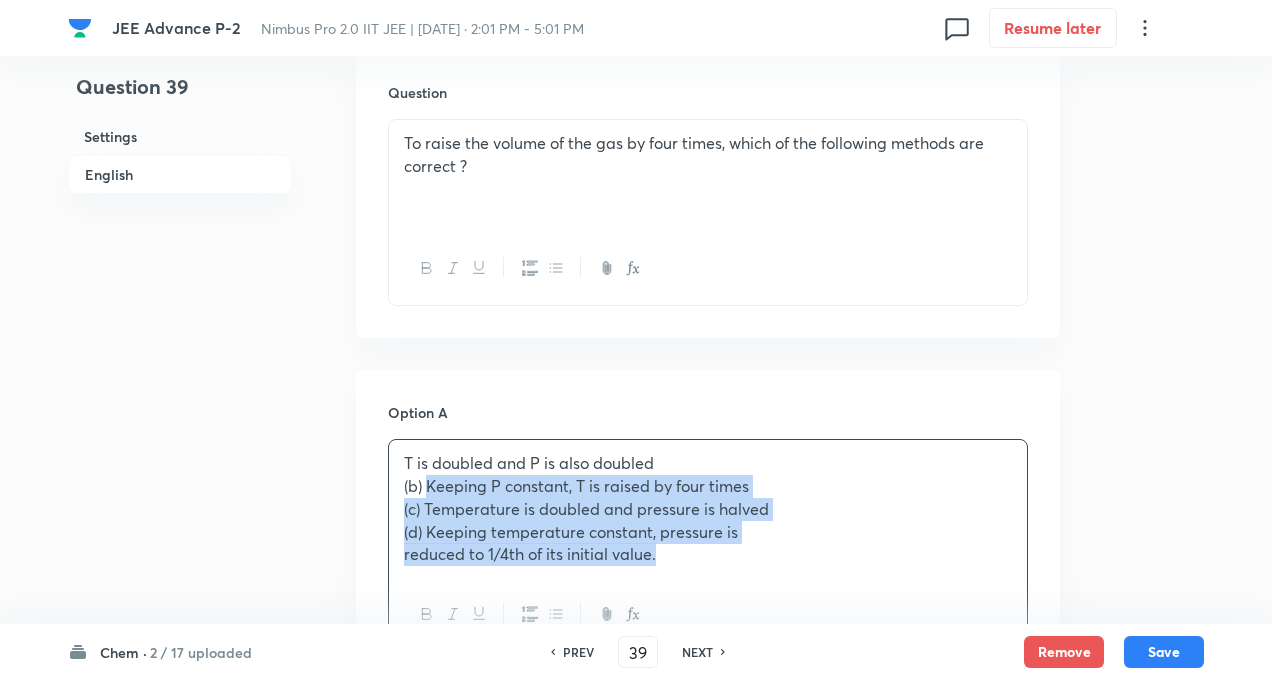 drag, startPoint x: 426, startPoint y: 484, endPoint x: 737, endPoint y: 562, distance: 320.6322 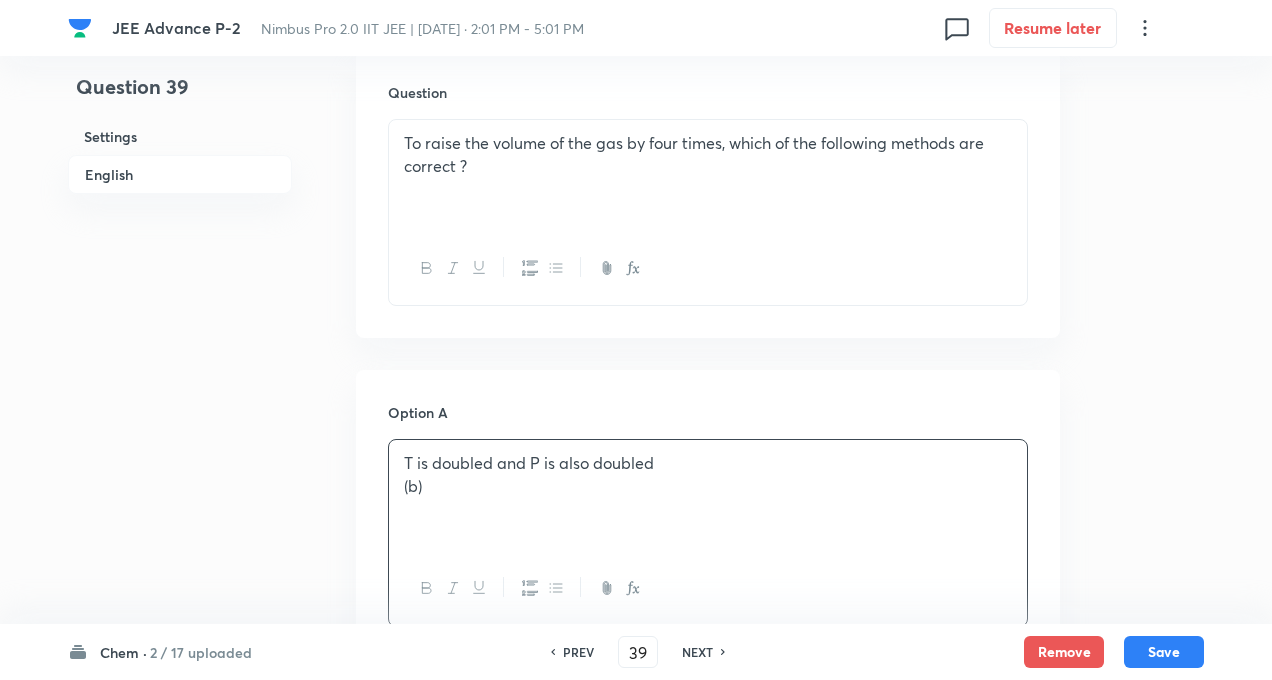 type 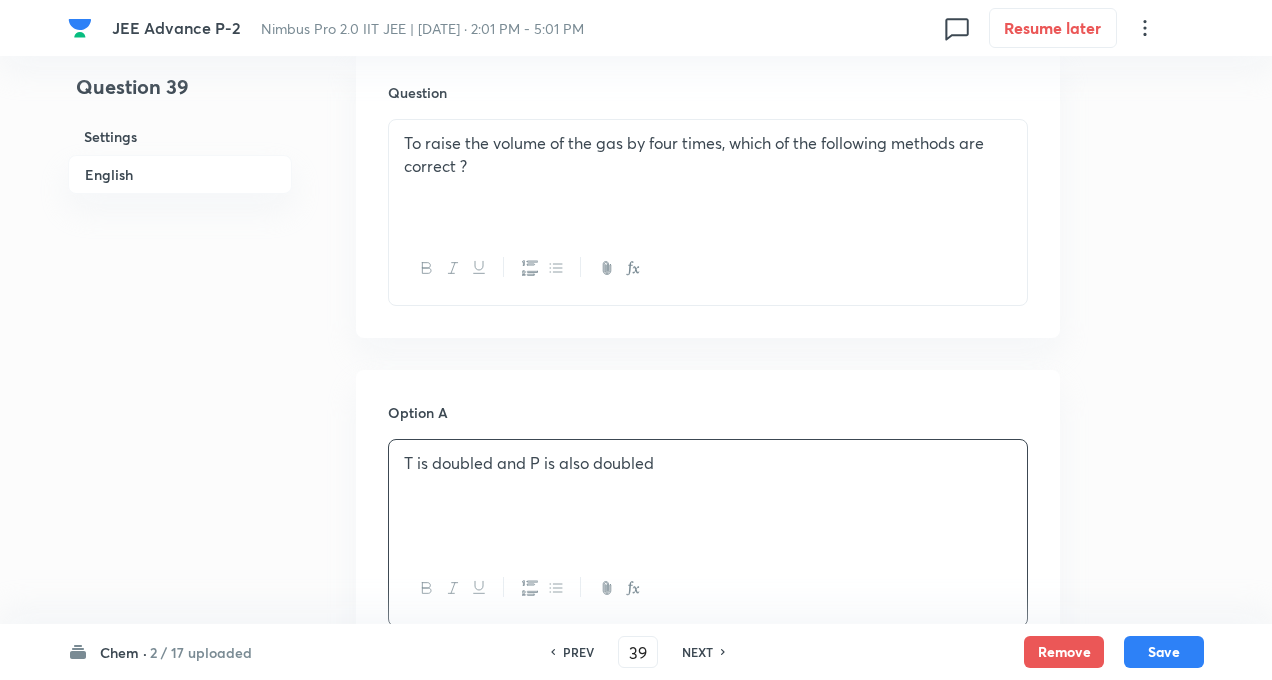 click on "Question 39 Settings English" at bounding box center (180, 754) 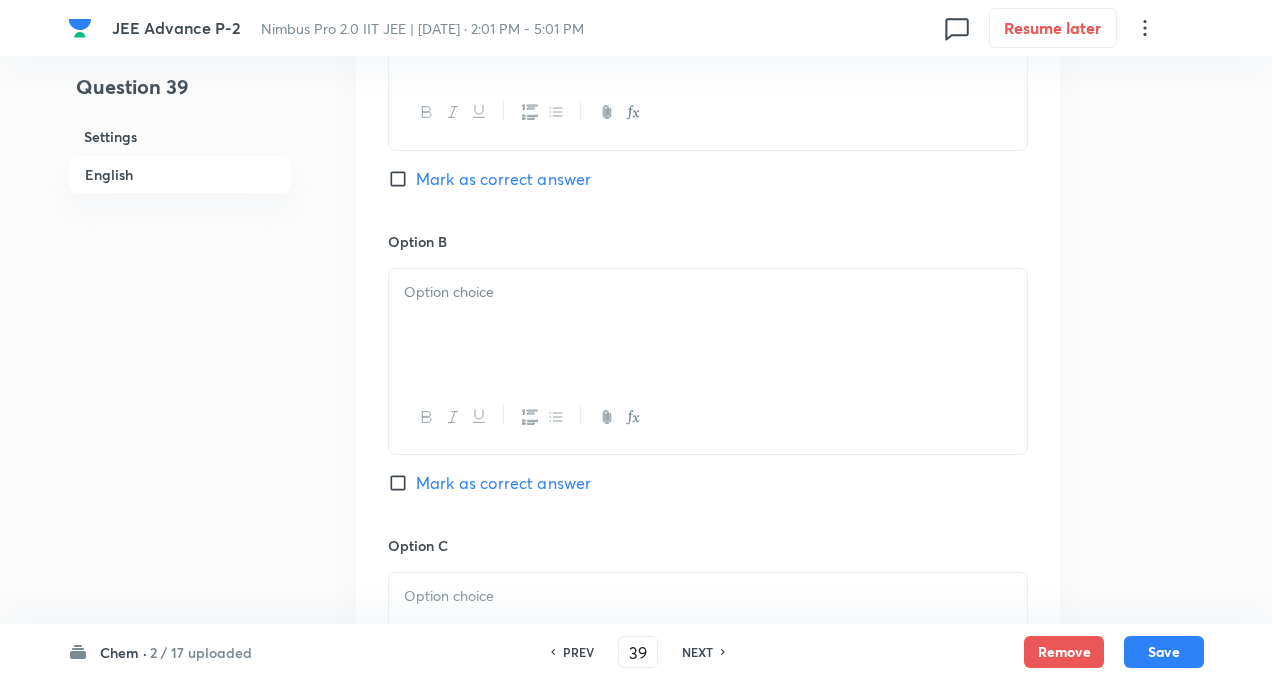 scroll, scrollTop: 1080, scrollLeft: 0, axis: vertical 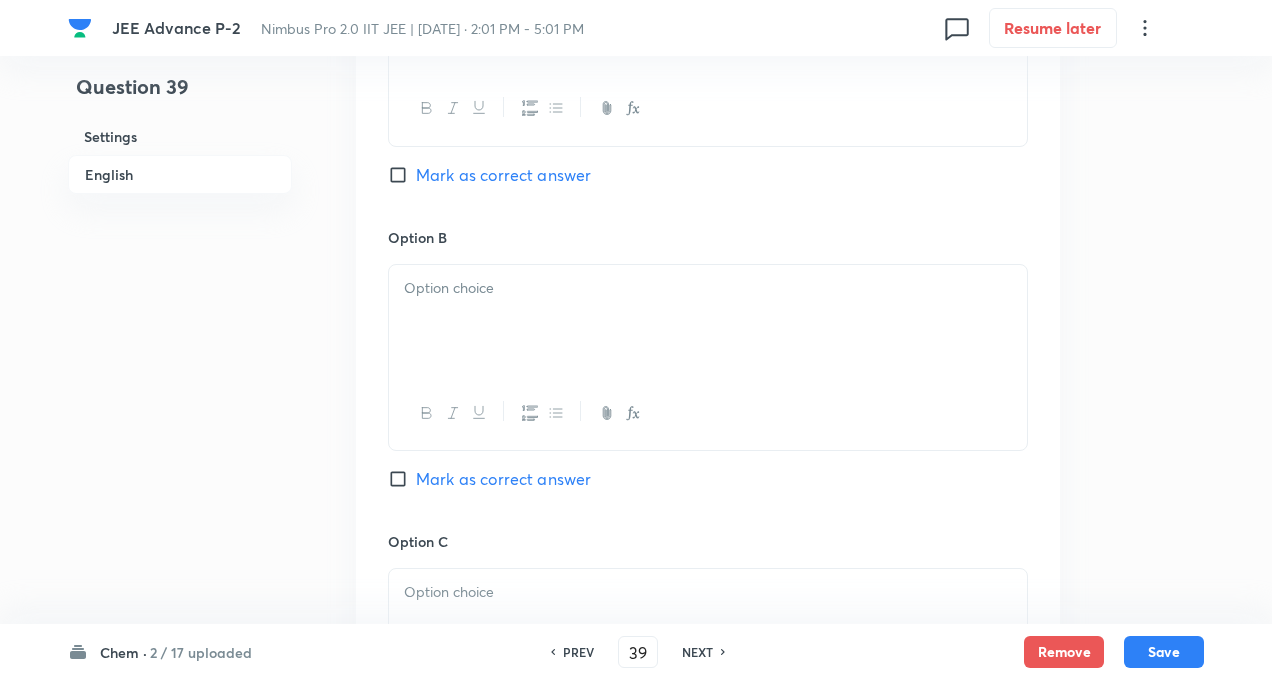click at bounding box center [708, 321] 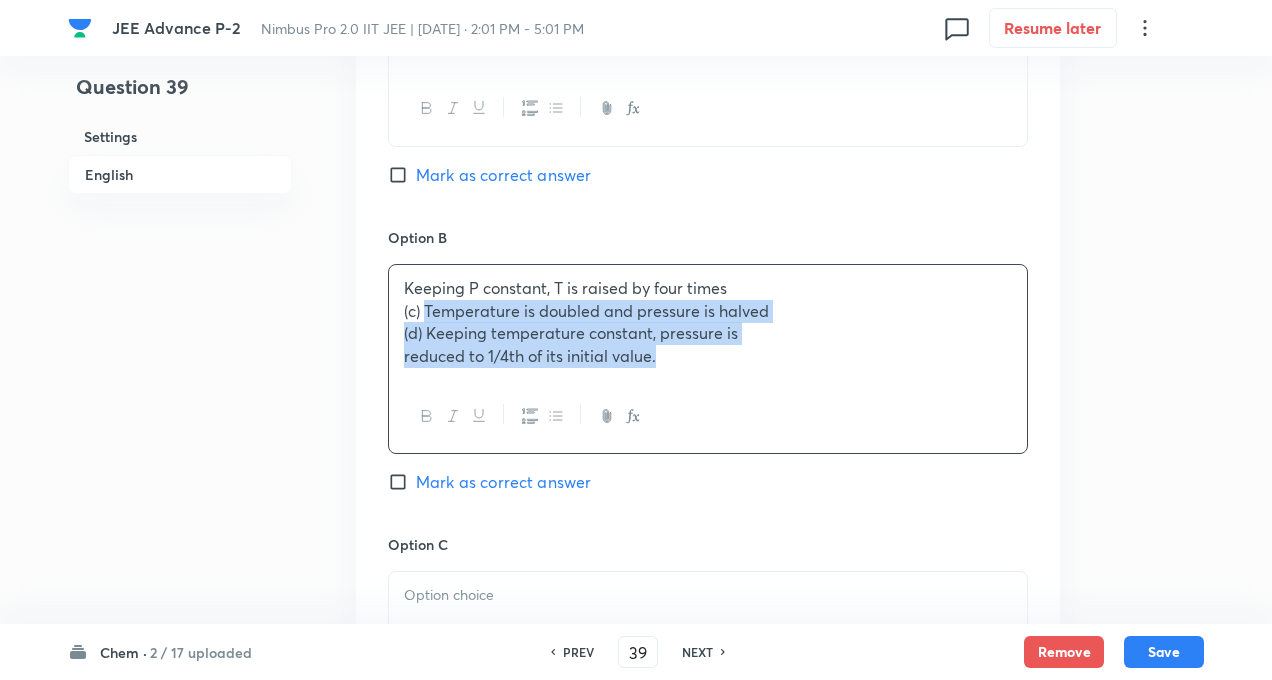 drag, startPoint x: 428, startPoint y: 309, endPoint x: 718, endPoint y: 423, distance: 311.60233 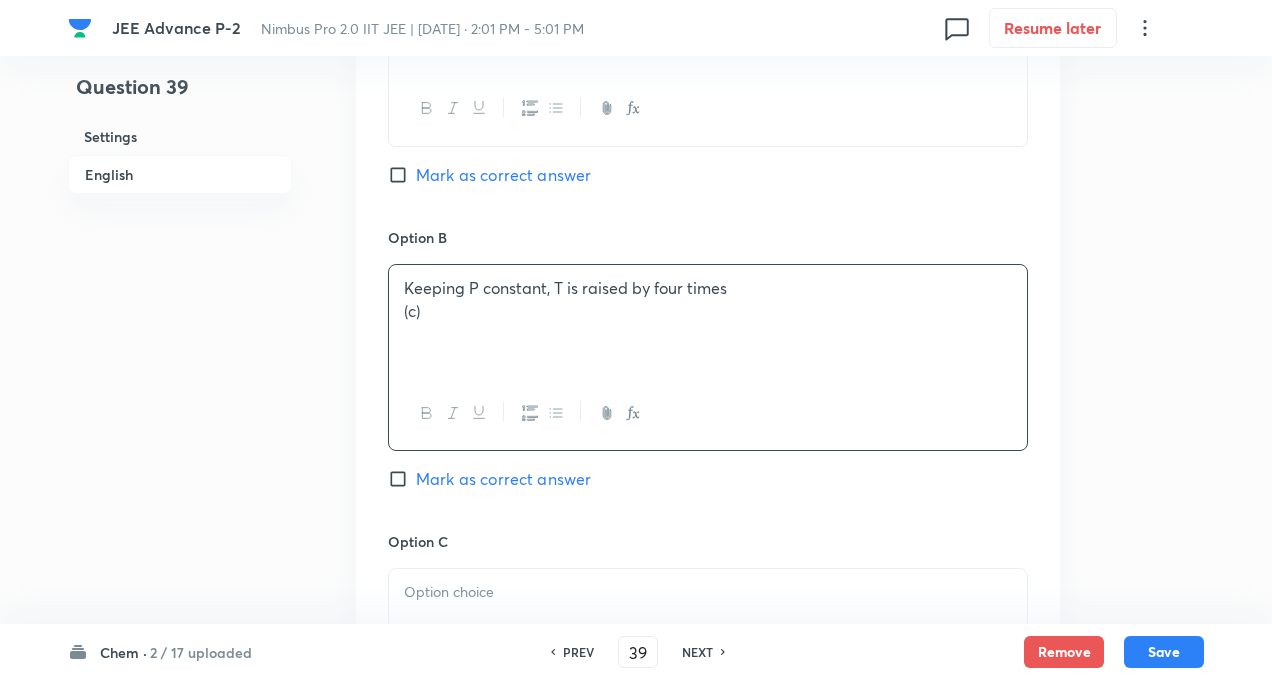 type 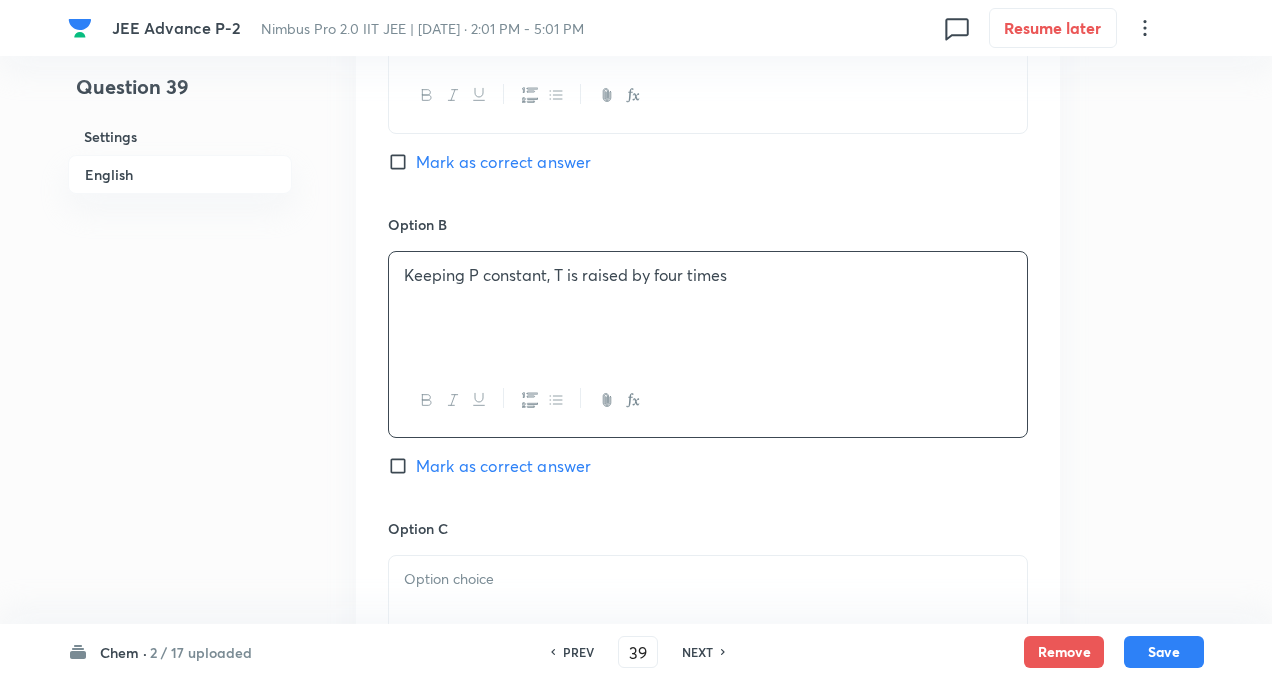 click on "Question 39 Settings English Settings Type Multiple choice correct 4 options + 4 marks - 2 marks x1 mark Edit Concept Chemistry Physical Chemistry Gaseous States Gas Laws Edit Additional details Easy Fact Not from PYQ paper No equation Edit In English Question To raise the volume of the gas by four times, which of the following methods are correct ? Option A T is doubled and P is also doubled Mark as correct answer Option B Keeping P constant, T is raised by four times Mark as correct answer Option C Mark as correct answer Option D Mark as correct answer Solution" at bounding box center (636, 261) 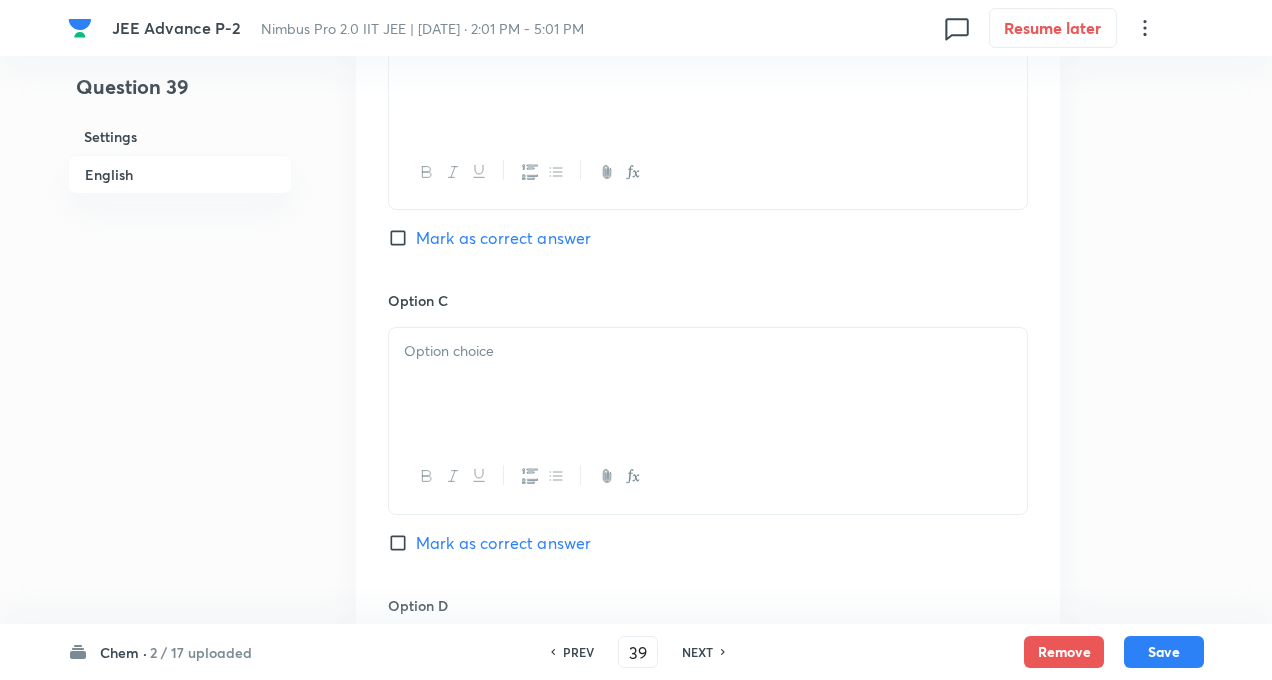 scroll, scrollTop: 1360, scrollLeft: 0, axis: vertical 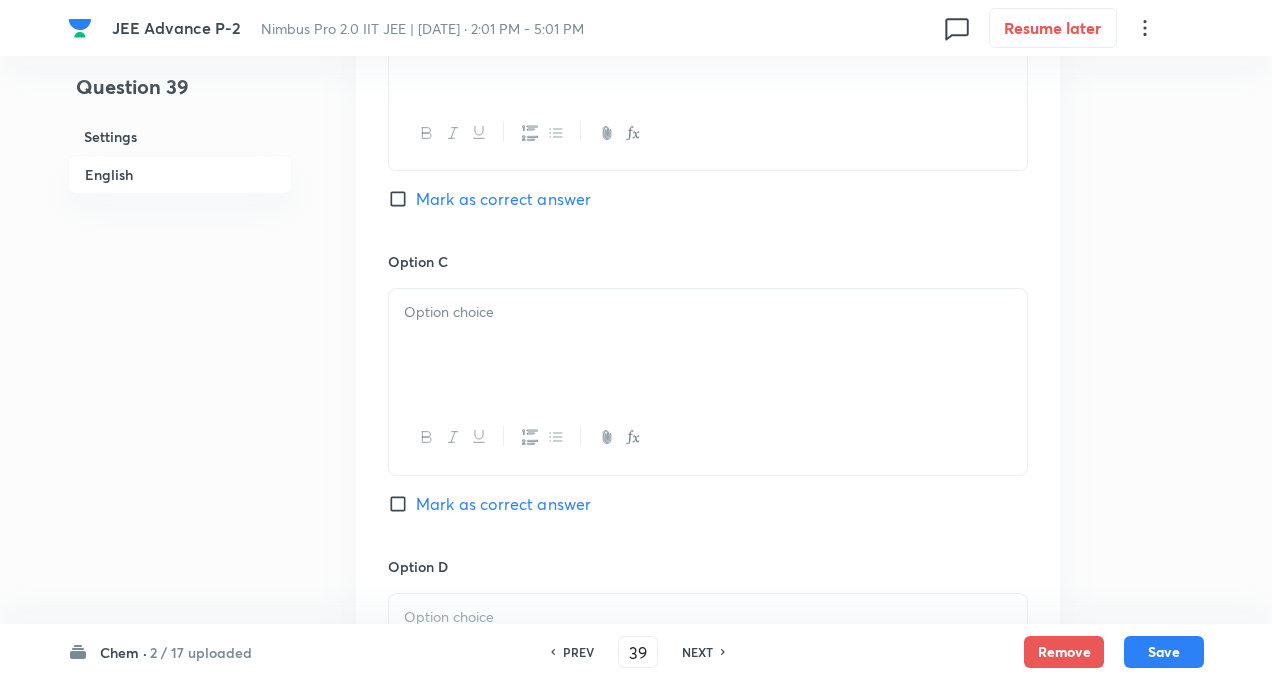 click at bounding box center (708, 345) 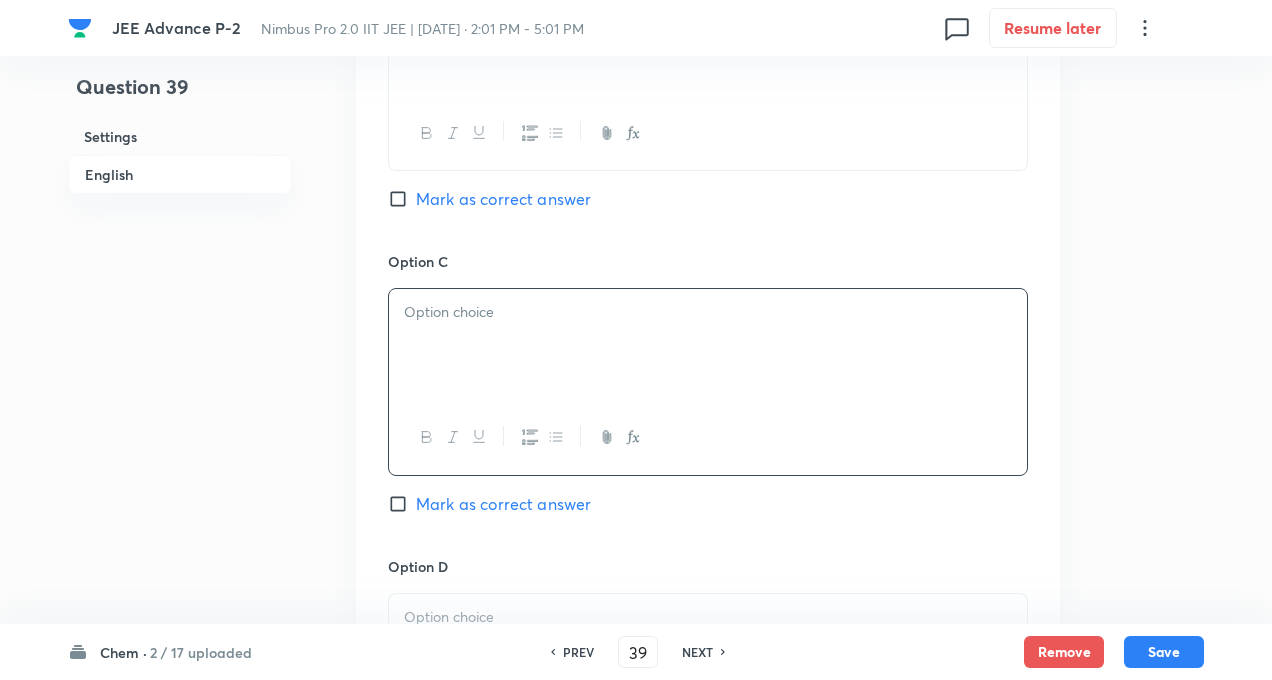 paste 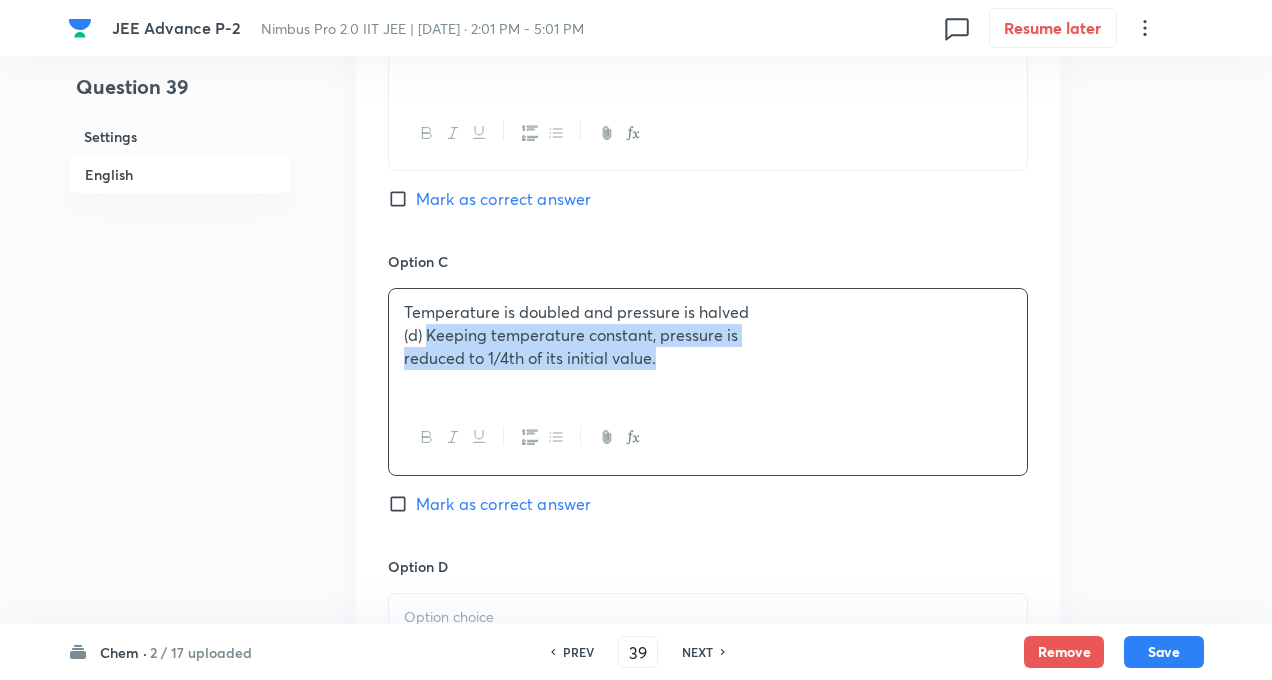 drag, startPoint x: 426, startPoint y: 337, endPoint x: 747, endPoint y: 423, distance: 332.32062 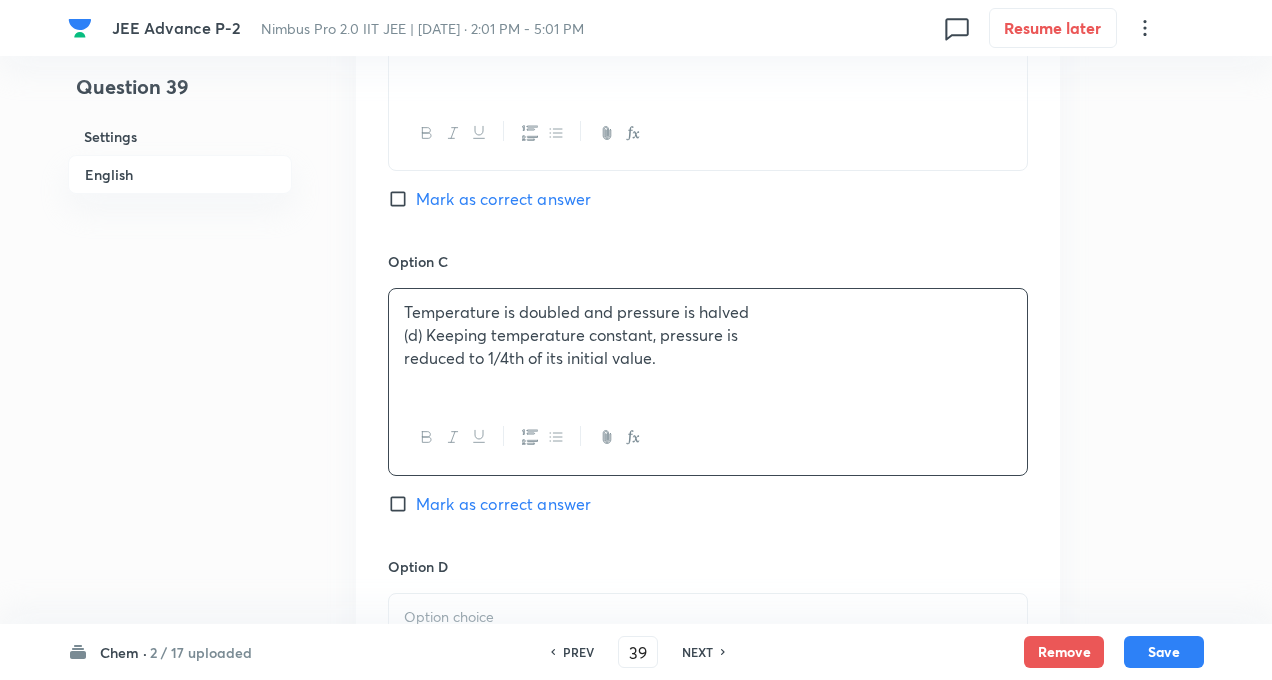 type 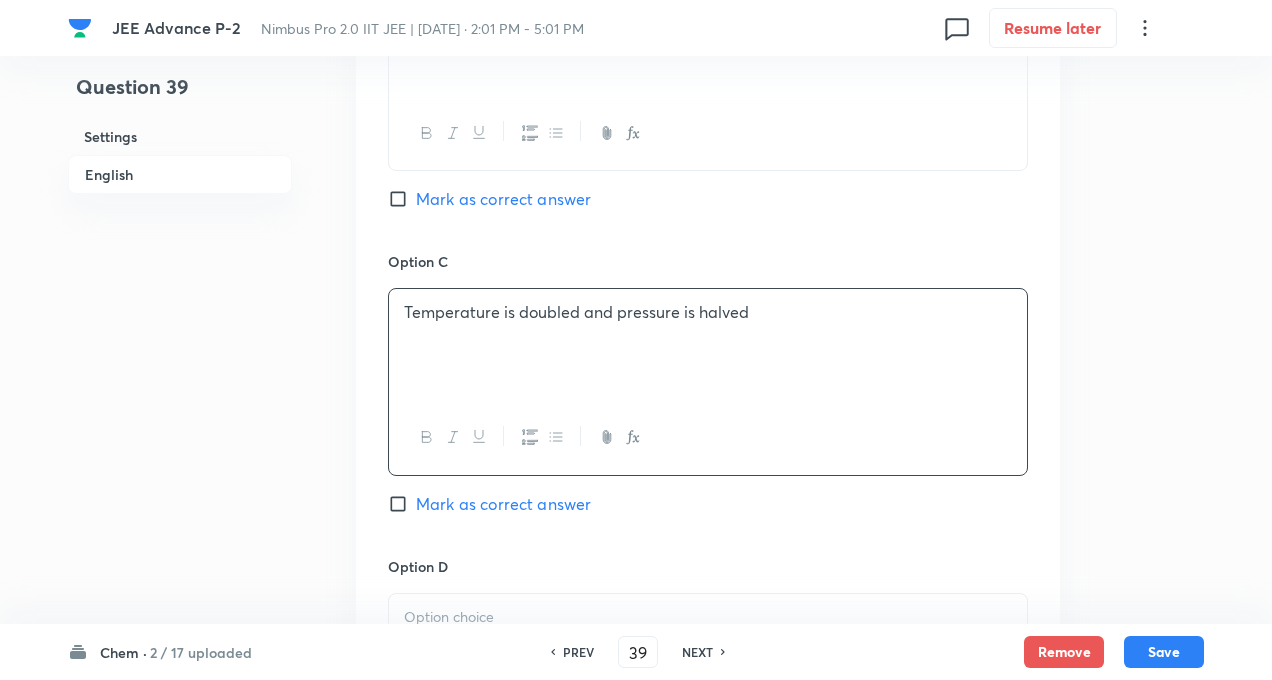 click on "Question 39 Settings English" at bounding box center (180, -6) 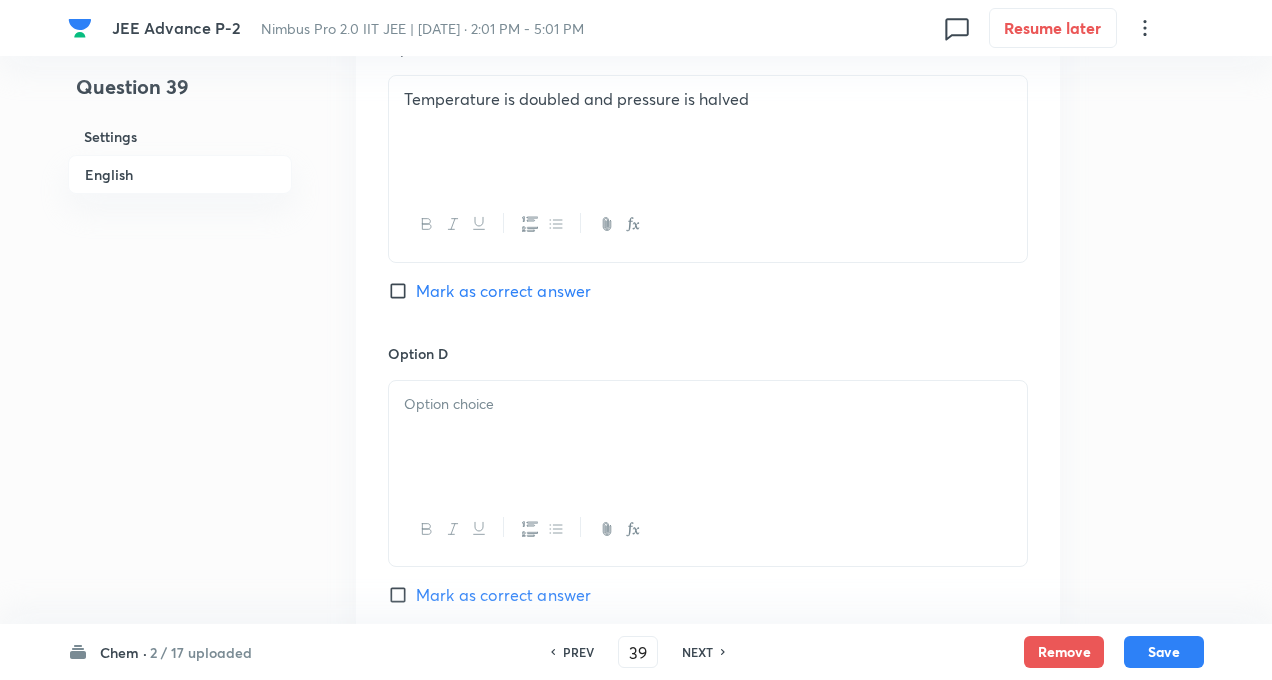 scroll, scrollTop: 1760, scrollLeft: 0, axis: vertical 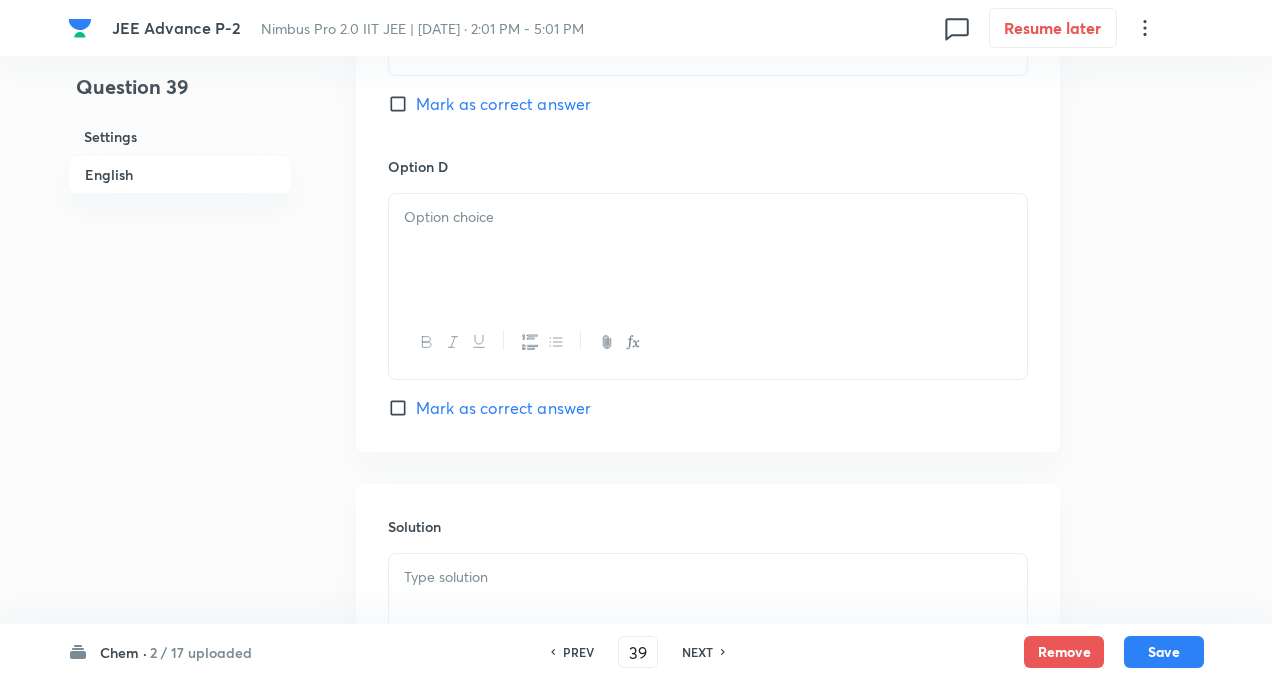 click at bounding box center [708, 250] 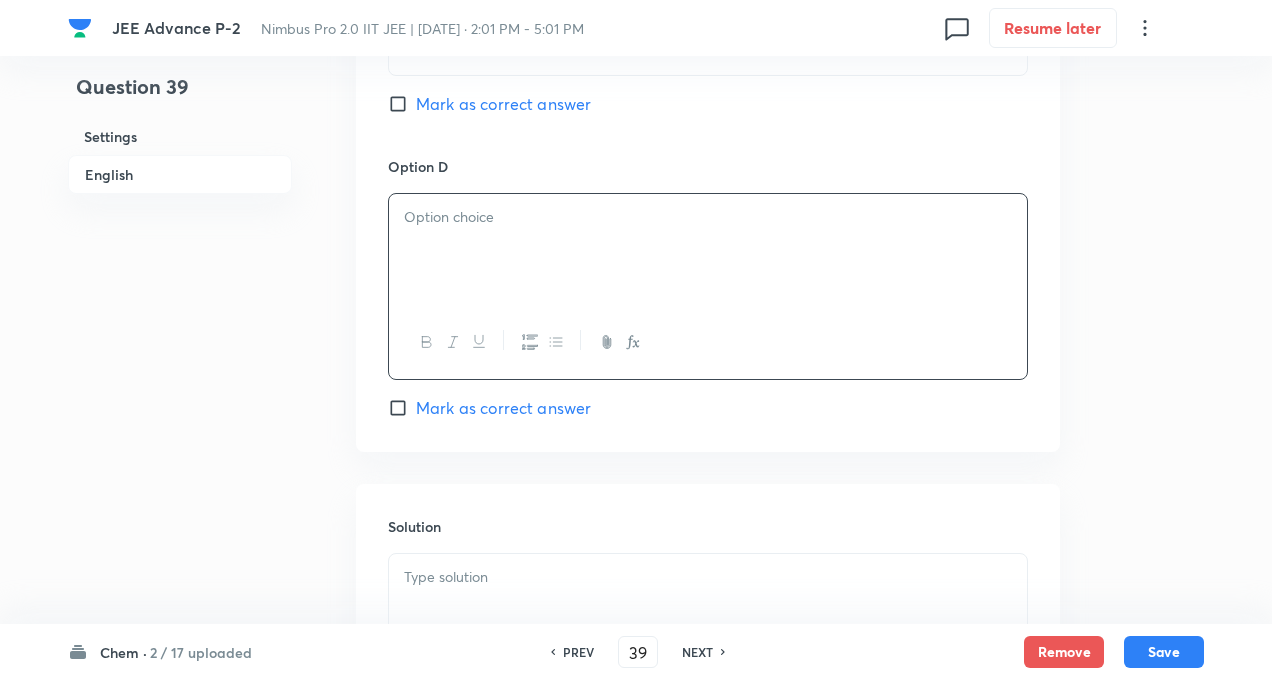 paste 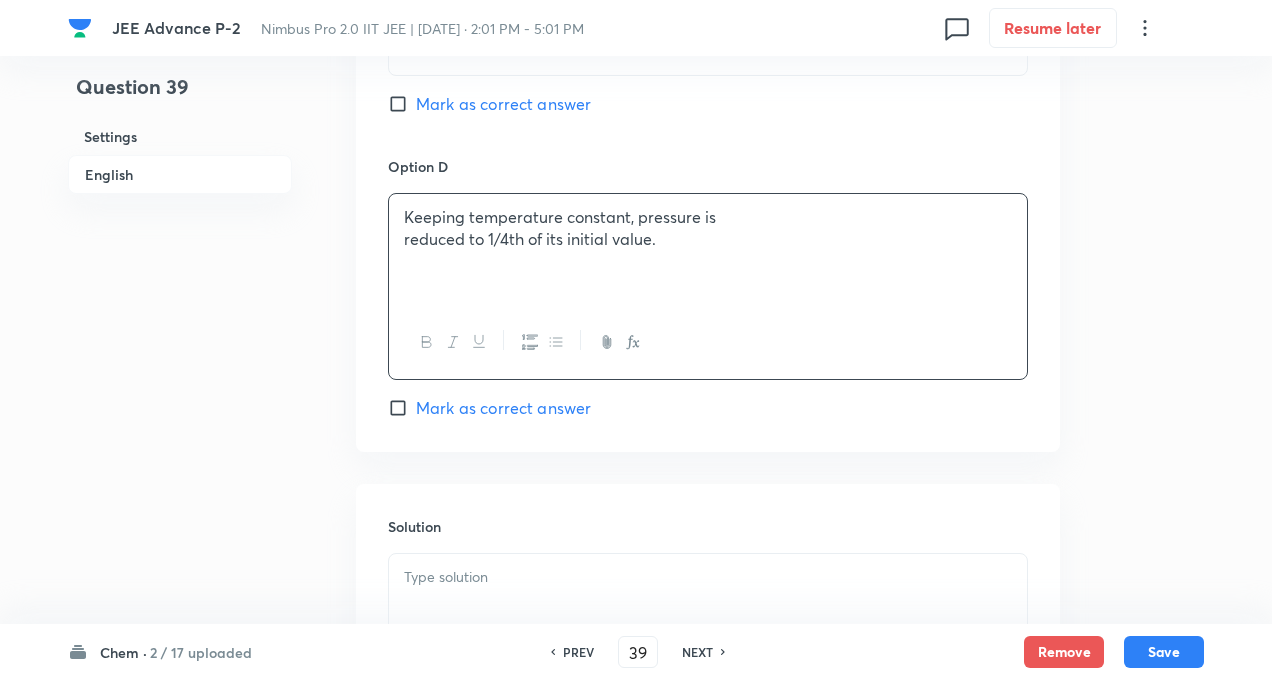 click on "reduced to 1/4th of its initial value." at bounding box center [708, 239] 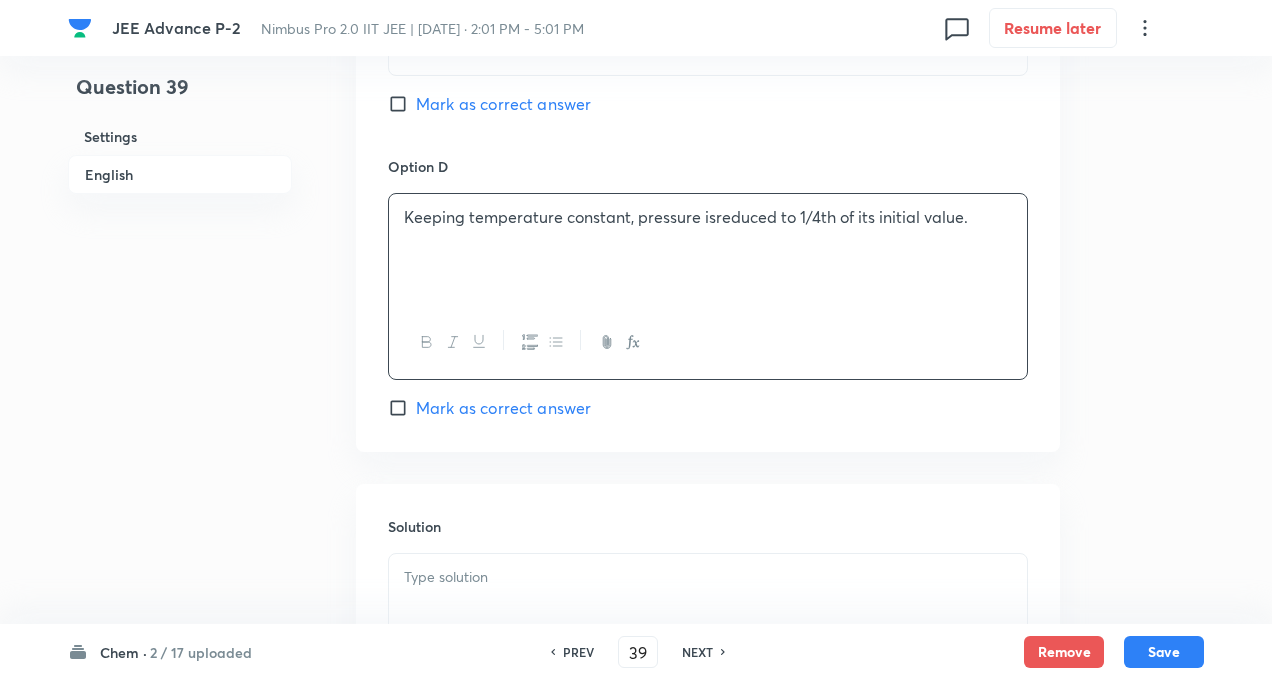 type 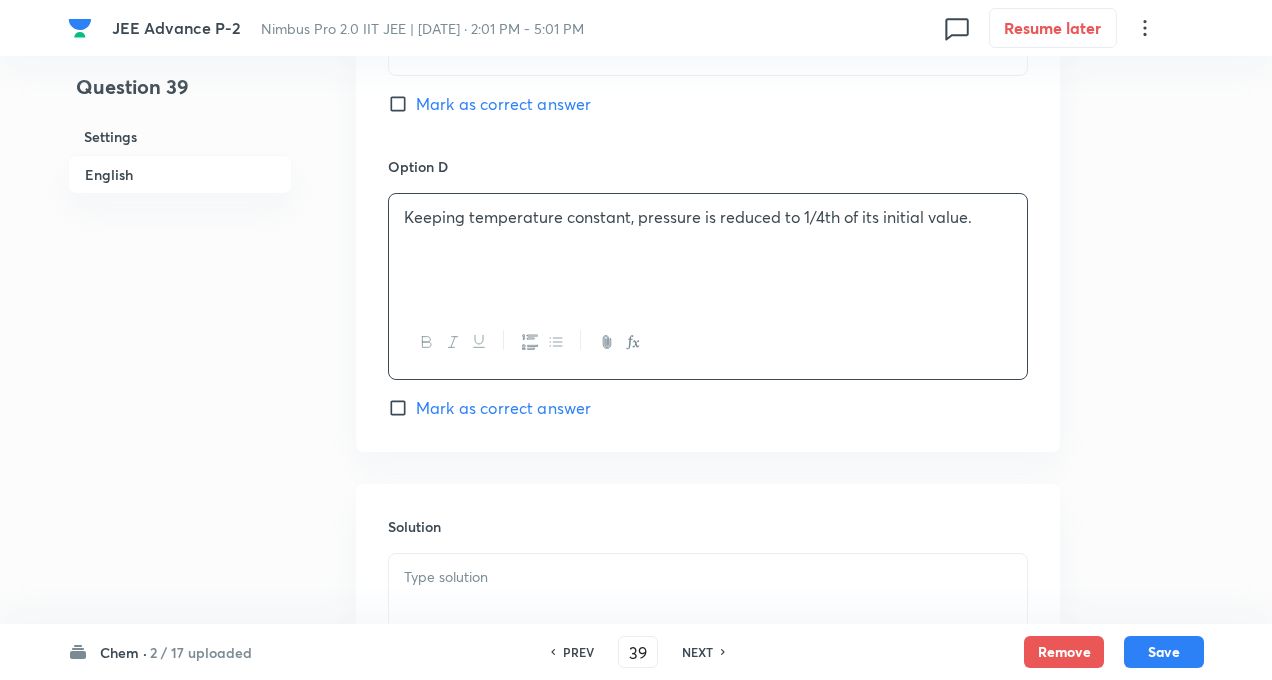 click on "Question 39 Settings English Settings Type Multiple choice correct 4 options + 4 marks - 2 marks x1 mark Edit Concept Chemistry Physical Chemistry Gaseous States Gas Laws Edit Additional details Easy Fact Not from PYQ paper No equation Edit In English Question To raise the volume of the gas by four times, which of the following methods are correct ? Option A T is doubled and P is also doubled Mark as correct answer Option B Keeping P constant, T is raised by four times Mark as correct answer Option C Temperature is doubled and pressure is halved Mark as correct answer Option D Keeping temperature constant, pressure is reduced to 1/4th of its initial value. Mark as correct answer Solution" at bounding box center [636, -406] 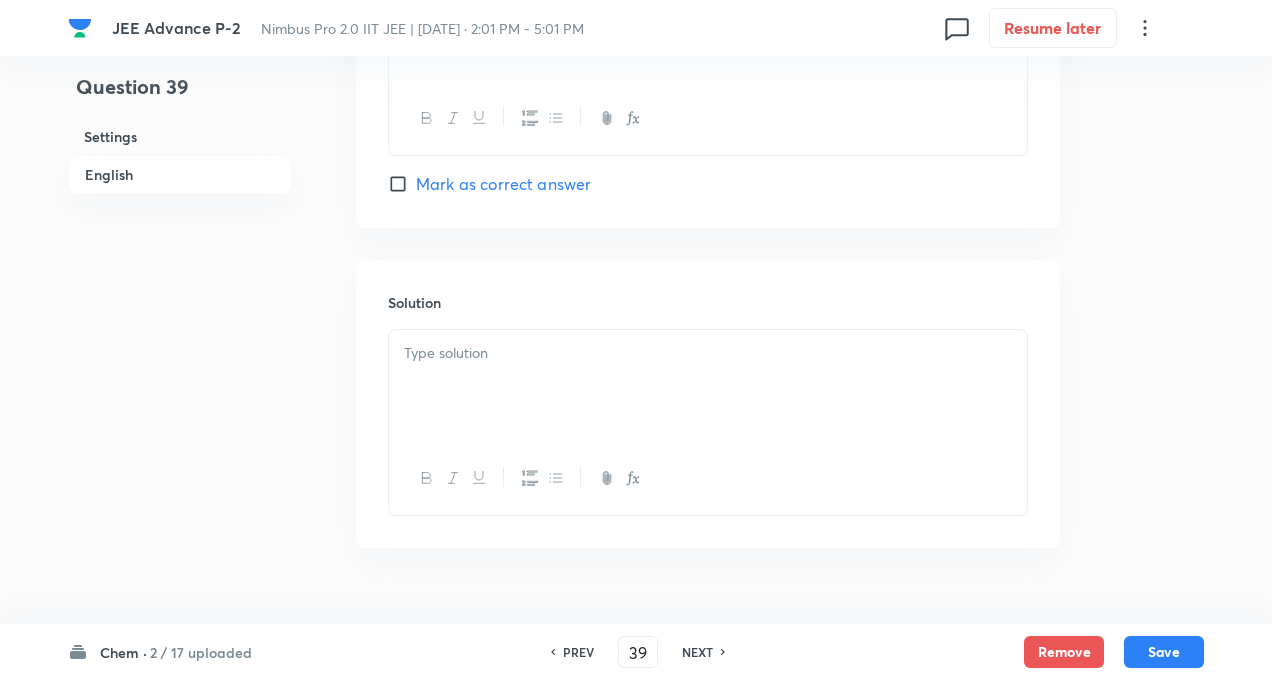 scroll, scrollTop: 2028, scrollLeft: 0, axis: vertical 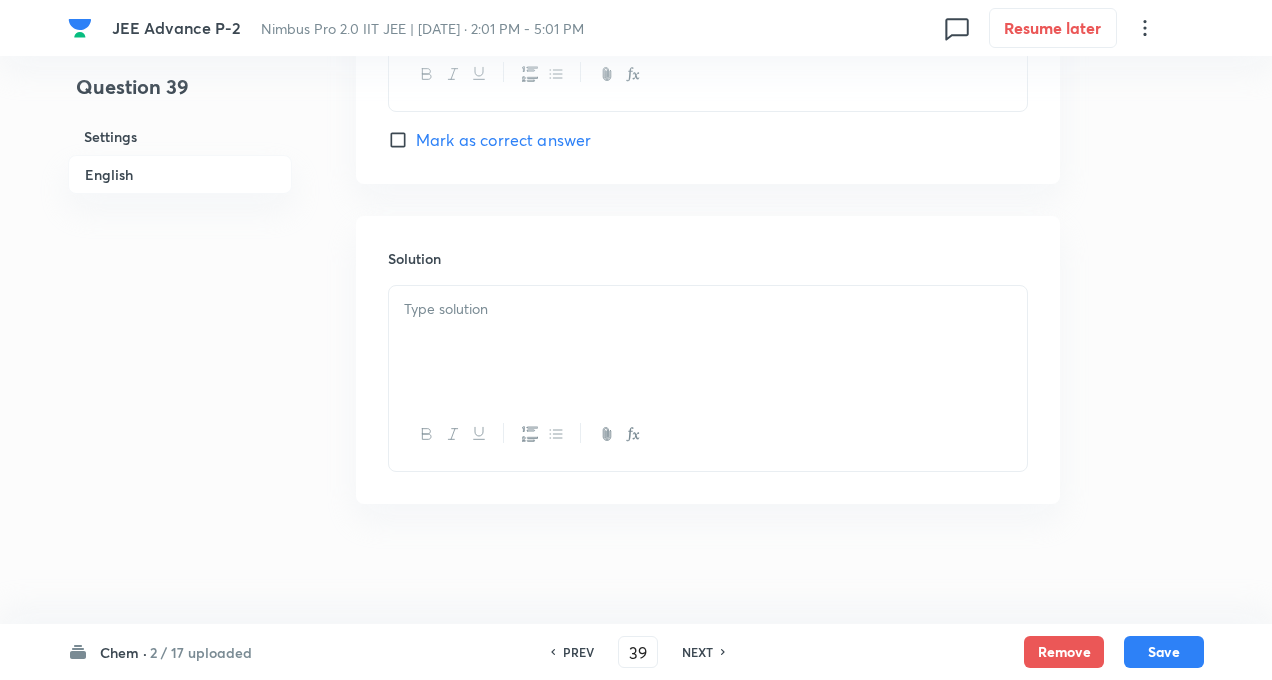click on "Question 39 Settings English Settings Type Multiple choice correct 4 options + 4 marks - 2 marks x1 mark Edit Concept Chemistry Physical Chemistry Gaseous States Gas Laws Edit Additional details Easy Fact Not from PYQ paper No equation Edit In English Question To raise the volume of the gas by four times, which of the following methods are correct ? Option A T is doubled and P is also doubled Mark as correct answer Option B Keeping P constant, T is raised by four times Mark as correct answer Option C Temperature is doubled and pressure is halved Mark as correct answer Option D Keeping temperature constant, pressure is reduced to 1/4th of its initial value. Mark as correct answer Solution" at bounding box center (636, -674) 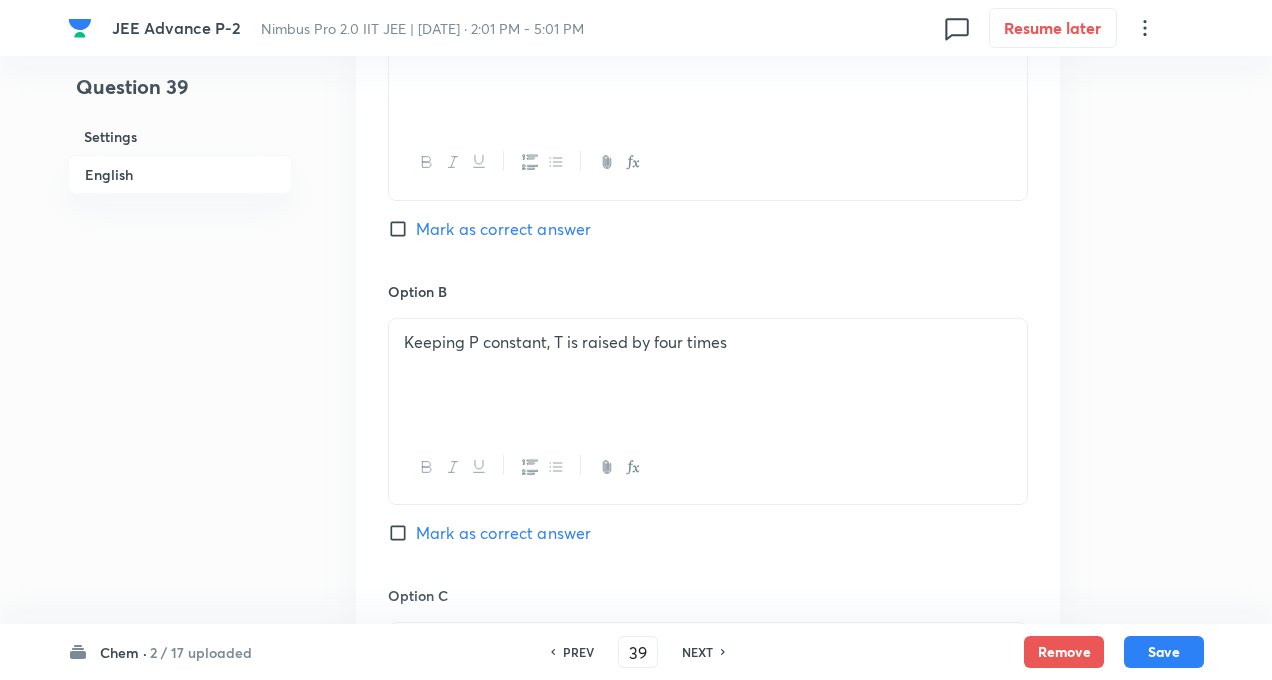 scroll, scrollTop: 1028, scrollLeft: 0, axis: vertical 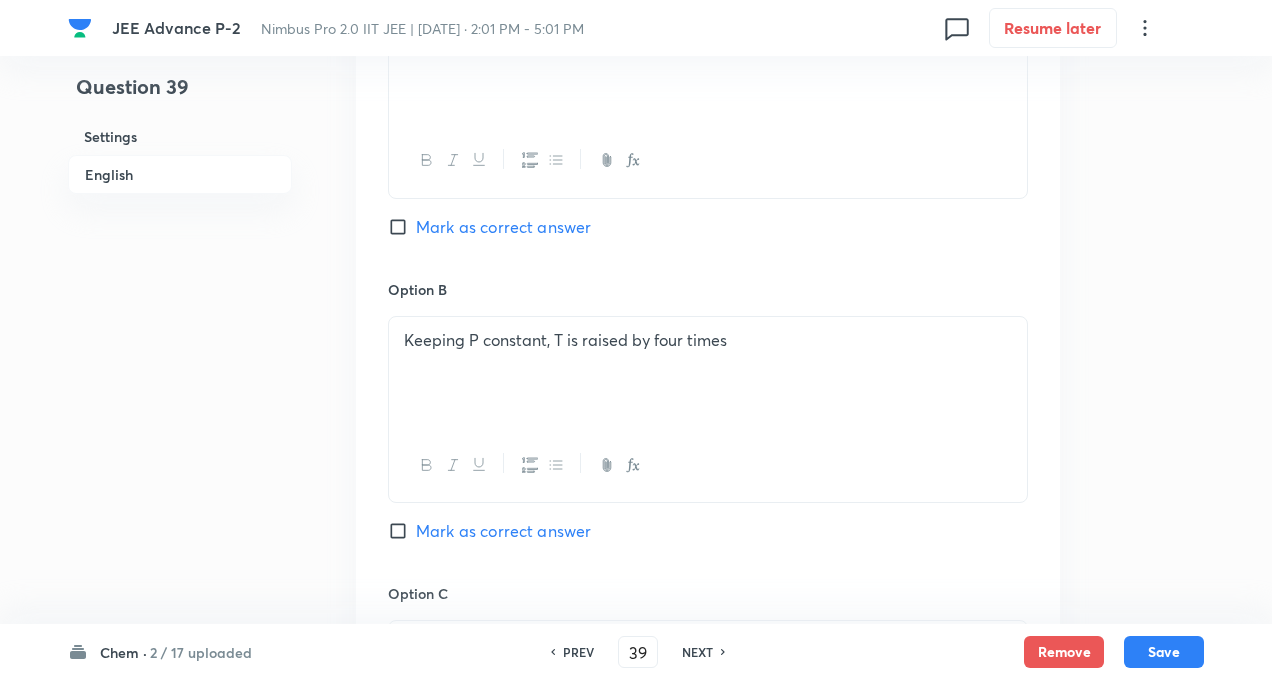 click on "Mark as correct answer" at bounding box center [402, 531] 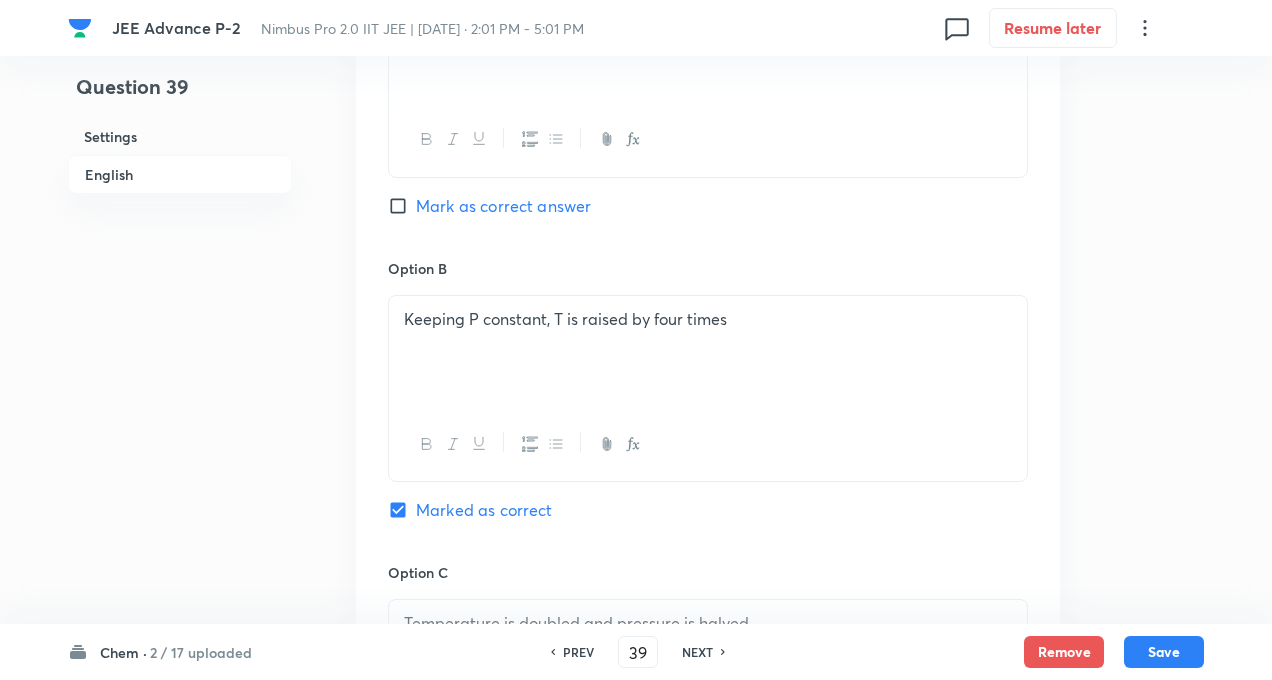 click on "Question 39 Settings English Settings Type Multiple choice correct 4 options + 4 marks - 2 marks x1 mark Edit Concept Chemistry Physical Chemistry Gaseous States Gas Laws Edit Additional details Easy Fact Not from PYQ paper No equation Edit In English Question To raise the volume of the gas by four times, which of the following methods are correct ? Option A T is doubled and P is also doubled Mark as correct answer Option B Keeping P constant, T is raised by four times Marked as correct Option C Temperature is doubled and pressure is halved Mark as correct answer Option D Keeping temperature constant, pressure is reduced to 1/4th of its initial value. Mark as correct answer Solution" at bounding box center (636, 305) 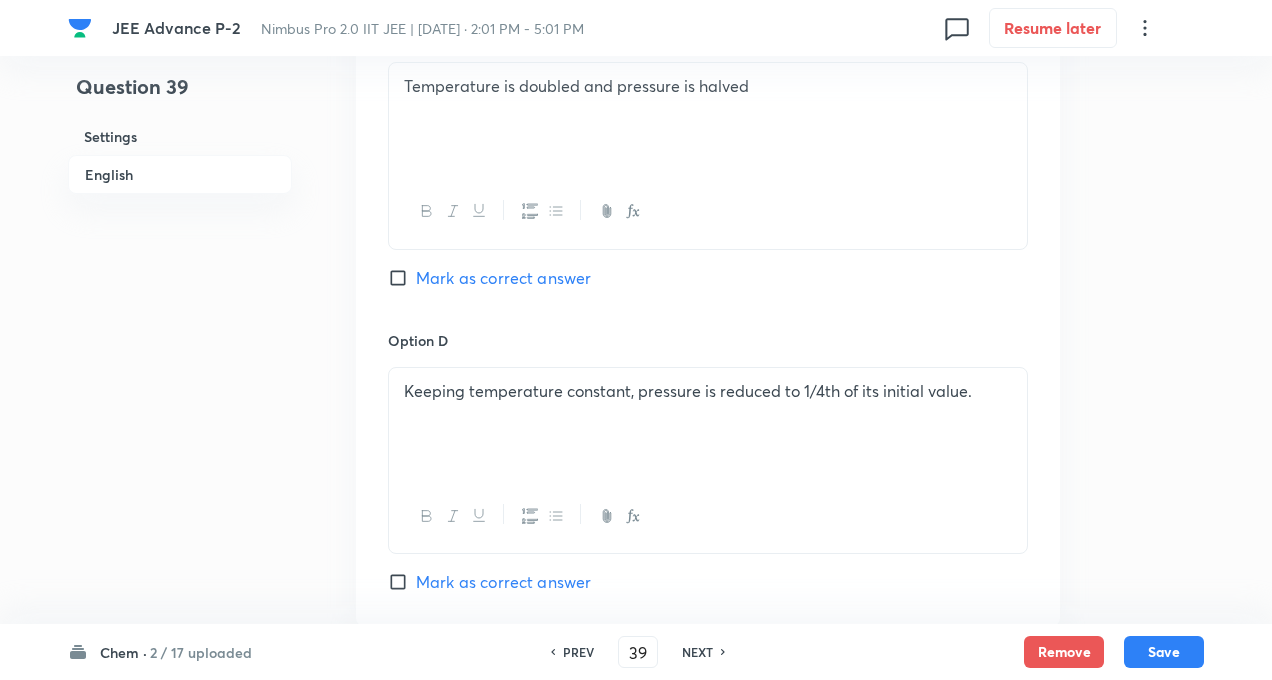 scroll, scrollTop: 1588, scrollLeft: 0, axis: vertical 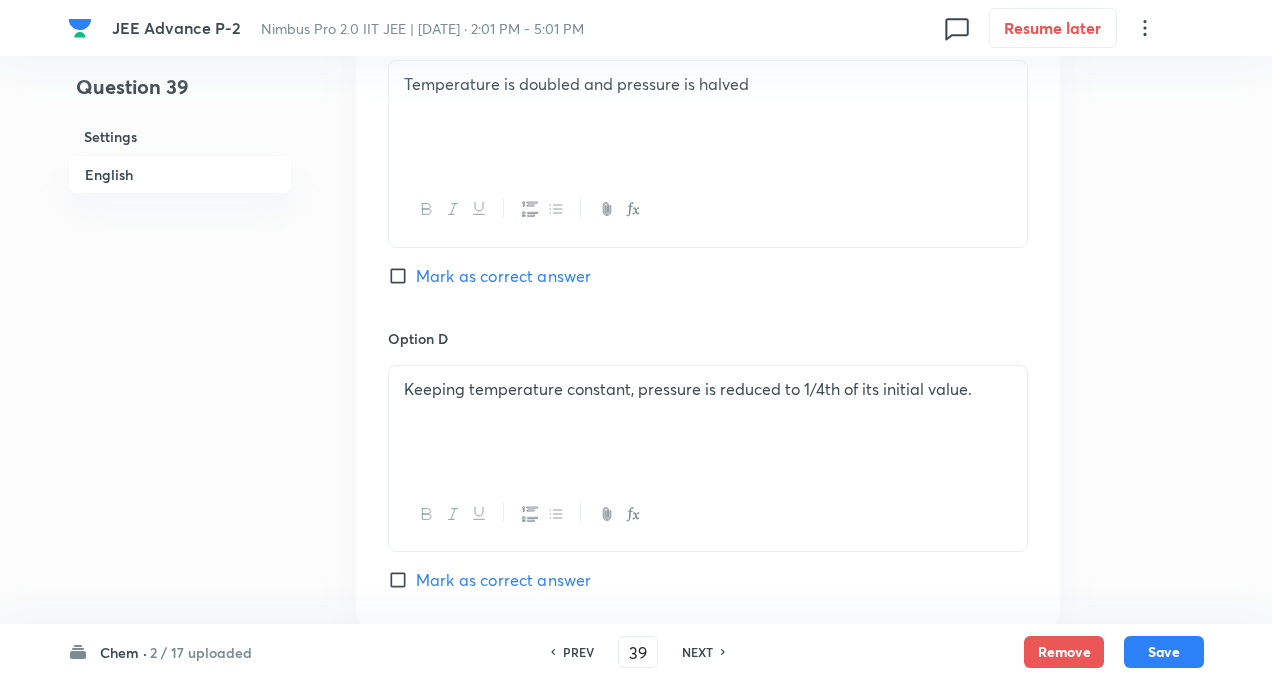click on "Mark as correct answer" at bounding box center (402, 276) 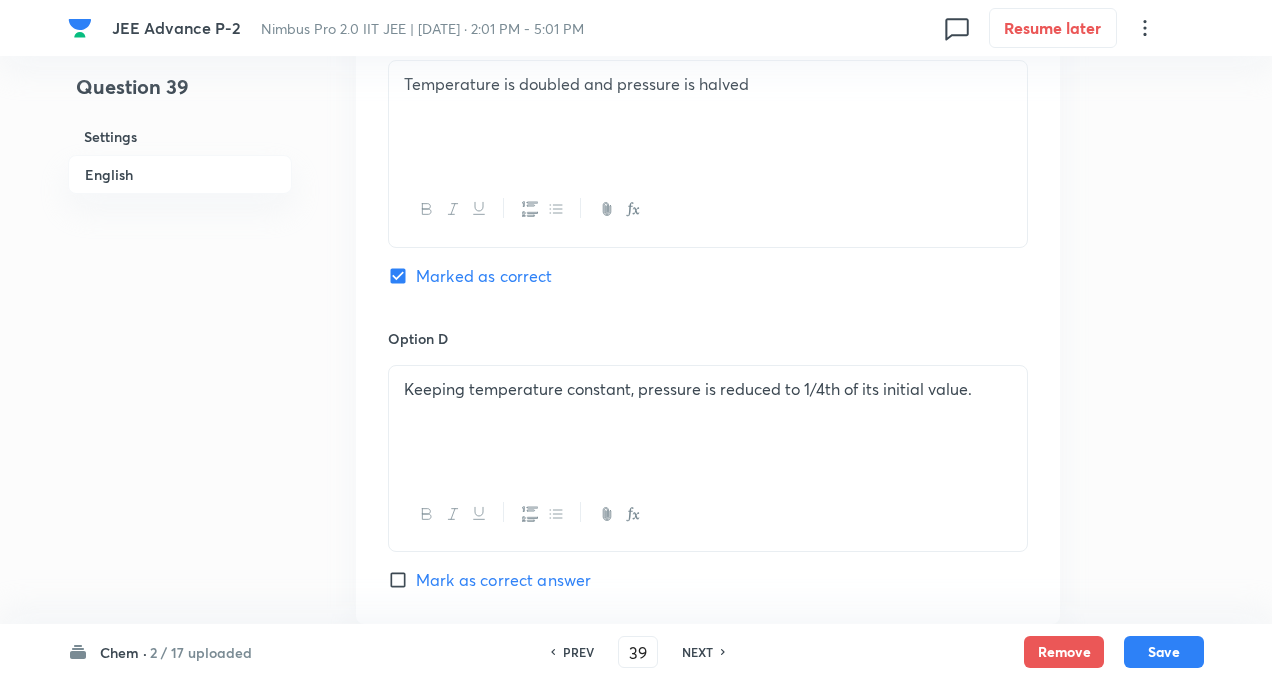 click on "Mark as correct answer" at bounding box center [489, 580] 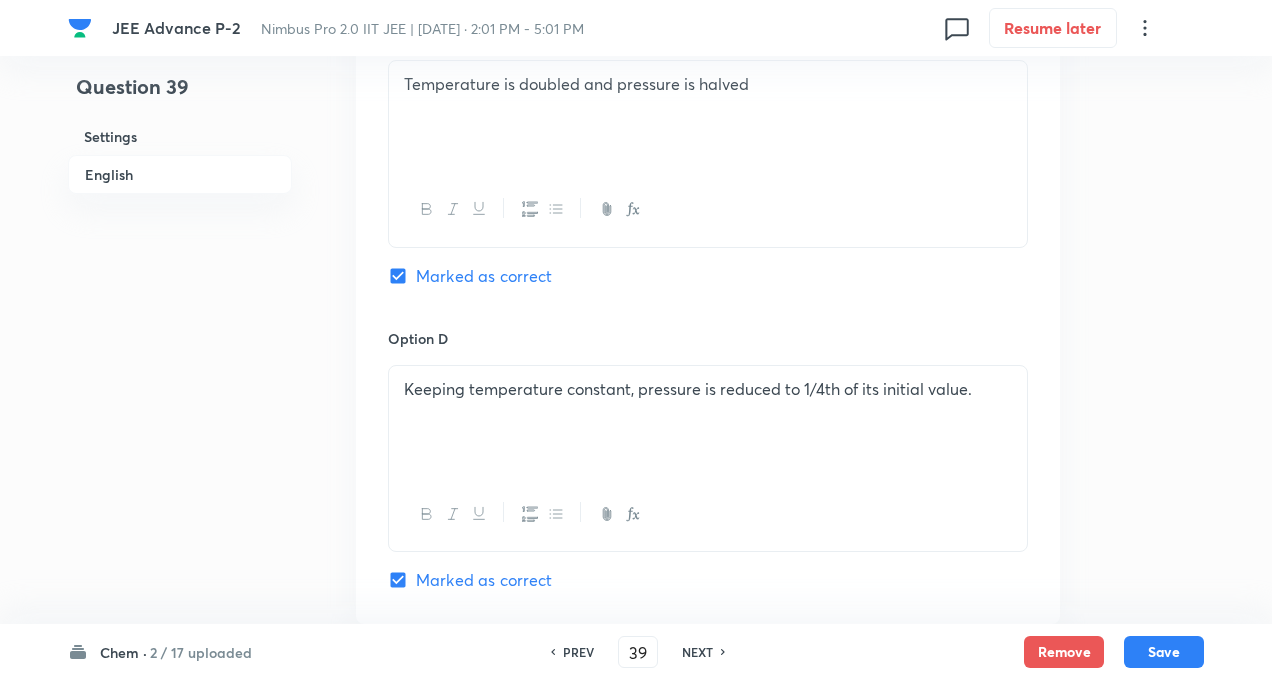 click on "Marked as correct" at bounding box center [402, 580] 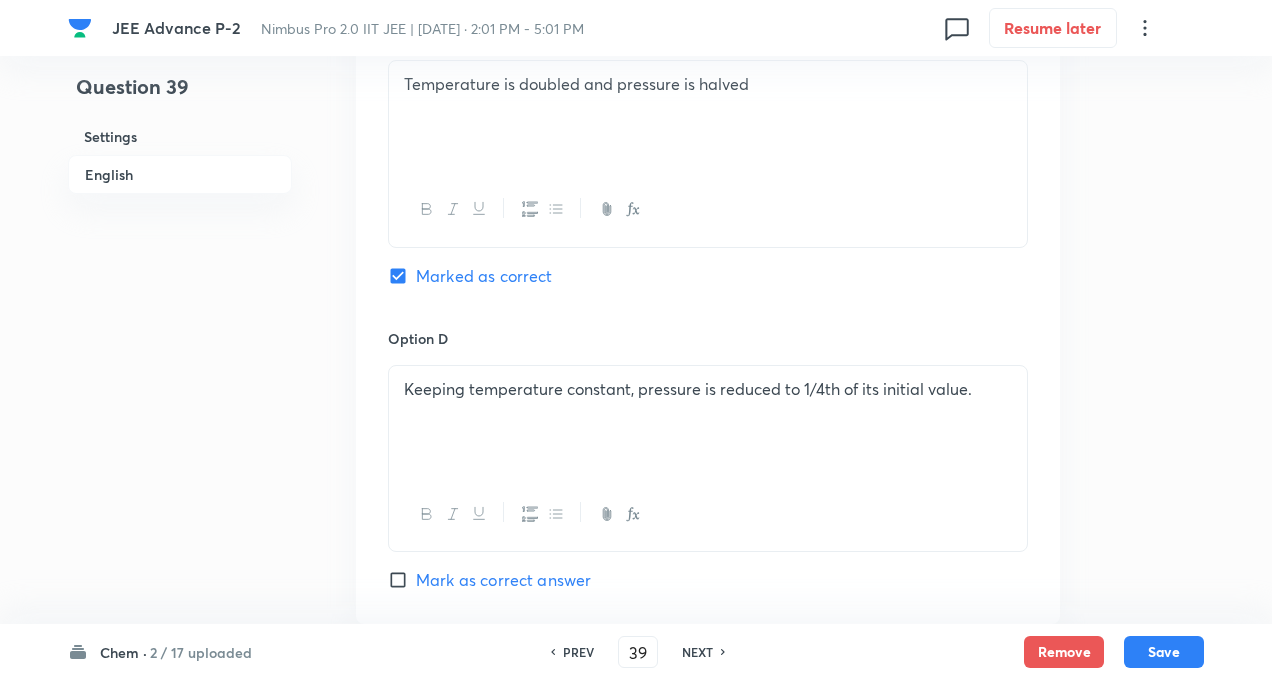 click on "Mark as correct answer" at bounding box center [402, 580] 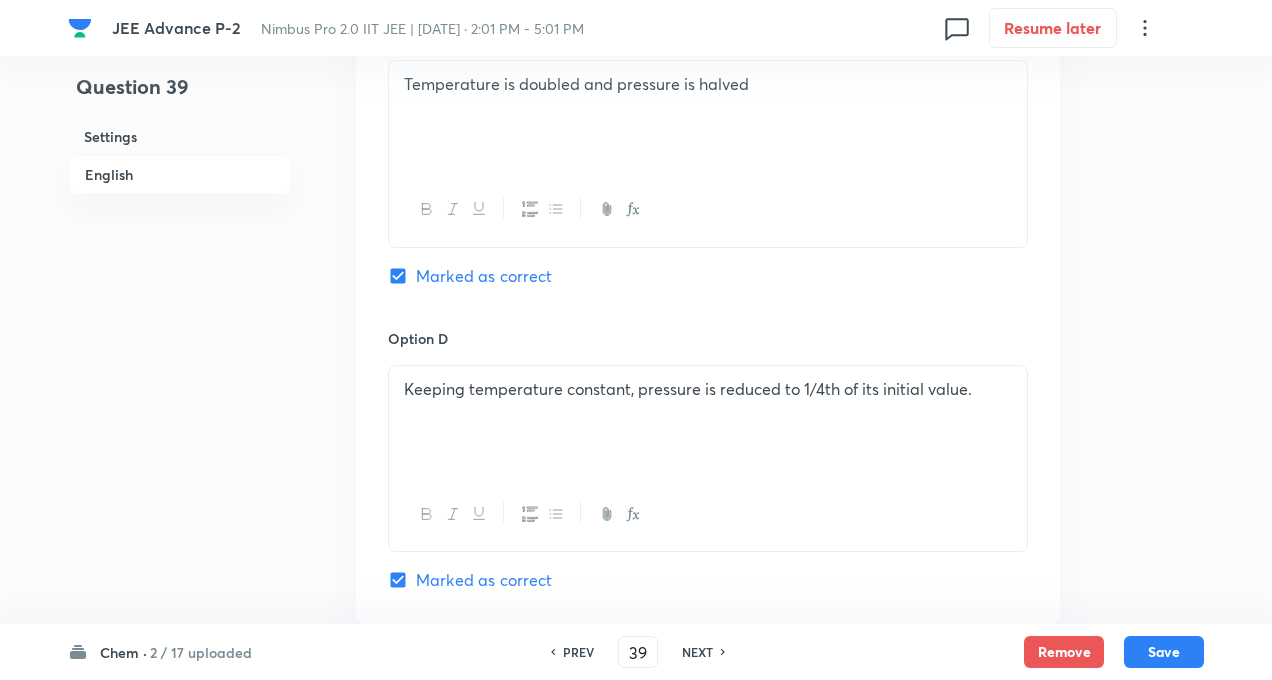 click on "Question 39 Settings English Settings Type Multiple choice correct 4 options + 4 marks - 2 marks x1 mark Edit Concept Chemistry Physical Chemistry Gaseous States Gas Laws Edit Additional details Easy Fact Not from PYQ paper No equation Edit In English Question To raise the volume of the gas by four times, which of the following methods are correct ? Option A T is doubled and P is also doubled Mark as correct answer Option B Keeping P constant, T is raised by four times Marked as correct Option C Temperature is doubled and pressure is halved Marked as correct Option D Keeping temperature constant, pressure is reduced to 1/4th of its initial value. Marked as correct Solution" at bounding box center (636, -234) 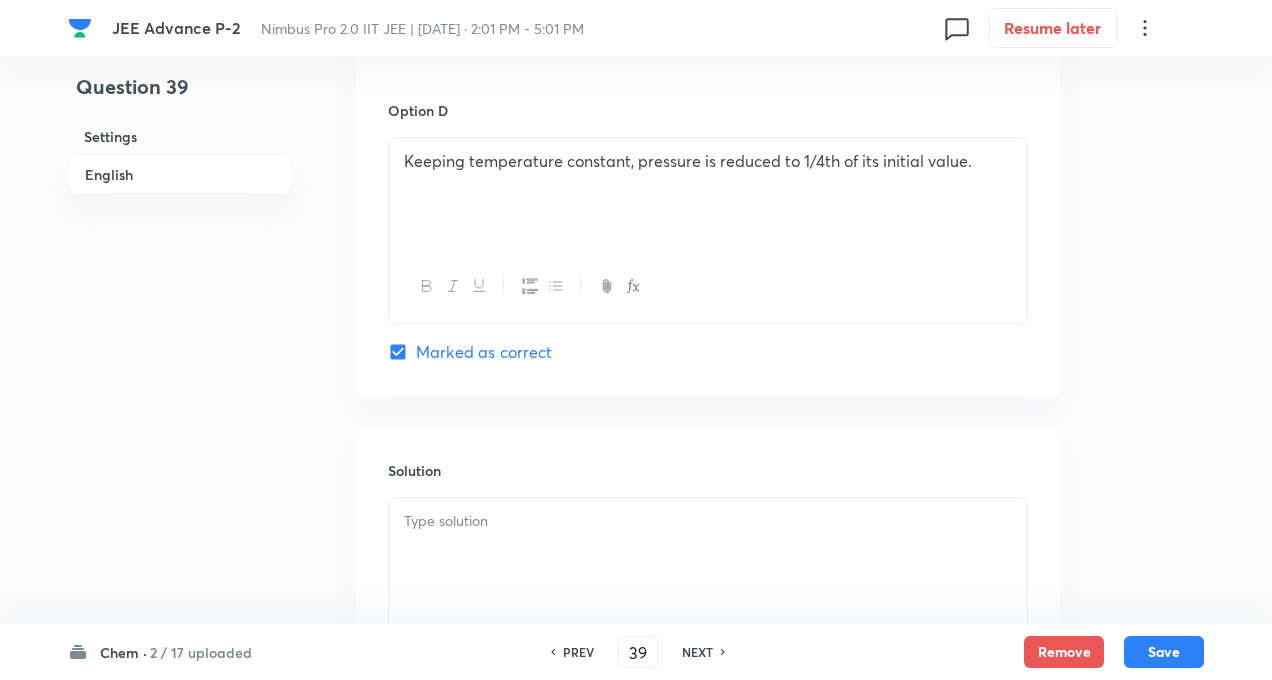 scroll, scrollTop: 2028, scrollLeft: 0, axis: vertical 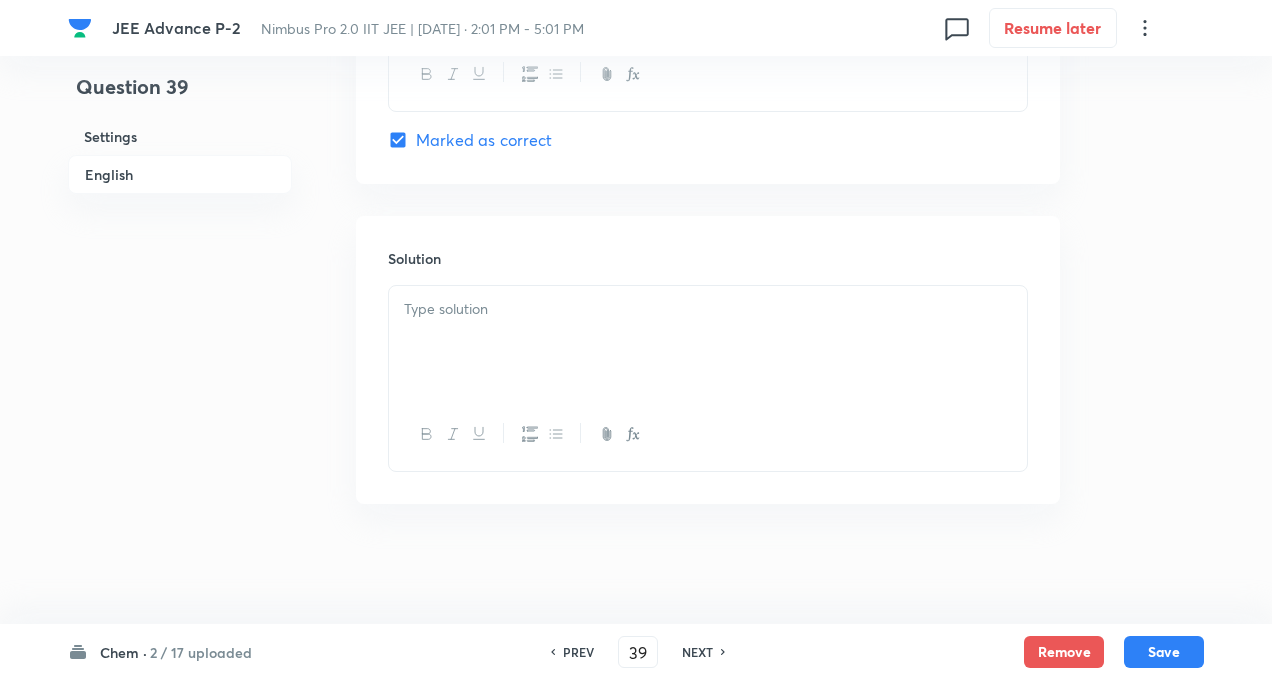 click on "Question 39 Settings English Settings Type Multiple choice correct 4 options + 4 marks - 2 marks x1 mark Edit Concept Chemistry Physical Chemistry Gaseous States Gas Laws Edit Additional details Easy Fact Not from PYQ paper No equation Edit In English Question To raise the volume of the gas by four times, which of the following methods are correct ? Option A T is doubled and P is also doubled Mark as correct answer Option B Keeping P constant, T is raised by four times Marked as correct Option C Temperature is doubled and pressure is halved Marked as correct Option D Keeping temperature constant, pressure is reduced to 1/4th of its initial value. Marked as correct Solution" at bounding box center [636, -674] 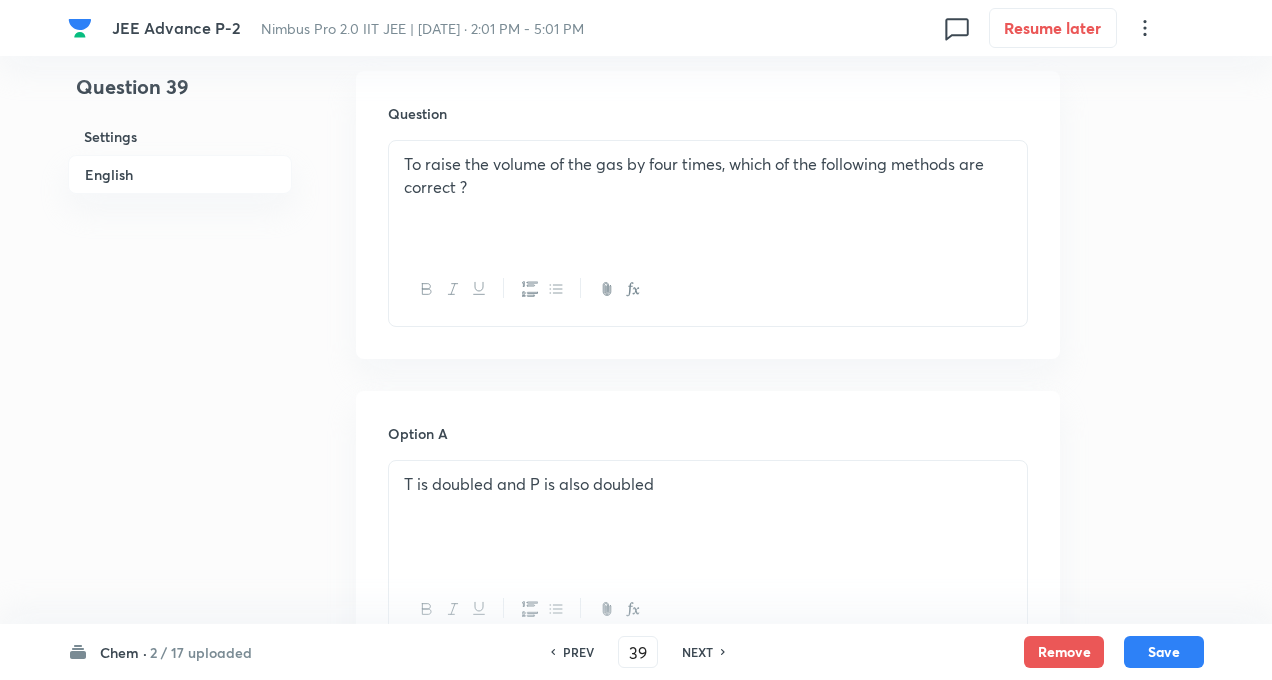 scroll, scrollTop: 468, scrollLeft: 0, axis: vertical 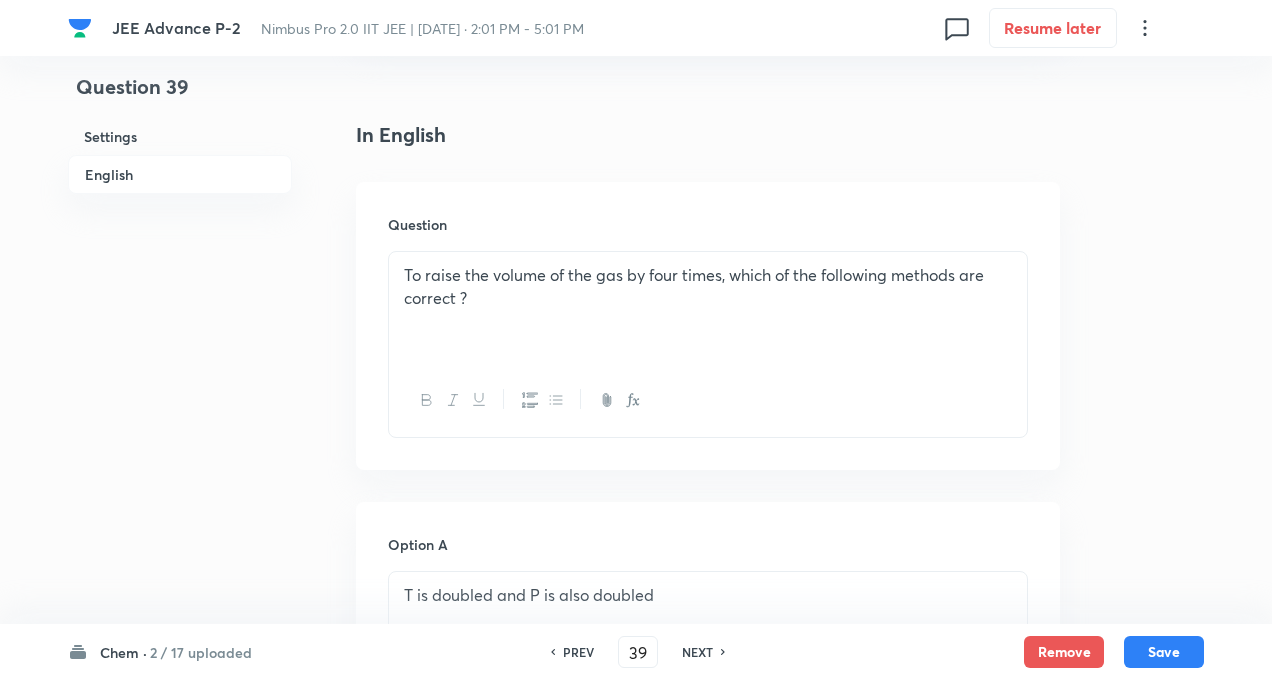 click on "Question 39 Settings English Settings Type Multiple choice correct 4 options + 4 marks - 2 marks x1 mark Edit Concept Chemistry Physical Chemistry Gaseous States Gas Laws Edit Additional details Easy Fact Not from PYQ paper No equation Edit In English Question To raise the volume of the gas by four times, which of the following methods are correct ? Option A T is doubled and P is also doubled Mark as correct answer Option B Keeping P constant, T is raised by four times Marked as correct Option C Temperature is doubled and pressure is halved Marked as correct Option D Keeping temperature constant, pressure is reduced to 1/4th of its initial value. Marked as correct Solution" at bounding box center (636, 886) 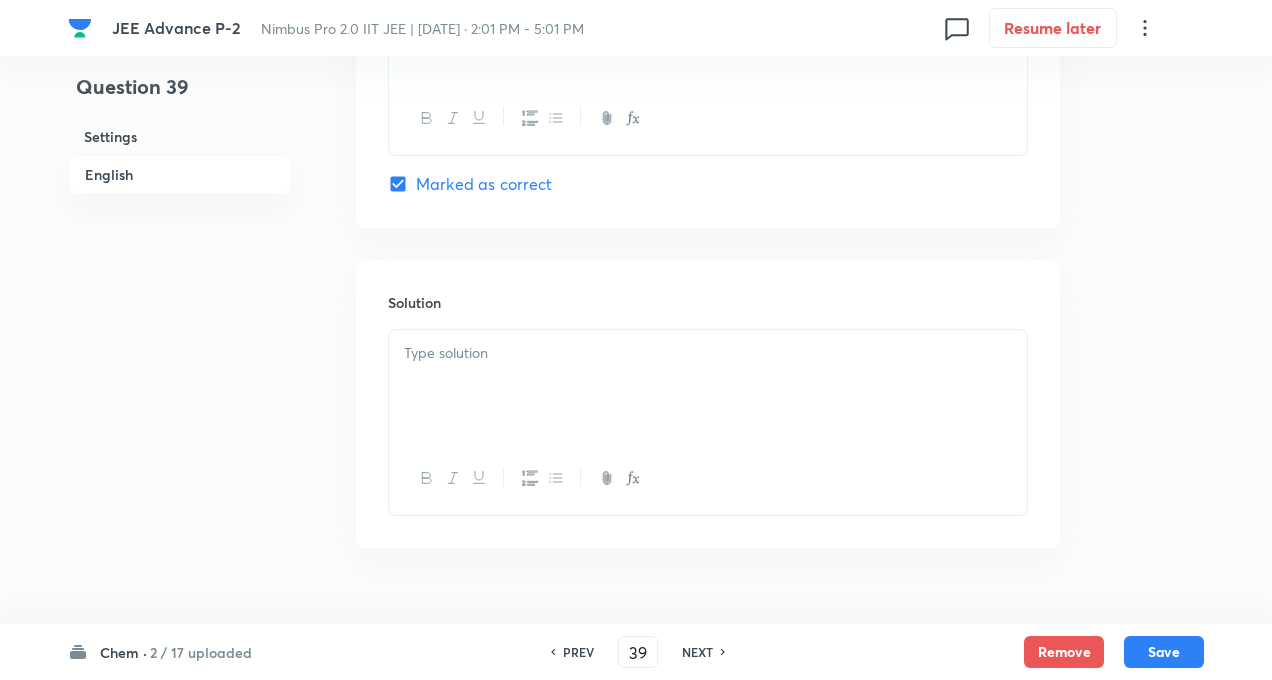 scroll, scrollTop: 2028, scrollLeft: 0, axis: vertical 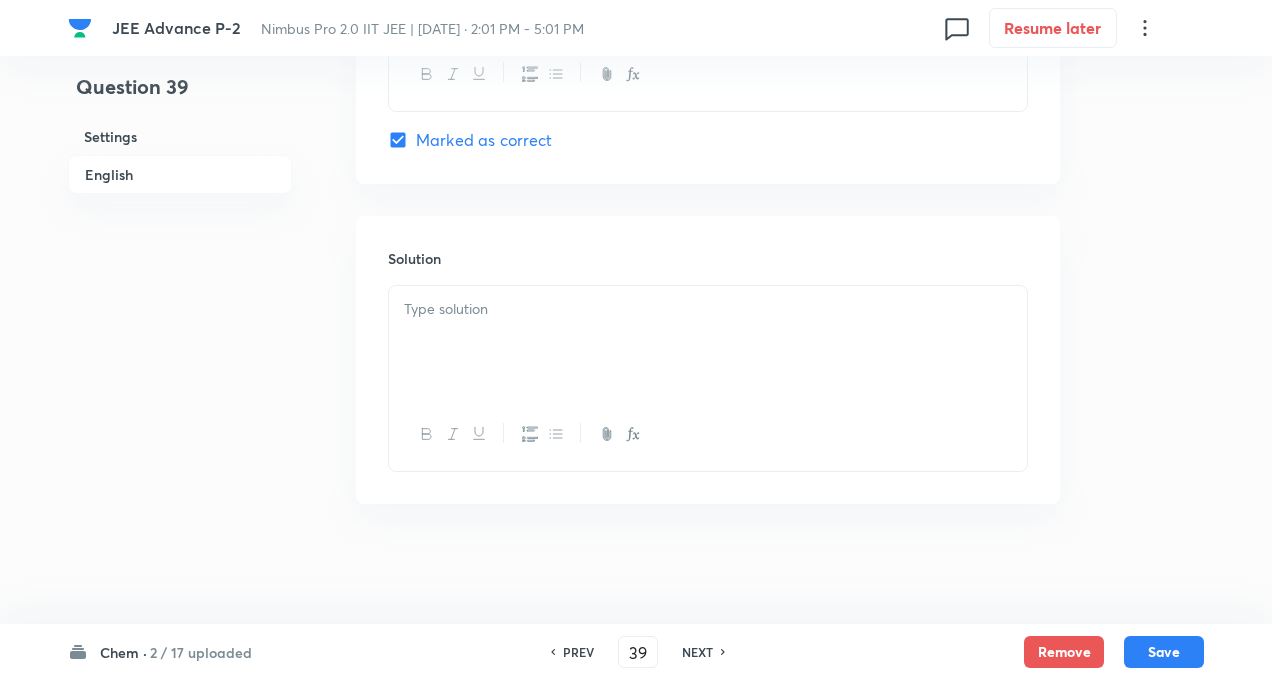 click at bounding box center [708, 342] 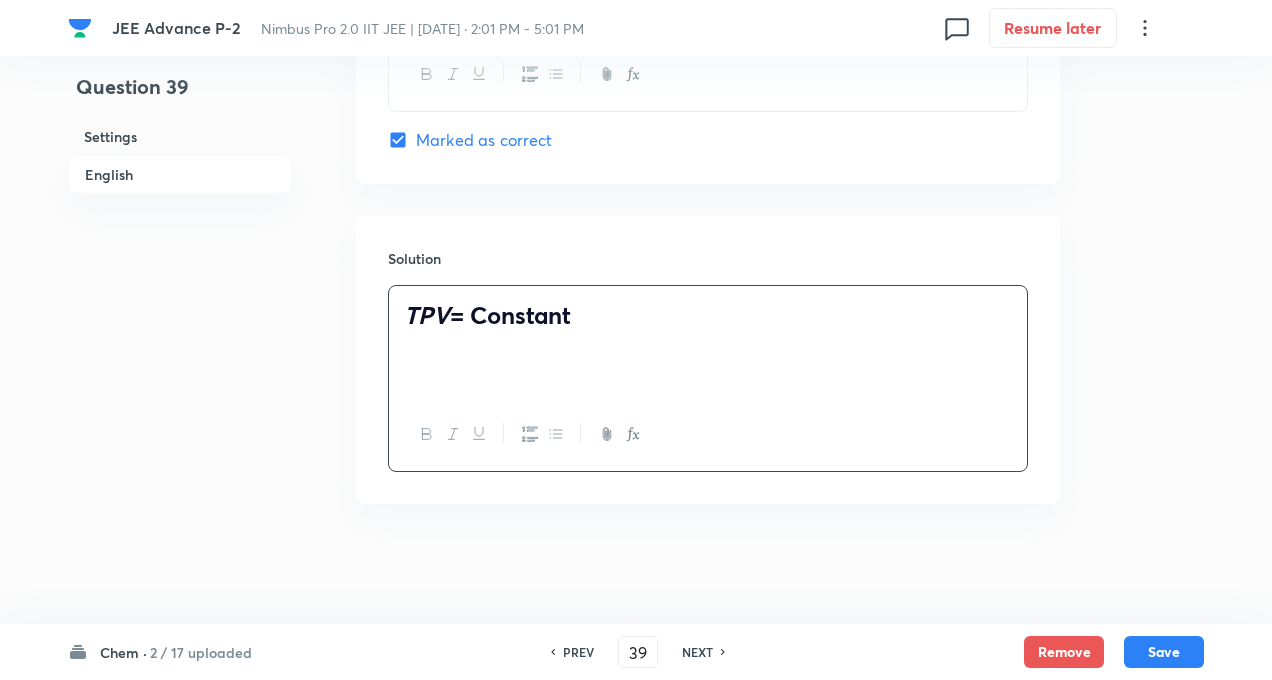 click on "TPV" at bounding box center [427, 315] 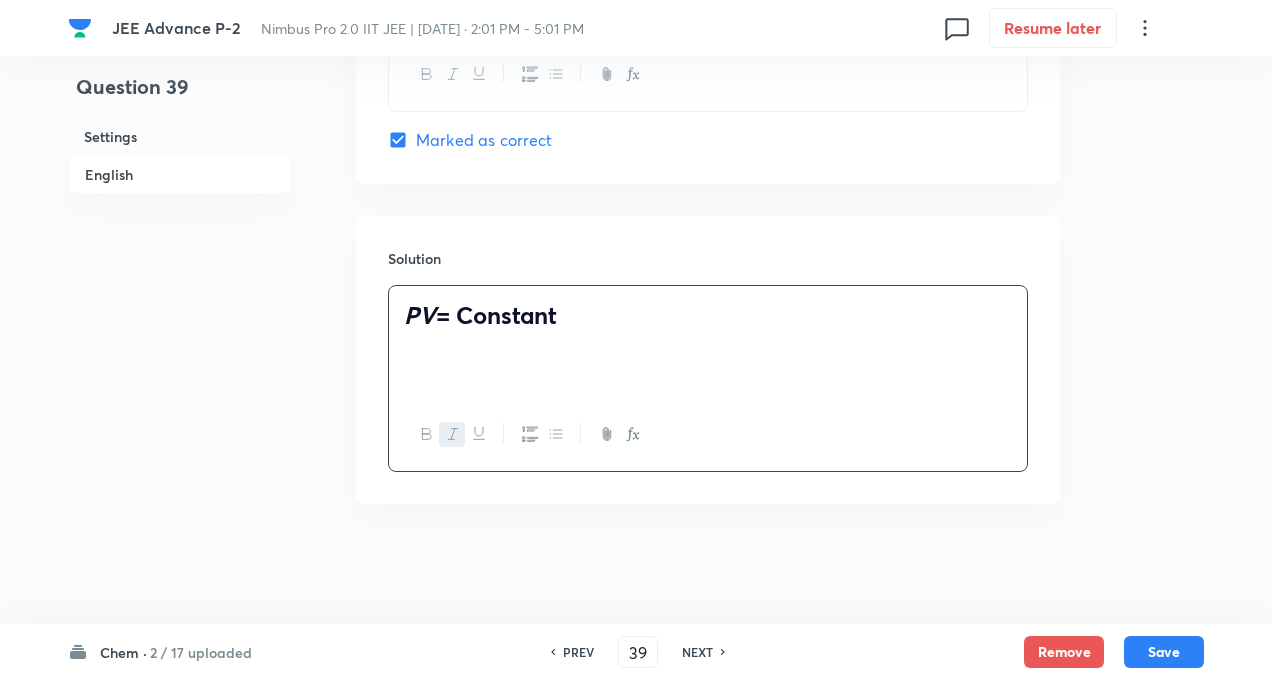 type 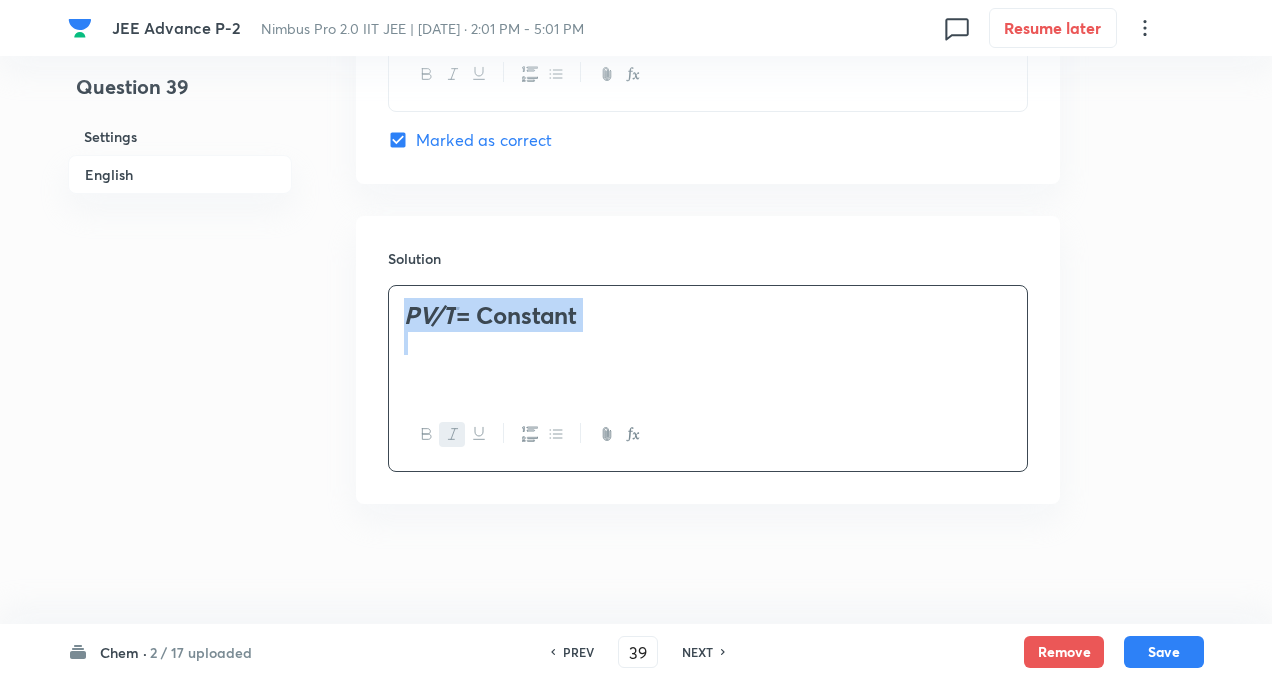 drag, startPoint x: 409, startPoint y: 312, endPoint x: 625, endPoint y: 342, distance: 218.07338 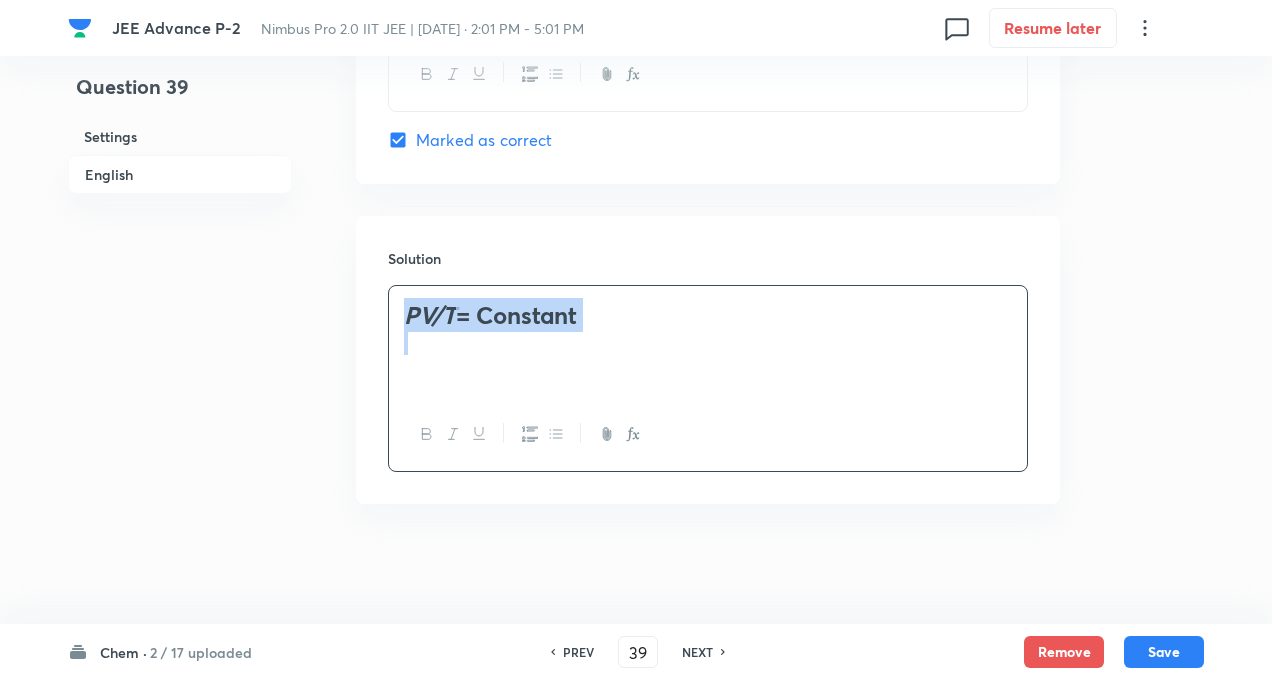 click 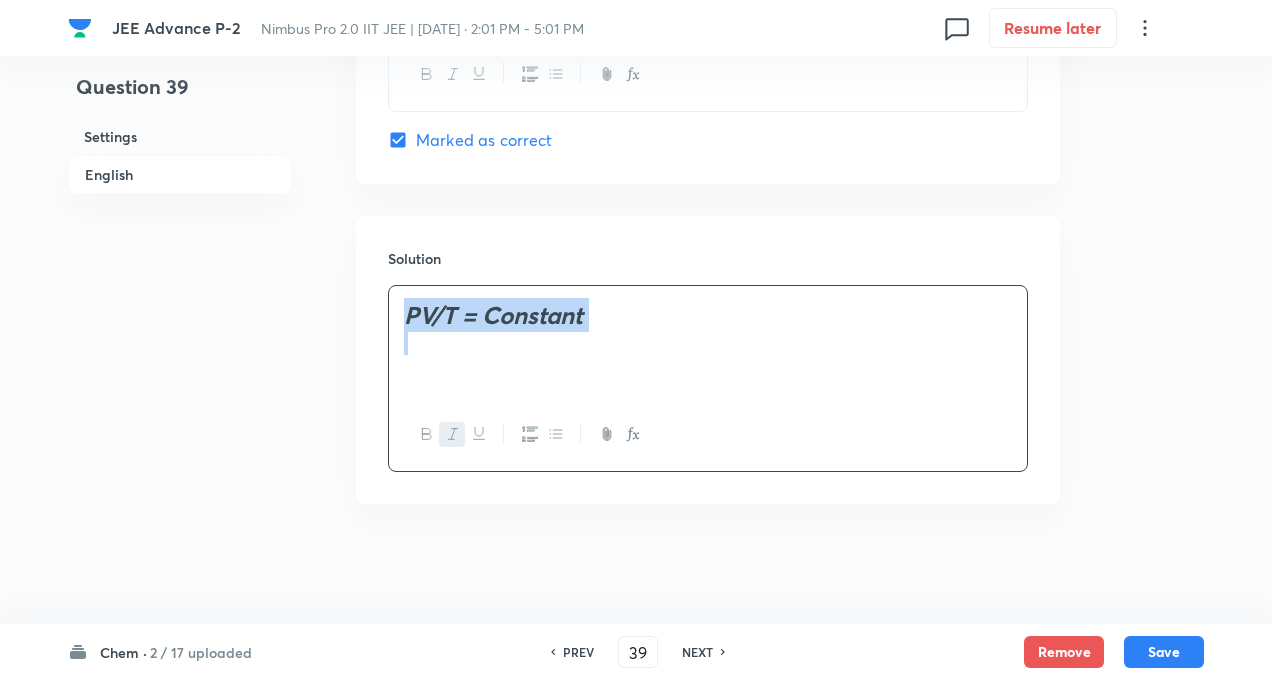 click 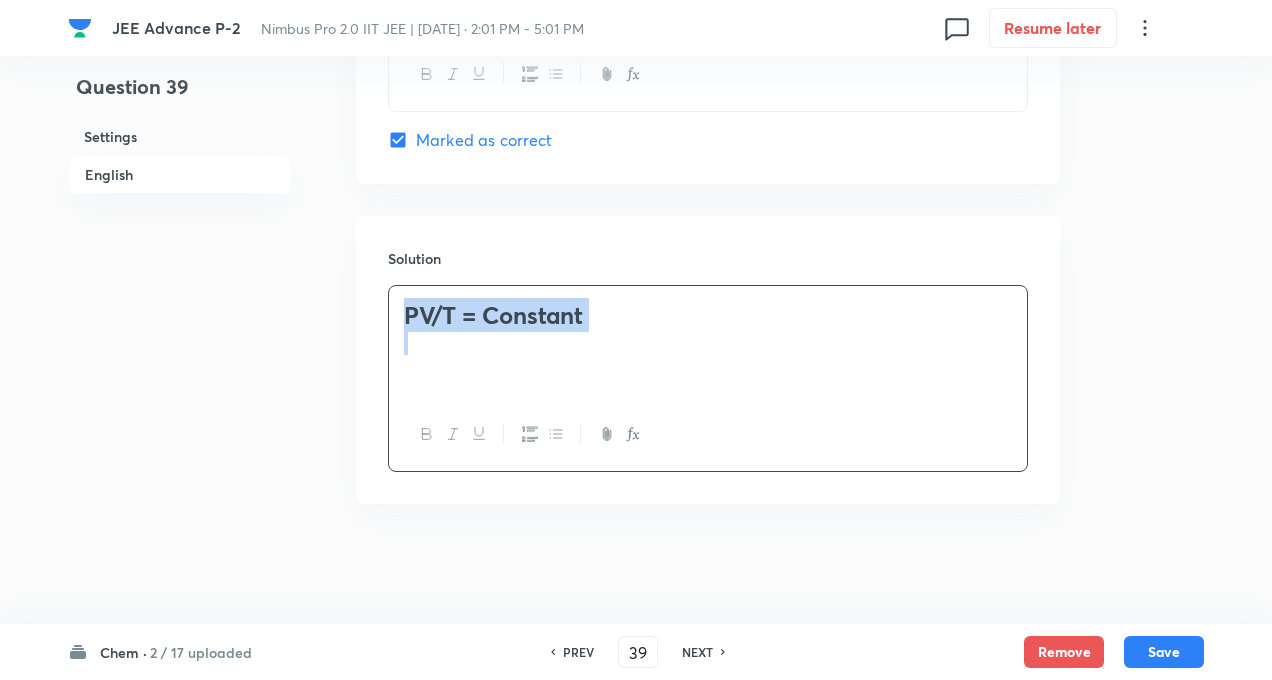 click on "PV/T ​= Constant" at bounding box center (493, 315) 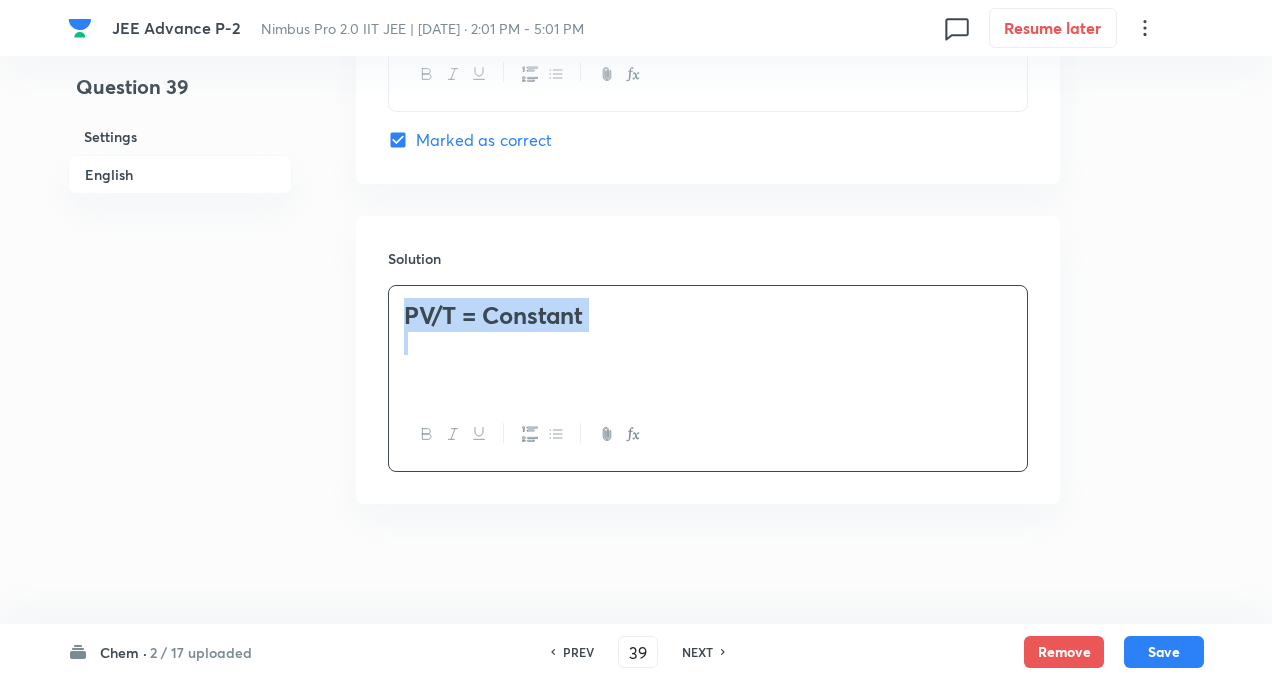 drag, startPoint x: 403, startPoint y: 312, endPoint x: 582, endPoint y: 352, distance: 183.41483 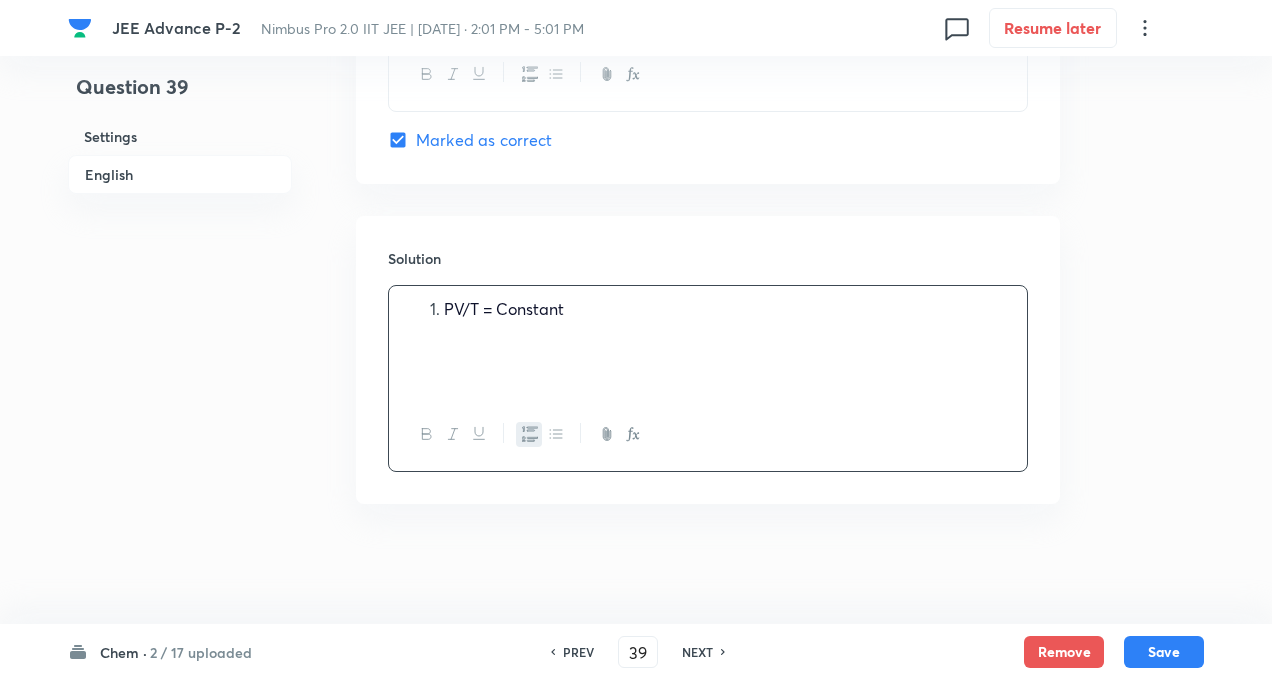click on "PV/T ​= Constant" at bounding box center (728, 309) 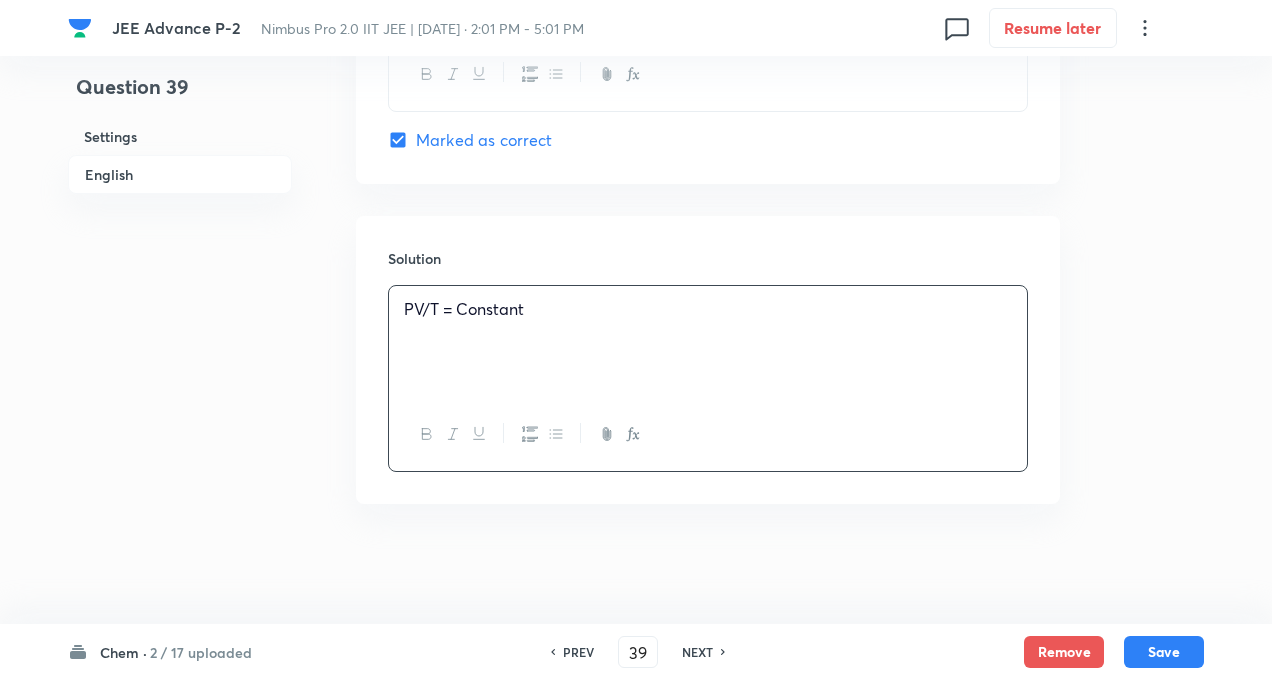 click on "Question 39 Settings English Settings Type Multiple choice correct 4 options + 4 marks - 2 marks x1 mark Edit Concept Chemistry Physical Chemistry Gaseous States Gas Laws Edit Additional details Easy Fact Not from PYQ paper No equation Edit In English Question To raise the volume of the gas by four times, which of the following methods are correct ? Option A T is doubled and P is also doubled Mark as correct answer Option B Keeping P constant, T is raised by four times Marked as correct Option C Temperature is doubled and pressure is halved Marked as correct Option D Keeping temperature constant, pressure is reduced to 1/4th of its initial value. Marked as correct Solution PV/T ​= Constant" at bounding box center [636, -674] 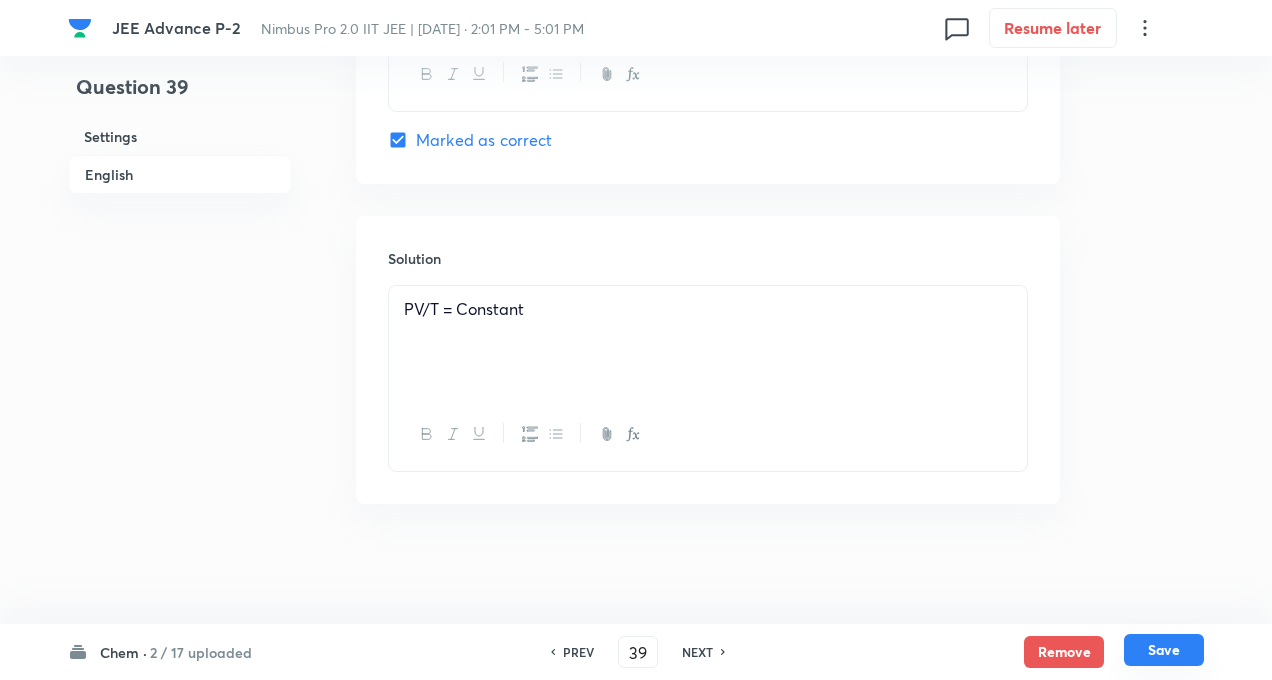 click on "Save" at bounding box center [1164, 650] 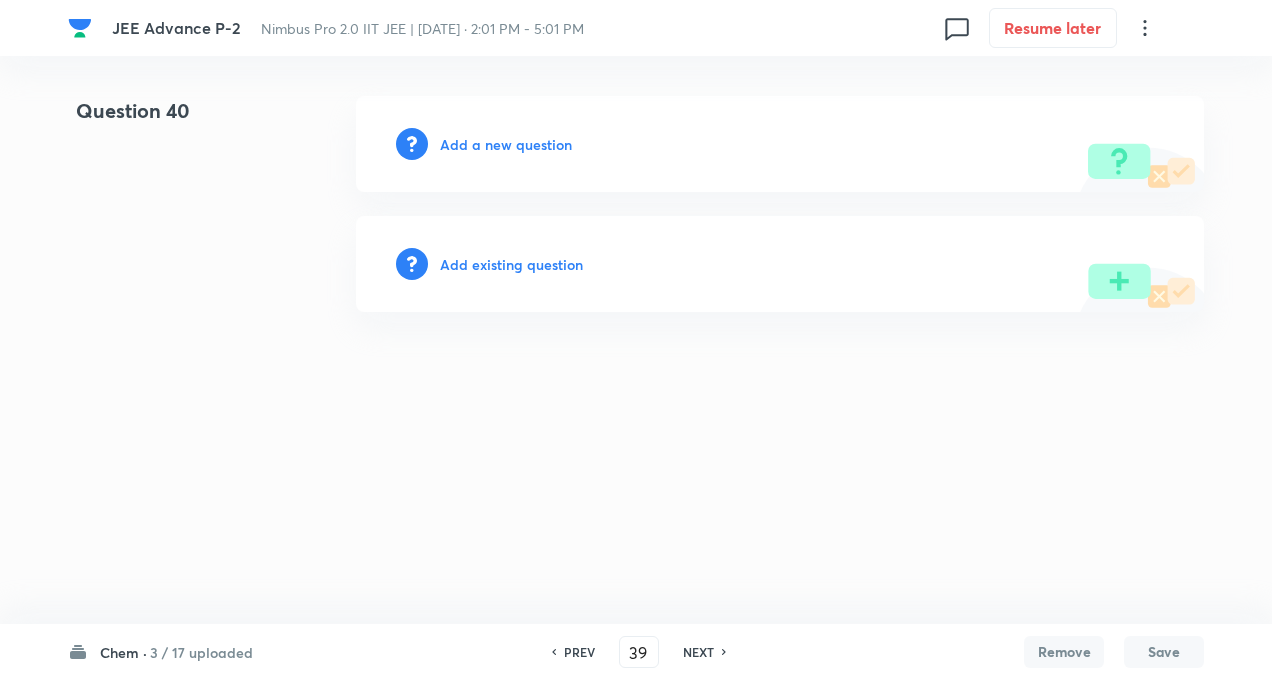 type on "40" 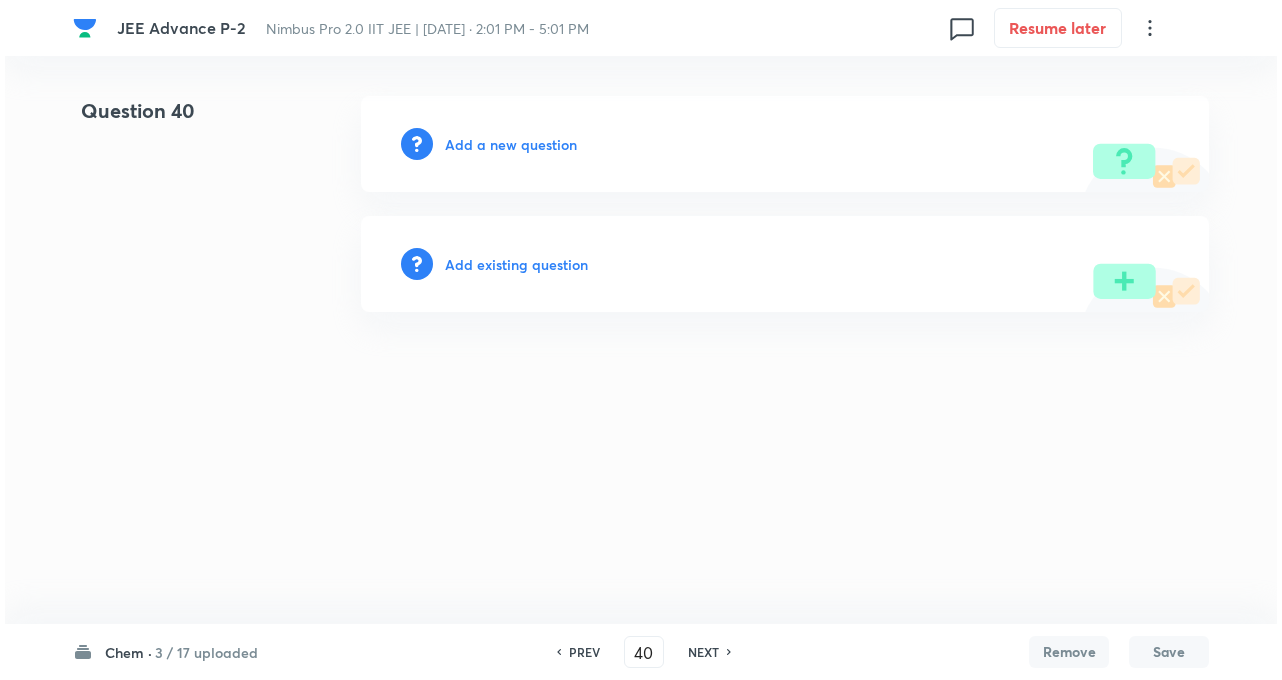 scroll, scrollTop: 0, scrollLeft: 0, axis: both 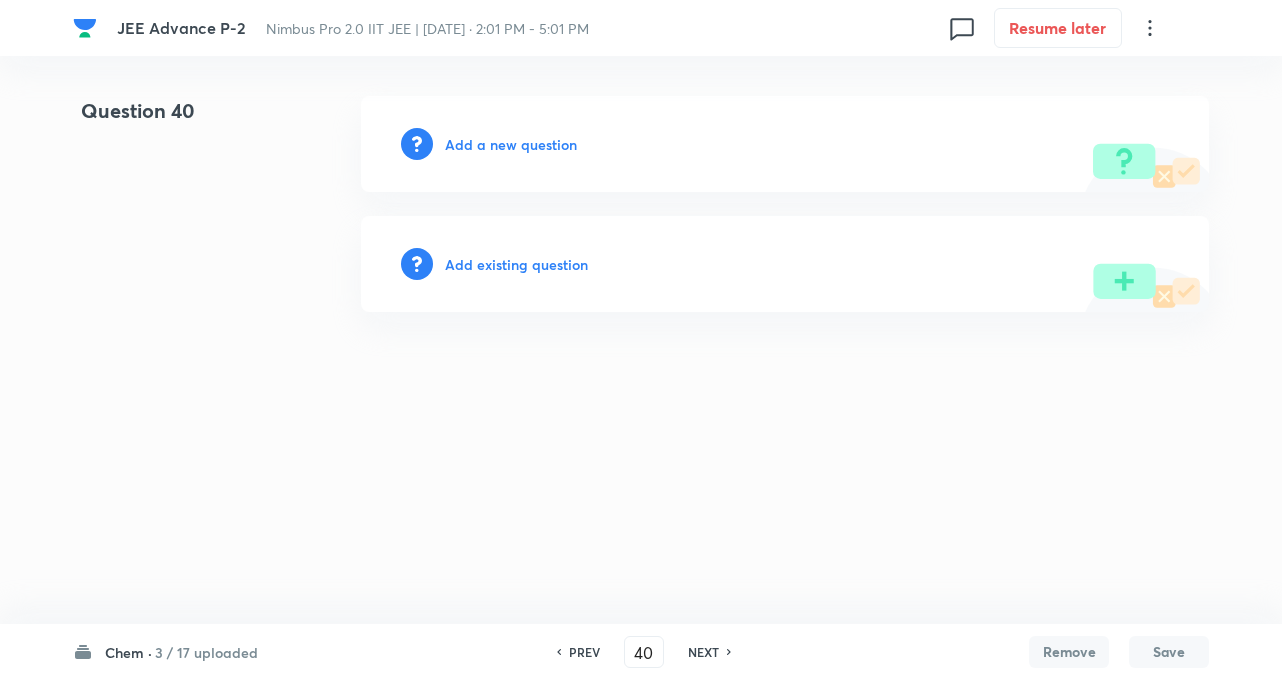 click on "Add a new question" at bounding box center (511, 144) 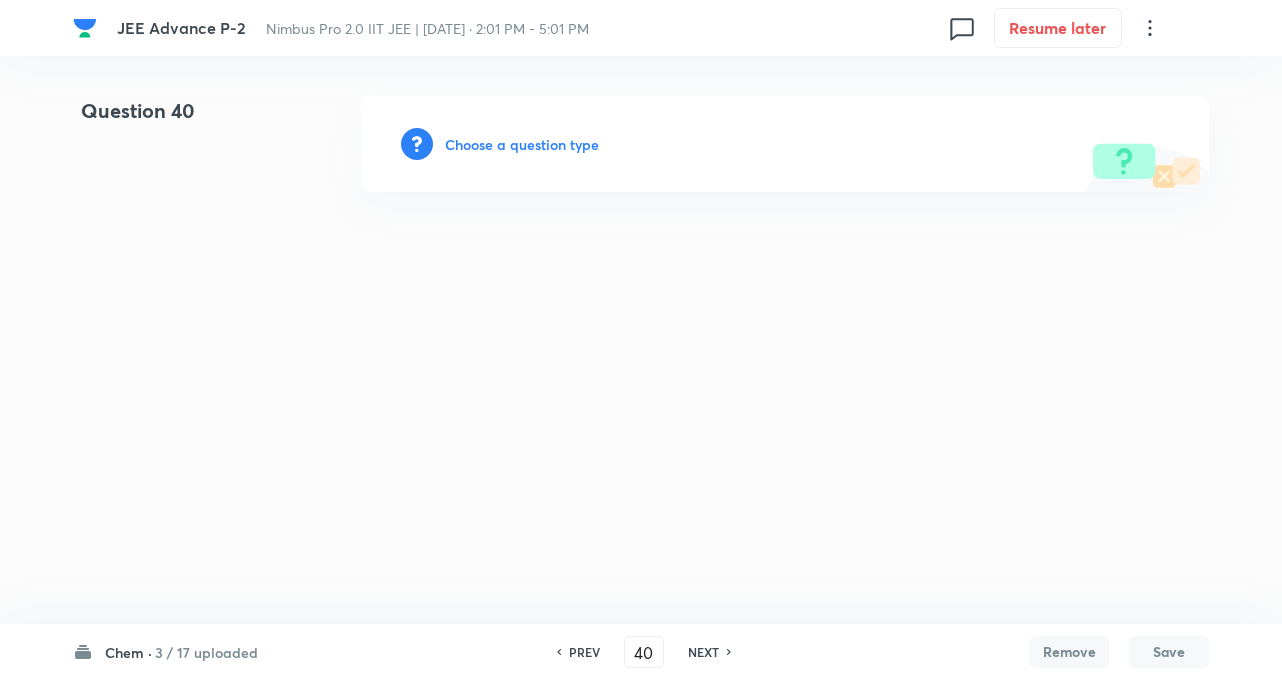 click on "Choose a question type" at bounding box center (522, 144) 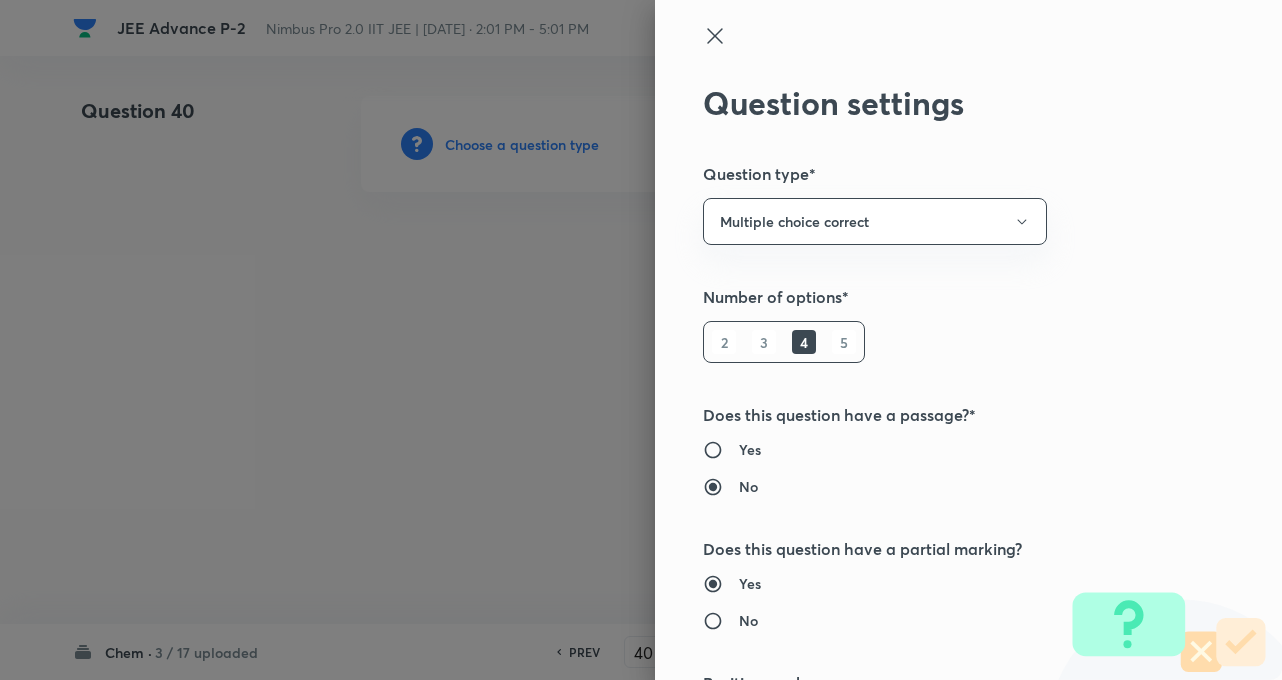 type 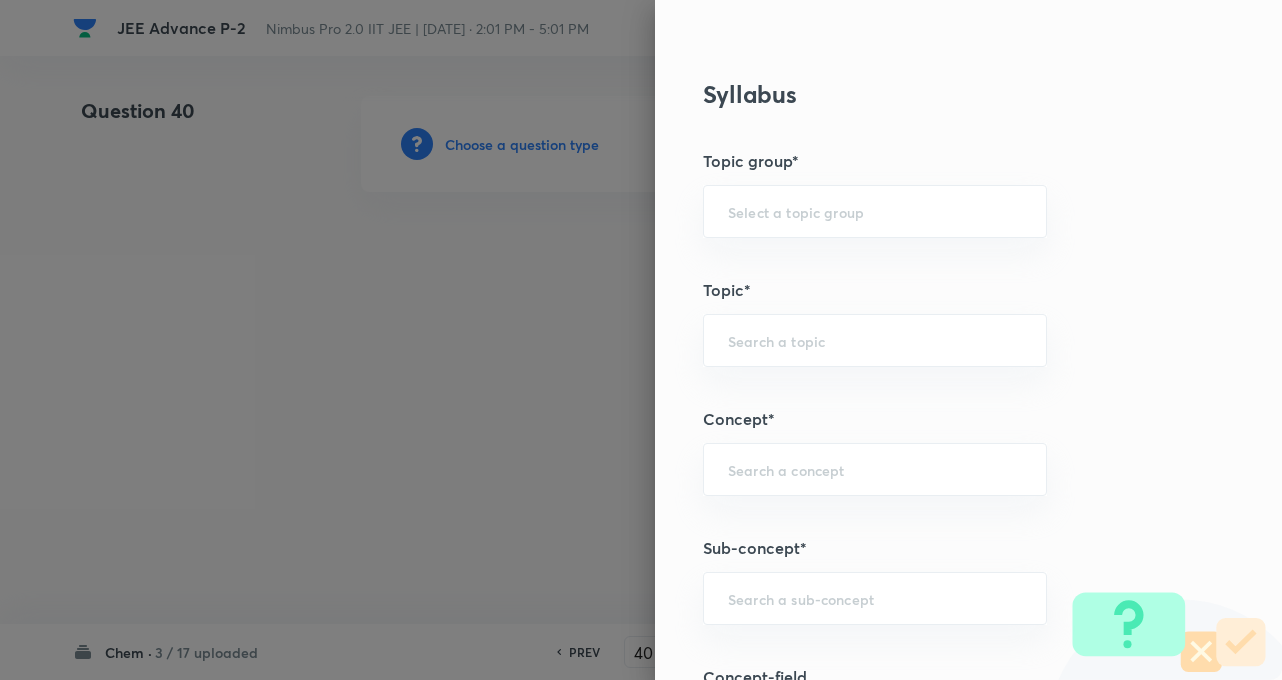 scroll, scrollTop: 1080, scrollLeft: 0, axis: vertical 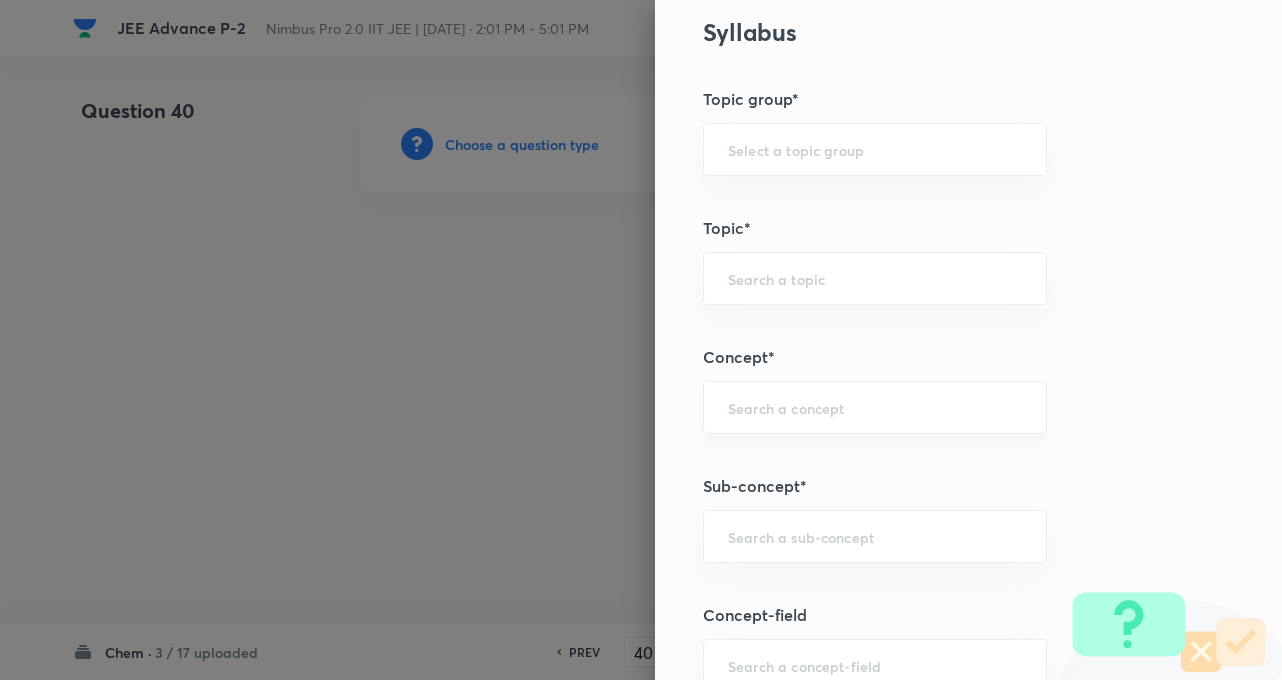 click on "​" at bounding box center (875, 407) 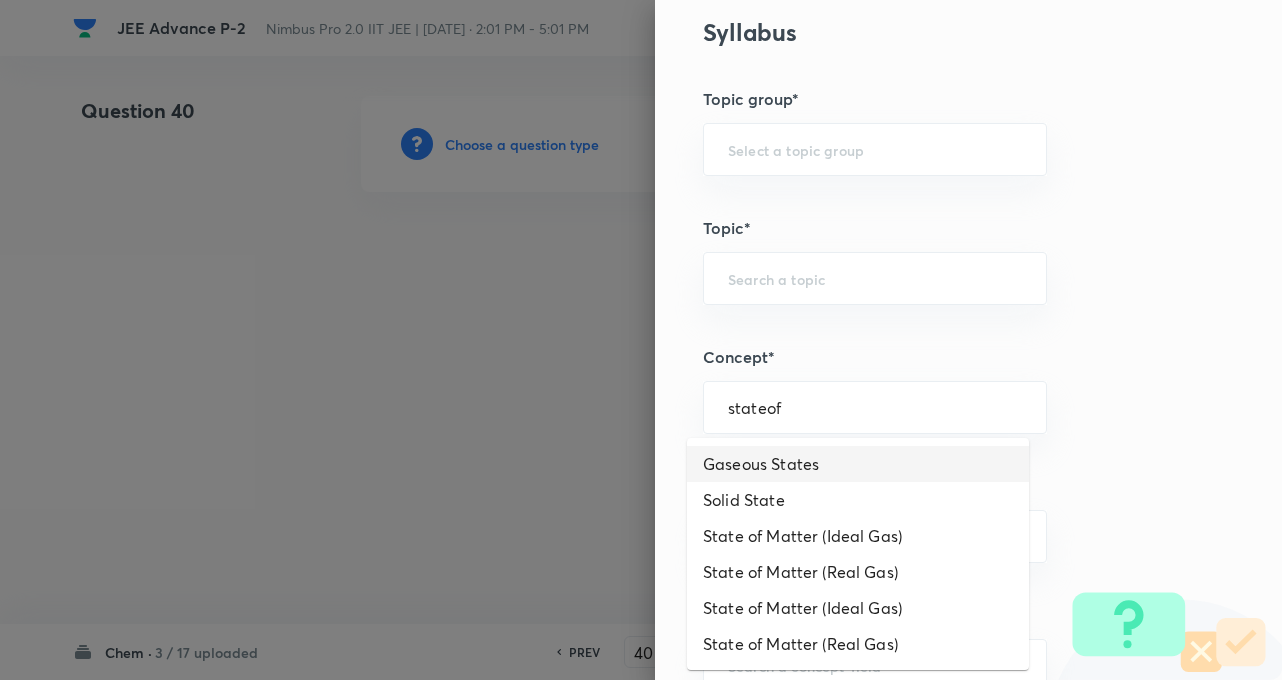 click on "Gaseous States" at bounding box center (858, 464) 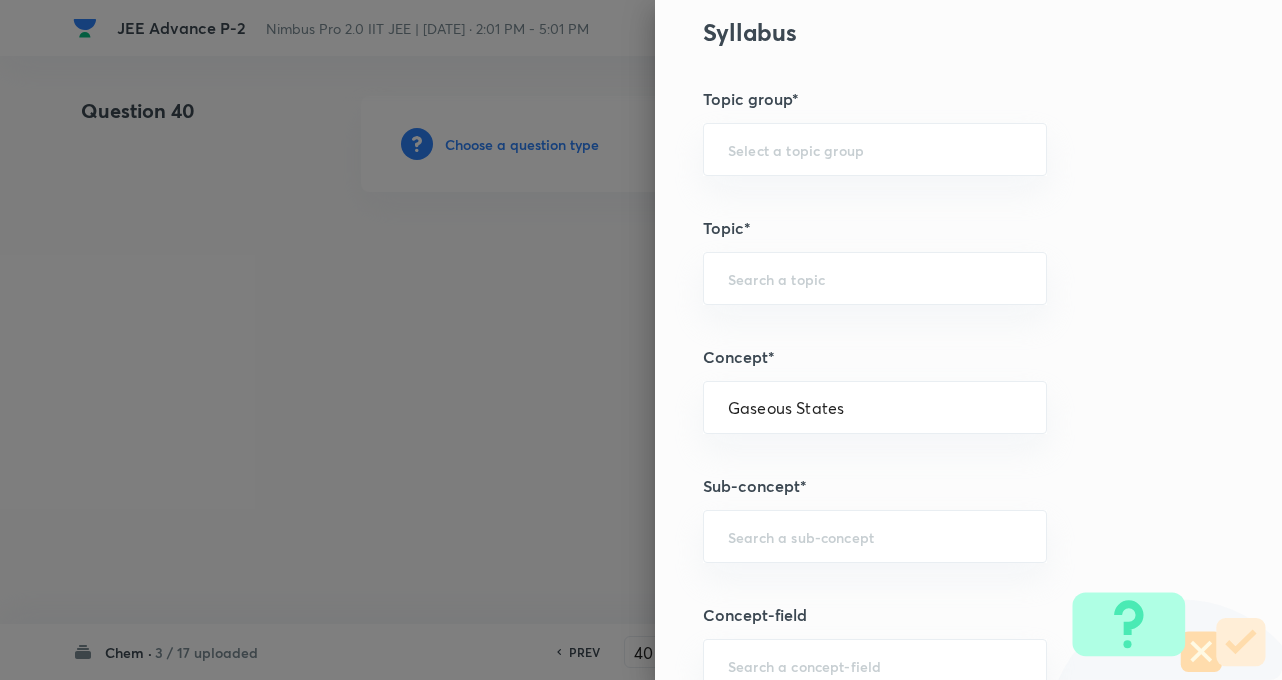 type on "Chemistry" 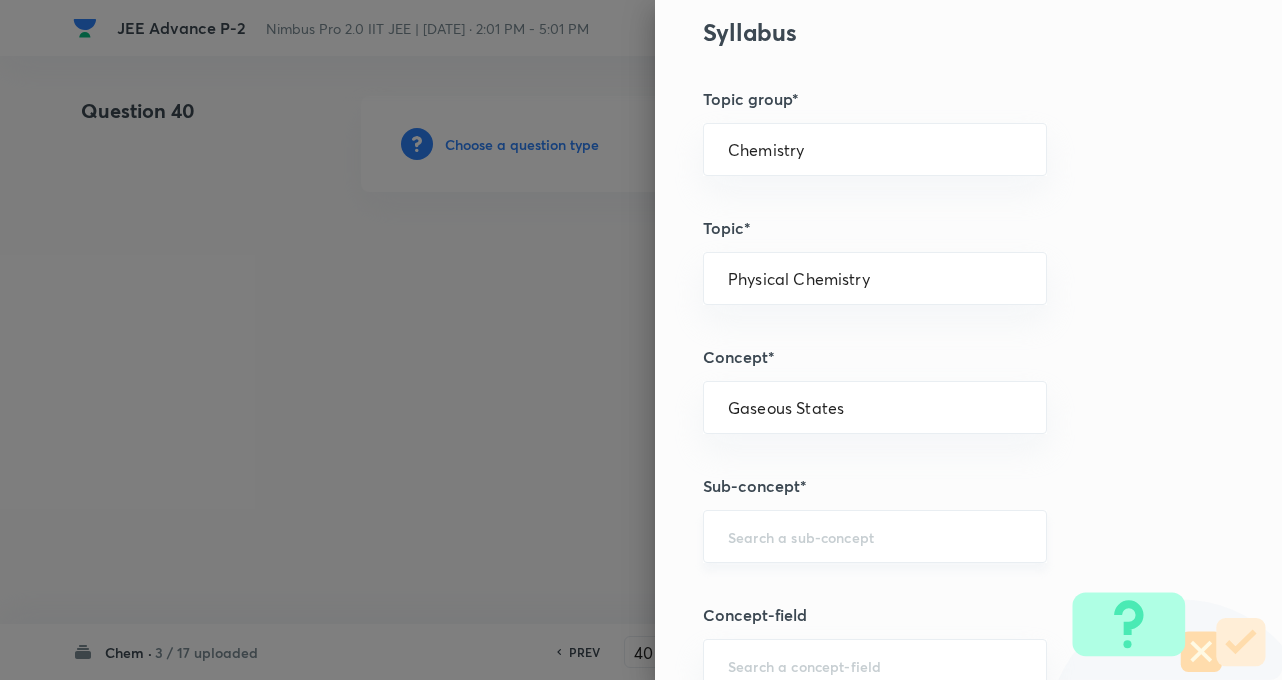 click at bounding box center (875, 536) 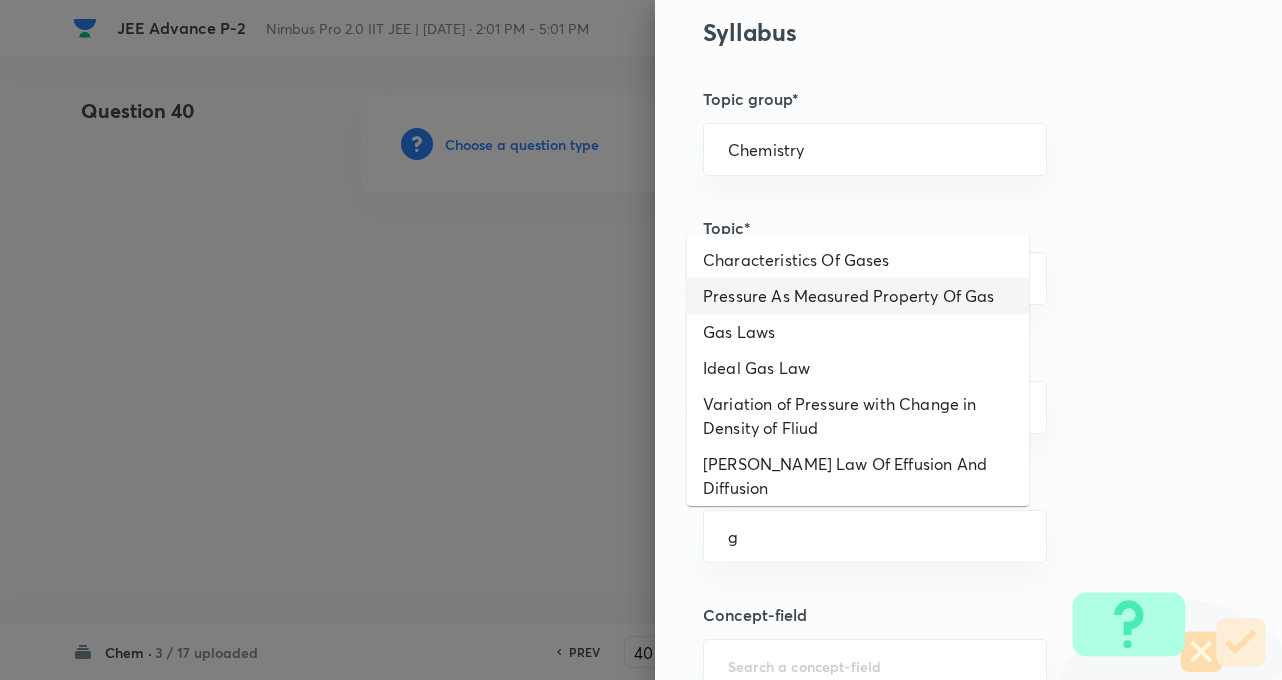 click on "Pressure As Measured Property Of Gas" at bounding box center [858, 296] 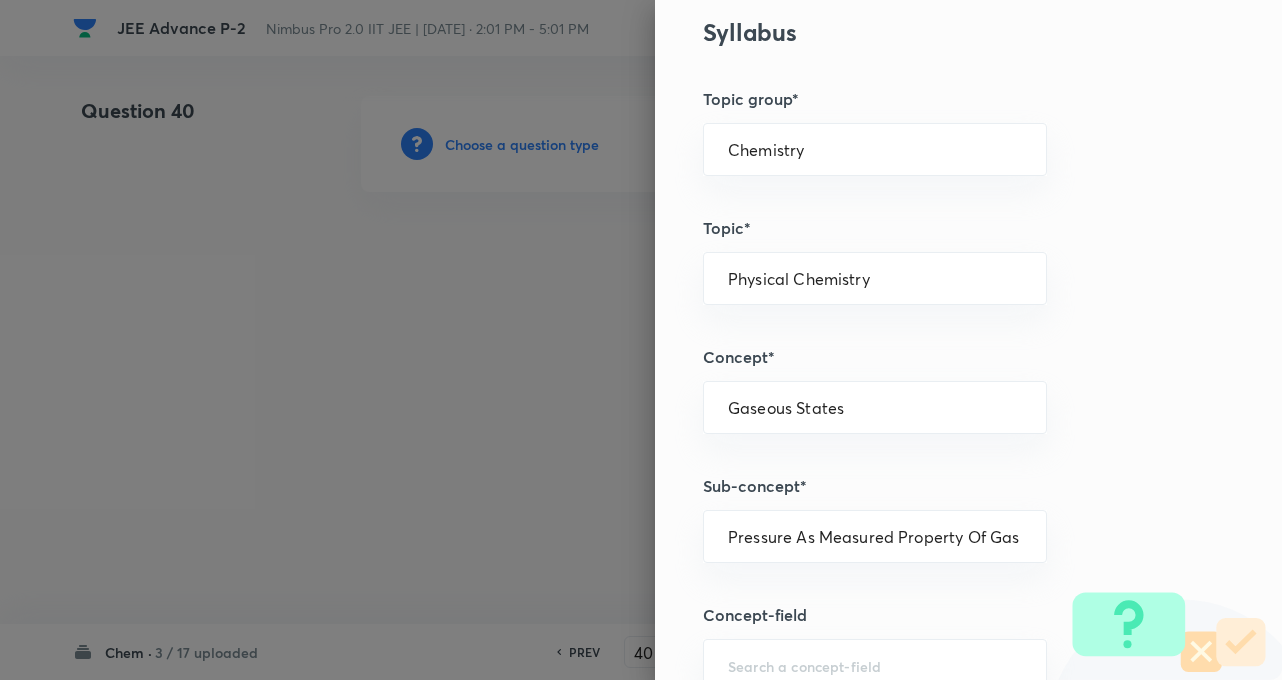click on "Question settings Question type* Multiple choice correct Number of options* 2 3 4 5 Does this question have a passage?* Yes No Does this question have a partial marking? Yes No Positive mark 4 ​ Partial marking multiplier for each correct answer* 1 ​ Negative Marks (Don’t add negative sign) 2 ​ Syllabus Topic group* Chemistry ​ Topic* Physical Chemistry ​ Concept* Gaseous States ​ Sub-concept* Pressure As Measured Property Of Gas ​ Concept-field ​ Additional details Question Difficulty Very easy Easy Moderate Hard Very hard Question is based on Fact Numerical Concept Previous year question Yes No Does this question have equation? Yes No Verification status Is the question verified? *Select 'yes' only if a question is verified Yes No Save" at bounding box center (968, 340) 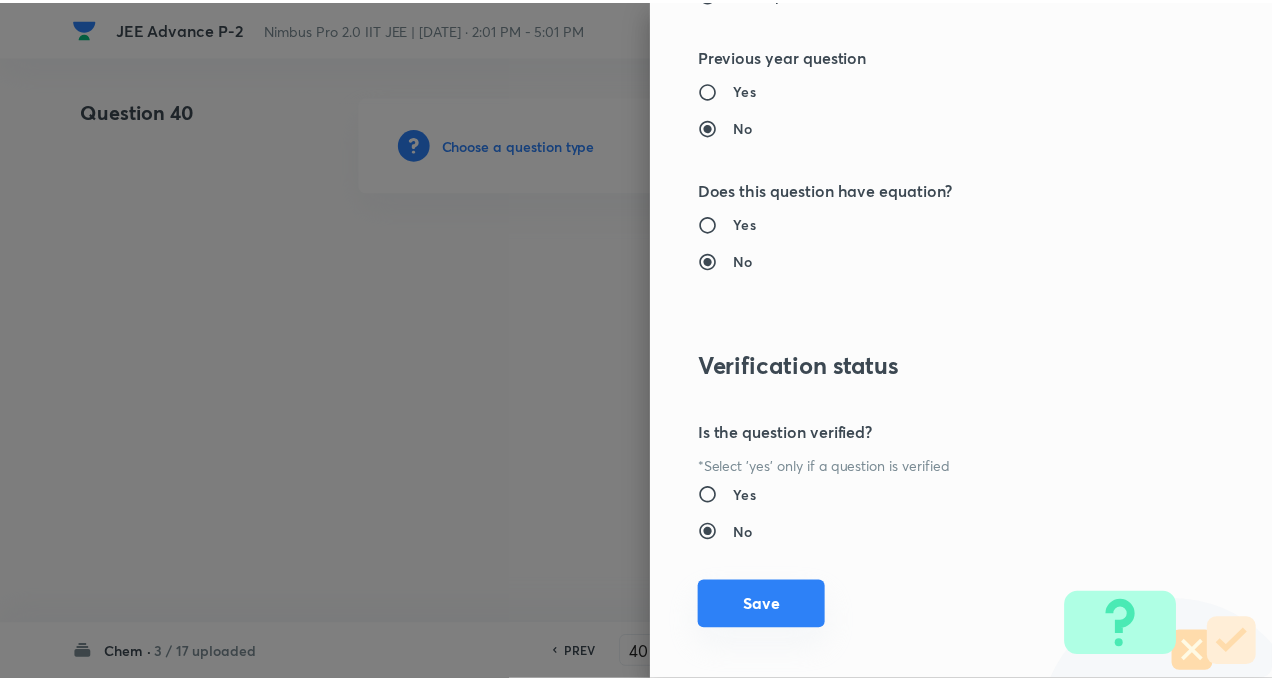 scroll, scrollTop: 2309, scrollLeft: 0, axis: vertical 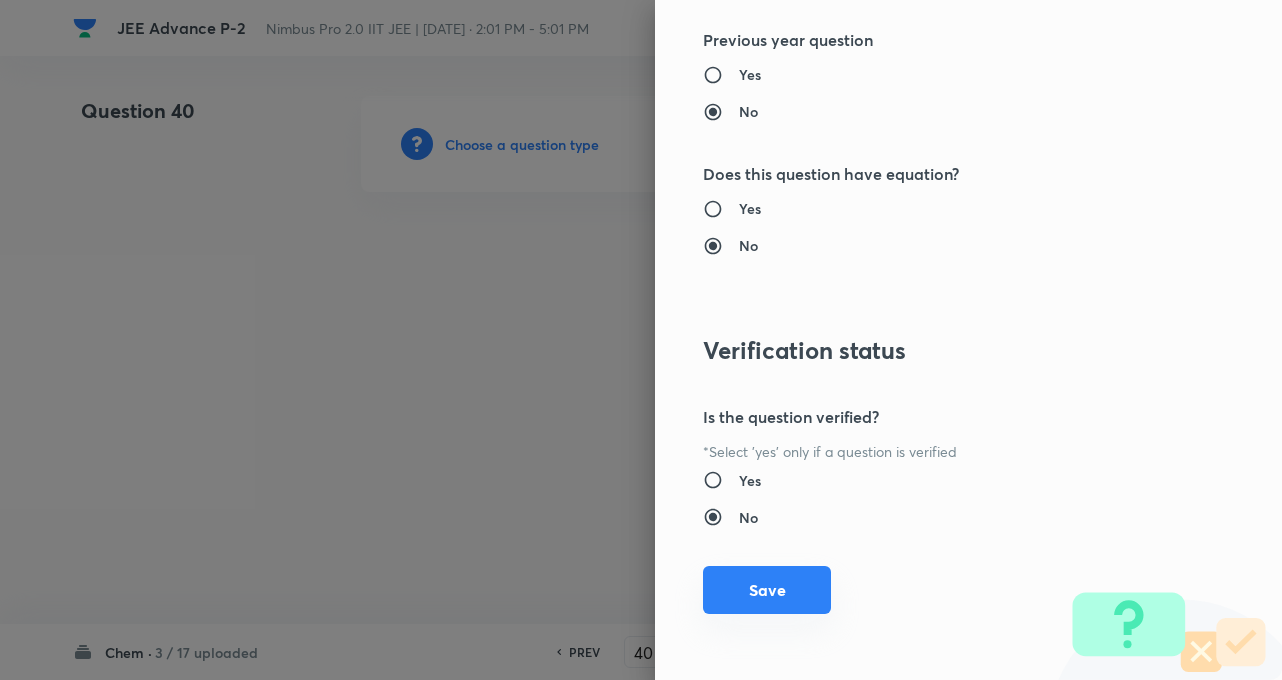 click on "Save" at bounding box center (767, 590) 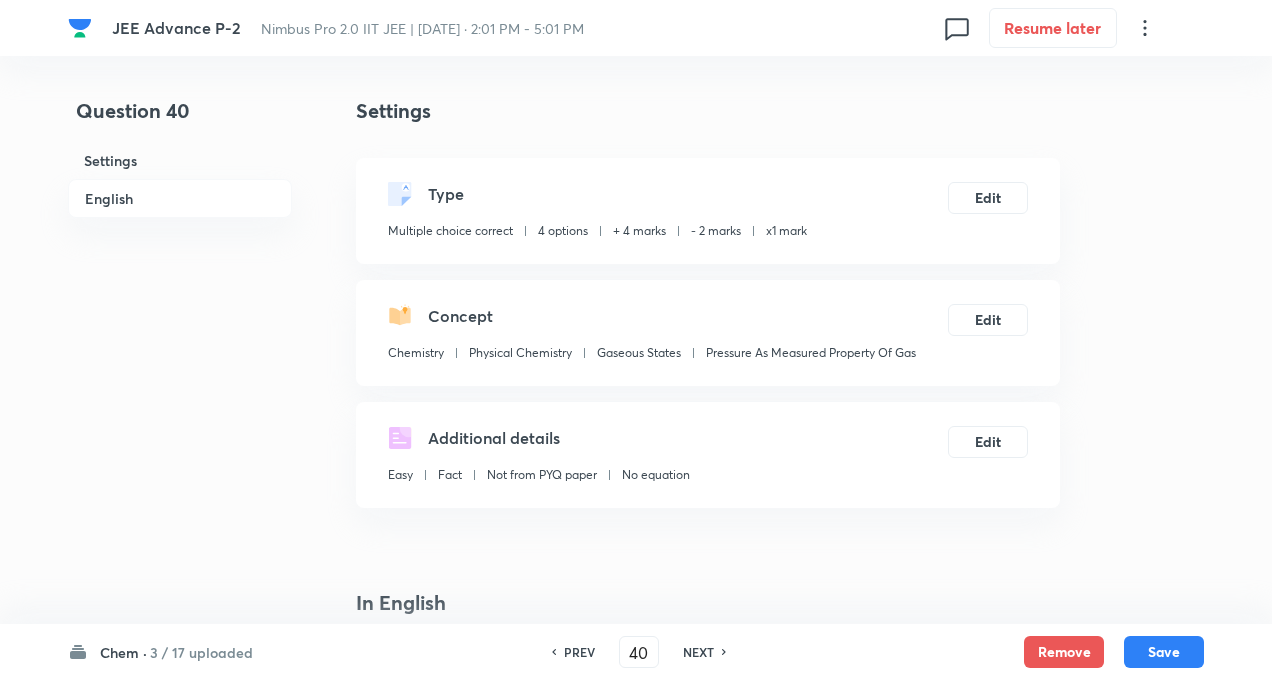 click on "Question 40 Settings English" at bounding box center (180, 1354) 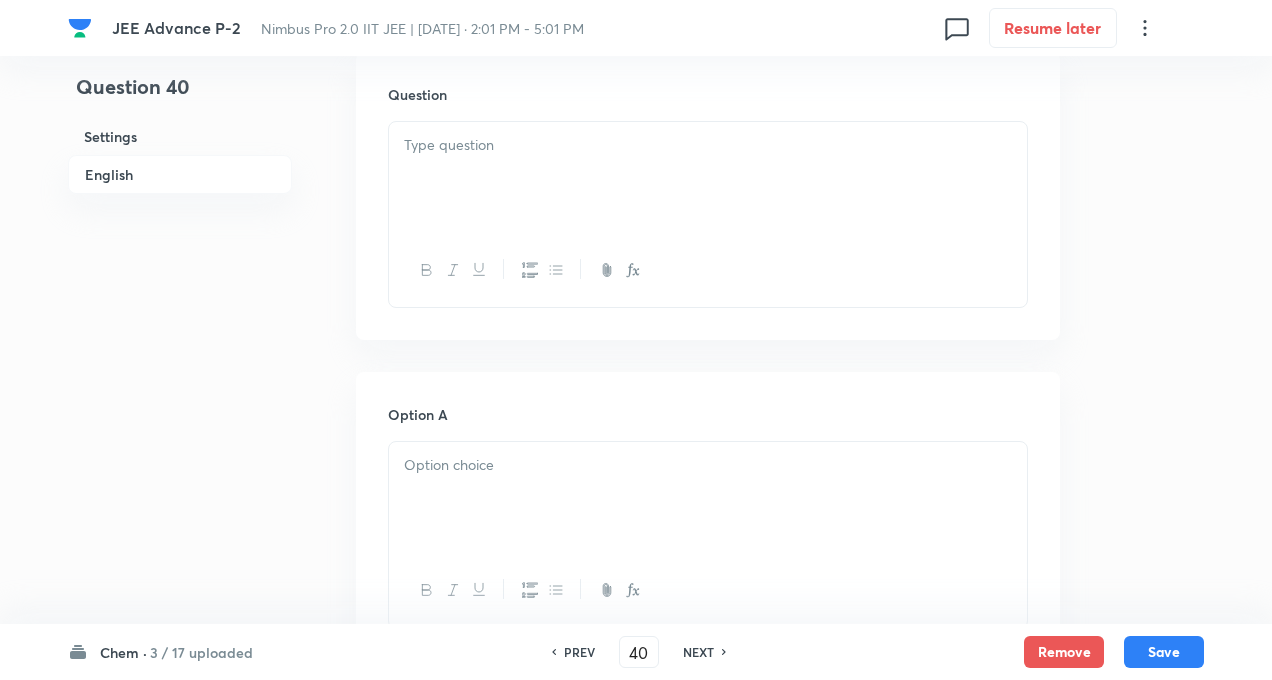 scroll, scrollTop: 600, scrollLeft: 0, axis: vertical 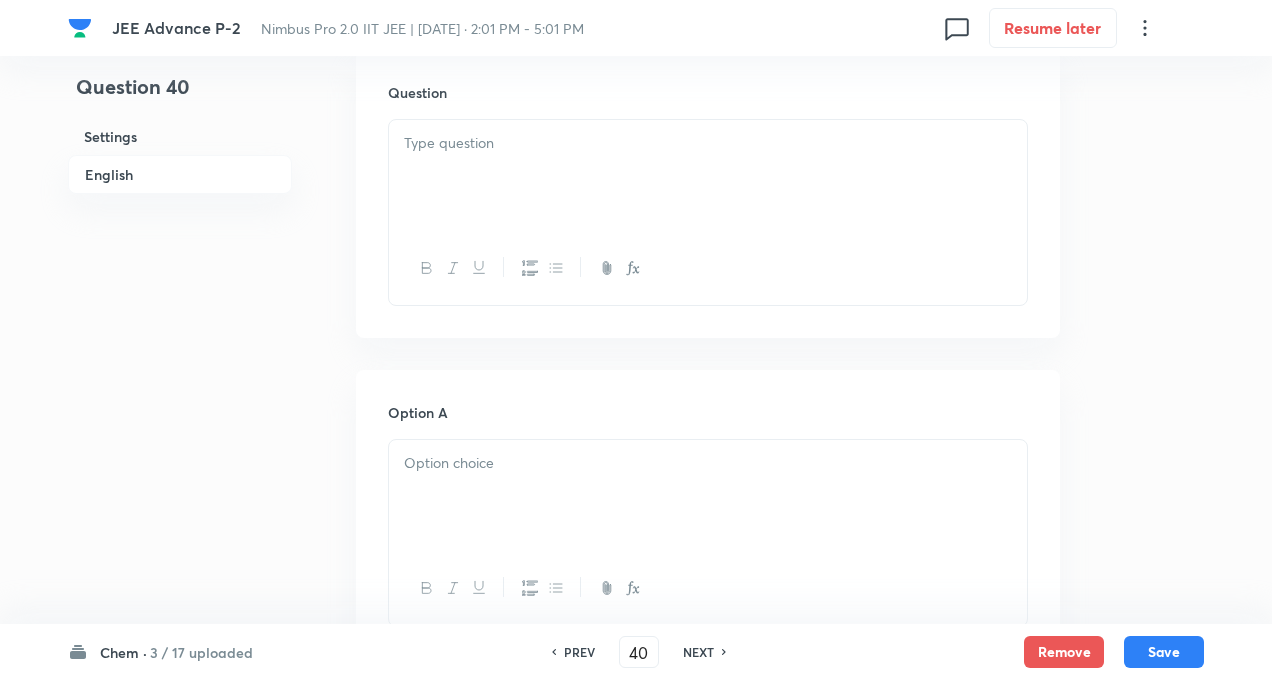 click at bounding box center [708, 176] 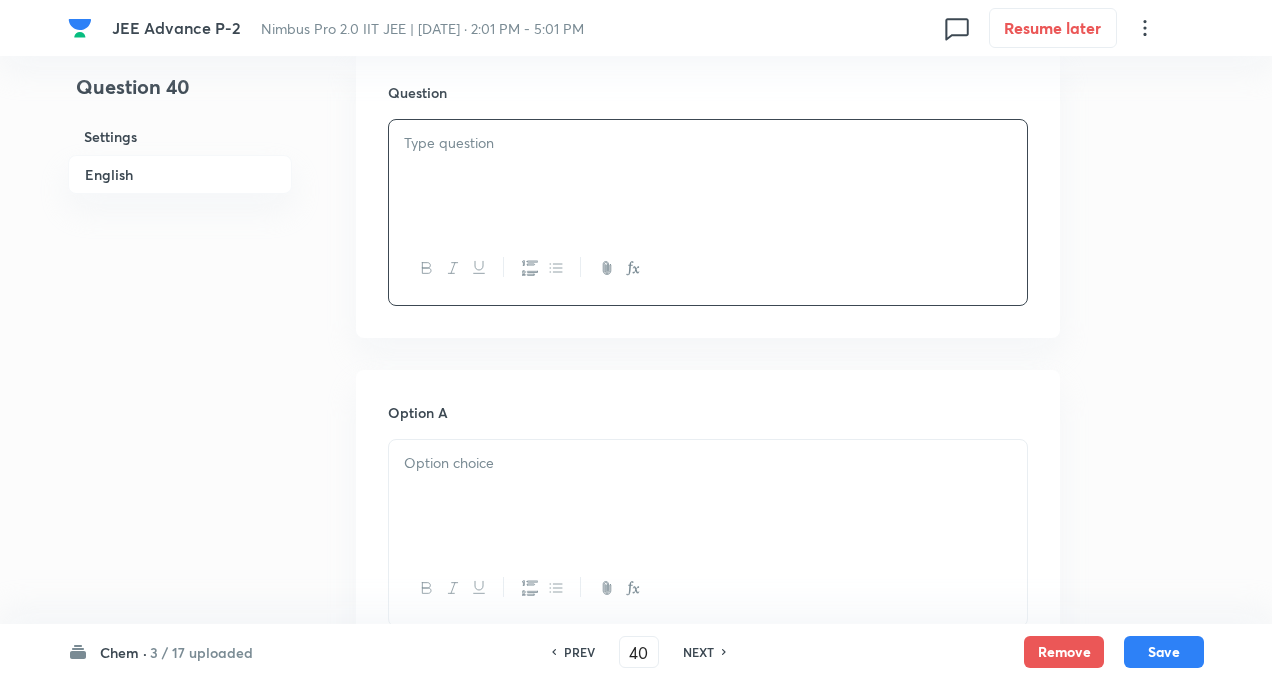 paste 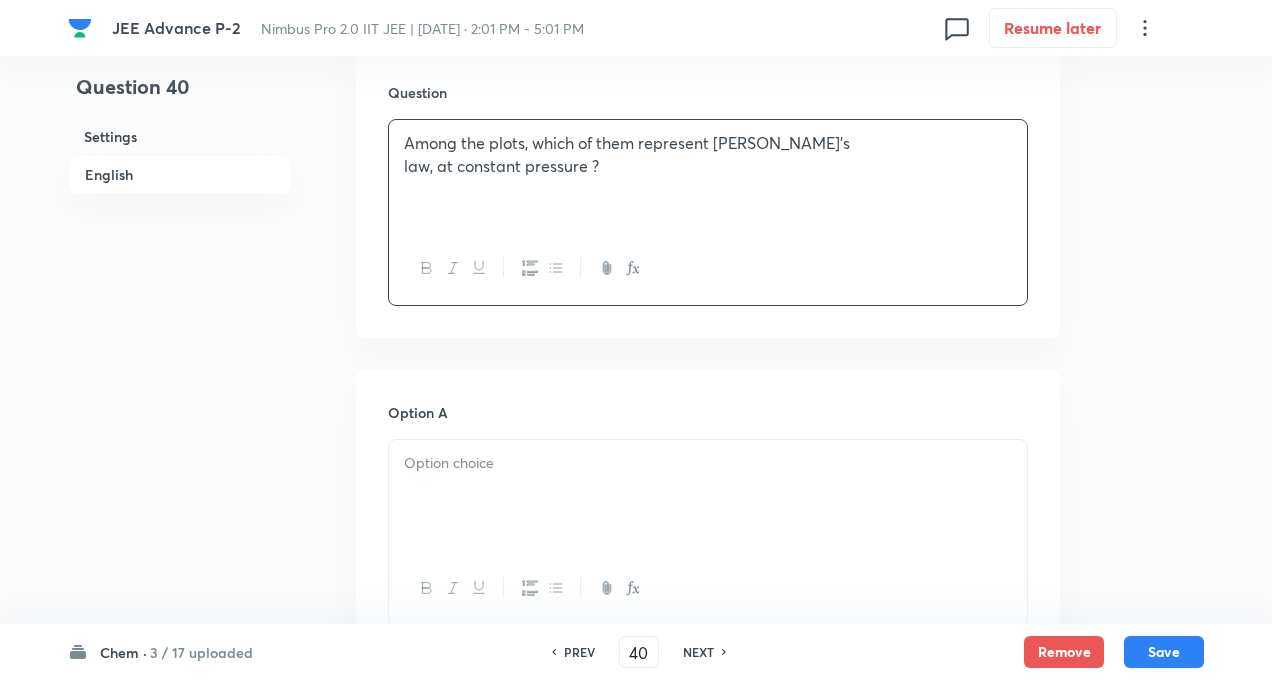 click on "Among the plots, which of them represent Charle’s law, at constant pressure ?" at bounding box center [708, 176] 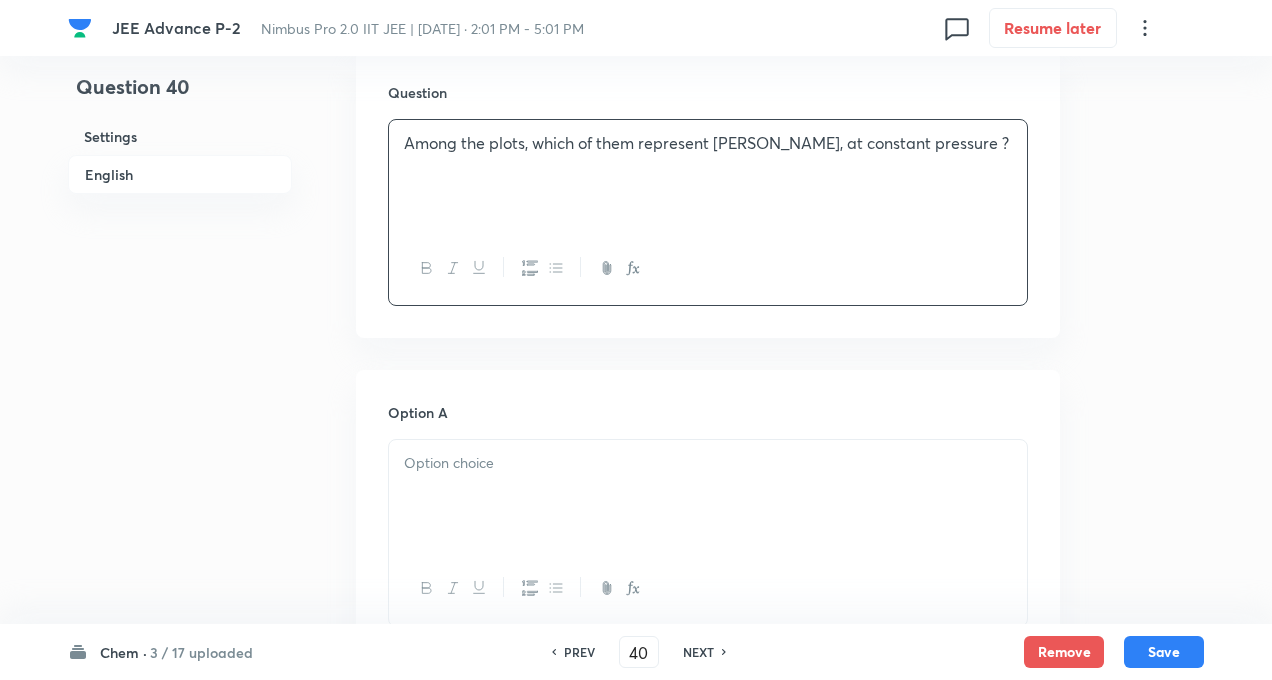 type 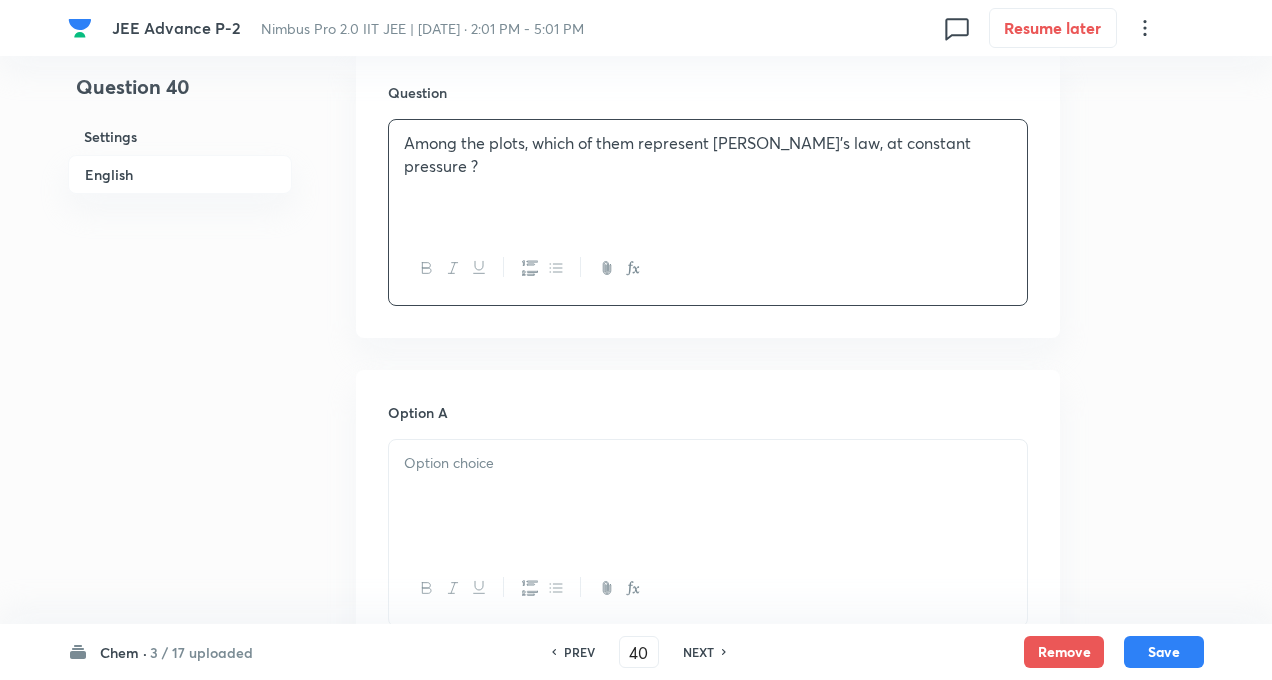 click on "Question 40 Settings English Settings Type Multiple choice correct 4 options + 4 marks - 2 marks x1 mark Edit Concept Chemistry Physical Chemistry Gaseous States Pressure As Measured Property Of Gas Edit Additional details Easy Fact Not from PYQ paper No equation Edit In English Question Among the plots, which of them represent Charle’s law, at constant pressure ? Option A Mark as correct answer Option B Mark as correct answer Option C Mark as correct answer Option D Mark as correct answer Solution" at bounding box center (636, 754) 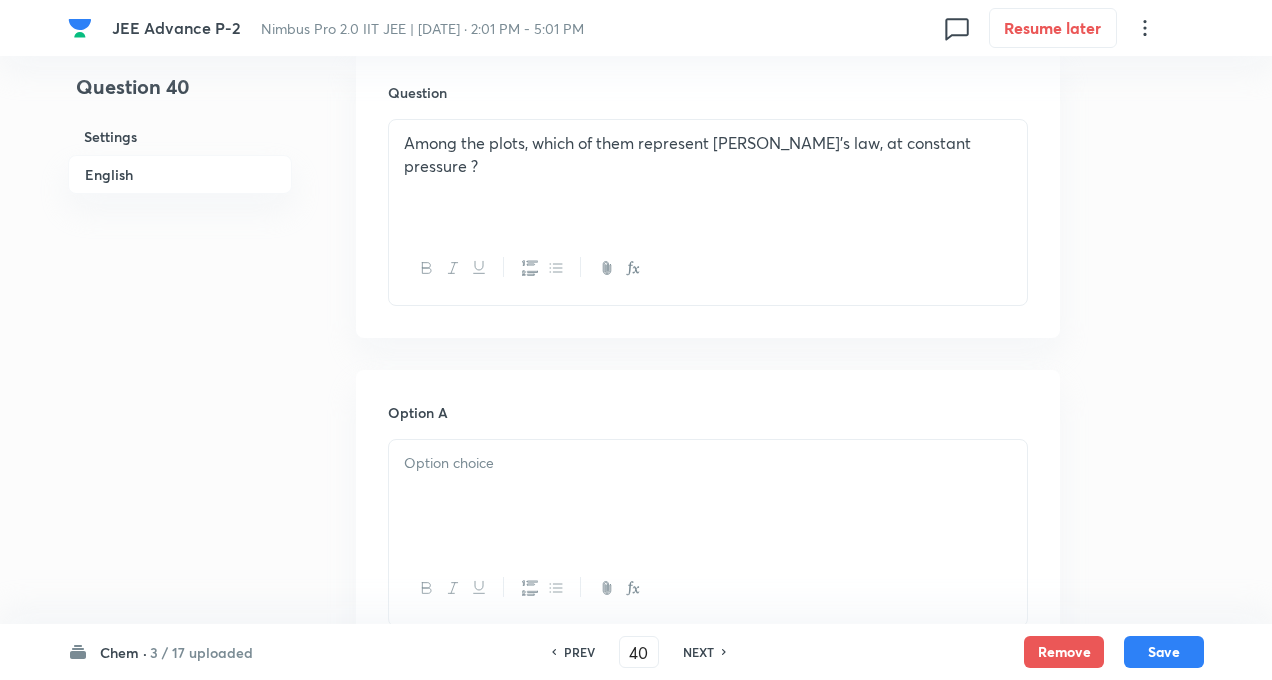 click at bounding box center (708, 496) 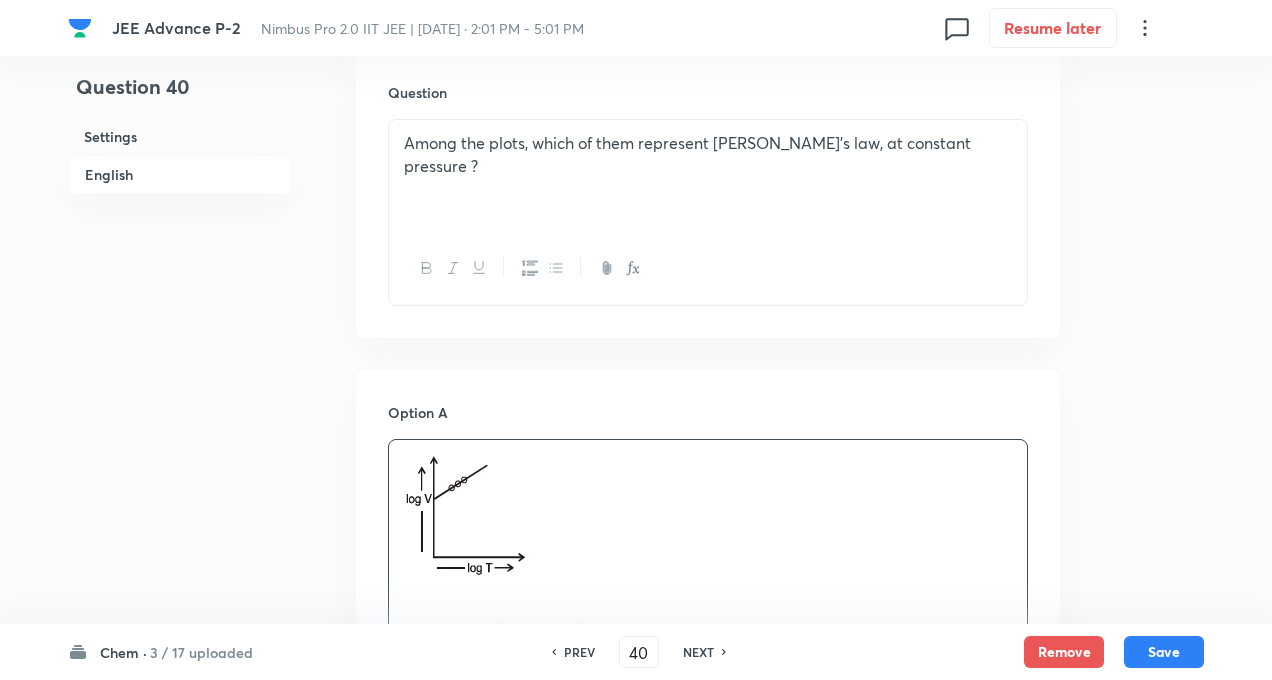 click on "Question 40 Settings English Settings Type Multiple choice correct 4 options + 4 marks - 2 marks x1 mark Edit Concept Chemistry Physical Chemistry Gaseous States Pressure As Measured Property Of Gas Edit Additional details Easy Fact Not from PYQ paper No equation Edit In English Question Among the plots, which of them represent Charle’s law, at constant pressure ? Option A Mark as correct answer Option B Mark as correct answer Option C Mark as correct answer Option D Mark as correct answer Solution" at bounding box center [636, 776] 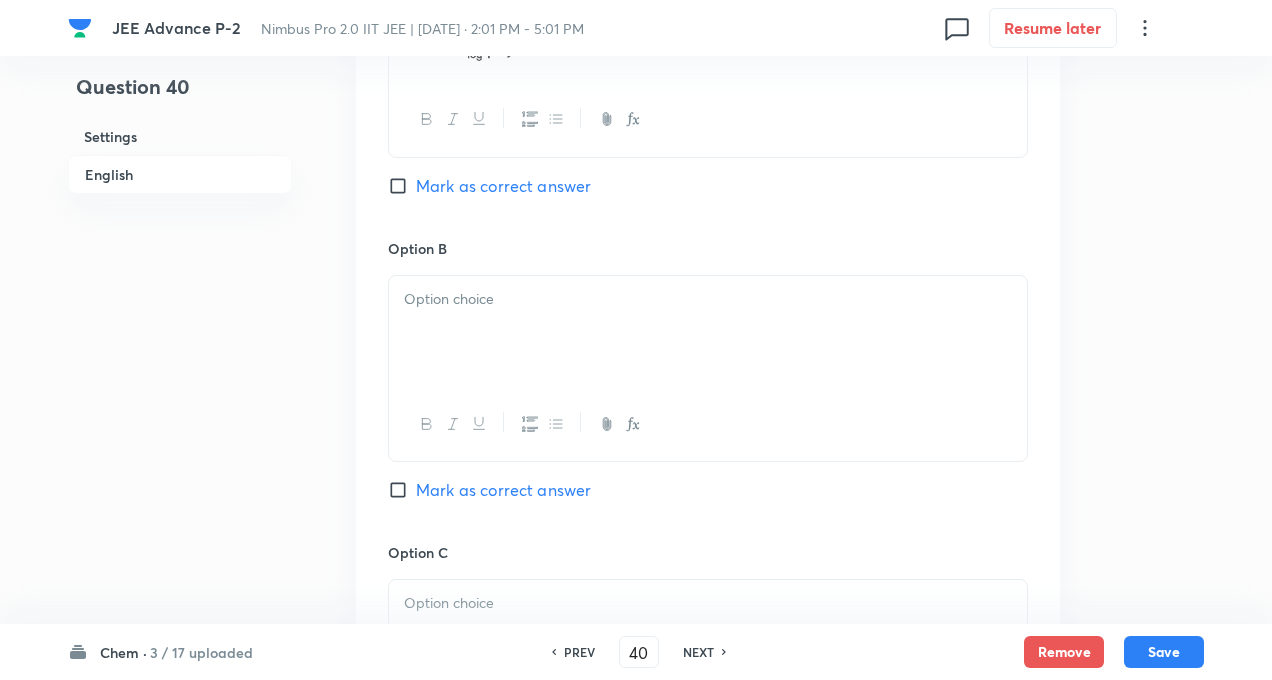 scroll, scrollTop: 1160, scrollLeft: 0, axis: vertical 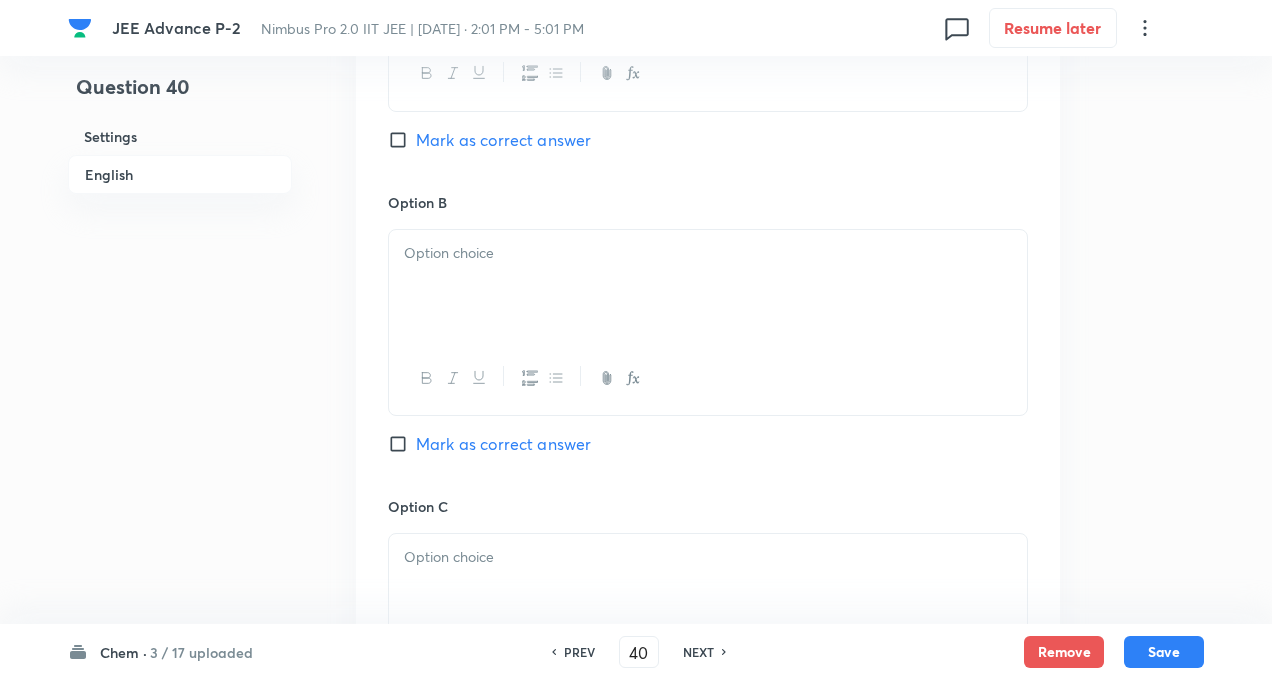 click at bounding box center [708, 286] 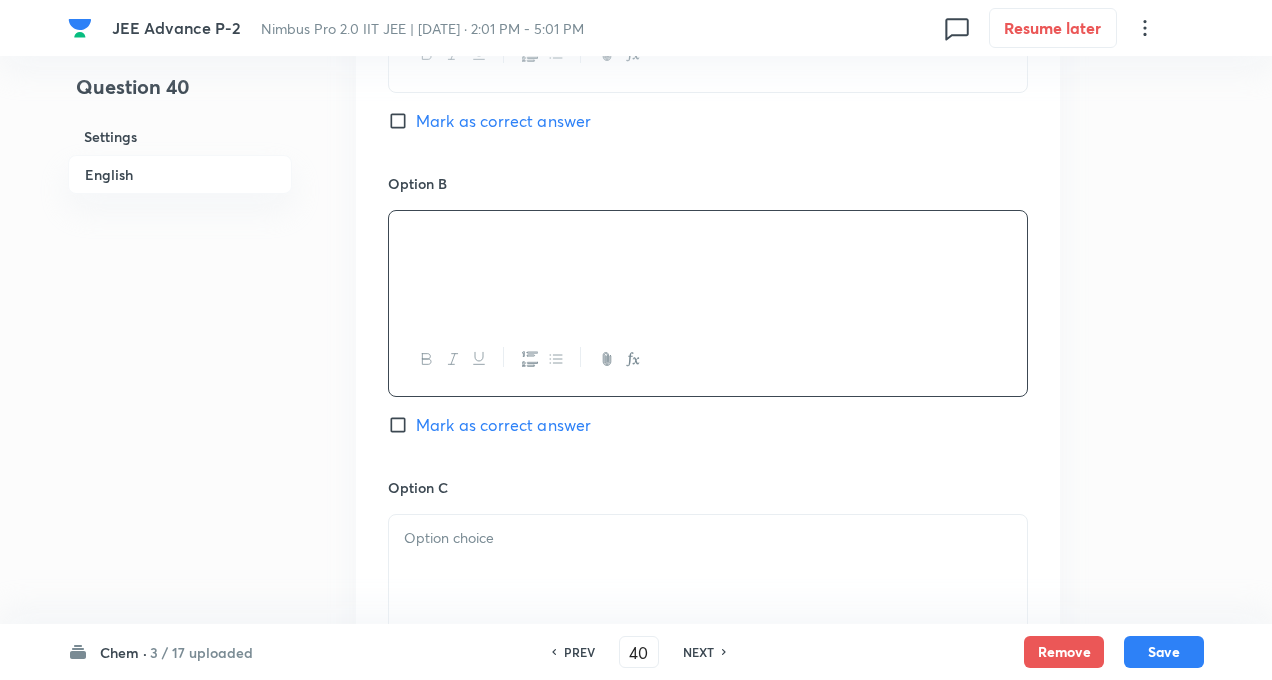 click on "Question 40 Settings English Settings Type Multiple choice correct 4 options + 4 marks - 2 marks x1 mark Edit Concept Chemistry Physical Chemistry Gaseous States Pressure As Measured Property Of Gas Edit Additional details Easy Fact Not from PYQ paper No equation Edit In English Question Among the plots, which of them represent Charle’s law, at constant pressure ? Option A Mark as correct answer Option B Mark as correct answer Option C Mark as correct answer Option D Mark as correct answer Solution" at bounding box center (636, 197) 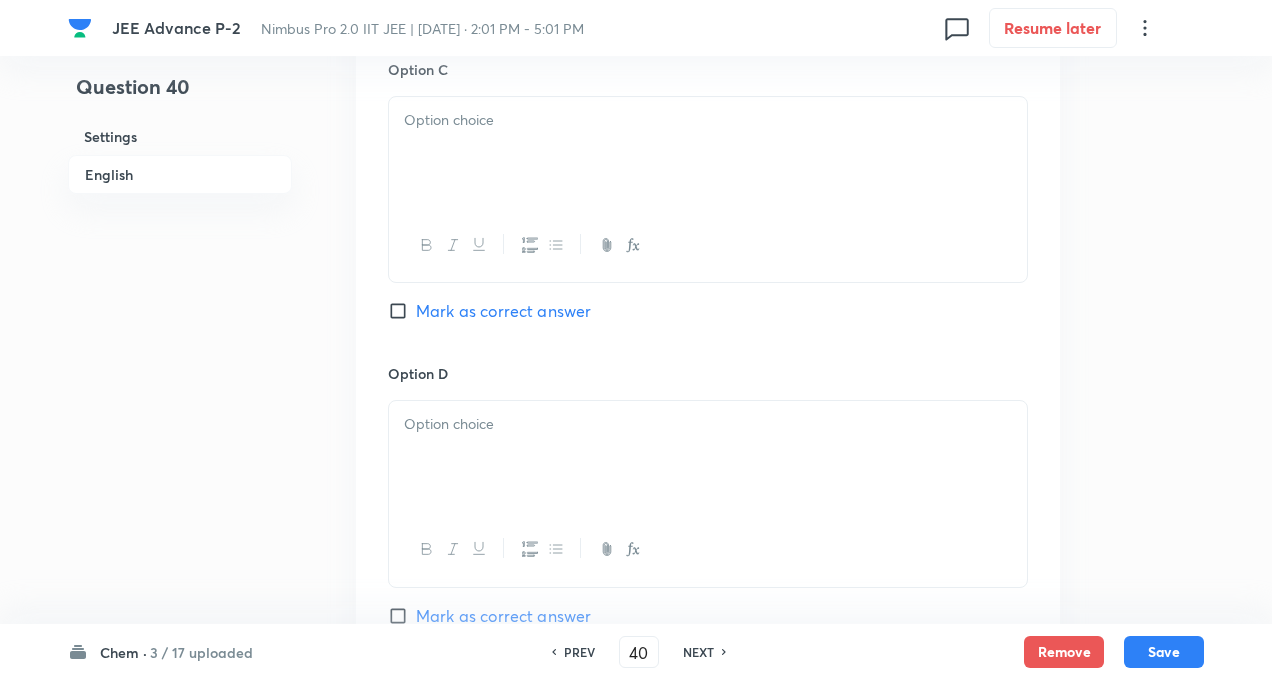 scroll, scrollTop: 1600, scrollLeft: 0, axis: vertical 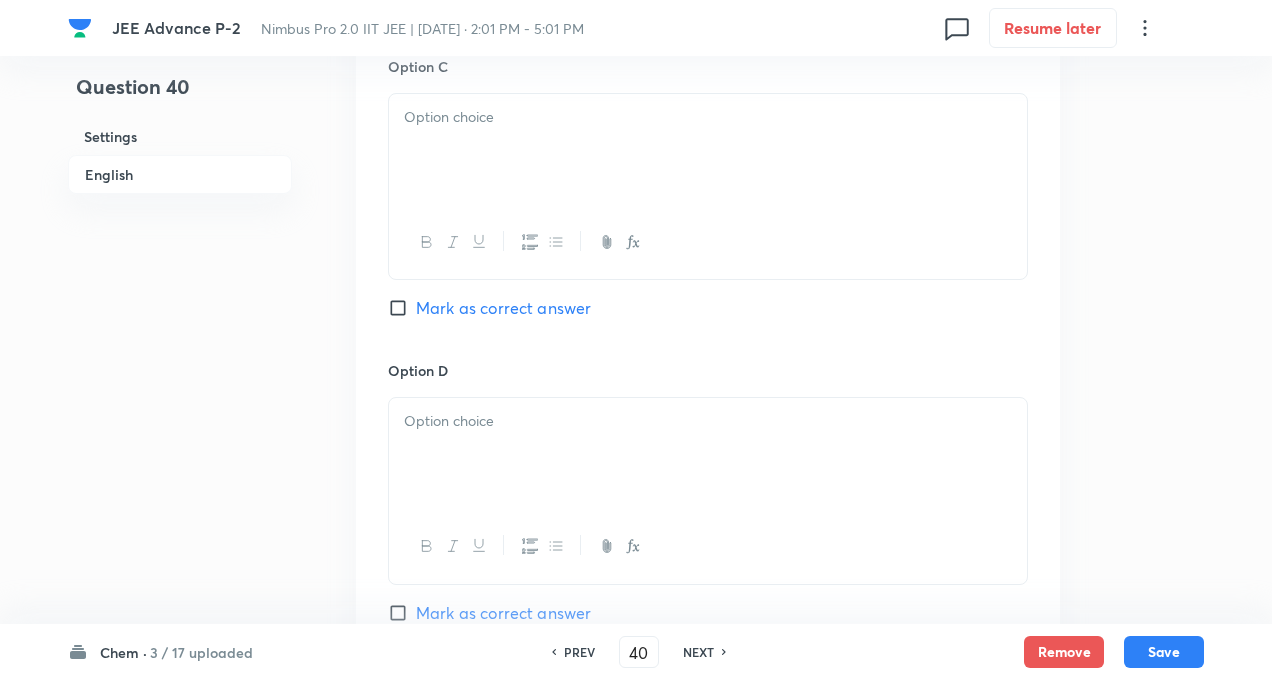 click at bounding box center [708, 150] 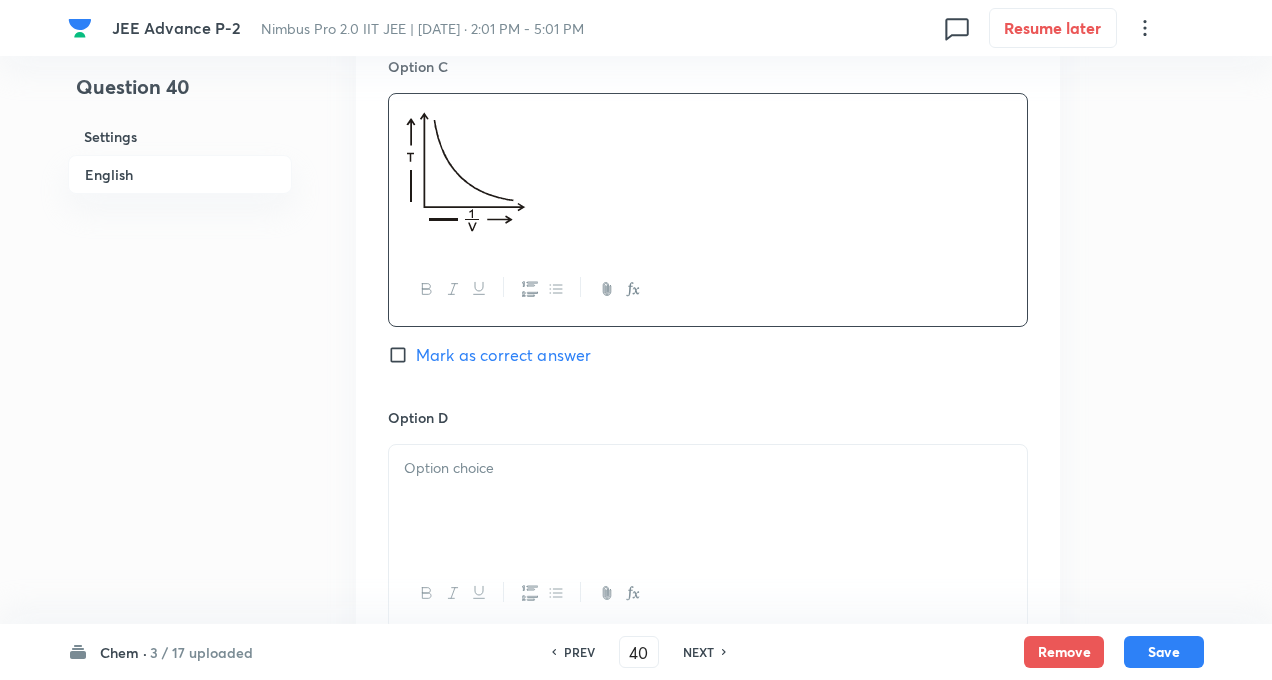 click at bounding box center [708, 501] 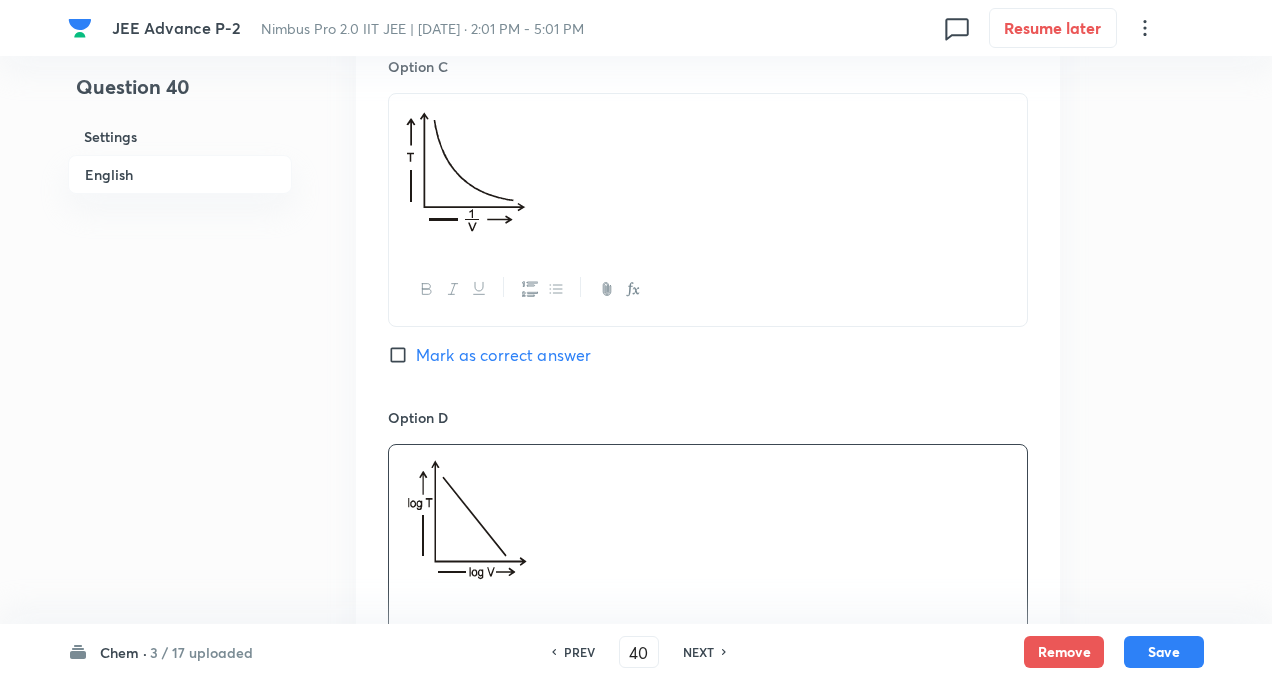 click on "Question 40 Settings English" at bounding box center [180, -178] 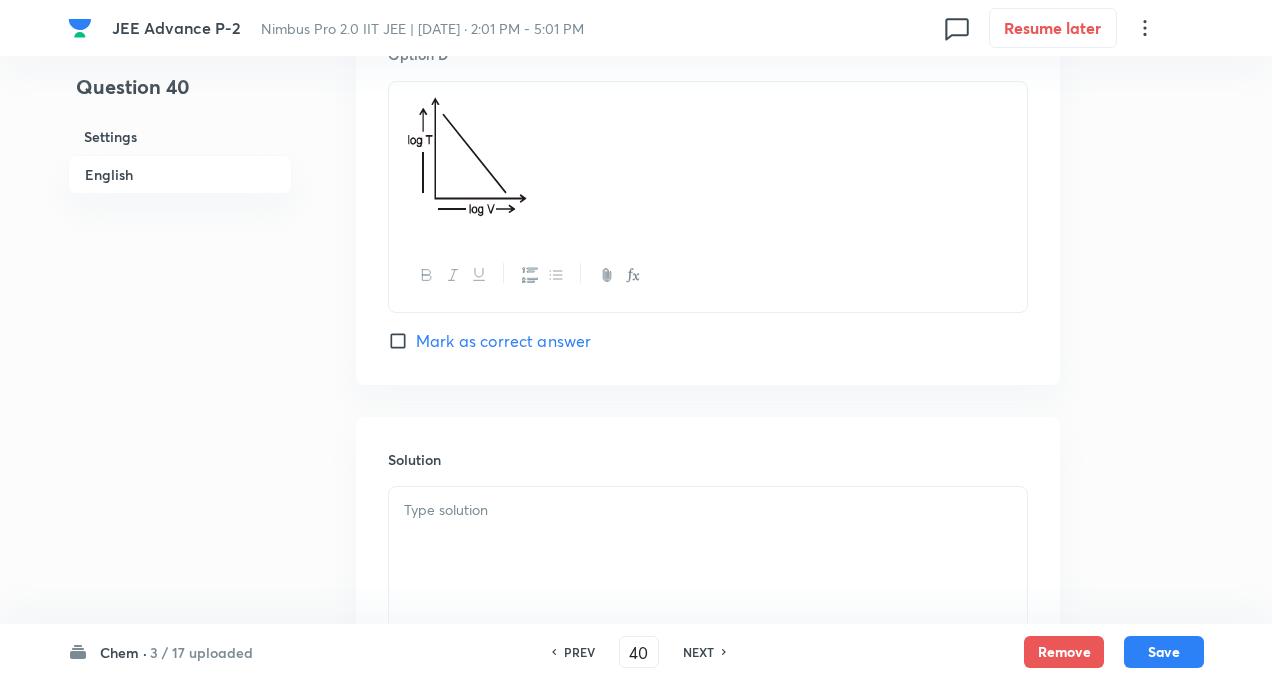 scroll, scrollTop: 2000, scrollLeft: 0, axis: vertical 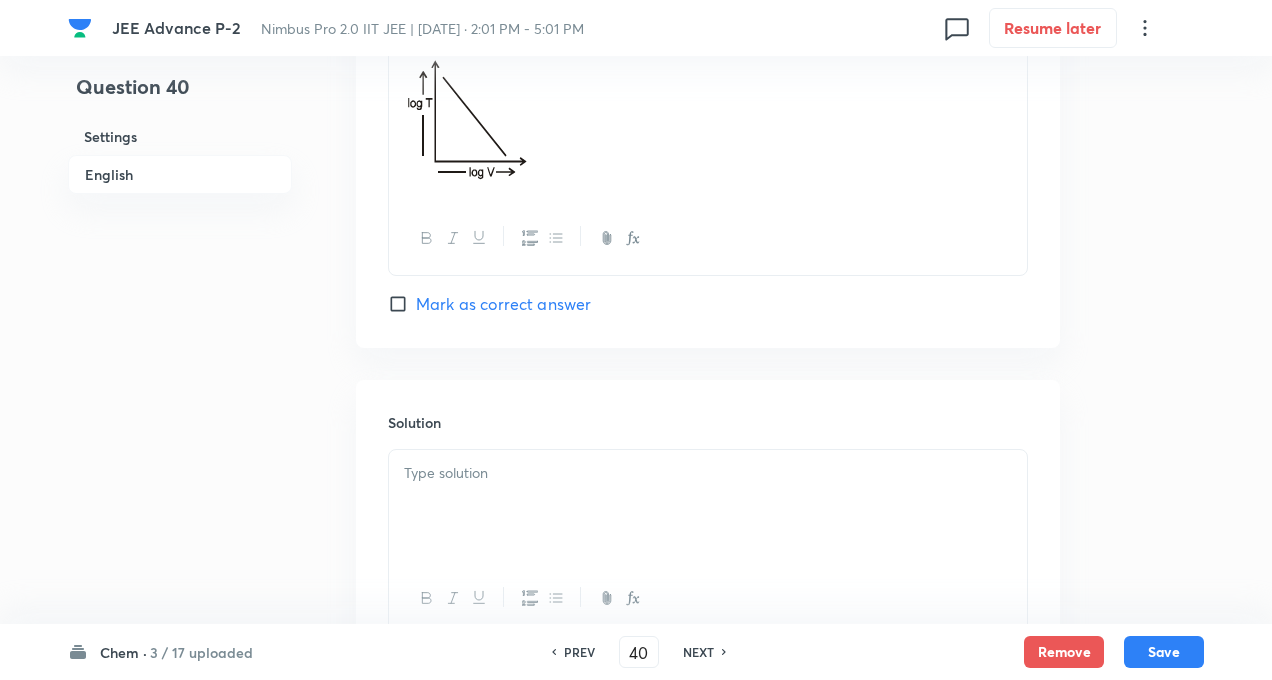 click on "Question 40 Settings English Settings Type Multiple choice correct 4 options + 4 marks - 2 marks x1 mark Edit Concept Chemistry Physical Chemistry Gaseous States Pressure As Measured Property Of Gas Edit Additional details Easy Fact Not from PYQ paper No equation Edit In English Question Among the plots, which of them represent Charle’s law, at constant pressure ? Option A Mark as correct answer Option B Mark as correct answer Option C Mark as correct answer Option D Mark as correct answer Solution" at bounding box center [636, -578] 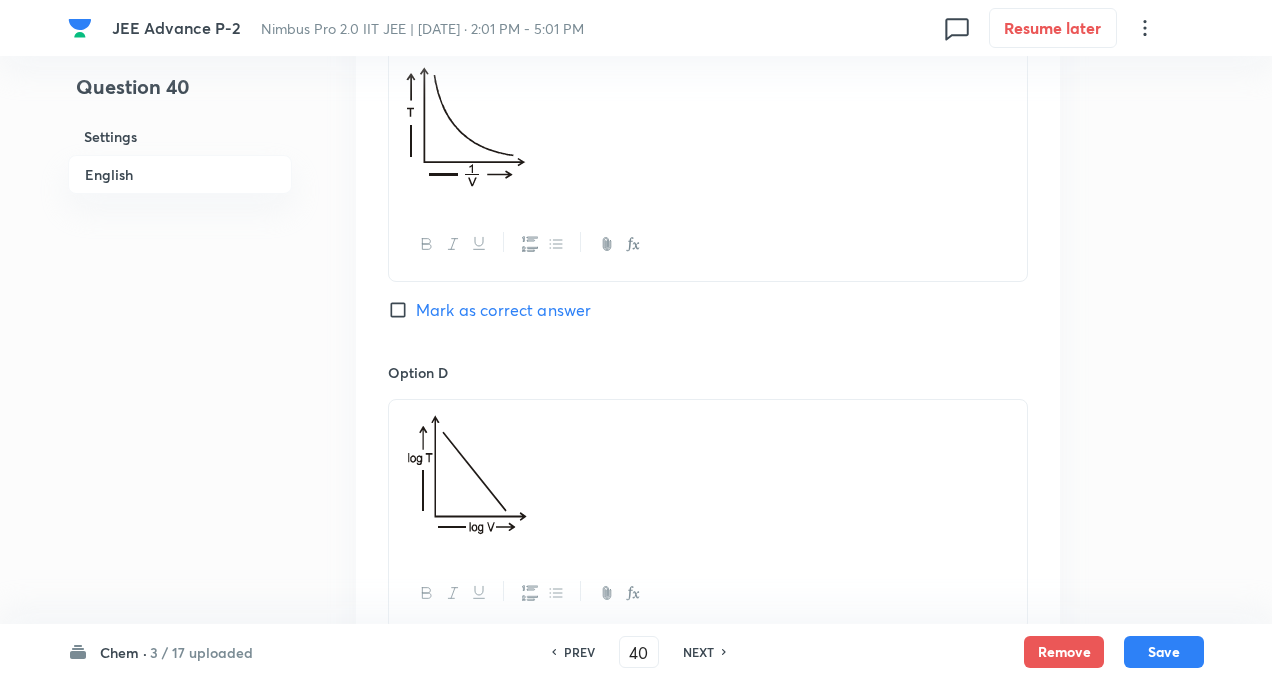 scroll, scrollTop: 1560, scrollLeft: 0, axis: vertical 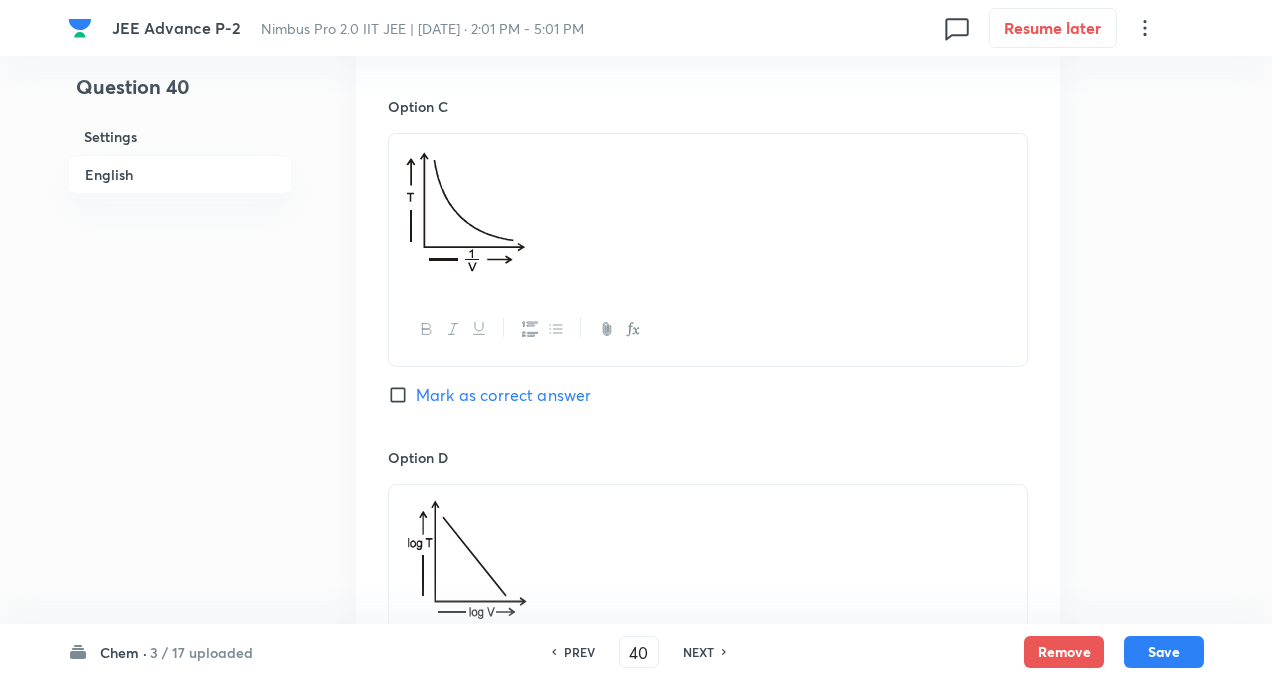 click on "Mark as correct answer" at bounding box center [402, 395] 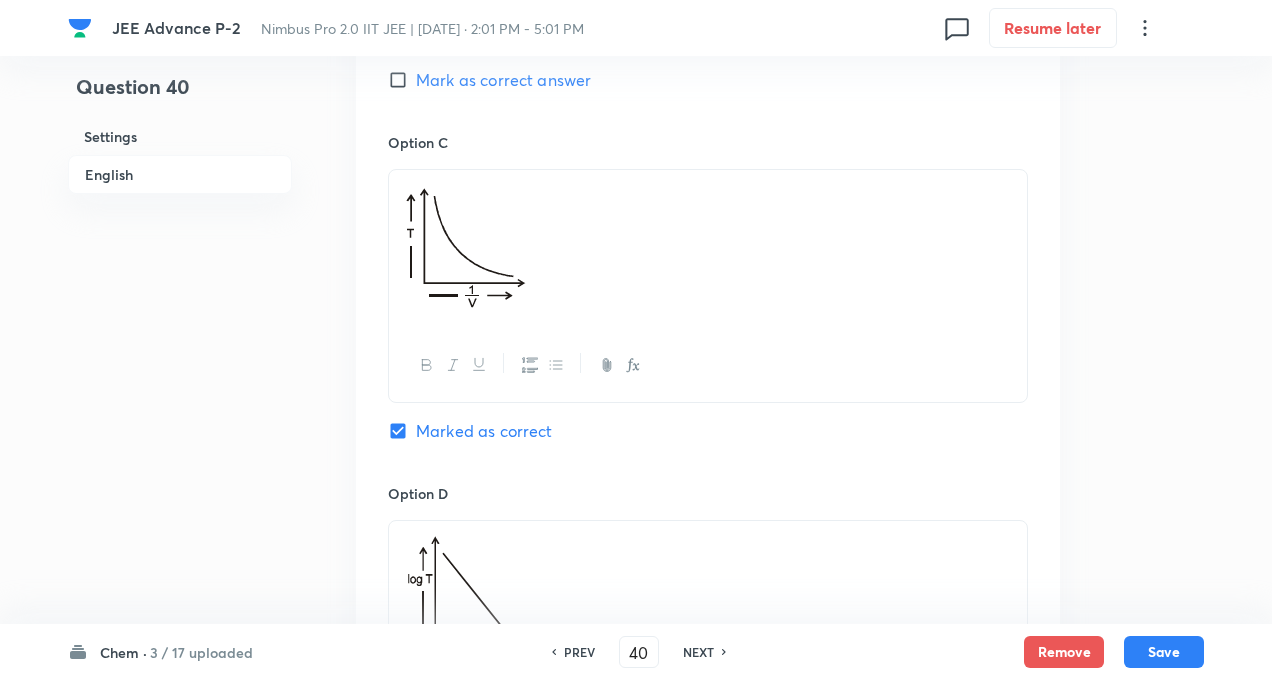 scroll, scrollTop: 1520, scrollLeft: 0, axis: vertical 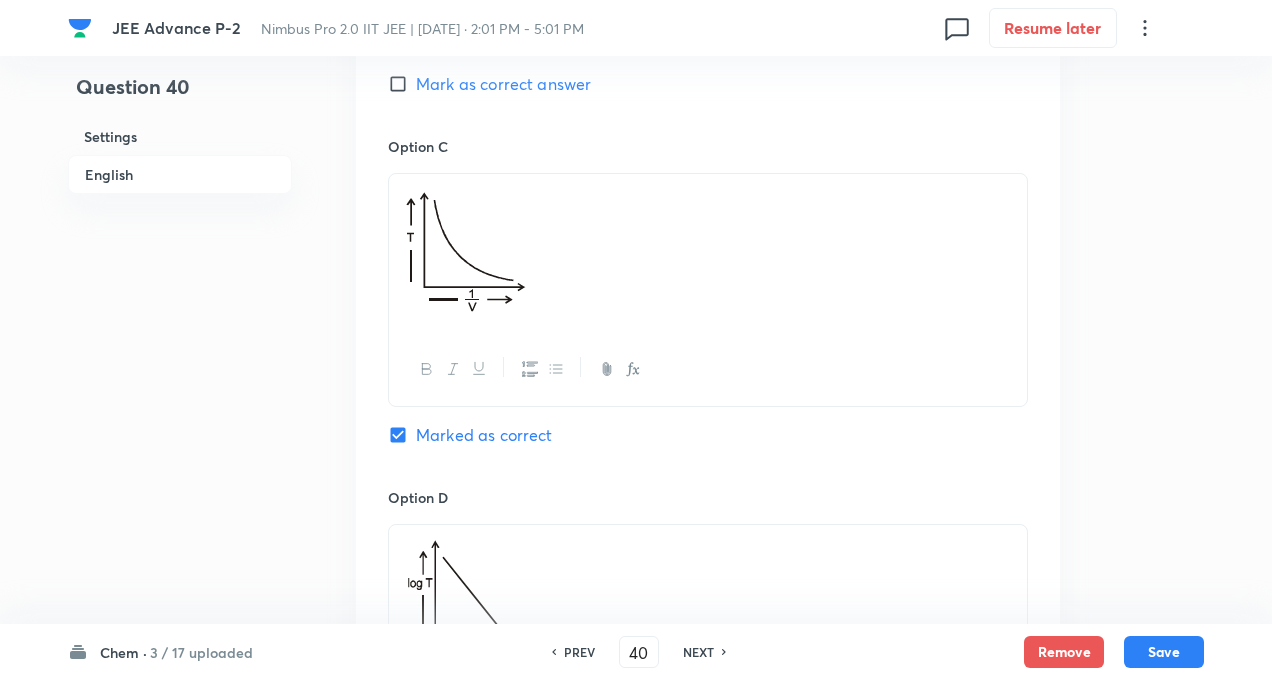 click on "Mark as correct answer" at bounding box center (402, 84) 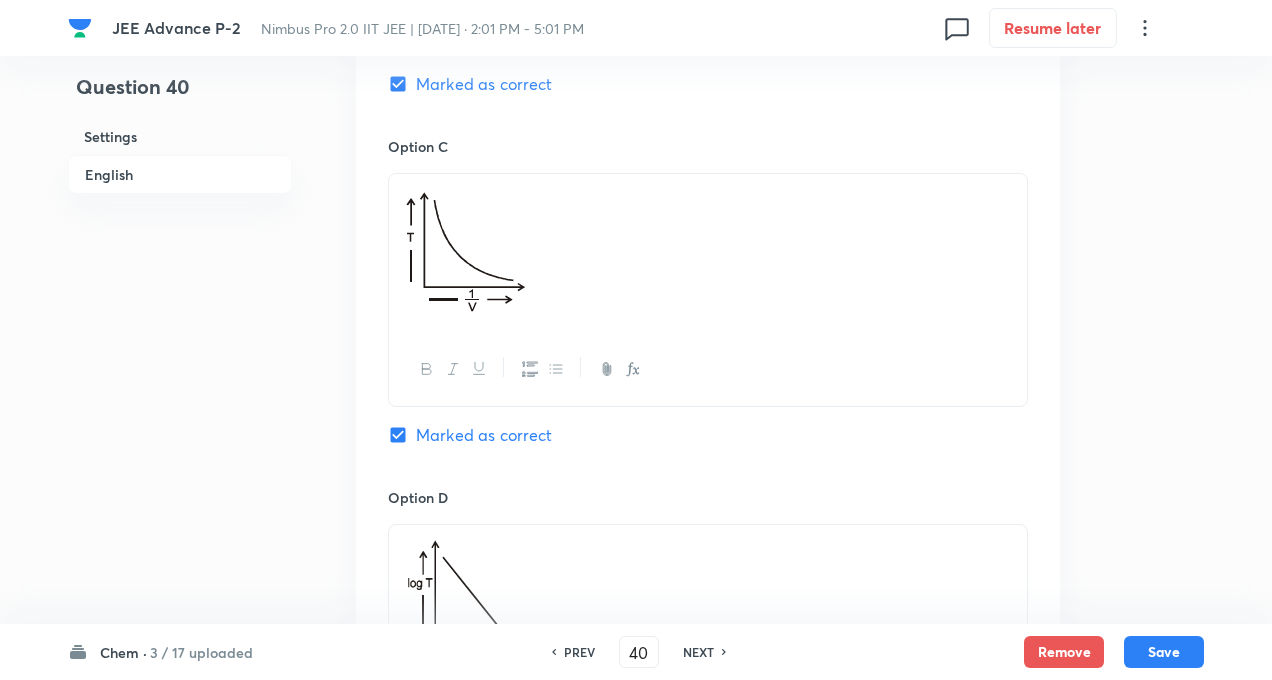 click on "Question 40 Settings English Settings Type Multiple choice correct 4 options + 4 marks - 2 marks x1 mark Edit Concept Chemistry Physical Chemistry Gaseous States Pressure As Measured Property Of Gas Edit Additional details Easy Fact Not from PYQ paper No equation Edit In English Question Among the plots, which of them represent Charle’s law, at constant pressure ? Option A Mark as correct answer Option B Marked as correct Option C Marked as correct Option D Mark as correct answer Solution" at bounding box center [636, -98] 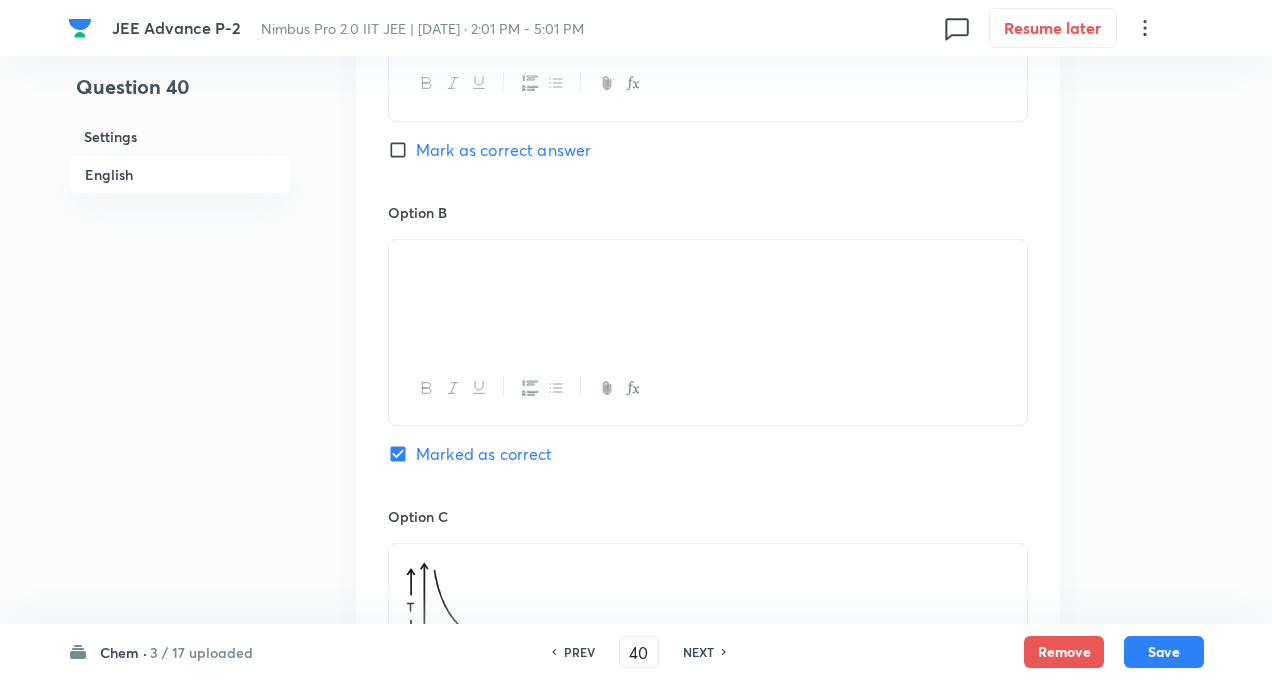 scroll, scrollTop: 1120, scrollLeft: 0, axis: vertical 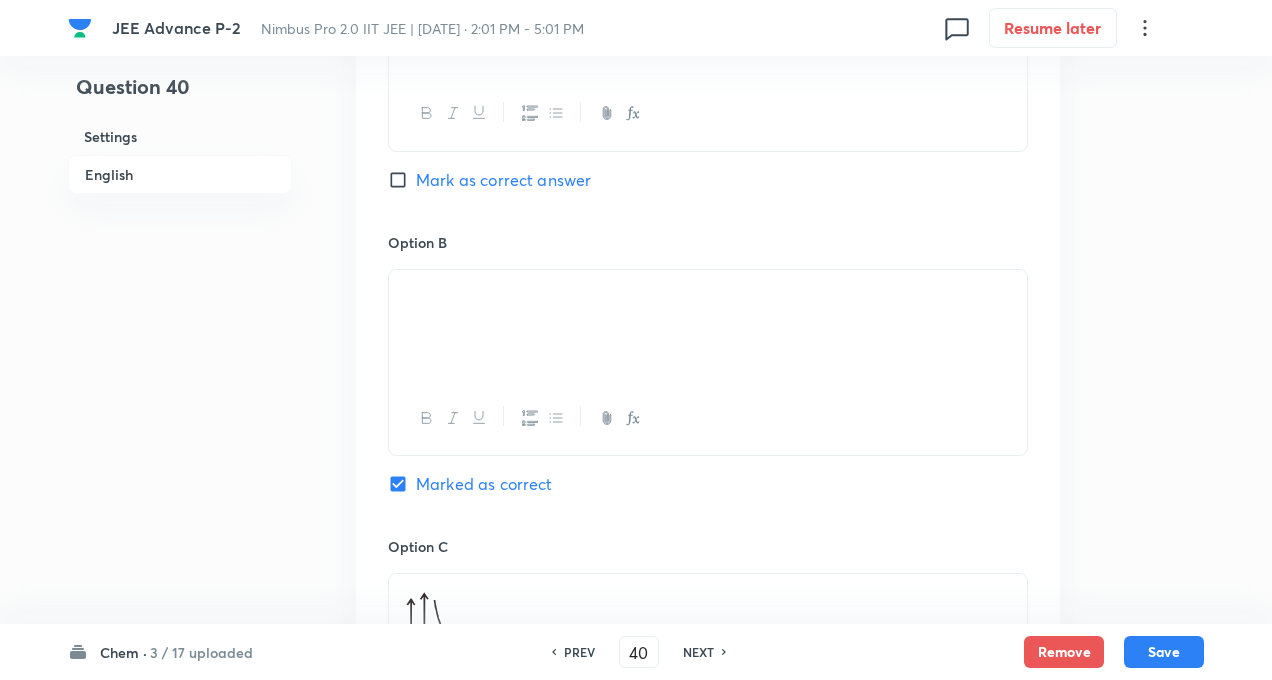 click on "Mark as correct answer" at bounding box center [402, 180] 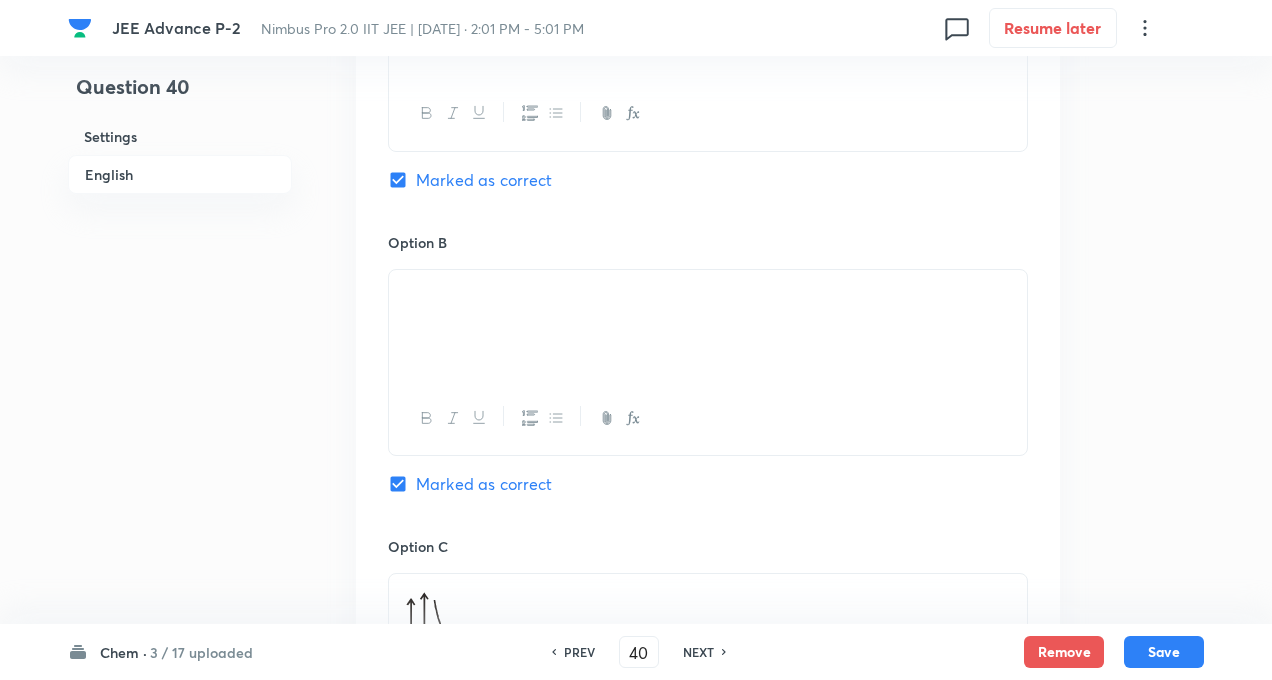 click on "Question 40 Settings English Settings Type Multiple choice correct 4 options + 4 marks - 2 marks x1 mark Edit Concept Chemistry Physical Chemistry Gaseous States Pressure As Measured Property Of Gas Edit Additional details Easy Fact Not from PYQ paper No equation Edit In English Question Among the plots, which of them represent Charle’s law, at constant pressure ? Option A Marked as correct Option B Marked as correct Option C Marked as correct Option D Mark as correct answer Solution" at bounding box center [636, 302] 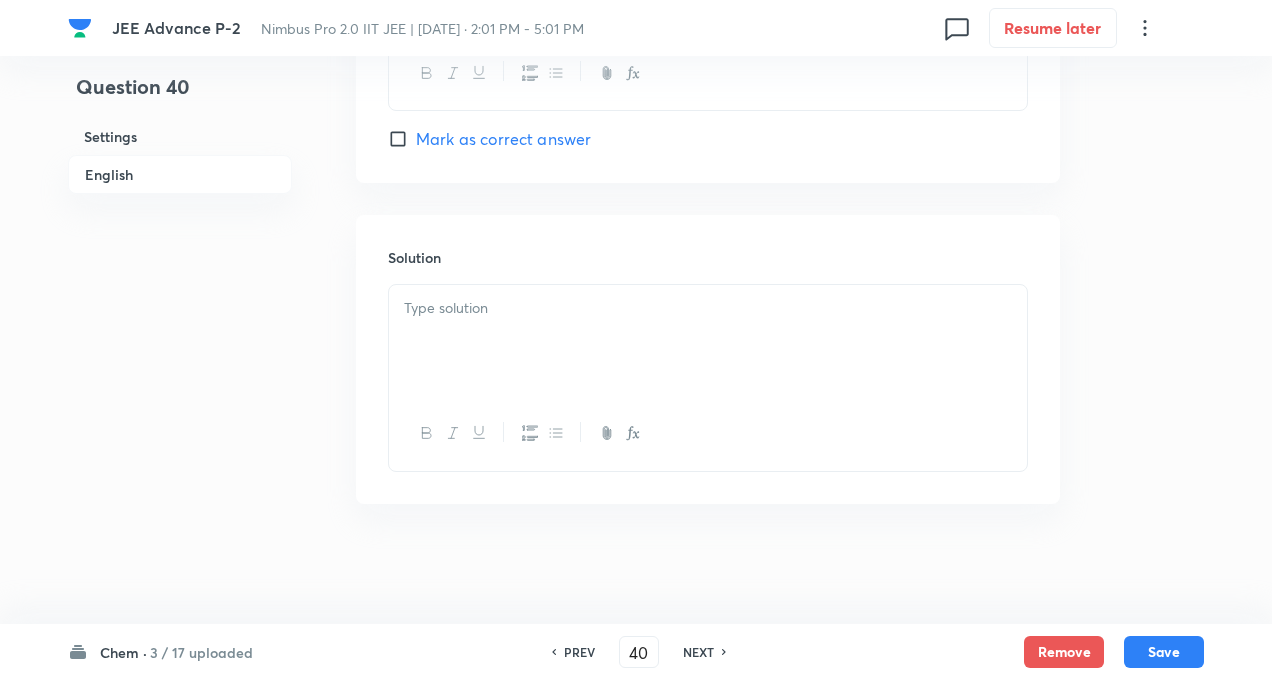 scroll, scrollTop: 2212, scrollLeft: 0, axis: vertical 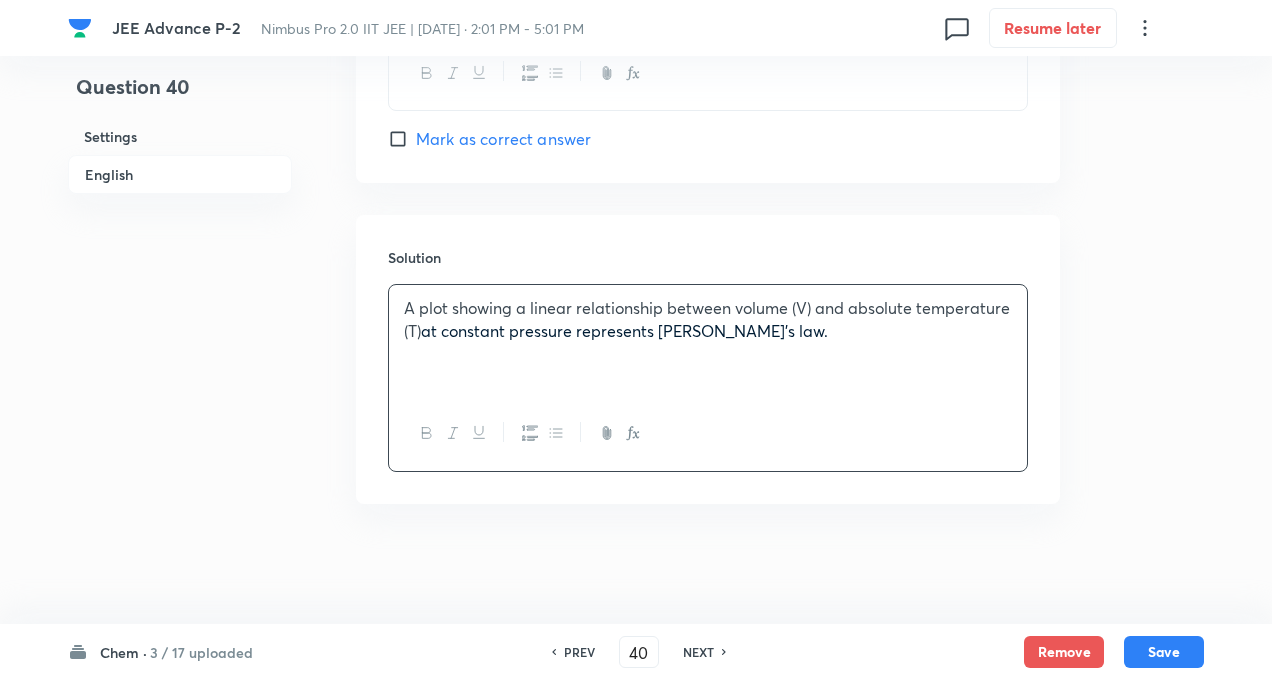 click on "Question 40 Settings English Settings Type Multiple choice correct 4 options + 4 marks - 2 marks x1 mark Edit Concept Chemistry Physical Chemistry Gaseous States Pressure As Measured Property Of Gas Edit Additional details Easy Fact Not from PYQ paper No equation Edit In English Question Among the plots, which of them represent Charle’s law, at constant pressure ? Option A Marked as correct Option B Marked as correct Option C Marked as correct Option D Mark as correct answer Solution A plot showing a linear relationship between volume (V) and absolute temperature (T)  at constant pressure represents Charles's law." at bounding box center (636, -743) 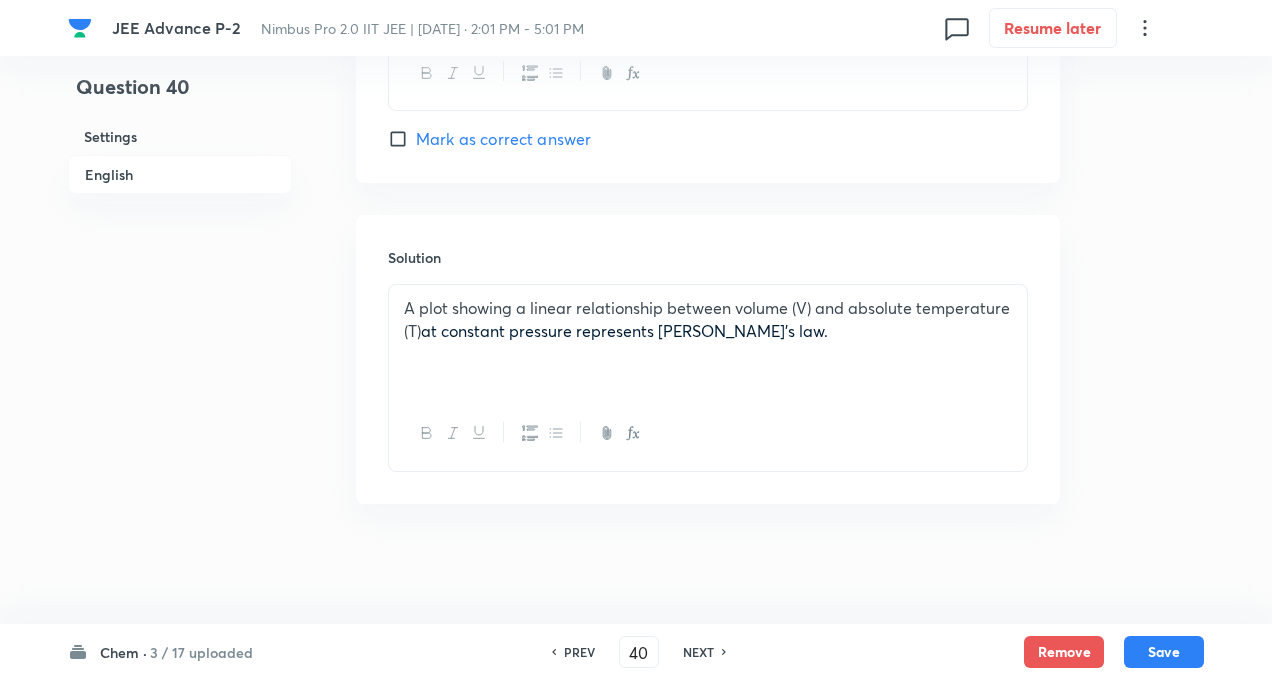 click on "Question 40 Settings English" at bounding box center [180, -743] 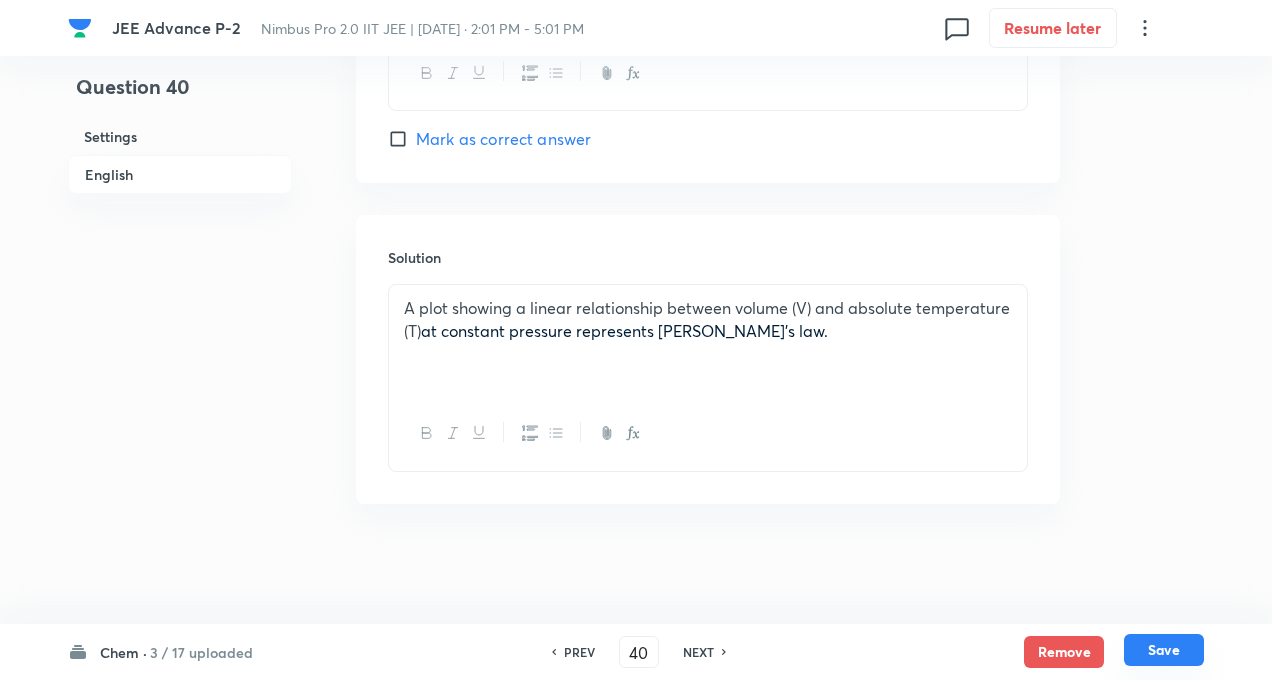 click on "Save" at bounding box center [1164, 650] 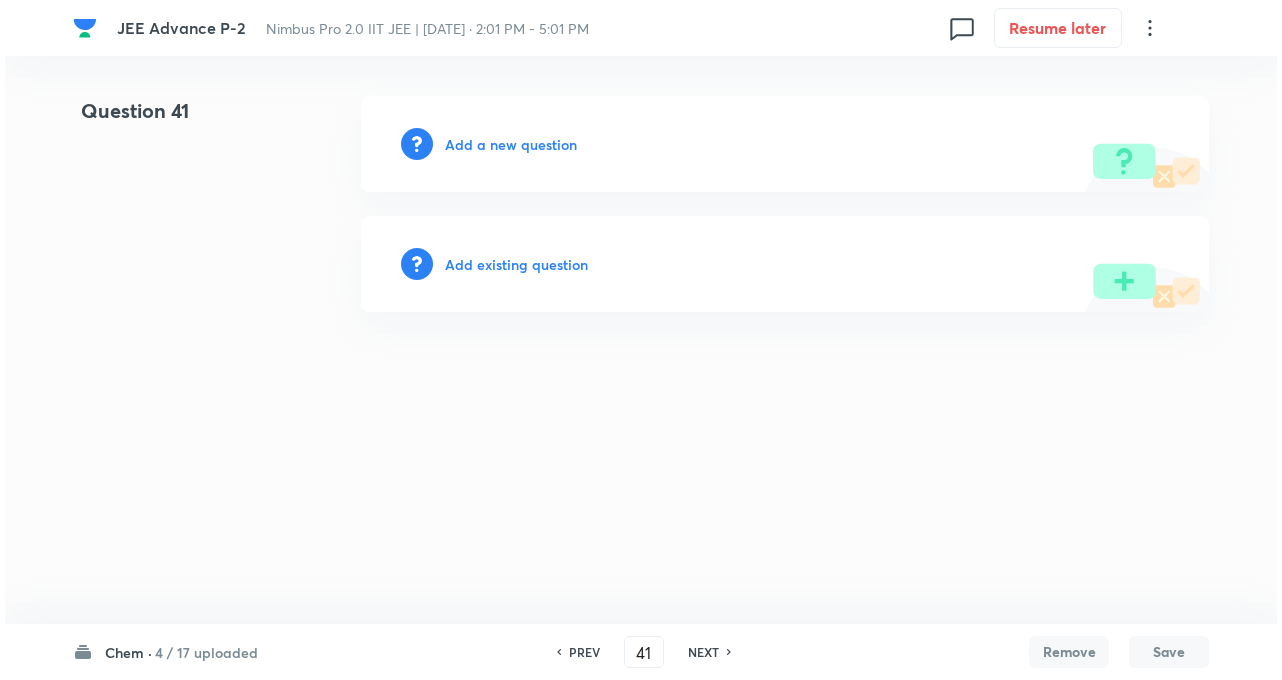 scroll, scrollTop: 0, scrollLeft: 0, axis: both 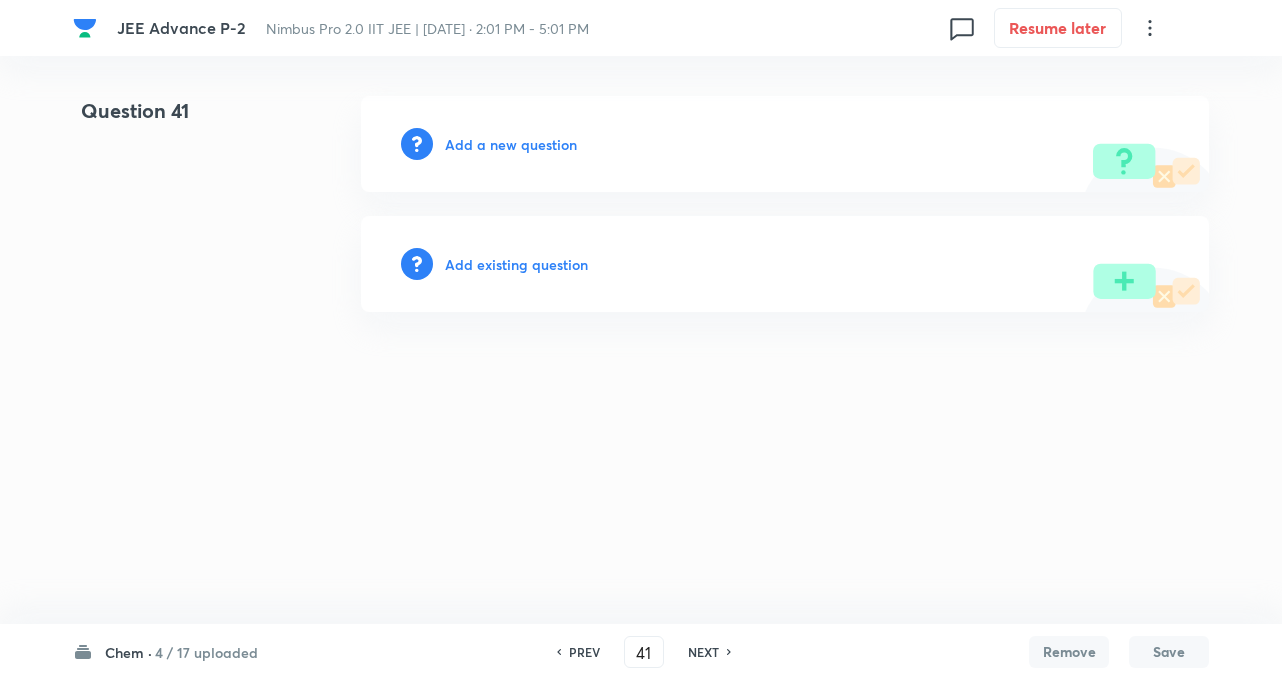 click on "NEXT" at bounding box center [703, 652] 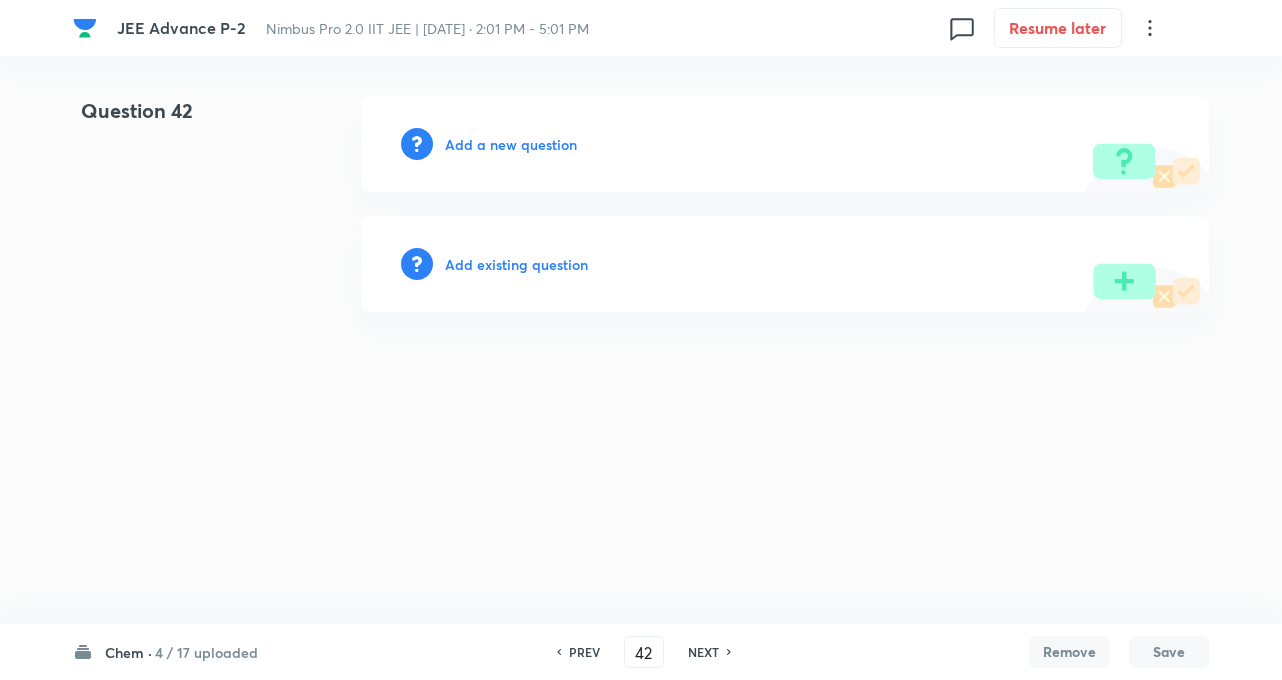 click on "NEXT" at bounding box center (703, 652) 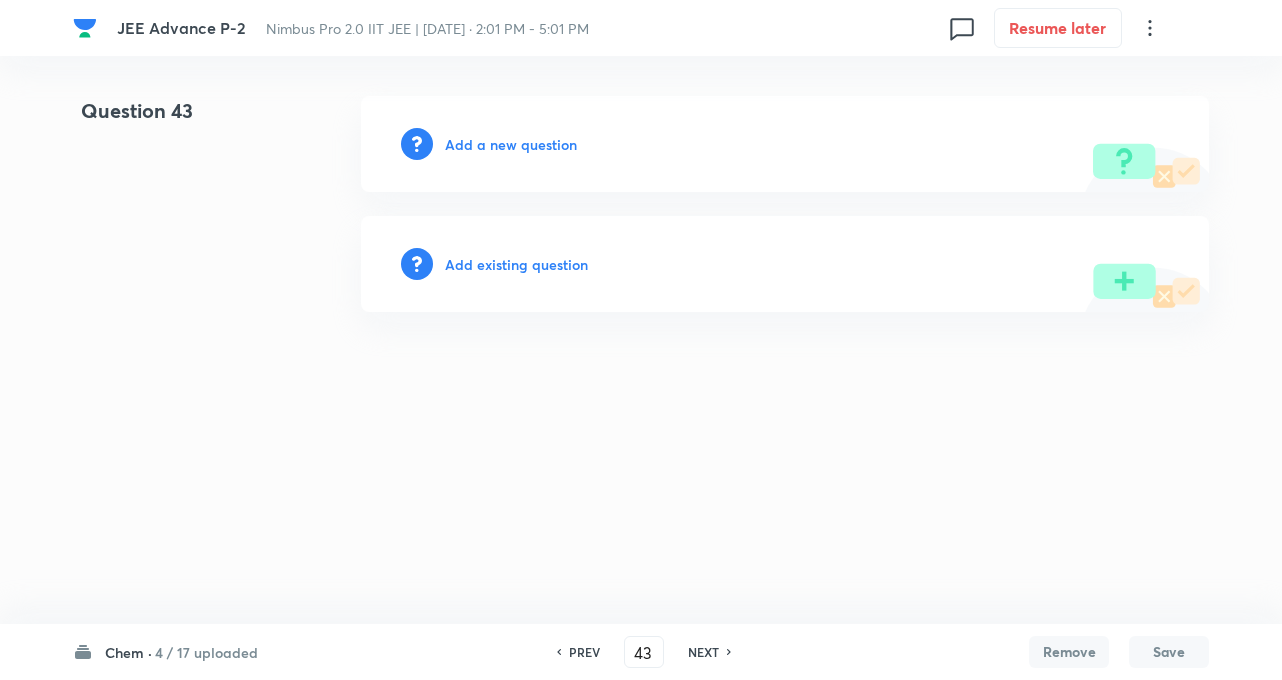 click on "PREV" at bounding box center (584, 652) 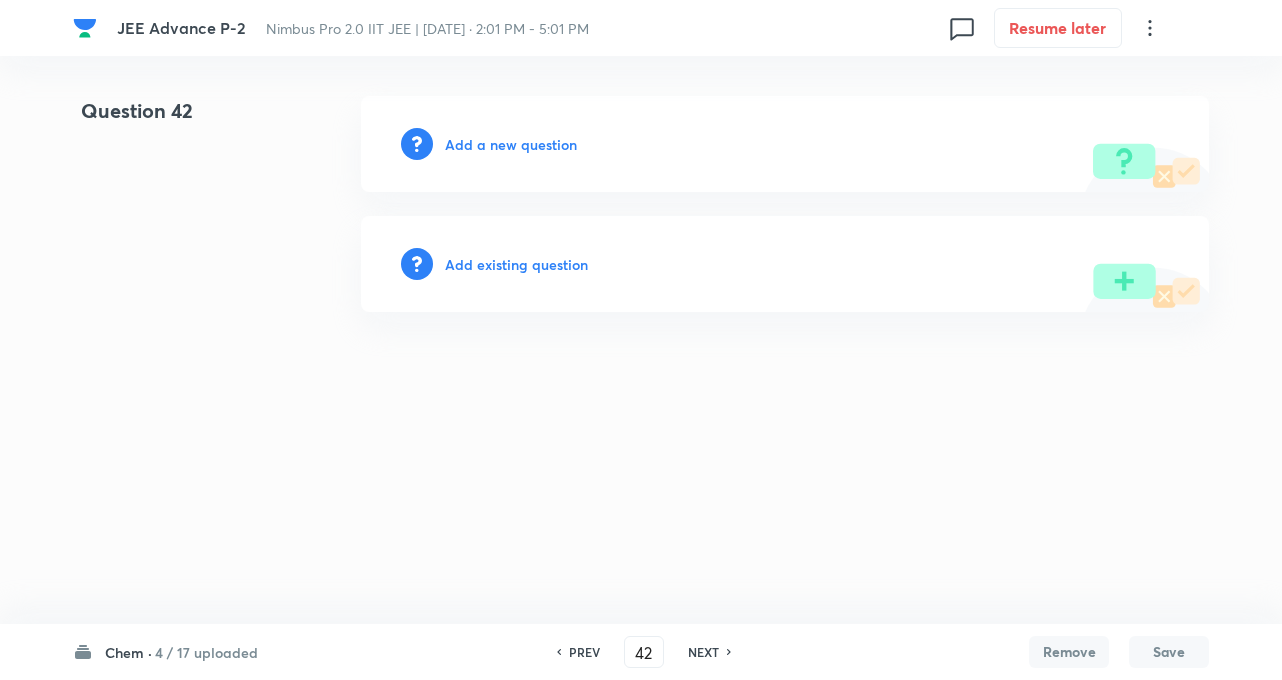 click on "PREV" at bounding box center [584, 652] 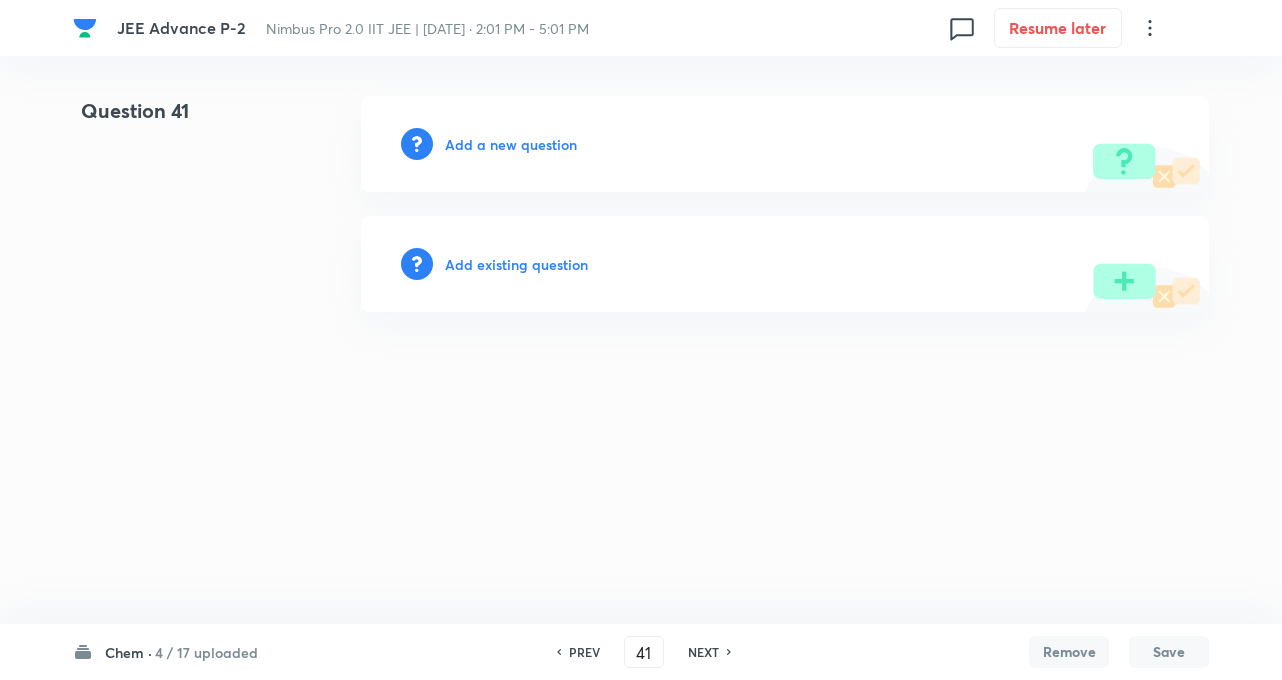 click on "PREV" at bounding box center (584, 652) 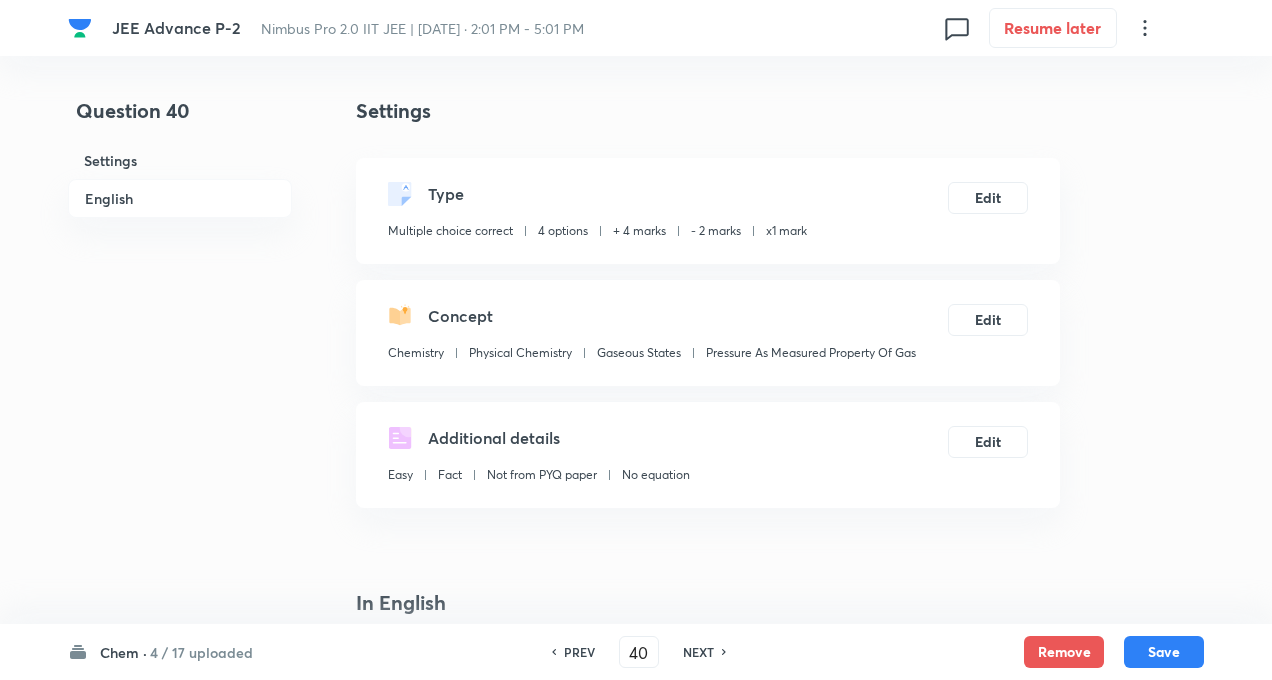 checkbox on "true" 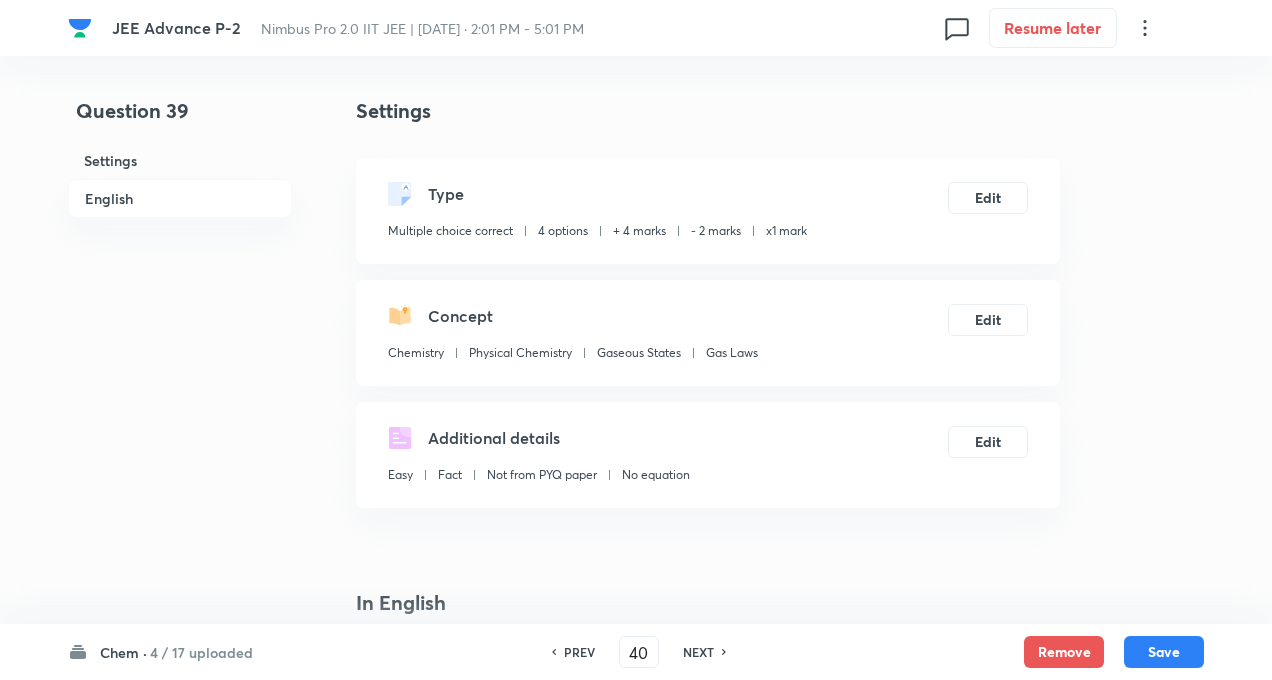 type on "39" 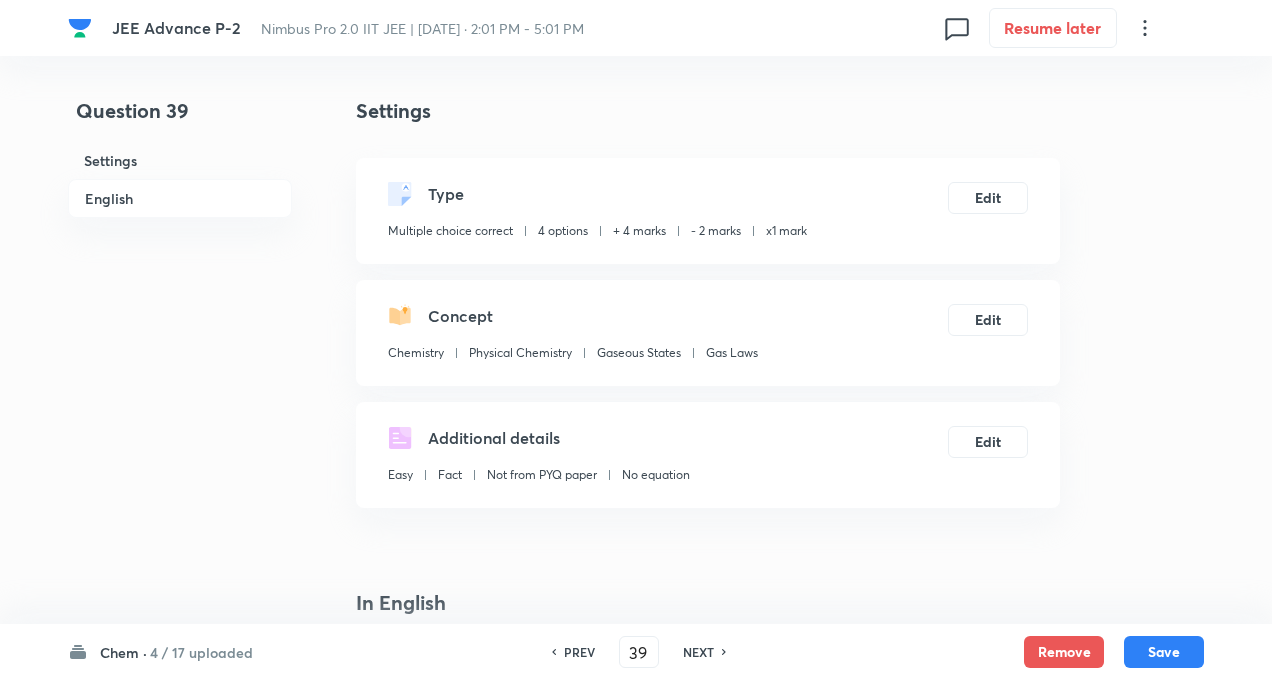 checkbox on "false" 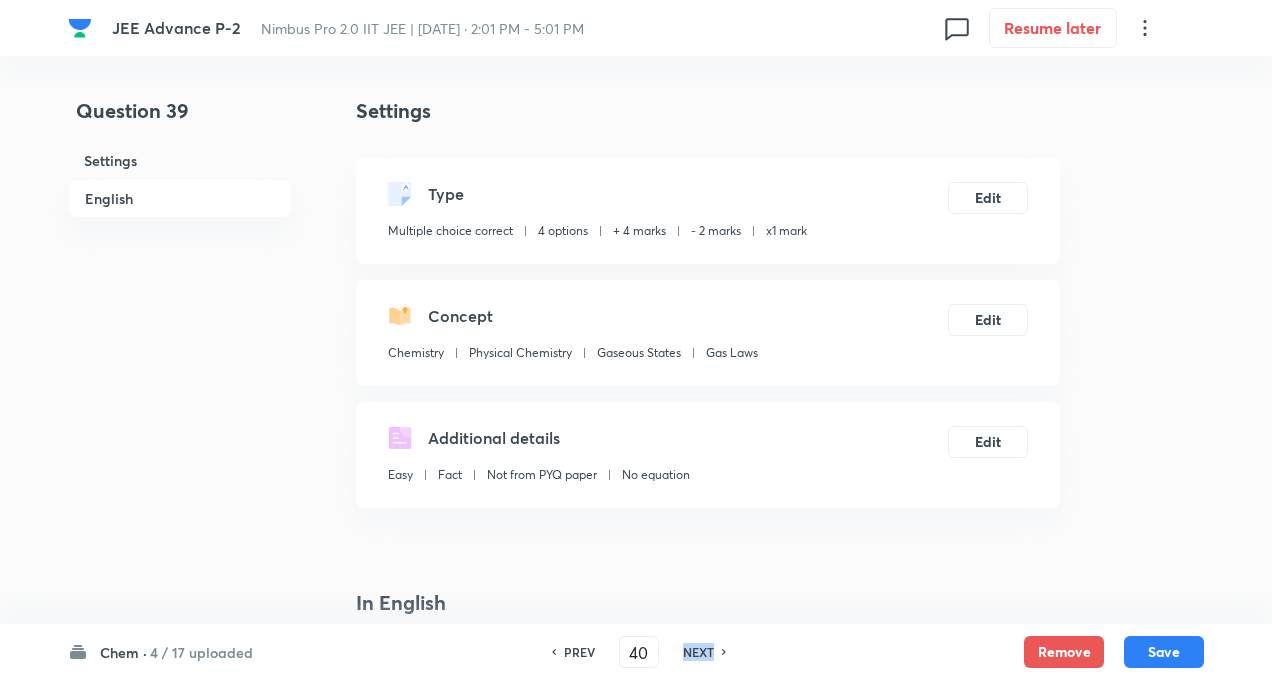 click on "NEXT" at bounding box center [698, 652] 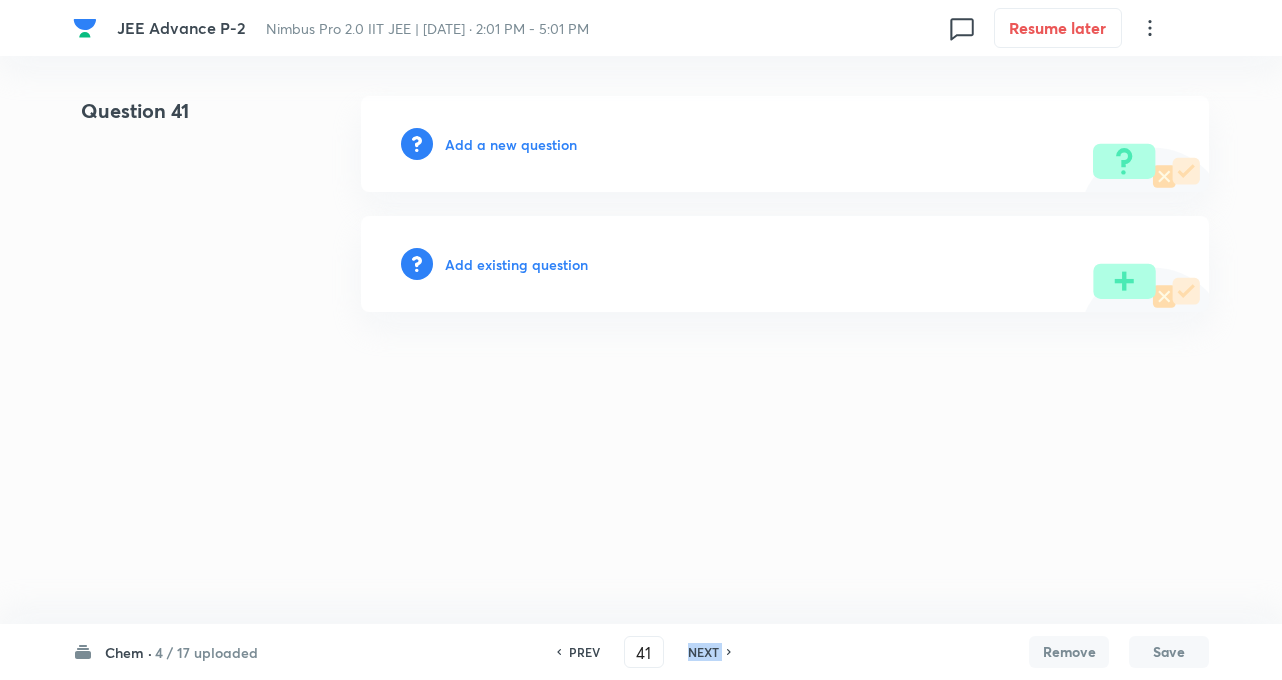 click on "NEXT" at bounding box center (703, 652) 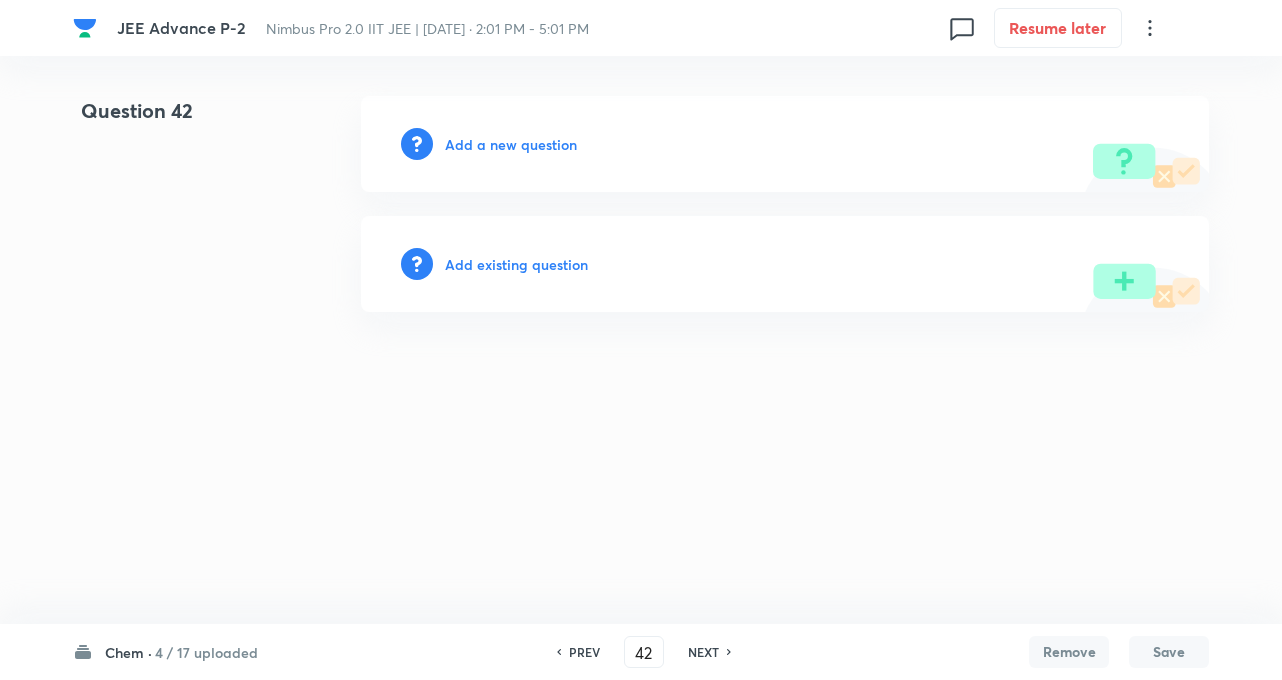 click on "Add a new question" at bounding box center (511, 144) 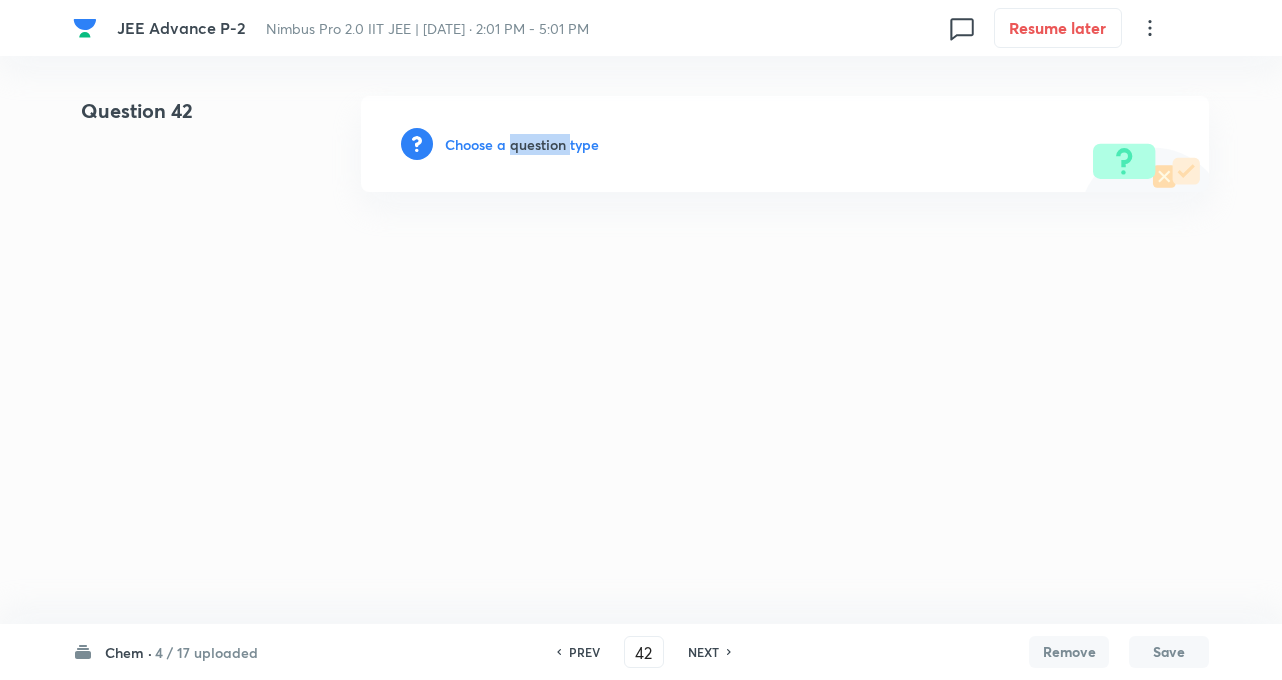 click on "Choose a question type" at bounding box center (522, 144) 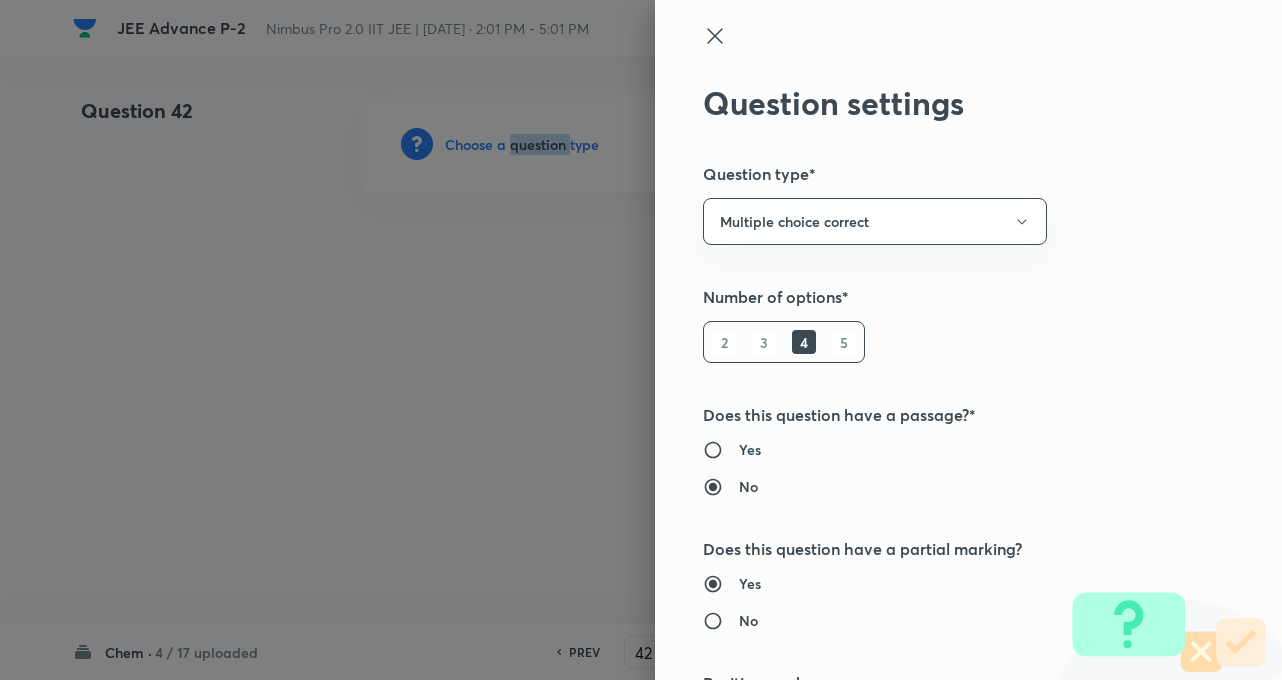 type 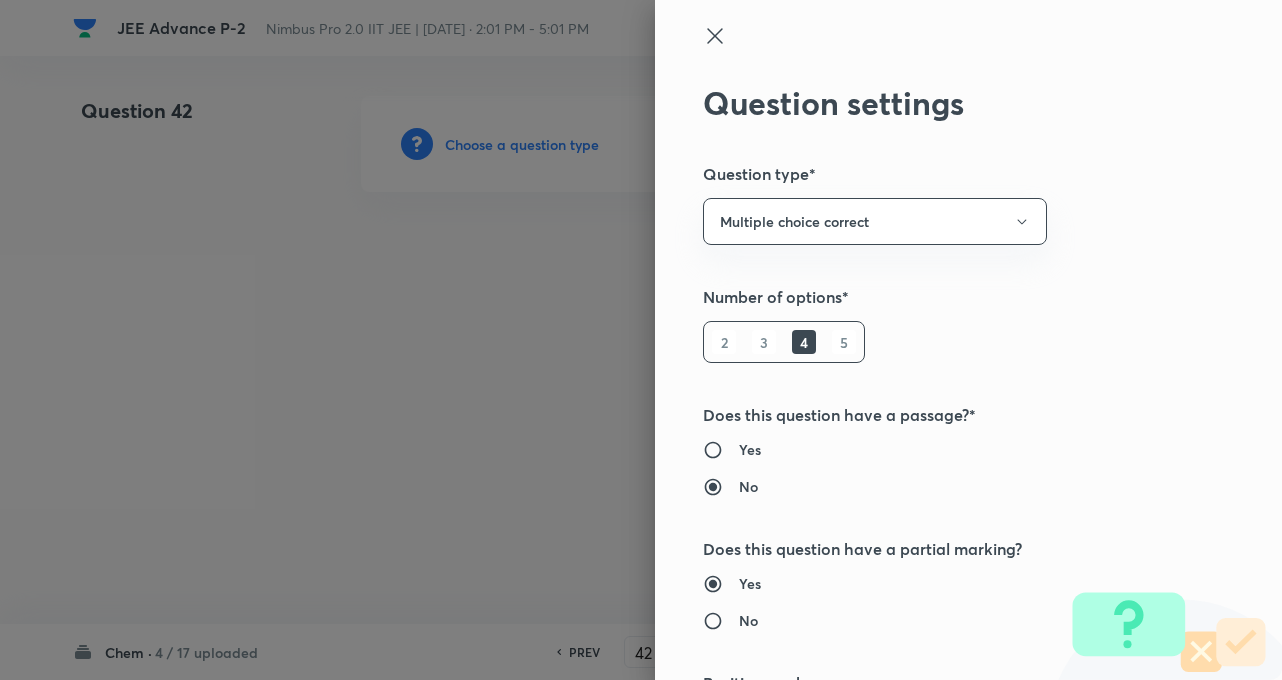 click on "Question settings Question type* Multiple choice correct Number of options* 2 3 4 5 Does this question have a passage?* Yes No Does this question have a partial marking? Yes No Positive mark 4 ​ Partial marking multiplier for each correct answer* 1 ​ Negative Marks (Don’t add negative sign) 2 ​ Syllabus Topic group* ​ Topic* ​ Concept* ​ Sub-concept* ​ Concept-field ​ Additional details Question Difficulty Very easy Easy Moderate Hard Very hard Question is based on Fact Numerical Concept Previous year question Yes No Does this question have equation? Yes No Verification status Is the question verified? *Select 'yes' only if a question is verified Yes No Save" at bounding box center [968, 340] 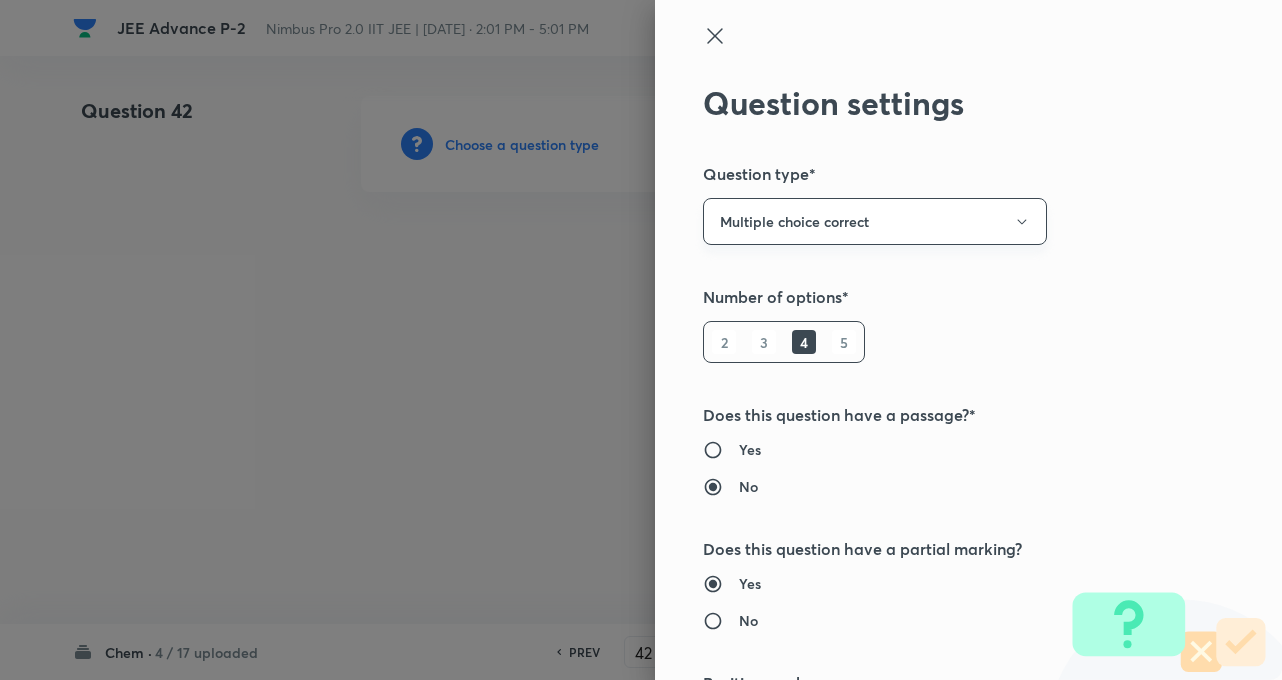 click on "Multiple choice correct" at bounding box center (875, 221) 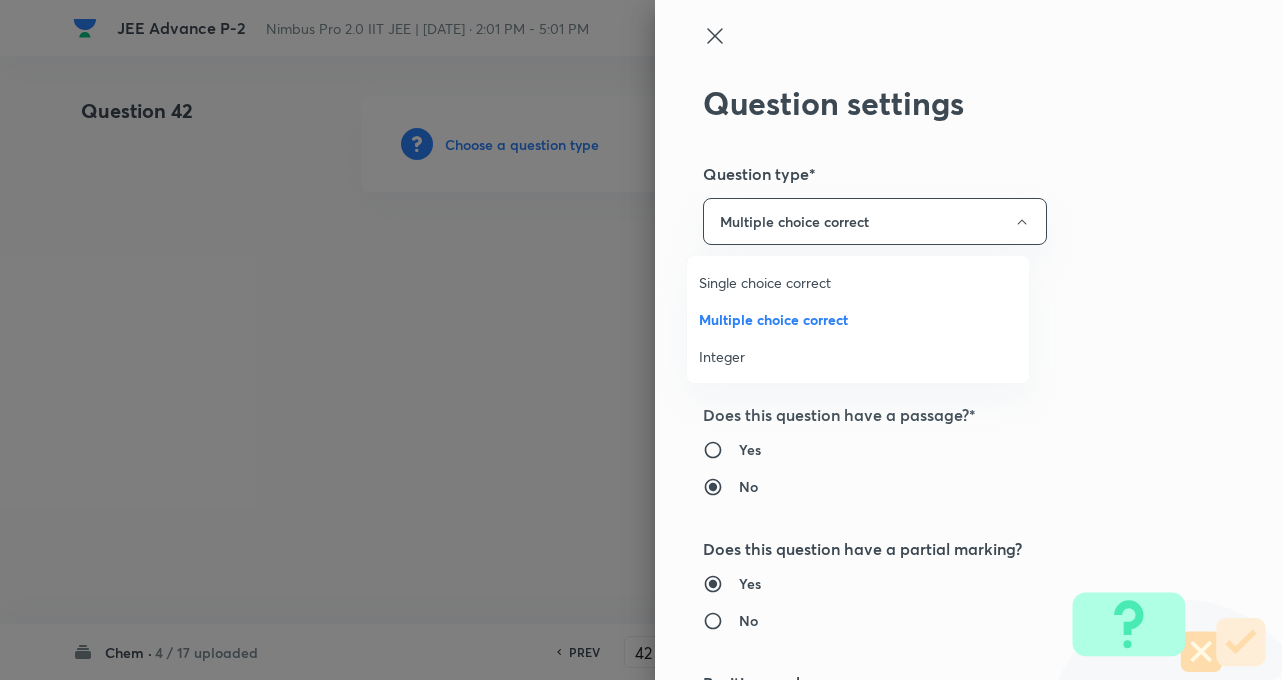 click on "Integer" at bounding box center [858, 356] 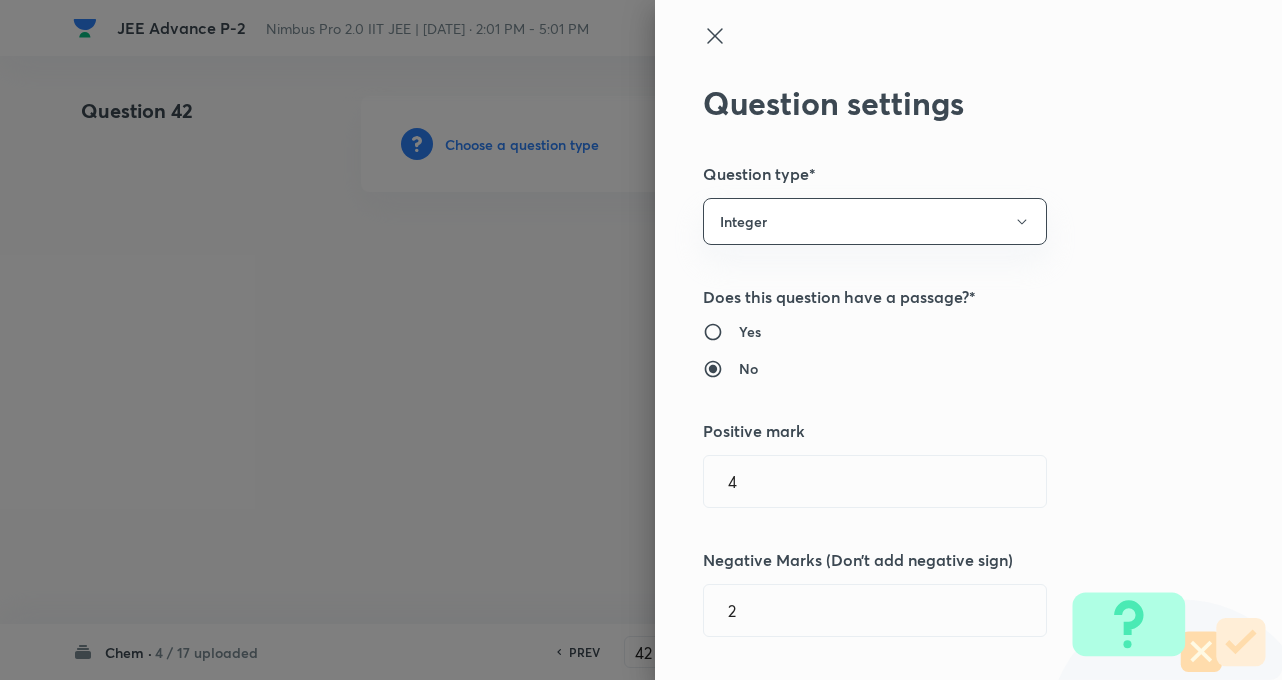 click on "Question settings Question type* Integer Does this question have a passage?* Yes No Positive mark 4 ​ Negative Marks (Don’t add negative sign) 2 ​ Syllabus Topic group* ​ Topic* ​ Concept* ​ Sub-concept* ​ Concept-field ​ Additional details Question Difficulty Very easy Easy Moderate Hard Very hard Question is based on Fact Numerical Concept Previous year question Yes No Does this question have equation? Yes No Verification status Is the question verified? *Select 'yes' only if a question is verified Yes No Save" at bounding box center (968, 340) 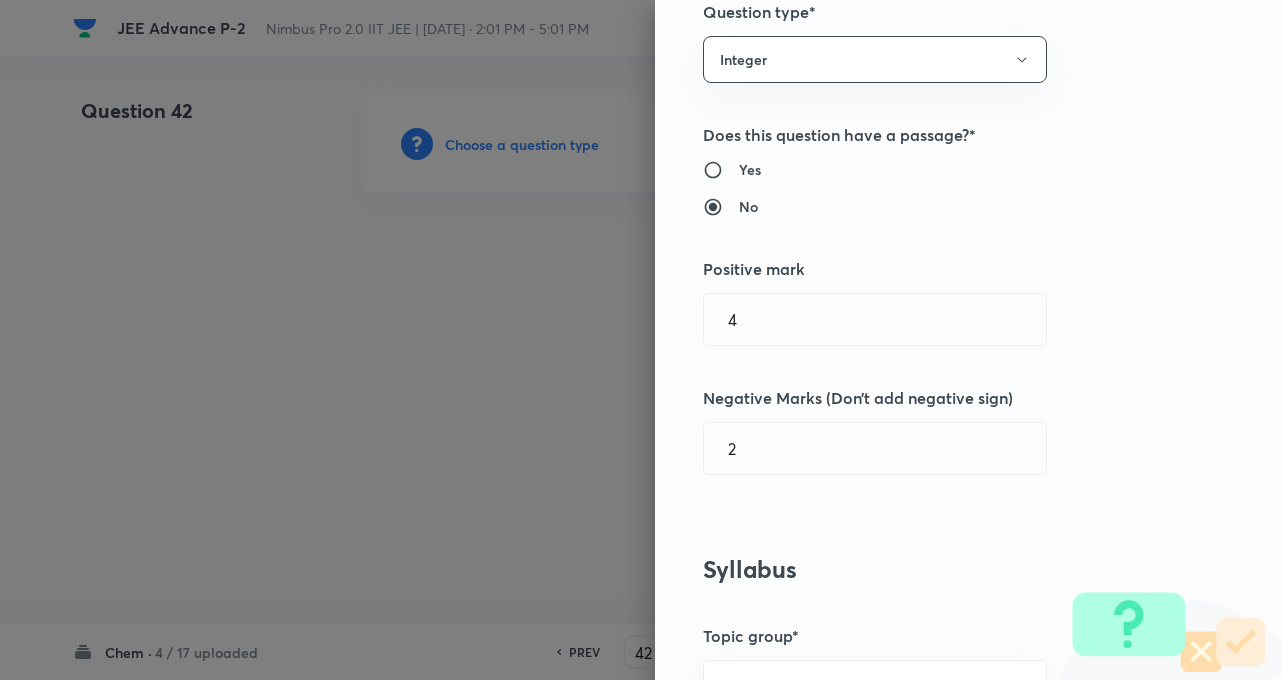 scroll, scrollTop: 200, scrollLeft: 0, axis: vertical 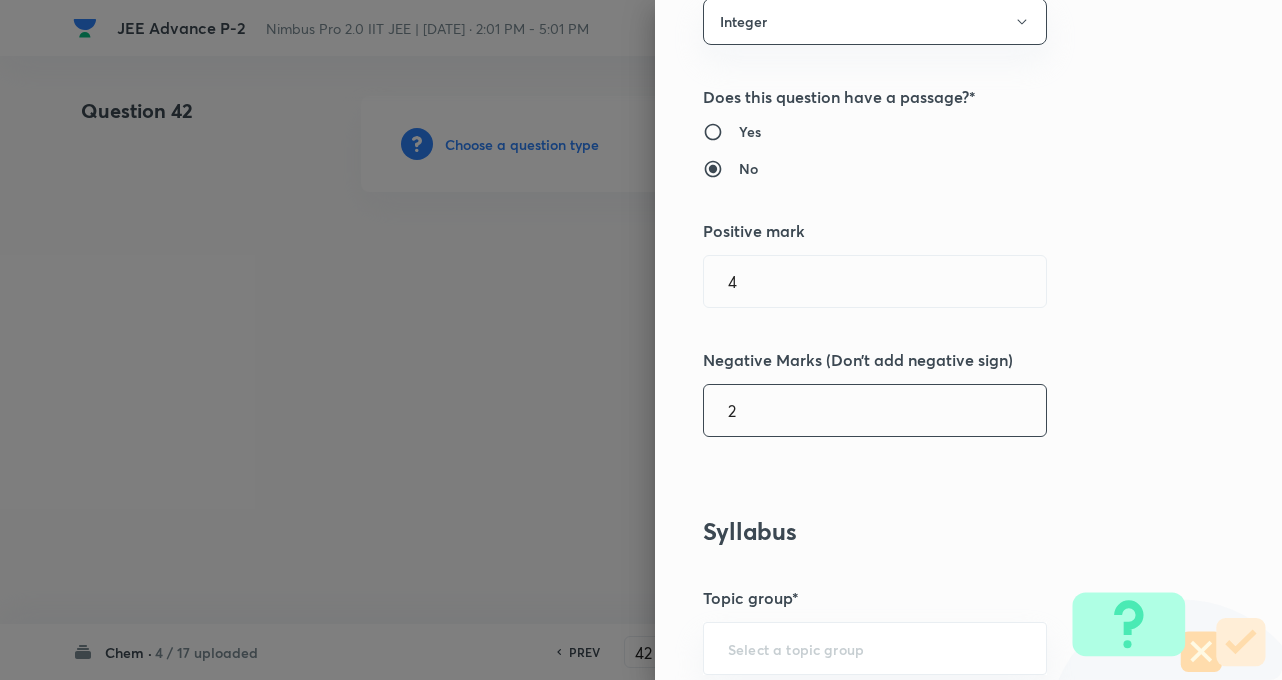 click on "2" at bounding box center [875, 410] 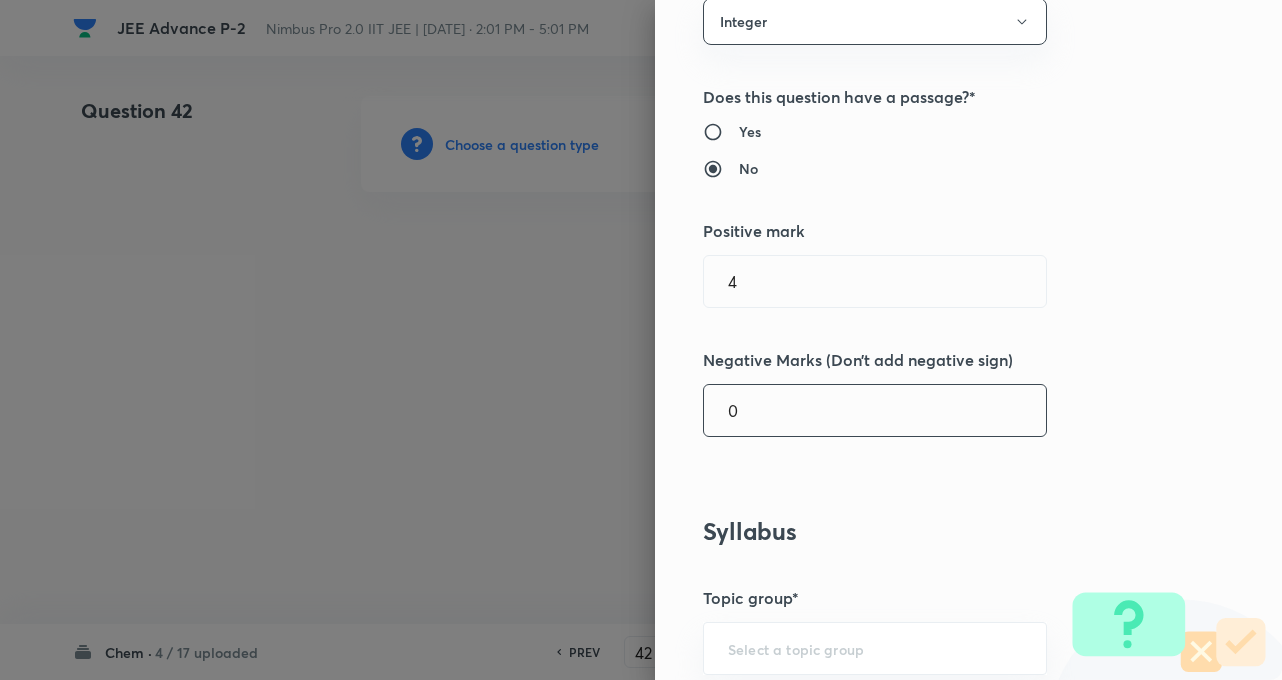 type on "0" 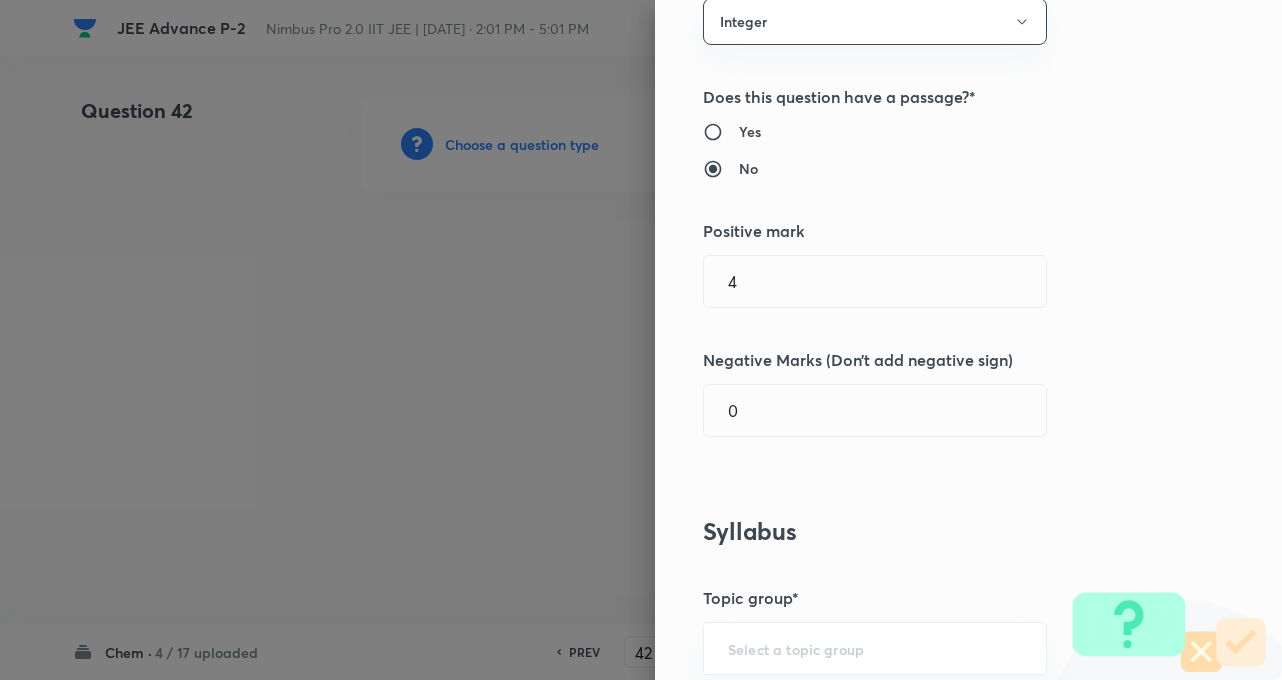 click on "Question settings Question type* Integer Does this question have a passage?* Yes No Positive mark 4 ​ Negative Marks (Don’t add negative sign) 0 ​ Syllabus Topic group* ​ Topic* ​ Concept* ​ Sub-concept* ​ Concept-field ​ Additional details Question Difficulty Very easy Easy Moderate Hard Very hard Question is based on Fact Numerical Concept Previous year question Yes No Does this question have equation? Yes No Verification status Is the question verified? *Select 'yes' only if a question is verified Yes No Save" at bounding box center [968, 340] 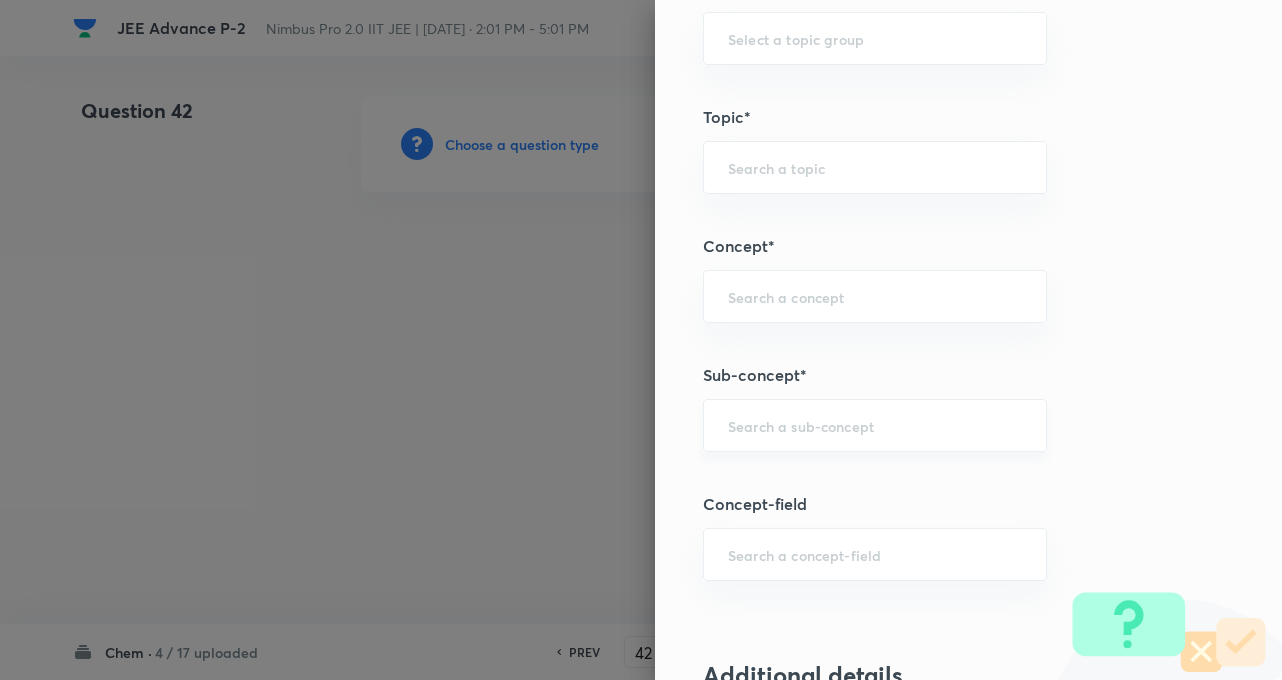 scroll, scrollTop: 840, scrollLeft: 0, axis: vertical 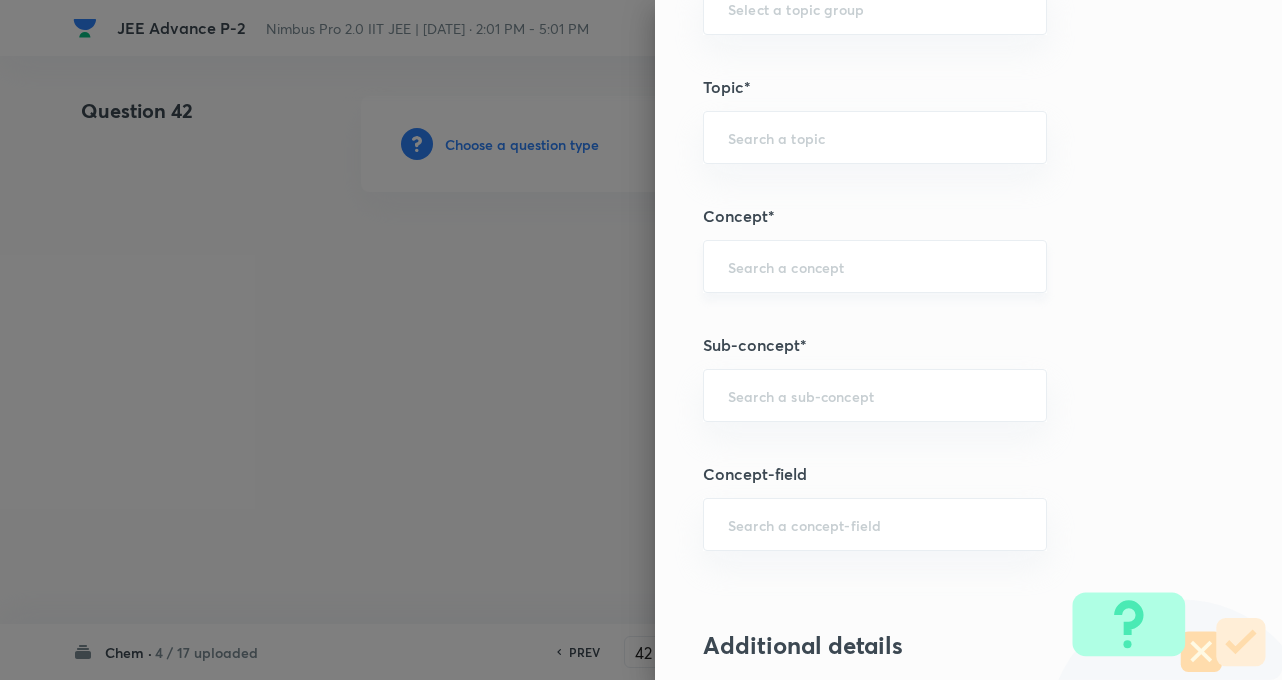 click on "​" at bounding box center (875, 266) 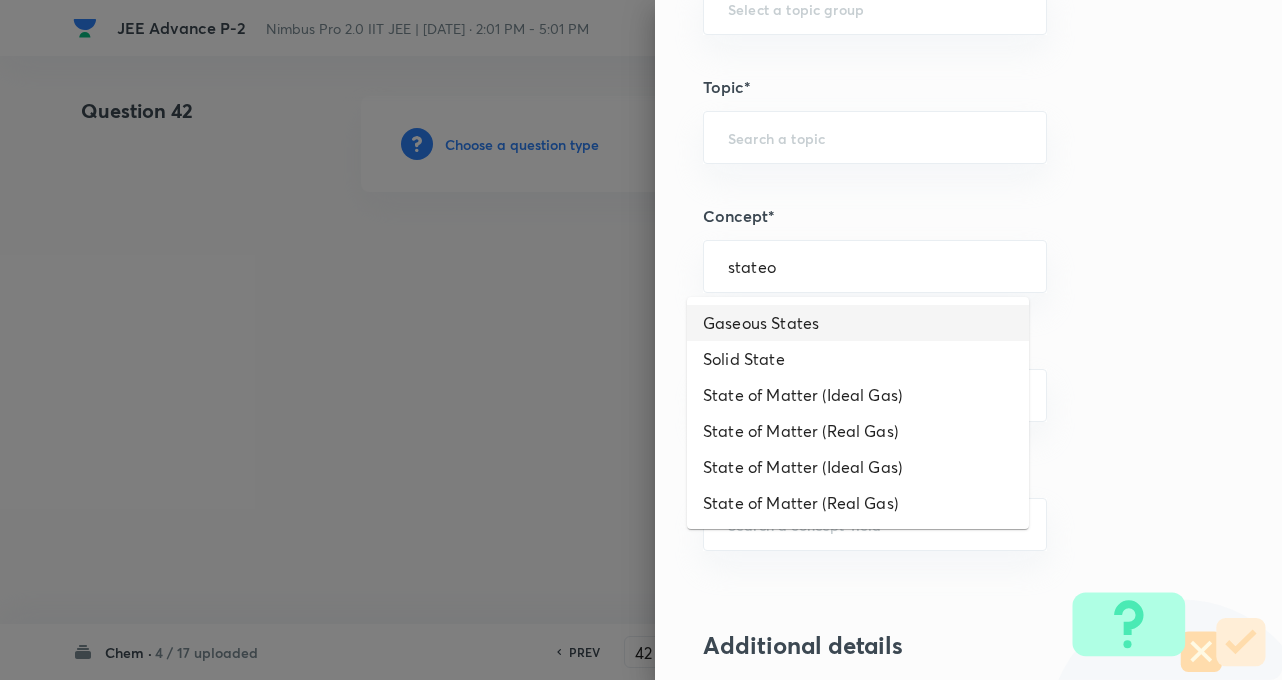 click on "Gaseous States" at bounding box center (858, 323) 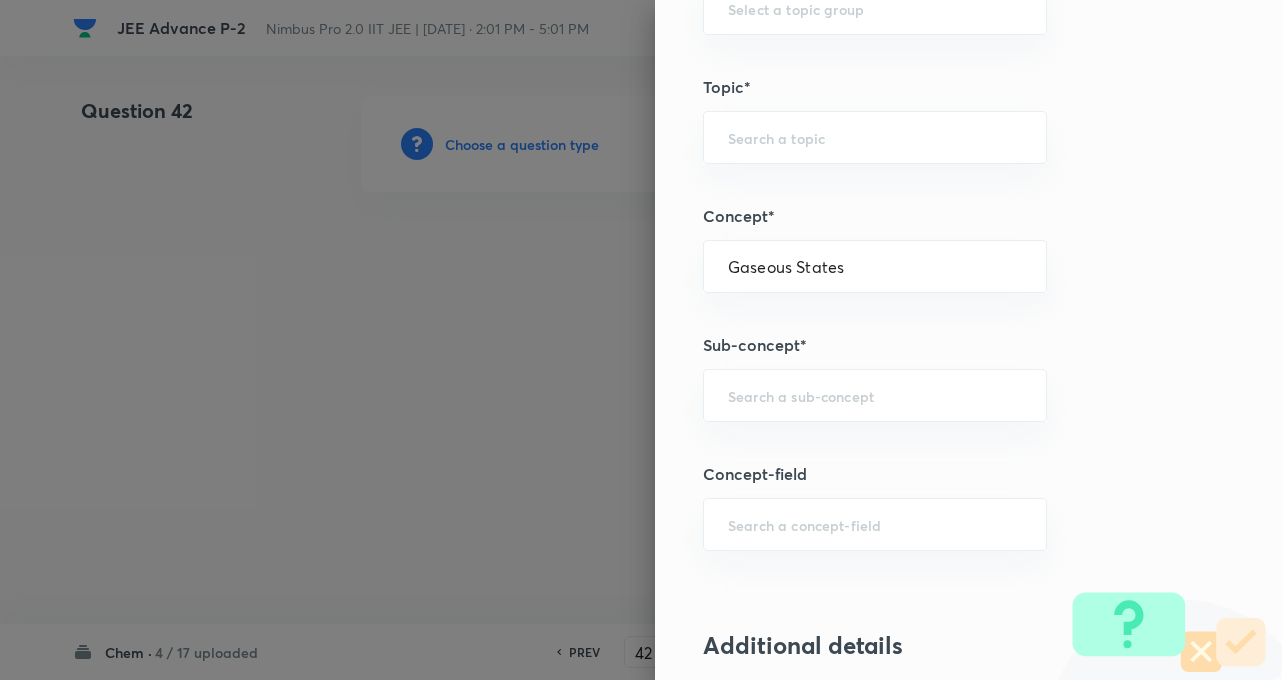 type on "Chemistry" 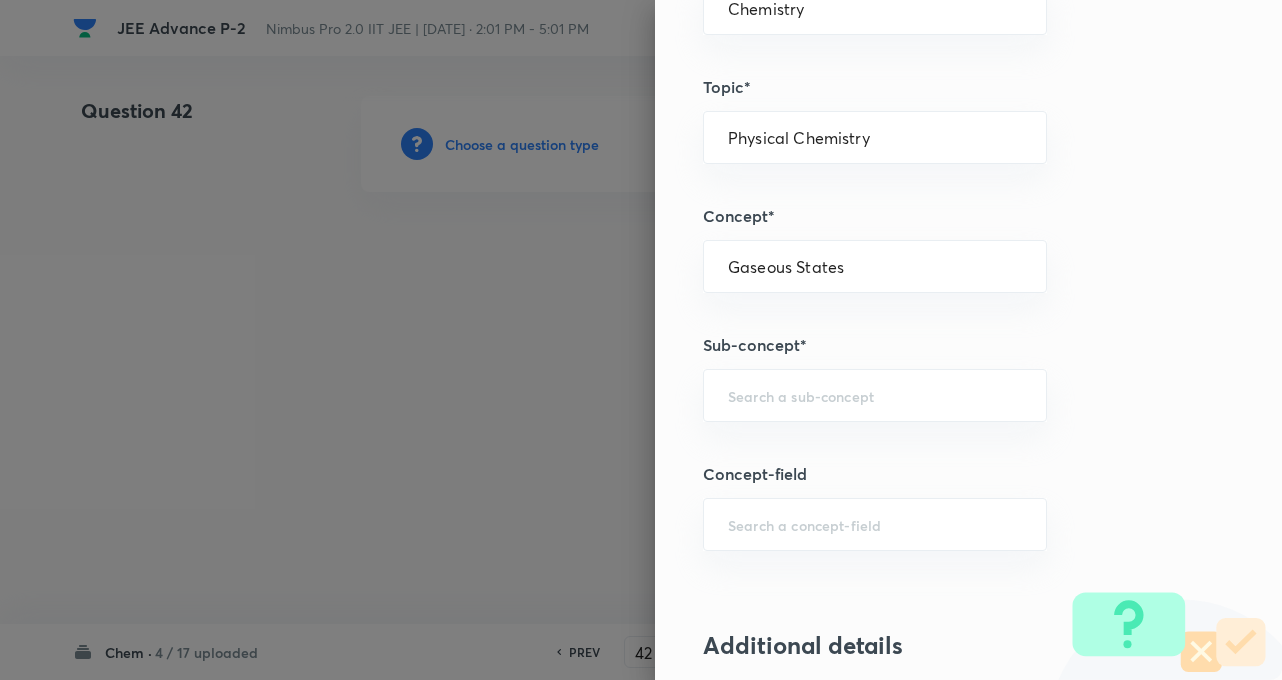 click on "Question settings Question type* Integer Does this question have a passage?* Yes No Positive mark 4 ​ Negative Marks (Don’t add negative sign) 0 ​ Syllabus Topic group* Chemistry ​ Topic* Physical Chemistry ​ Concept* Gaseous States ​ Sub-concept* ​ Concept-field ​ Additional details Question Difficulty Very easy Easy Moderate Hard Very hard Question is based on Fact Numerical Concept Previous year question Yes No Does this question have equation? Yes No Verification status Is the question verified? *Select 'yes' only if a question is verified Yes No Save" at bounding box center (968, 340) 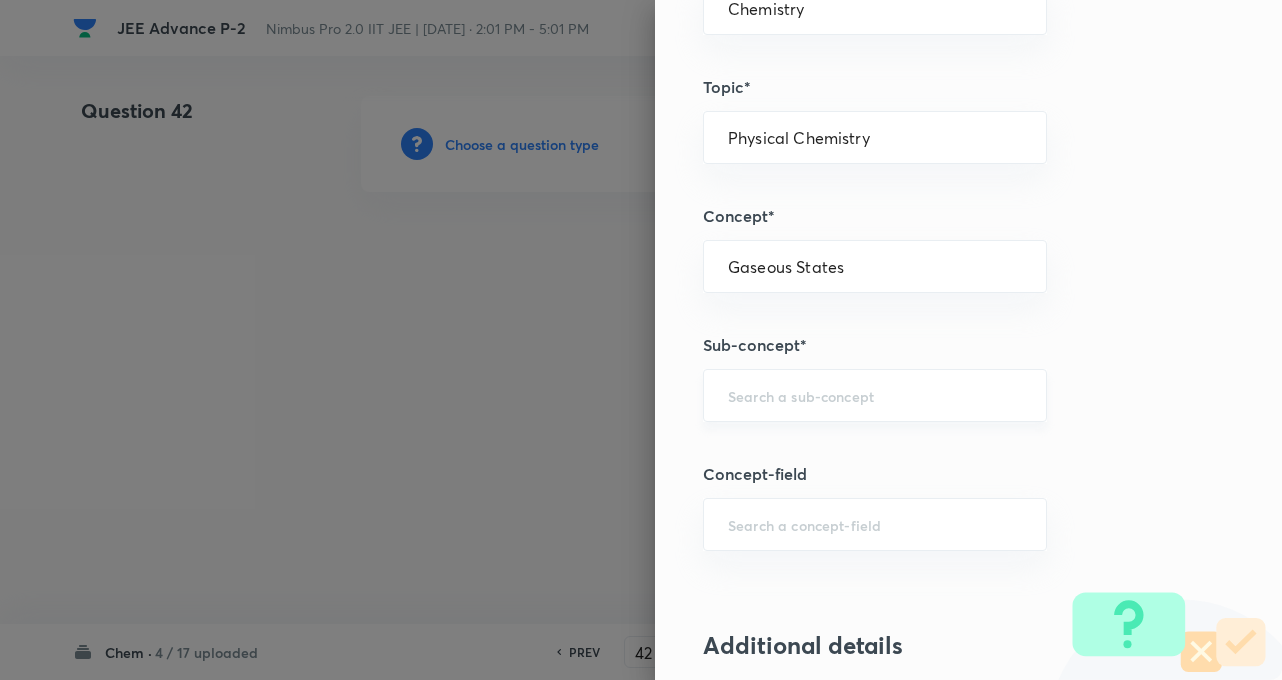 click at bounding box center [875, 395] 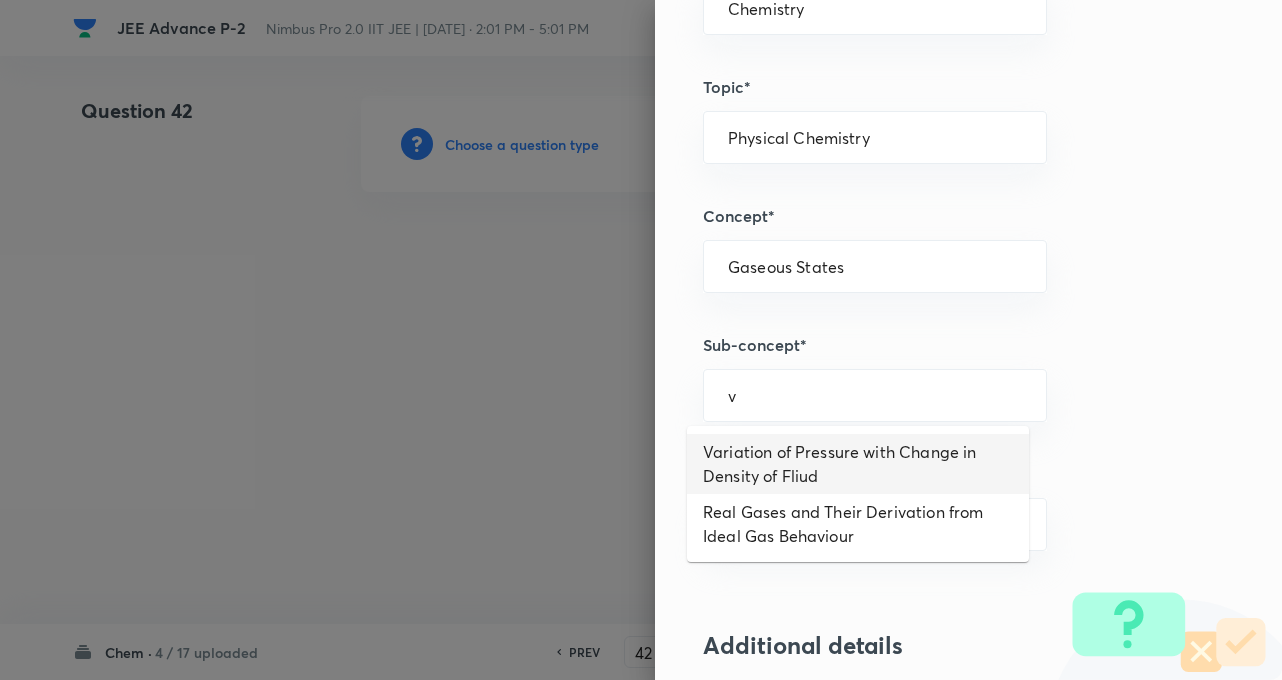 click on "Variation of Pressure with Change in Density of Fliud" at bounding box center [858, 464] 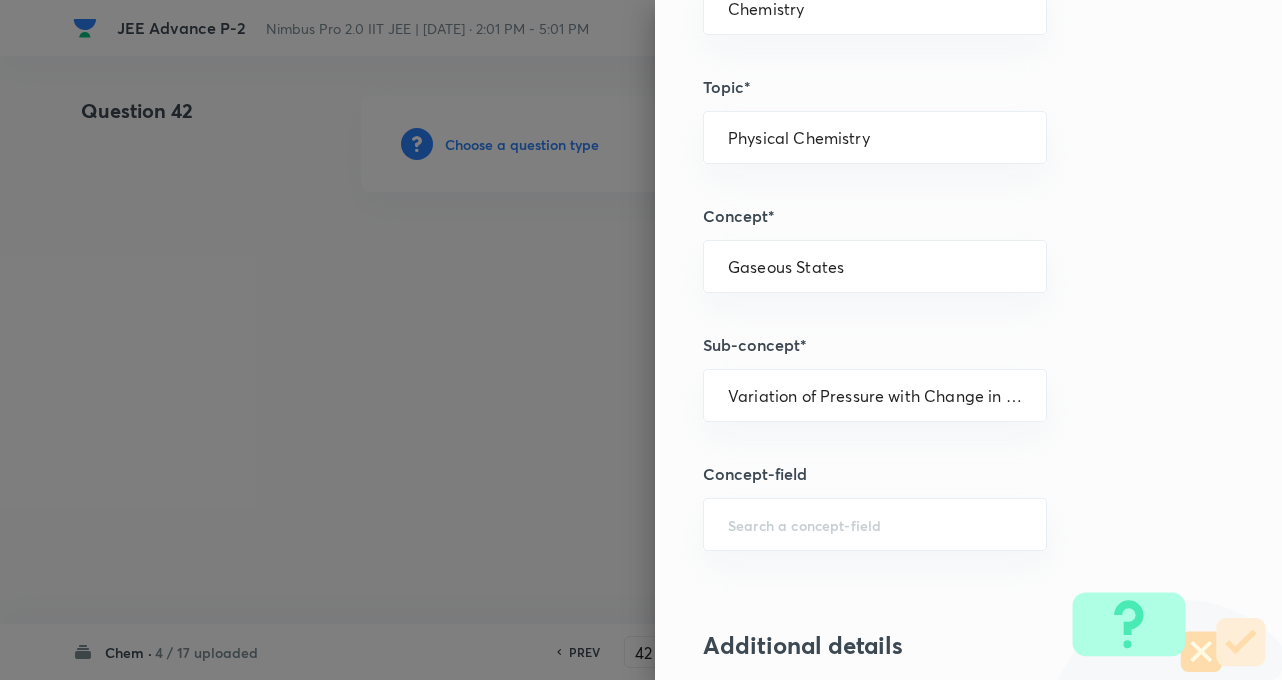 click on "Question settings Question type* Integer Does this question have a passage?* Yes No Positive mark 4 ​ Negative Marks (Don’t add negative sign) 0 ​ Syllabus Topic group* Chemistry ​ Topic* Physical Chemistry ​ Concept* Gaseous States ​ Sub-concept* Variation of Pressure with Change in Density of Fliud ​ Concept-field ​ Additional details Question Difficulty Very easy Easy Moderate Hard Very hard Question is based on Fact Numerical Concept Previous year question Yes No Does this question have equation? Yes No Verification status Is the question verified? *Select 'yes' only if a question is verified Yes No Save" at bounding box center (968, 340) 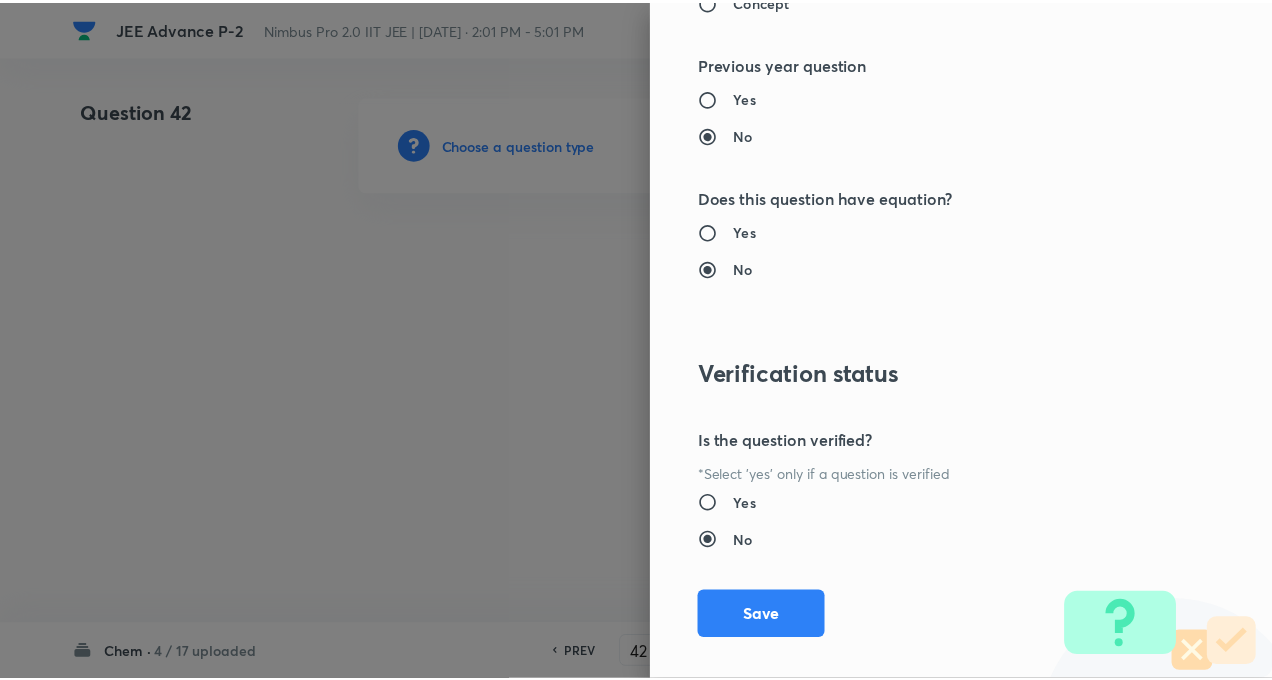 scroll, scrollTop: 1928, scrollLeft: 0, axis: vertical 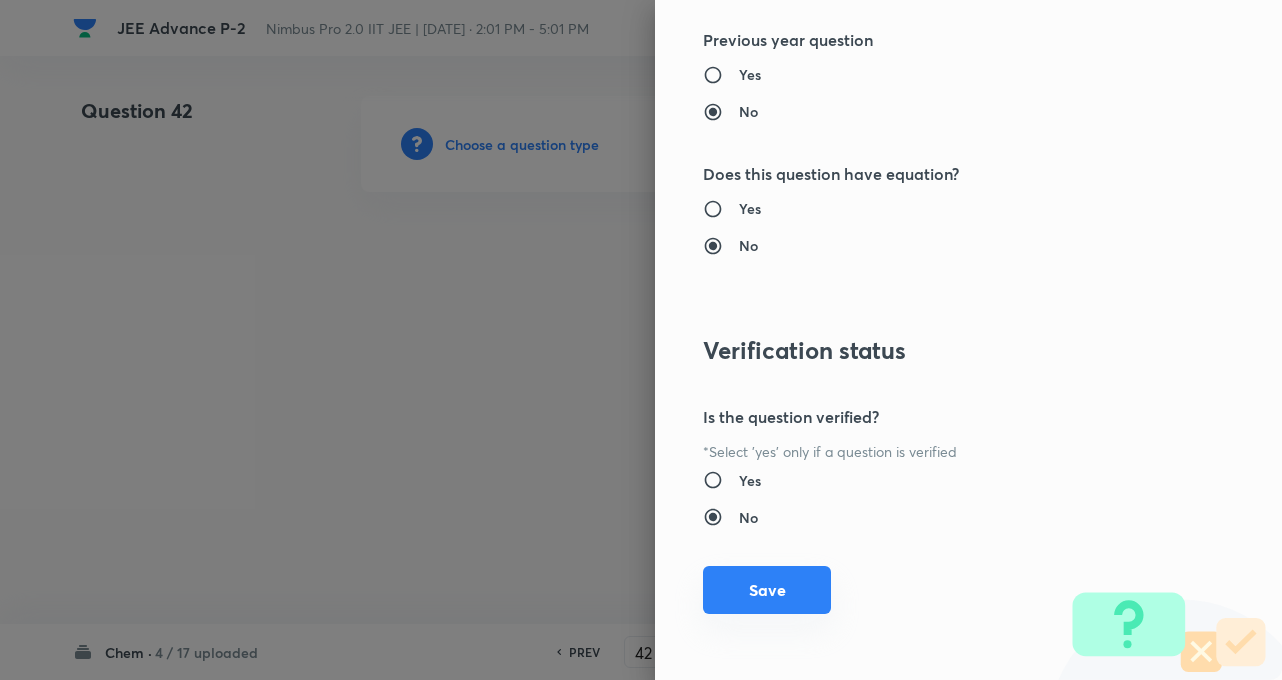 click on "Save" at bounding box center (767, 590) 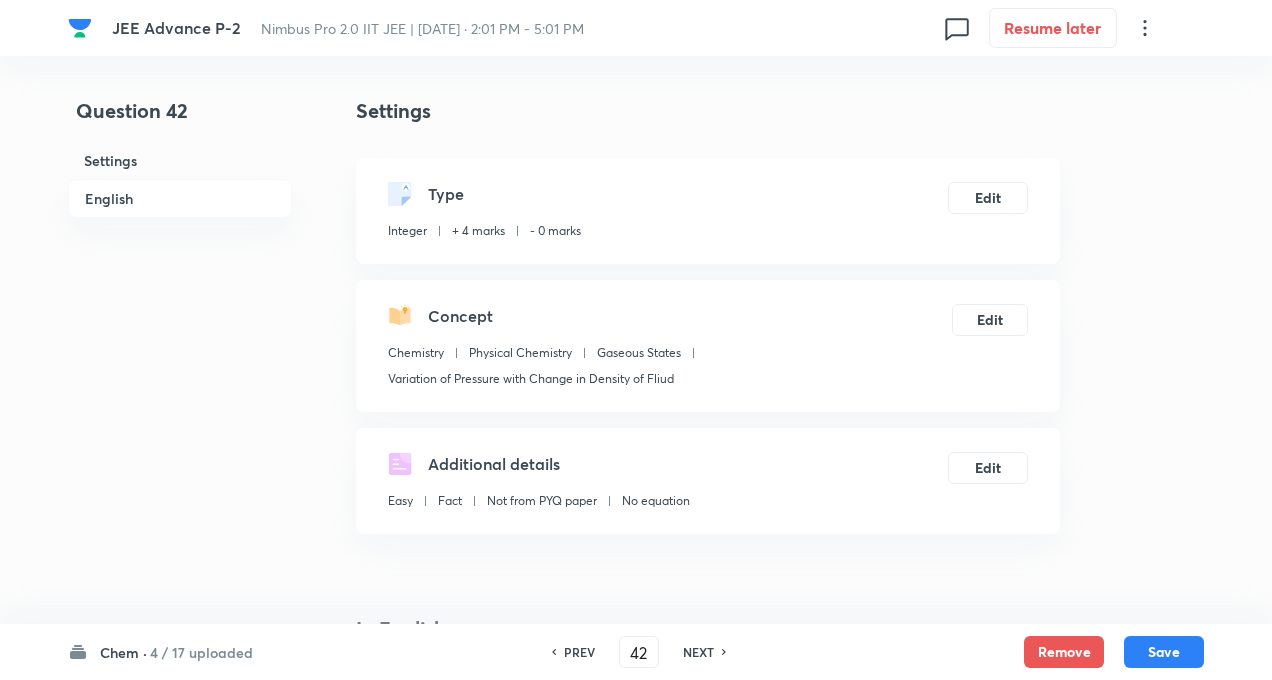 click on "Question 42 Settings English" at bounding box center (180, 843) 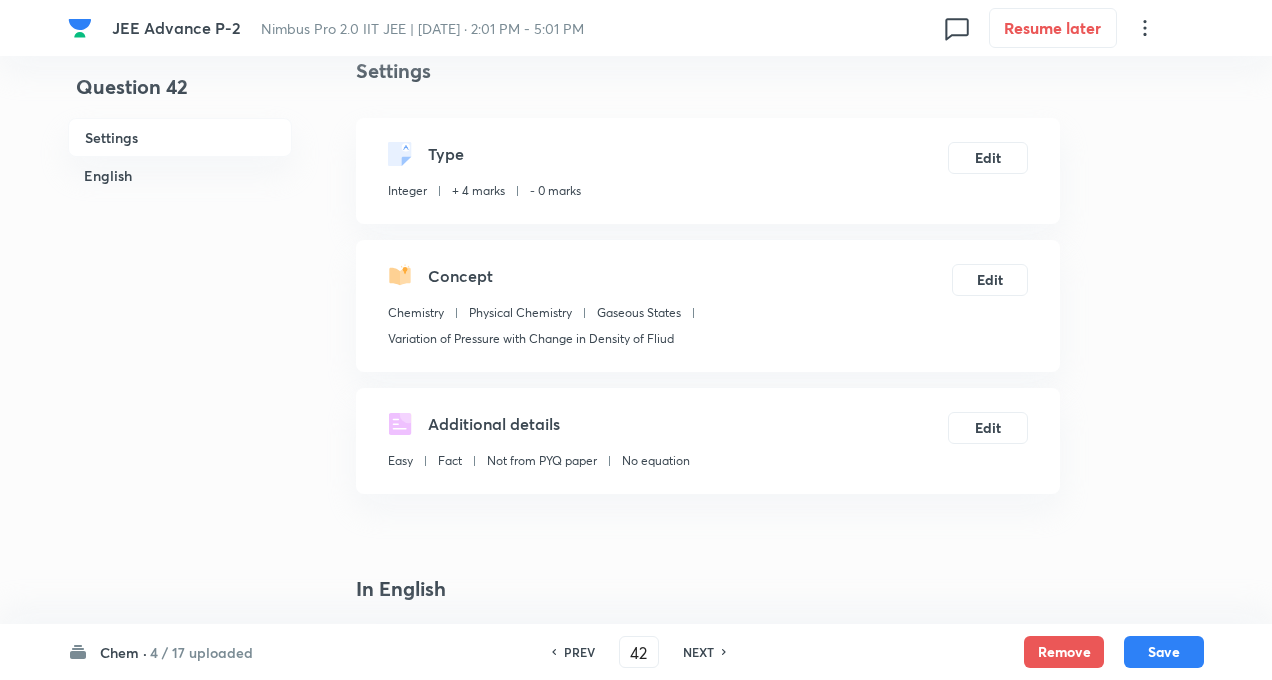scroll, scrollTop: 160, scrollLeft: 0, axis: vertical 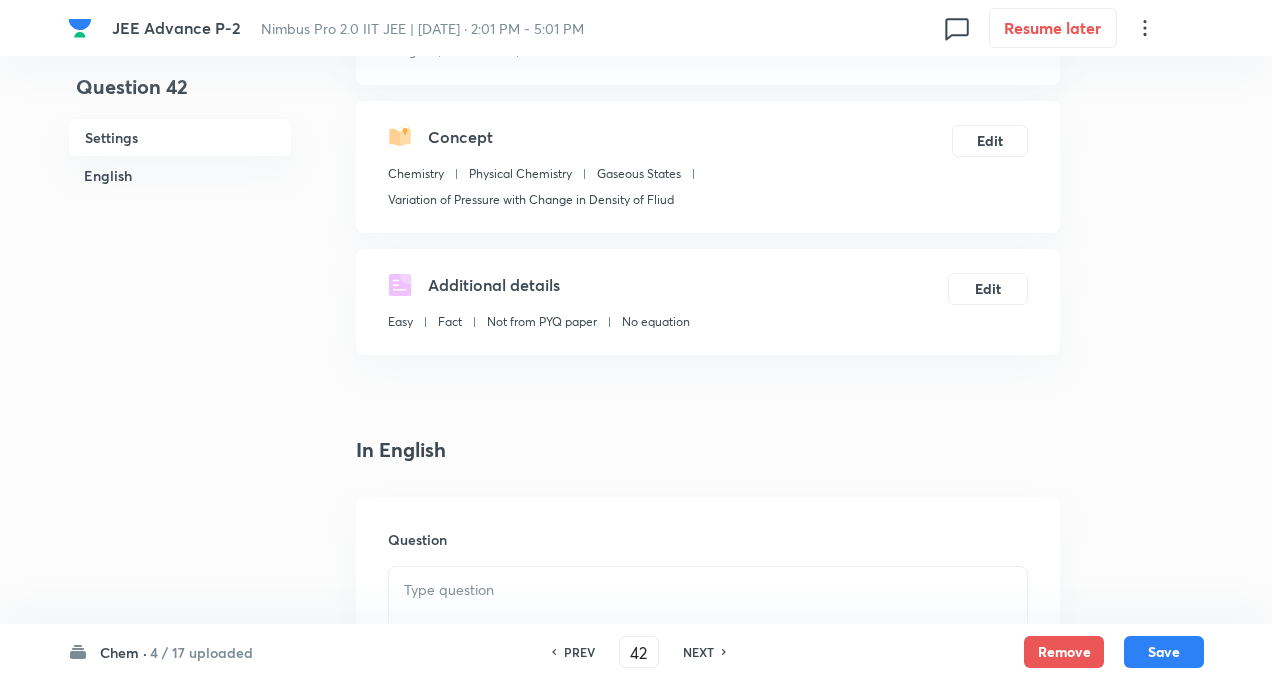 click on "Question 42 Settings English" at bounding box center (180, 664) 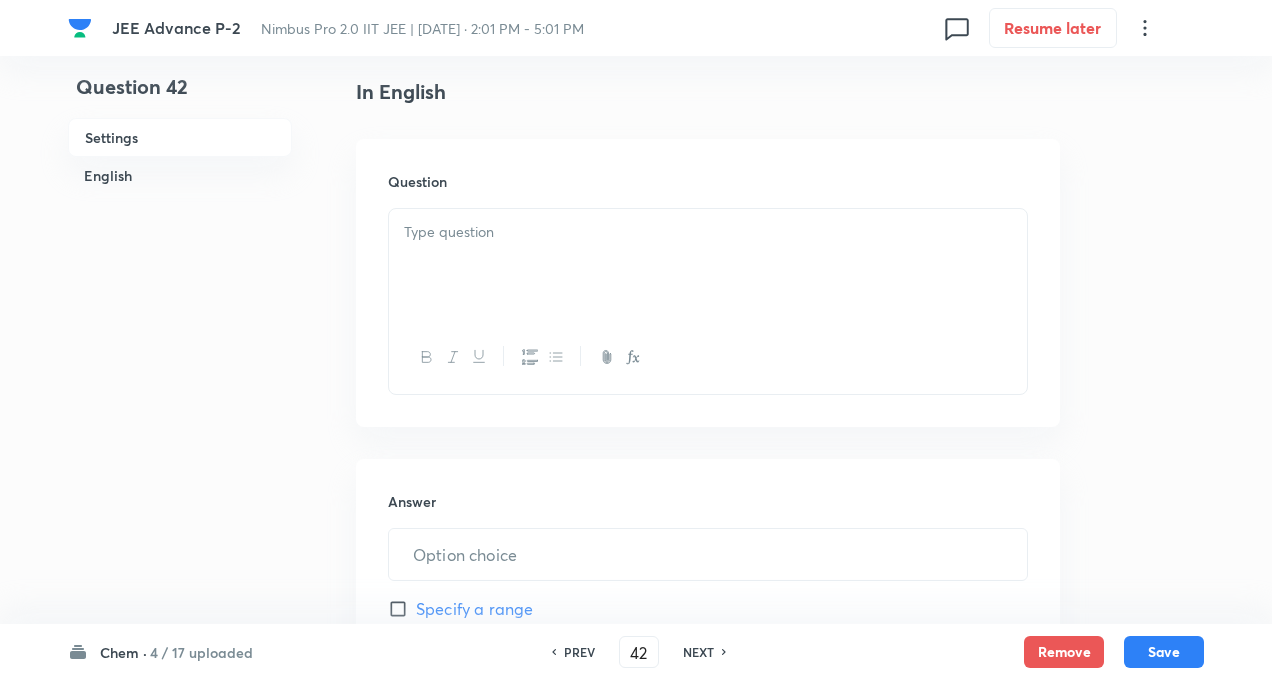 scroll, scrollTop: 560, scrollLeft: 0, axis: vertical 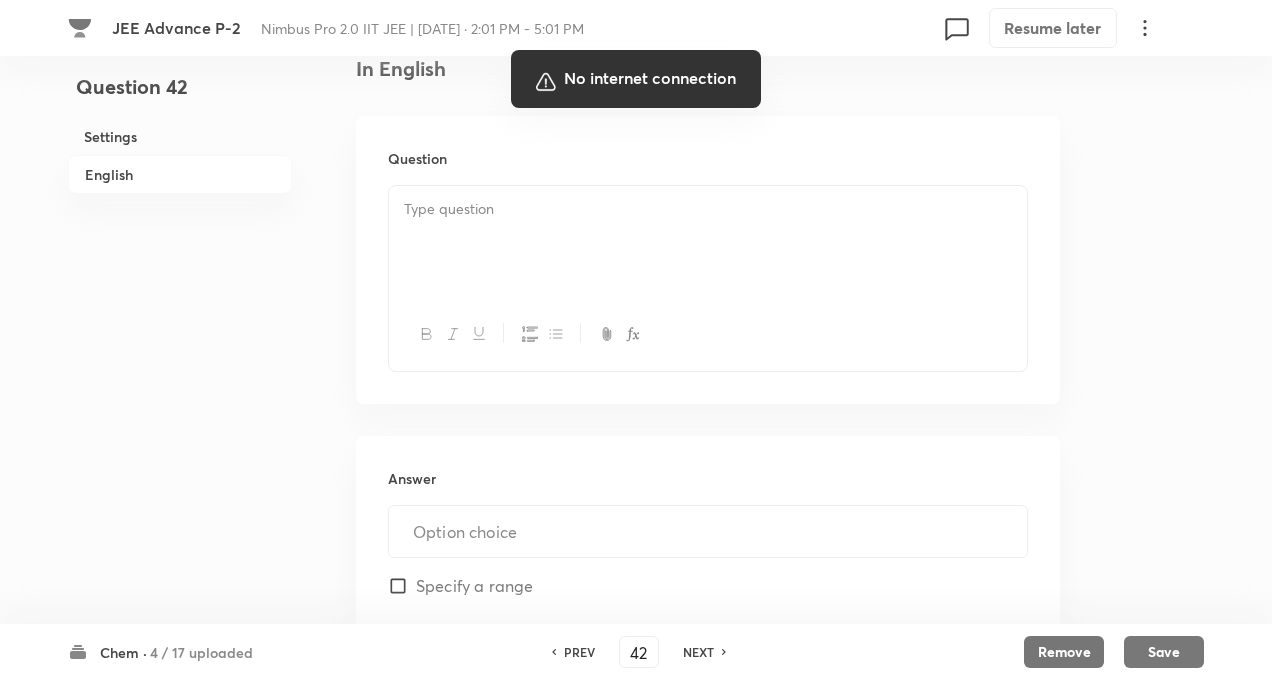 click at bounding box center (636, 340) 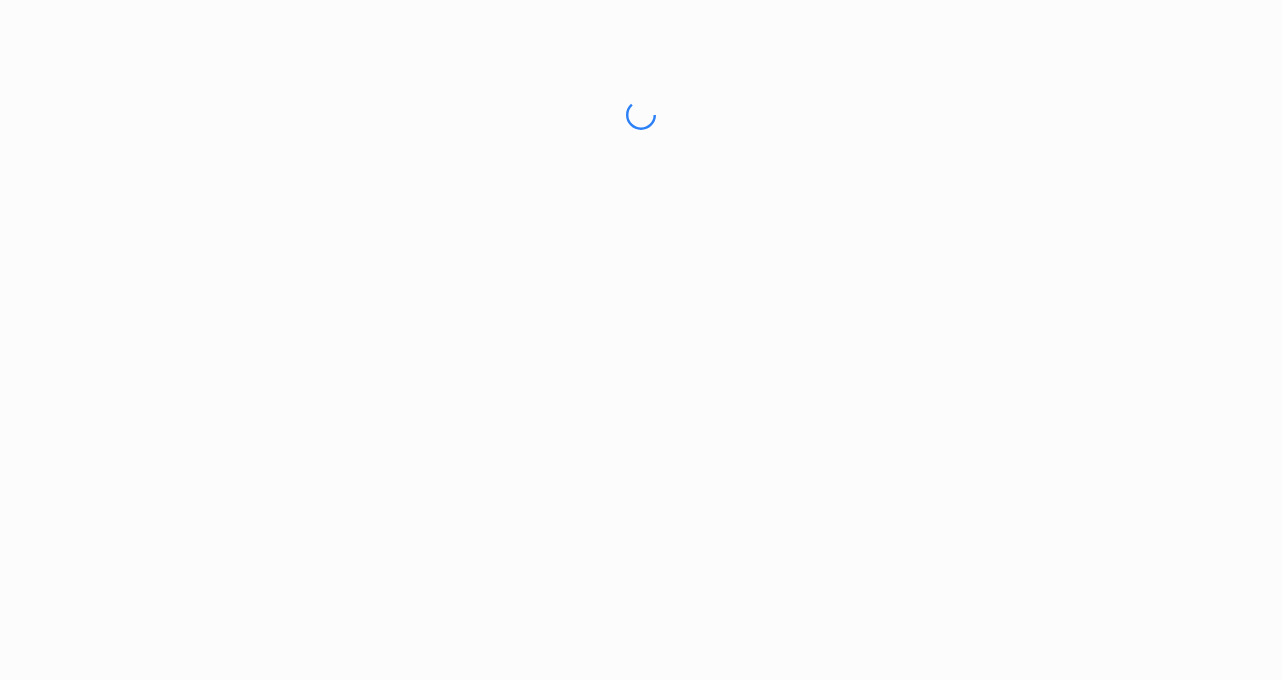 scroll, scrollTop: 0, scrollLeft: 0, axis: both 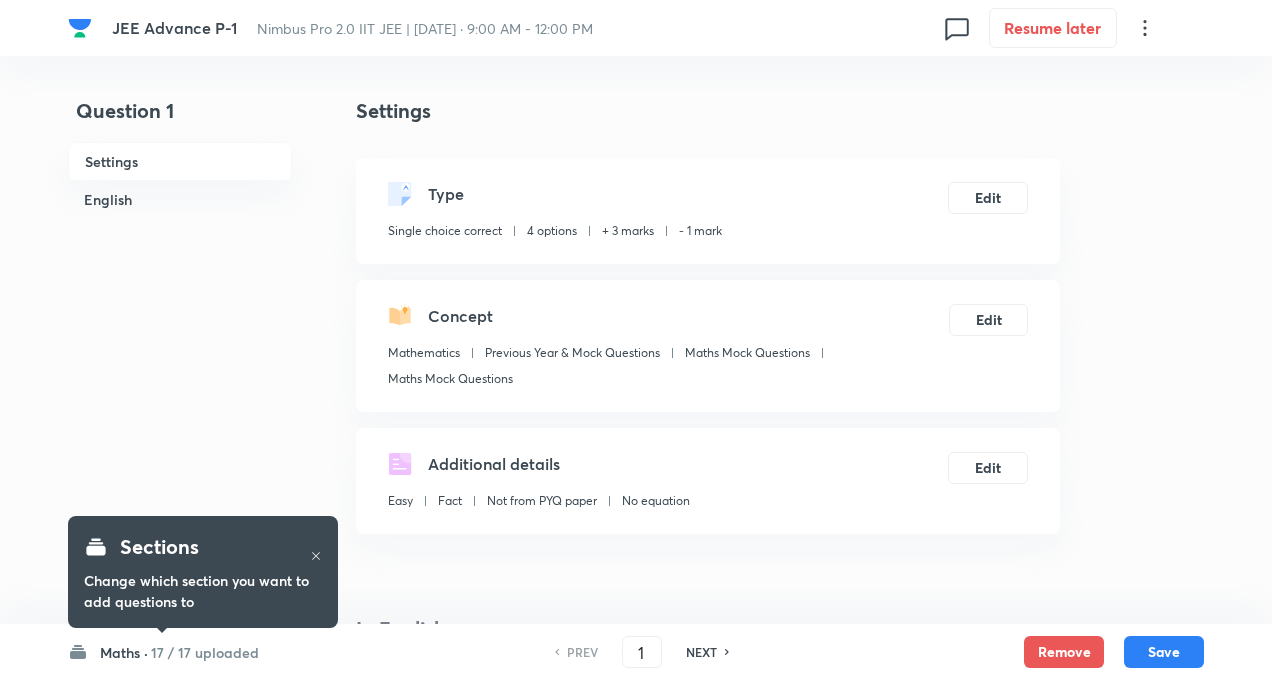 checkbox on "true" 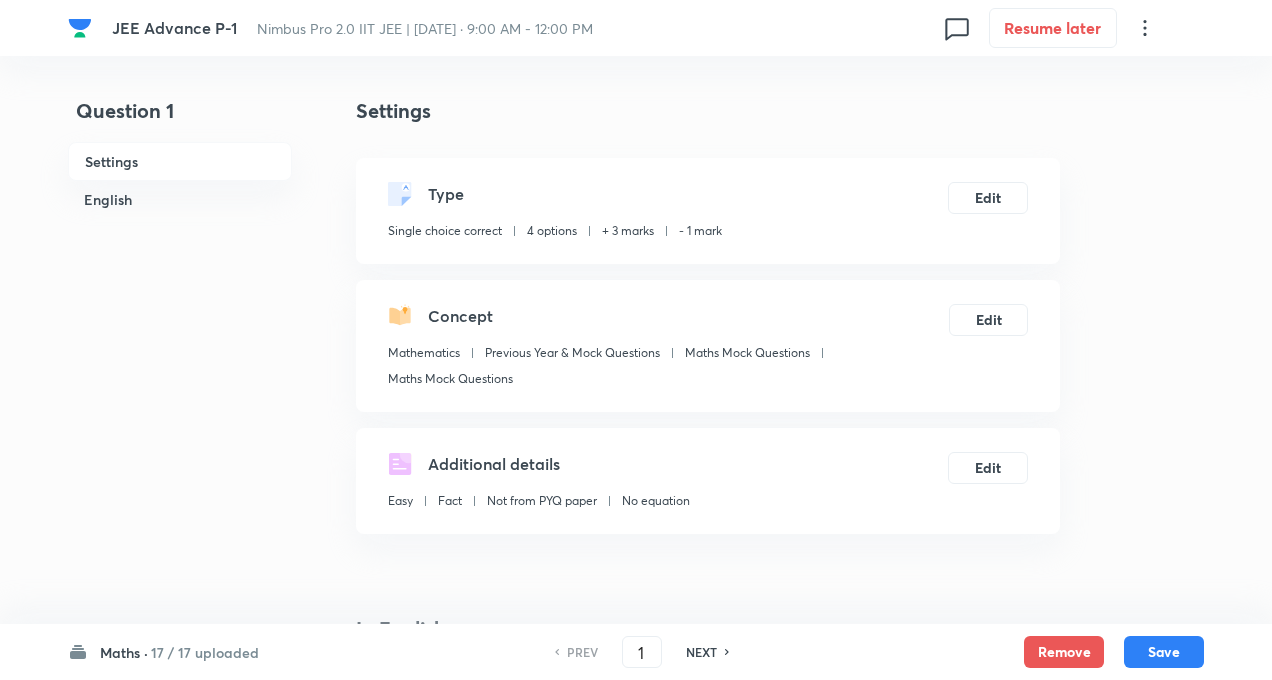 click on "NEXT" at bounding box center [701, 652] 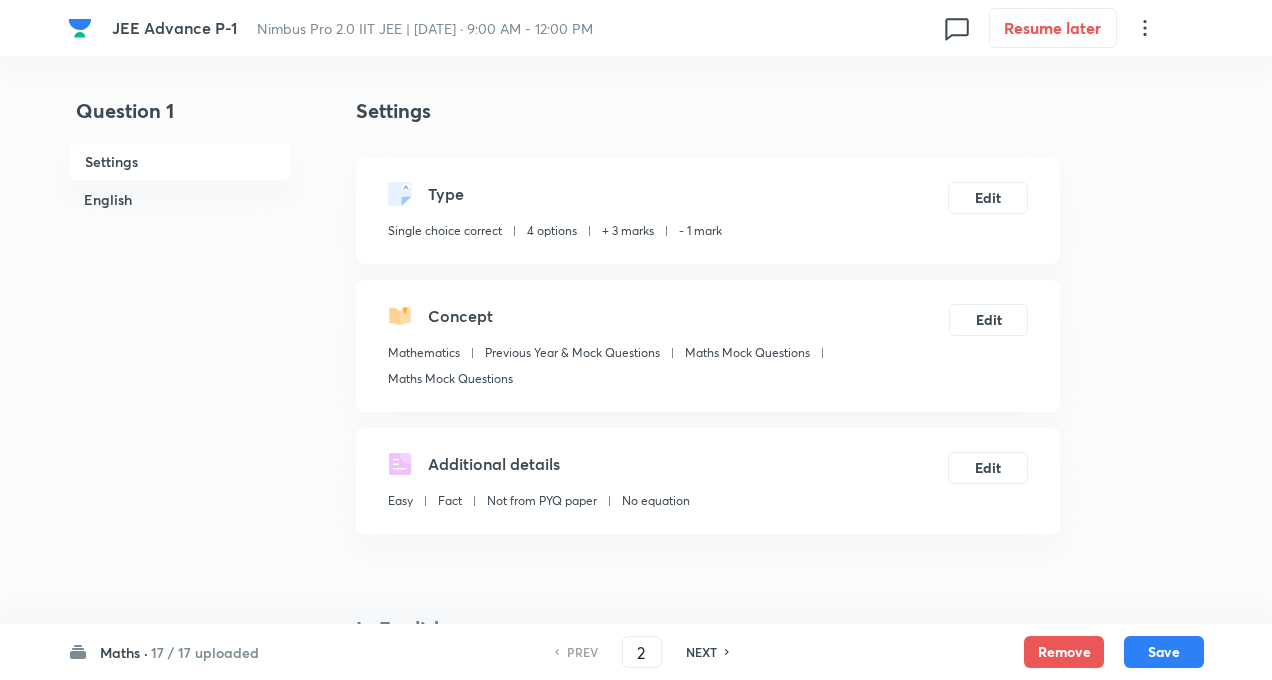 click on "NEXT" at bounding box center [701, 652] 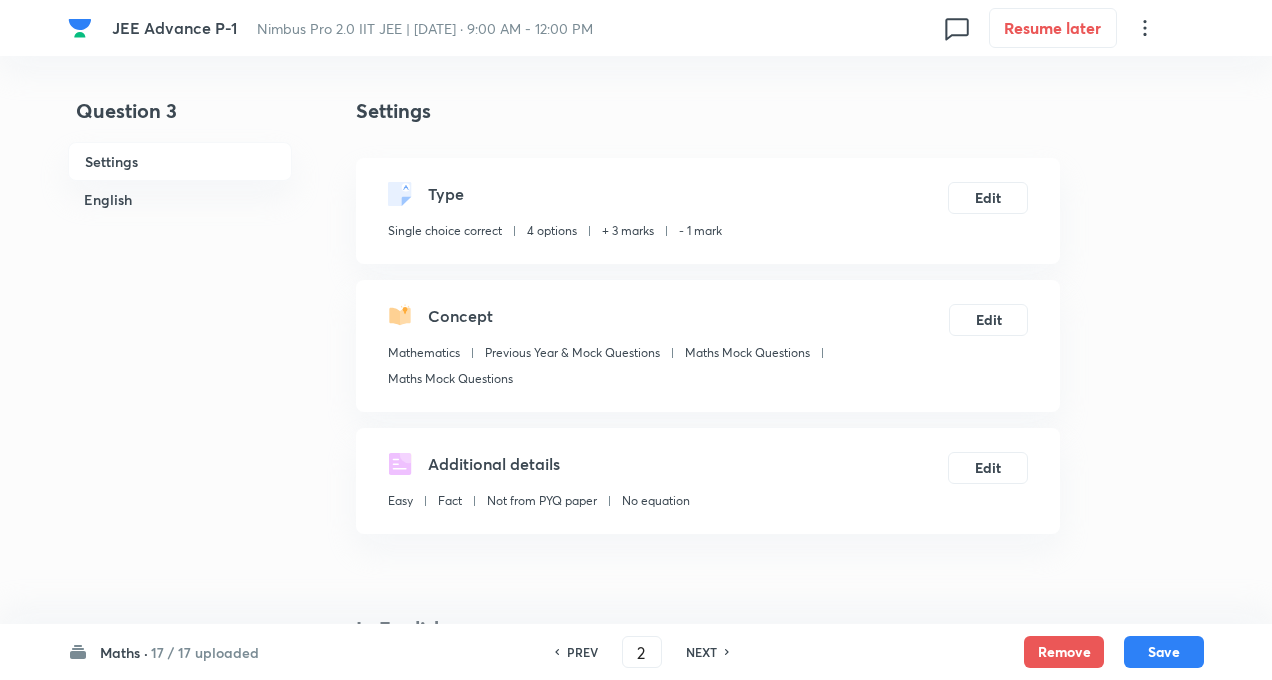 checkbox on "false" 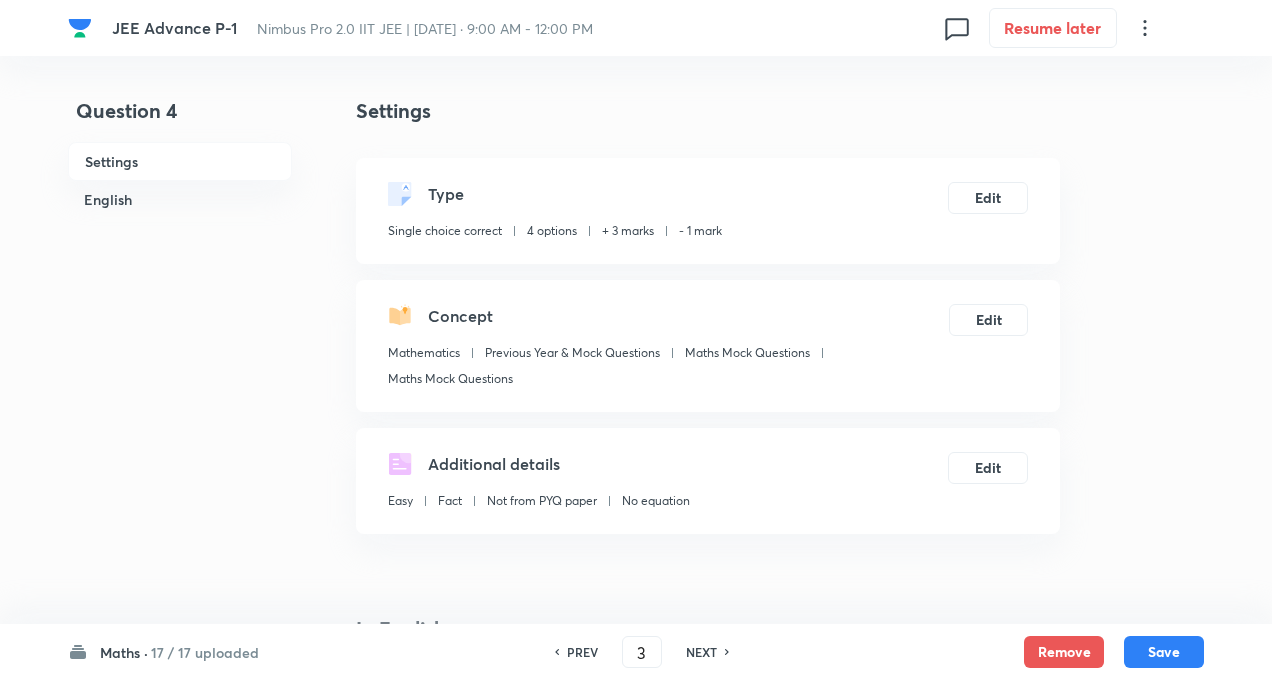 checkbox on "false" 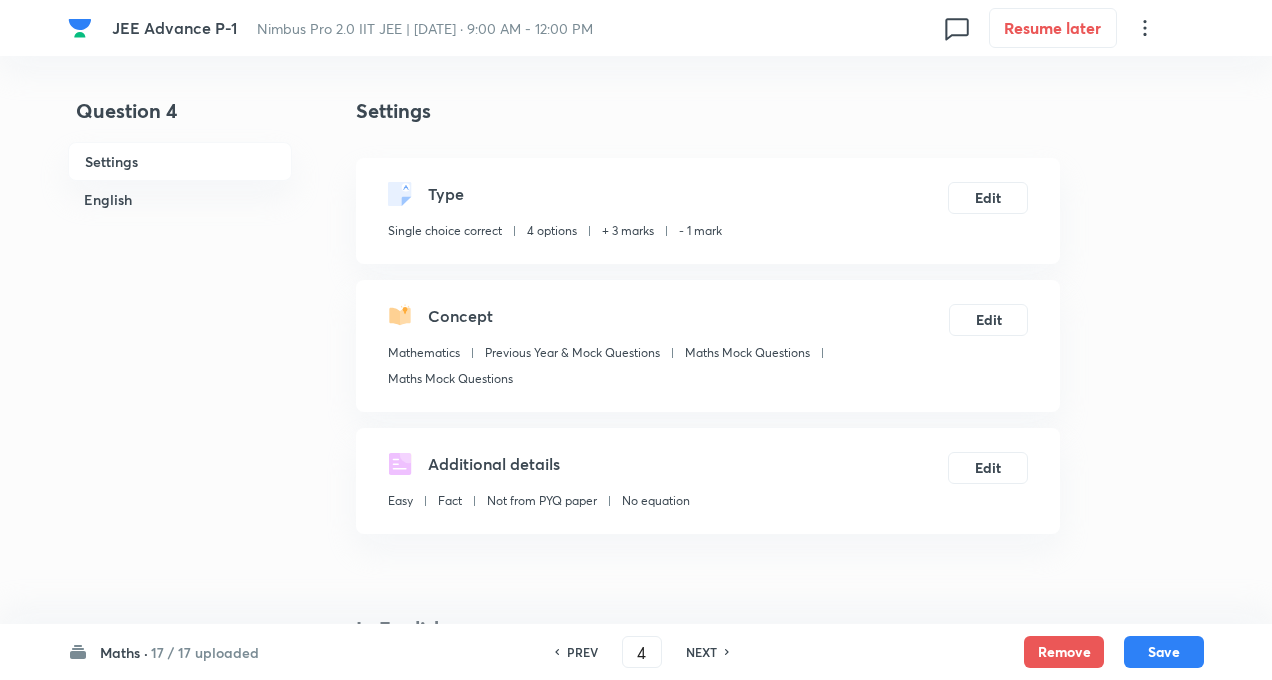 click on "NEXT" at bounding box center [701, 652] 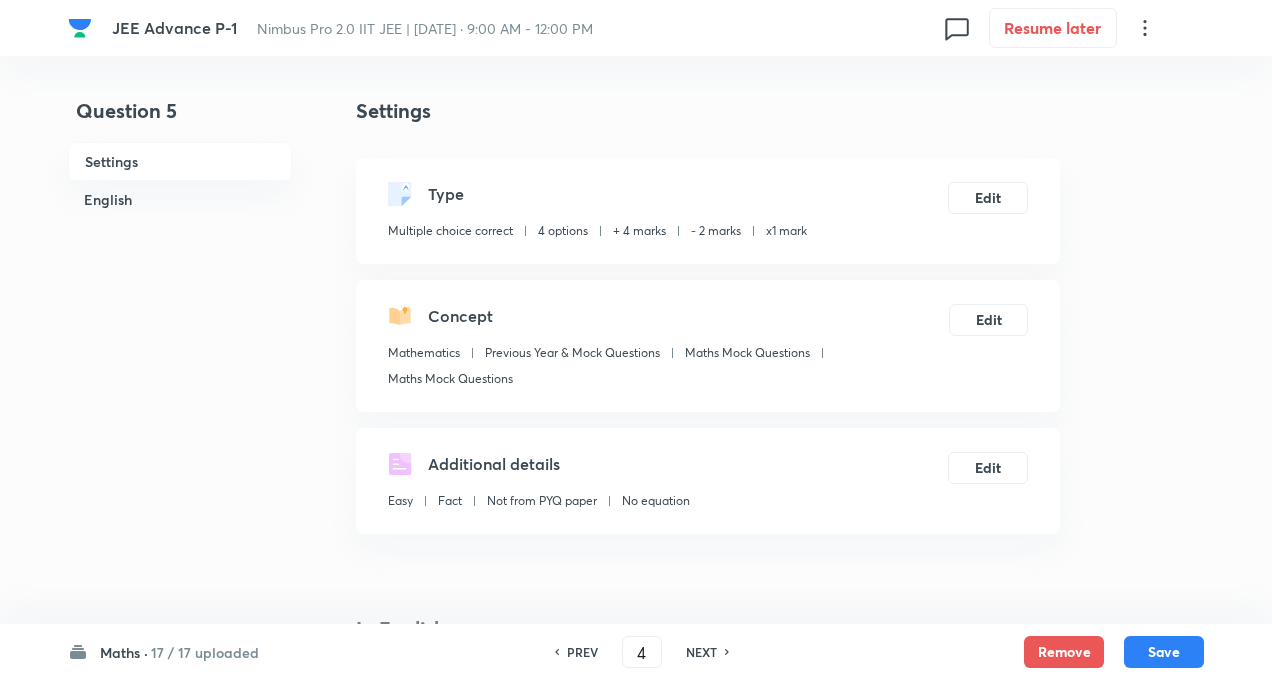 checkbox on "false" 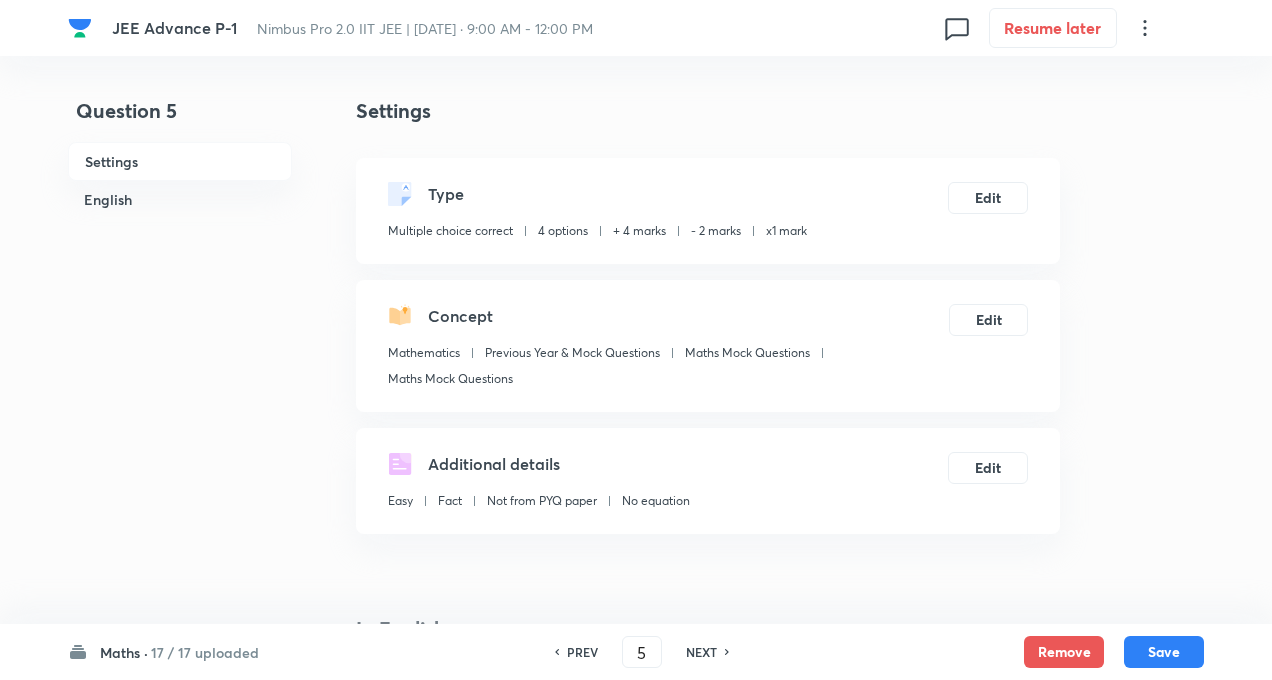 checkbox on "true" 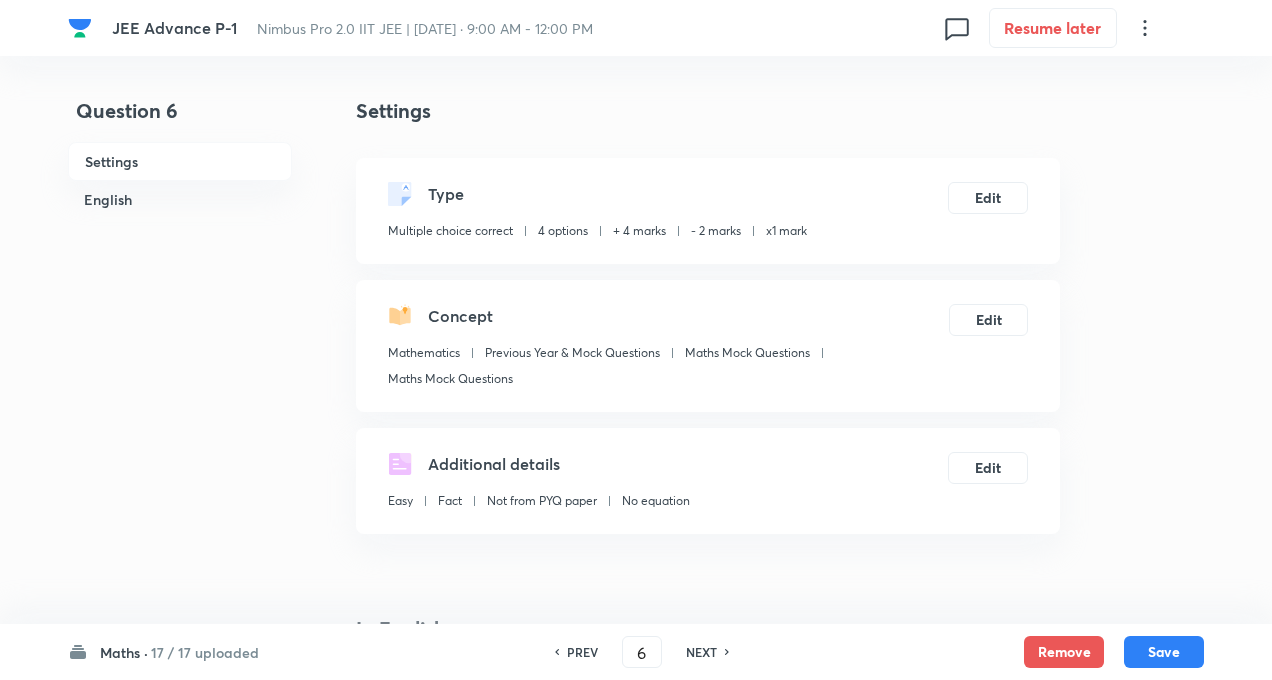 checkbox on "false" 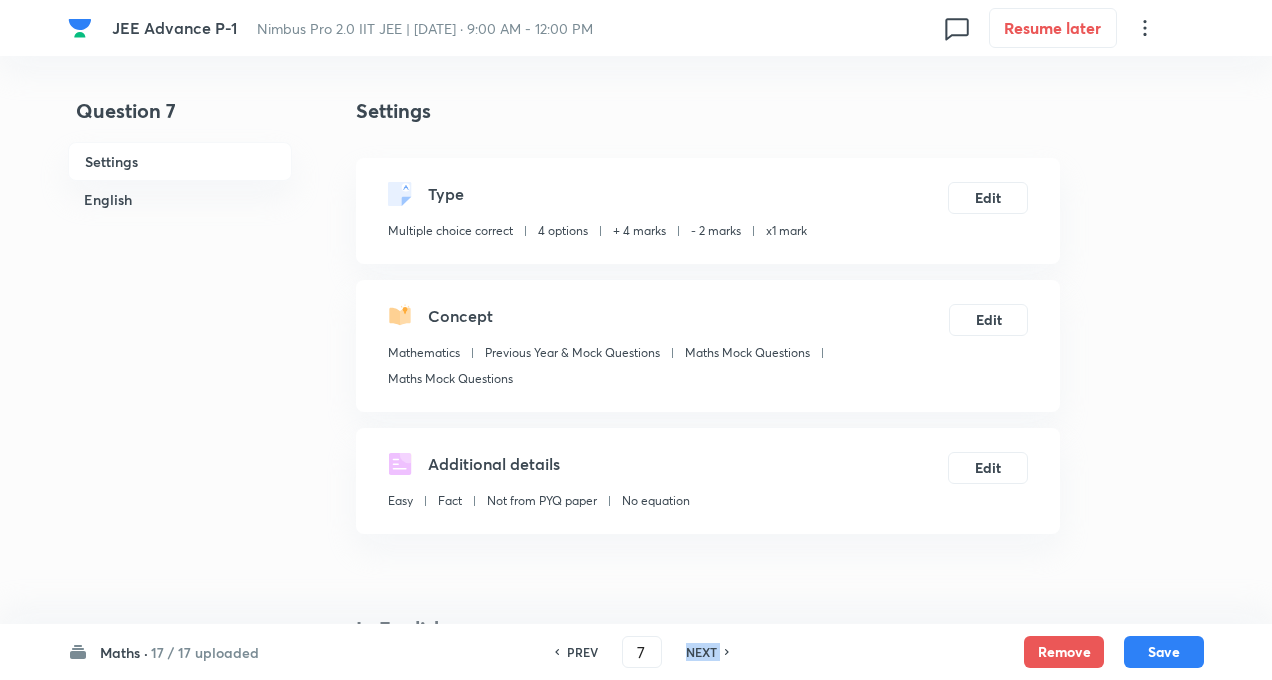 click on "NEXT" at bounding box center (701, 652) 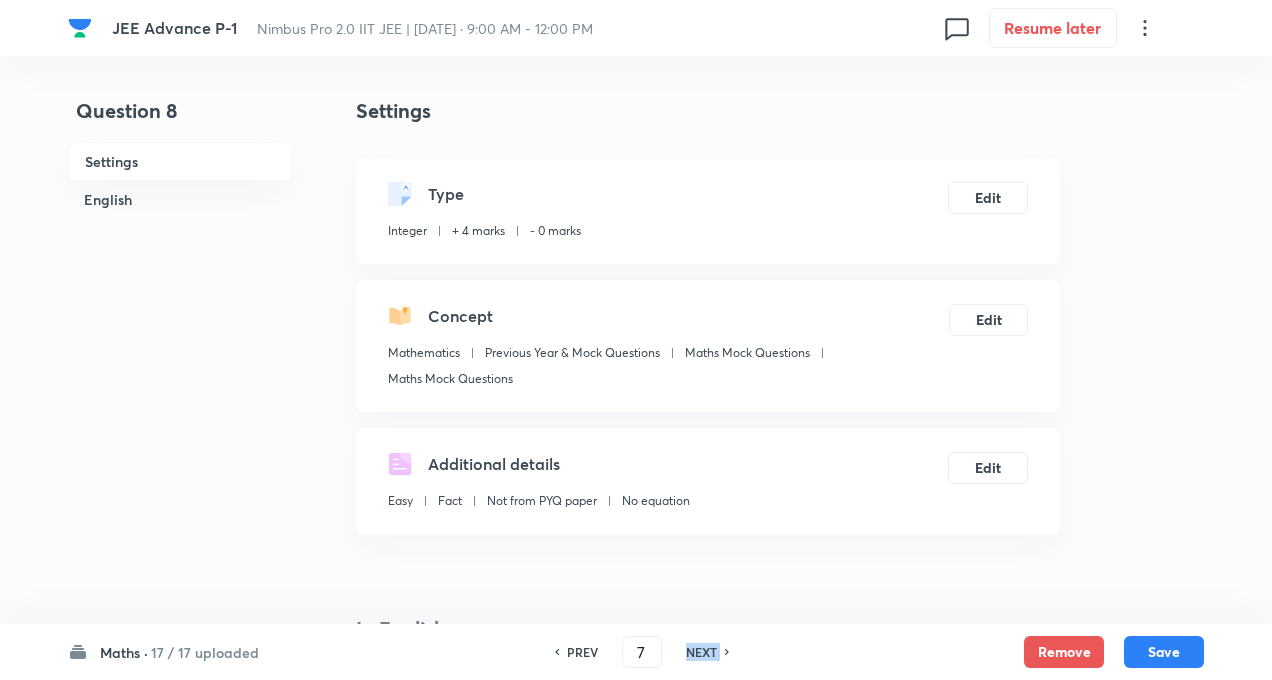 type on "8" 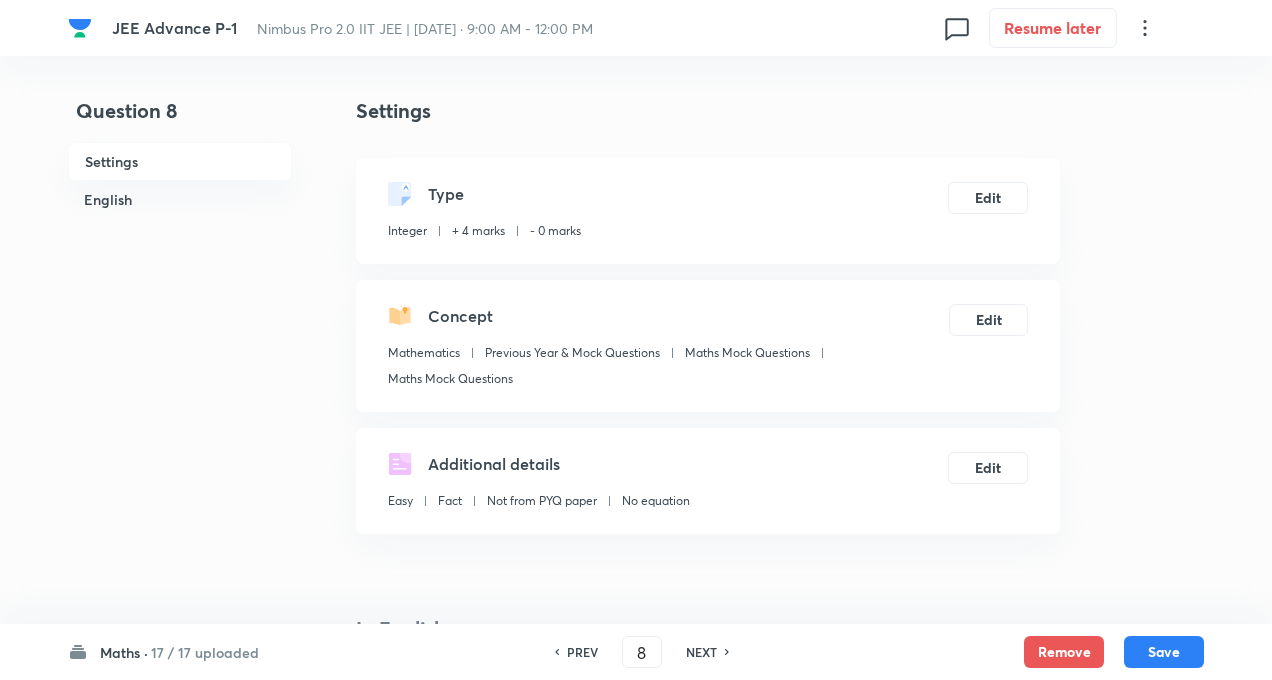 type on "504" 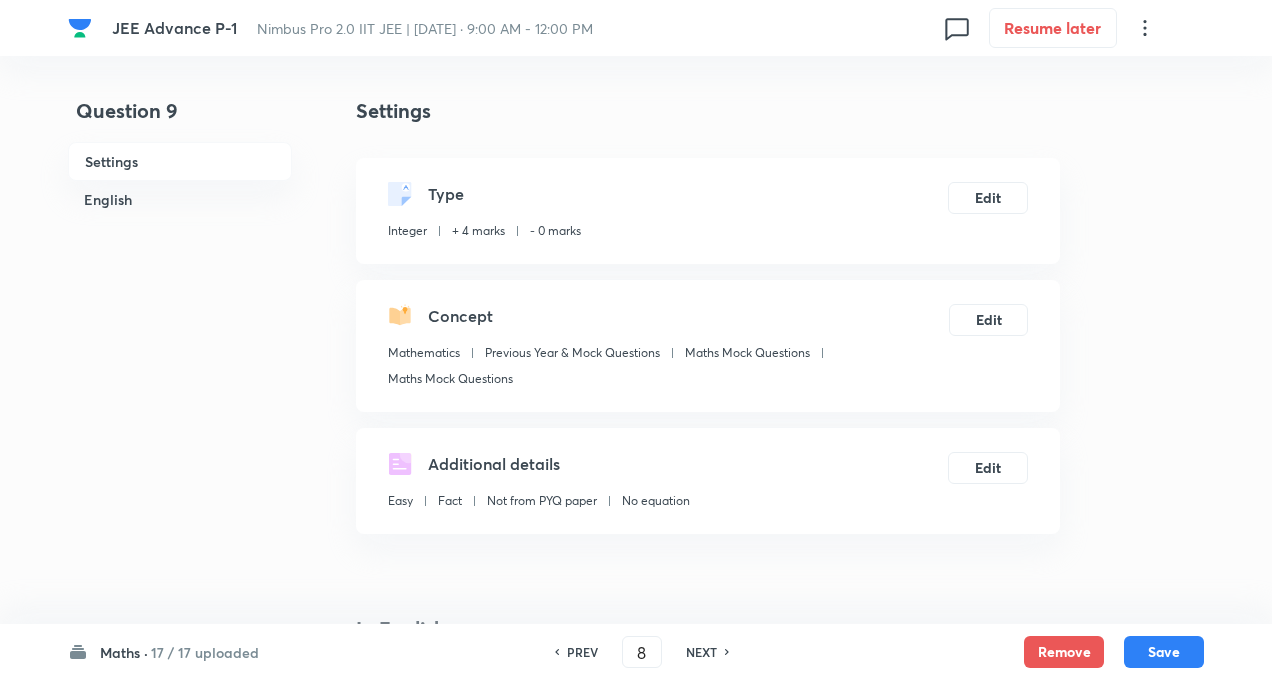 type on "9" 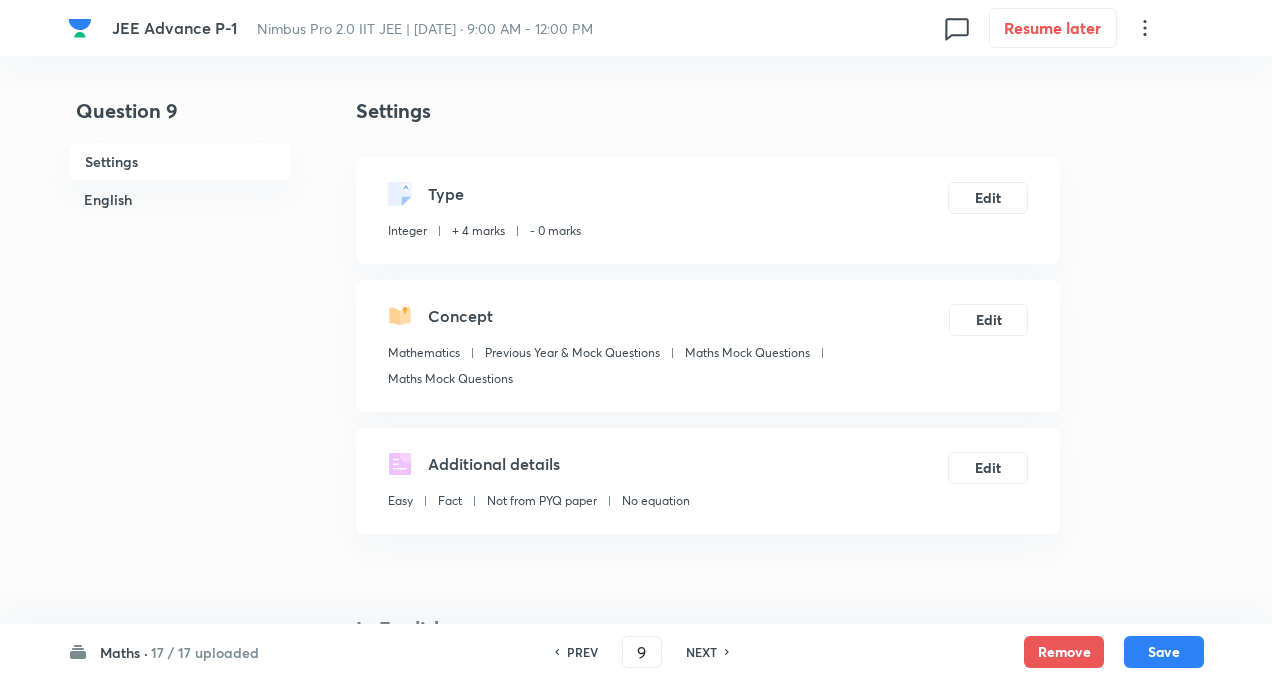 type on "8" 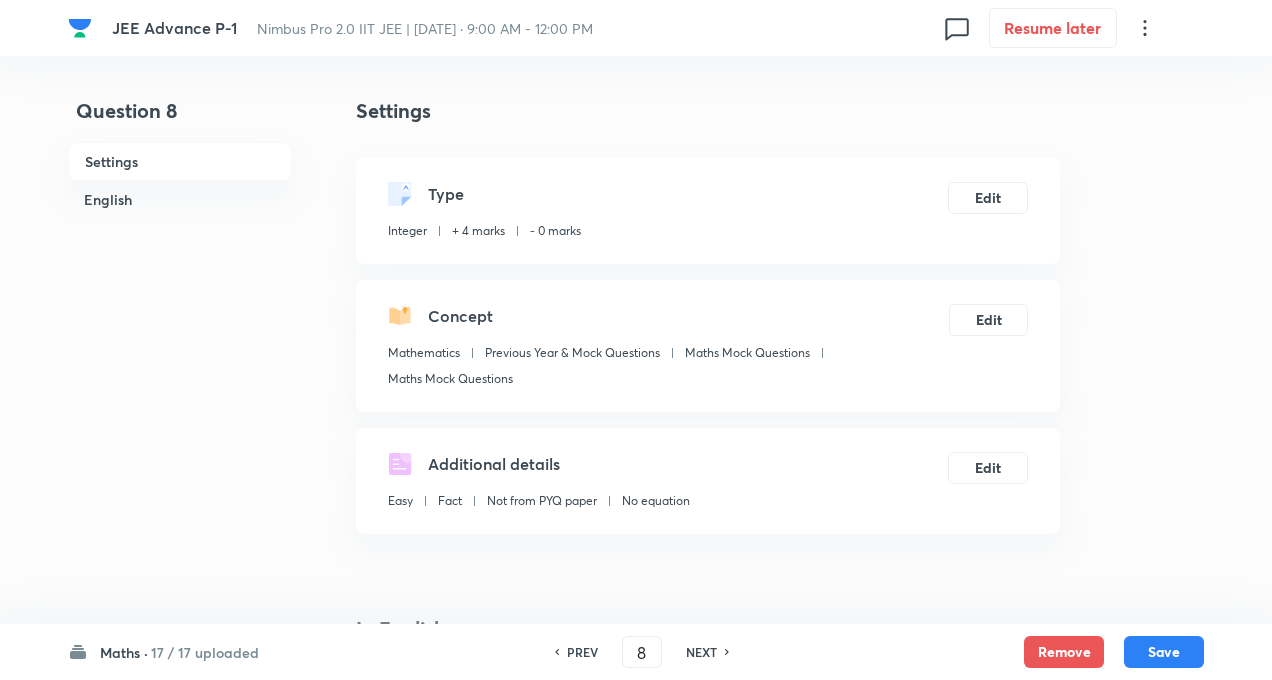type on "504" 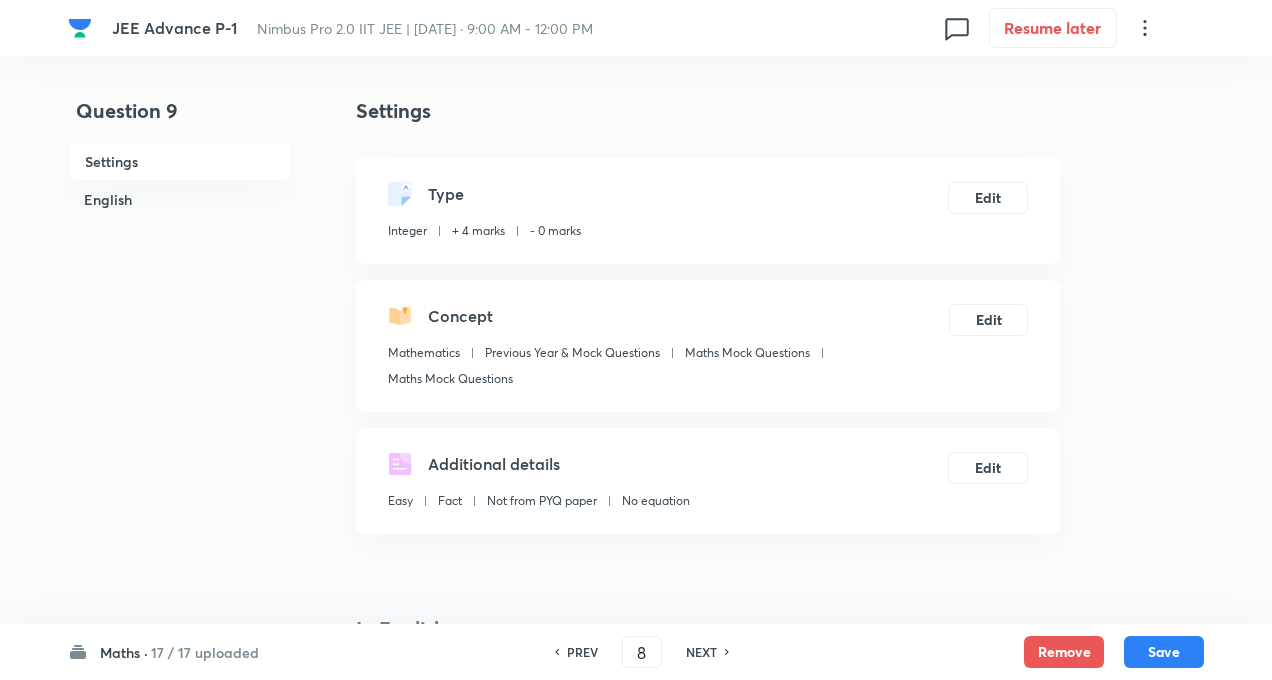 type on "9" 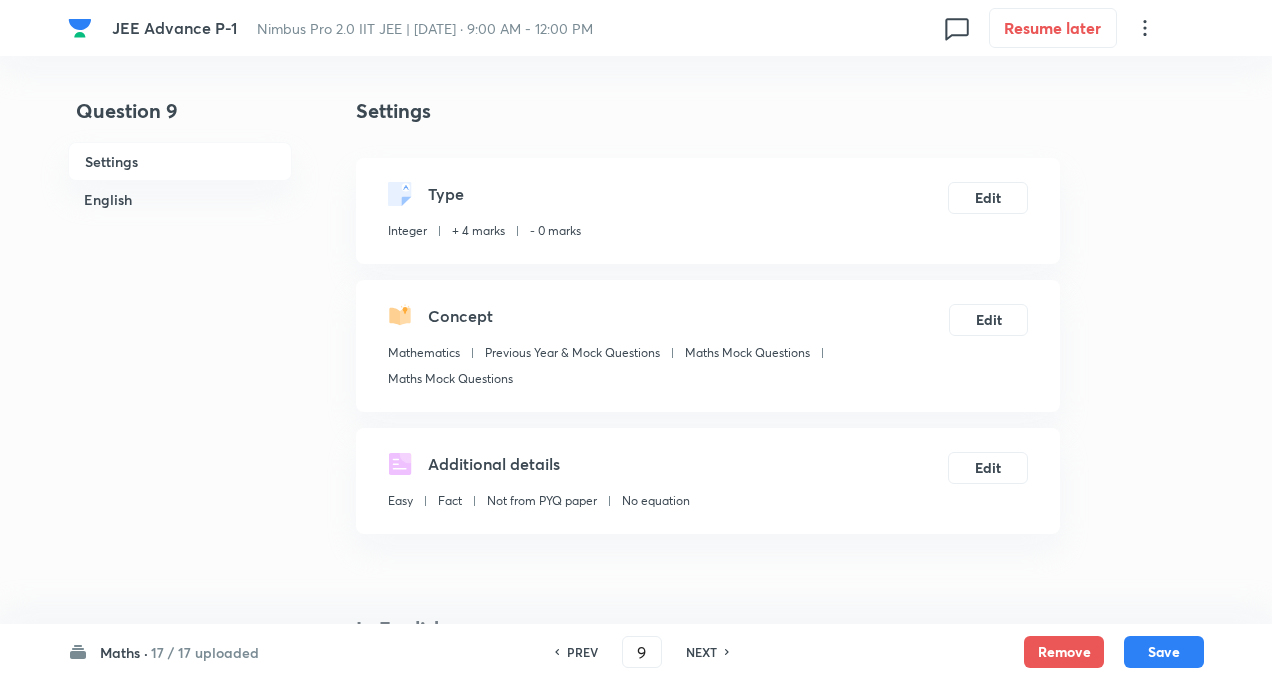 type on "8" 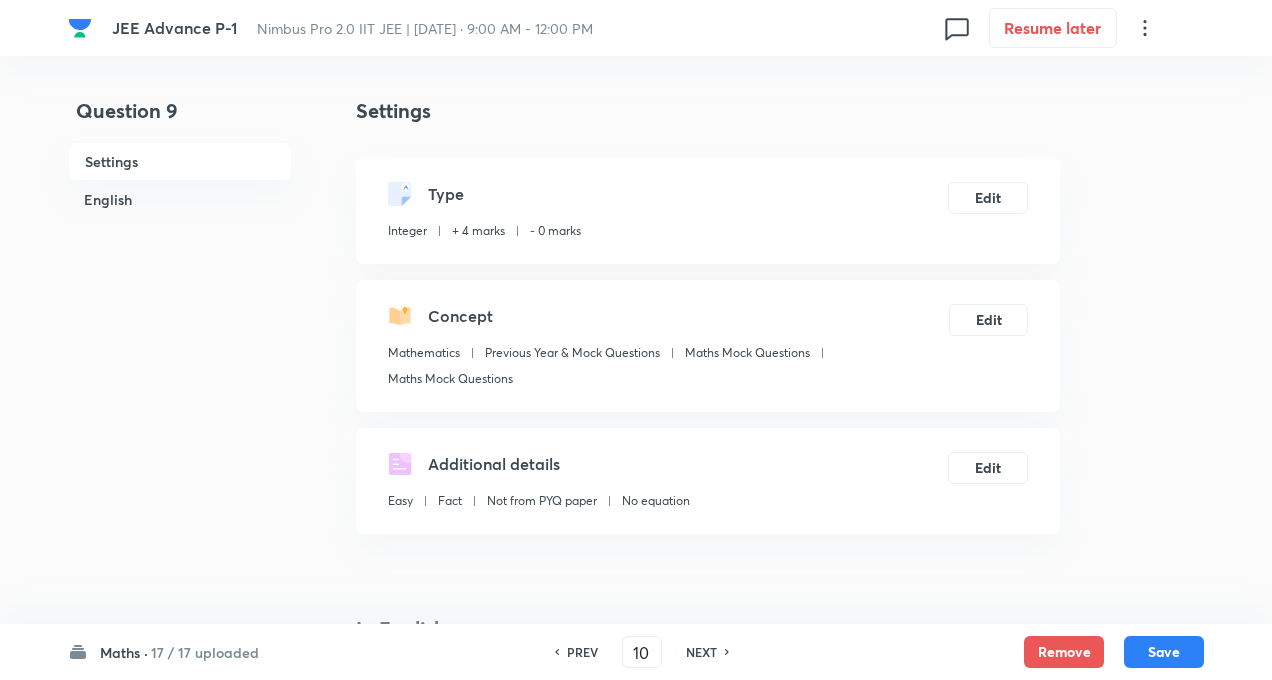 type on "11" 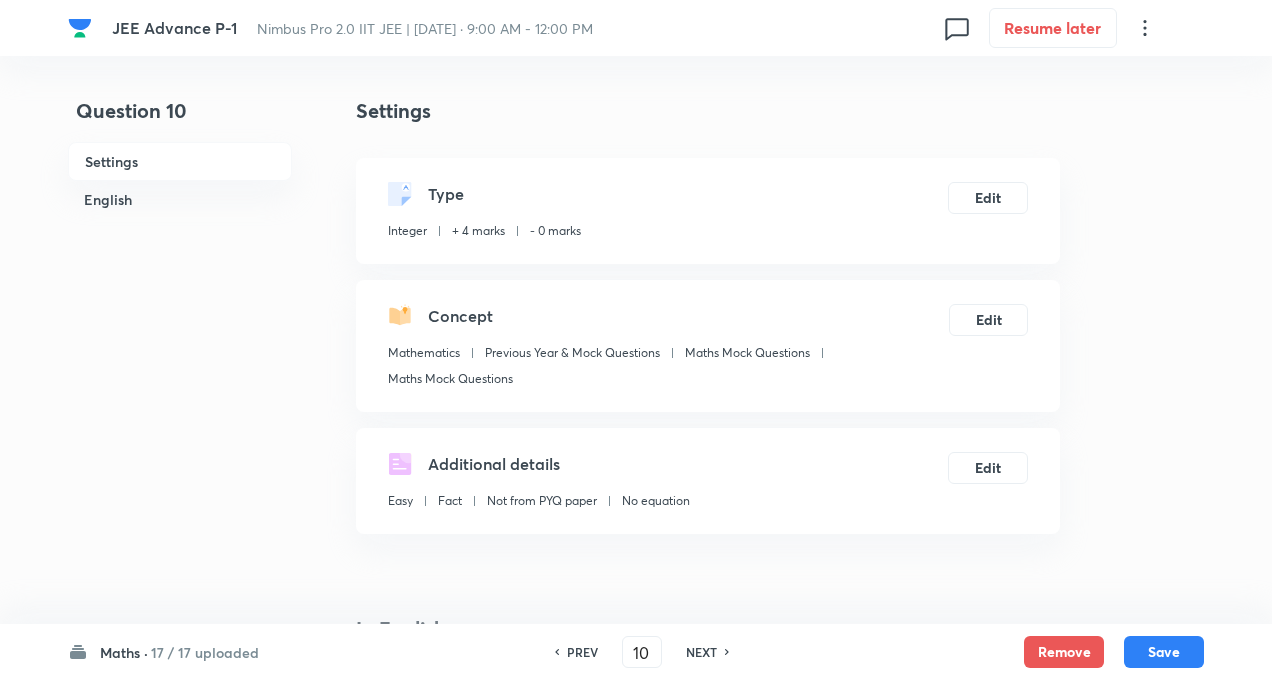 click on "NEXT" at bounding box center (701, 652) 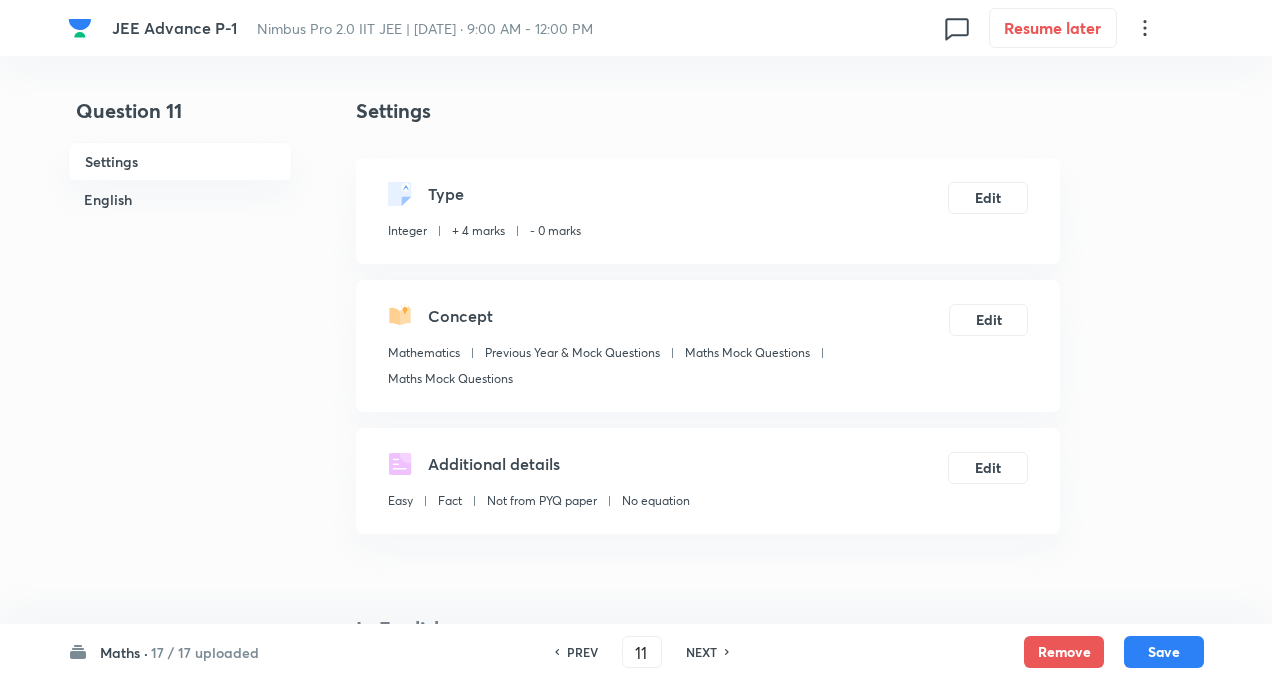 type on "80" 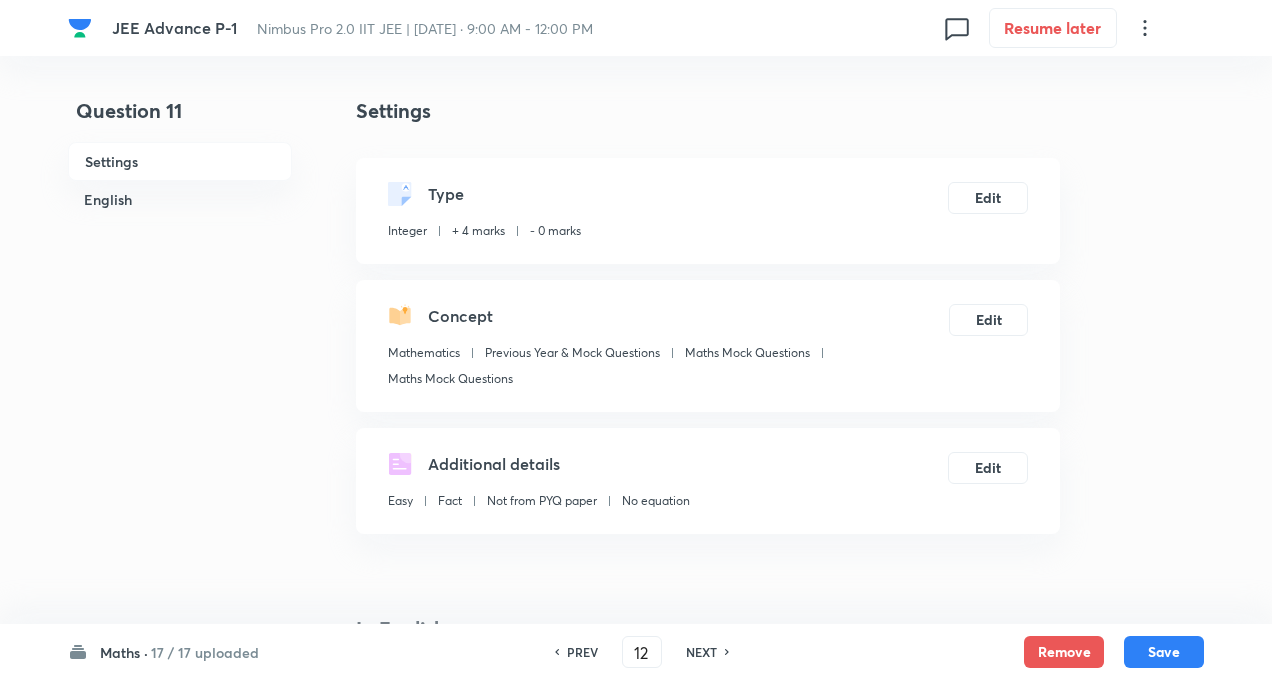 type on "5" 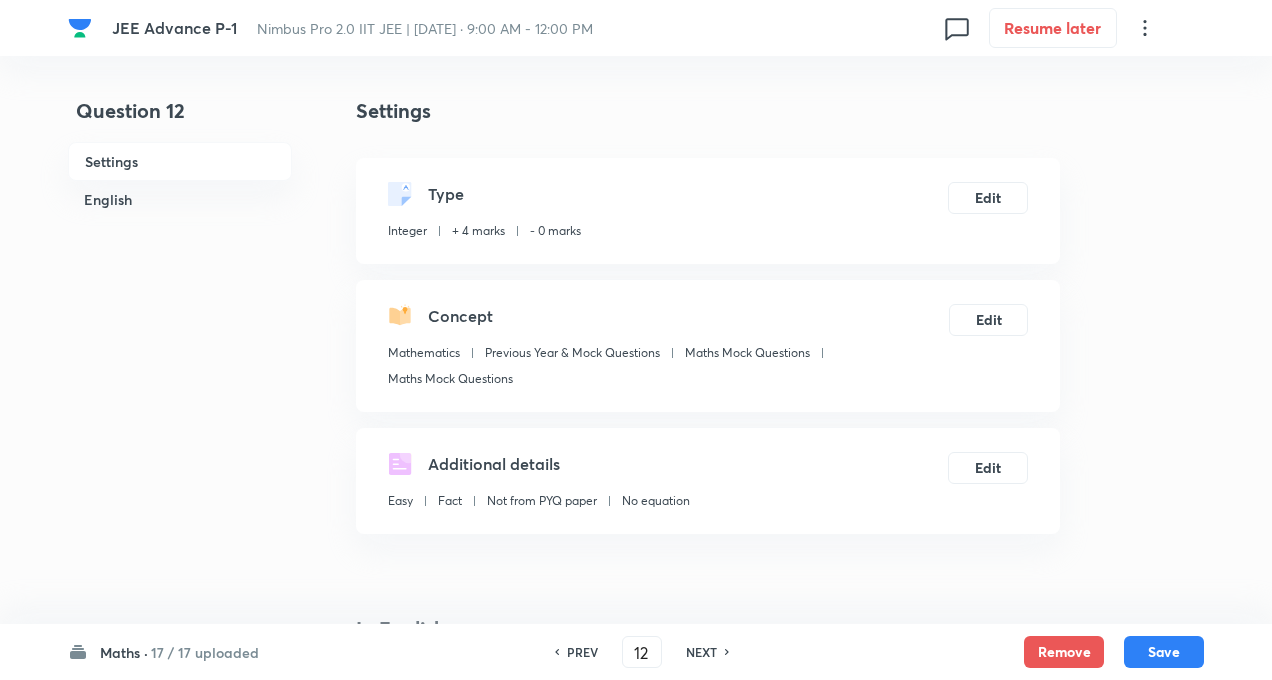 click on "NEXT" at bounding box center (701, 652) 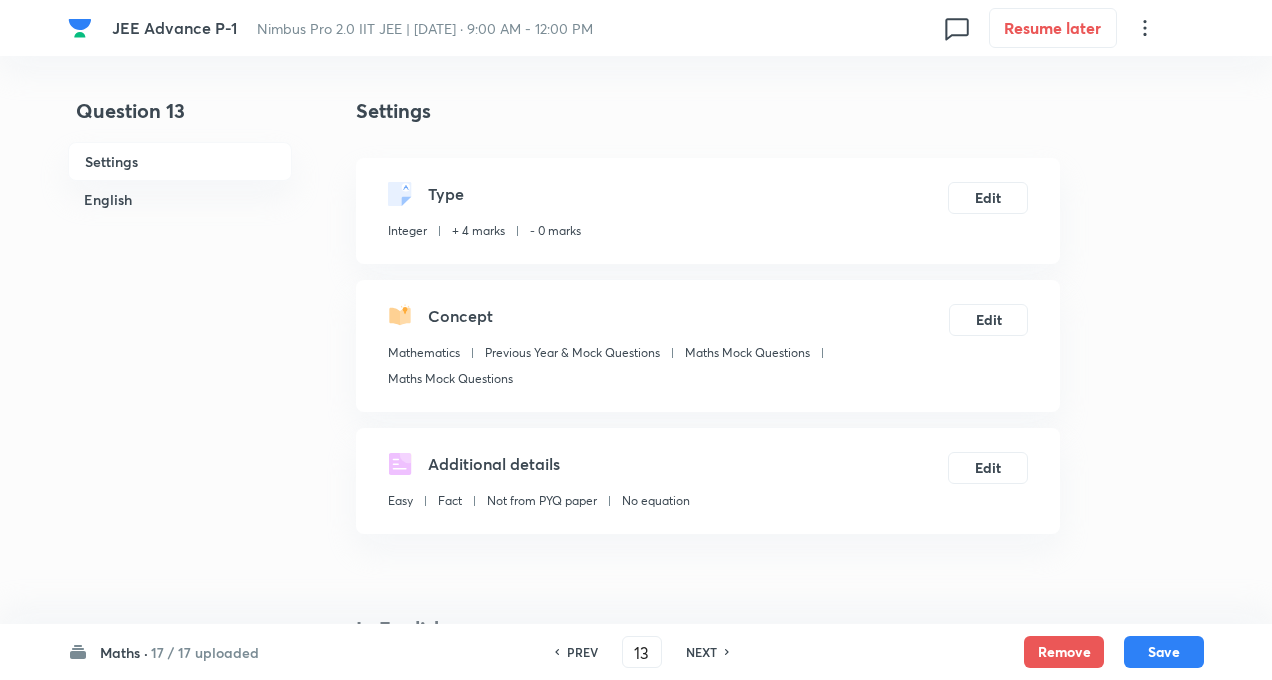 type on "2" 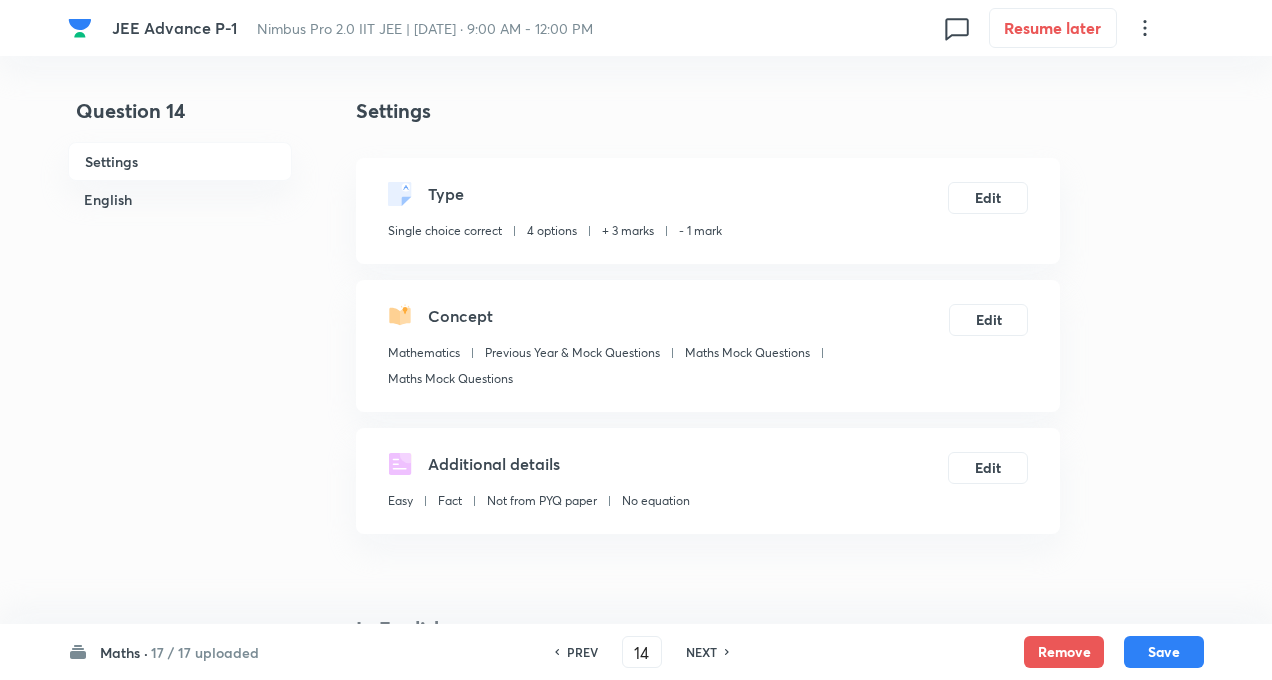 checkbox on "true" 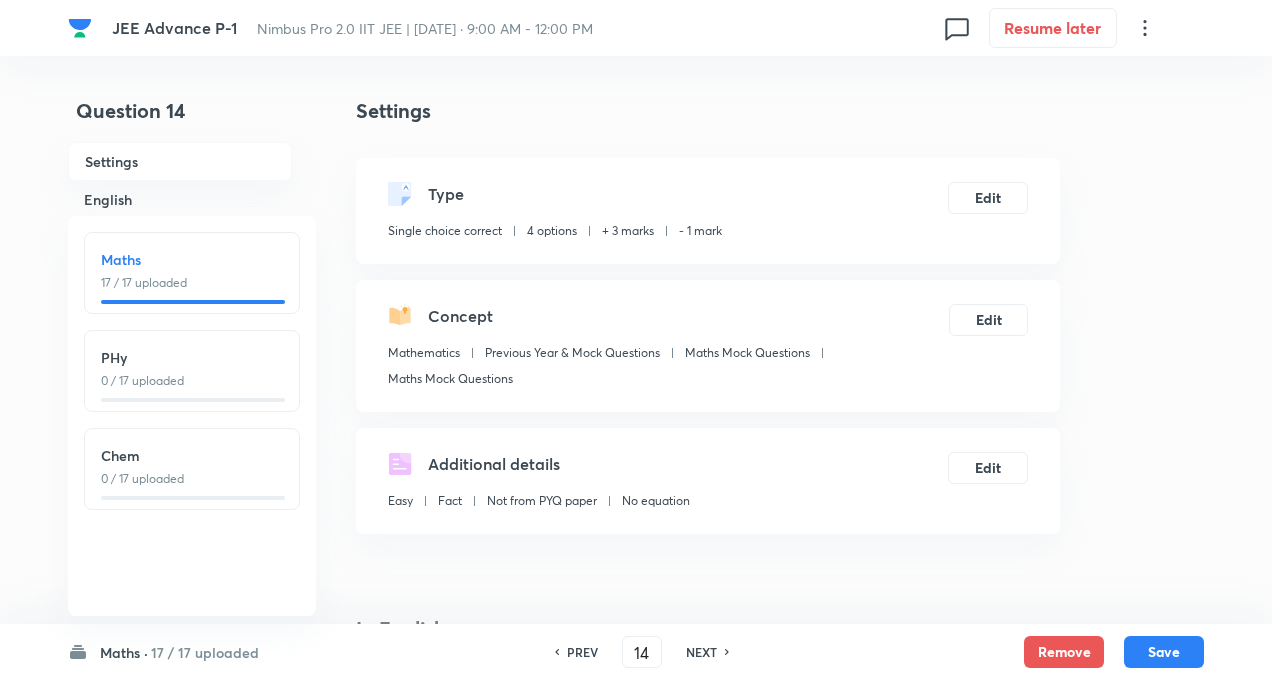 click on "0 / 17 uploaded" at bounding box center [192, 479] 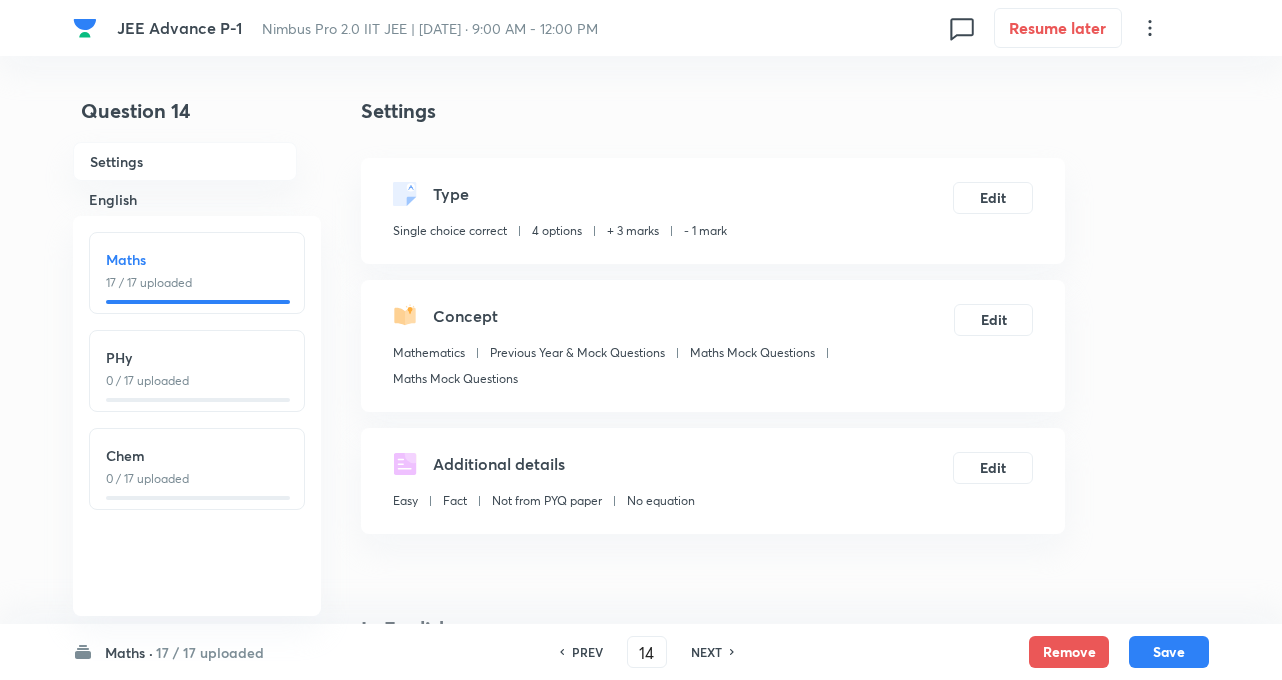 type on "35" 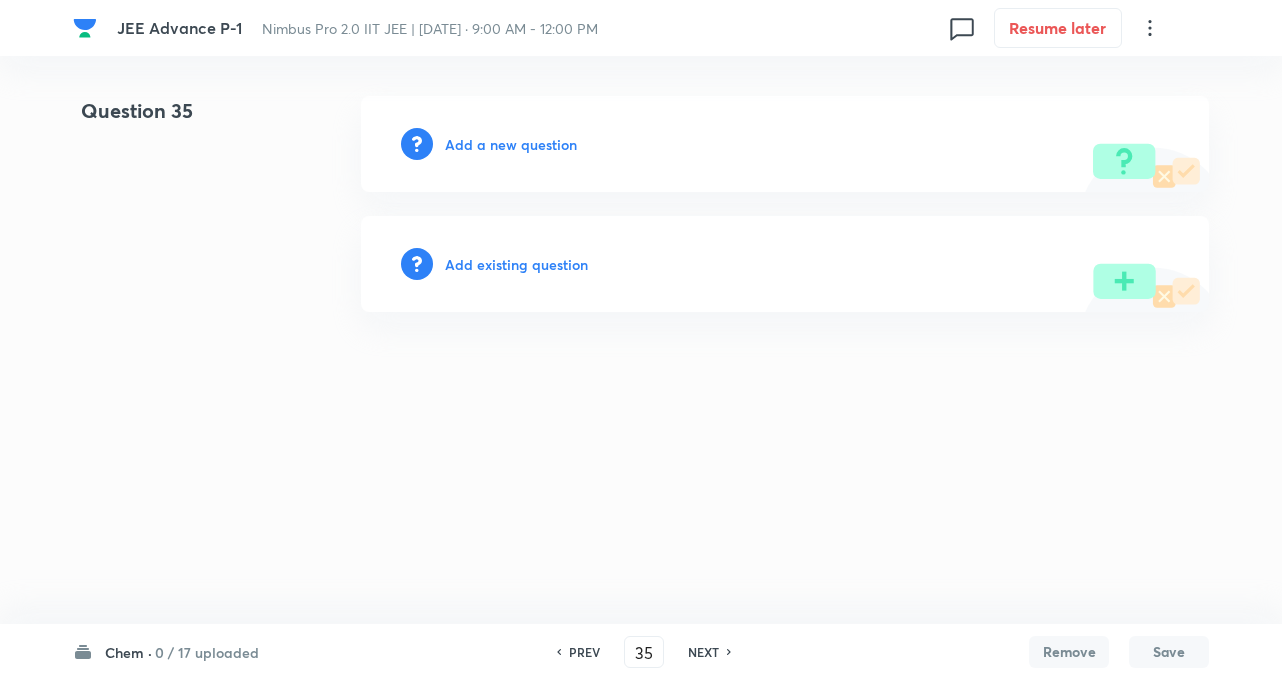 click on "Add a new question" at bounding box center (511, 144) 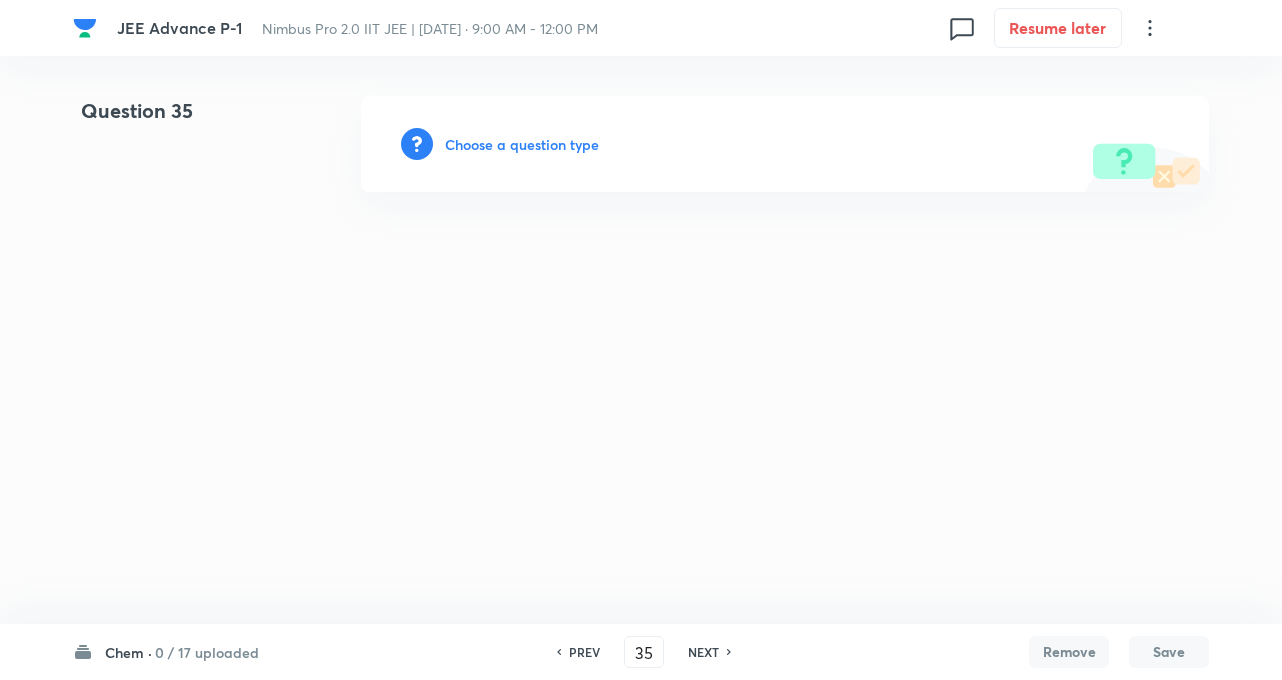 click on "Choose a question type" at bounding box center [522, 144] 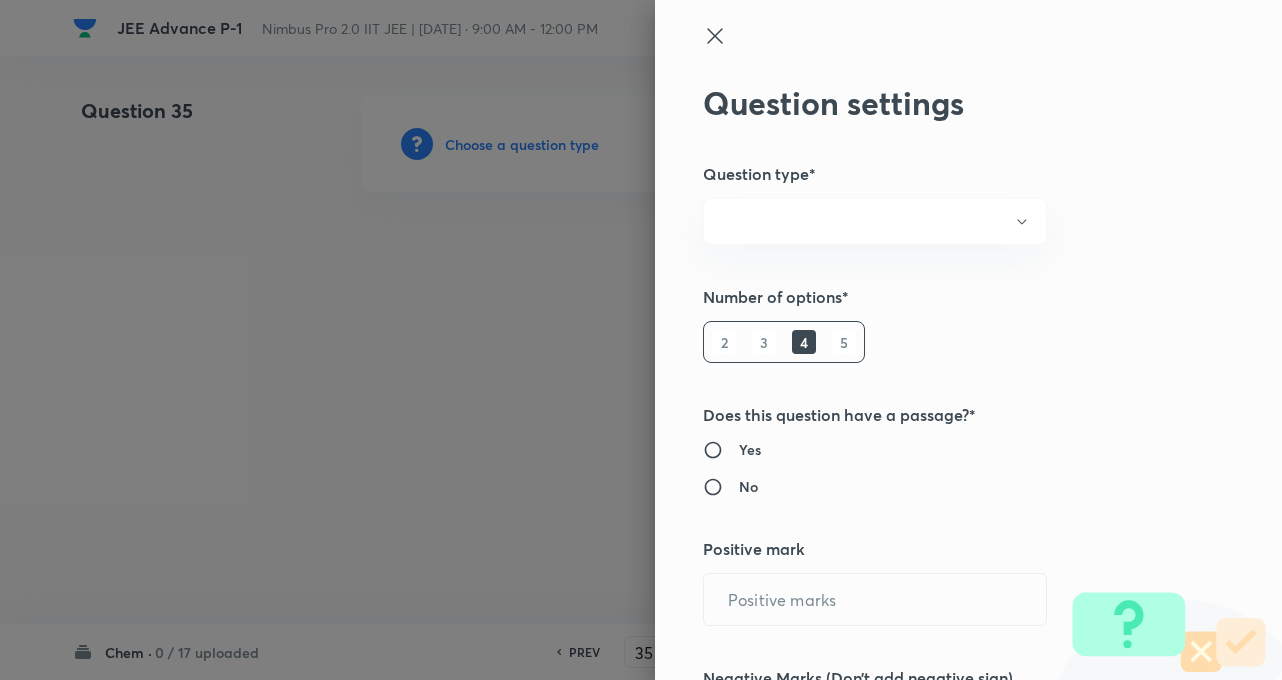 radio on "true" 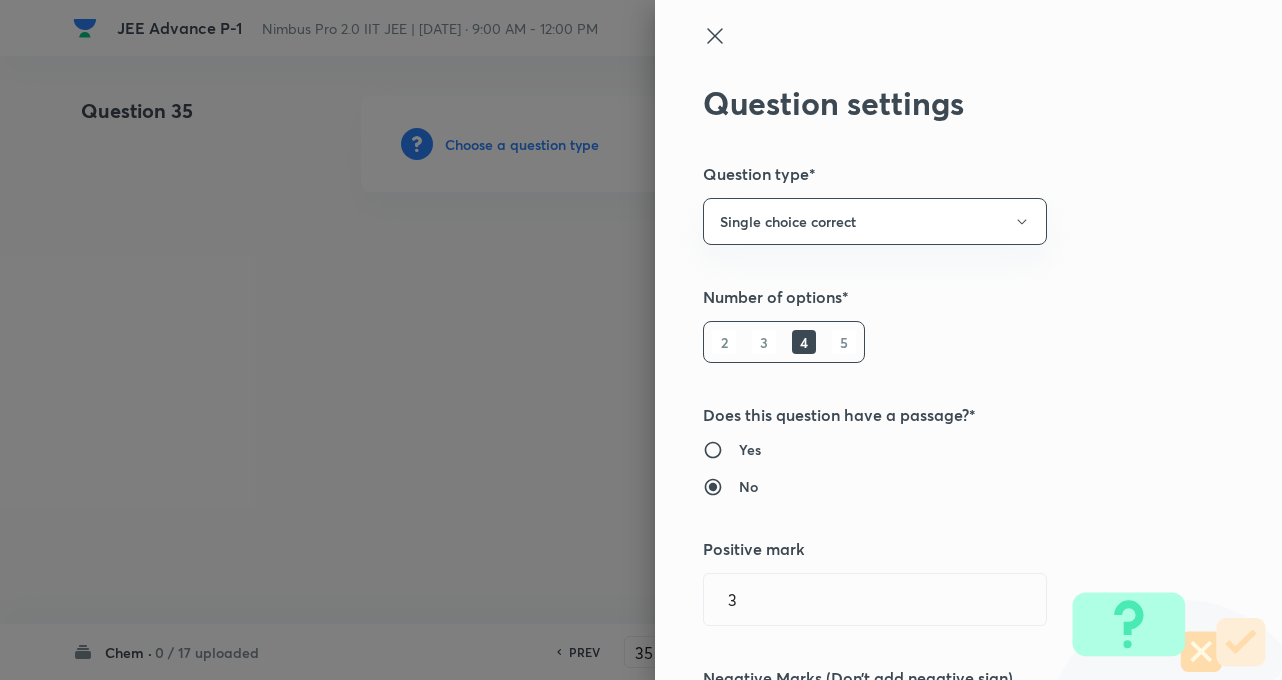 click on "Number of options*" at bounding box center [935, 297] 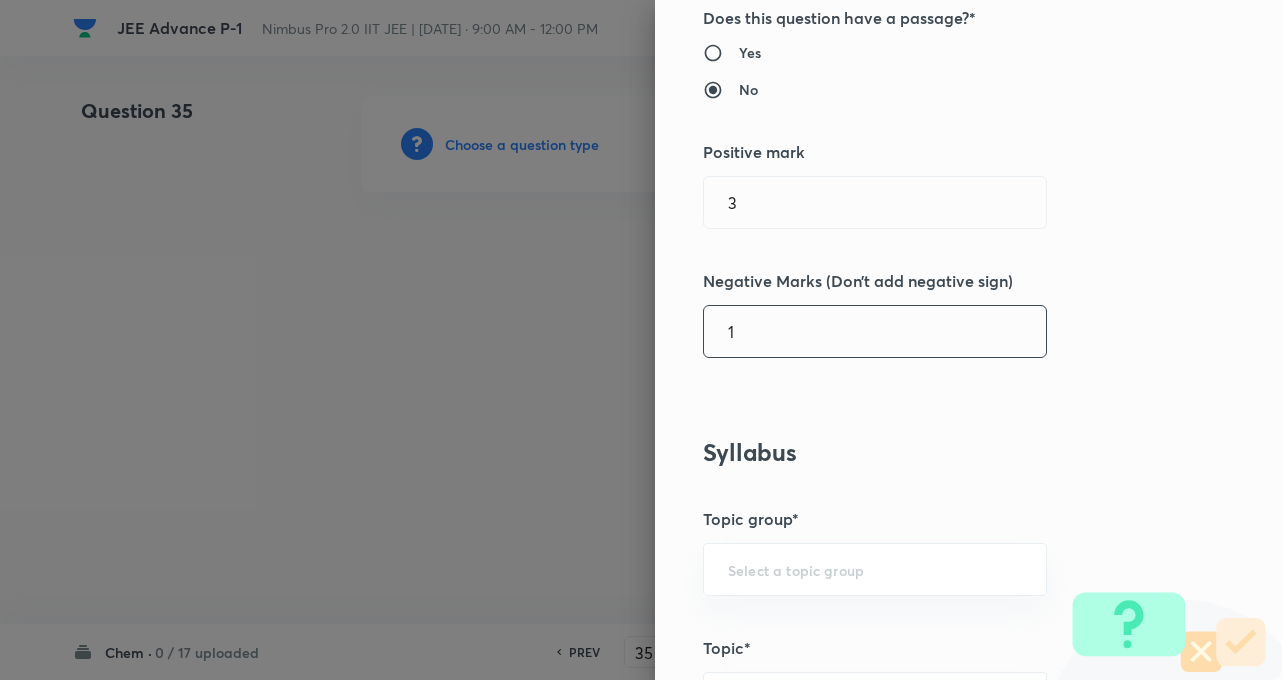 scroll, scrollTop: 400, scrollLeft: 0, axis: vertical 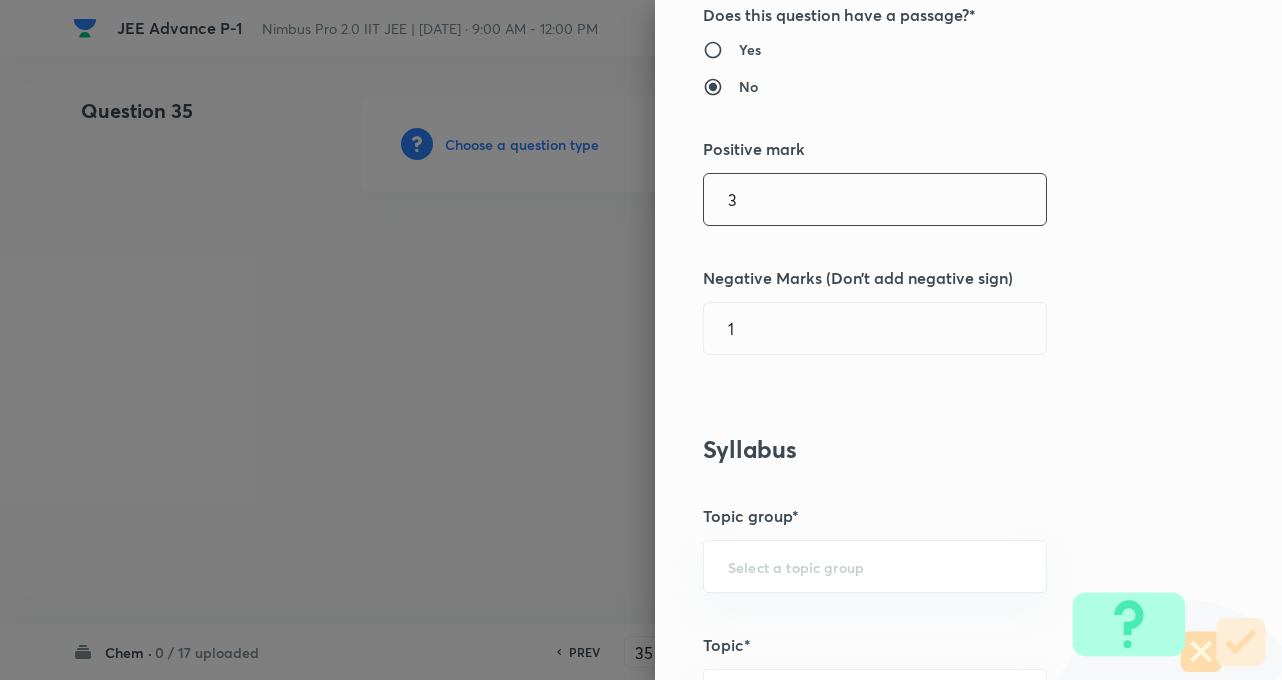 click on "3" at bounding box center [875, 199] 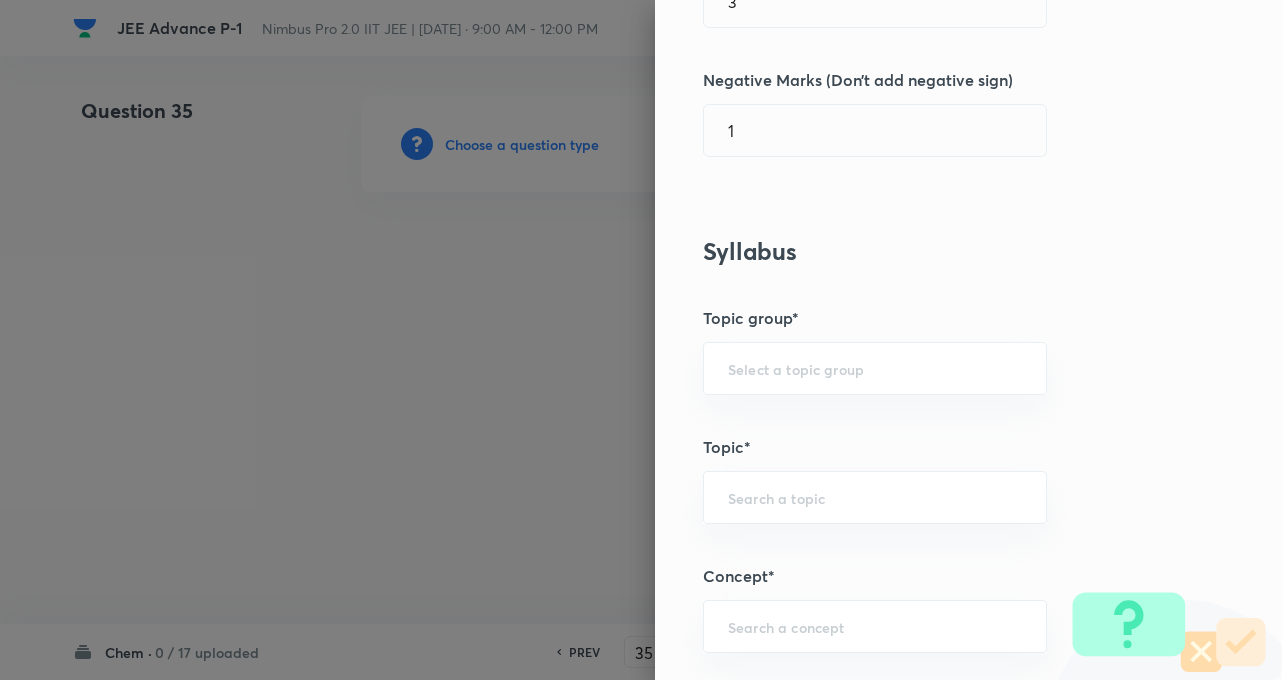 scroll, scrollTop: 600, scrollLeft: 0, axis: vertical 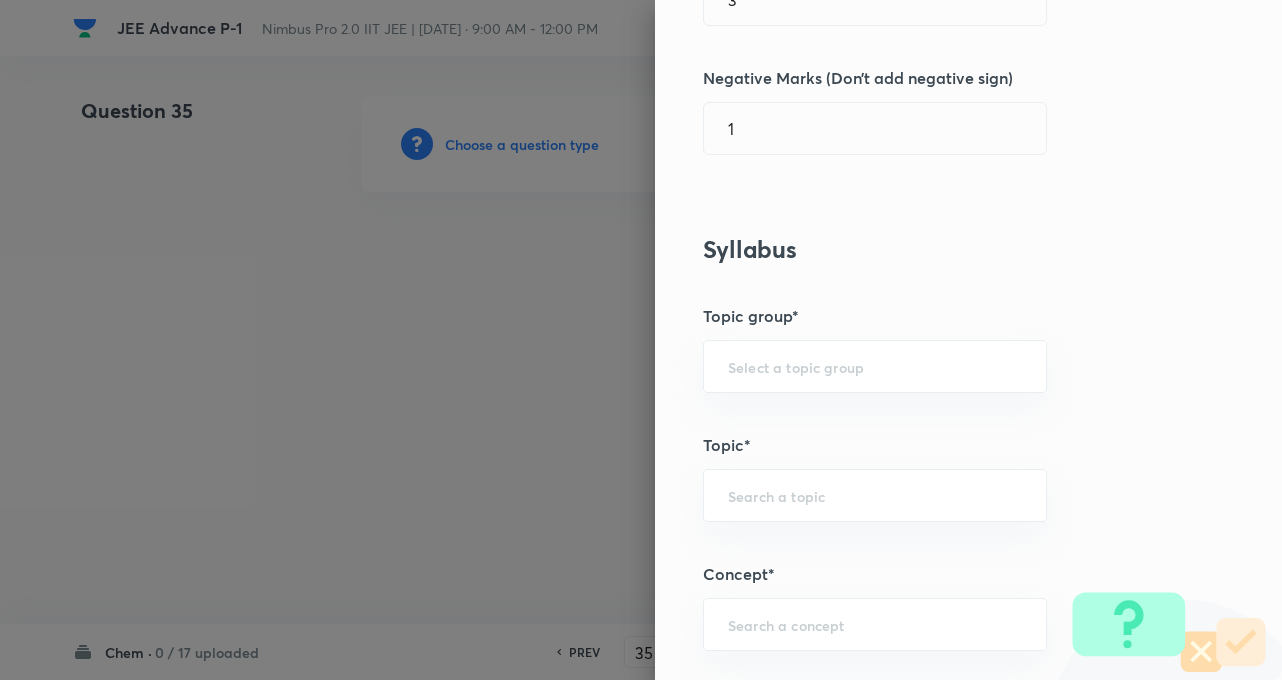 click on "Question settings Question type* Single choice correct Number of options* 2 3 4 5 Does this question have a passage?* Yes No Positive mark 3 ​ Negative Marks (Don’t add negative sign) 1 ​ Syllabus Topic group* ​ Topic* ​ Concept* ​ Sub-concept* ​ Concept-field ​ Additional details Question Difficulty Very easy Easy Moderate Hard Very hard Question is based on Fact Numerical Concept Previous year question Yes No Does this question have equation? Yes No Verification status Is the question verified? *Select 'yes' only if a question is verified Yes No Save" at bounding box center (968, 340) 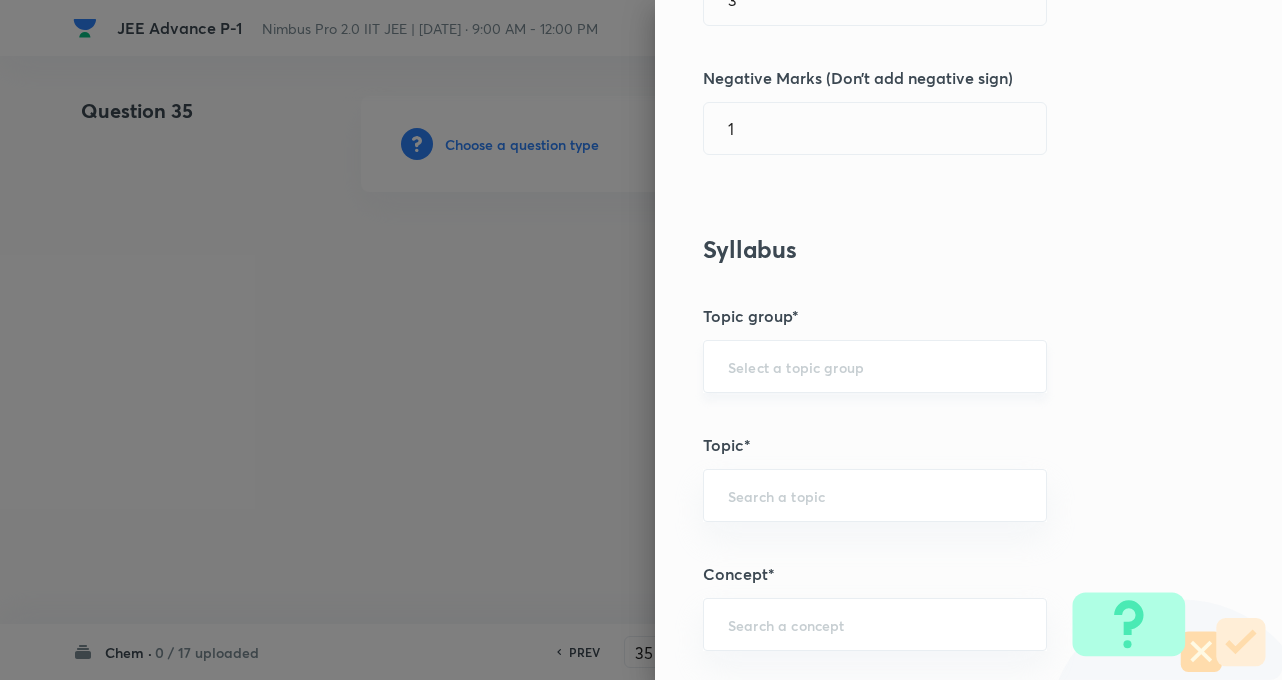click on "​" at bounding box center [875, 366] 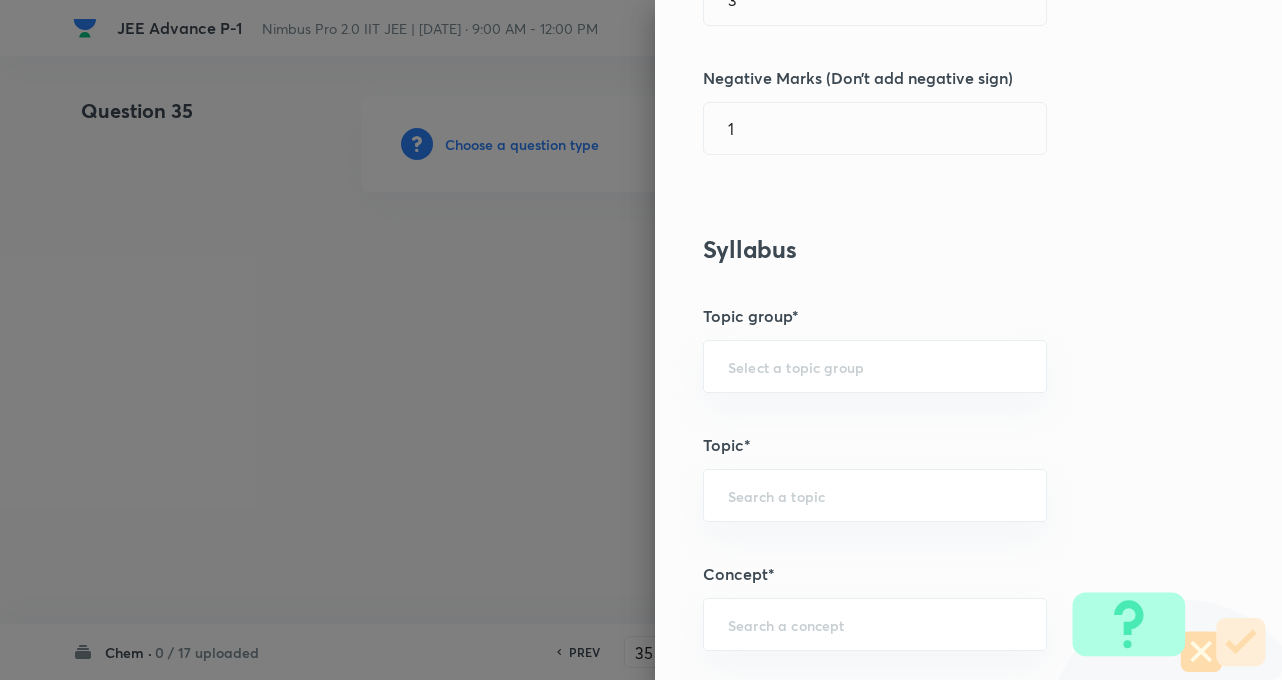 click on "Question settings Question type* Single choice correct Number of options* 2 3 4 5 Does this question have a passage?* Yes No Positive mark 3 ​ Negative Marks (Don’t add negative sign) 1 ​ Syllabus Topic group* ​ Topic* ​ Concept* ​ Sub-concept* ​ Concept-field ​ Additional details Question Difficulty Very easy Easy Moderate Hard Very hard Question is based on Fact Numerical Concept Previous year question Yes No Does this question have equation? Yes No Verification status Is the question verified? *Select 'yes' only if a question is verified Yes No Save" at bounding box center [968, 340] 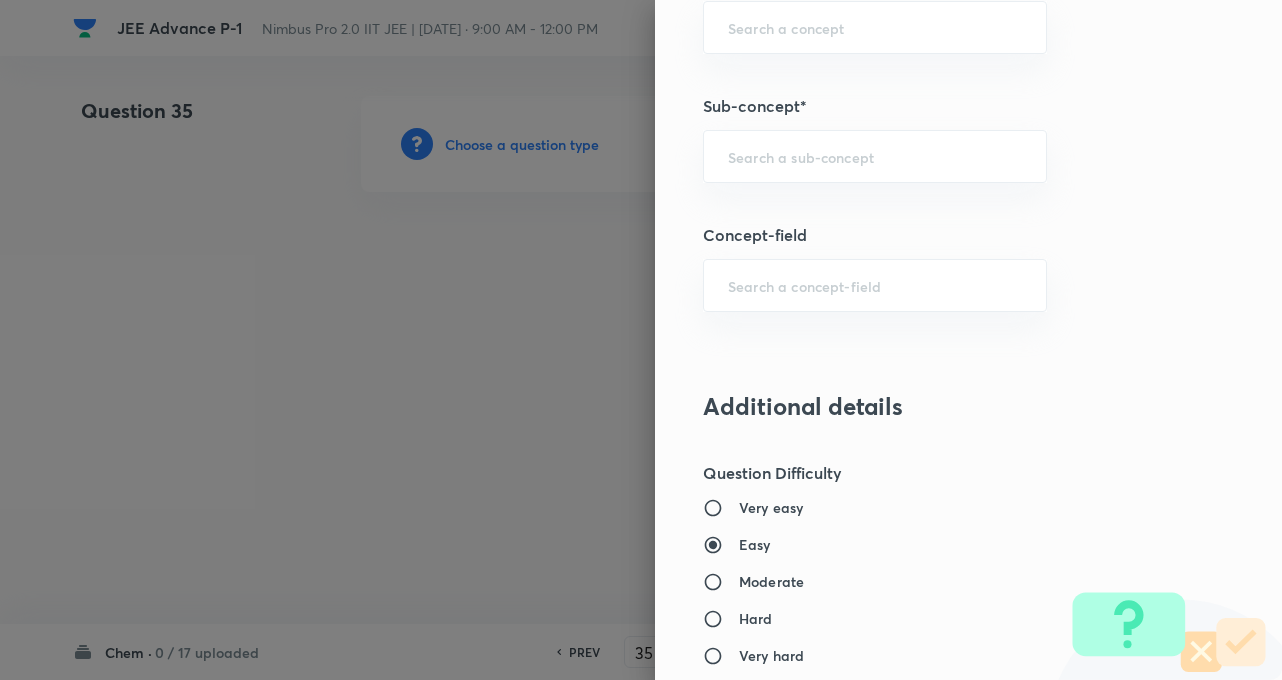 scroll, scrollTop: 1200, scrollLeft: 0, axis: vertical 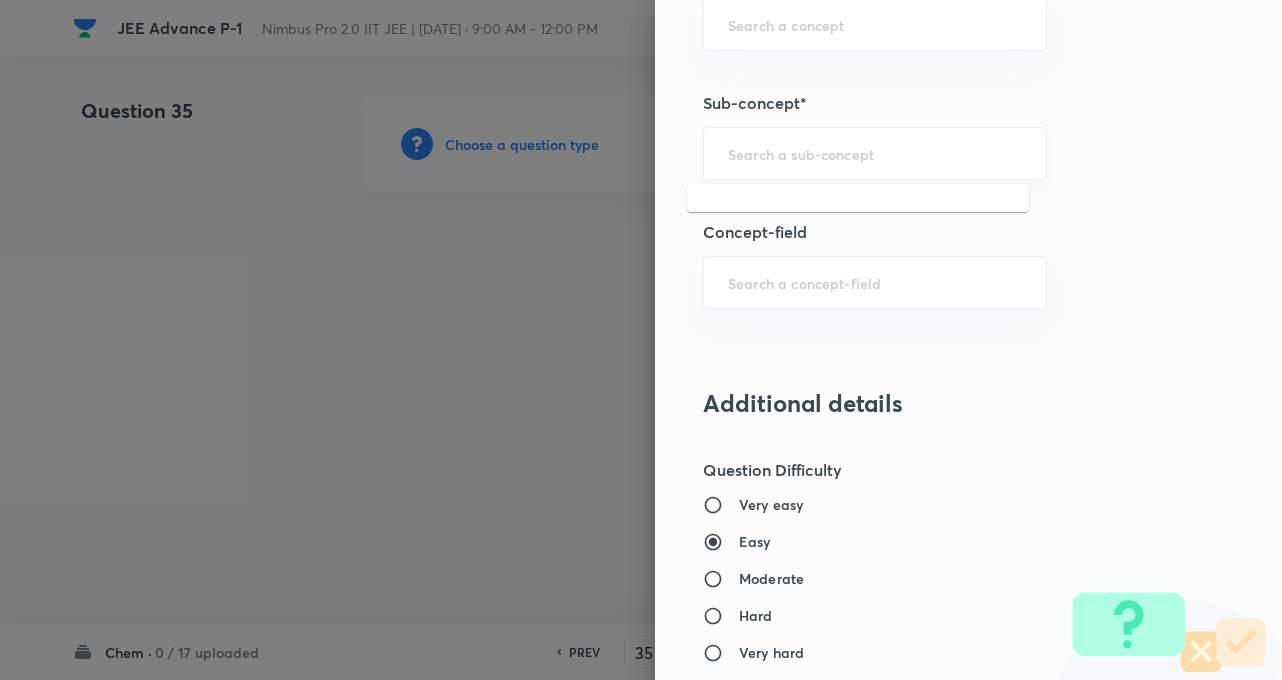 click at bounding box center (875, 153) 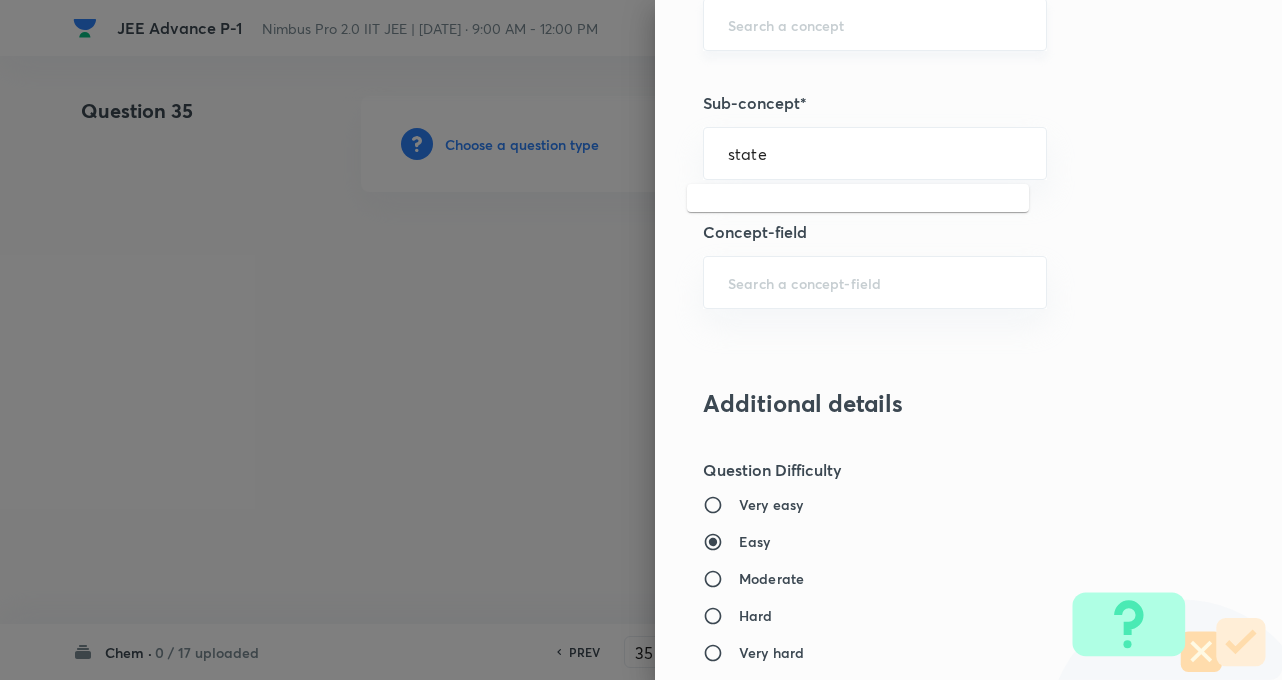 click on "​" at bounding box center [875, 24] 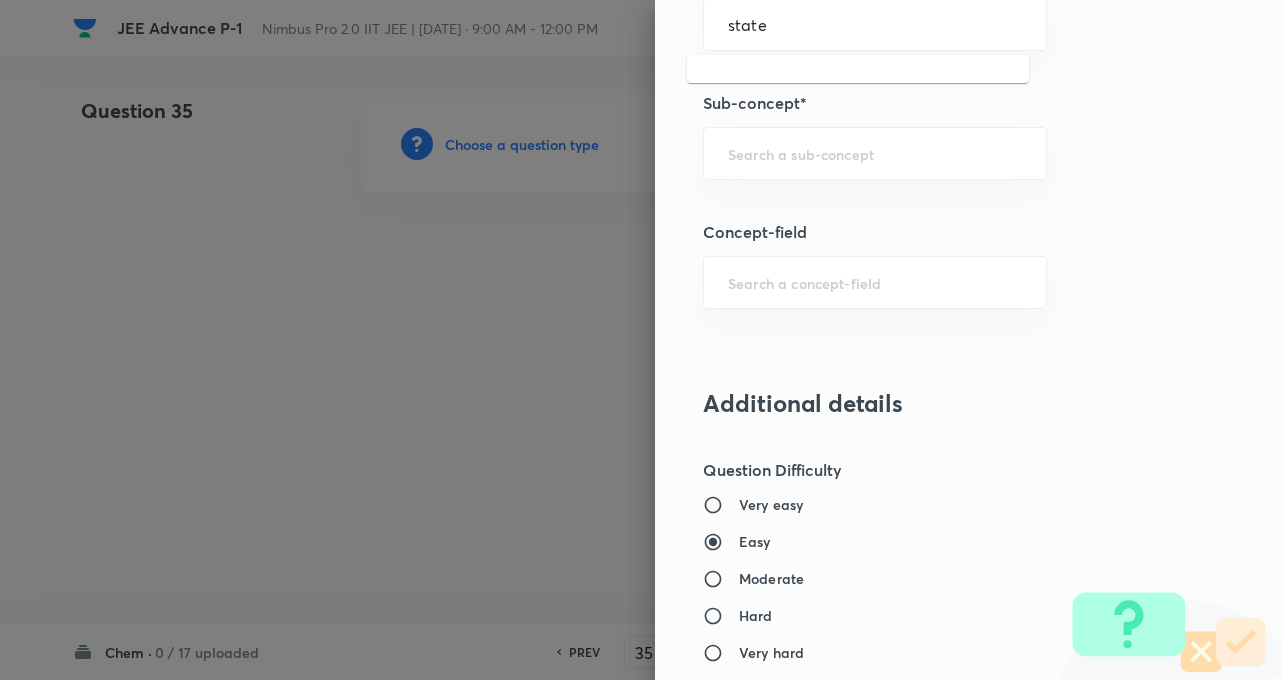 type on "state" 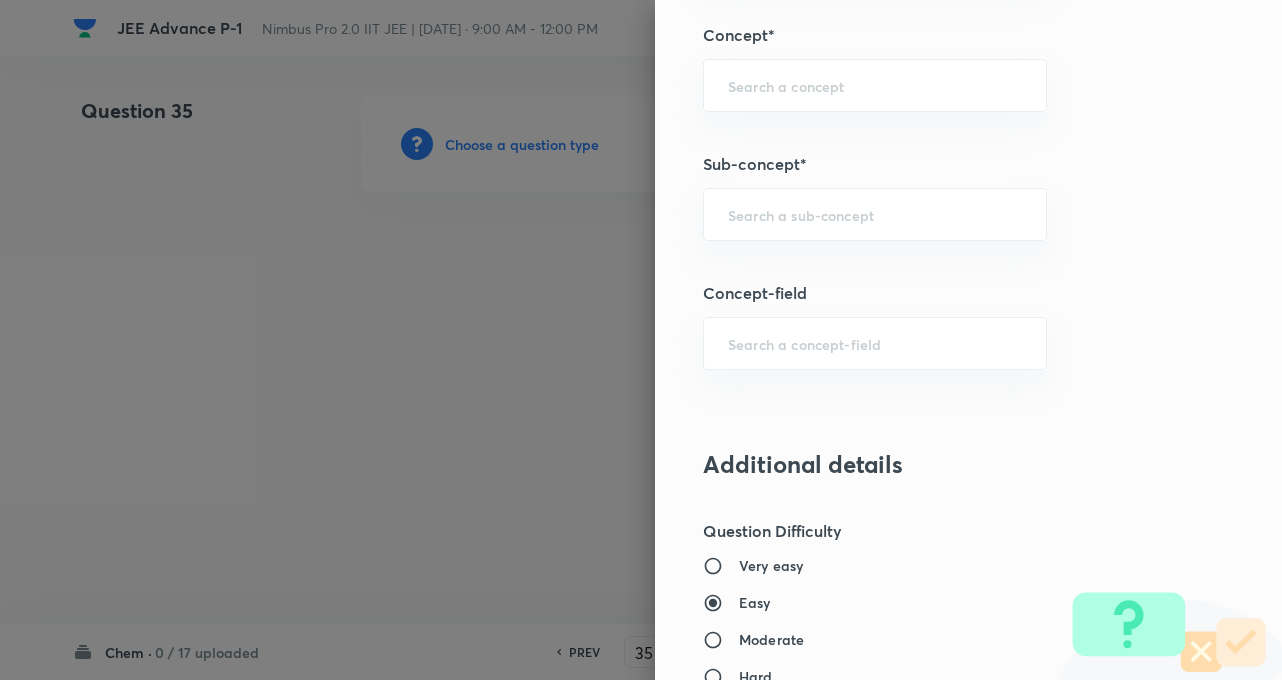 scroll, scrollTop: 1126, scrollLeft: 0, axis: vertical 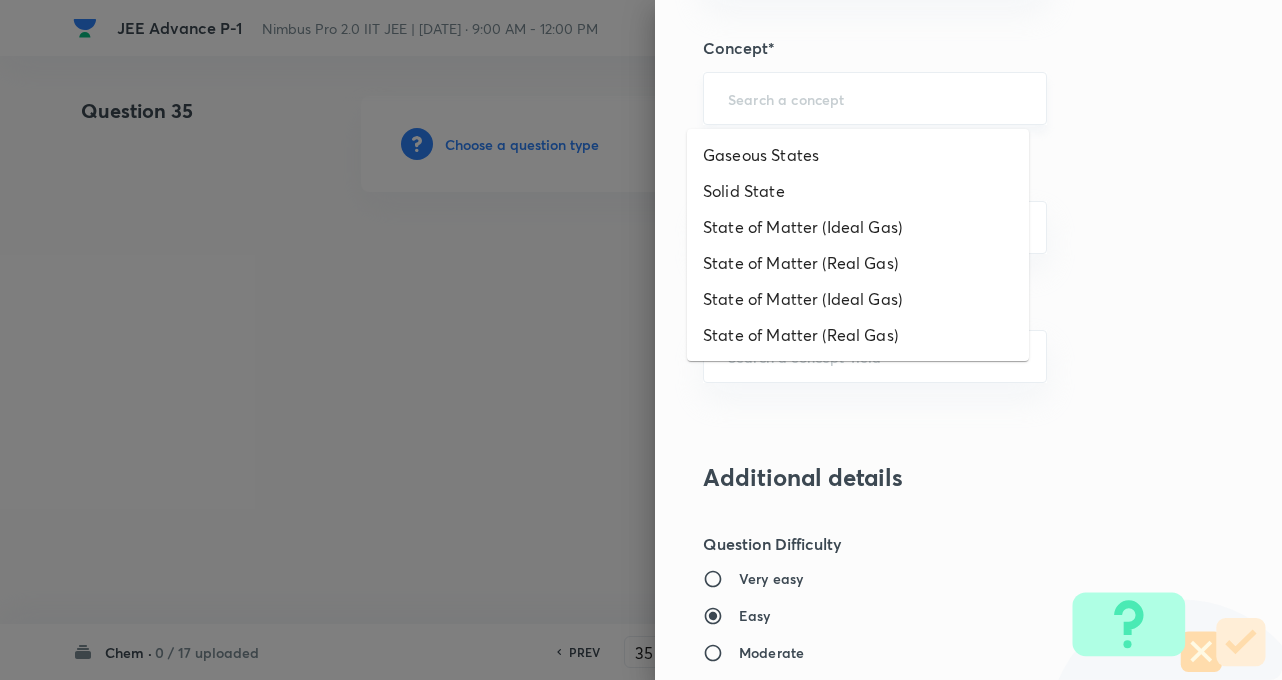 click at bounding box center (875, 98) 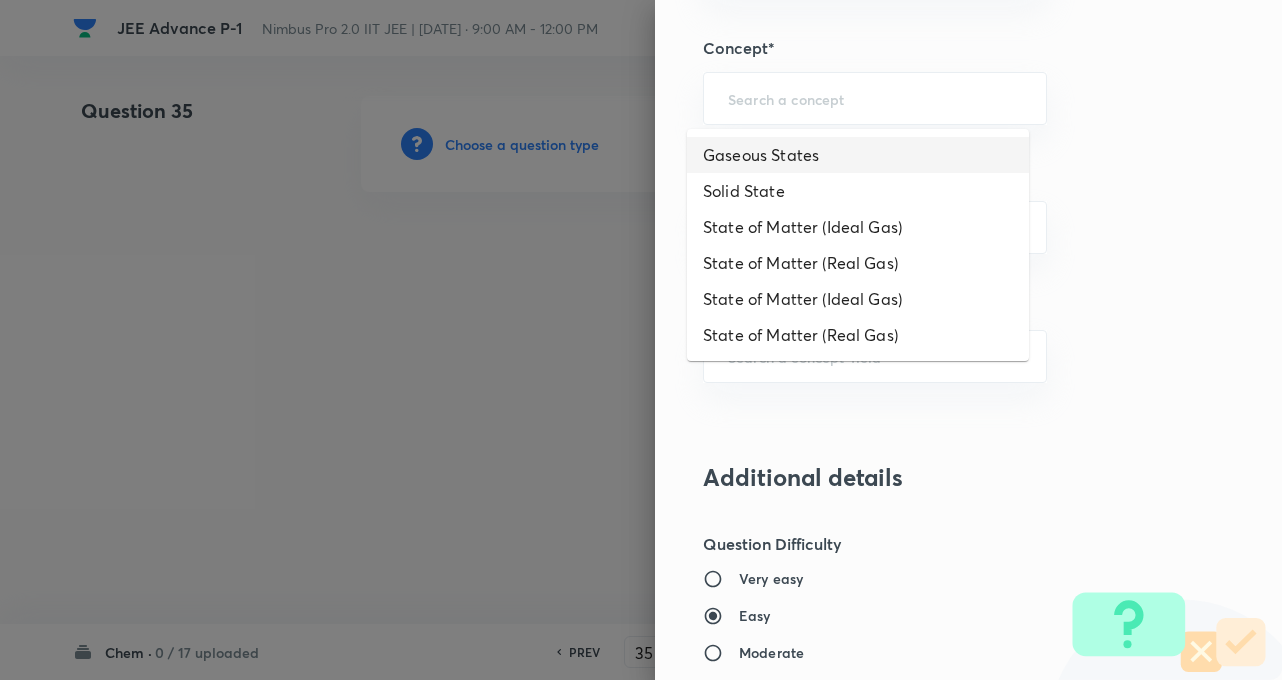 click on "Gaseous States" at bounding box center (858, 155) 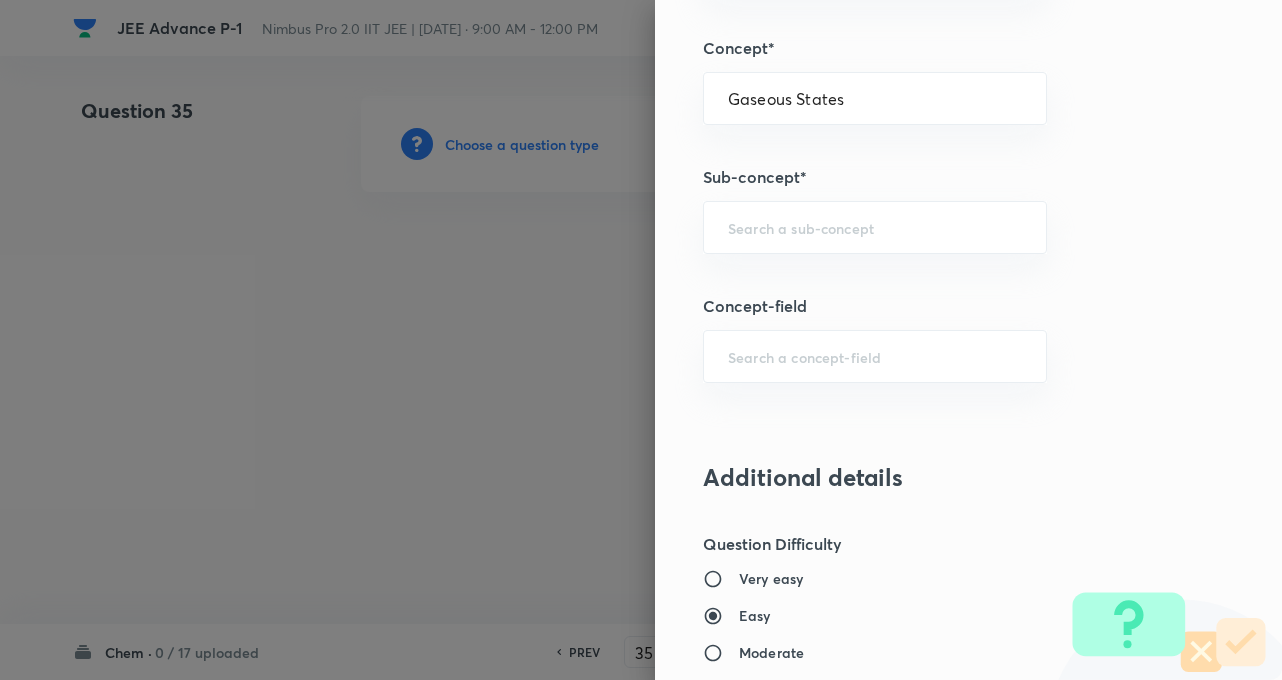 type on "Chemistry" 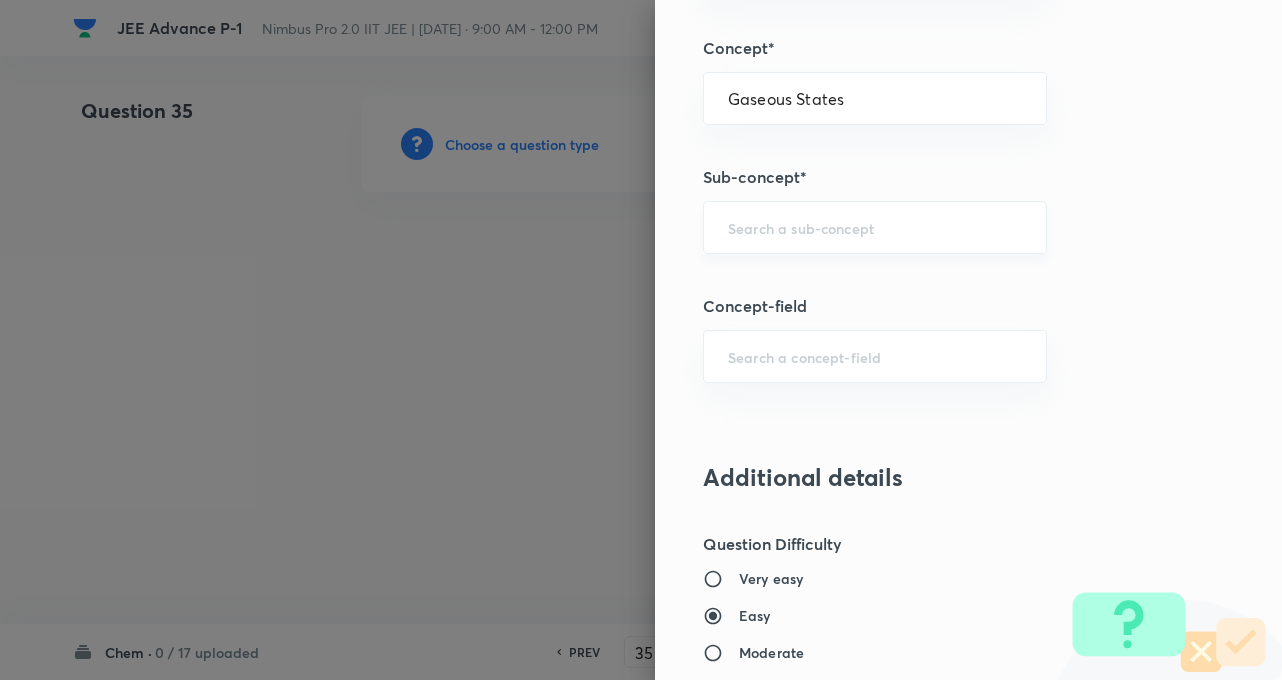 click on "​" at bounding box center [875, 227] 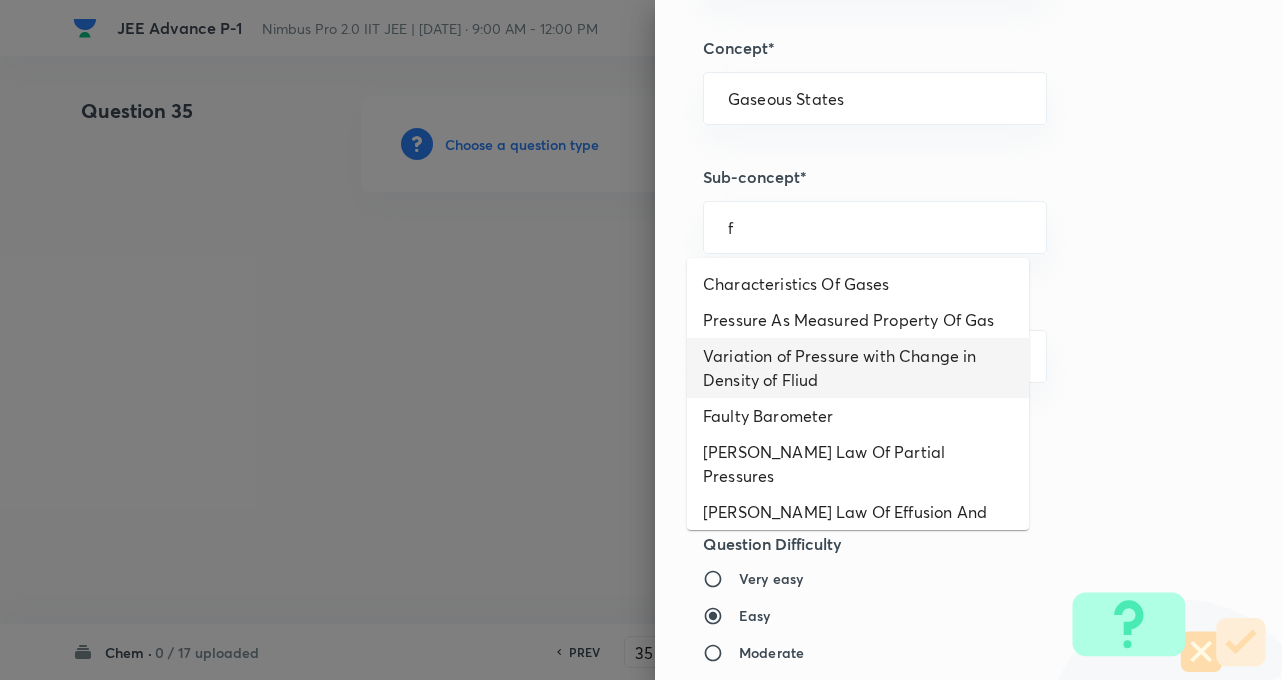 click on "Variation of Pressure with Change in Density of Fliud" at bounding box center [858, 368] 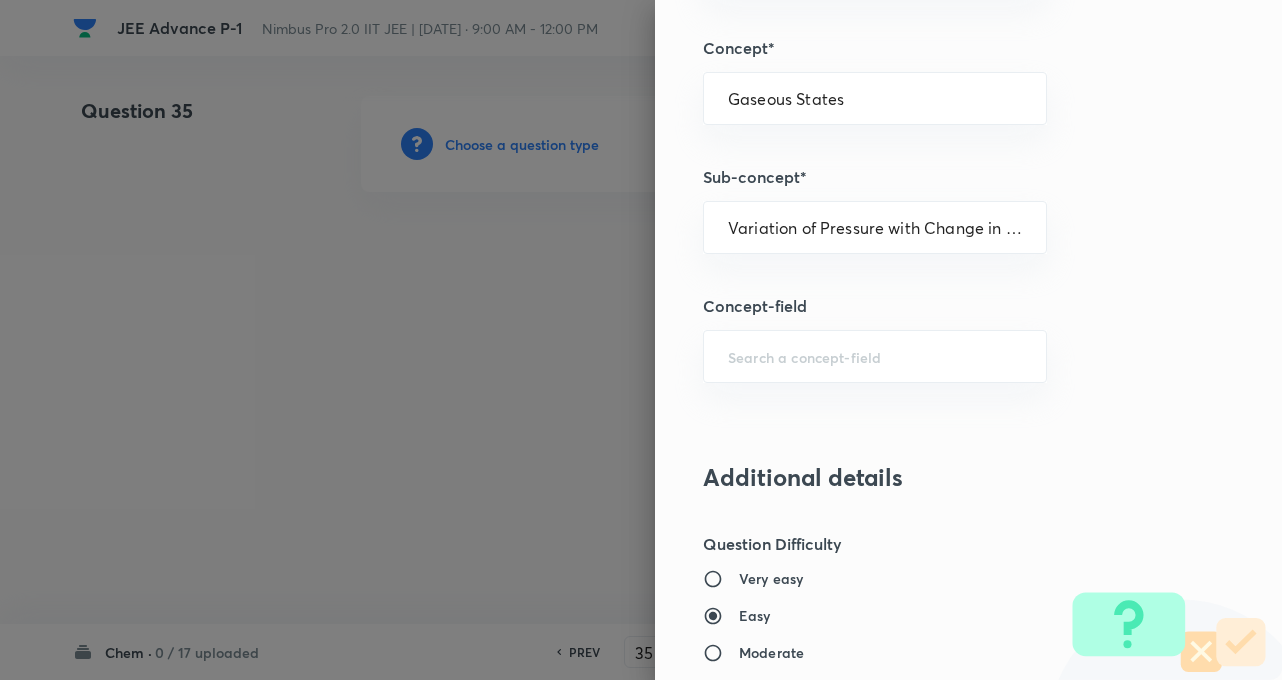 click on "Question settings Question type* Single choice correct Number of options* 2 3 4 5 Does this question have a passage?* Yes No Positive mark 3 ​ Negative Marks (Don’t add negative sign) 1 ​ Syllabus Topic group* Chemistry ​ Topic* Physical Chemistry ​ Concept* Gaseous States ​ Sub-concept* Variation of Pressure with Change in Density of Fliud ​ Concept-field ​ Additional details Question Difficulty Very easy Easy Moderate Hard Very hard Question is based on Fact Numerical Concept Previous year question Yes No Does this question have equation? Yes No Verification status Is the question verified? *Select 'yes' only if a question is verified Yes No Save" at bounding box center (968, 340) 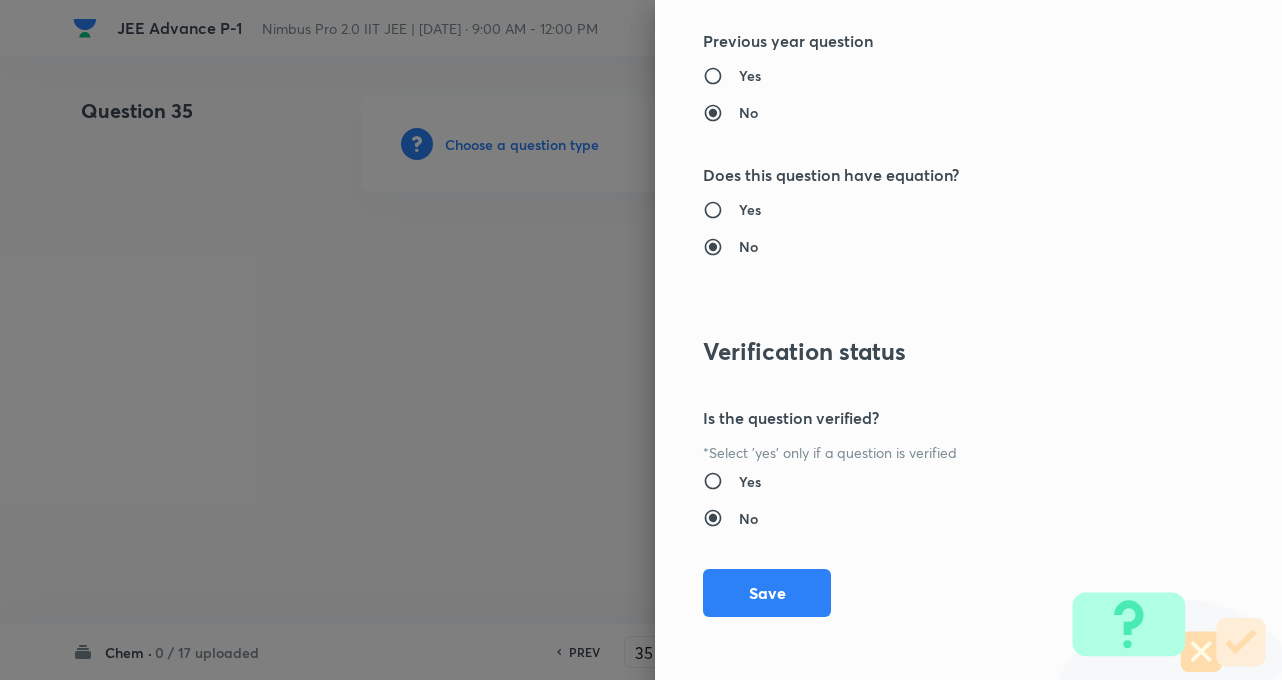 scroll, scrollTop: 2046, scrollLeft: 0, axis: vertical 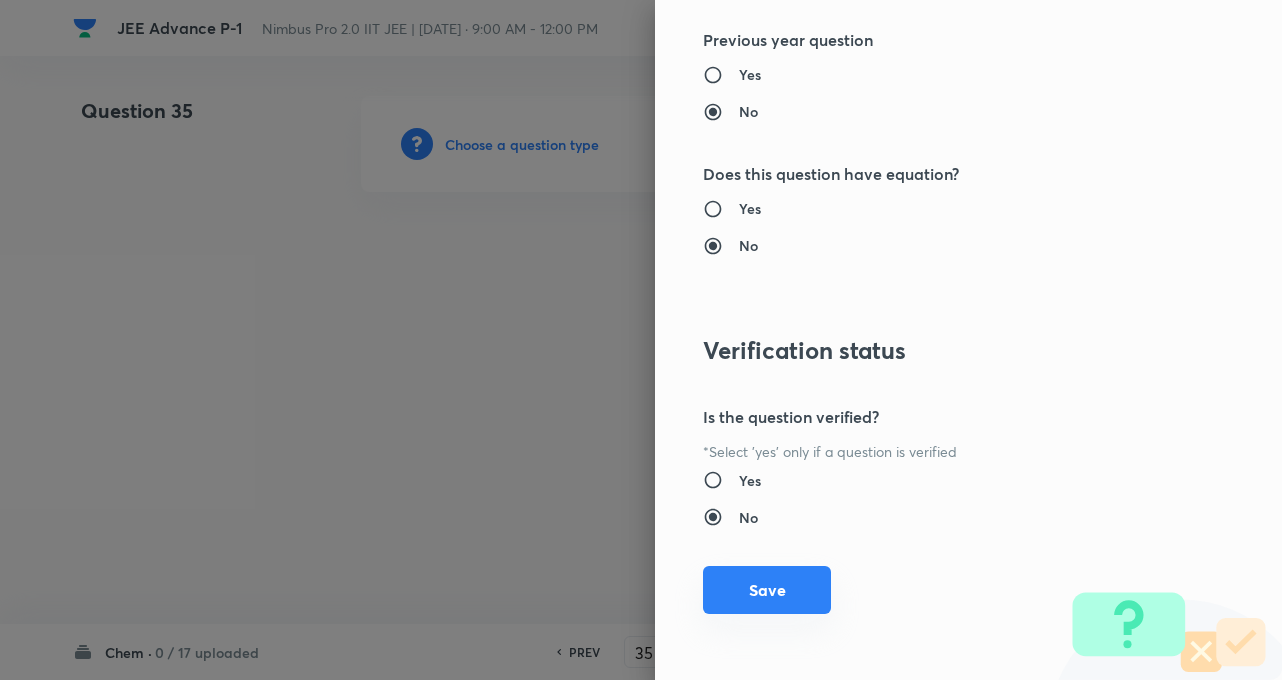 click on "Save" at bounding box center [767, 590] 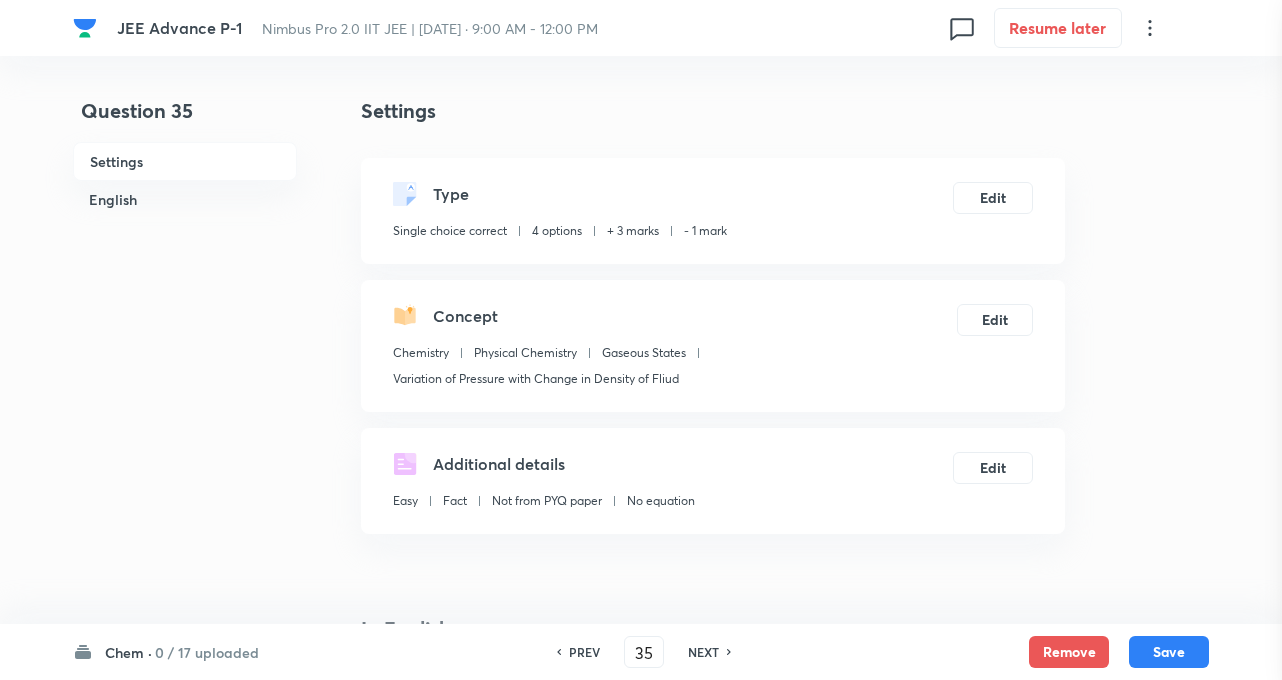 click at bounding box center (641, 340) 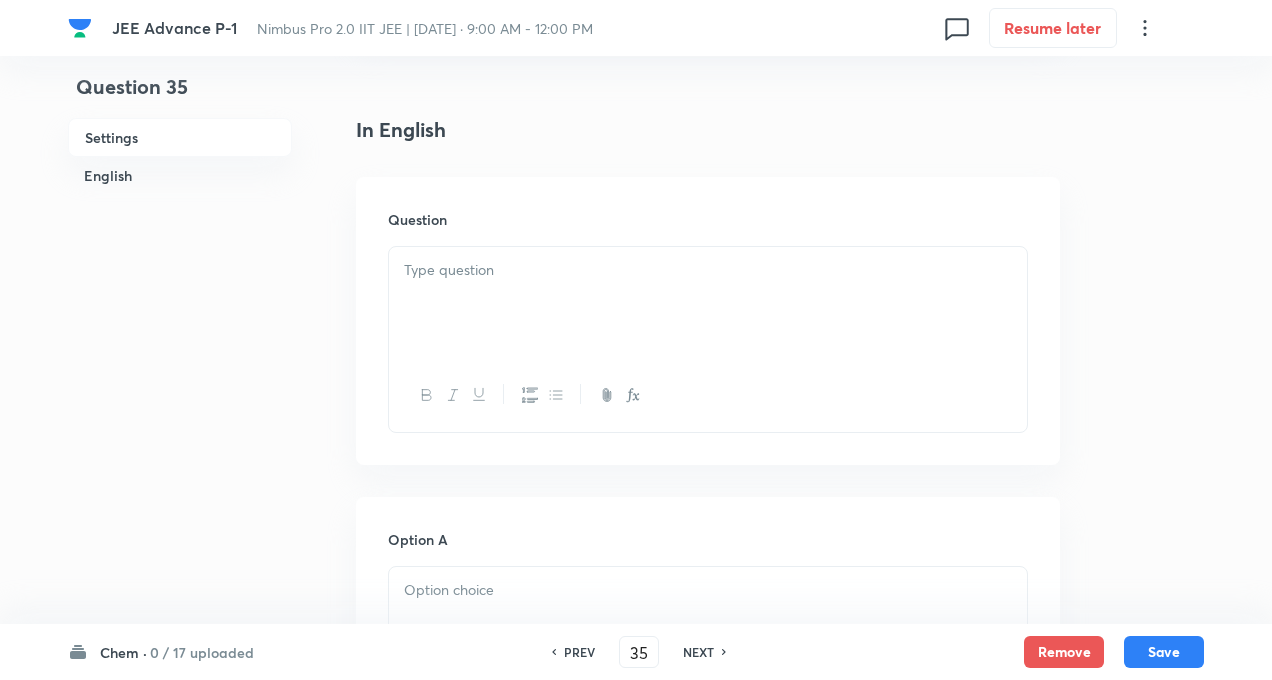 scroll, scrollTop: 600, scrollLeft: 0, axis: vertical 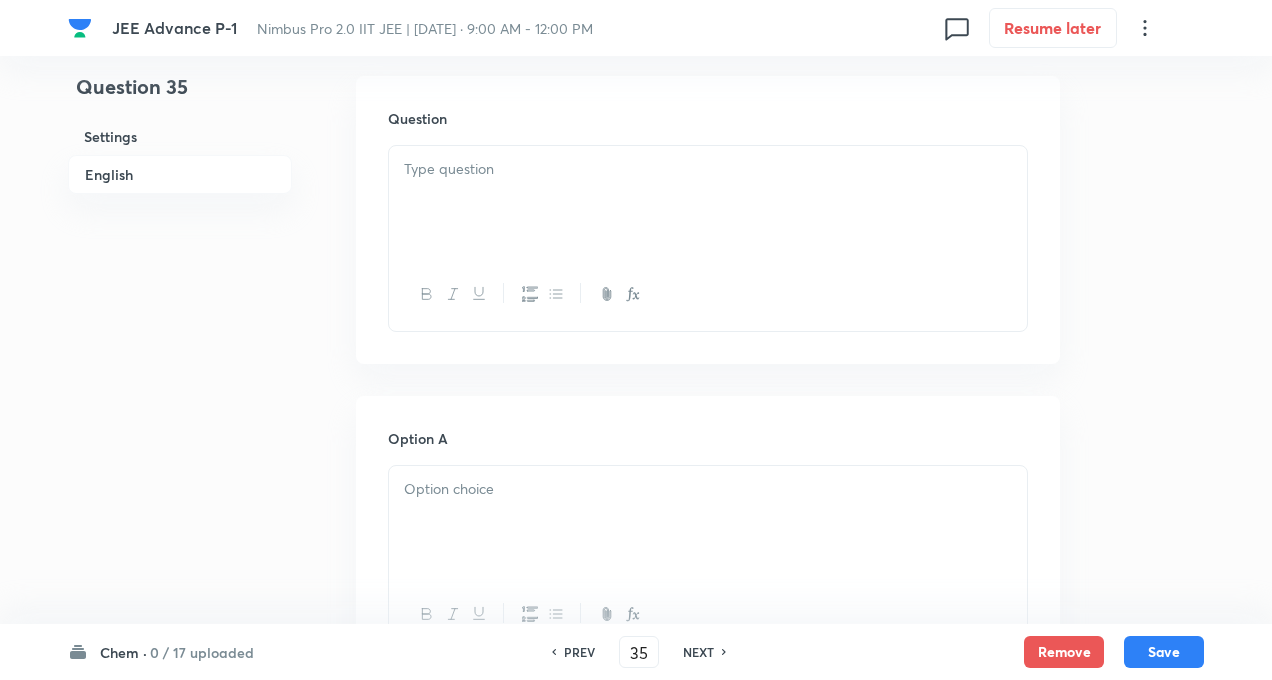 click at bounding box center [708, 169] 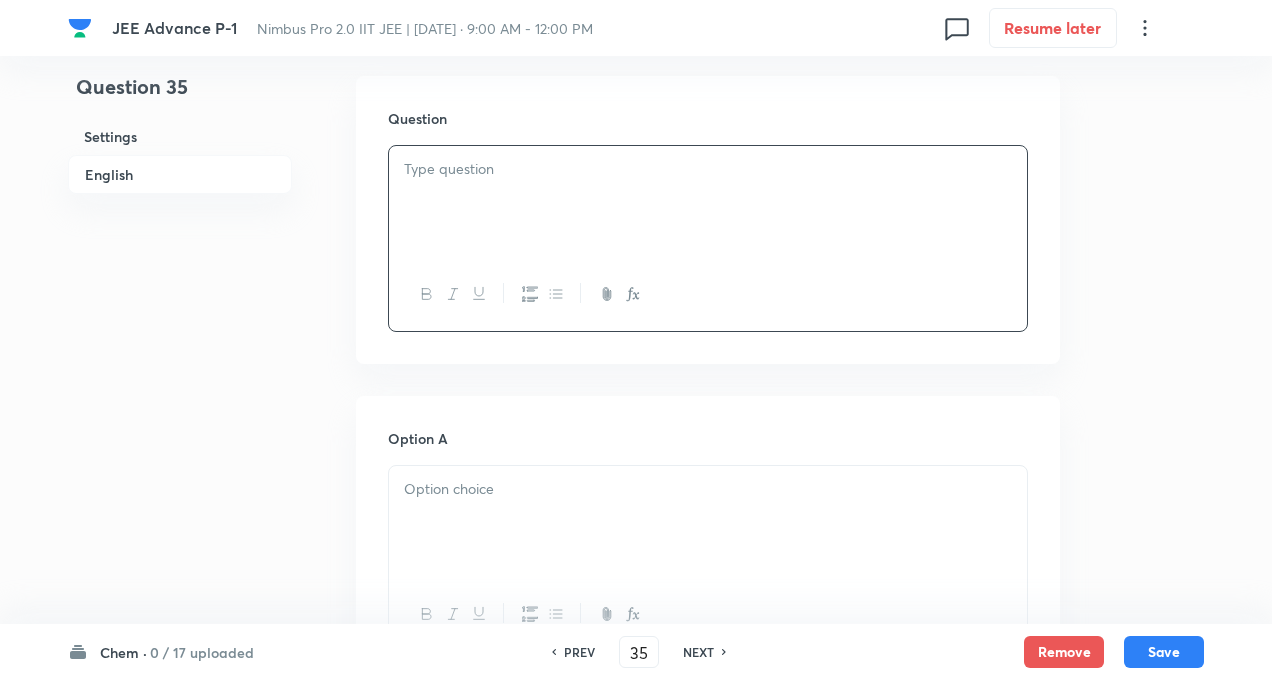 paste 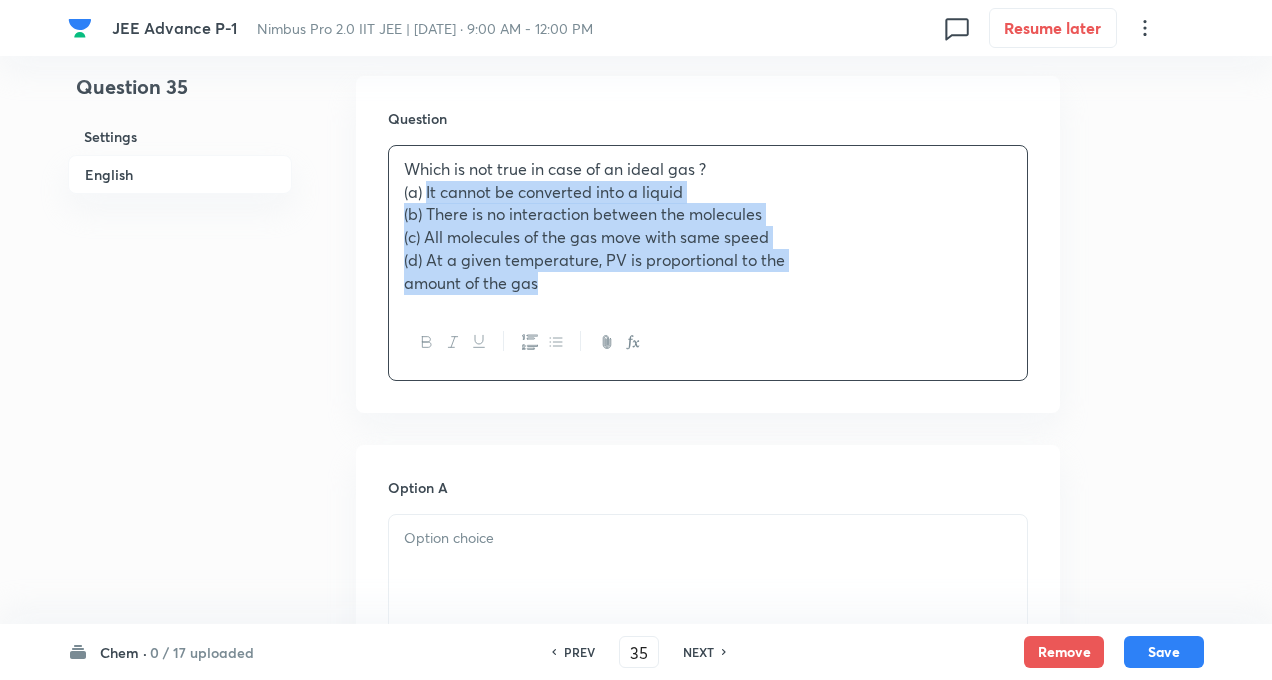 drag, startPoint x: 427, startPoint y: 188, endPoint x: 717, endPoint y: 377, distance: 346.1517 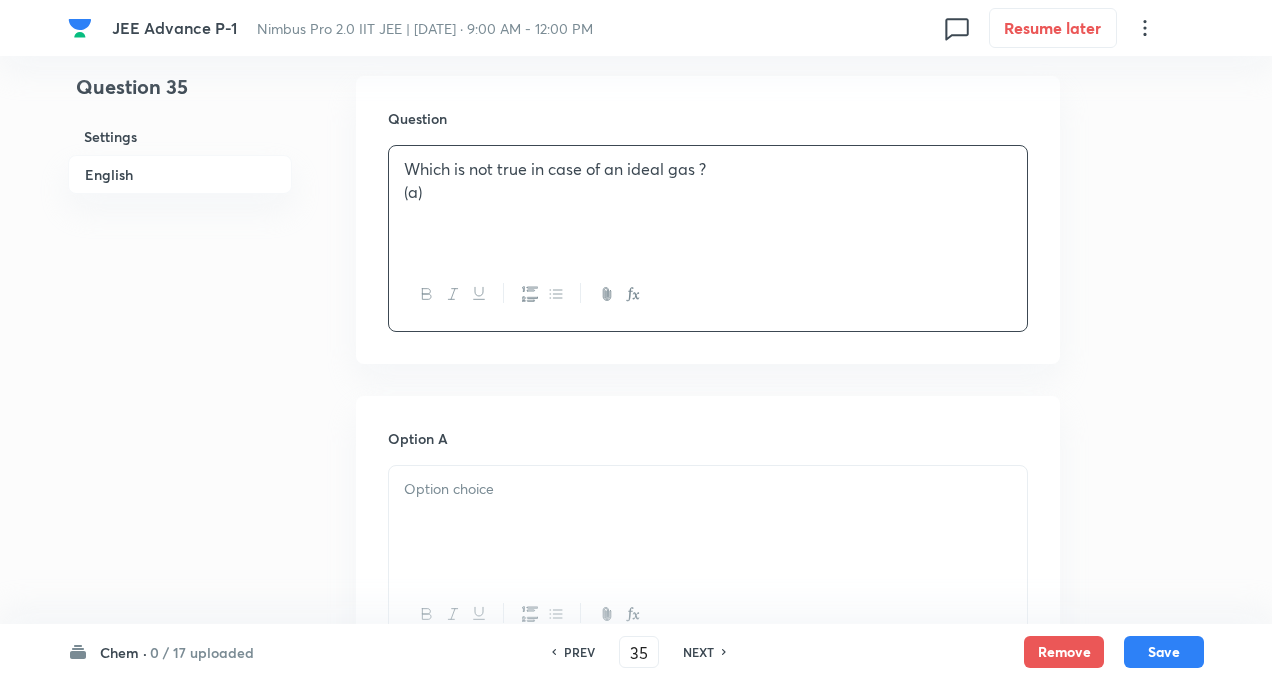 type 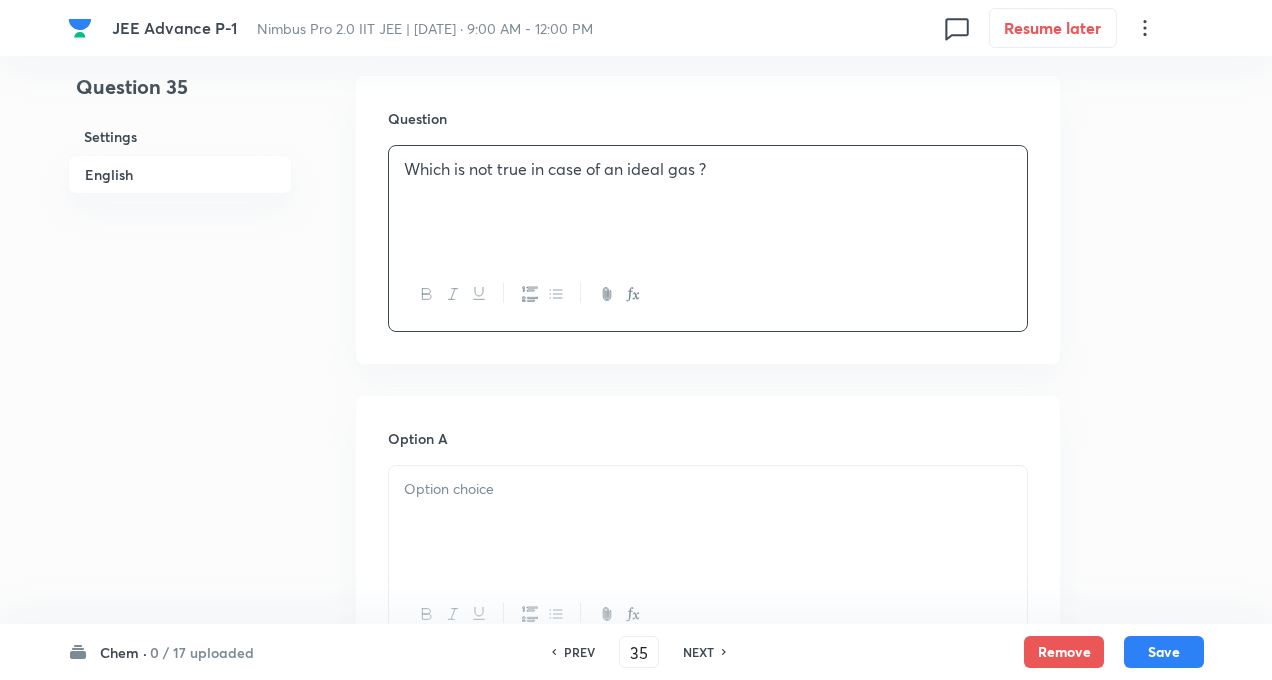 click on "Question 35 Settings English Settings Type Single choice correct 4 options + 3 marks - 1 mark Edit Concept Chemistry Physical Chemistry Gaseous States Variation of Pressure with Change in Density of Fliud Edit Additional details Easy Fact Not from PYQ paper No equation Edit In English Question Which is not true in case of an ideal gas ? Option A Mark as correct answer Option B Mark as correct answer Option C Mark as correct answer Option D Mark as correct answer Solution" at bounding box center (636, 767) 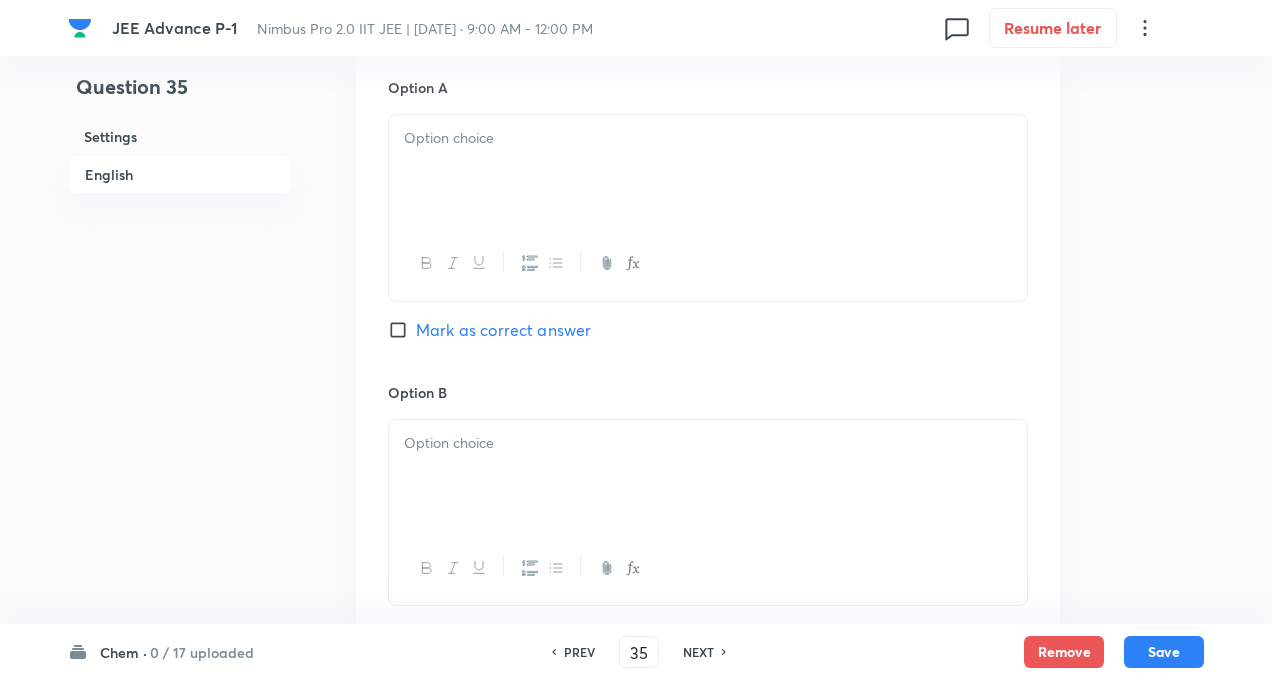 scroll, scrollTop: 960, scrollLeft: 0, axis: vertical 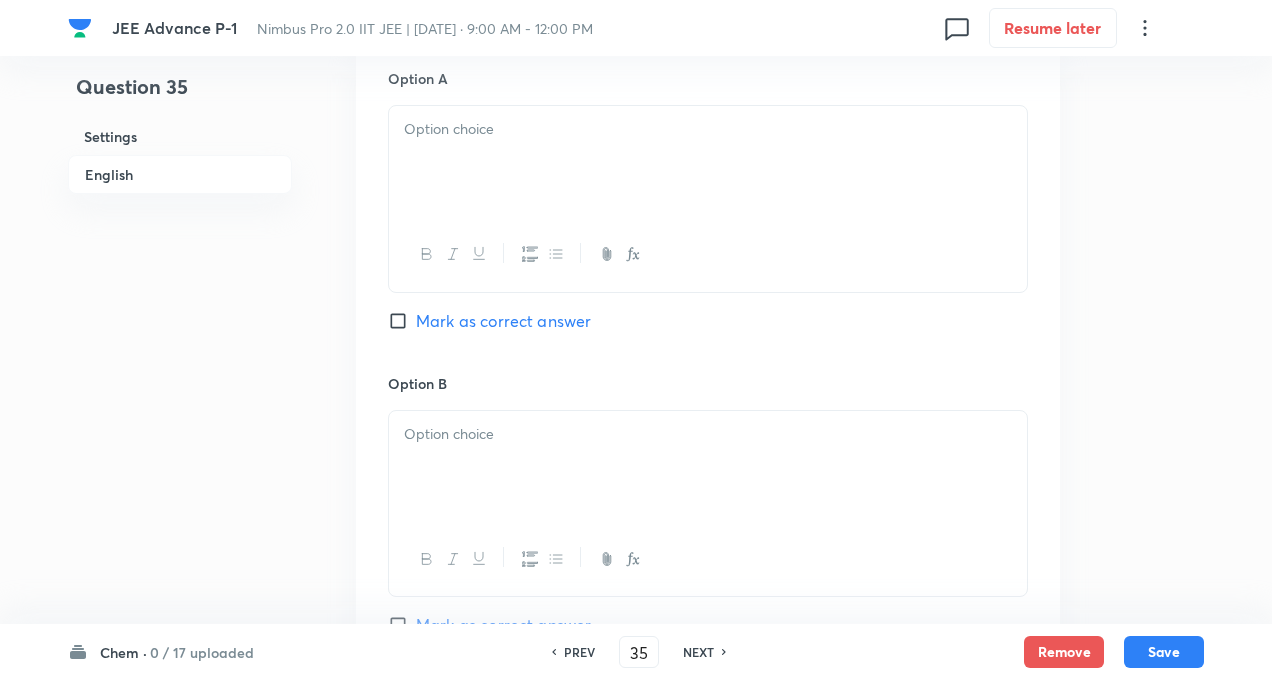 click at bounding box center [708, 162] 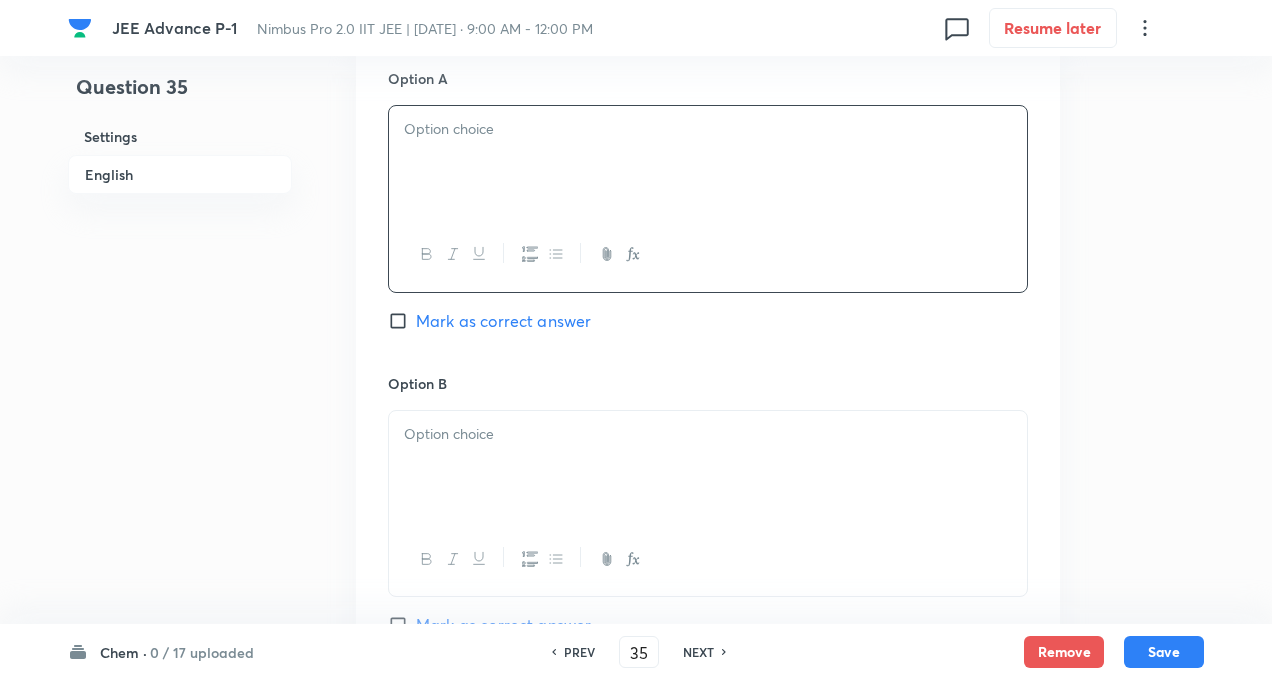 paste 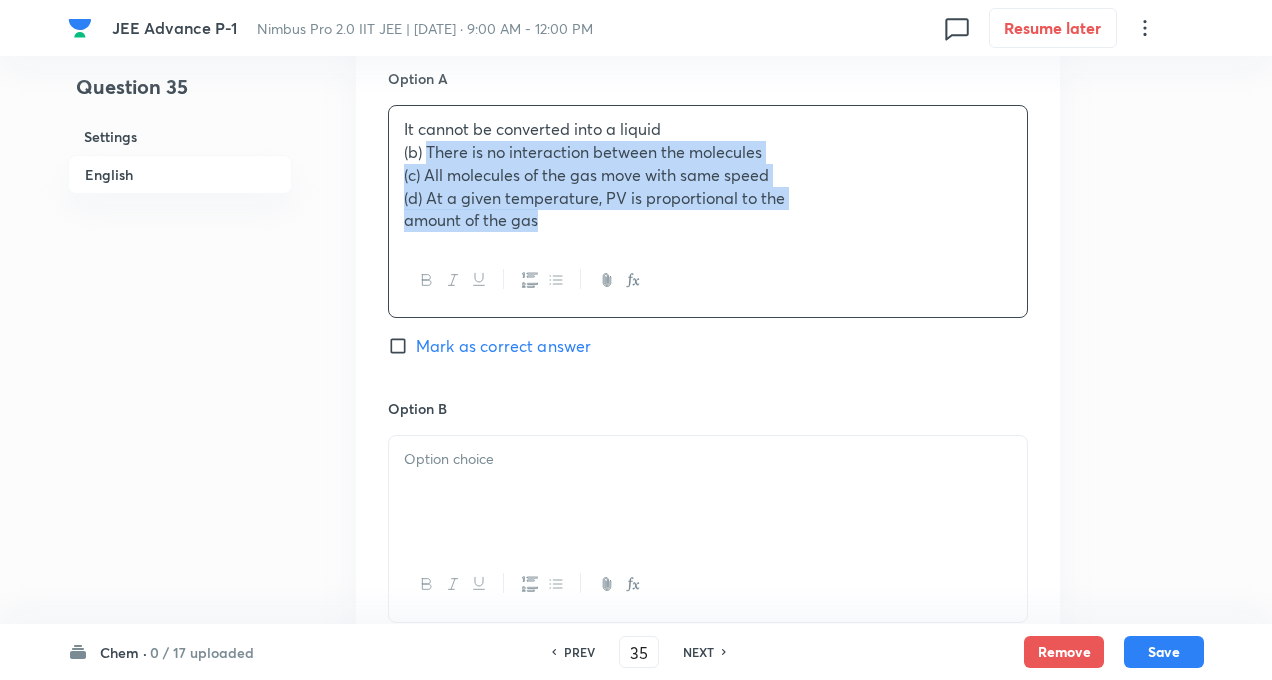 drag, startPoint x: 428, startPoint y: 153, endPoint x: 586, endPoint y: 249, distance: 184.87834 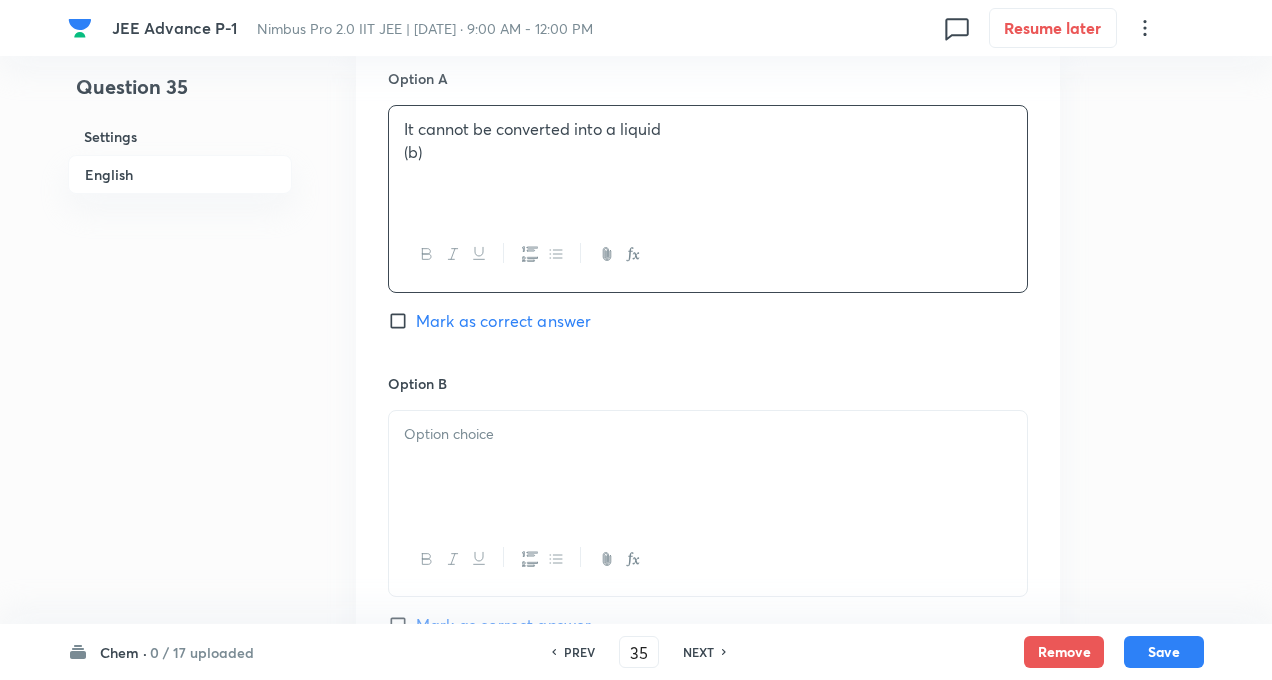 type 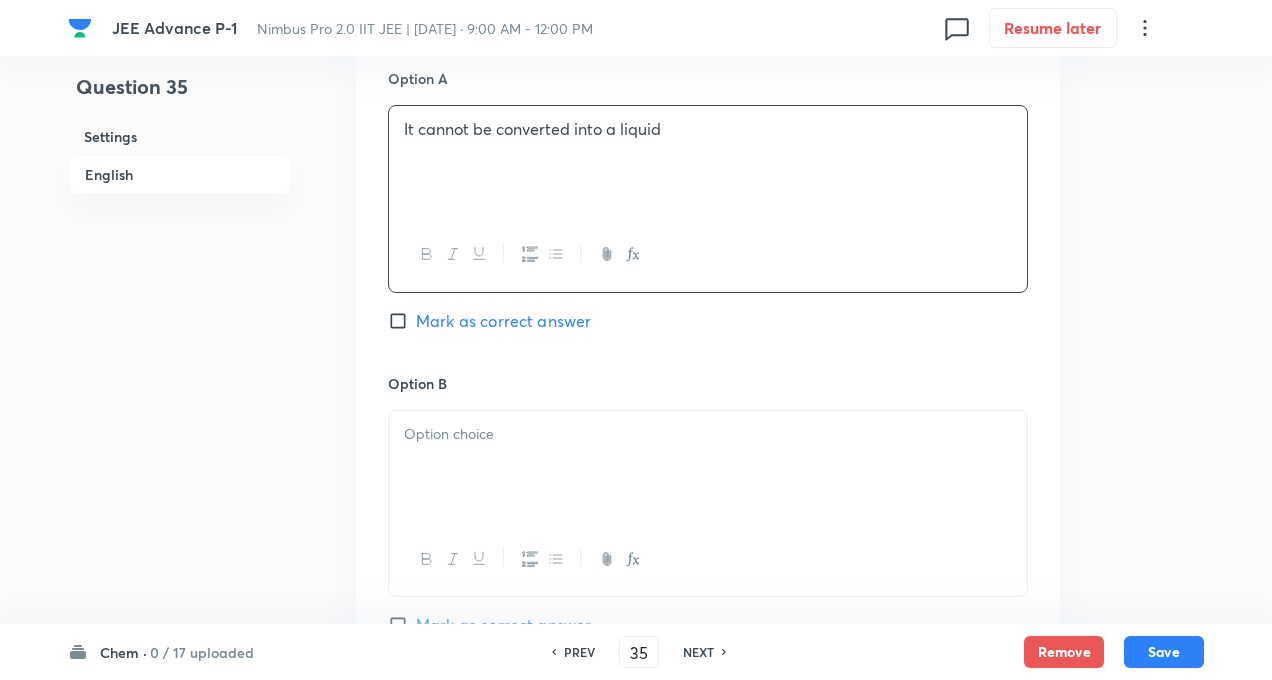 click at bounding box center [708, 467] 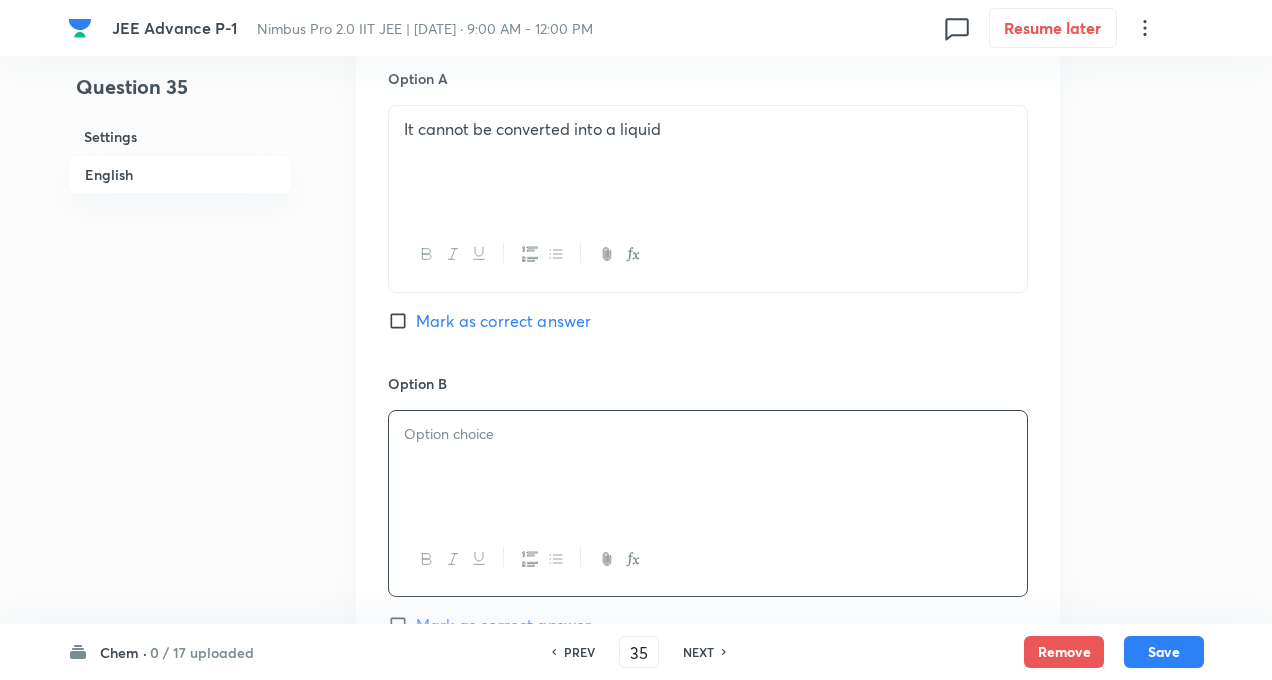 paste 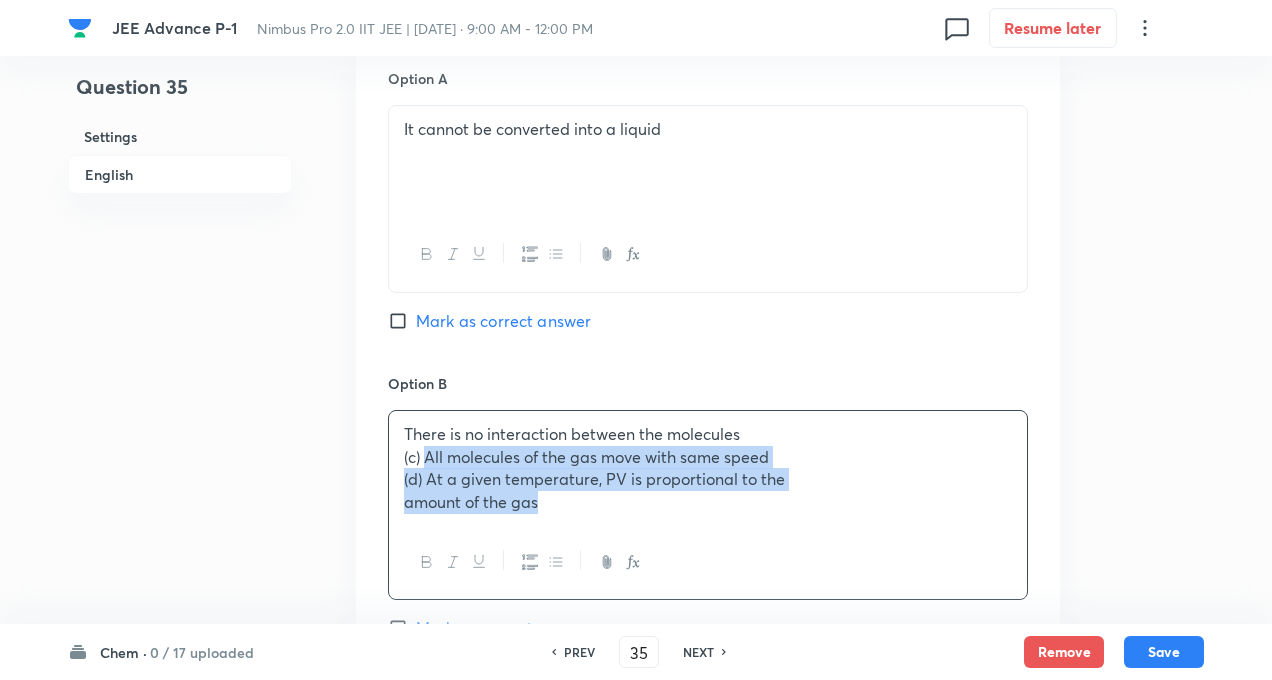 drag, startPoint x: 425, startPoint y: 458, endPoint x: 724, endPoint y: 572, distance: 319.9953 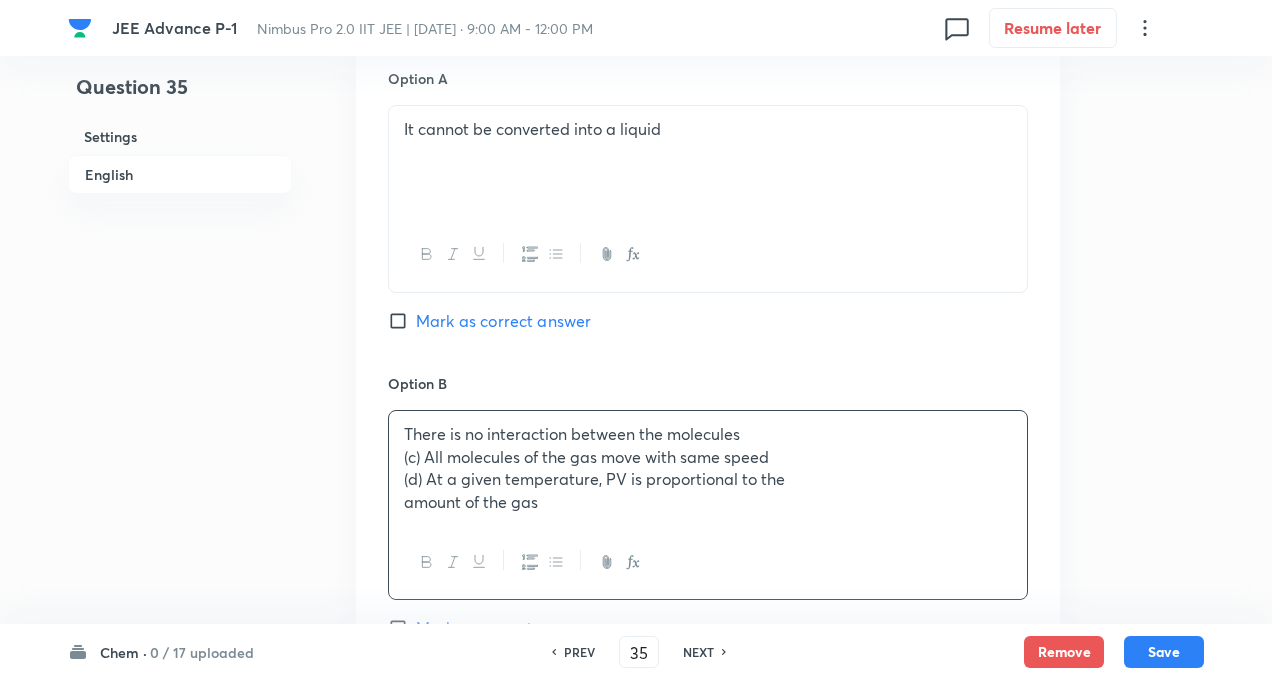 type 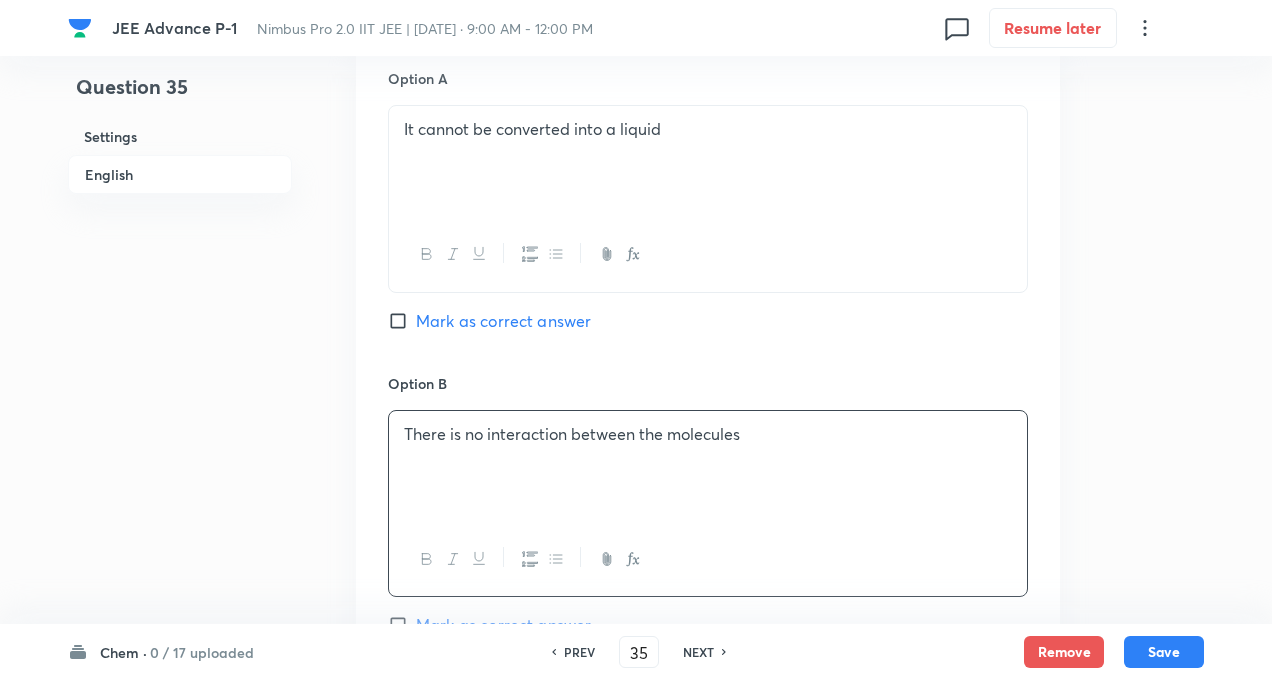 click on "Question 35 Settings English" at bounding box center (180, 407) 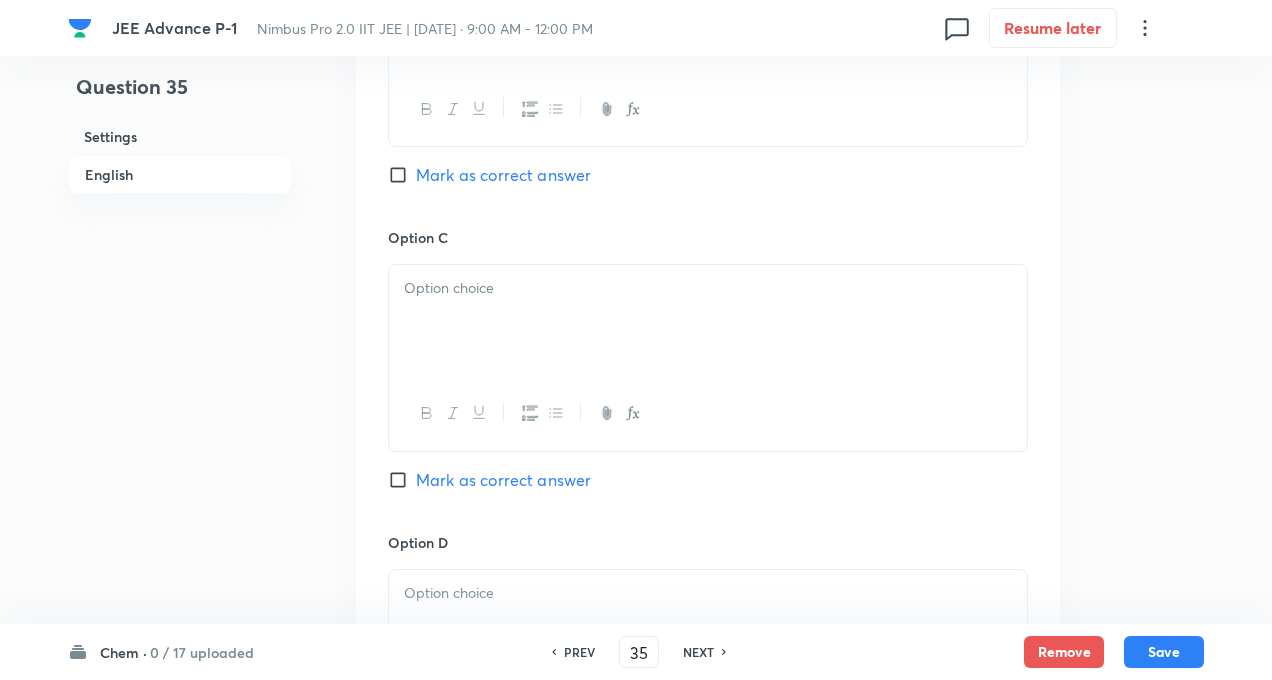 scroll, scrollTop: 1440, scrollLeft: 0, axis: vertical 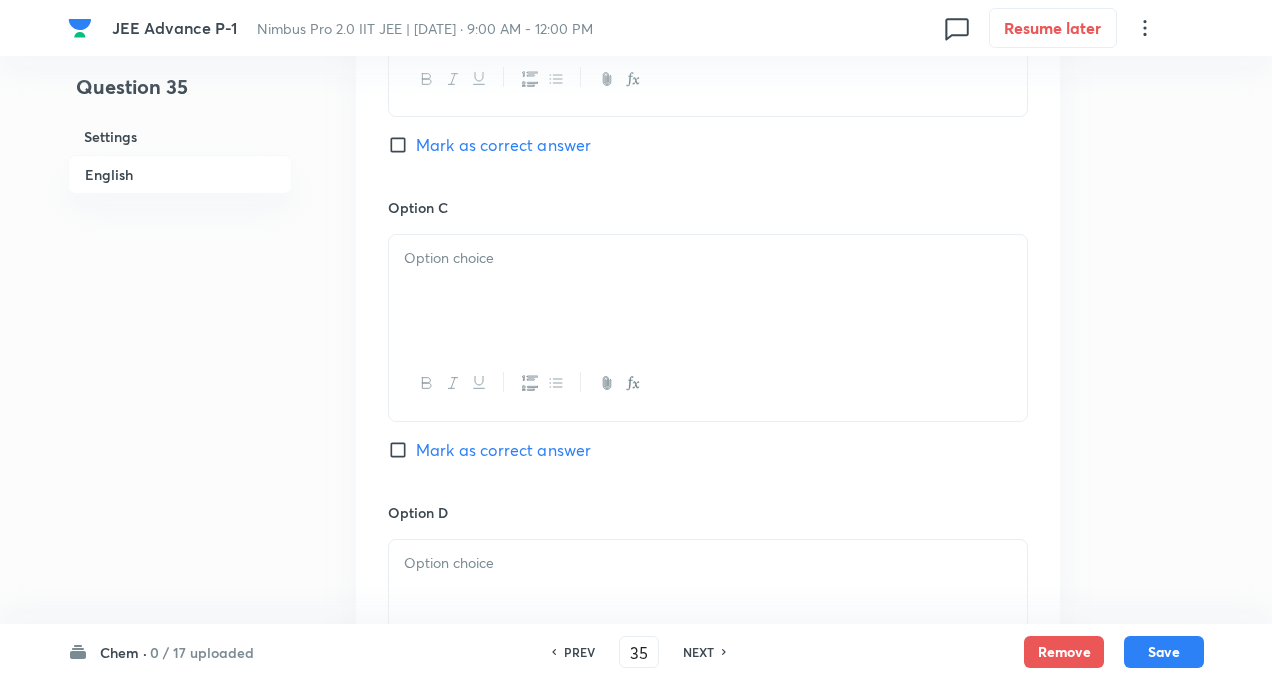 click at bounding box center [708, 291] 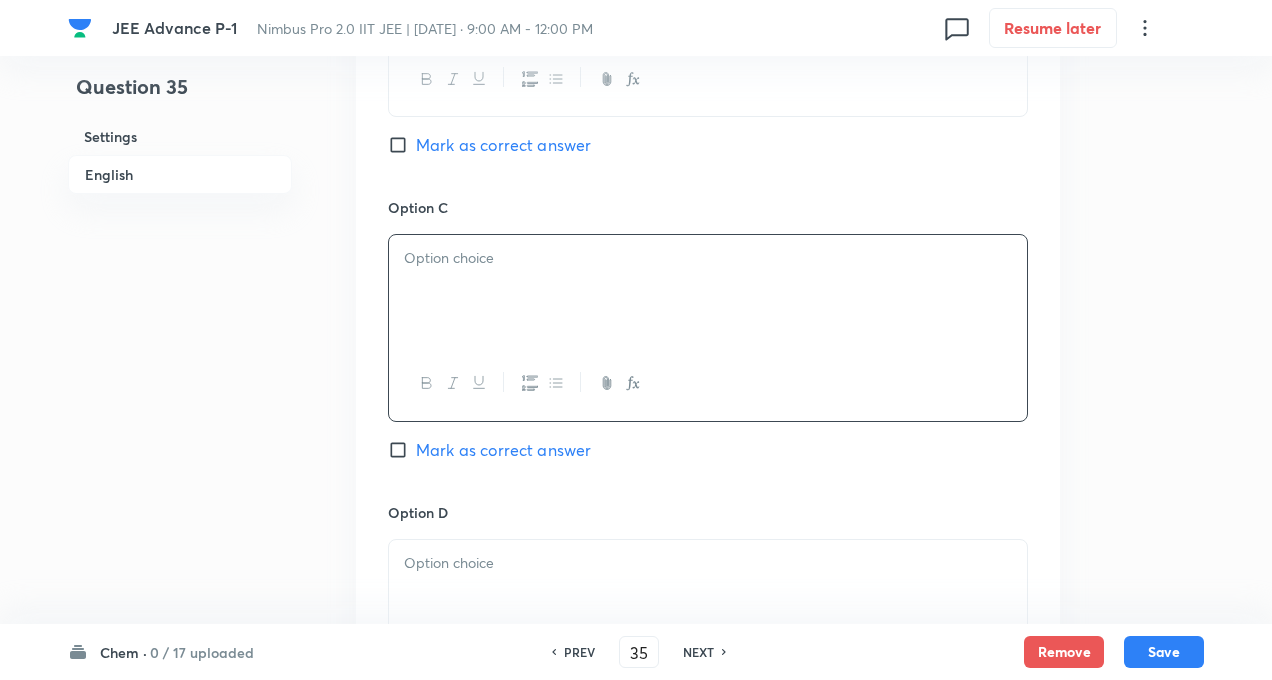 paste 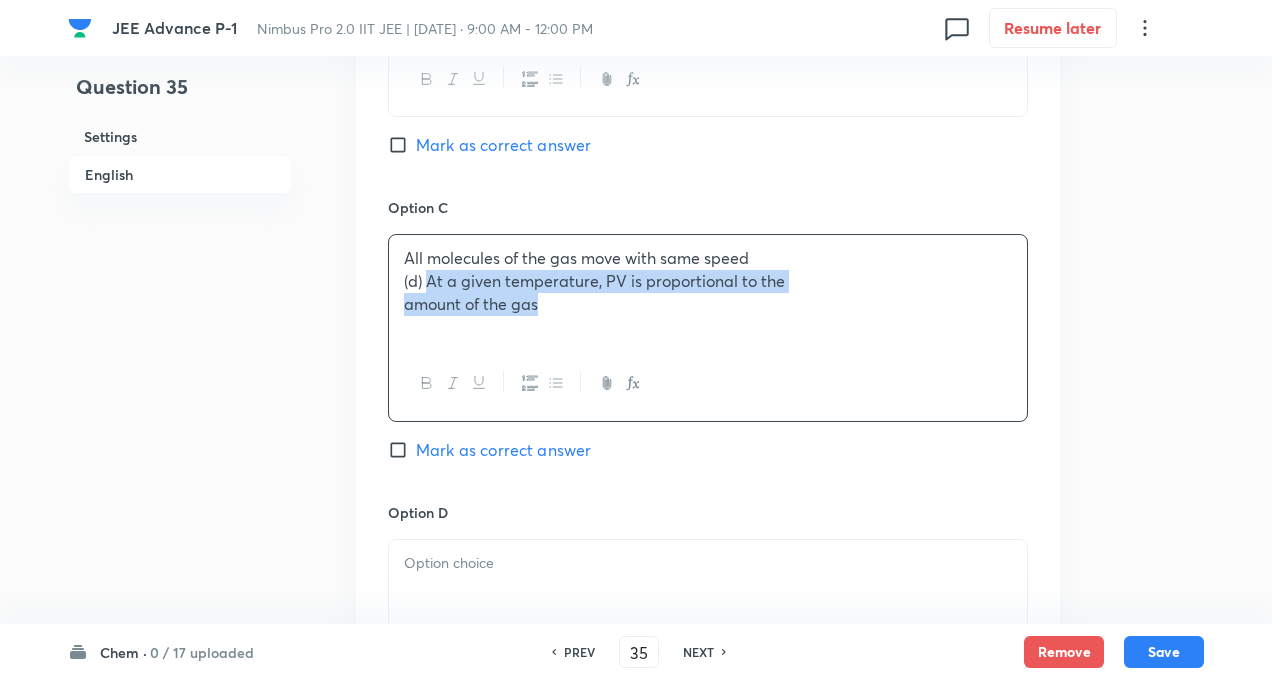 drag, startPoint x: 430, startPoint y: 280, endPoint x: 697, endPoint y: 384, distance: 286.5397 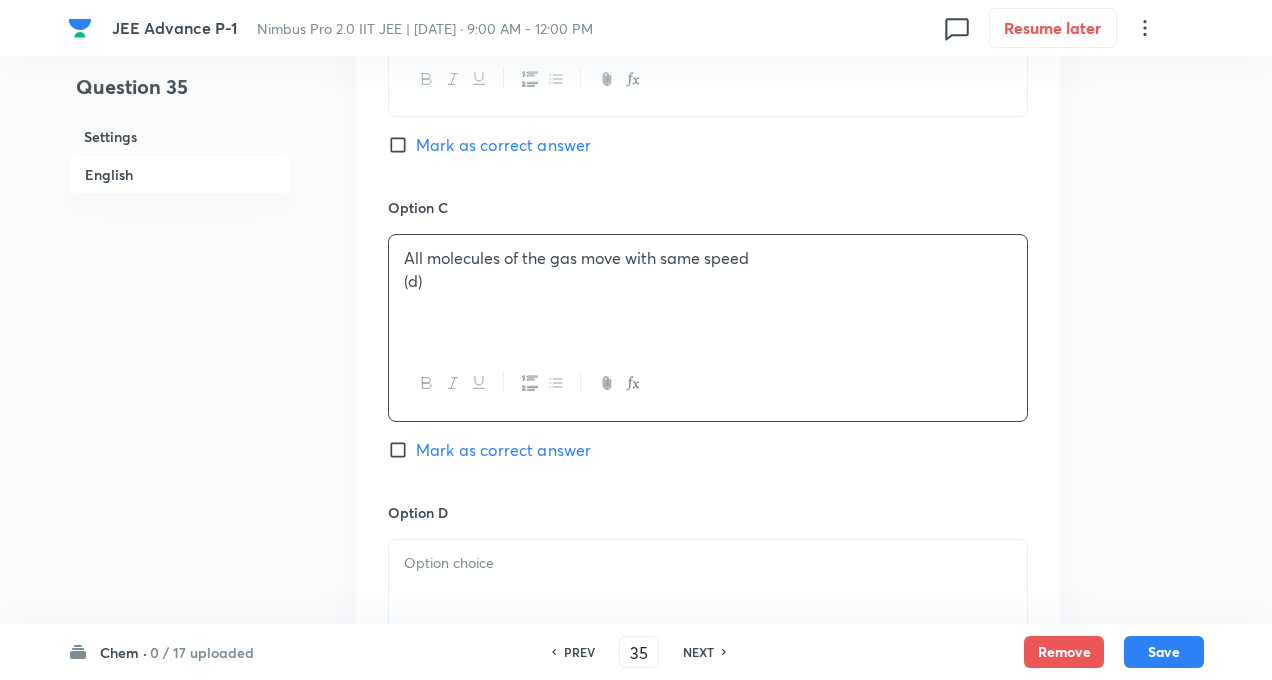 type 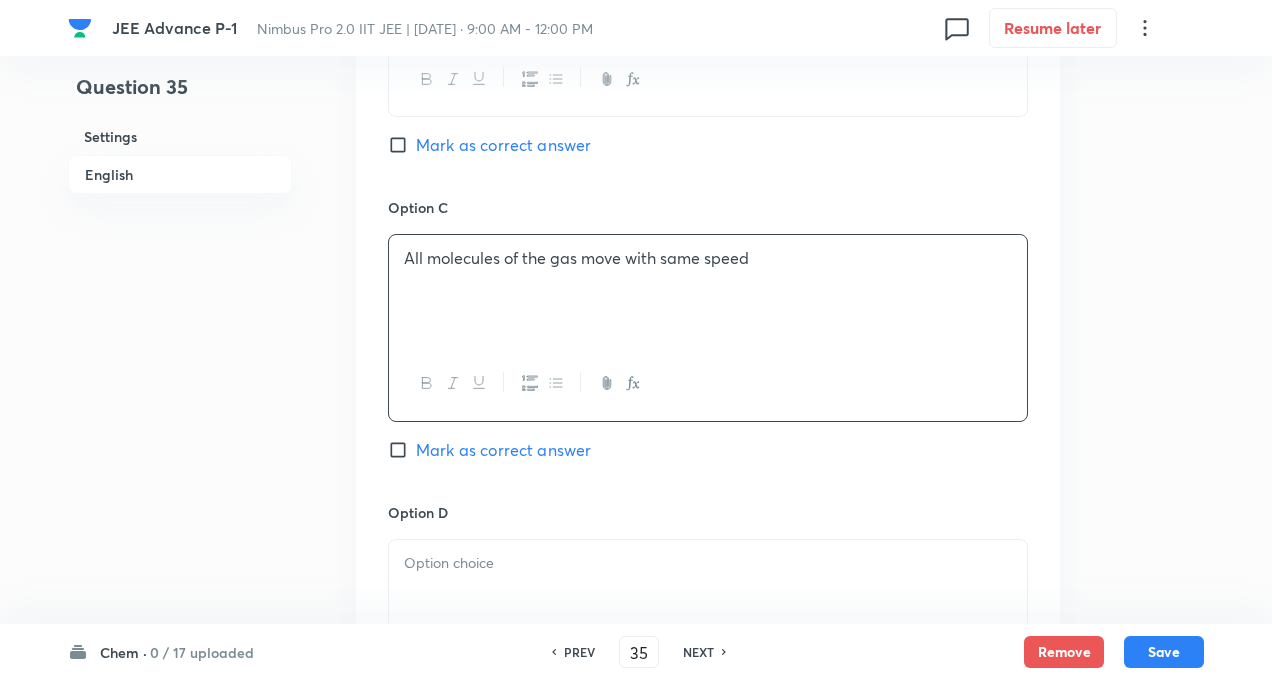 click at bounding box center (708, 563) 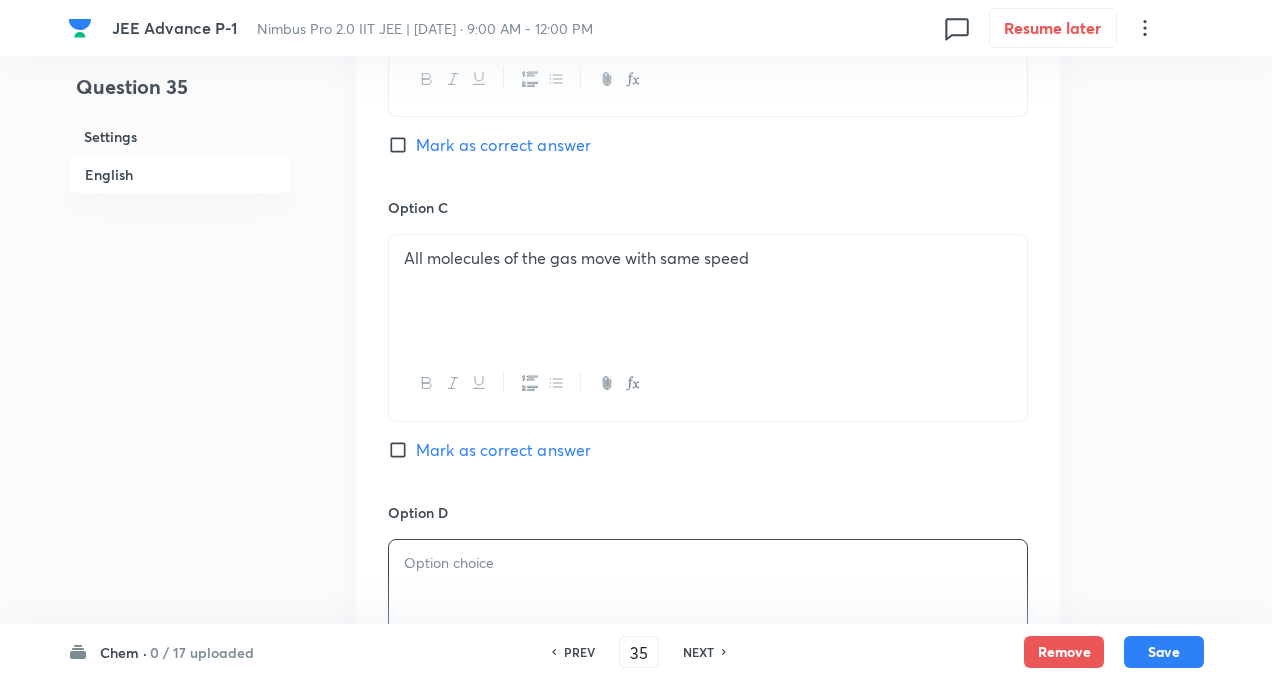 paste 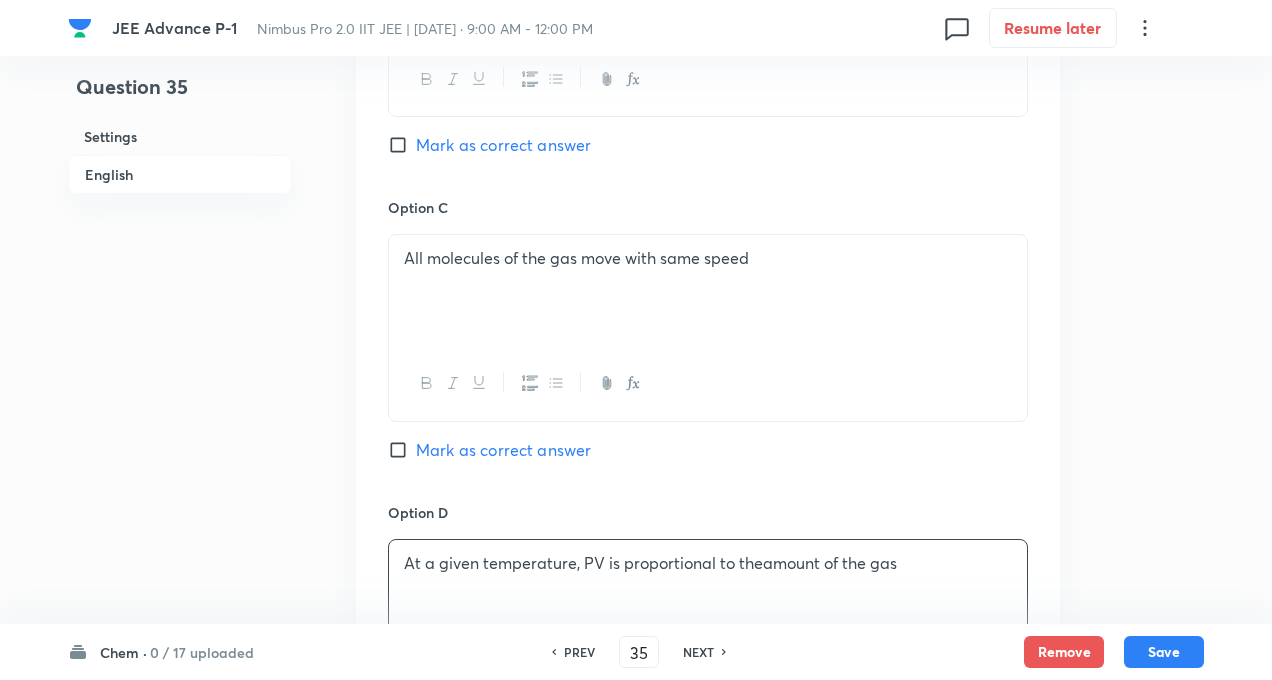 click on "At a given temperature, PV is proportional to theamount of the gas" at bounding box center (708, 596) 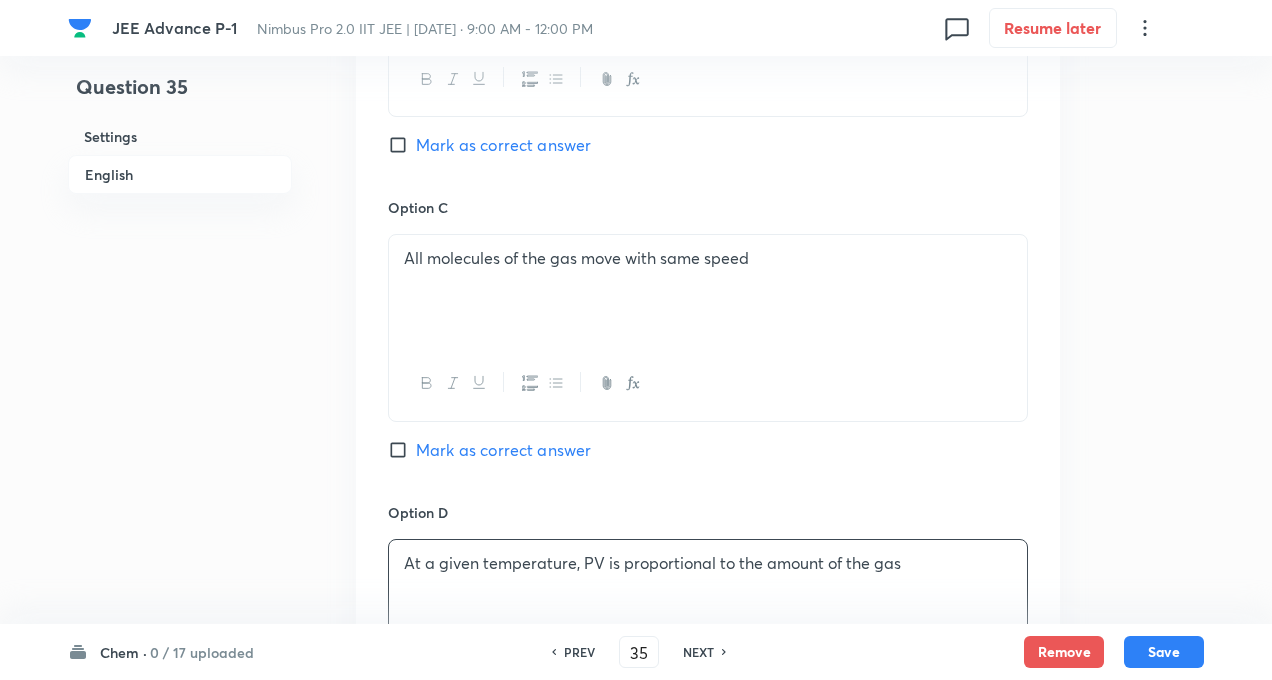 click on "Question 35 Settings English" at bounding box center (180, -73) 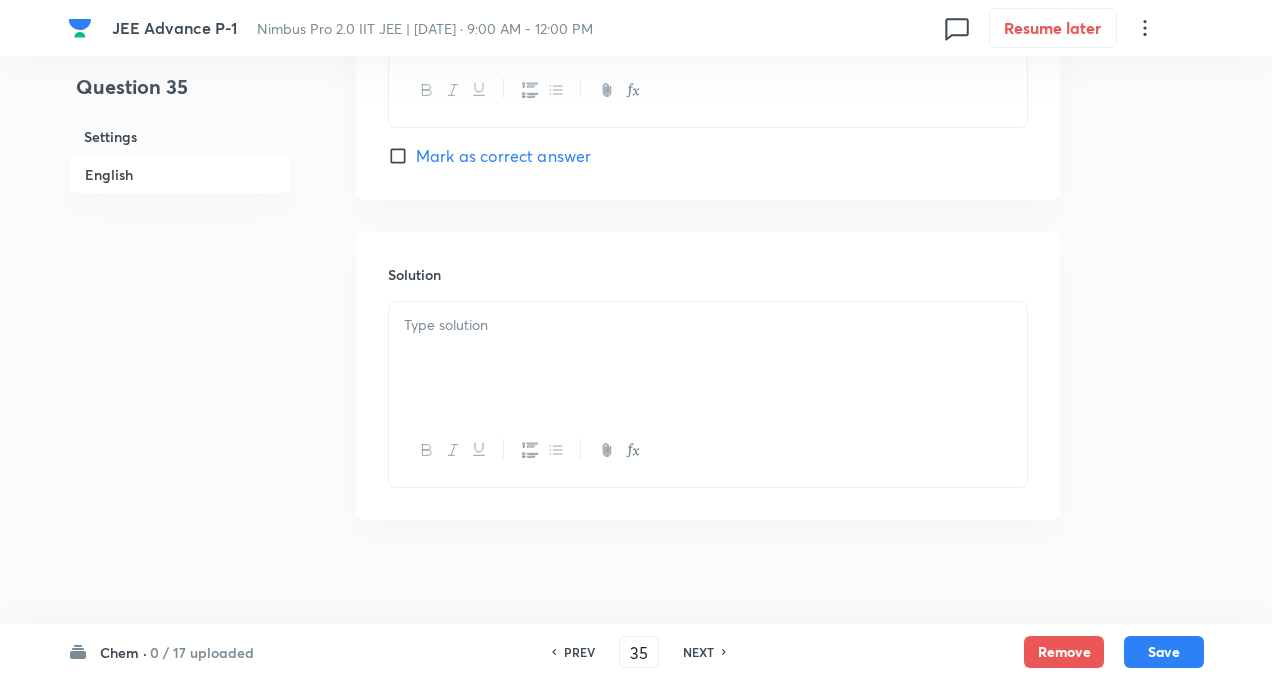 scroll, scrollTop: 2040, scrollLeft: 0, axis: vertical 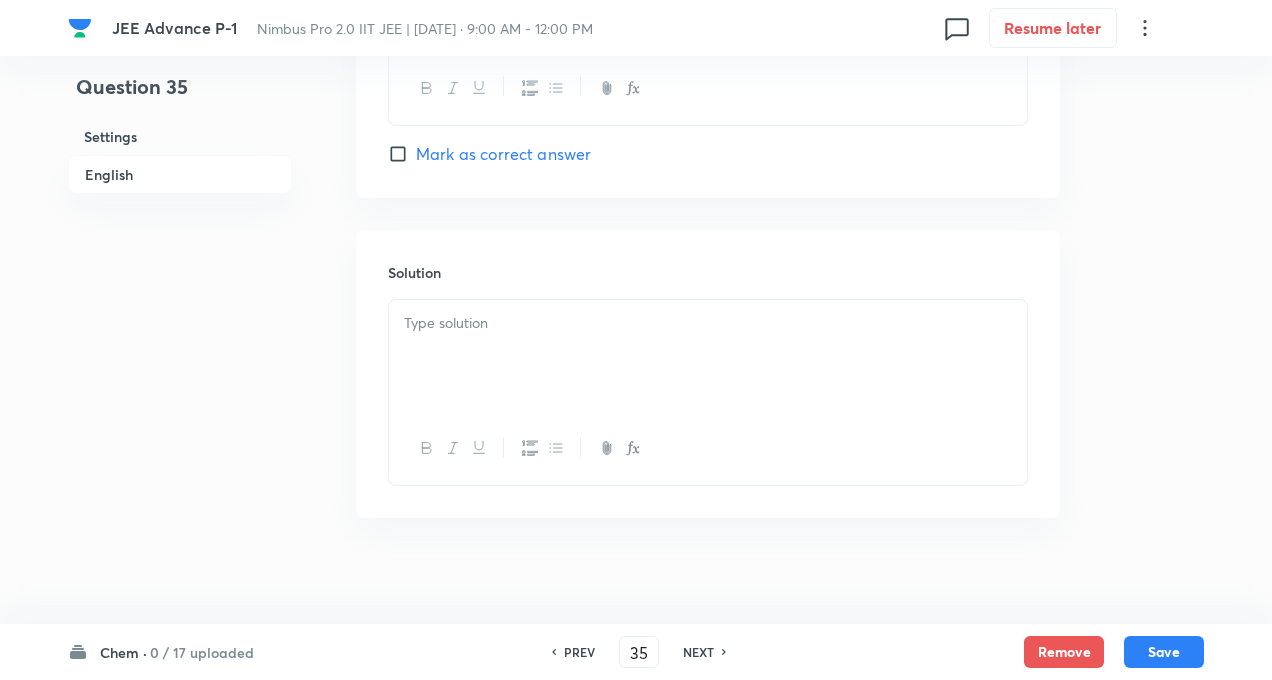 click at bounding box center [708, 323] 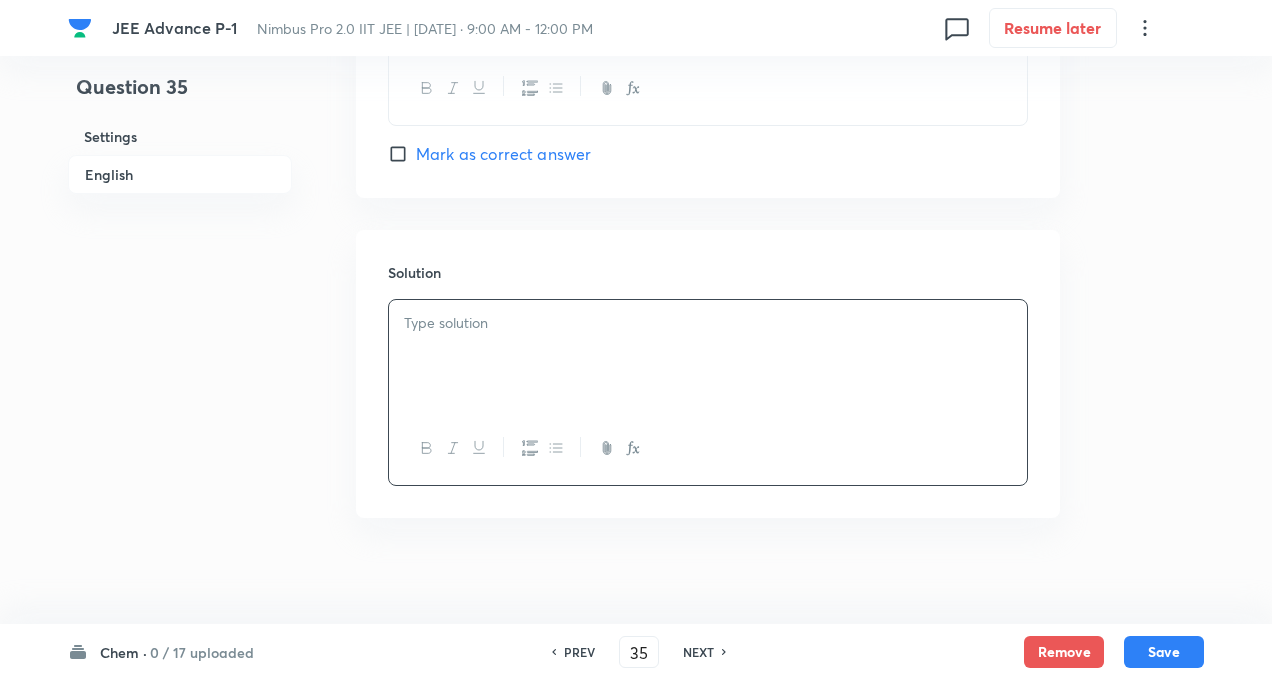 click on "Question 35 Settings English Settings Type Single choice correct 4 options + 3 marks - 1 mark Edit Concept Chemistry Physical Chemistry Gaseous States Variation of Pressure with Change in Density of Fliud Edit Additional details Easy Fact Not from PYQ paper No equation Edit In English Question Which is not true in case of an ideal gas ? Option A It cannot be converted into a liquid Mark as correct answer Option B There is no interaction between the molecules Mark as correct answer Option C All molecules of the gas move with same speed Mark as correct answer Option D At a given temperature, PV is proportional to the amount of the gas Mark as correct answer Solution" at bounding box center [636, -673] 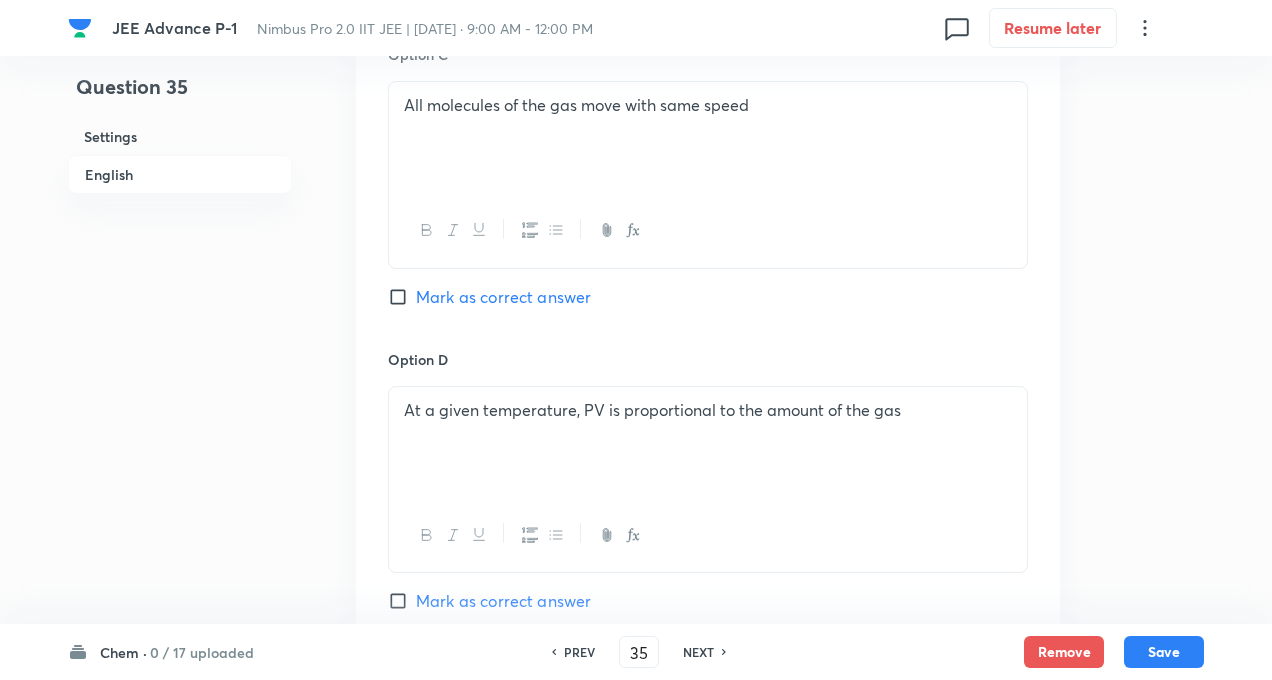 scroll, scrollTop: 1560, scrollLeft: 0, axis: vertical 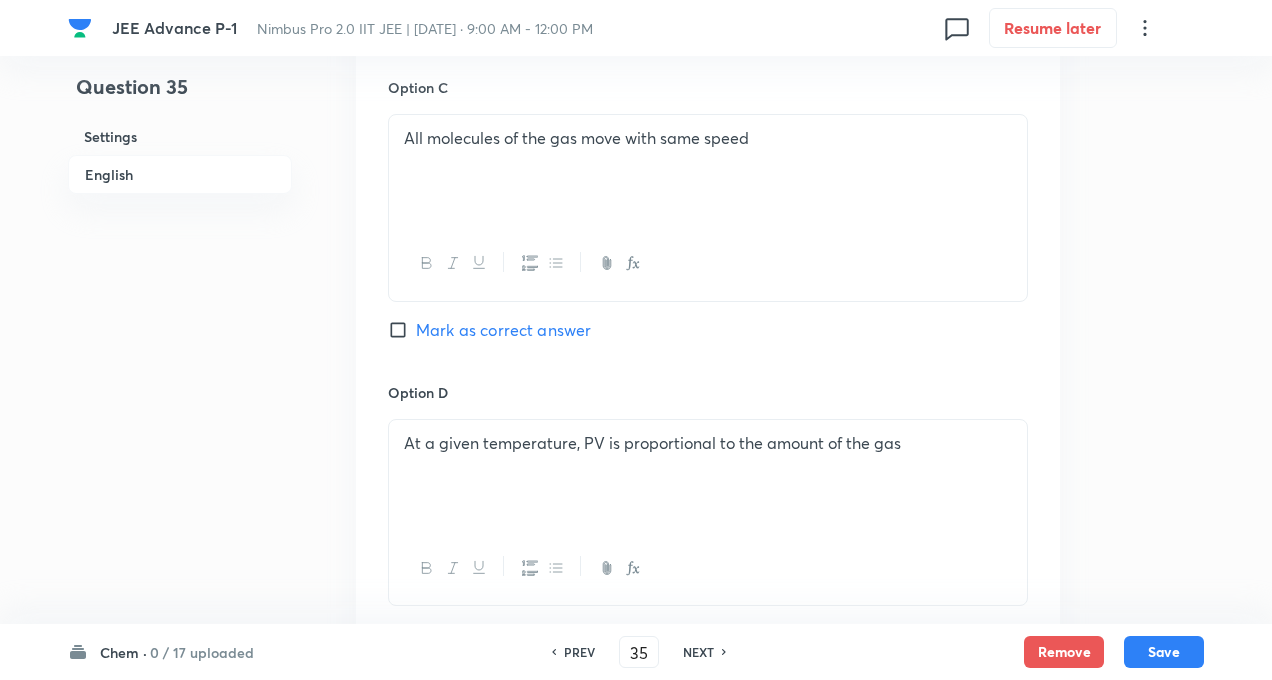 click on "Mark as correct answer" at bounding box center [402, 330] 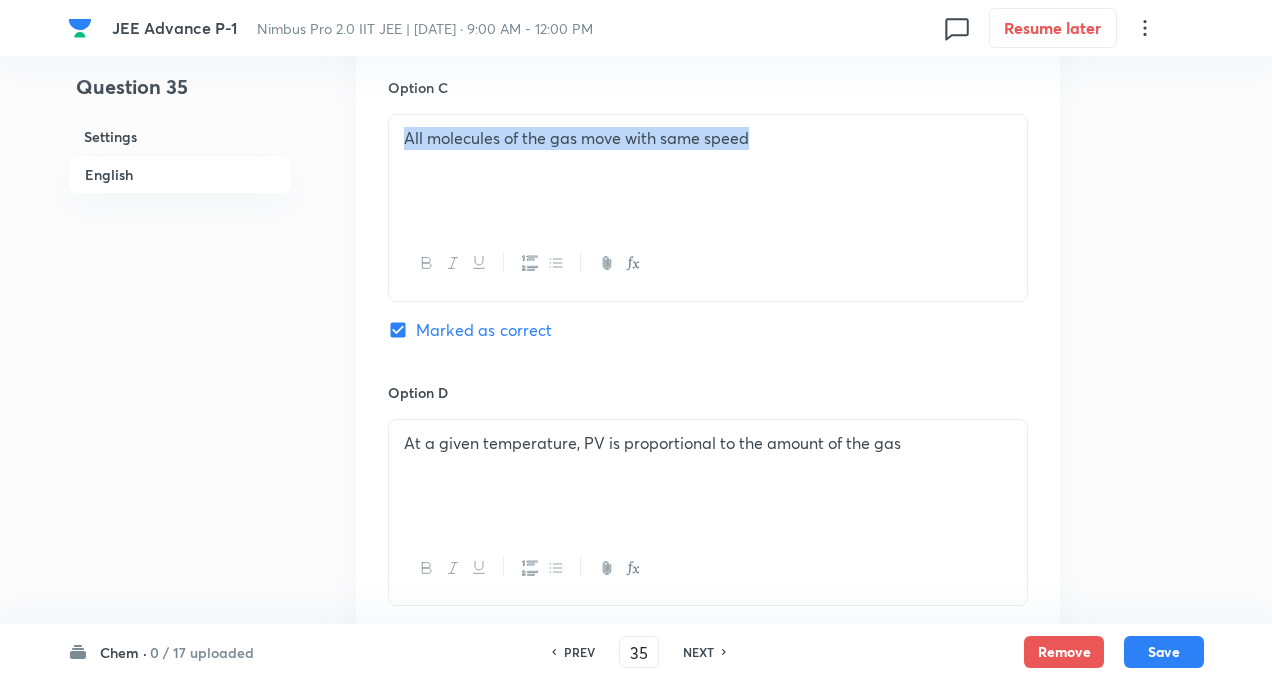 drag, startPoint x: 770, startPoint y: 136, endPoint x: 388, endPoint y: 134, distance: 382.00525 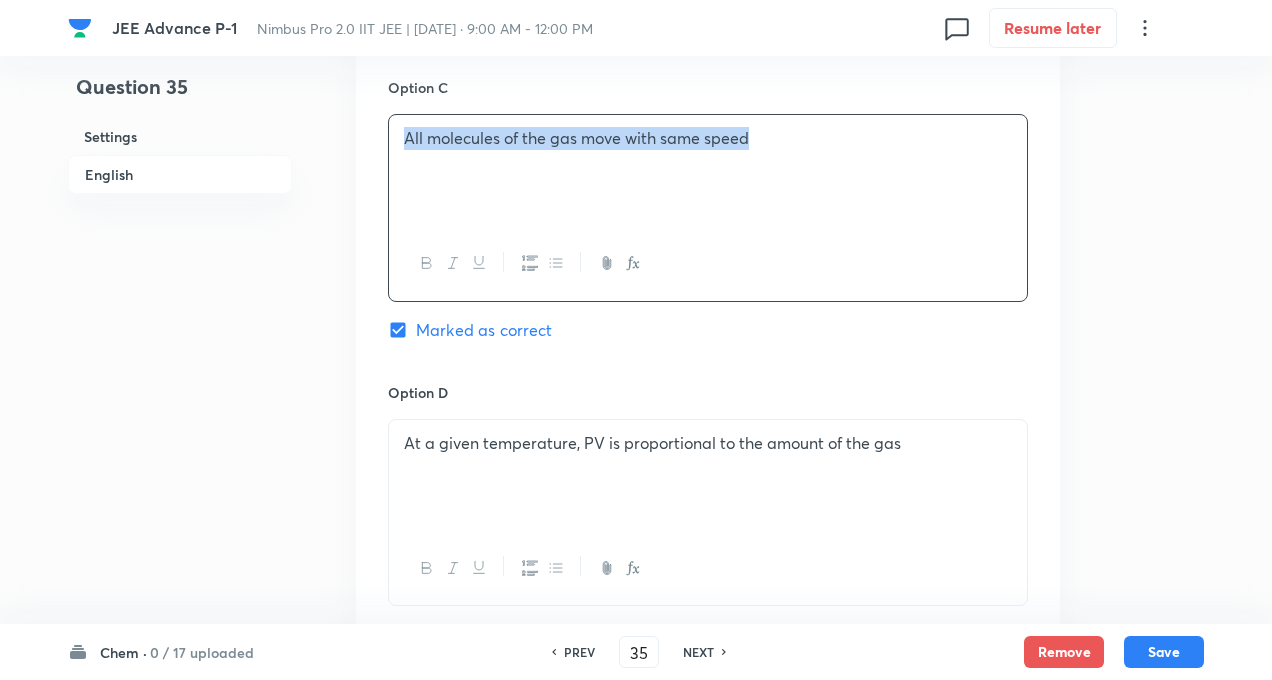 copy on "All molecules of the gas move with same speed" 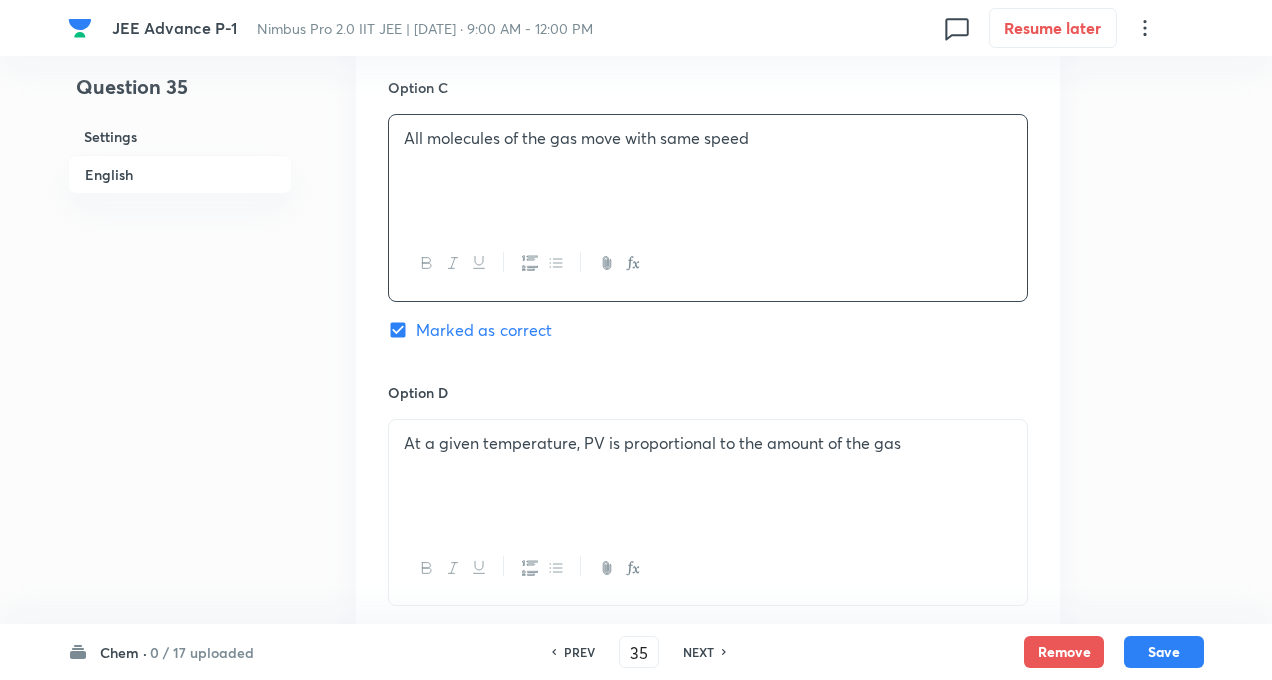 click on "Question 35 Settings English Settings Type Single choice correct 4 options + 3 marks - 1 mark Edit Concept Chemistry Physical Chemistry Gaseous States Variation of Pressure with Change in Density of Fliud Edit Additional details Easy Fact Not from PYQ paper No equation Edit In English Question Which is not true in case of an ideal gas ? Option A It cannot be converted into a liquid Mark as correct answer Option B There is no interaction between the molecules Mark as correct answer Option C All molecules of the gas move with same speed Marked as correct Option D At a given temperature, PV is proportional to the amount of the gas Mark as correct answer Solution" at bounding box center (636, -193) 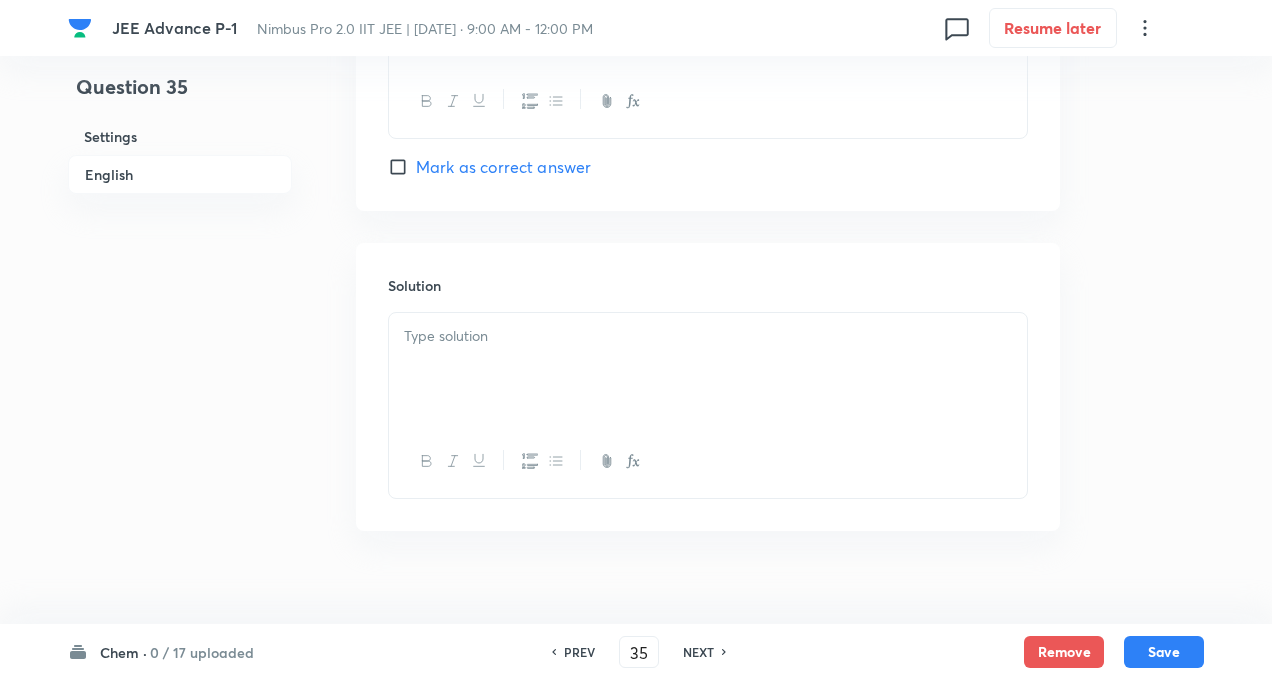 scroll, scrollTop: 2054, scrollLeft: 0, axis: vertical 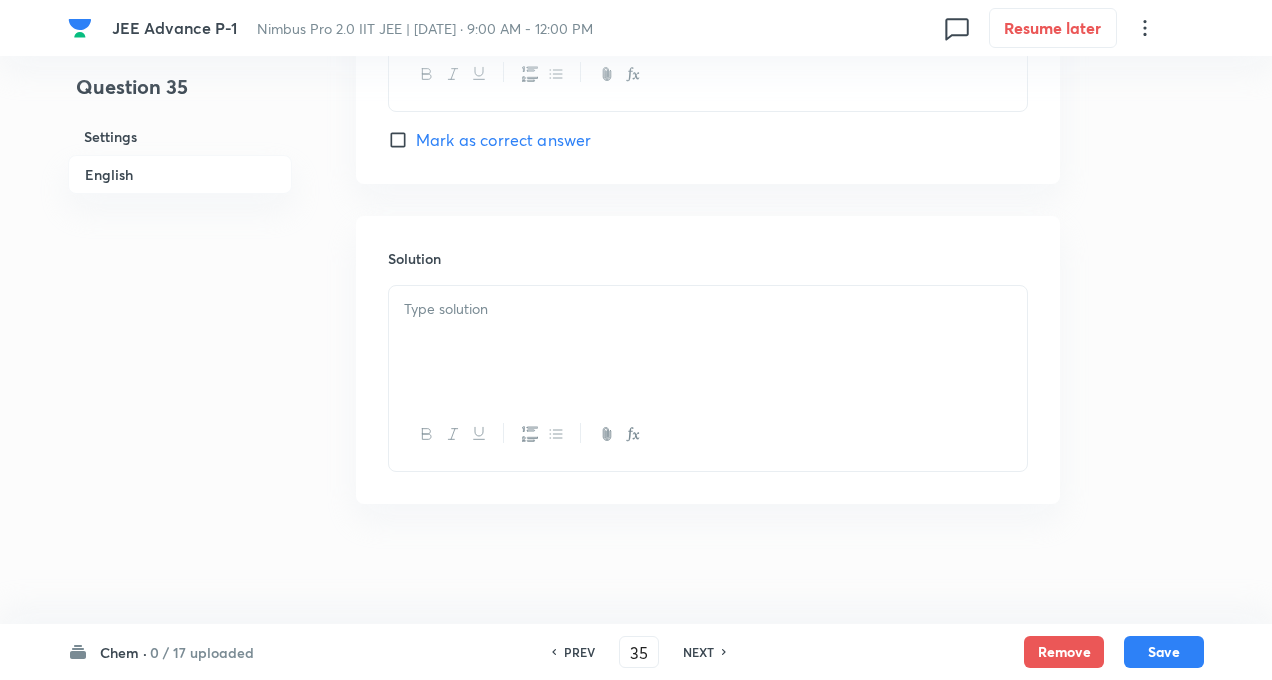 click at bounding box center [708, 342] 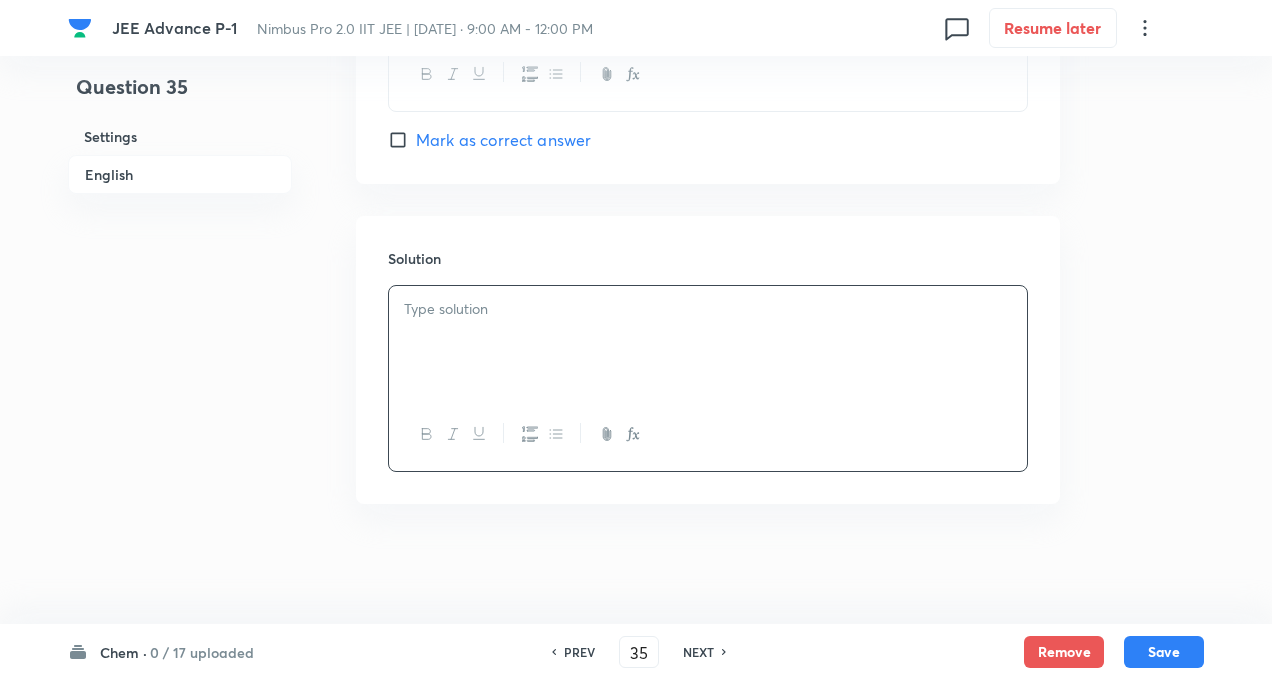 paste 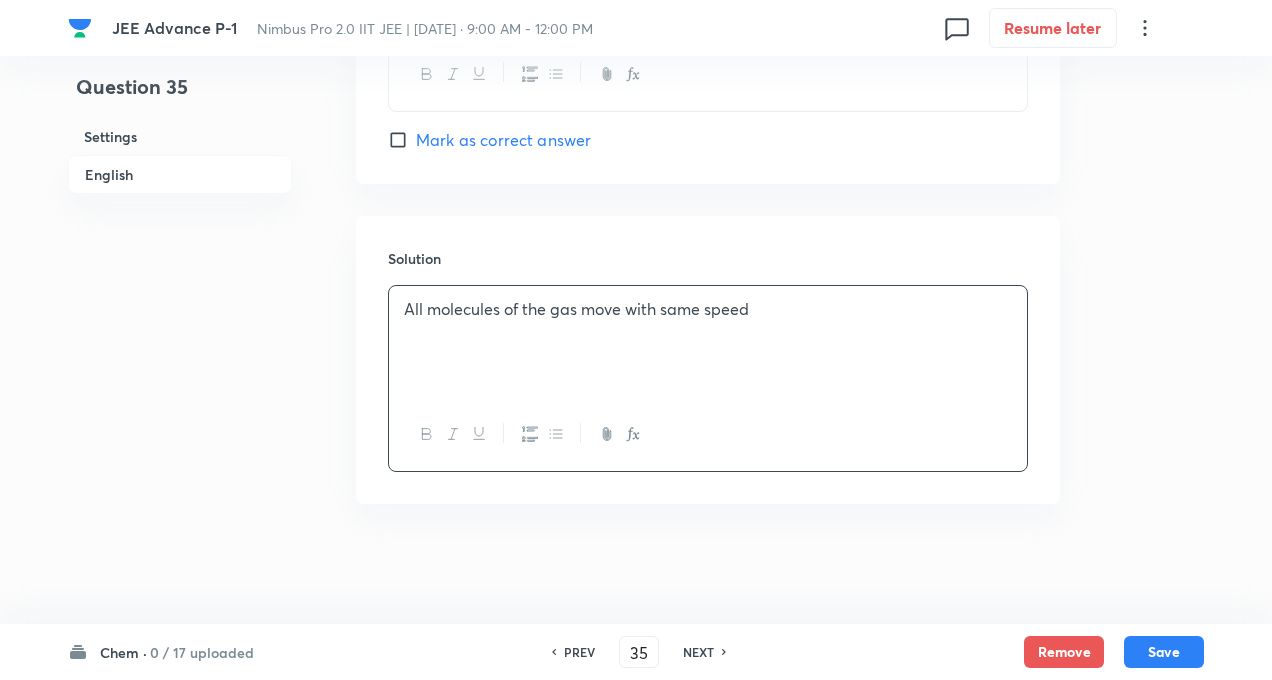 type 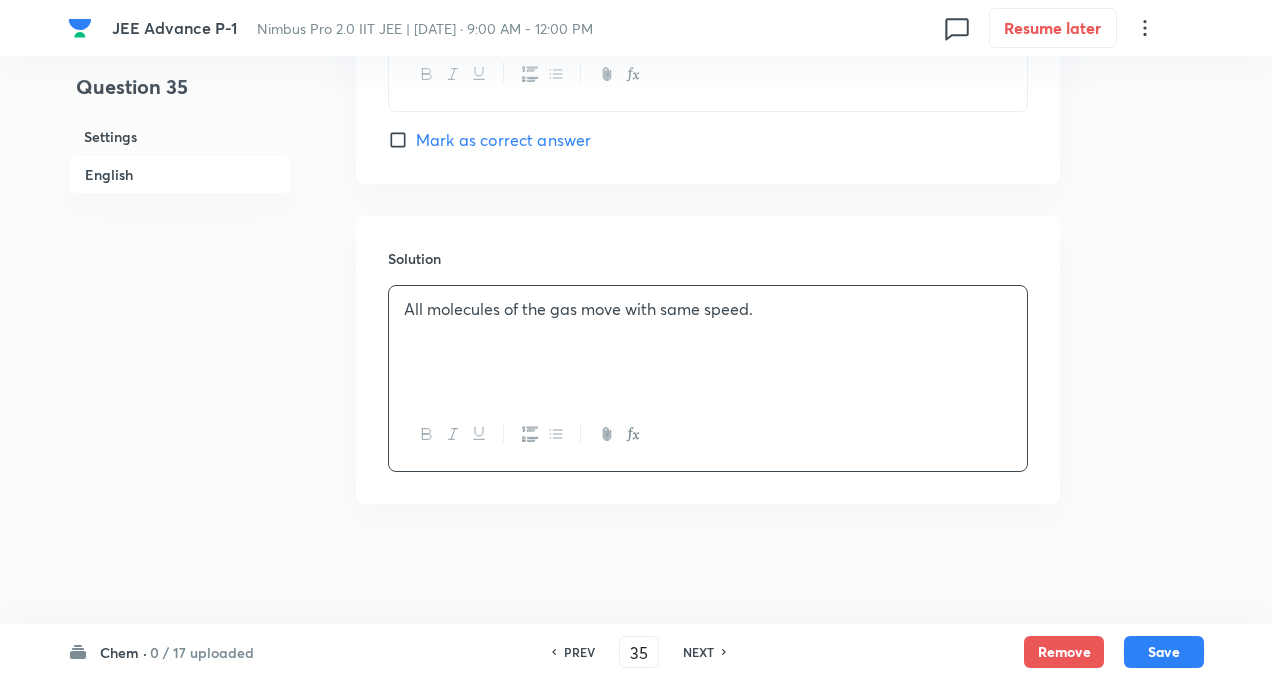 click on "Chem ·
0 / 17 uploaded
PREV 35 ​ NEXT Remove Save" at bounding box center (636, 652) 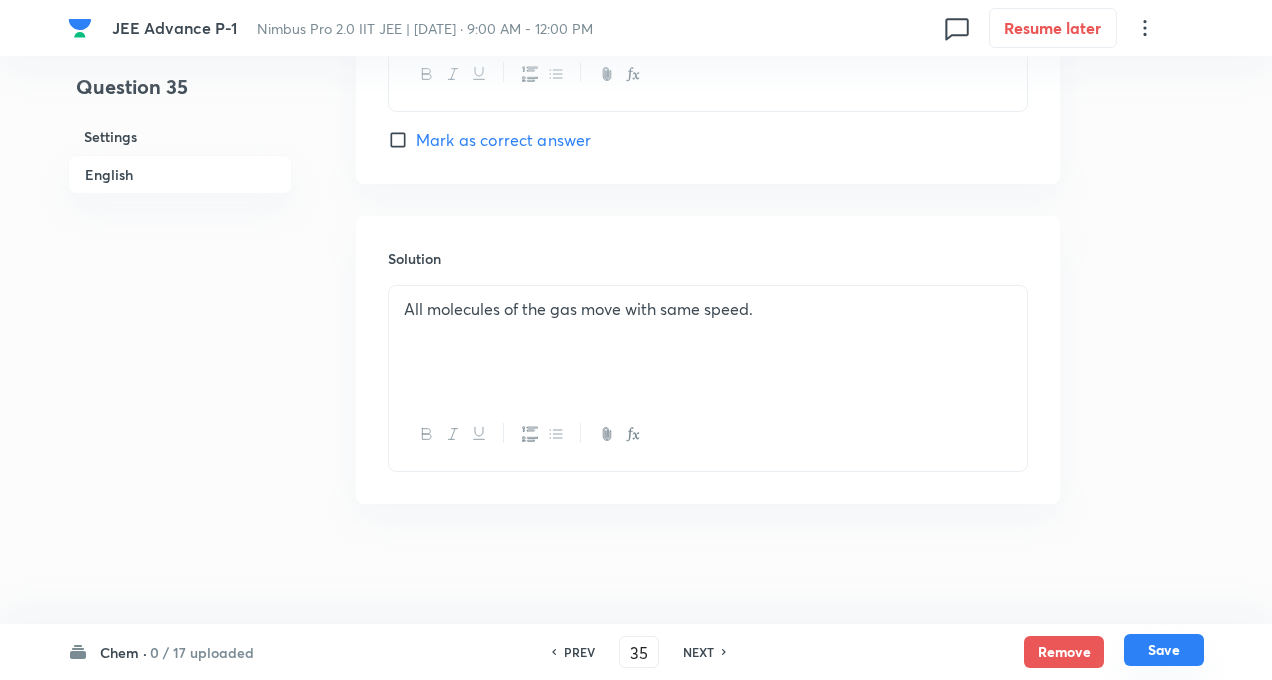 click on "Save" at bounding box center [1164, 650] 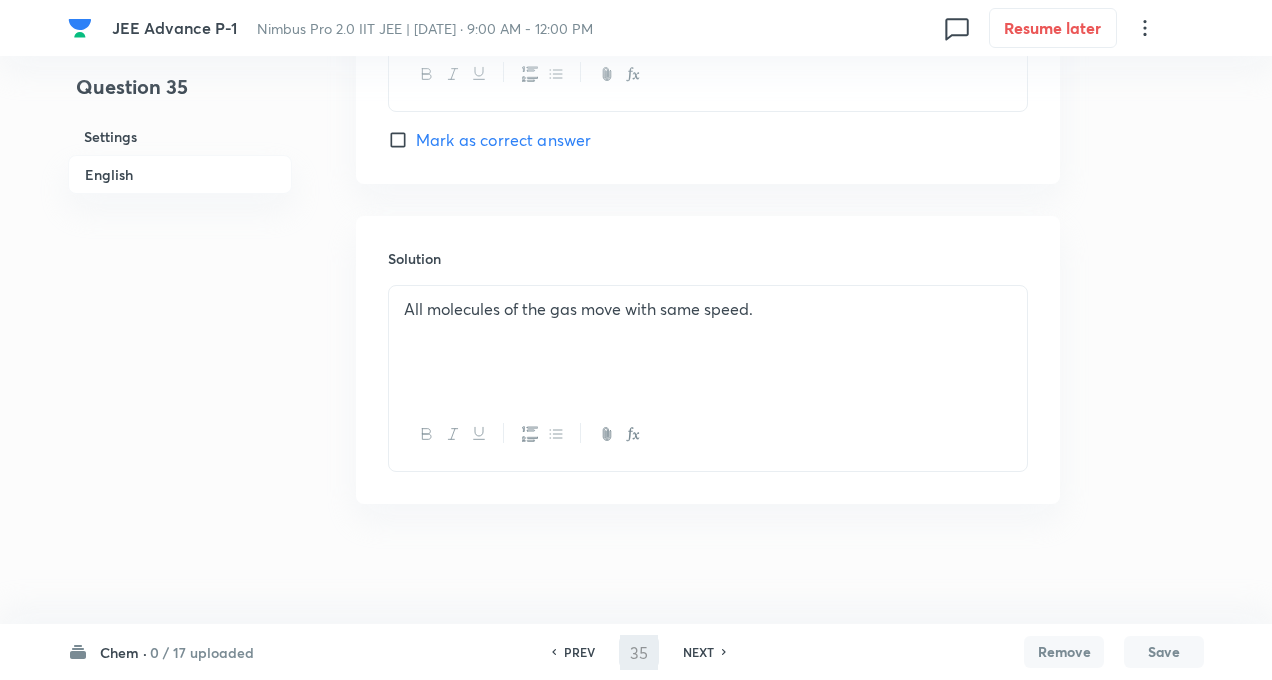 type on "36" 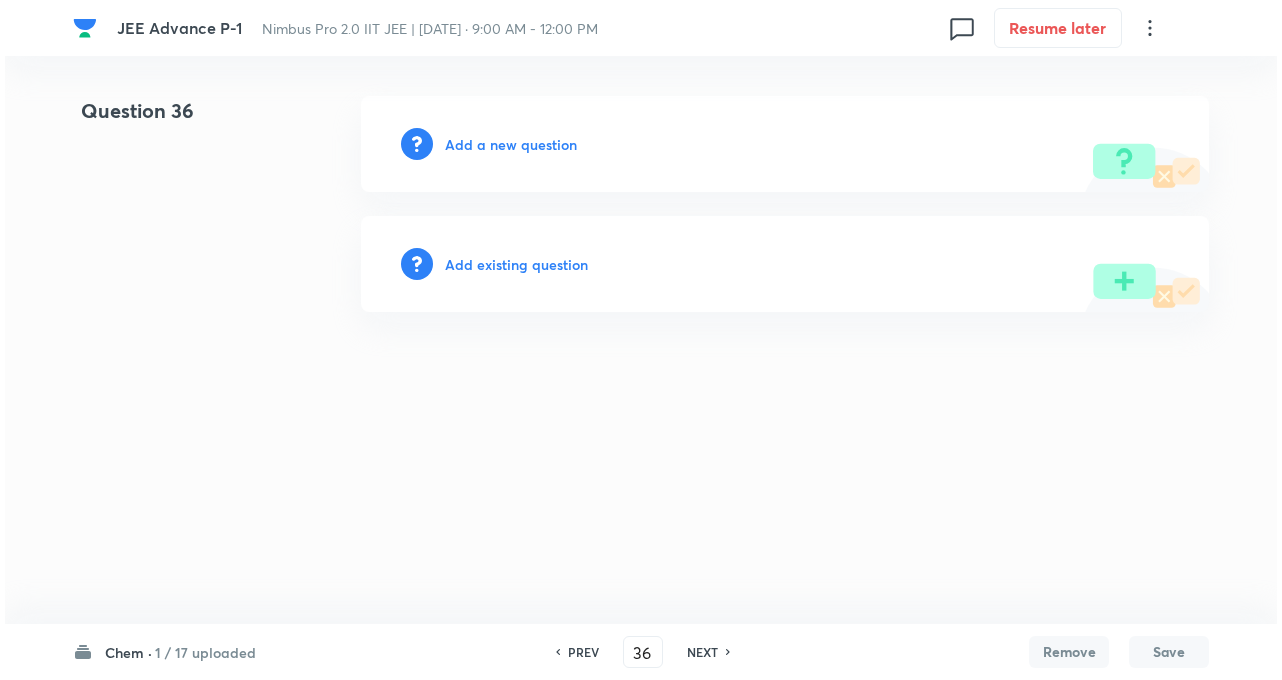 scroll, scrollTop: 0, scrollLeft: 0, axis: both 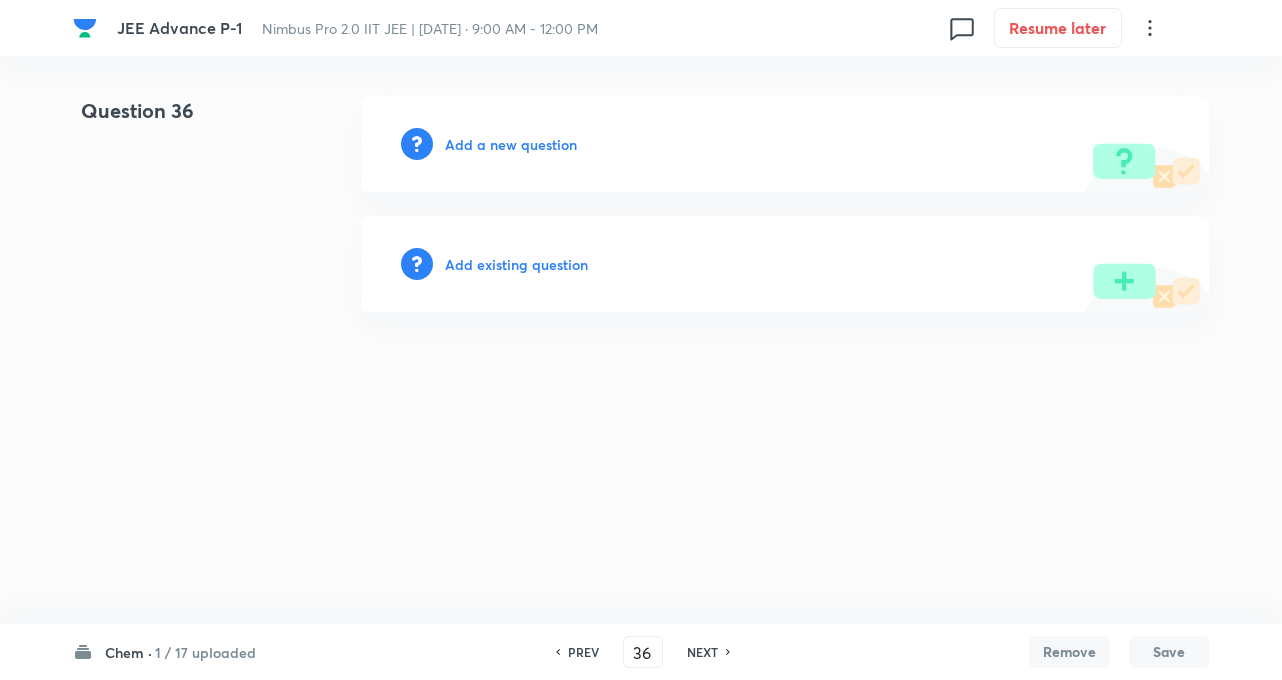 click on "Add a new question" at bounding box center (511, 144) 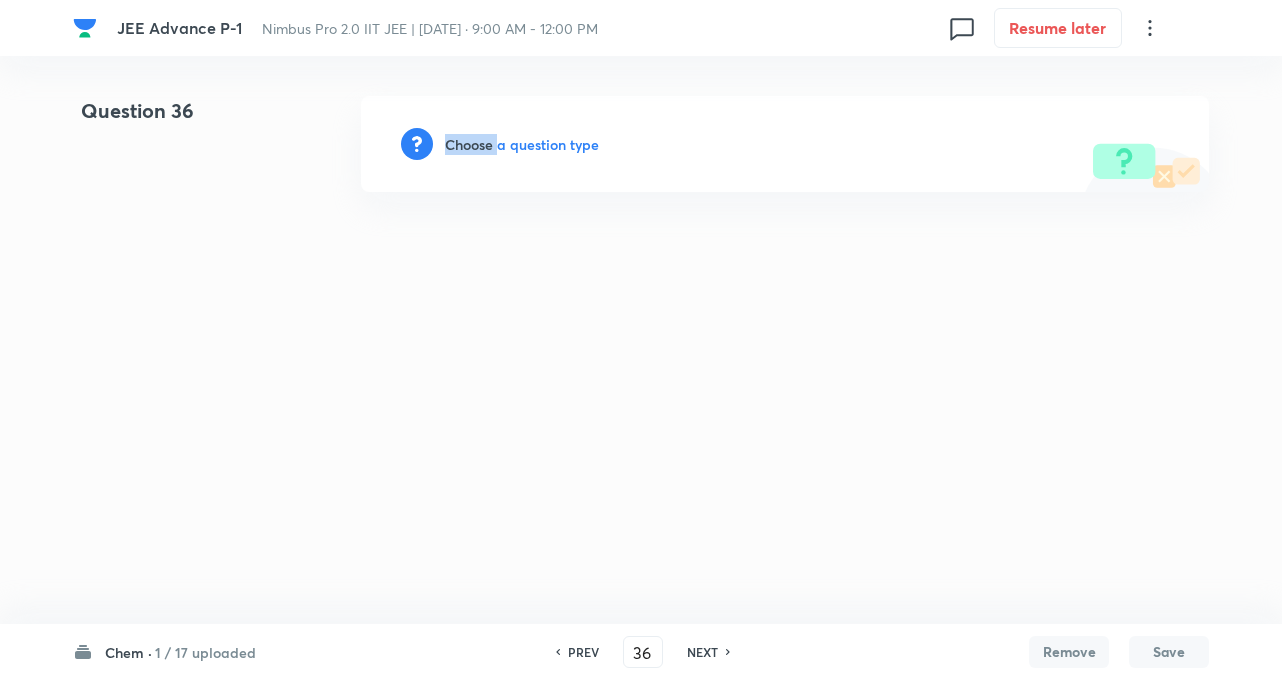 click on "Choose a question type" at bounding box center [522, 144] 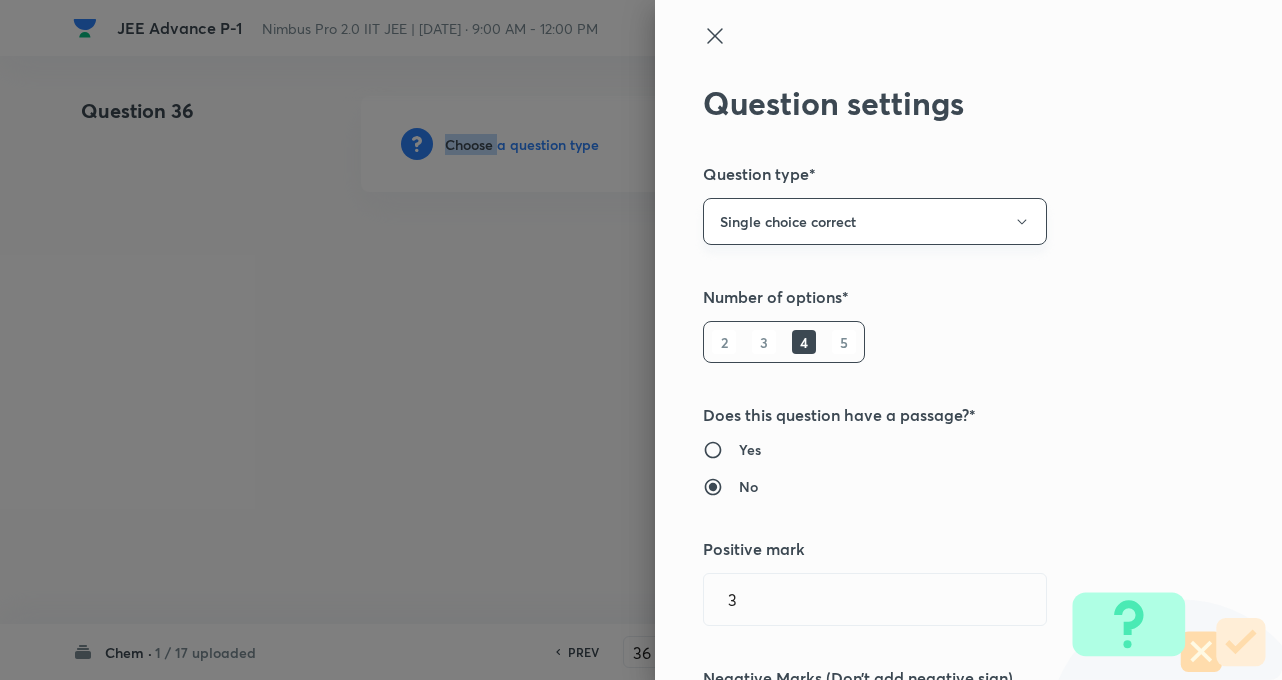 type on "Chemistry" 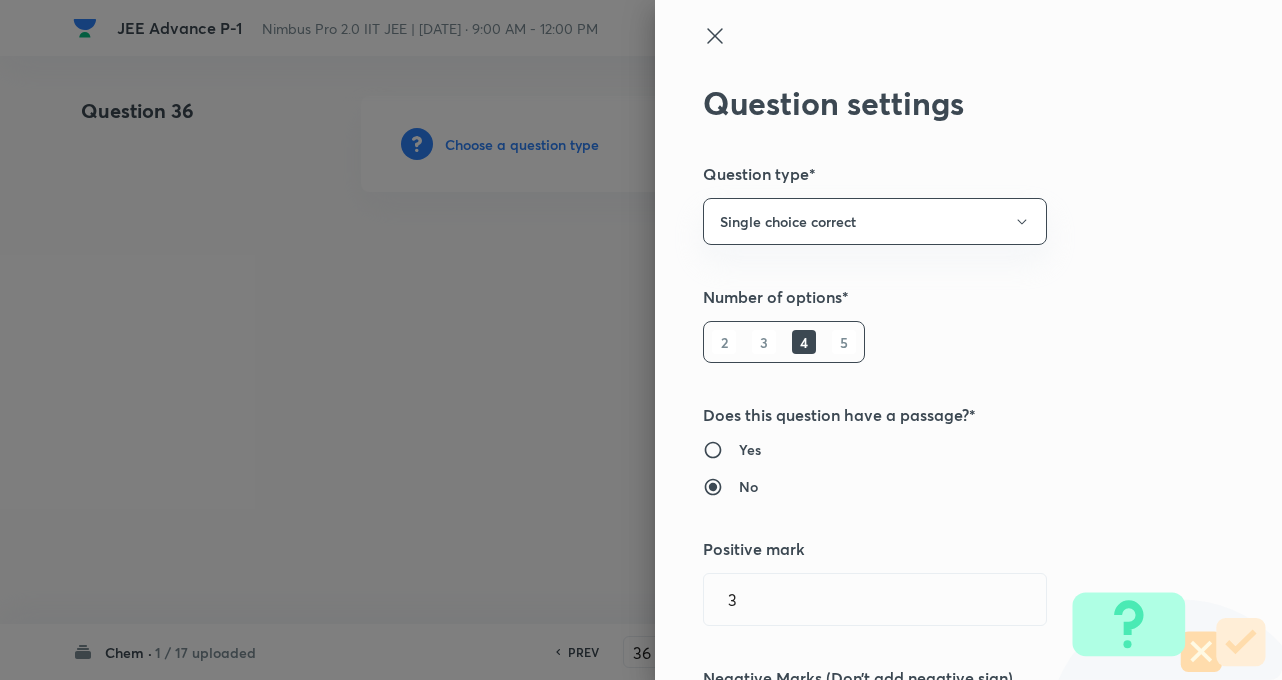 click on "Question settings Question type* Single choice correct Number of options* 2 3 4 5 Does this question have a passage?* Yes No Positive mark 3 ​ Negative Marks (Don’t add negative sign) 1 ​ Syllabus Topic group* ​ Topic* ​ Concept* ​ Sub-concept* ​ Concept-field ​ Additional details Question Difficulty Very easy Easy Moderate Hard Very hard Question is based on Fact Numerical Concept Previous year question Yes No Does this question have equation? Yes No Verification status Is the question verified? *Select 'yes' only if a question is verified Yes No Save" at bounding box center [968, 340] 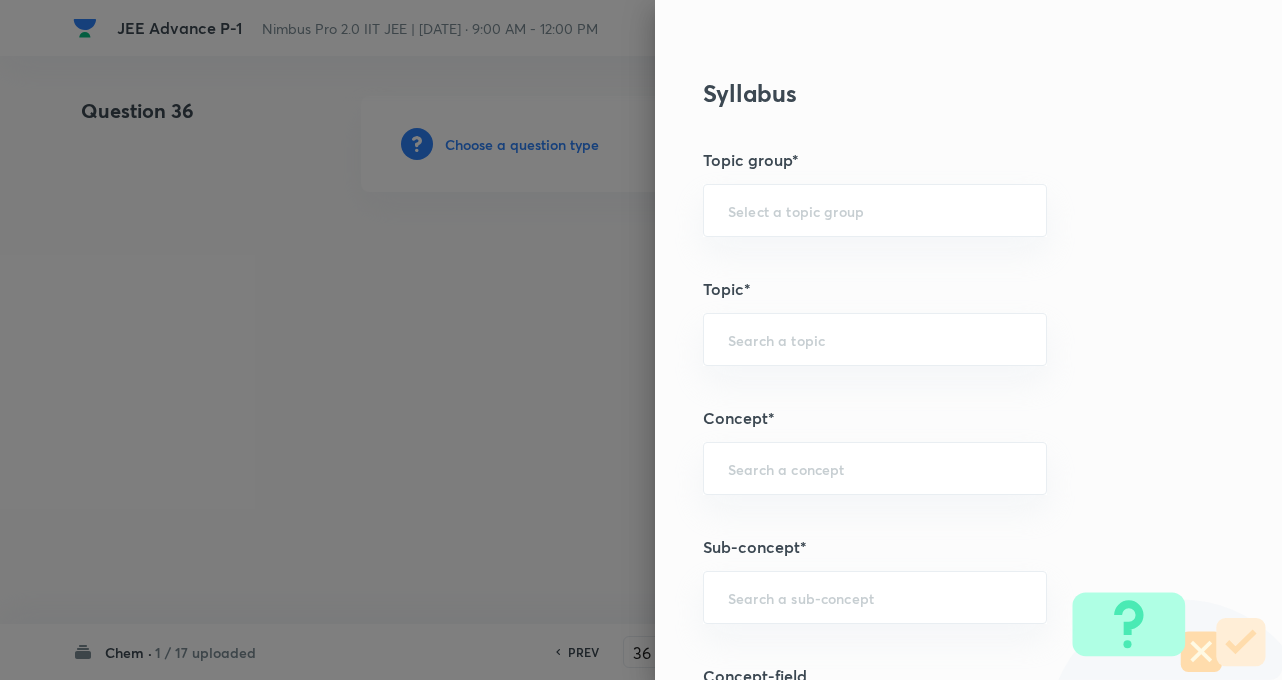 scroll, scrollTop: 760, scrollLeft: 0, axis: vertical 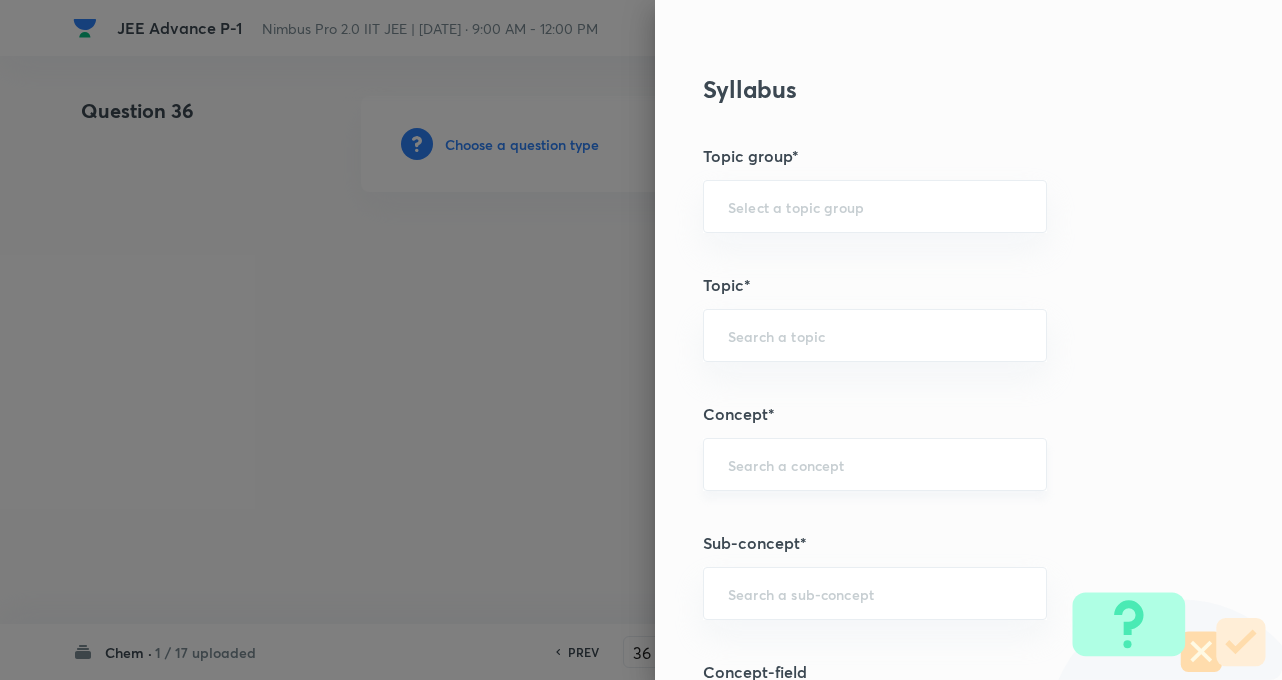click at bounding box center [875, 464] 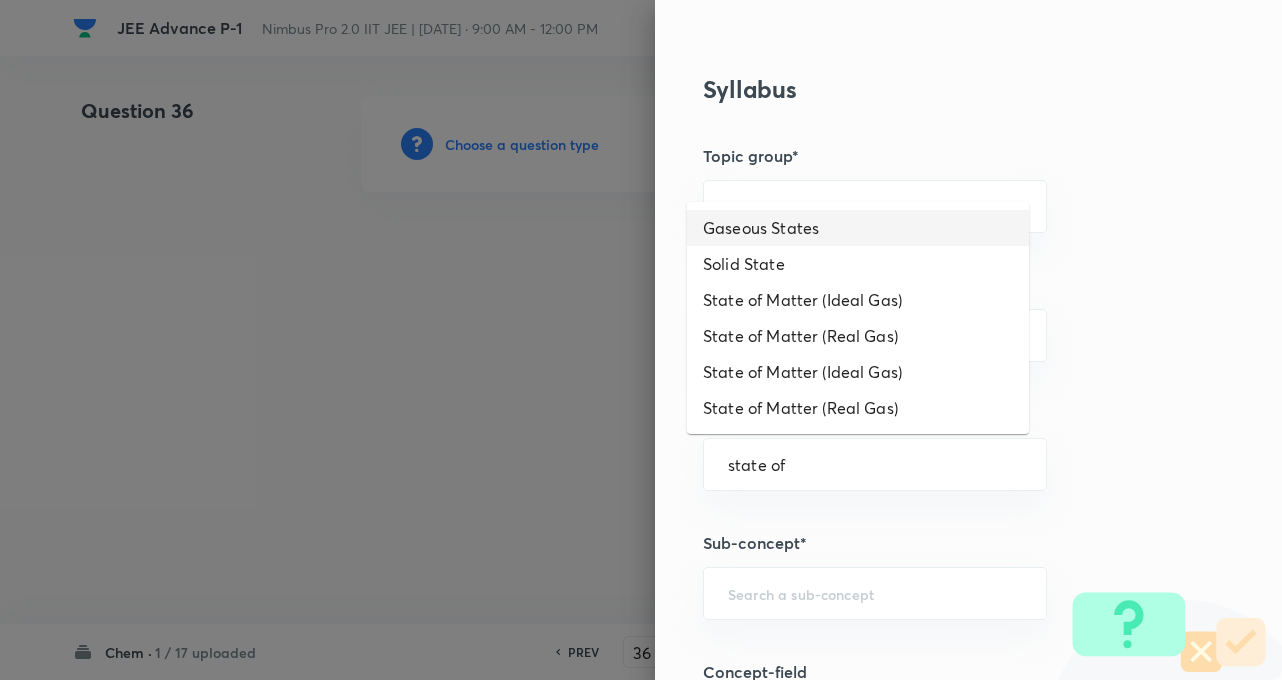 click on "Gaseous States" at bounding box center [858, 228] 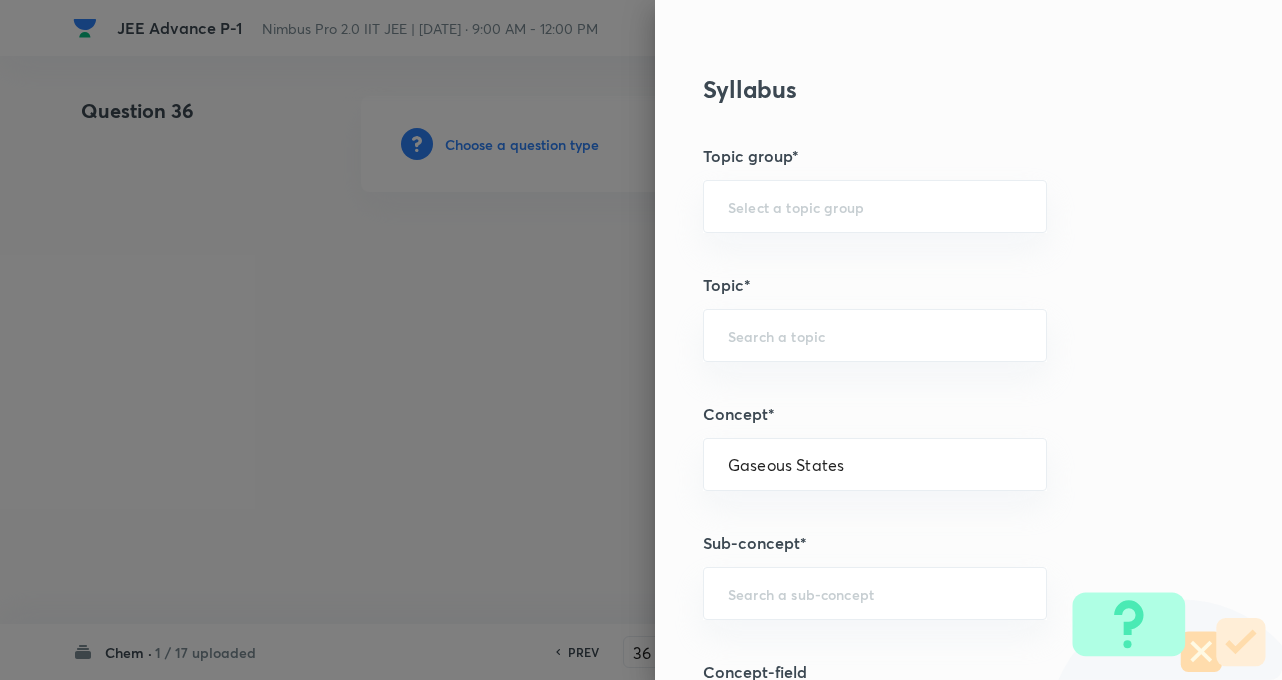 type on "Chemistry" 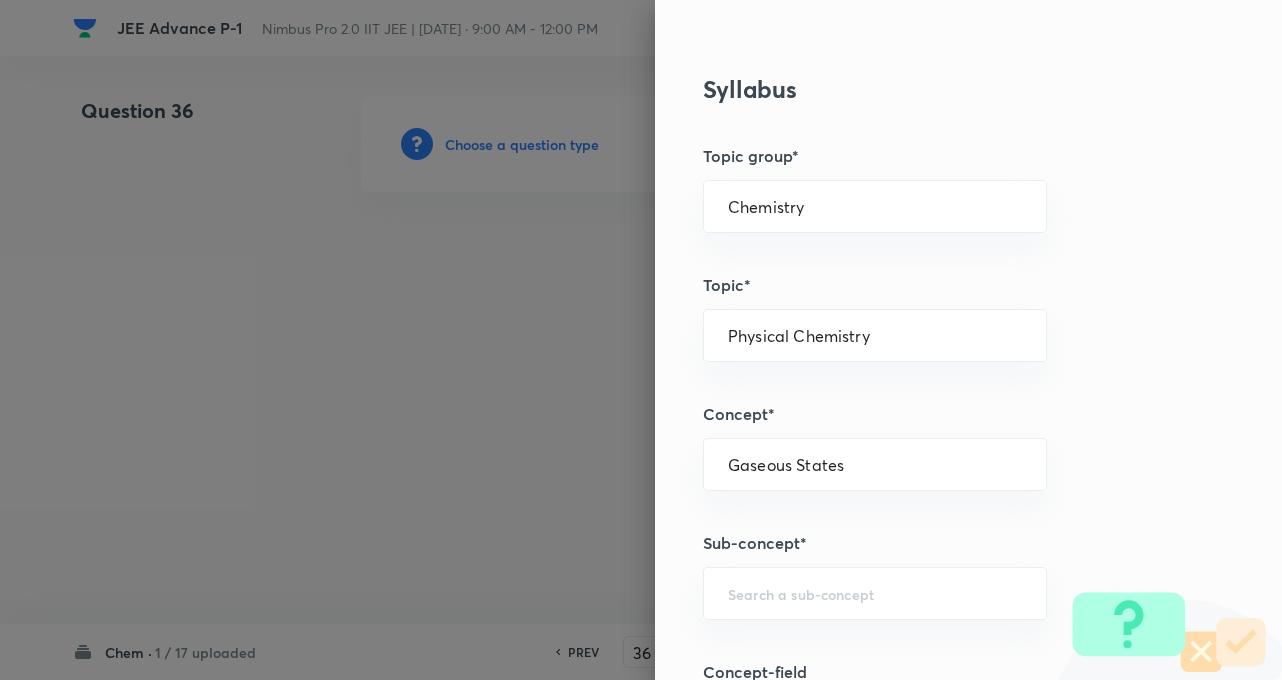 click on "Question settings Question type* Single choice correct Number of options* 2 3 4 5 Does this question have a passage?* Yes No Positive mark 3 ​ Negative Marks (Don’t add negative sign) 1 ​ Syllabus Topic group* Chemistry ​ Topic* Physical Chemistry ​ Concept* Gaseous States ​ Sub-concept* ​ Concept-field ​ Additional details Question Difficulty Very easy Easy Moderate Hard Very hard Question is based on Fact Numerical Concept Previous year question Yes No Does this question have equation? Yes No Verification status Is the question verified? *Select 'yes' only if a question is verified Yes No Save" at bounding box center [968, 340] 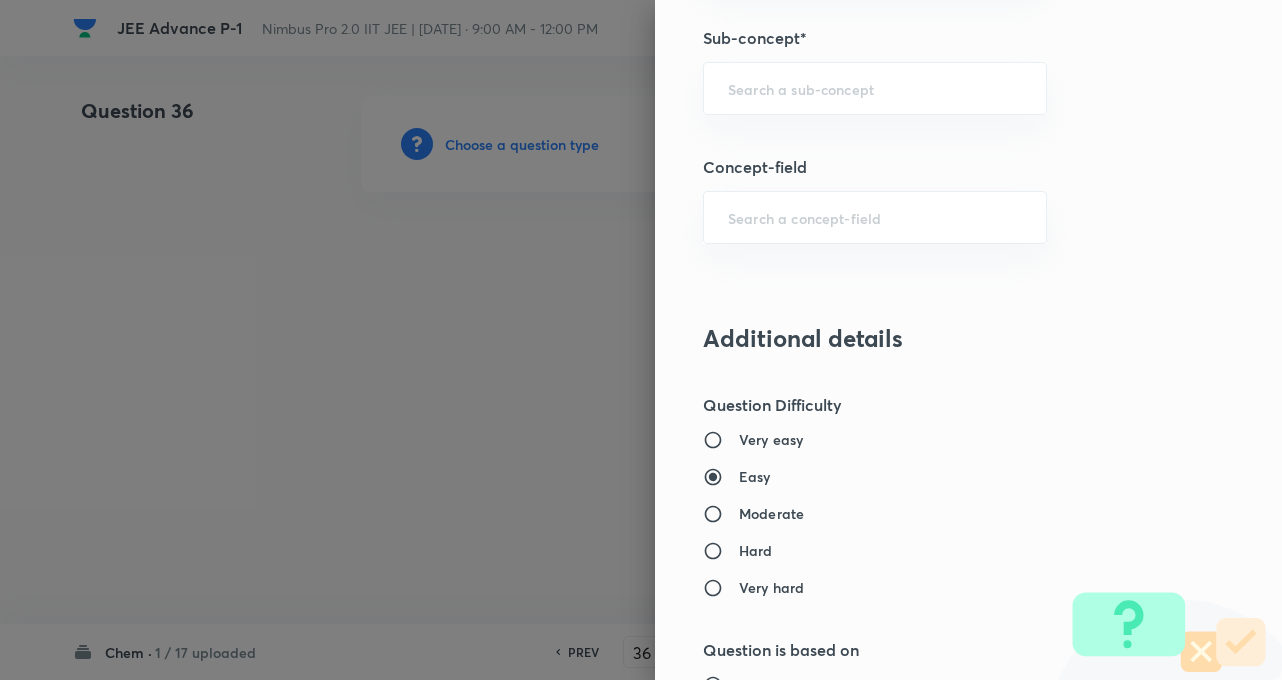 scroll, scrollTop: 1120, scrollLeft: 0, axis: vertical 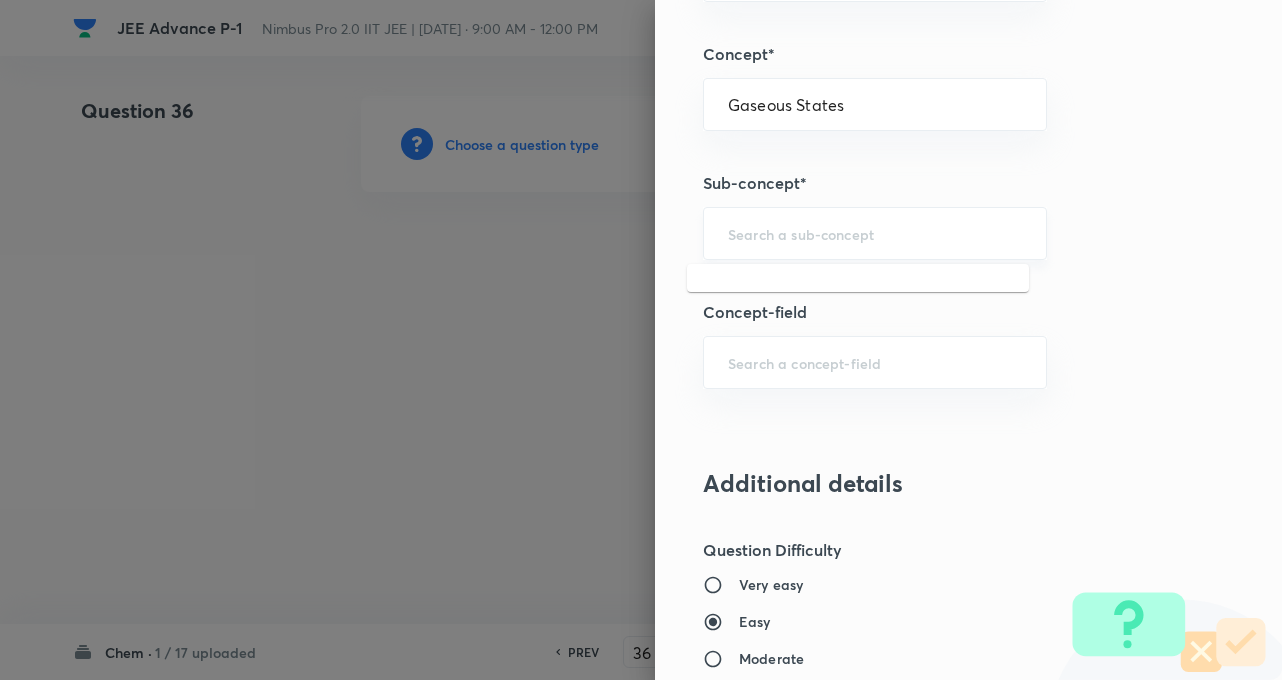 click at bounding box center (875, 233) 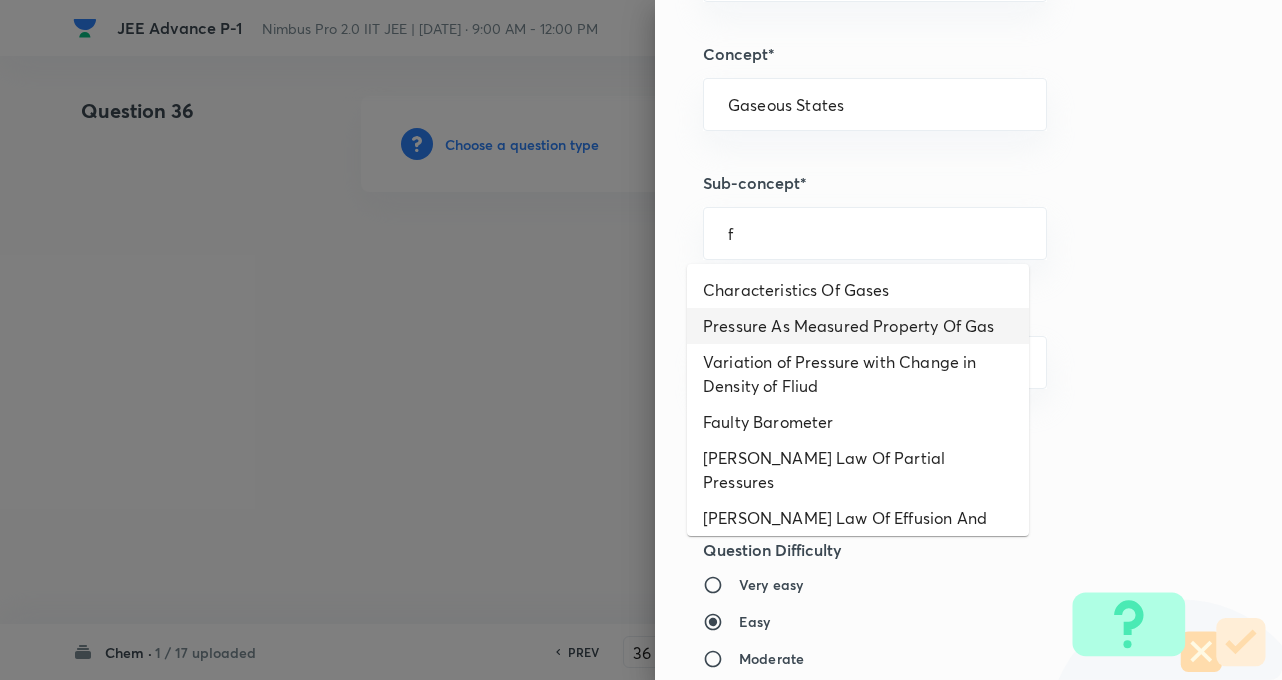 click on "Pressure As Measured Property Of Gas" at bounding box center (858, 326) 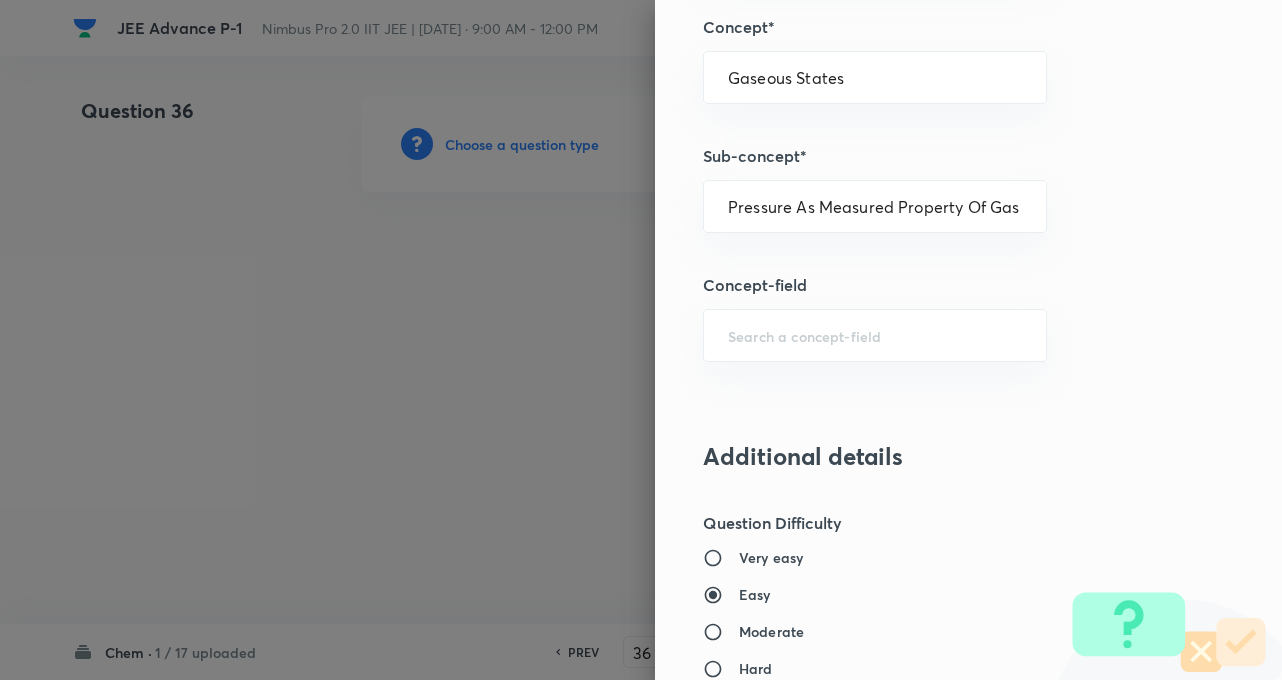 click on "Question settings Question type* Single choice correct Number of options* 2 3 4 5 Does this question have a passage?* Yes No Positive mark 3 ​ Negative Marks (Don’t add negative sign) 1 ​ Syllabus Topic group* Chemistry ​ Topic* Physical Chemistry ​ Concept* Gaseous States ​ Sub-concept* Pressure As Measured Property Of Gas ​ Concept-field ​ Additional details Question Difficulty Very easy Easy Moderate Hard Very hard Question is based on Fact Numerical Concept Previous year question Yes No Does this question have equation? Yes No Verification status Is the question verified? *Select 'yes' only if a question is verified Yes No Save" at bounding box center [968, 340] 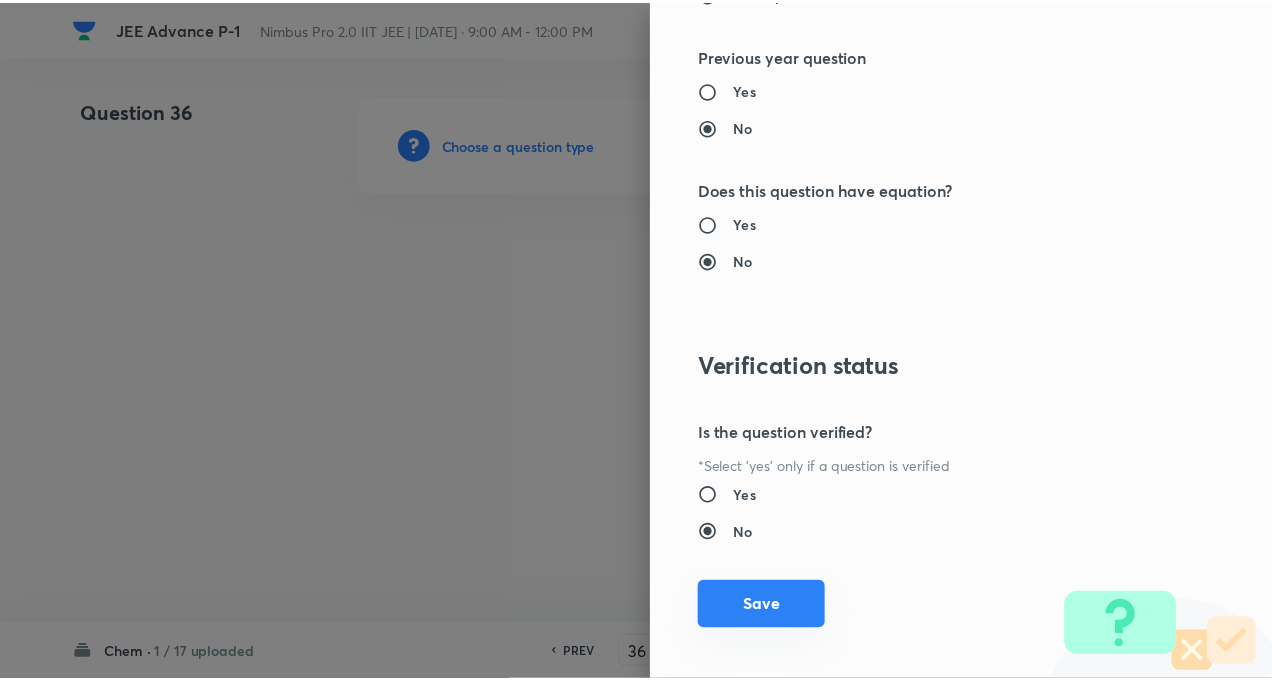 scroll, scrollTop: 2046, scrollLeft: 0, axis: vertical 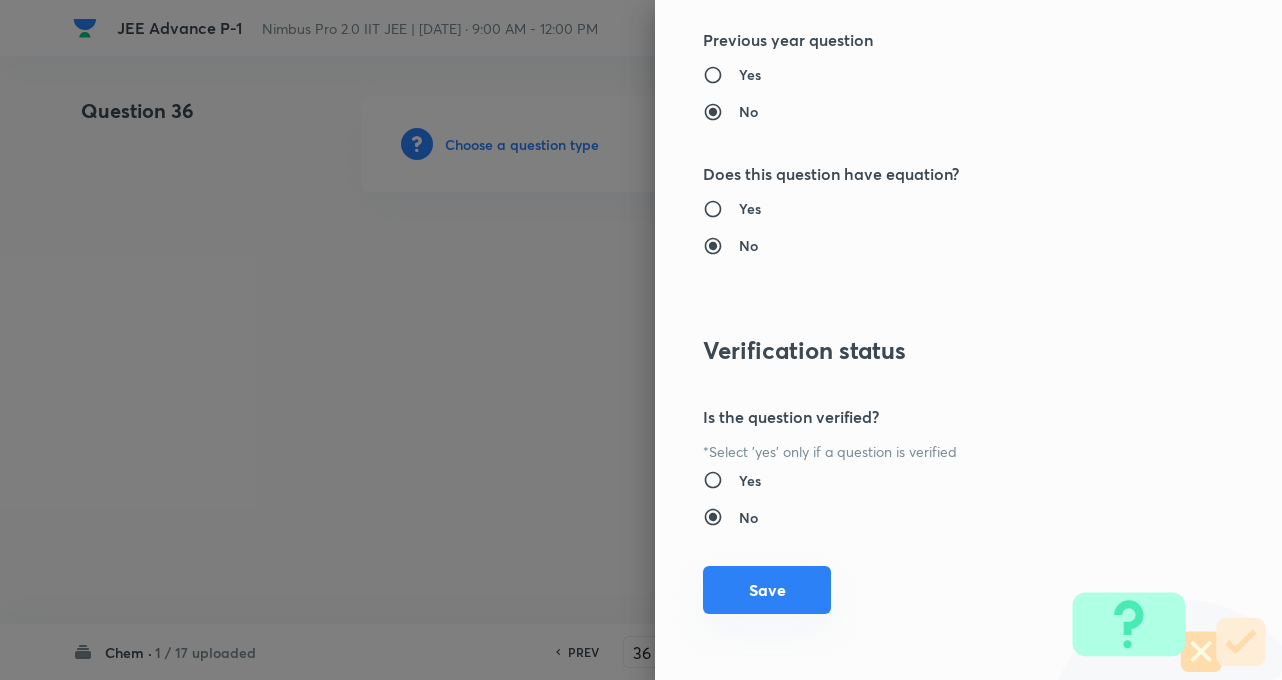 click on "Save" at bounding box center (767, 590) 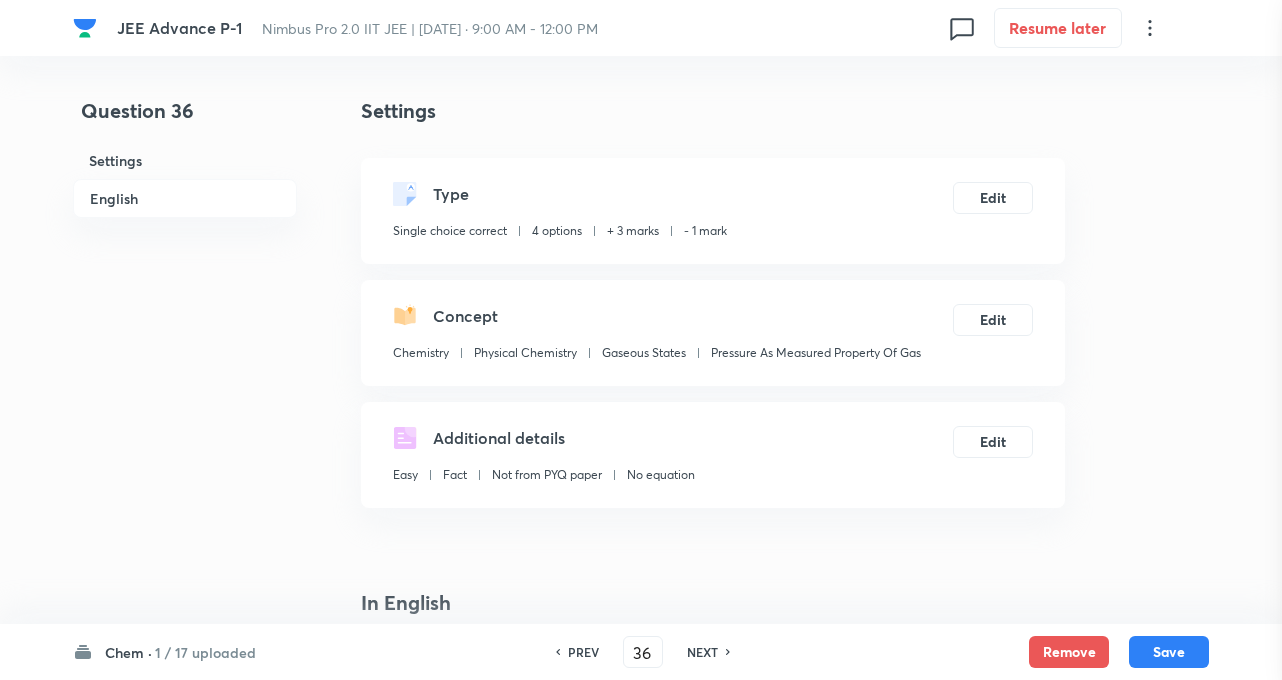 click at bounding box center [641, 340] 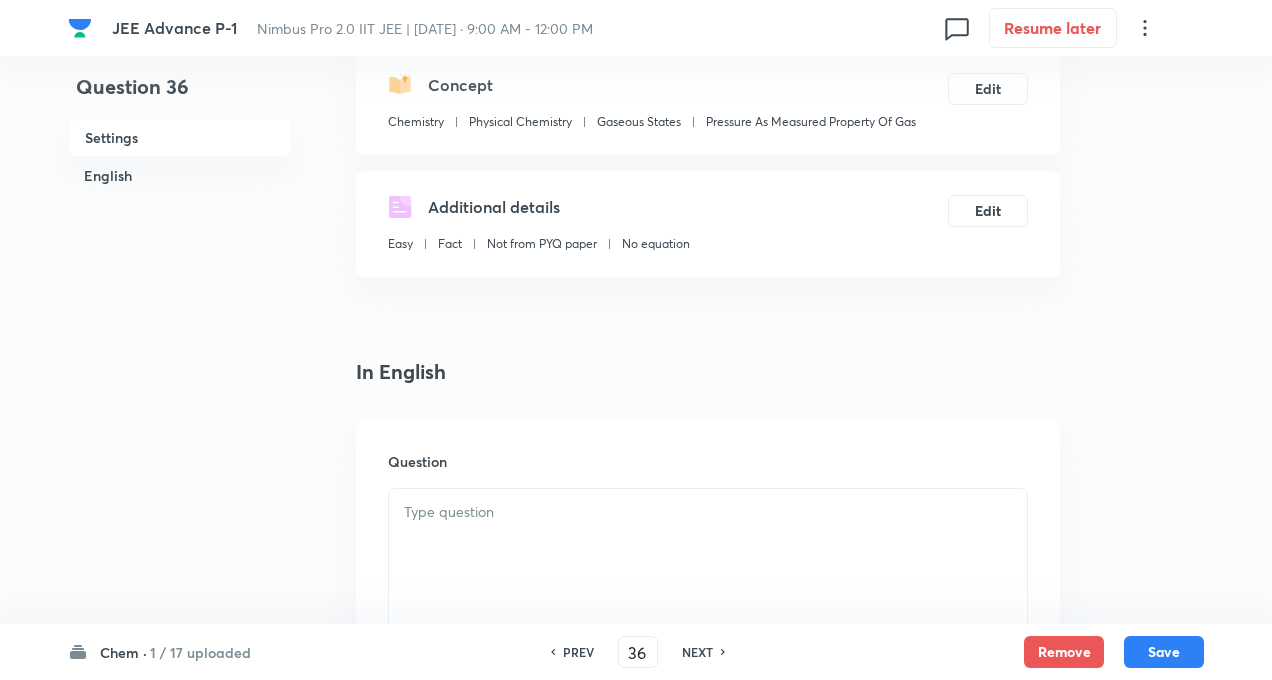 scroll, scrollTop: 440, scrollLeft: 0, axis: vertical 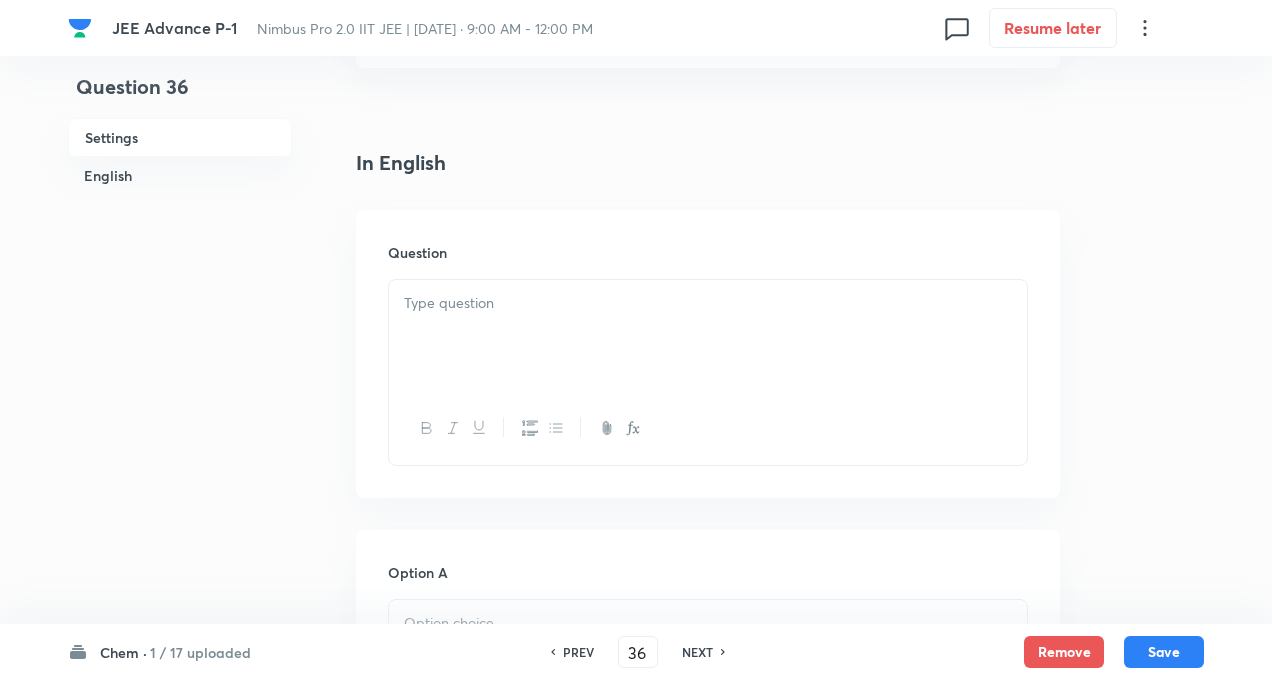 click at bounding box center [708, 303] 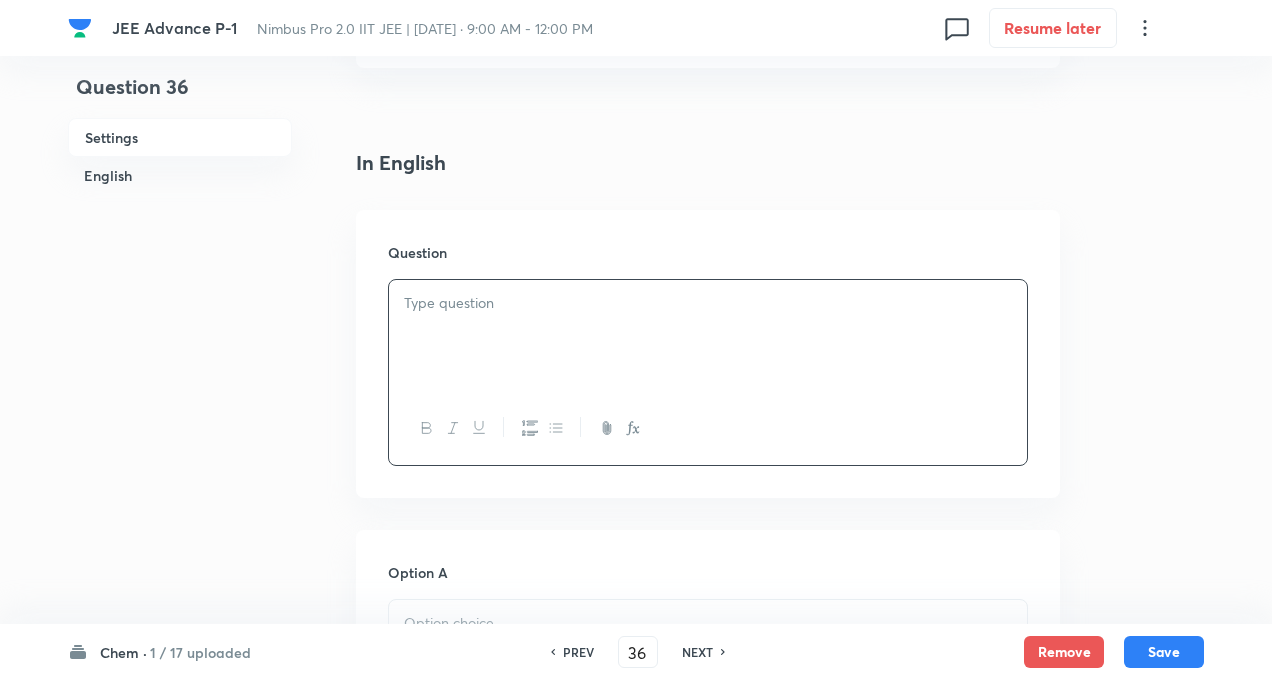 paste 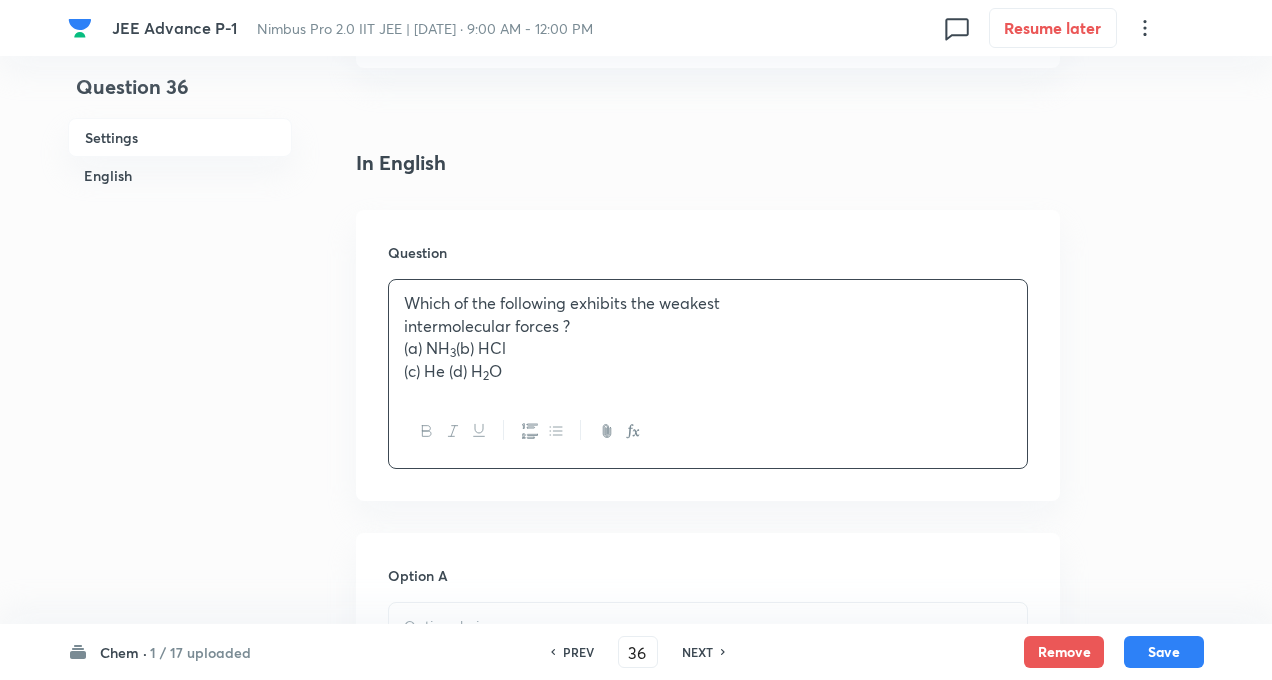 click on "Which of the following exhibits the weakest intermolecular forces ? (a) NH 3  (b) HCl (c) He (d) H 2 O" at bounding box center (708, 337) 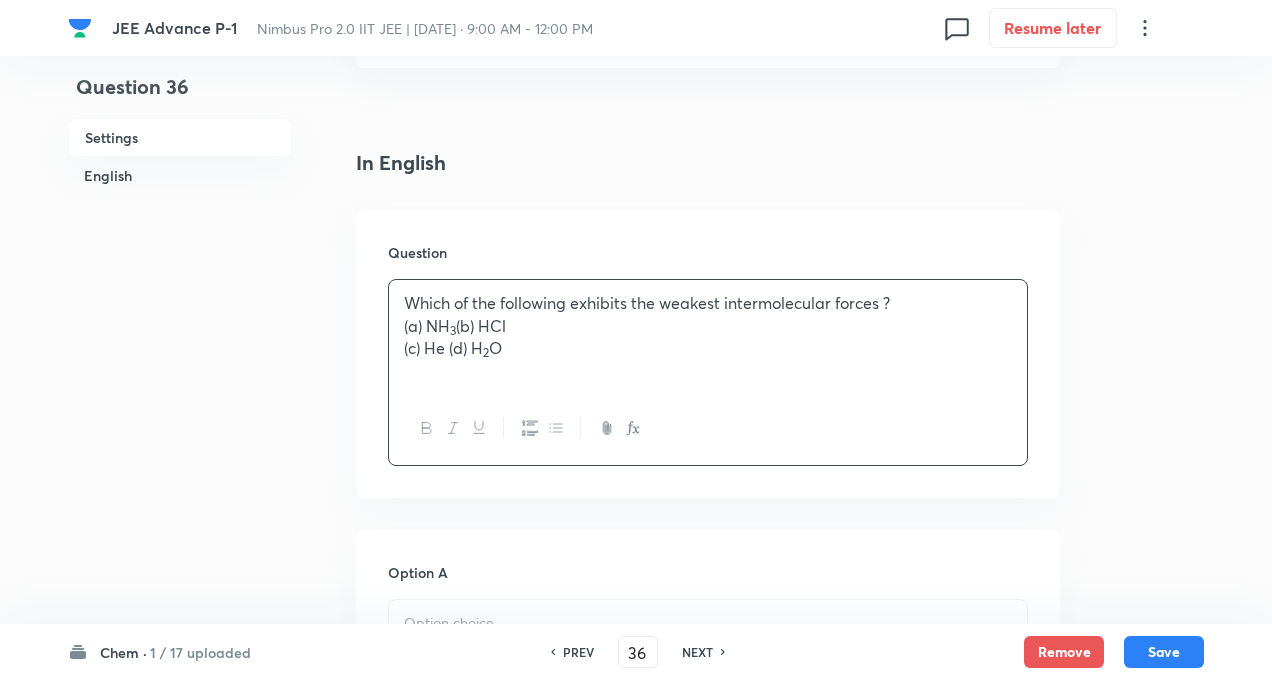 type 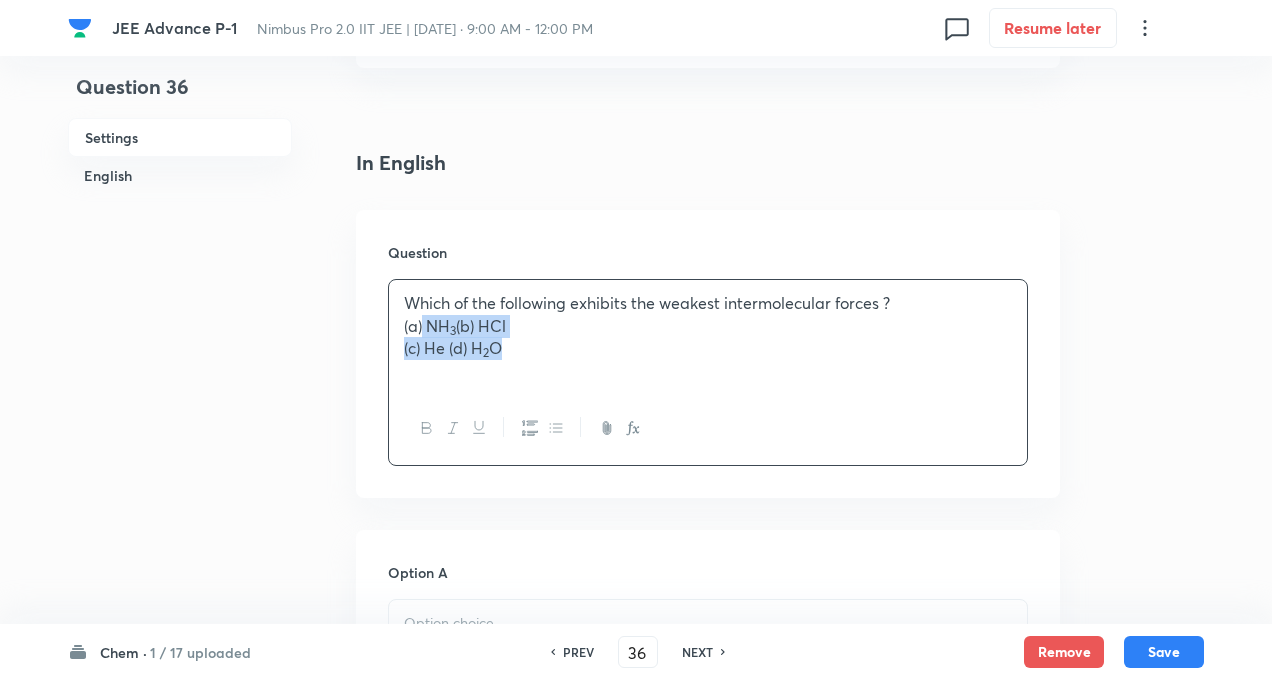 drag, startPoint x: 423, startPoint y: 324, endPoint x: 704, endPoint y: 455, distance: 310.0355 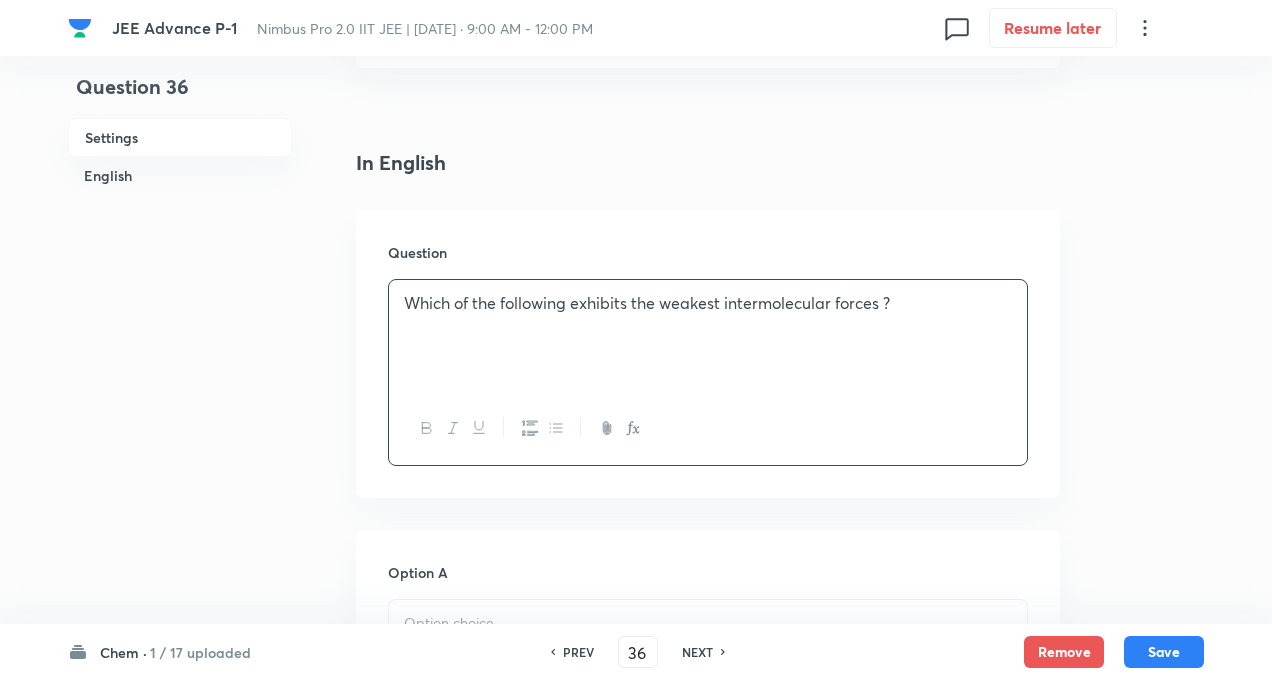 click on "Question 36 Settings English" at bounding box center [180, 914] 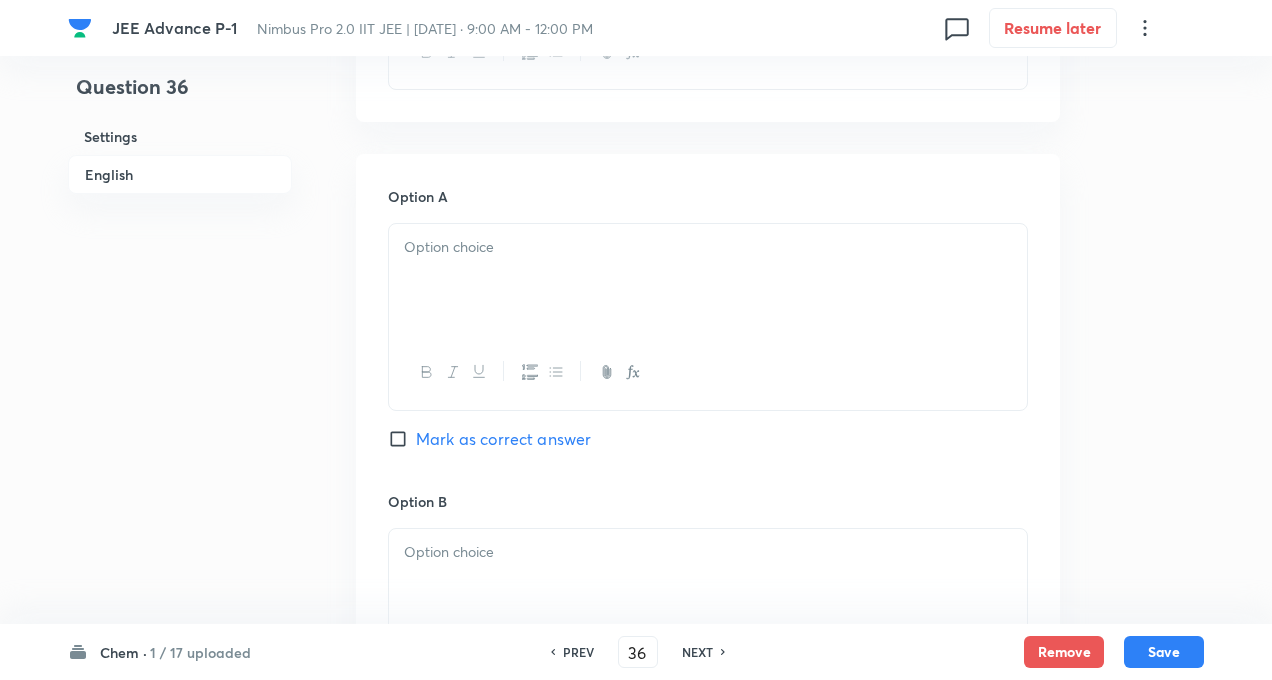 scroll, scrollTop: 880, scrollLeft: 0, axis: vertical 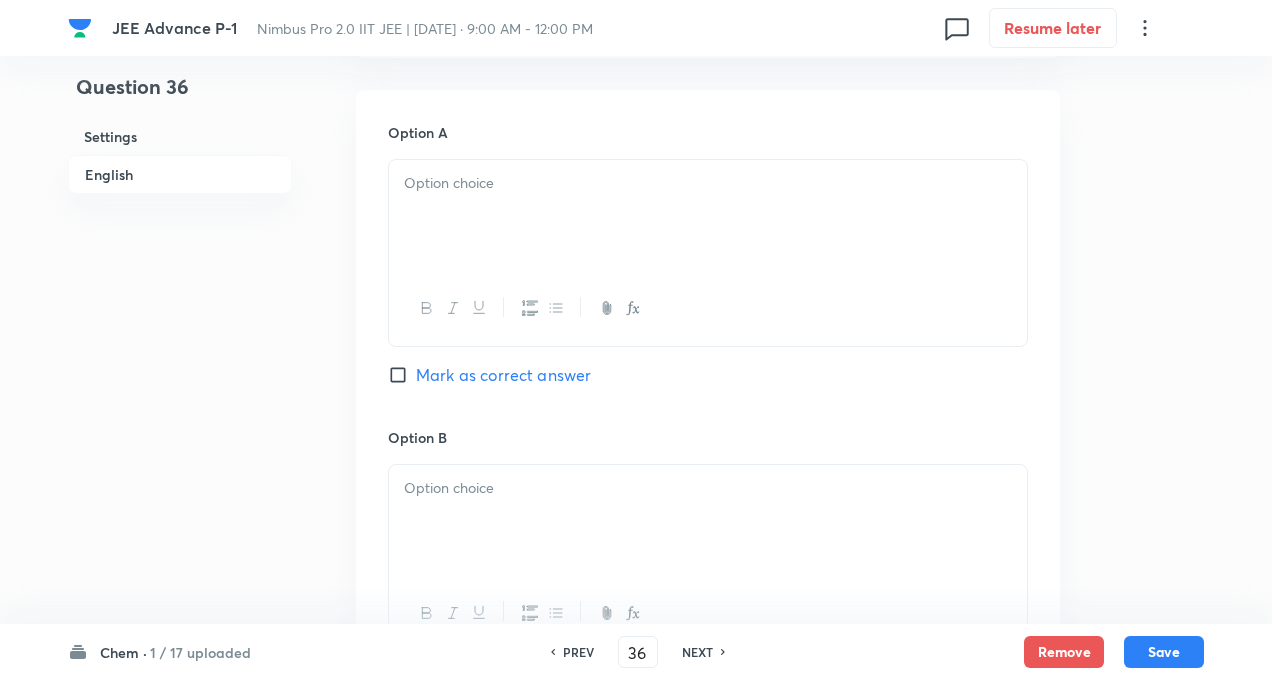 click at bounding box center [708, 216] 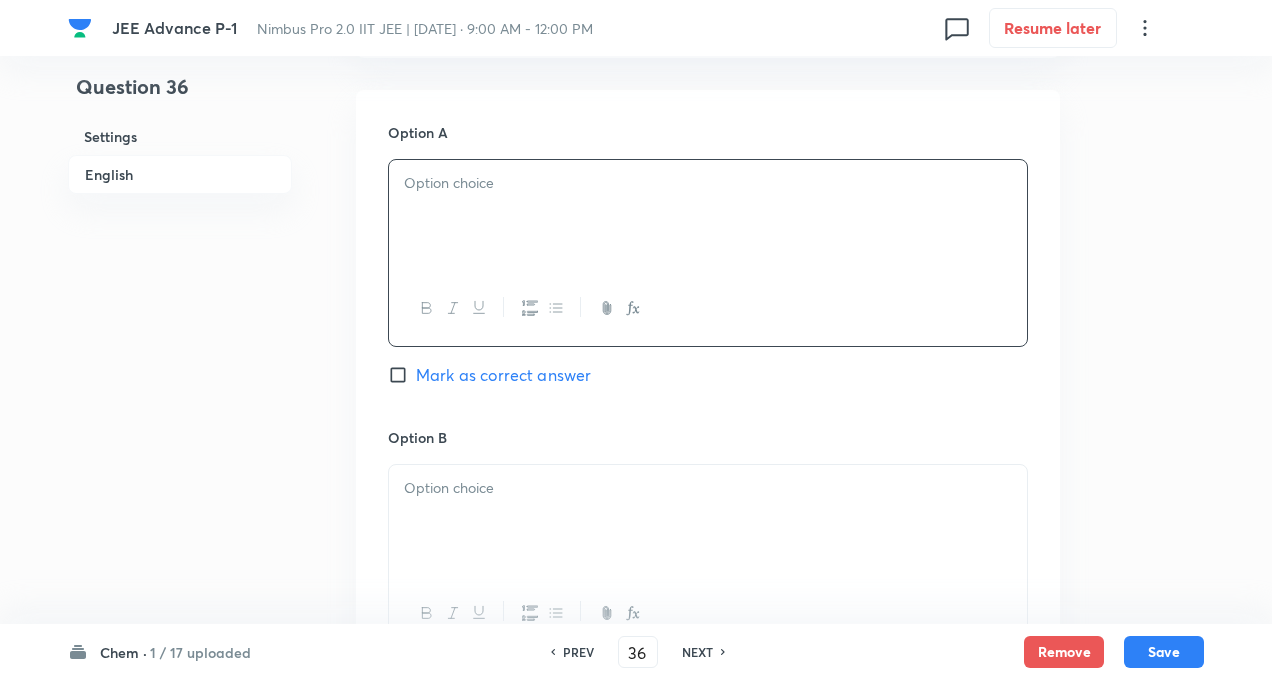 paste 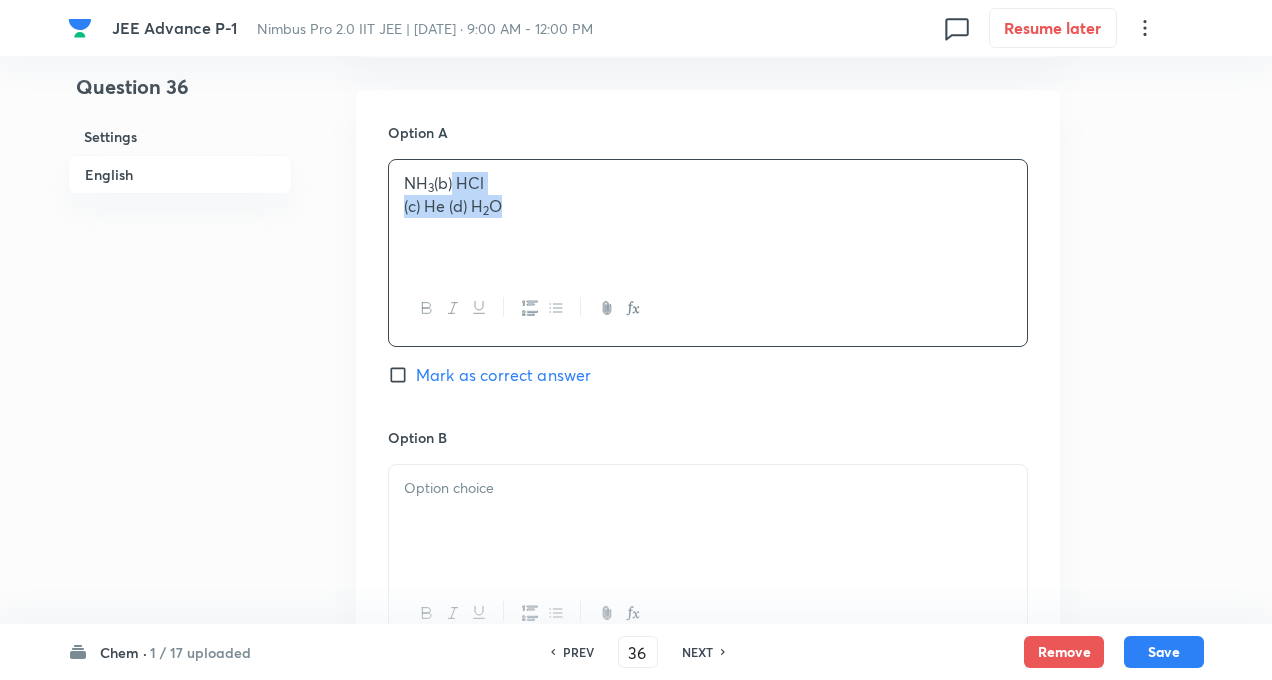 drag, startPoint x: 455, startPoint y: 185, endPoint x: 717, endPoint y: 317, distance: 293.37347 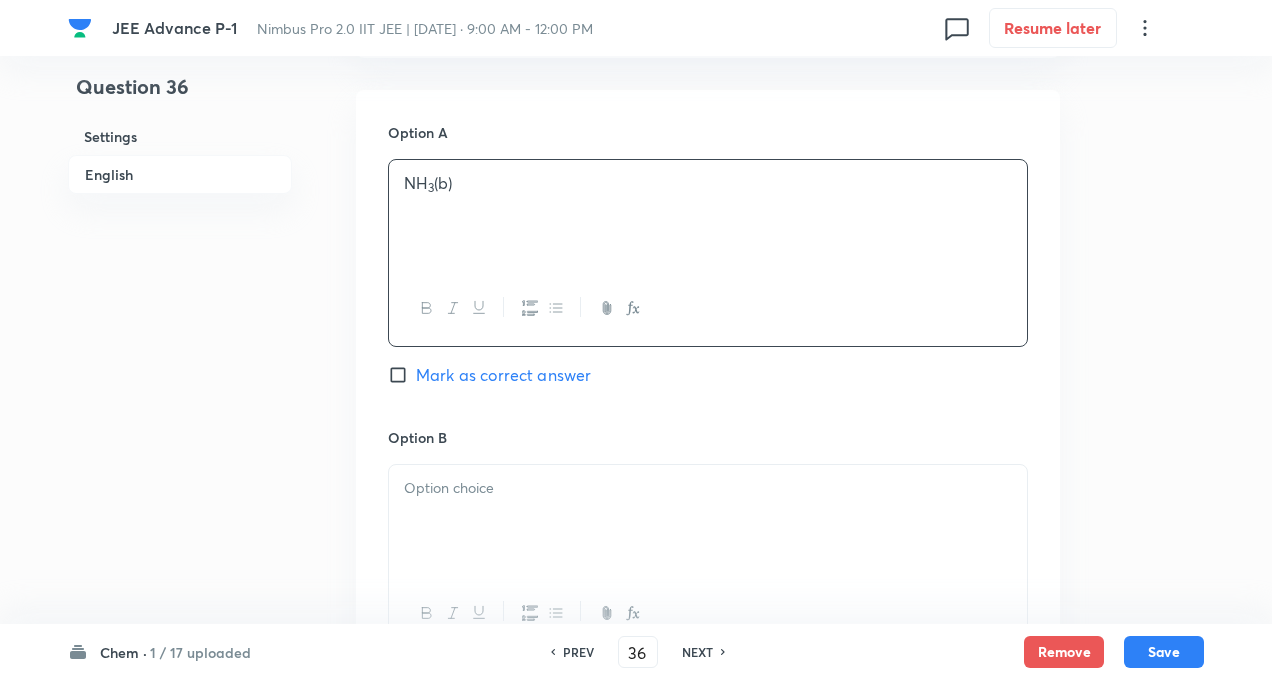 type 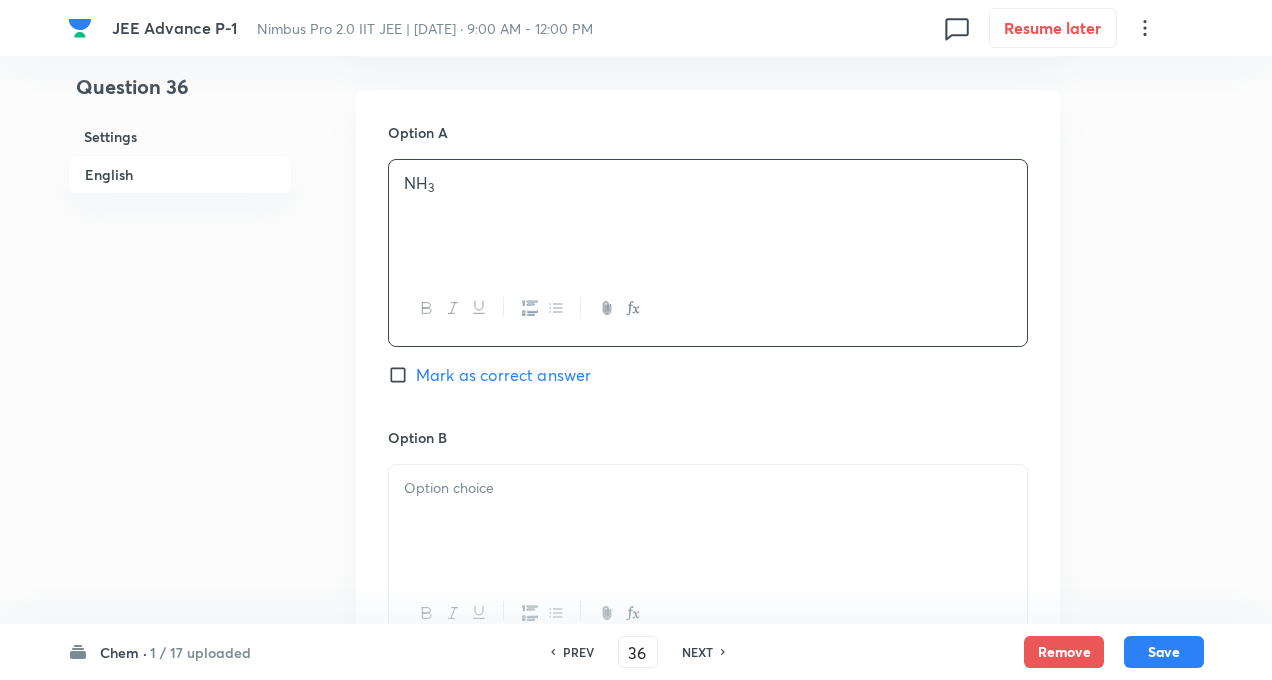 click at bounding box center (708, 521) 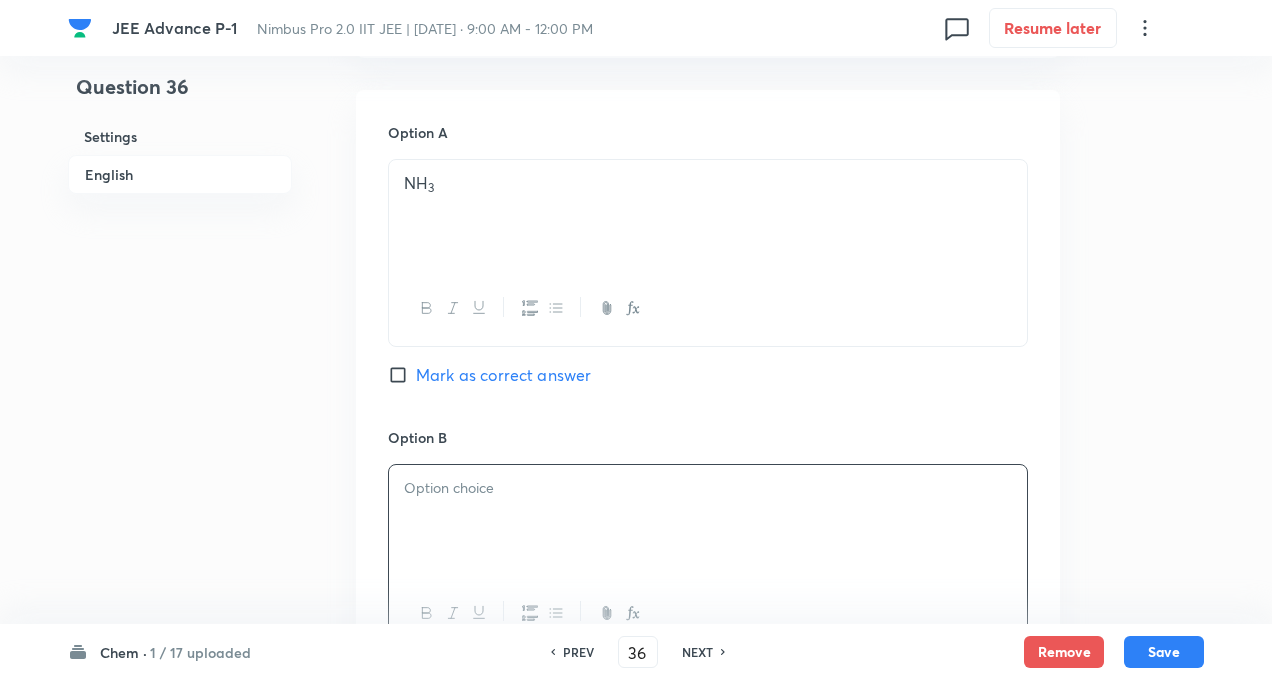 paste 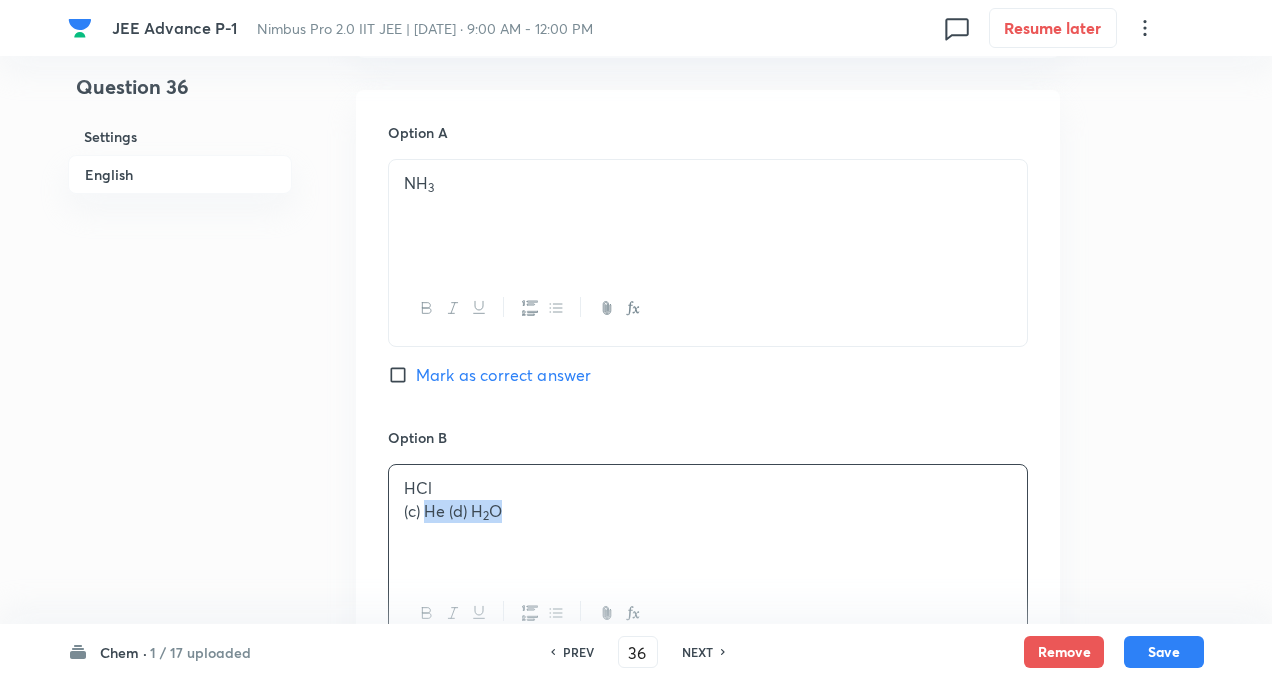 drag, startPoint x: 425, startPoint y: 504, endPoint x: 654, endPoint y: 569, distance: 238.04622 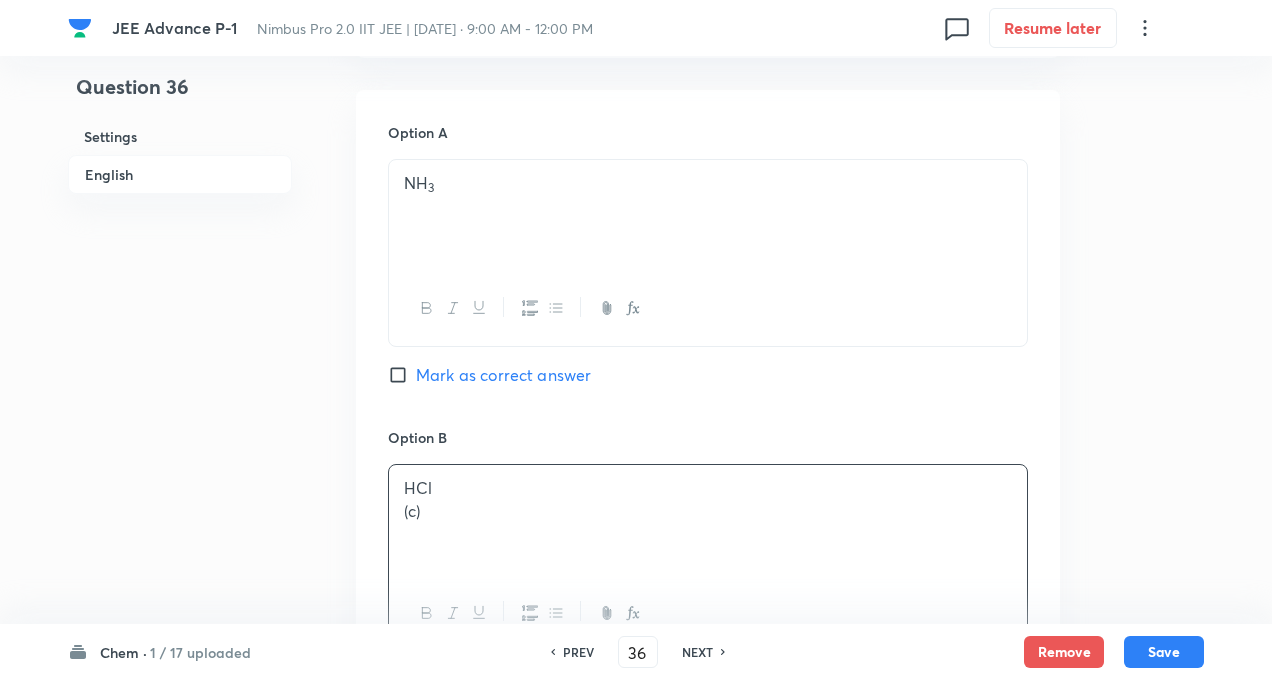 type 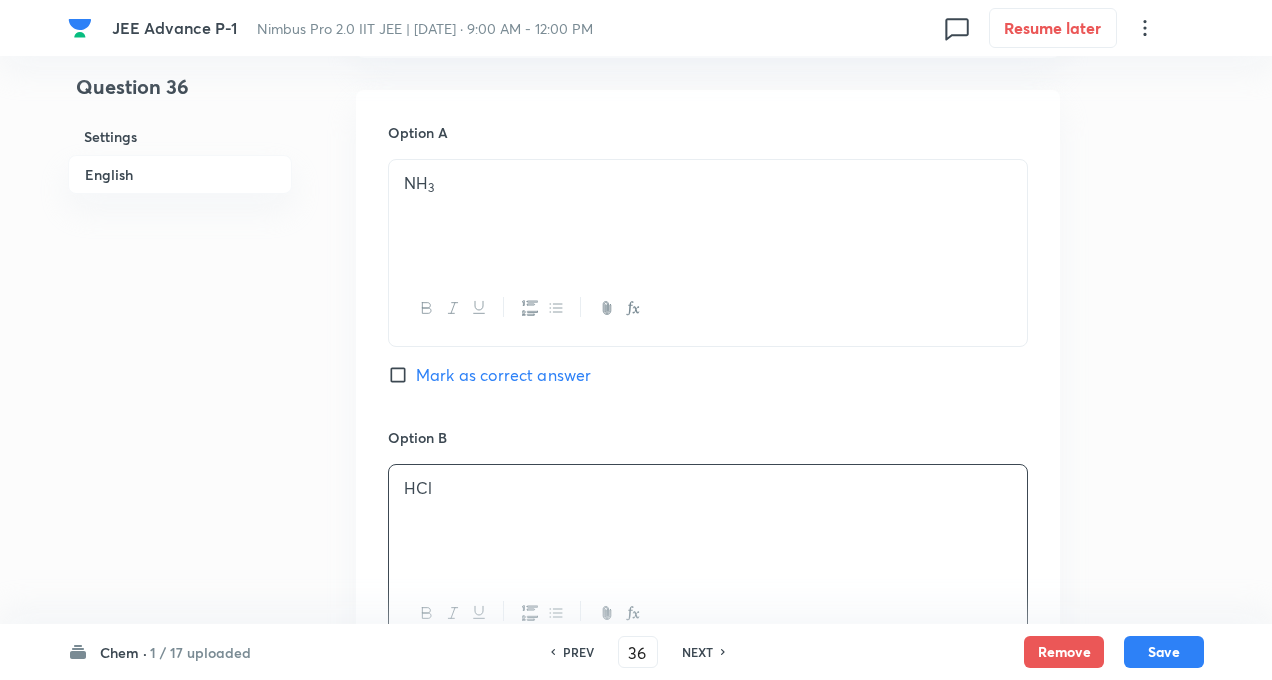 click on "Question 36 Settings English Settings Type Single choice correct 4 options + 3 marks - 1 mark Edit Concept Chemistry Physical Chemistry Gaseous States Pressure As Measured Property Of Gas Edit Additional details Easy Fact Not from PYQ paper No equation Edit In English Question Which of the following exhibits the weakest intermolecular forces ? Option A NH 3  Mark as correct answer Option B HCl Mark as correct answer Option C Mark as correct answer Option D Mark as correct answer Solution" at bounding box center (636, 474) 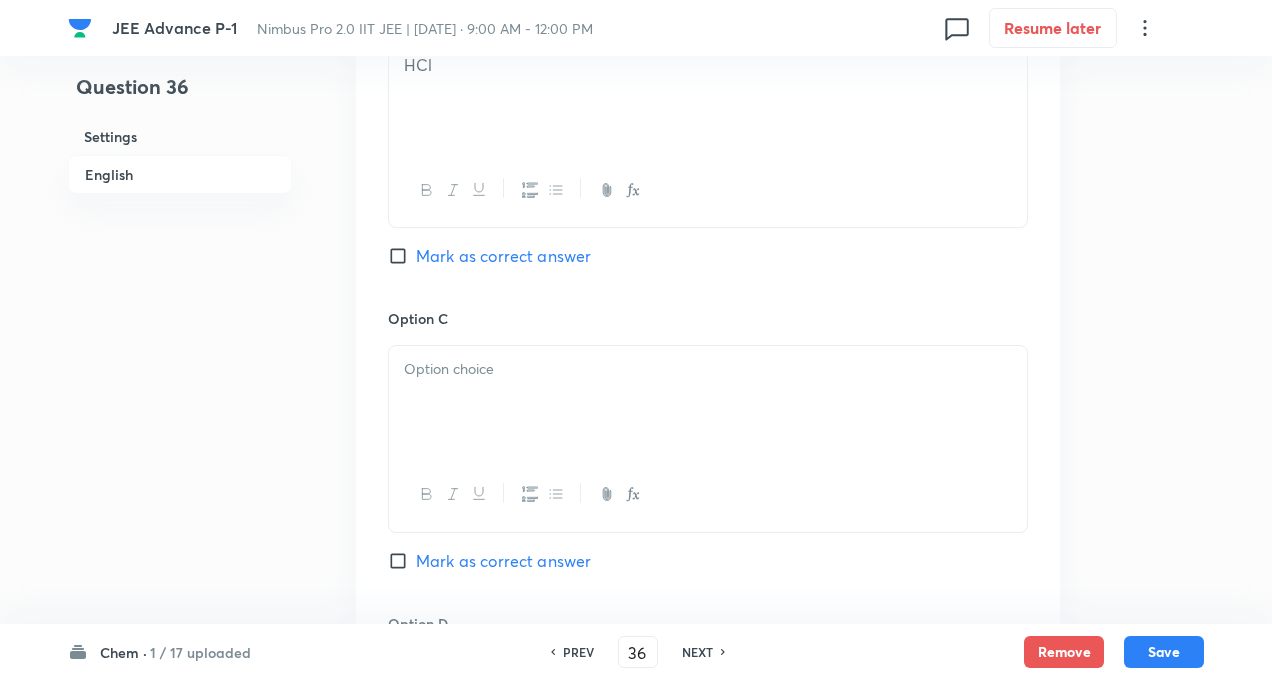 scroll, scrollTop: 1360, scrollLeft: 0, axis: vertical 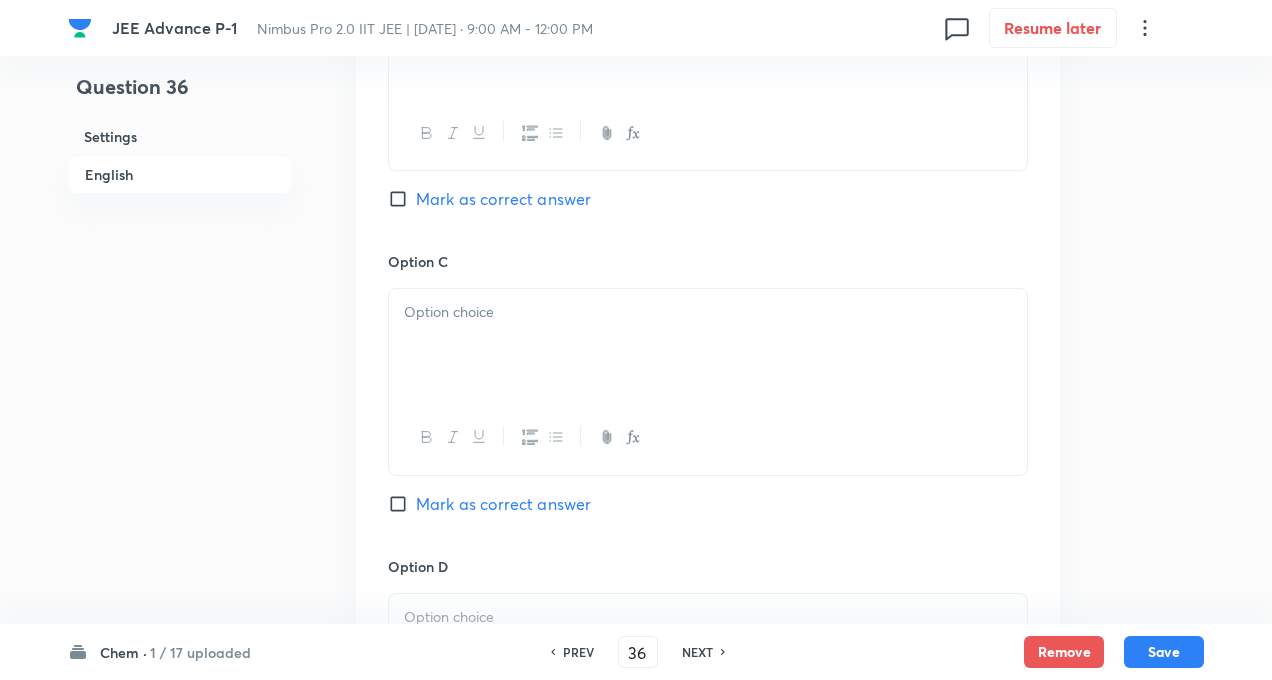 click at bounding box center (708, 345) 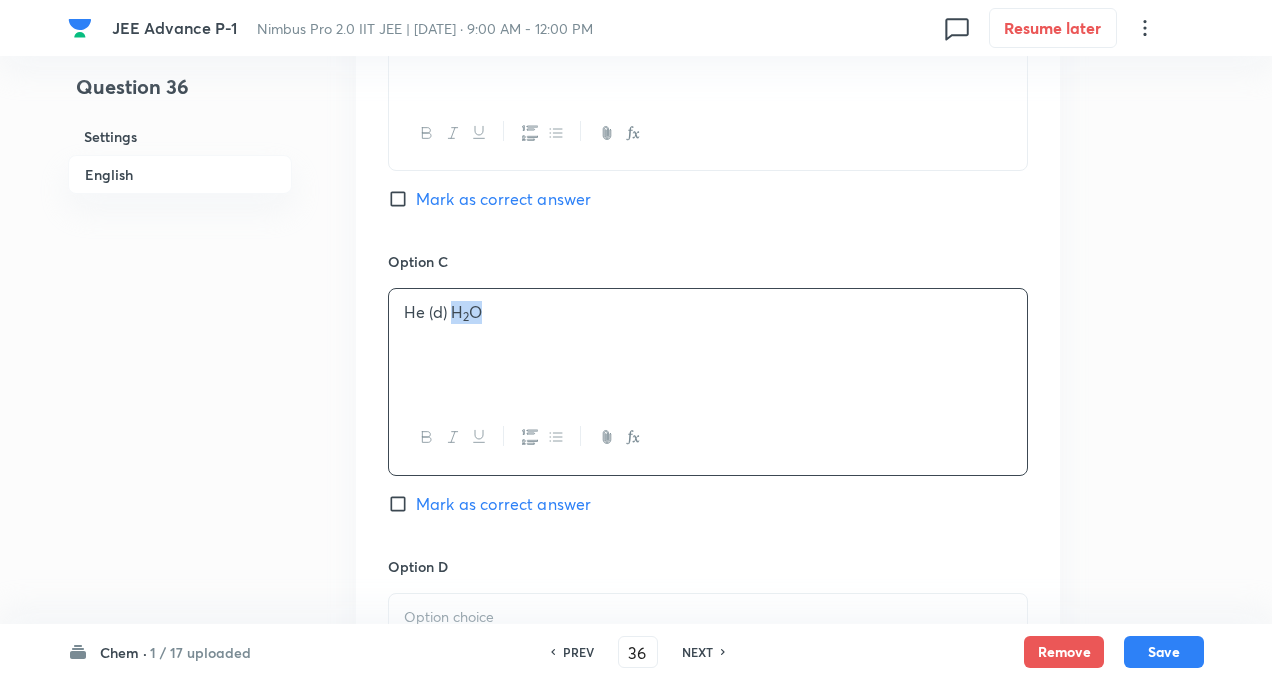drag, startPoint x: 450, startPoint y: 310, endPoint x: 559, endPoint y: 346, distance: 114.791115 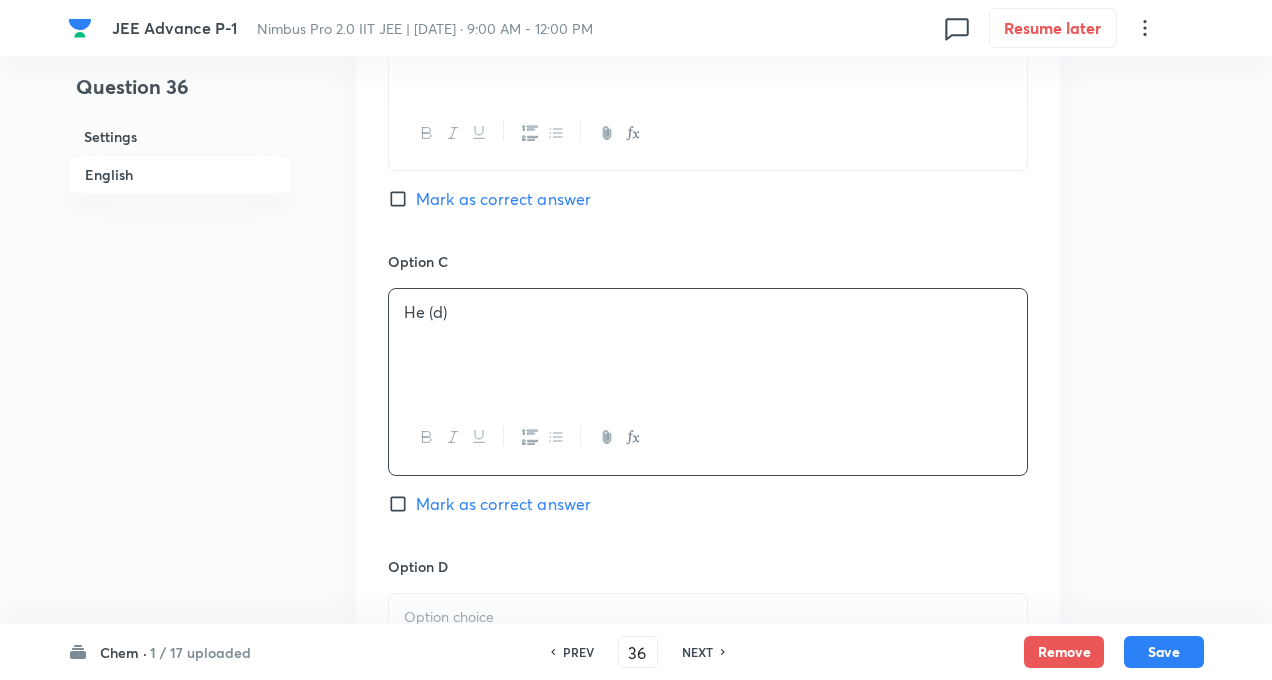 type 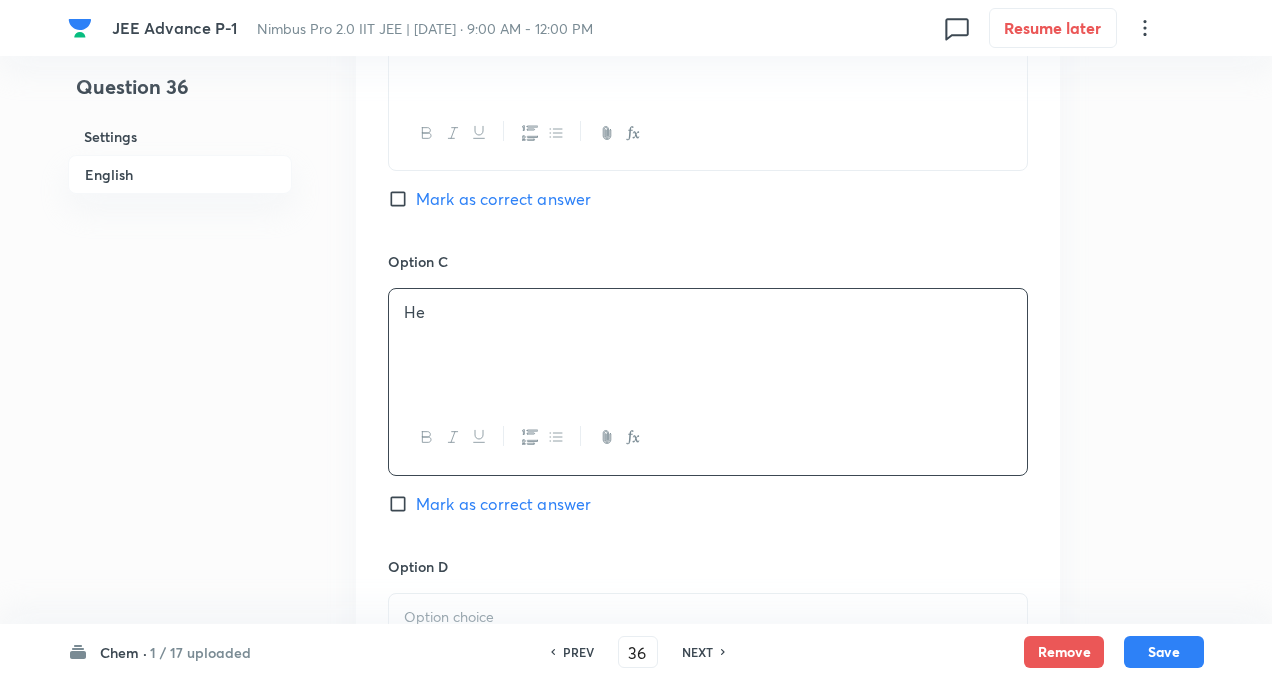 click on "Question 36 Settings English" at bounding box center [180, -6] 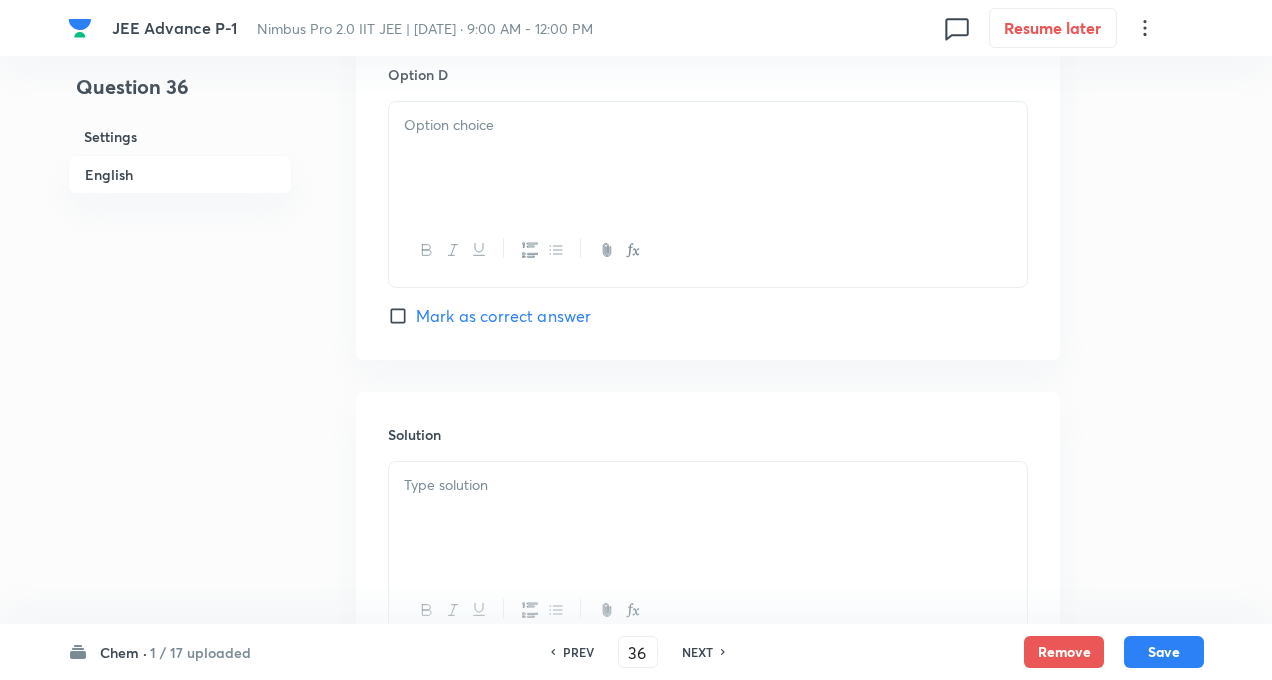 scroll, scrollTop: 1880, scrollLeft: 0, axis: vertical 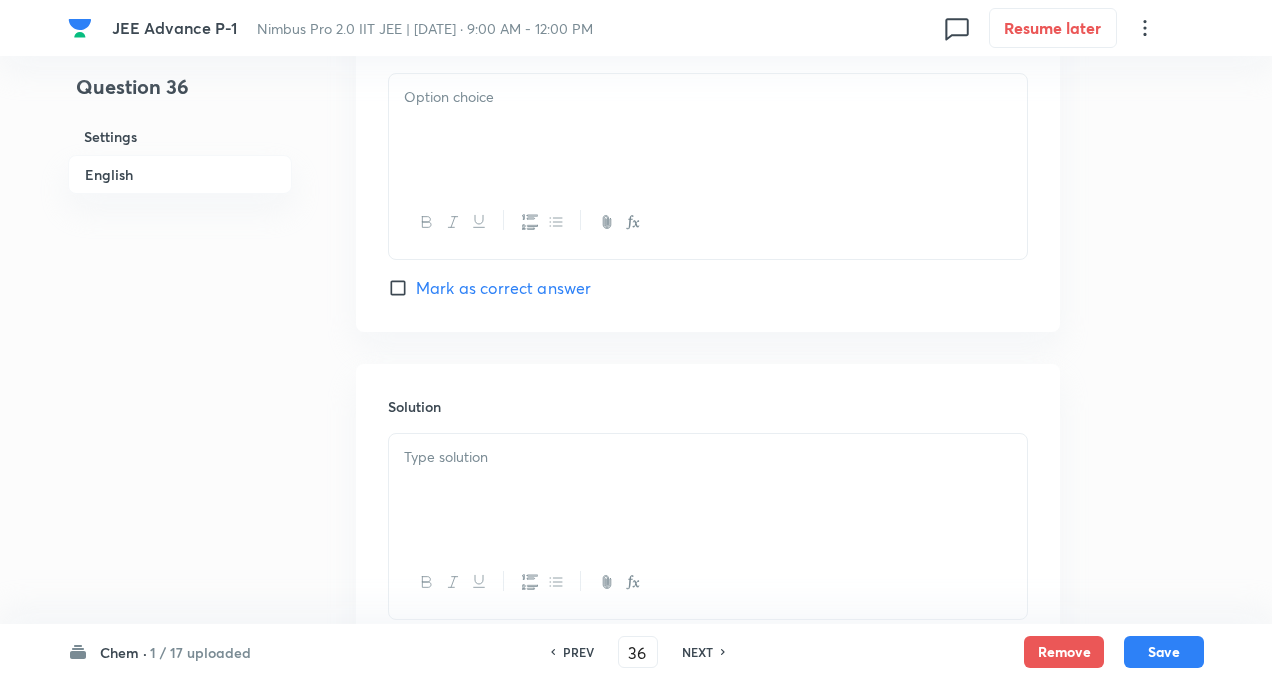 click at bounding box center [708, 130] 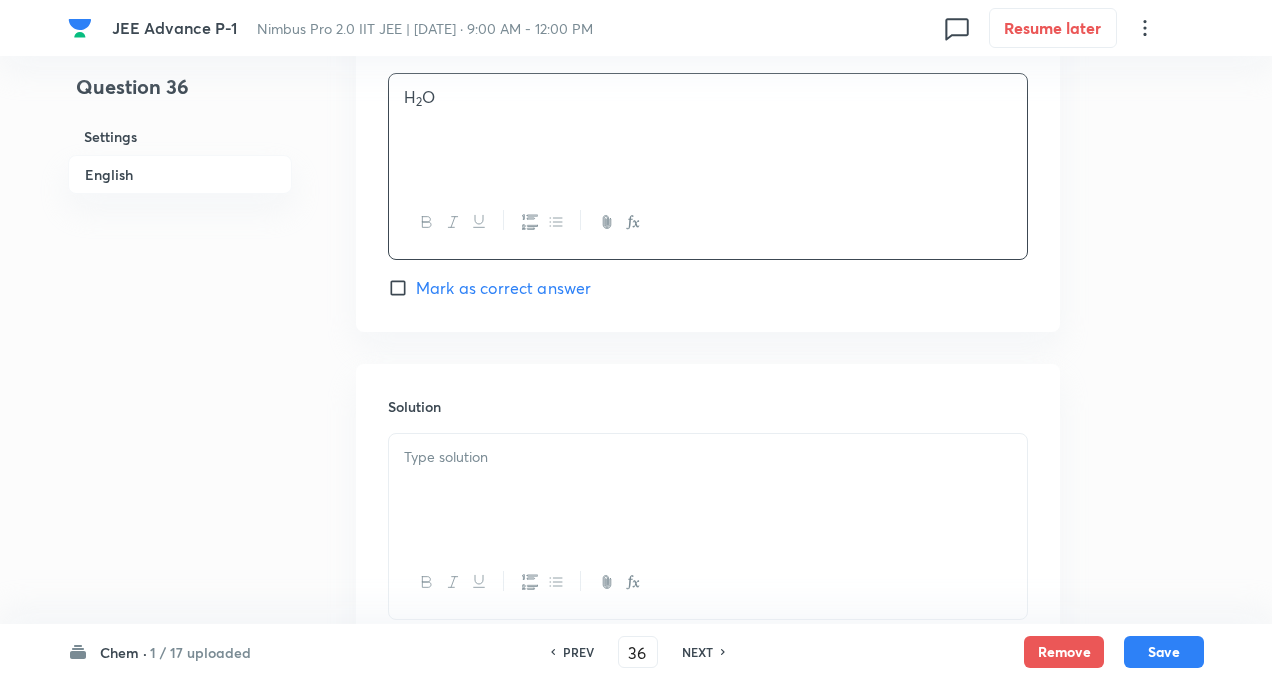 click on "Question 36 Settings English" at bounding box center [180, -526] 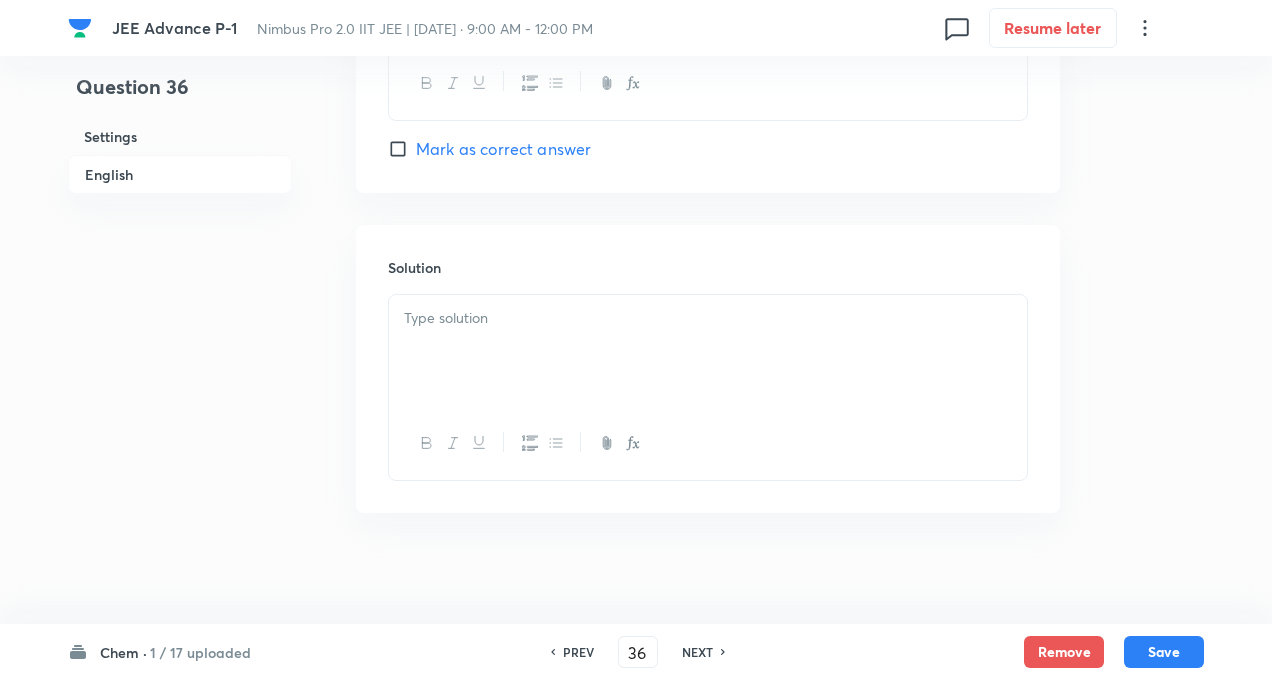 scroll, scrollTop: 2028, scrollLeft: 0, axis: vertical 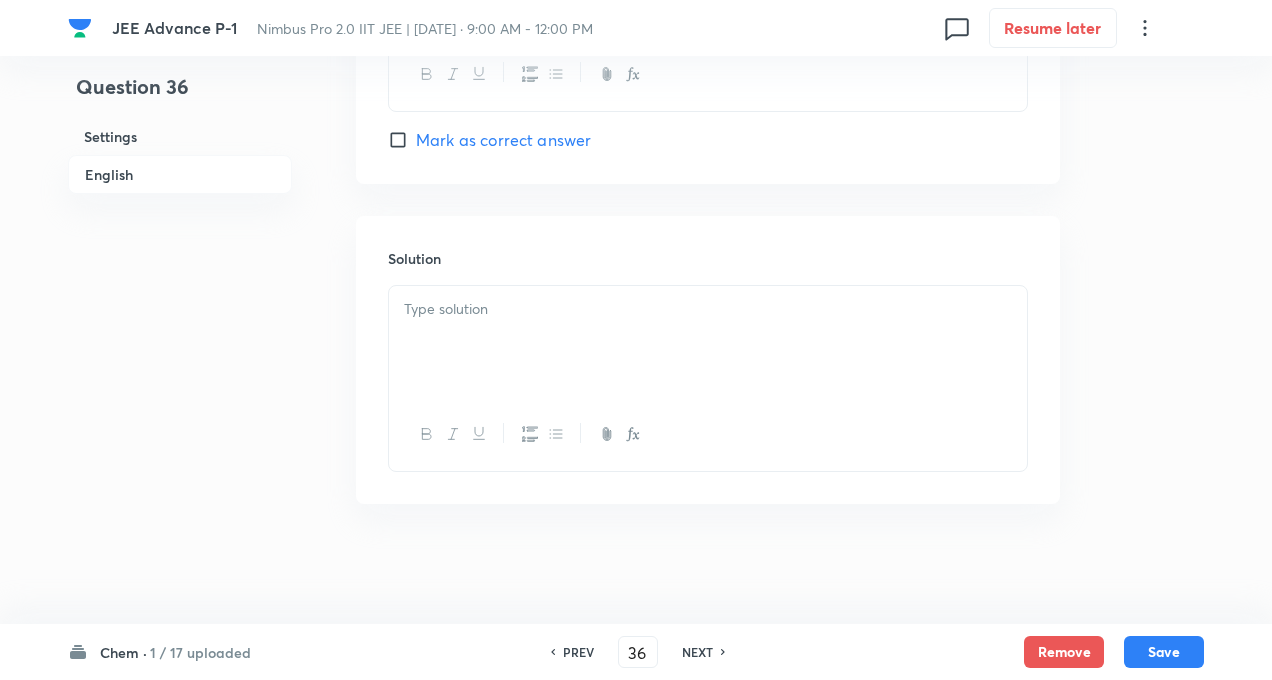 click on "Solution" at bounding box center [708, 360] 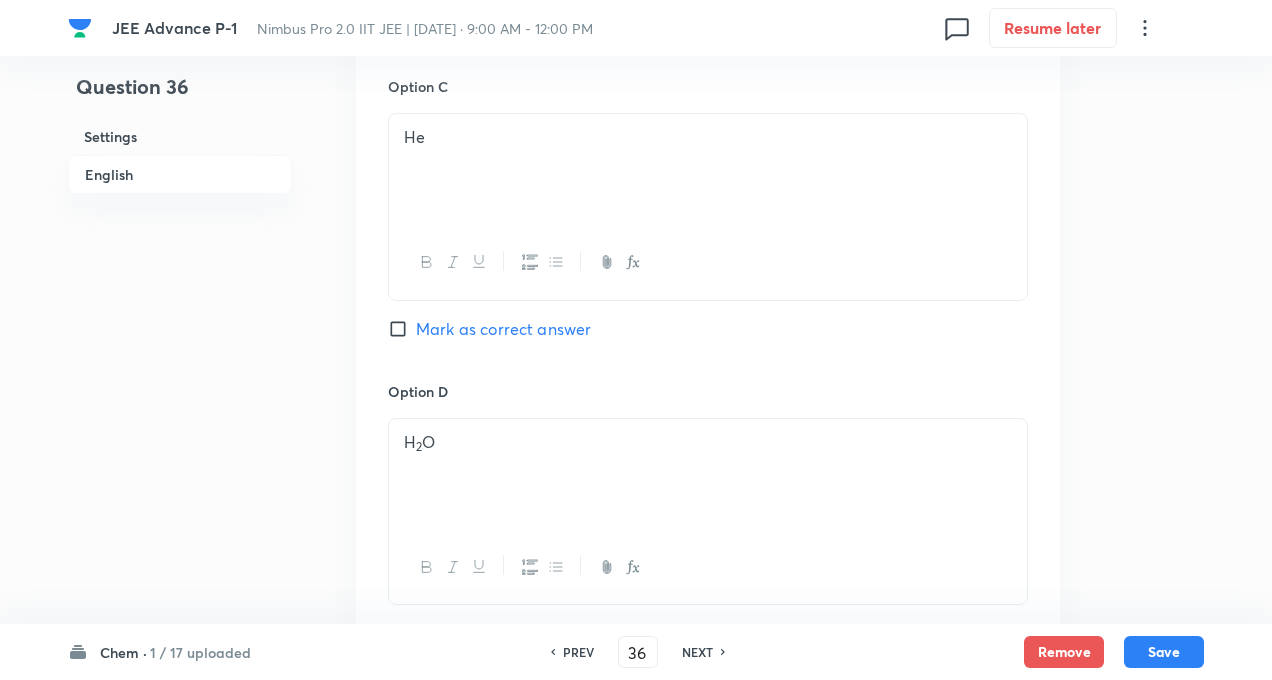 scroll, scrollTop: 1508, scrollLeft: 0, axis: vertical 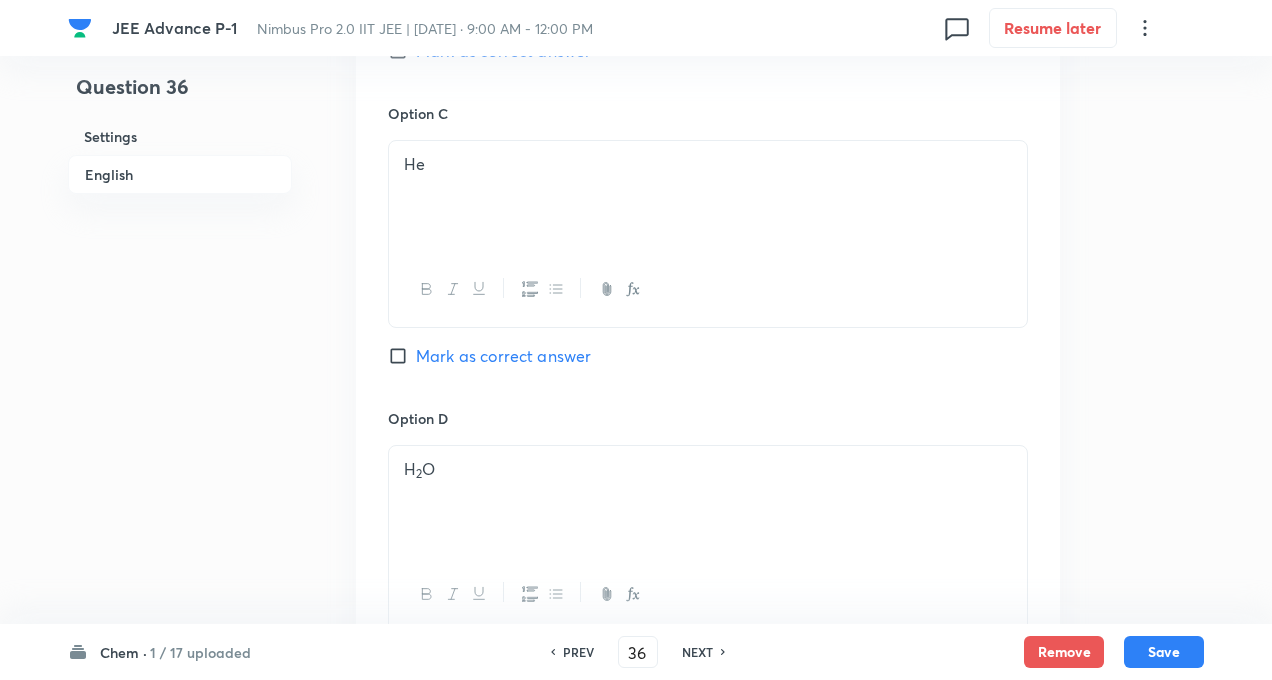 click on "Mark as correct answer" at bounding box center (402, 356) 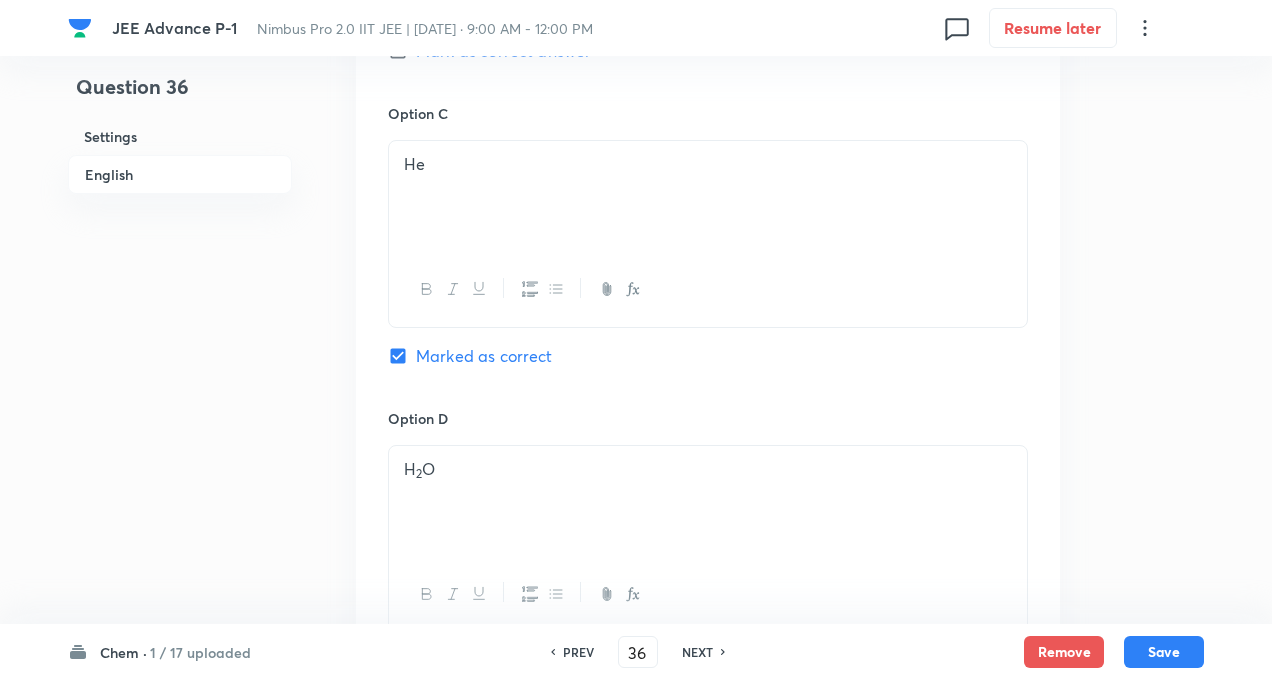 click on "Question 36 Settings English Settings Type Single choice correct 4 options + 3 marks - 1 mark Edit Concept Chemistry Physical Chemistry Gaseous States Pressure As Measured Property Of Gas Edit Additional details Easy Fact Not from PYQ paper No equation Edit In English Question Which of the following exhibits the weakest intermolecular forces ? Option A NH 3  Mark as correct answer Option B HCl Mark as correct answer Option C He  Marked as correct Option D H 2 O  Mark as correct answer Solution" at bounding box center [636, -154] 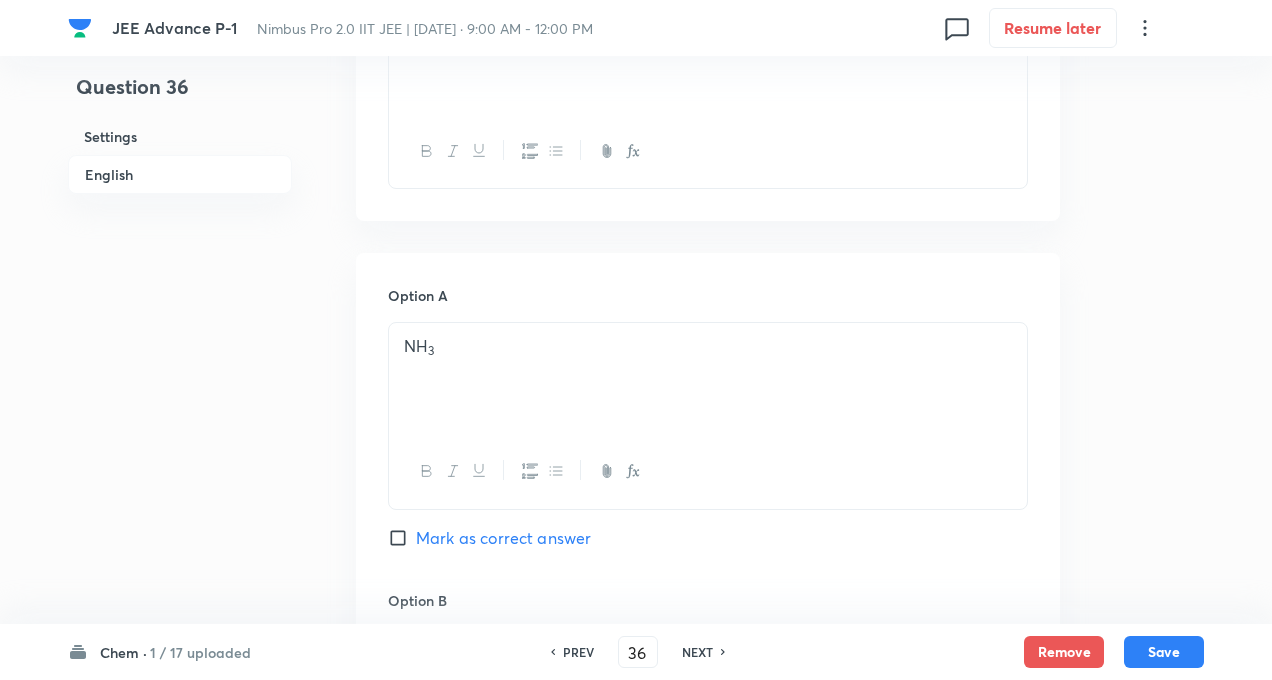 scroll, scrollTop: 668, scrollLeft: 0, axis: vertical 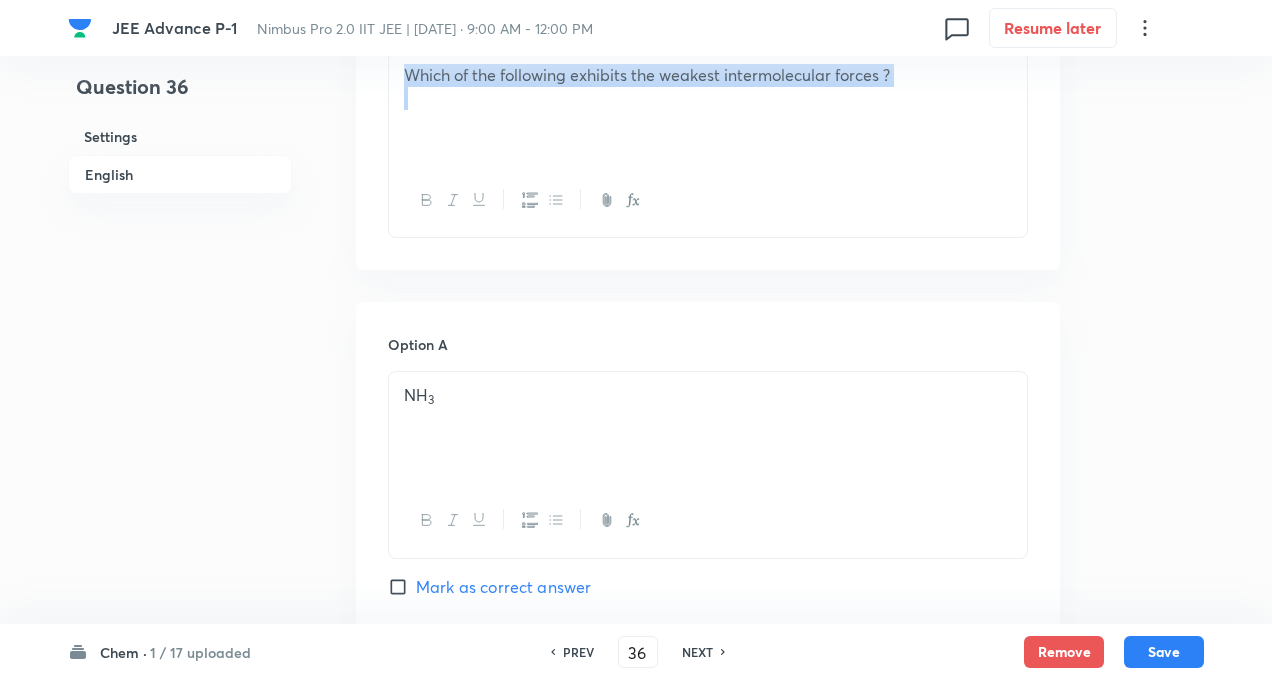 drag, startPoint x: 395, startPoint y: 67, endPoint x: 912, endPoint y: 103, distance: 518.2519 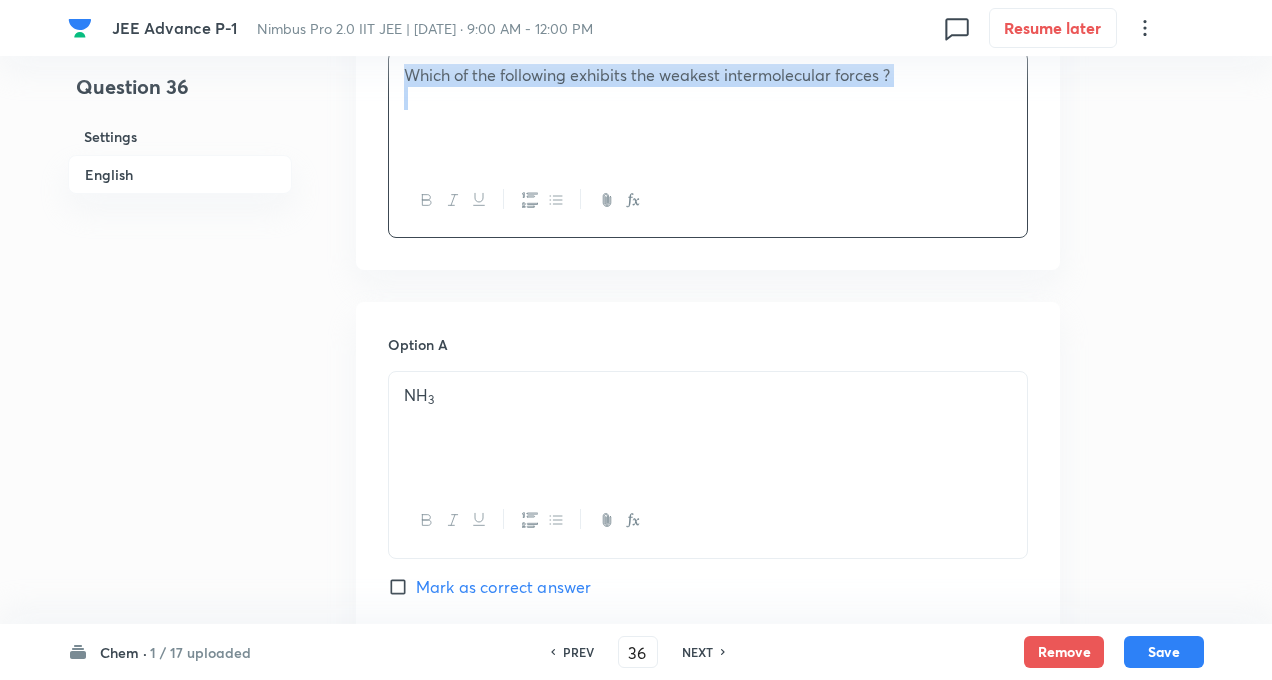 copy on "Which of the following exhibits the weakest intermolecular forces ?" 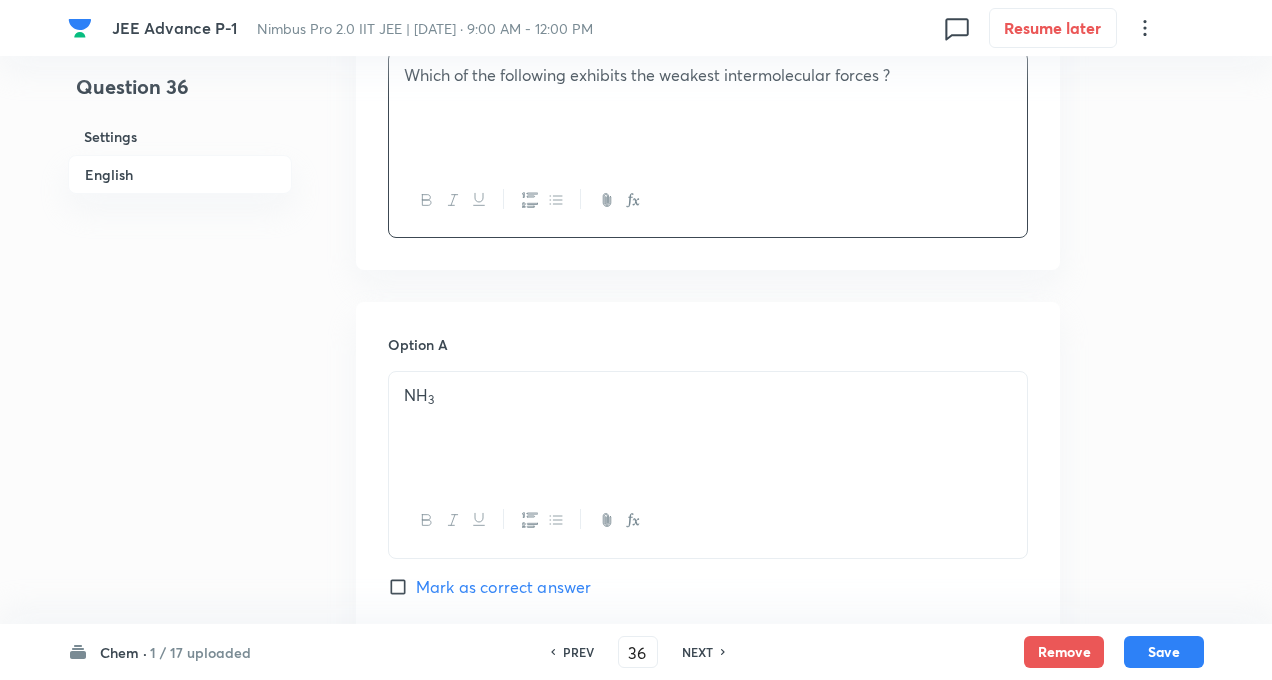 click on "Question 36 Settings English Settings Type Single choice correct 4 options + 3 marks - 1 mark Edit Concept Chemistry Physical Chemistry Gaseous States Pressure As Measured Property Of Gas Edit Additional details Easy Fact Not from PYQ paper No equation Edit In English Question Which of the following exhibits the weakest intermolecular forces ? Option A NH 3  Mark as correct answer Option B HCl Mark as correct answer Option C He  Marked as correct Option D H 2 O  Mark as correct answer Solution" at bounding box center (636, 686) 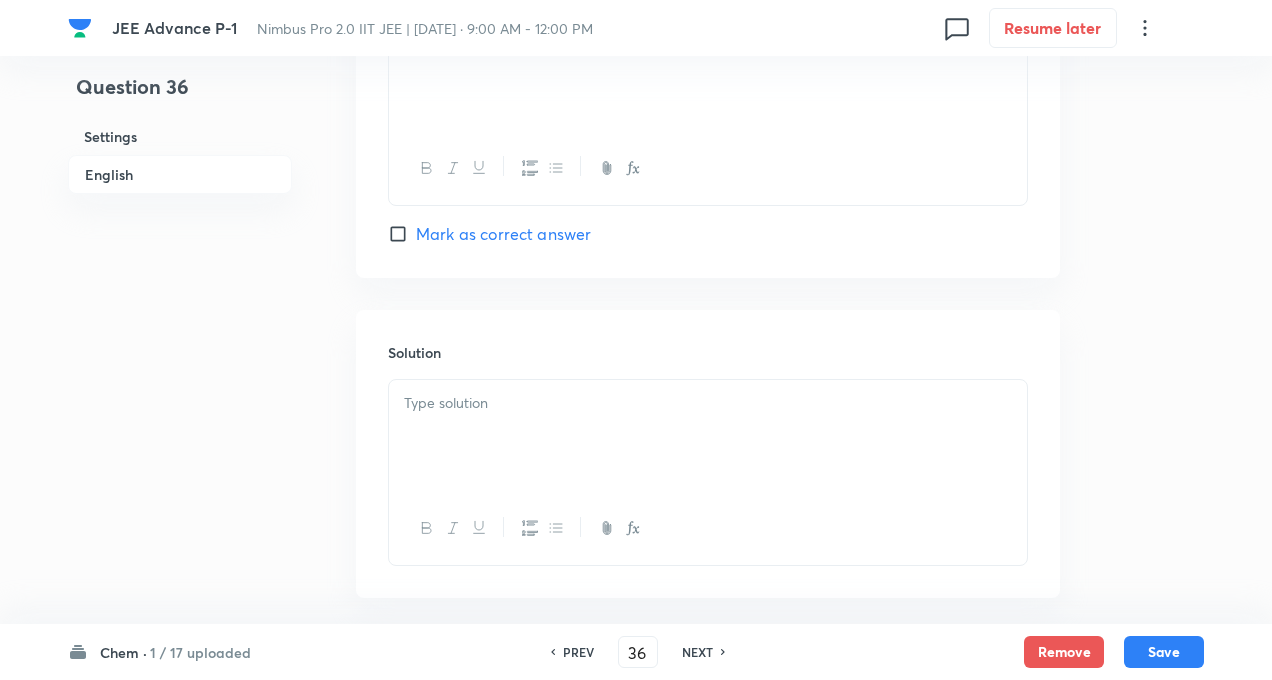 scroll, scrollTop: 2028, scrollLeft: 0, axis: vertical 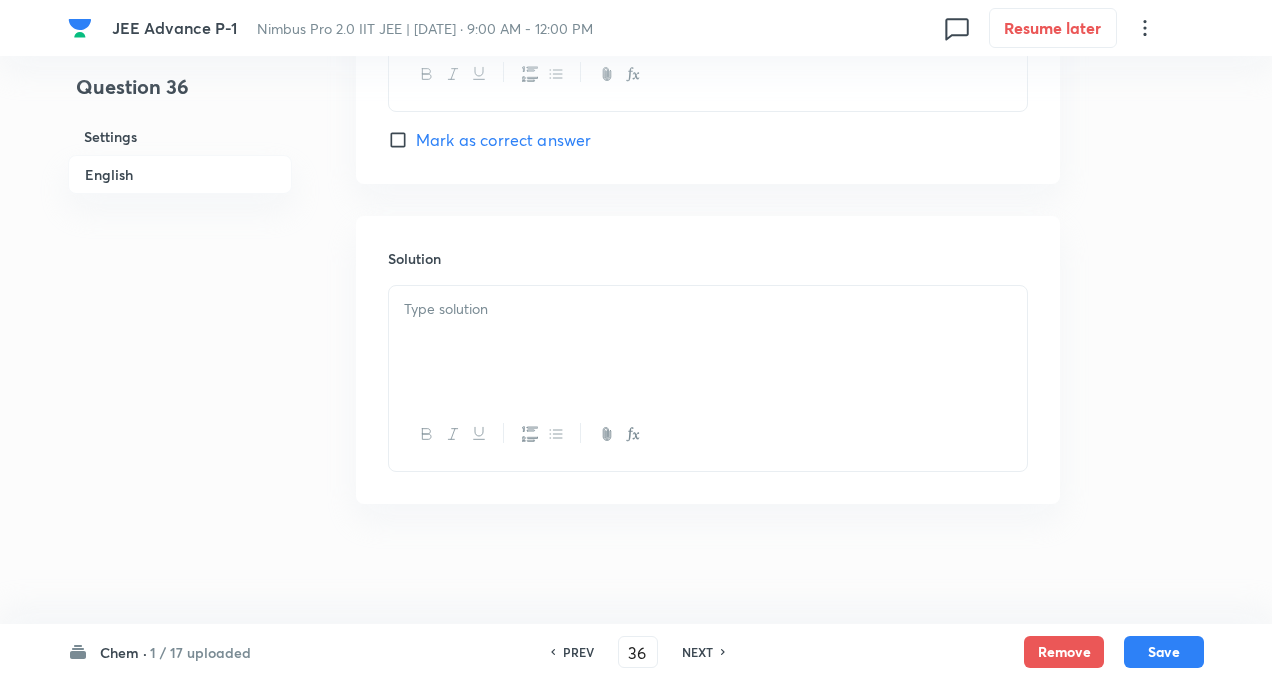click at bounding box center [708, 309] 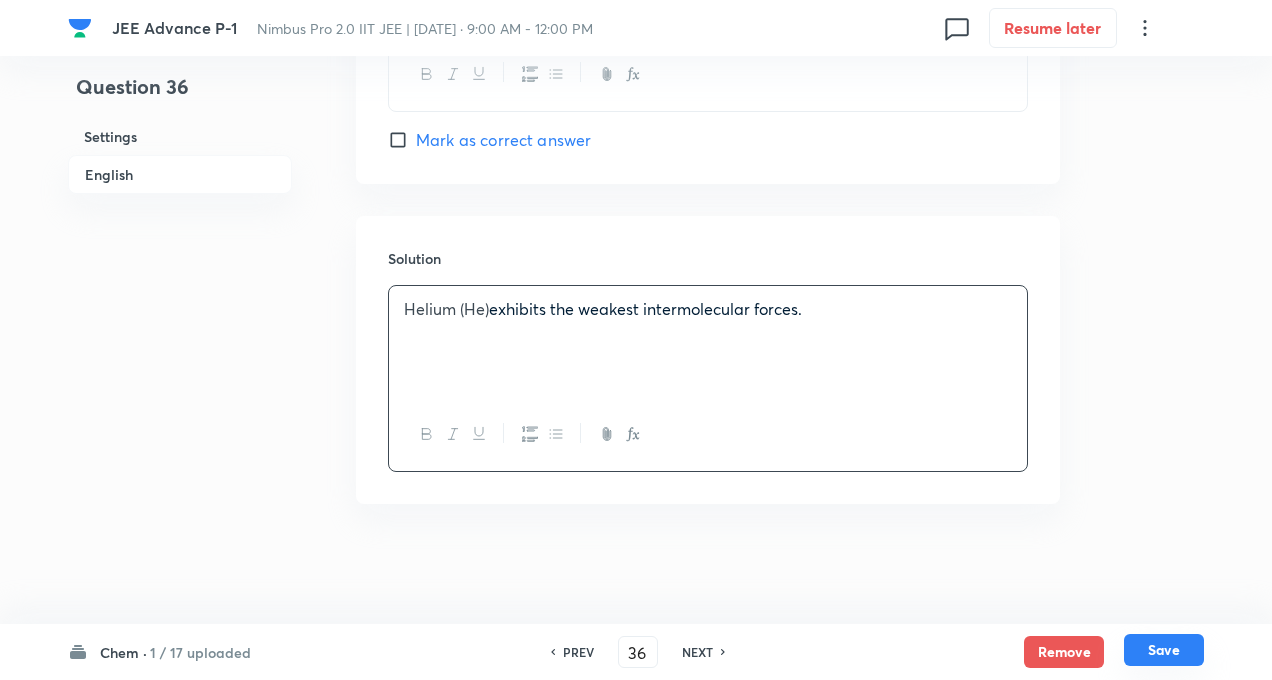 click on "Save" at bounding box center (1164, 650) 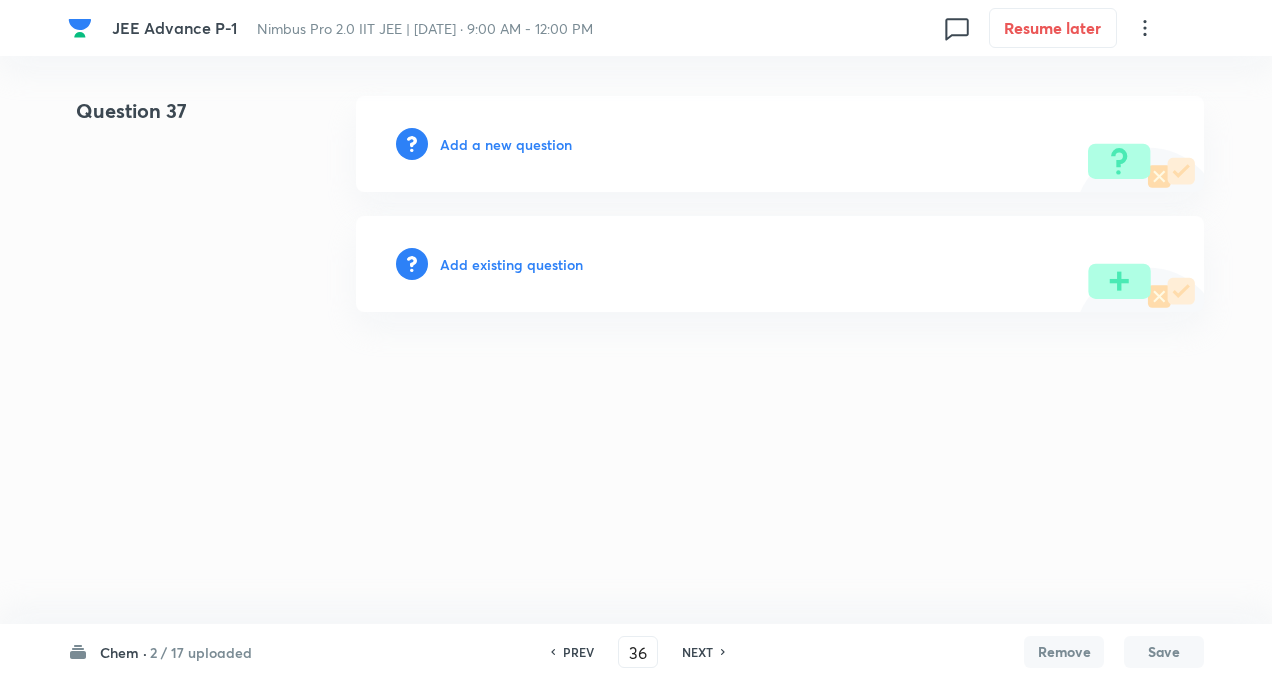 type on "37" 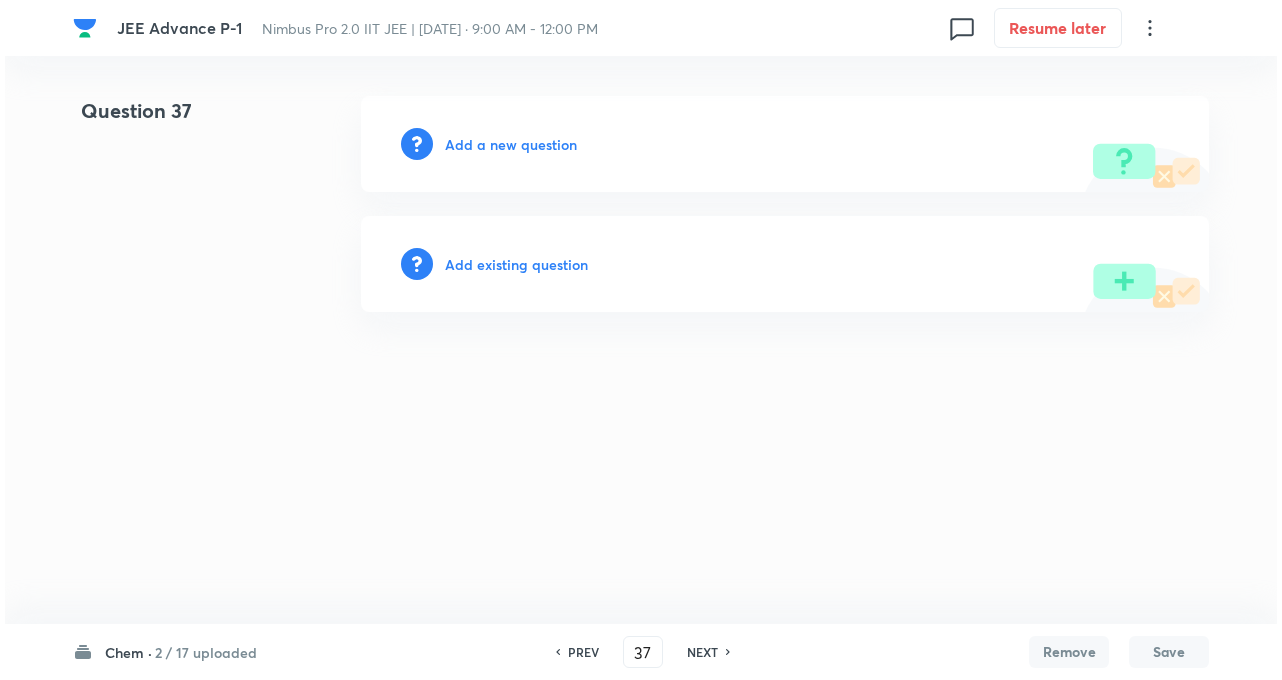 scroll, scrollTop: 0, scrollLeft: 0, axis: both 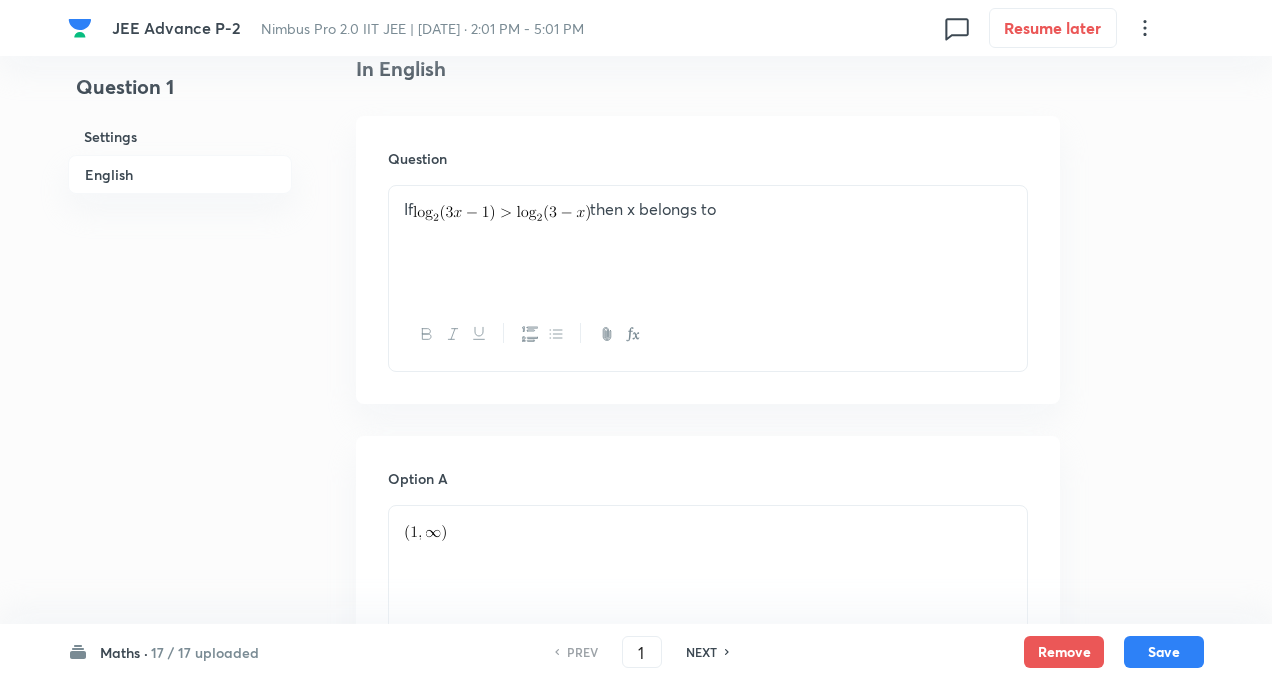 click on "17 / 17 uploaded" at bounding box center (205, 652) 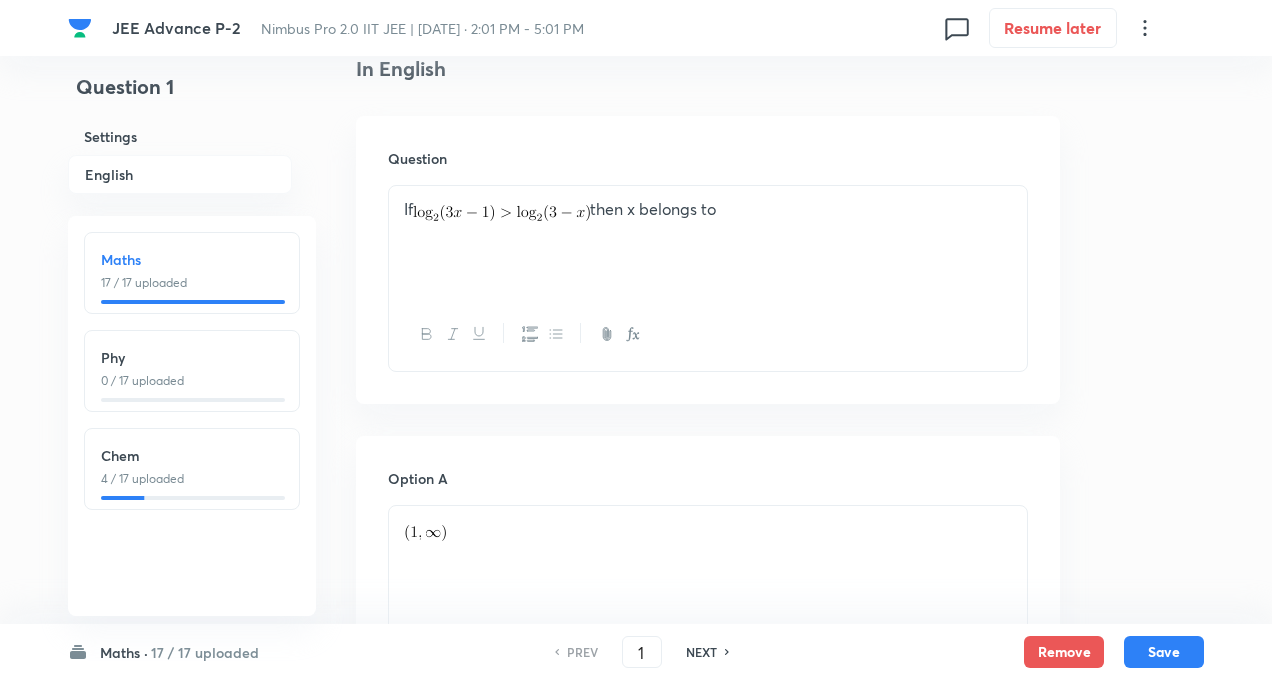click on "Chem" at bounding box center [192, 455] 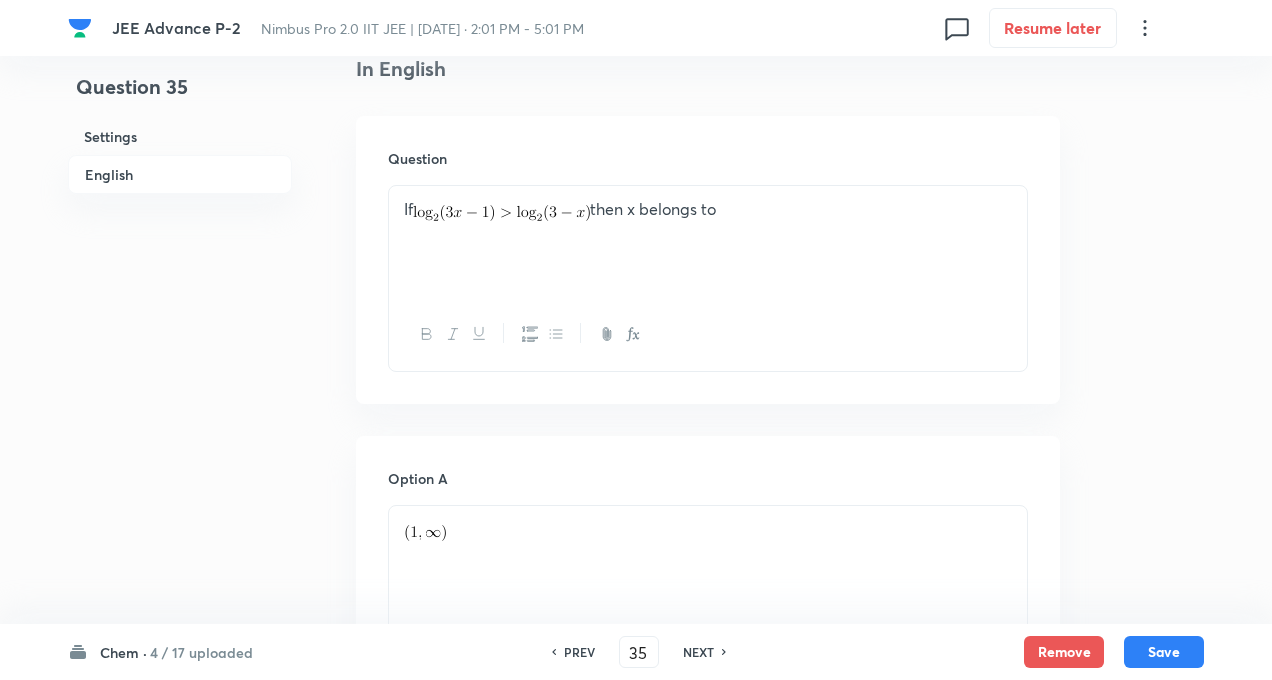 type on "35" 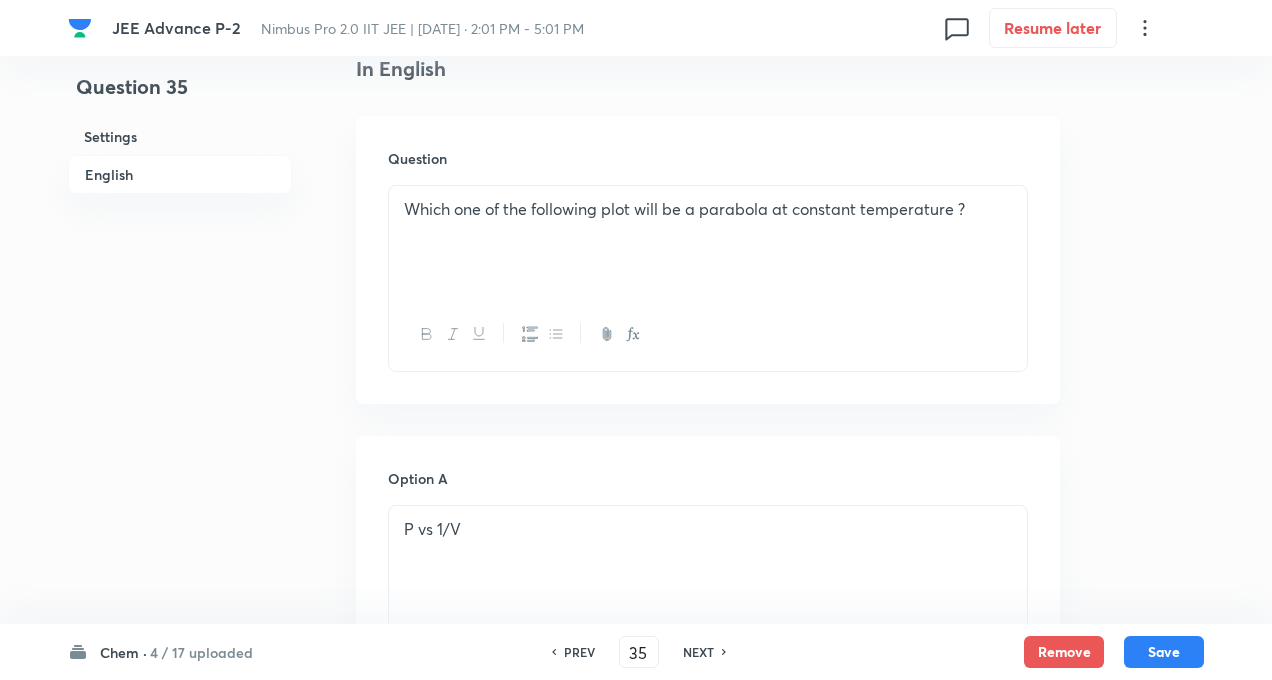 checkbox on "true" 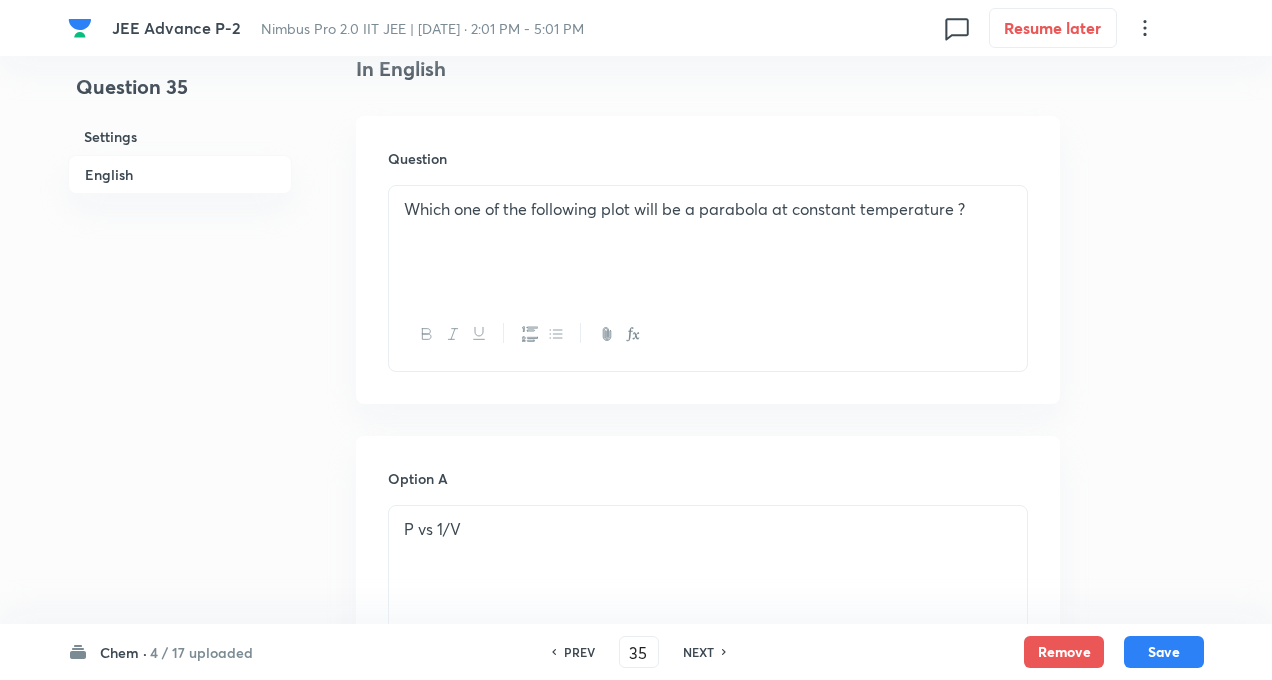 click on "NEXT" at bounding box center (698, 652) 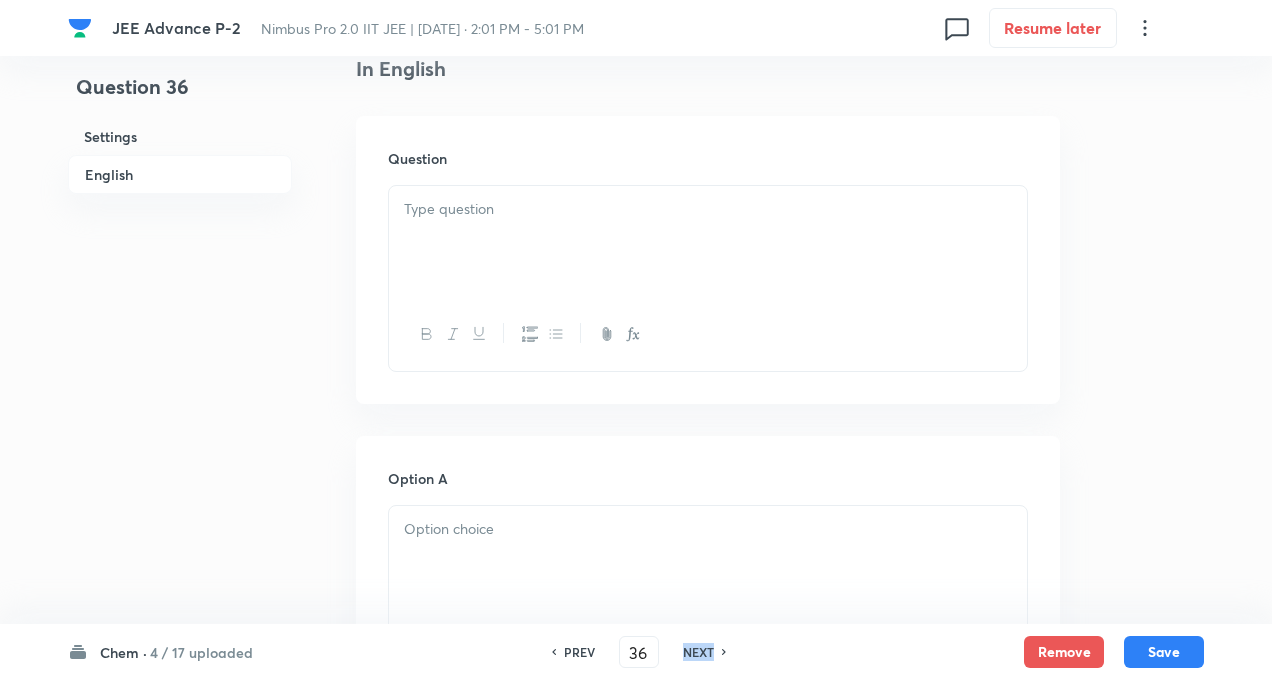 click on "NEXT" at bounding box center [698, 652] 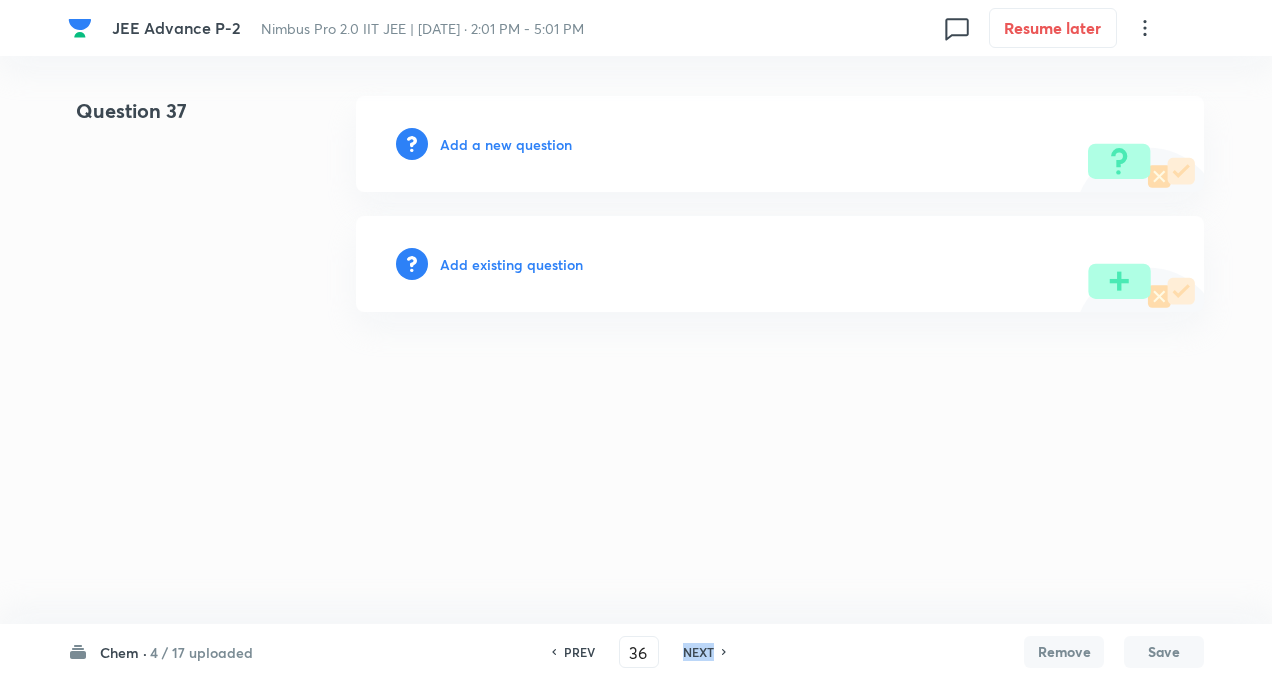 click on "NEXT" at bounding box center [698, 652] 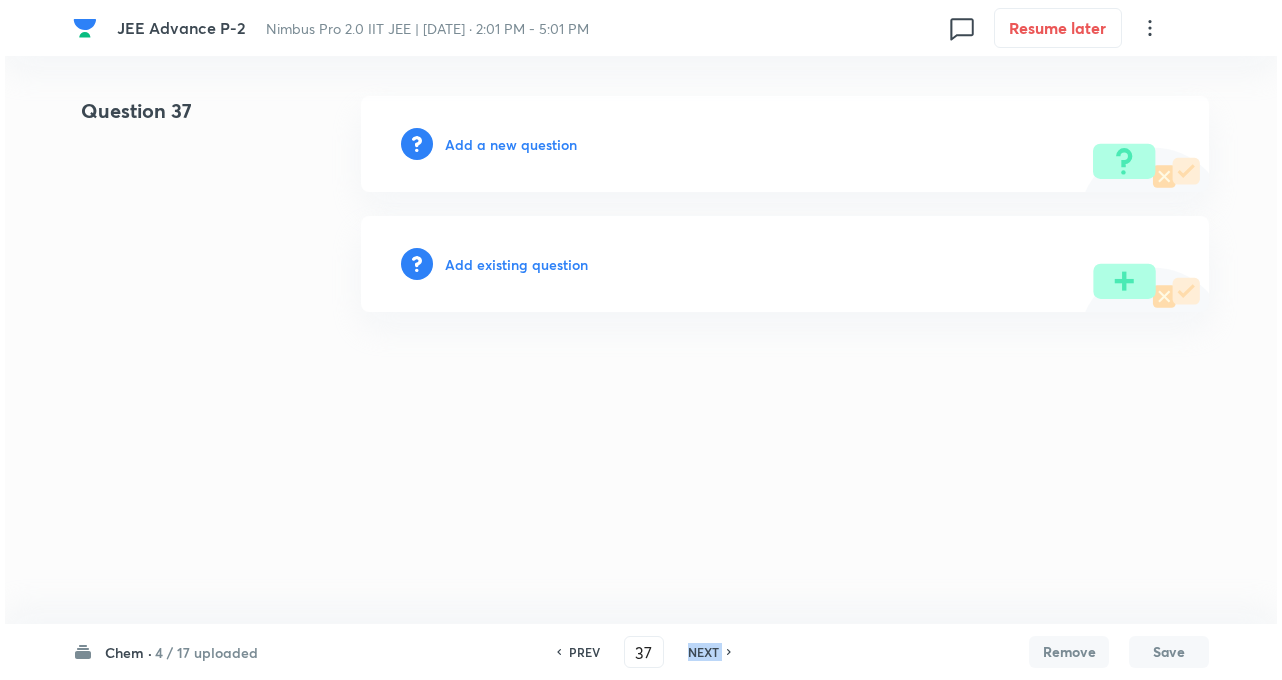 scroll, scrollTop: 0, scrollLeft: 0, axis: both 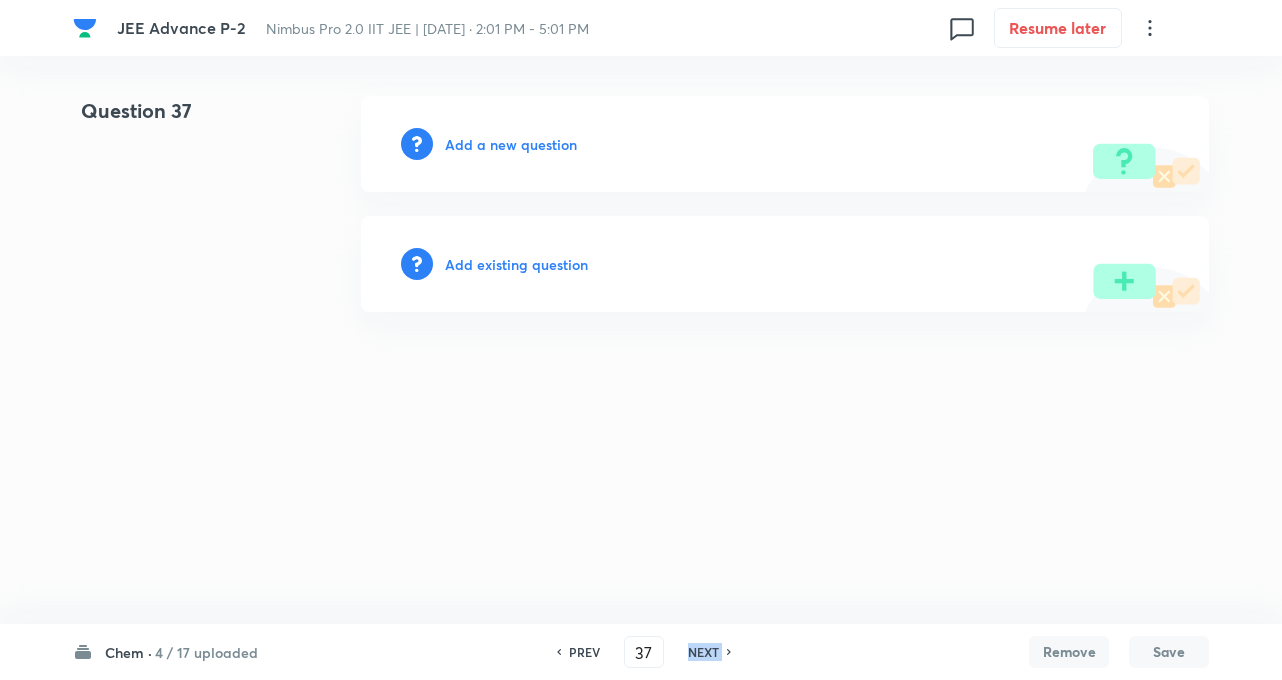 click on "NEXT" at bounding box center [703, 652] 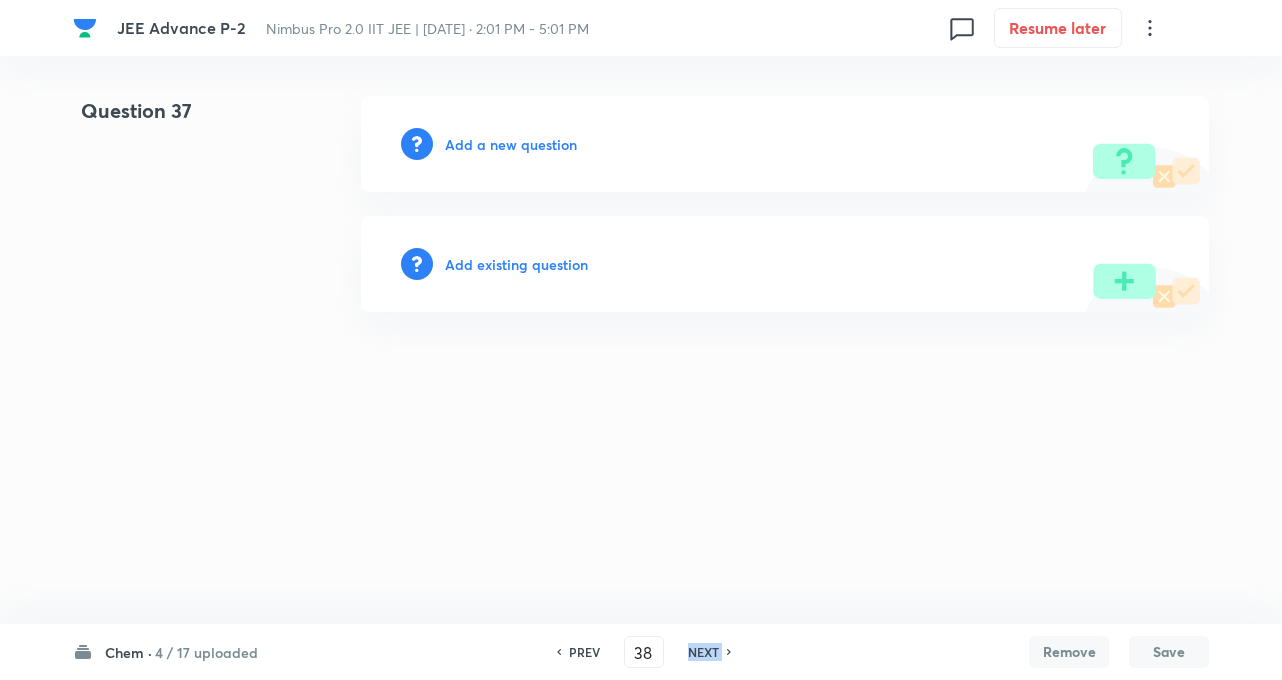 click on "NEXT" at bounding box center (703, 652) 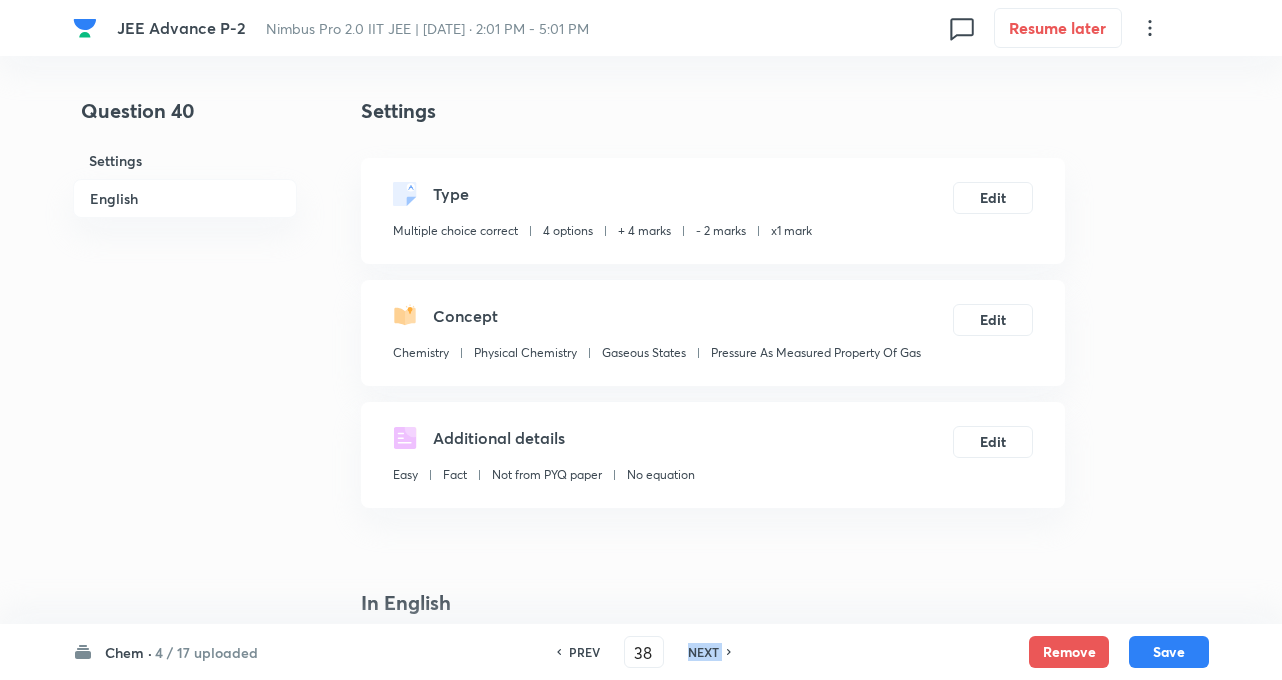 type on "40" 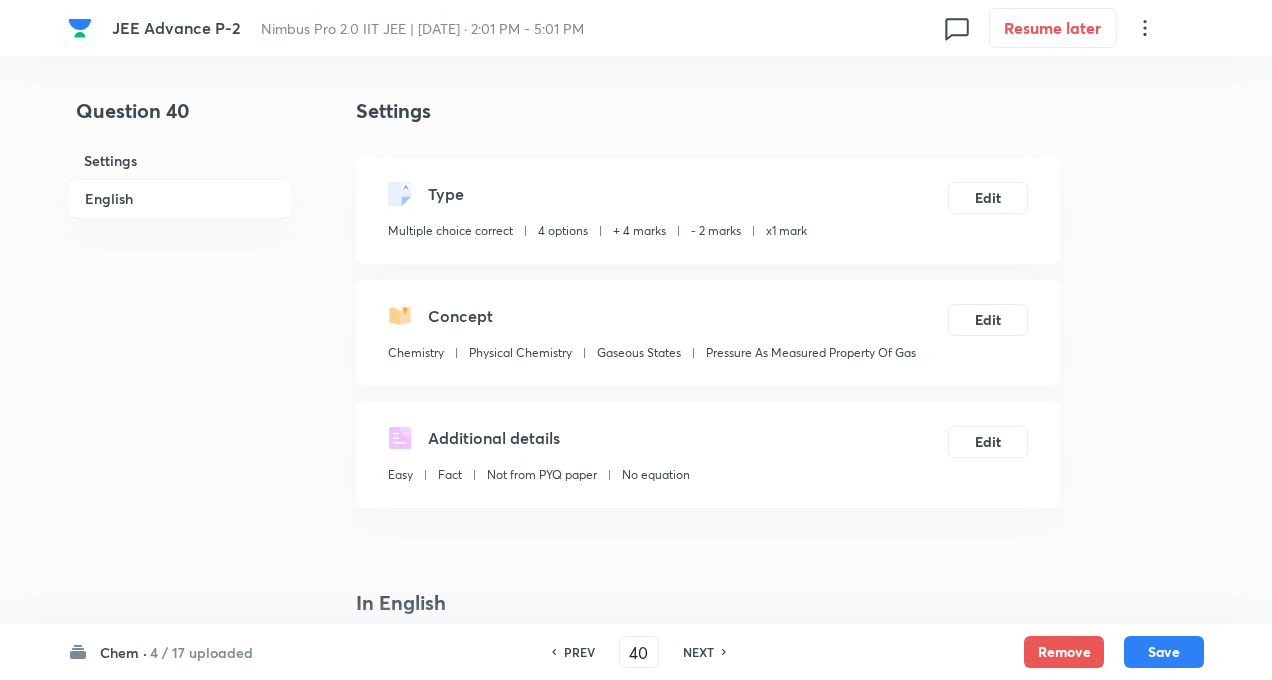 checkbox on "true" 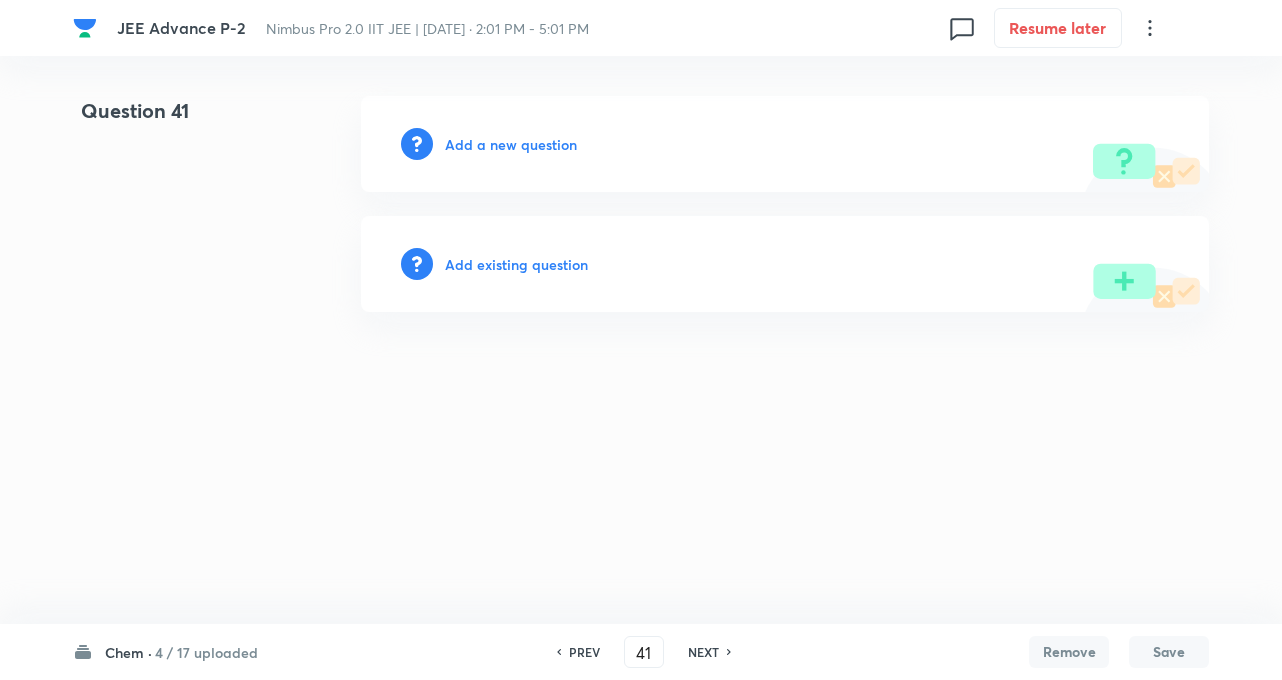 click on "NEXT" at bounding box center (703, 652) 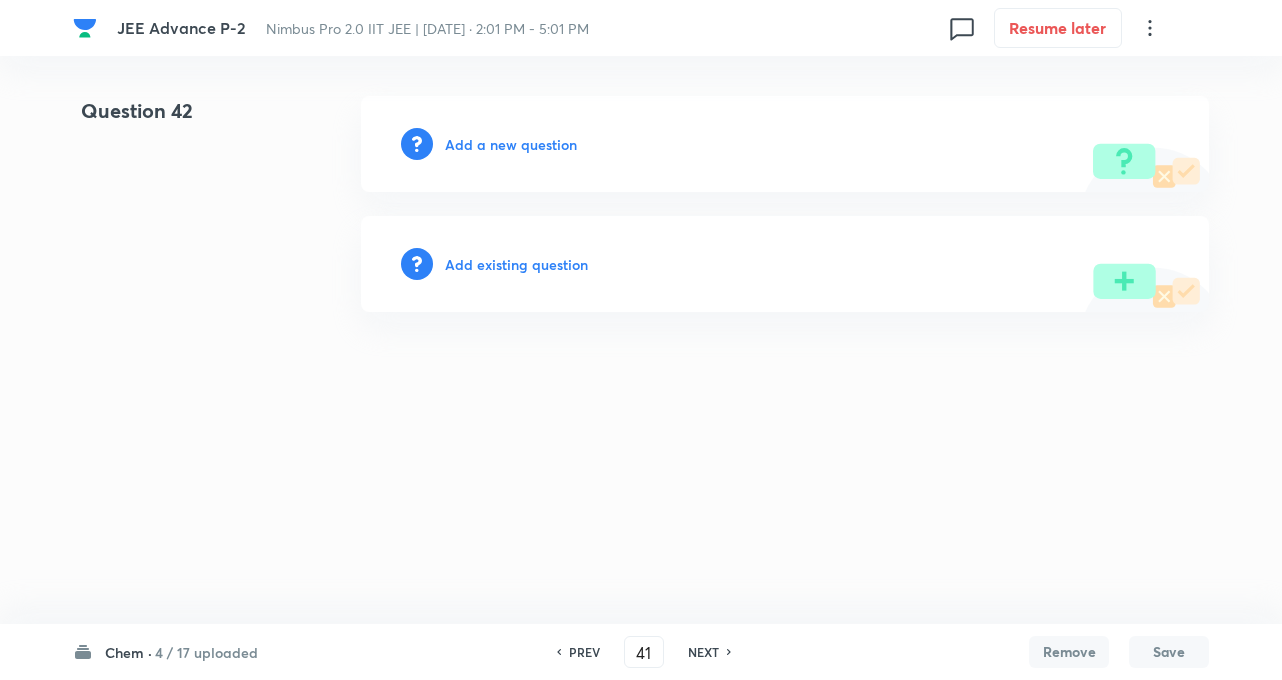 type on "42" 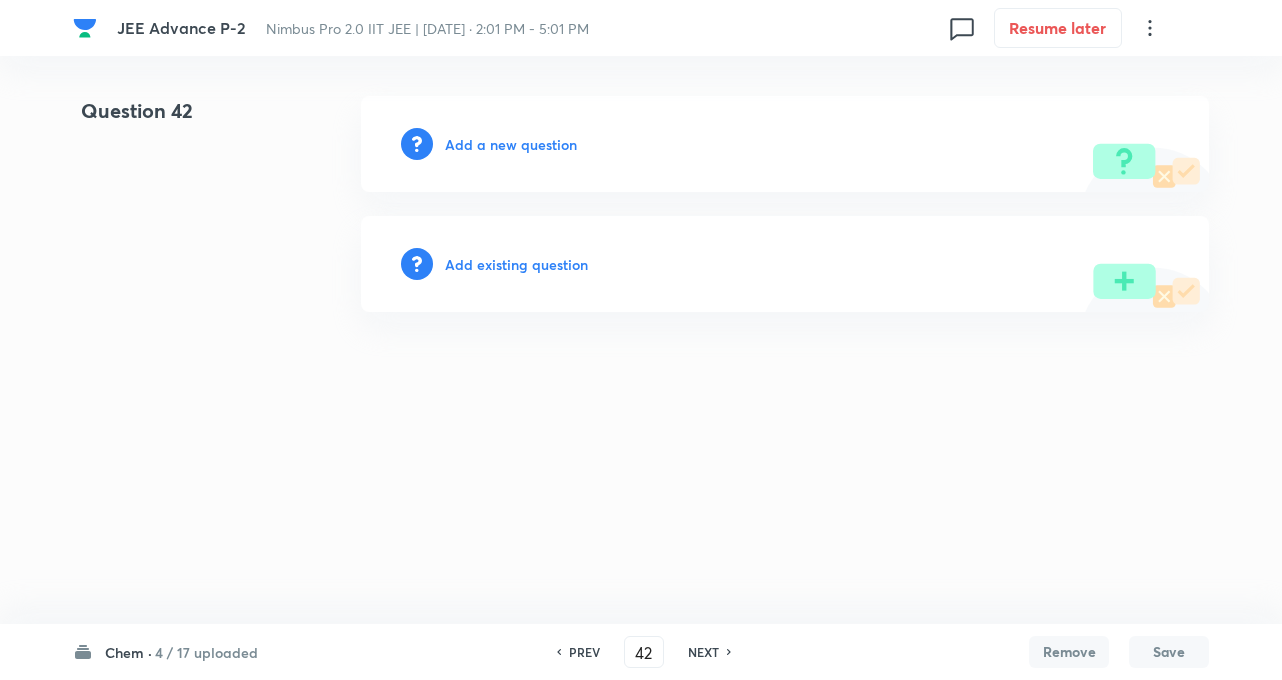 click on "Add a new question" at bounding box center (511, 144) 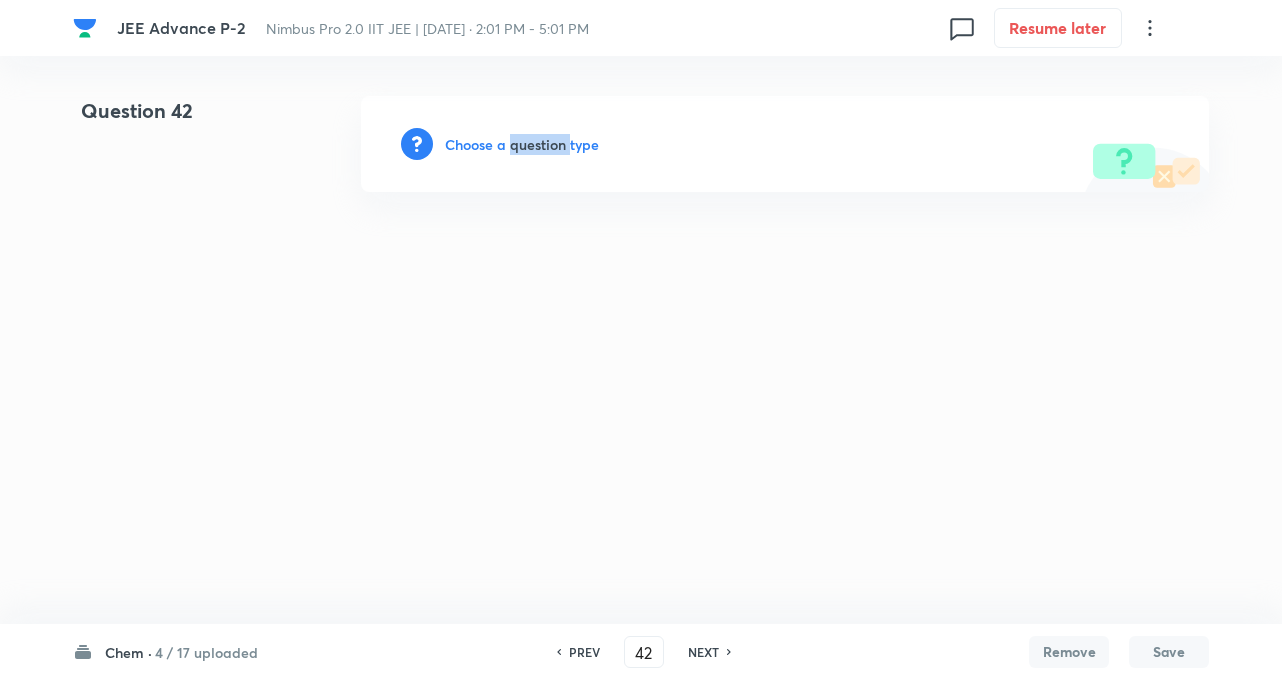 click on "Choose a question type" at bounding box center [522, 144] 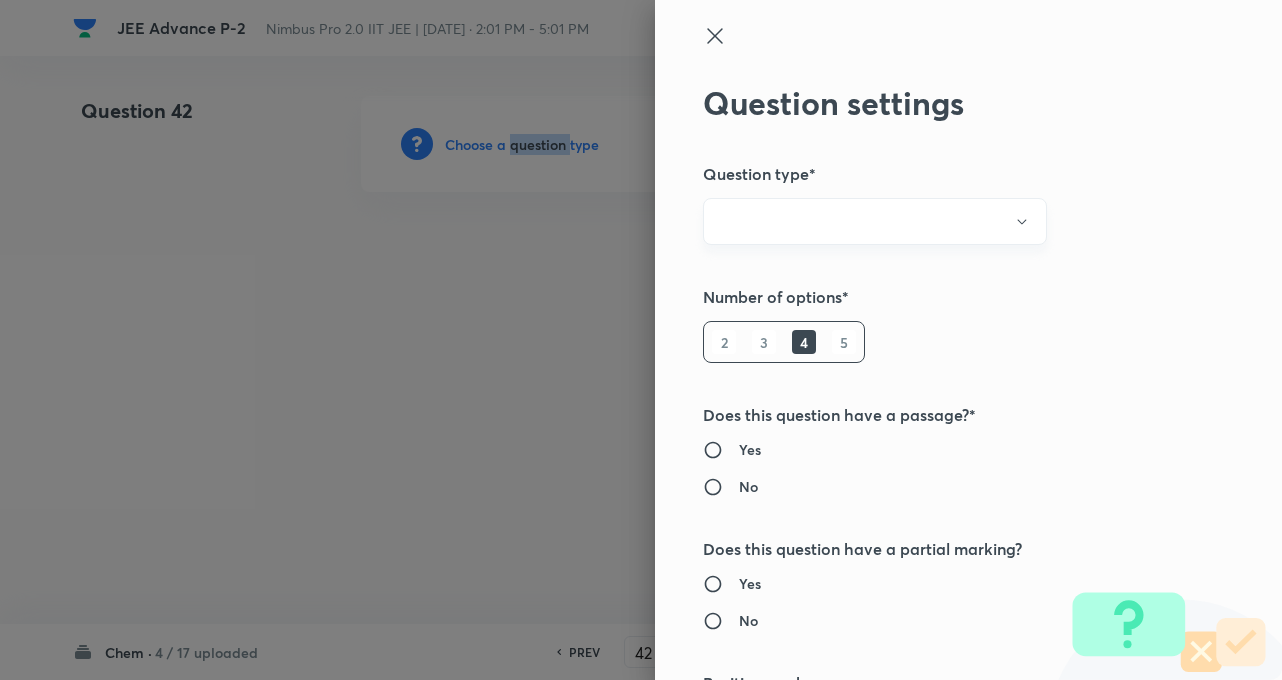 radio on "true" 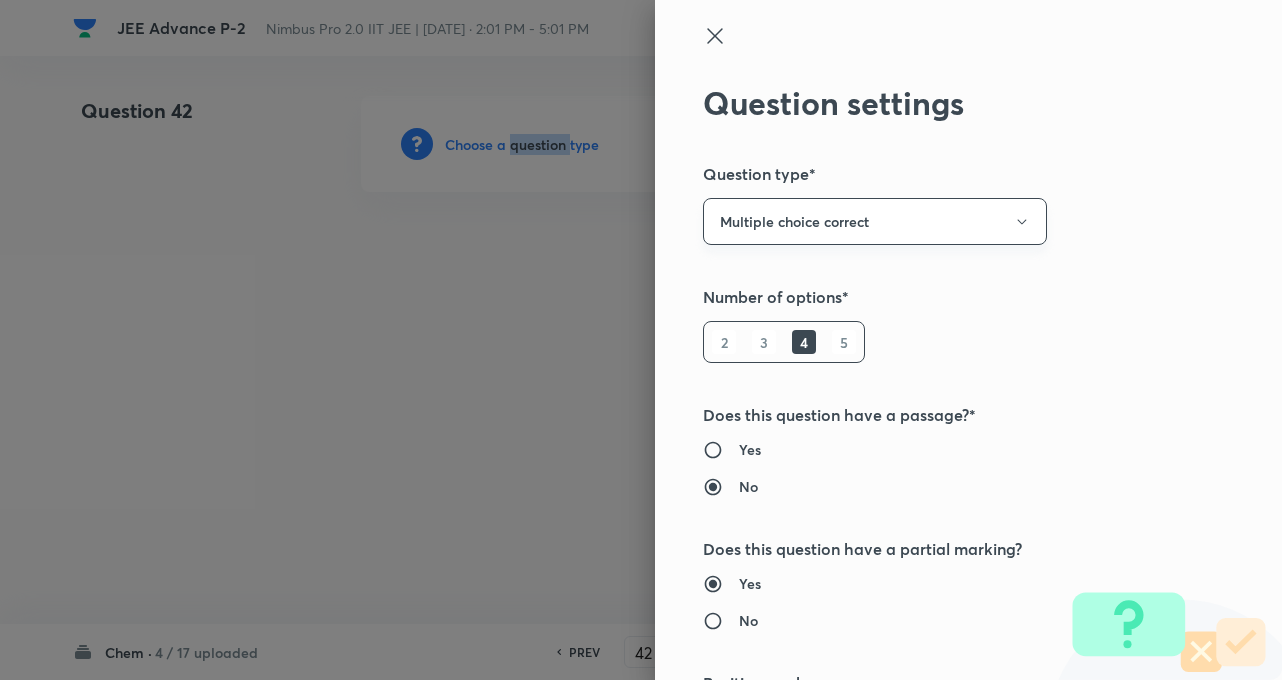 radio on "true" 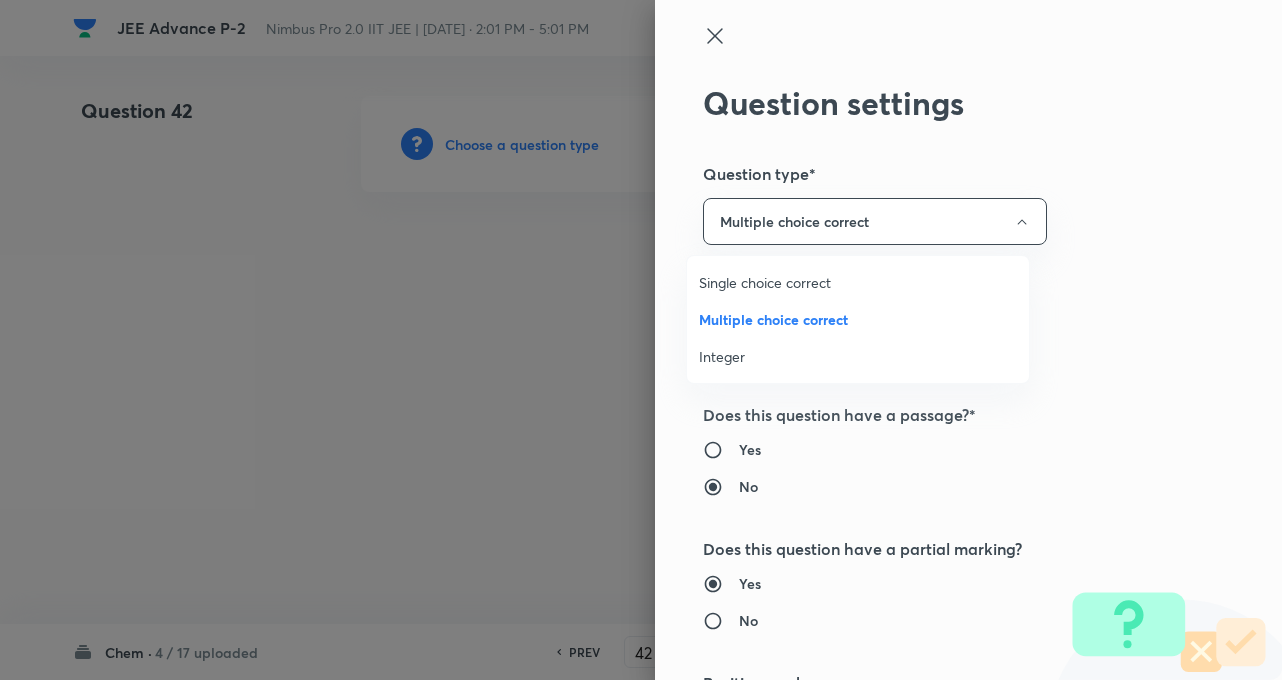 click on "Integer" at bounding box center (858, 356) 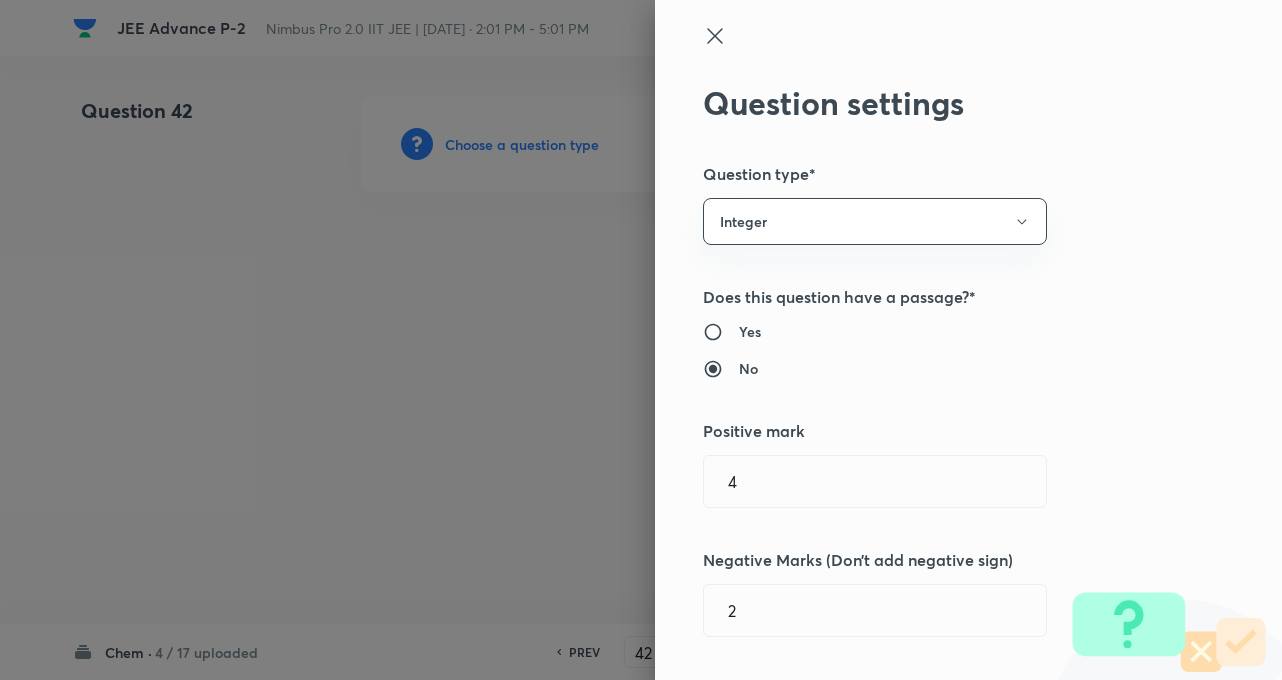 click on "No" at bounding box center [927, 368] 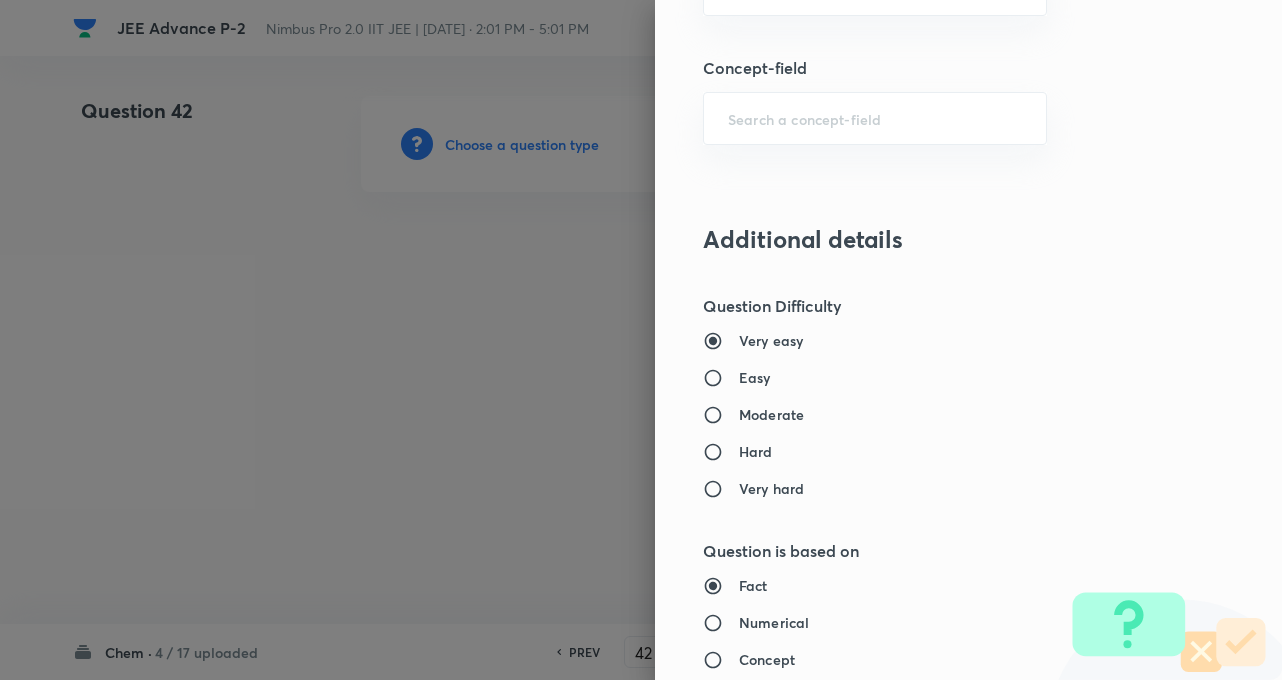 click on "Very easy" at bounding box center [927, 340] 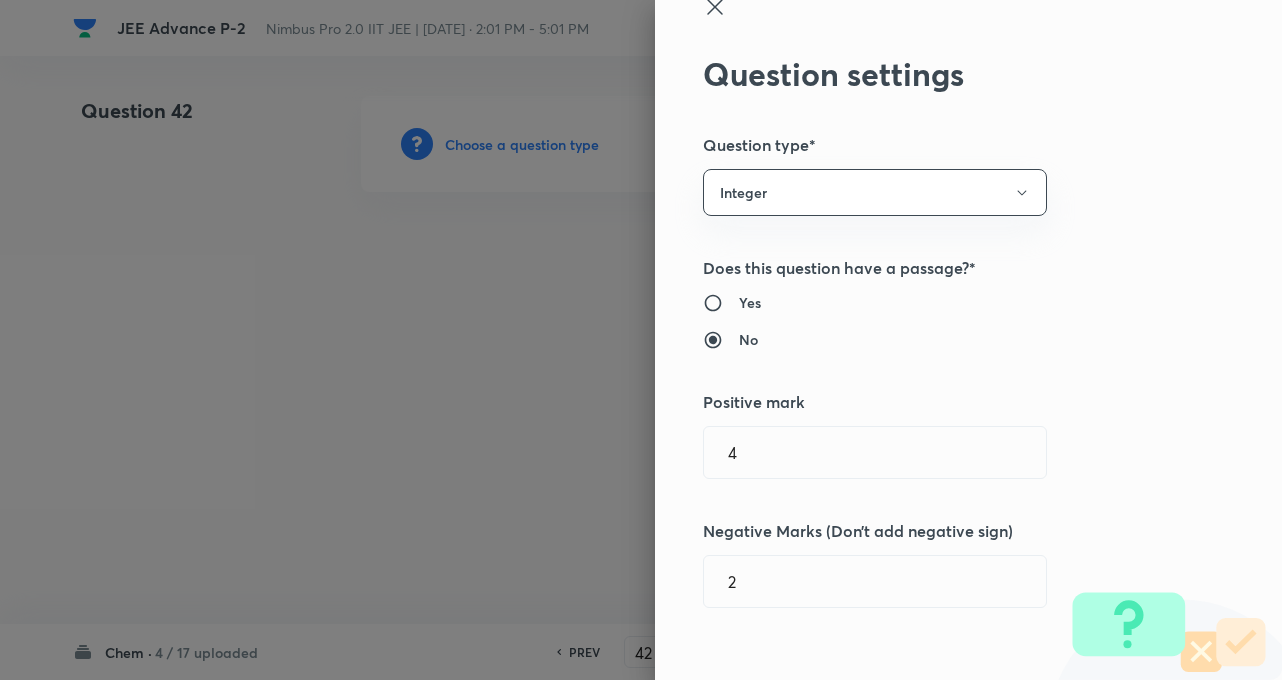 click on "Question settings Question type* Integer Does this question have a passage?* Yes No Positive mark 4 ​ Negative Marks (Don’t add negative sign) 2 ​ Syllabus Topic group* ​ Topic* ​ Concept* ​ Sub-concept* ​ Concept-field ​ Additional details Question Difficulty Very easy Easy Moderate Hard Very hard Question is based on Fact Numerical Concept Previous year question Yes No Does this question have equation? Yes No Verification status Is the question verified? *Select 'yes' only if a question is verified Yes No Save" at bounding box center (968, 340) 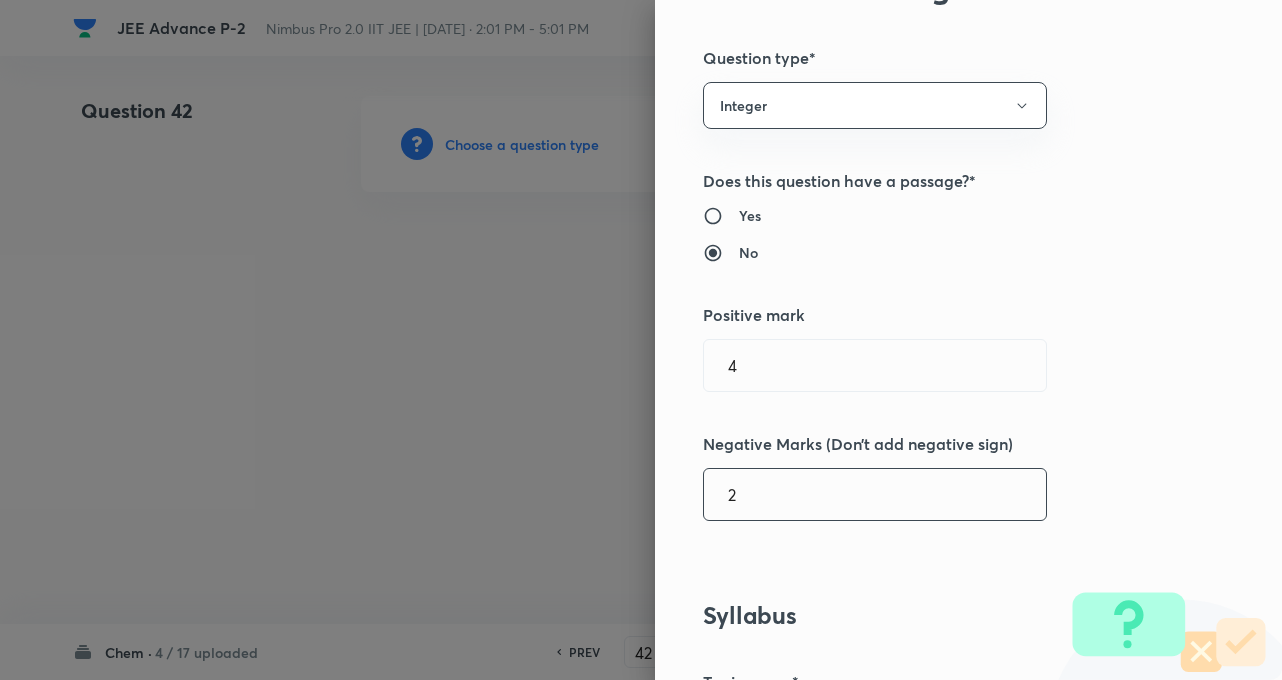 scroll, scrollTop: 149, scrollLeft: 0, axis: vertical 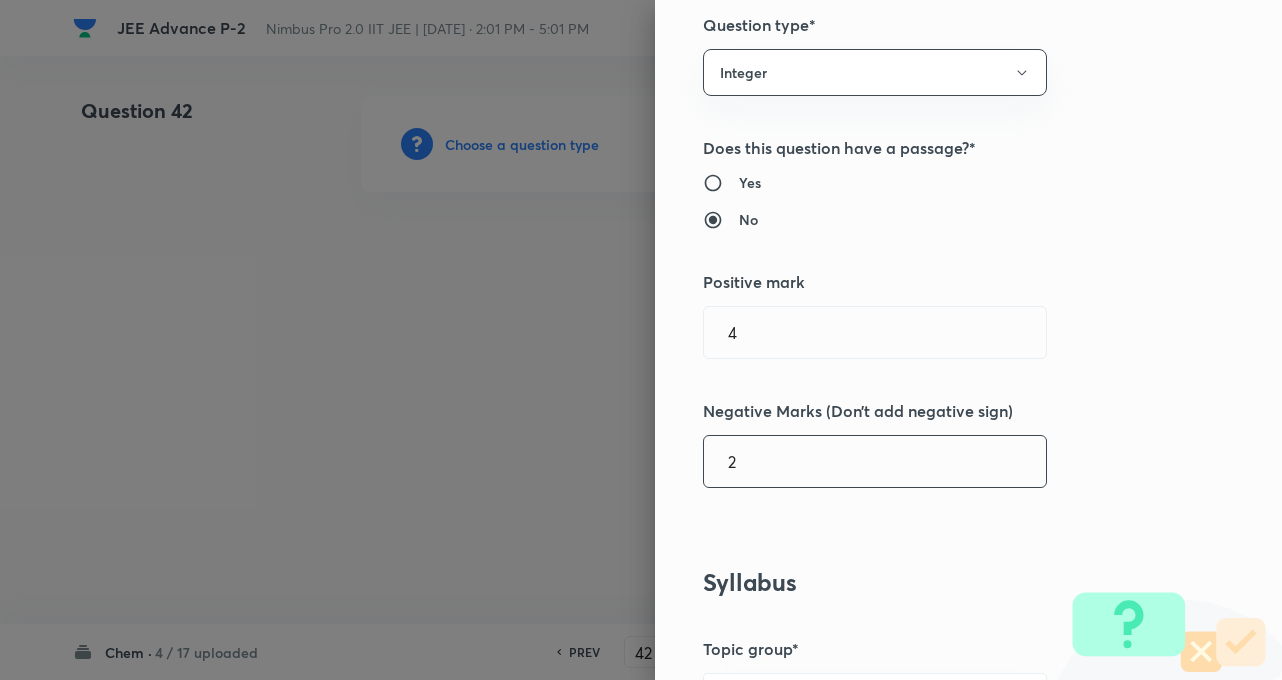 click on "2" at bounding box center [875, 461] 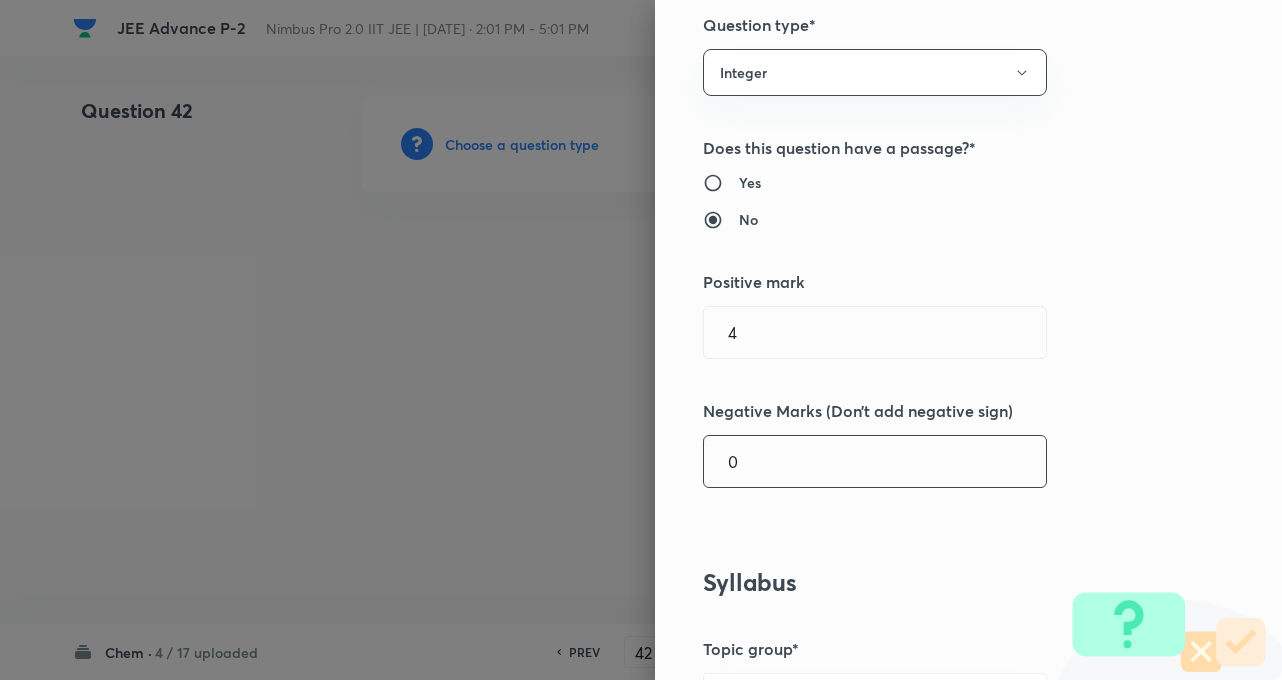 type on "0" 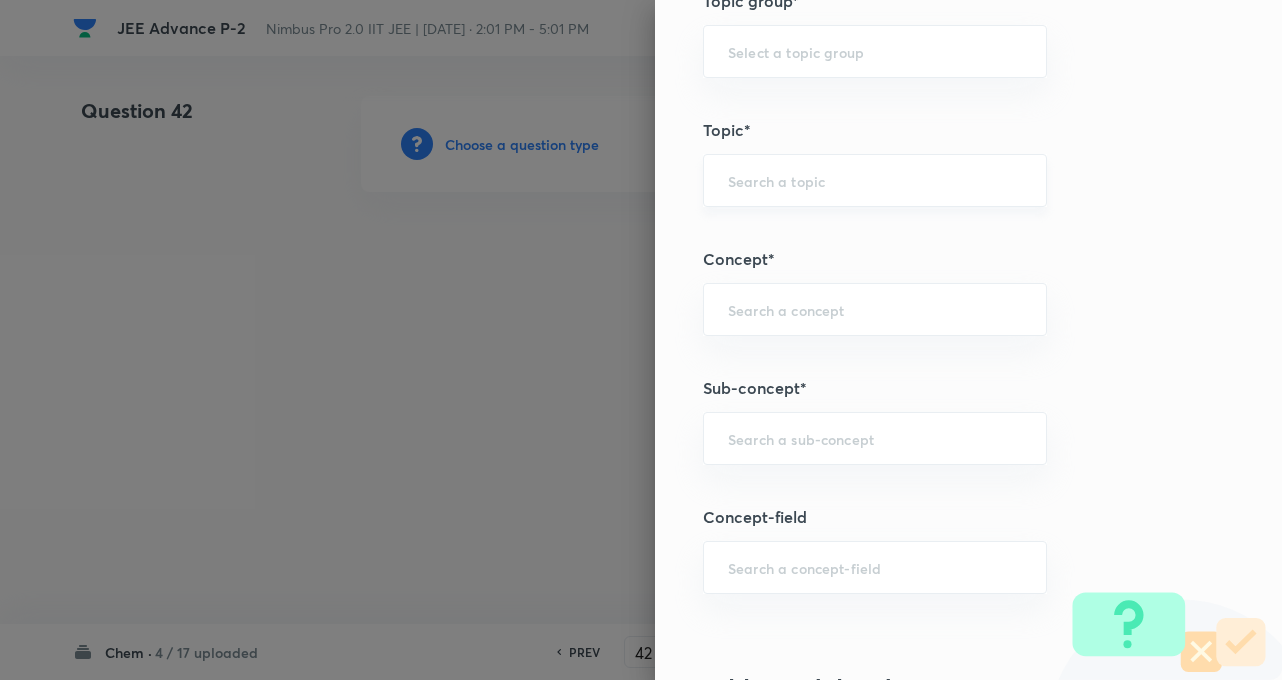 scroll, scrollTop: 869, scrollLeft: 0, axis: vertical 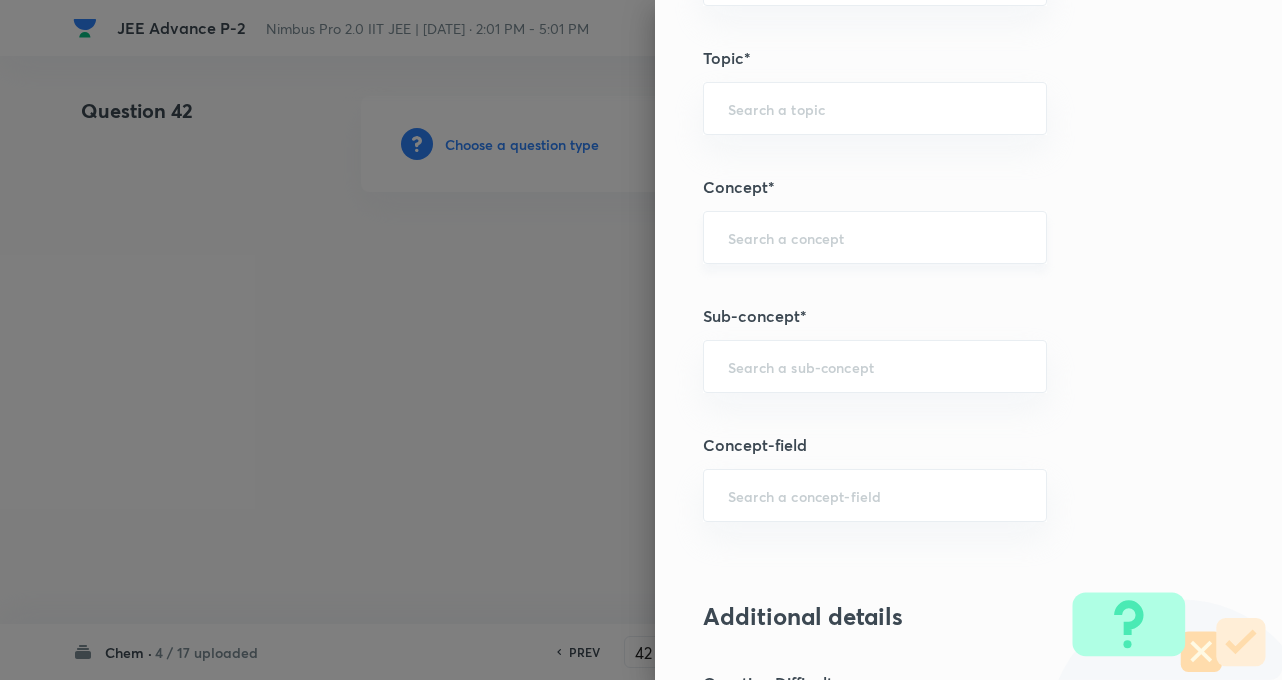 click at bounding box center [875, 237] 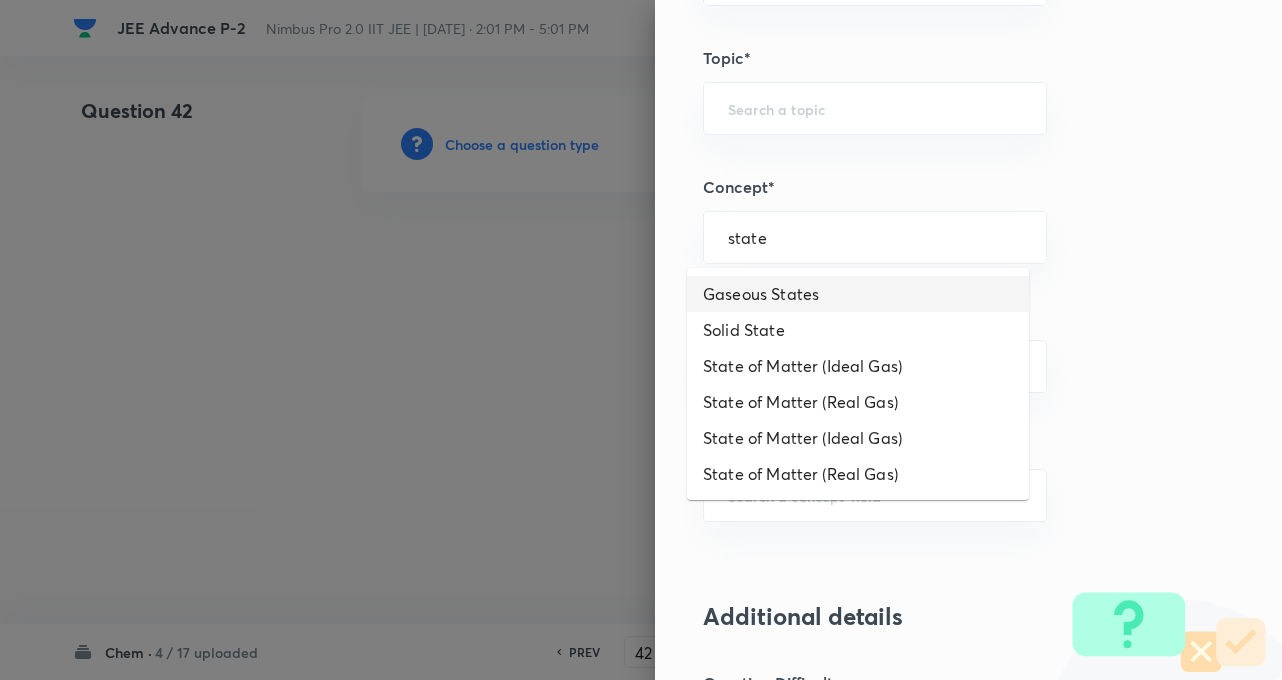 click on "Gaseous States" at bounding box center (858, 294) 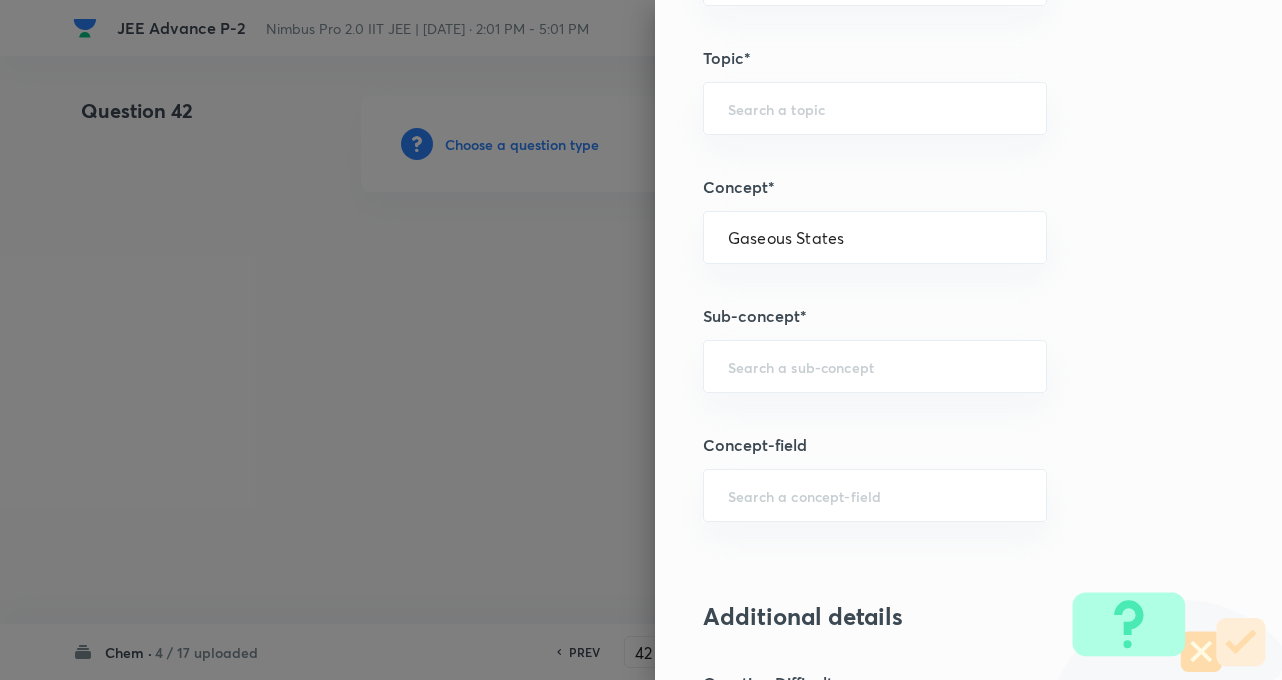 type on "Chemistry" 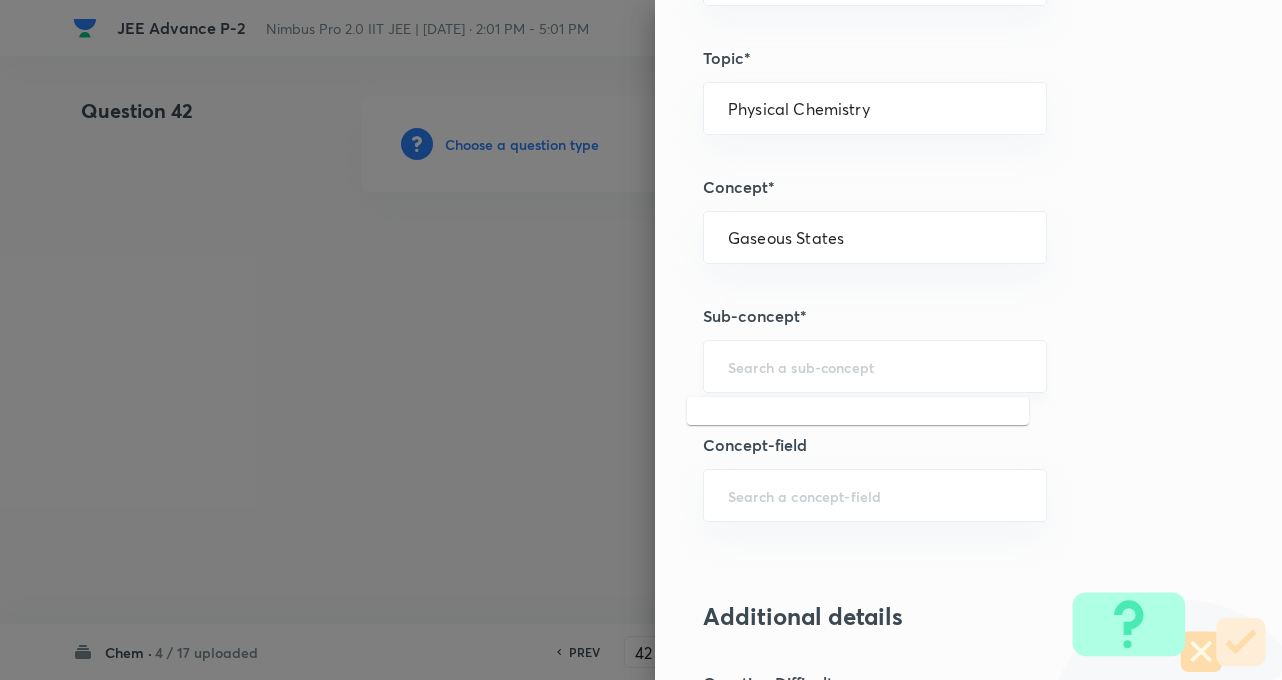 click at bounding box center (875, 366) 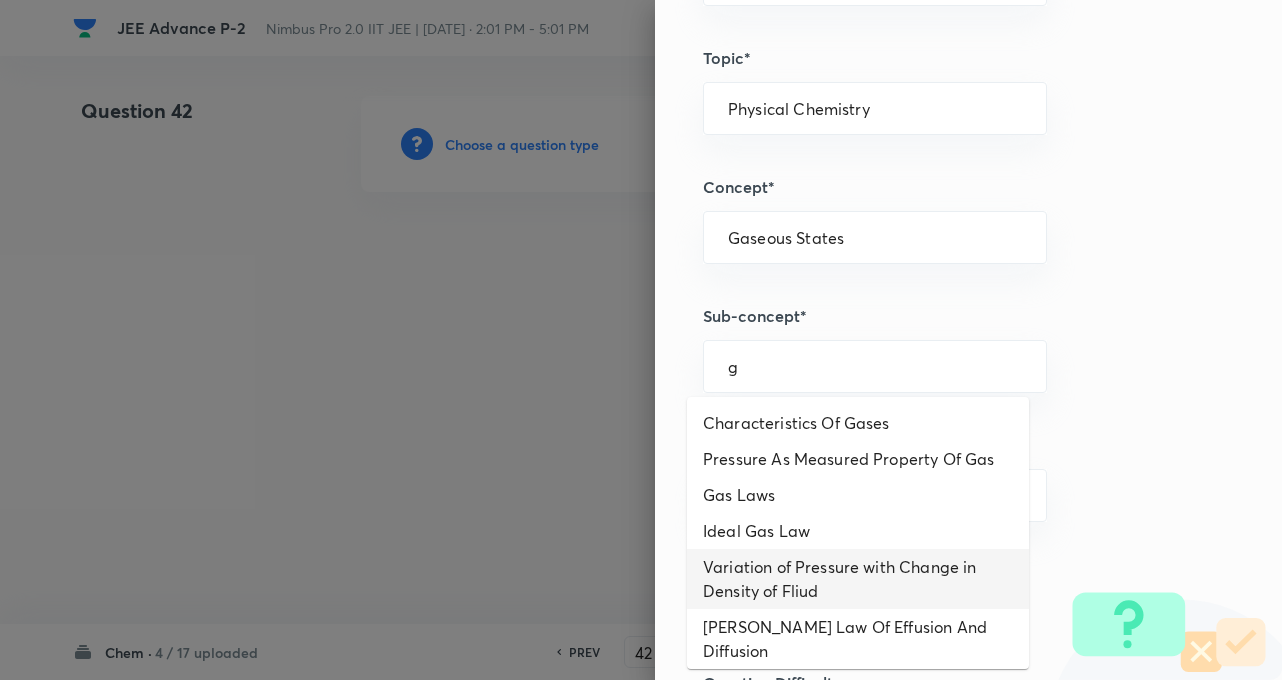 click on "Variation of Pressure with Change in Density of Fliud" at bounding box center (858, 579) 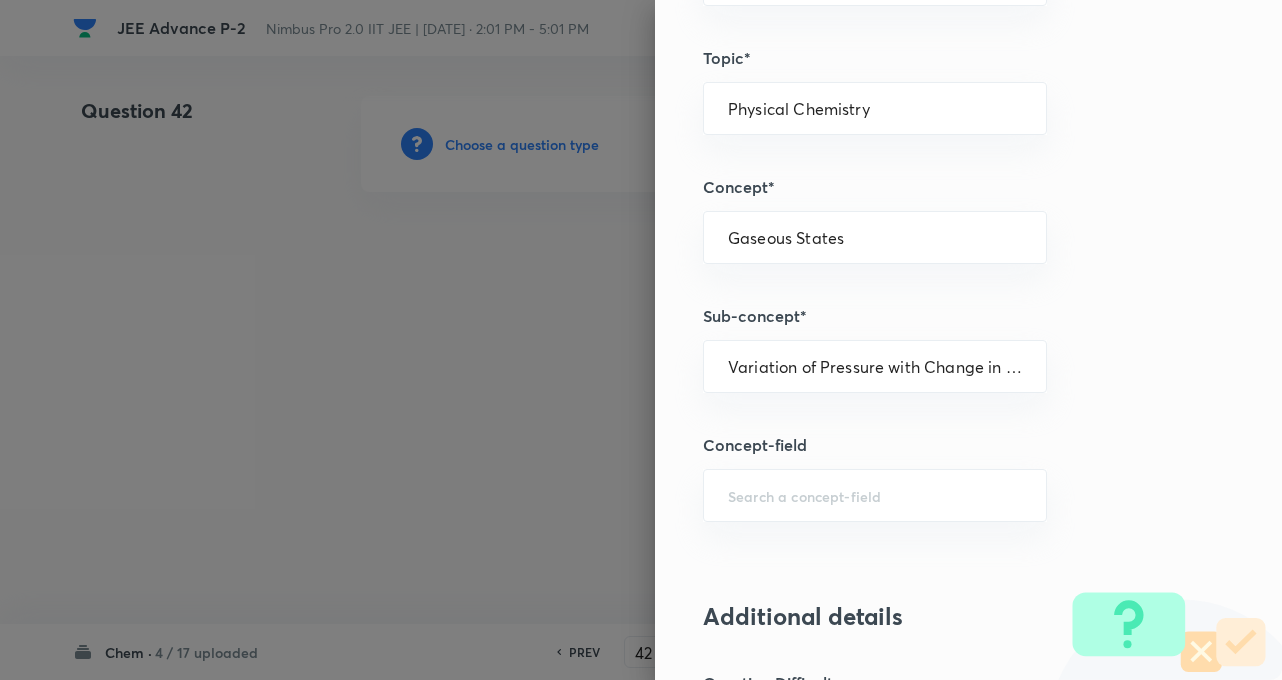 click on "Question settings Question type* Integer Does this question have a passage?* Yes No Positive mark 4 ​ Negative Marks (Don’t add negative sign) 0 ​ Syllabus Topic group* Chemistry ​ Topic* Physical Chemistry ​ Concept* Gaseous States ​ Sub-concept* Variation of Pressure with Change in Density of Fliud ​ Concept-field ​ Additional details Question Difficulty Very easy Easy Moderate Hard Very hard Question is based on Fact Numerical Concept Previous year question Yes No Does this question have equation? Yes No Verification status Is the question verified? *Select 'yes' only if a question is verified Yes No Save" at bounding box center [968, 340] 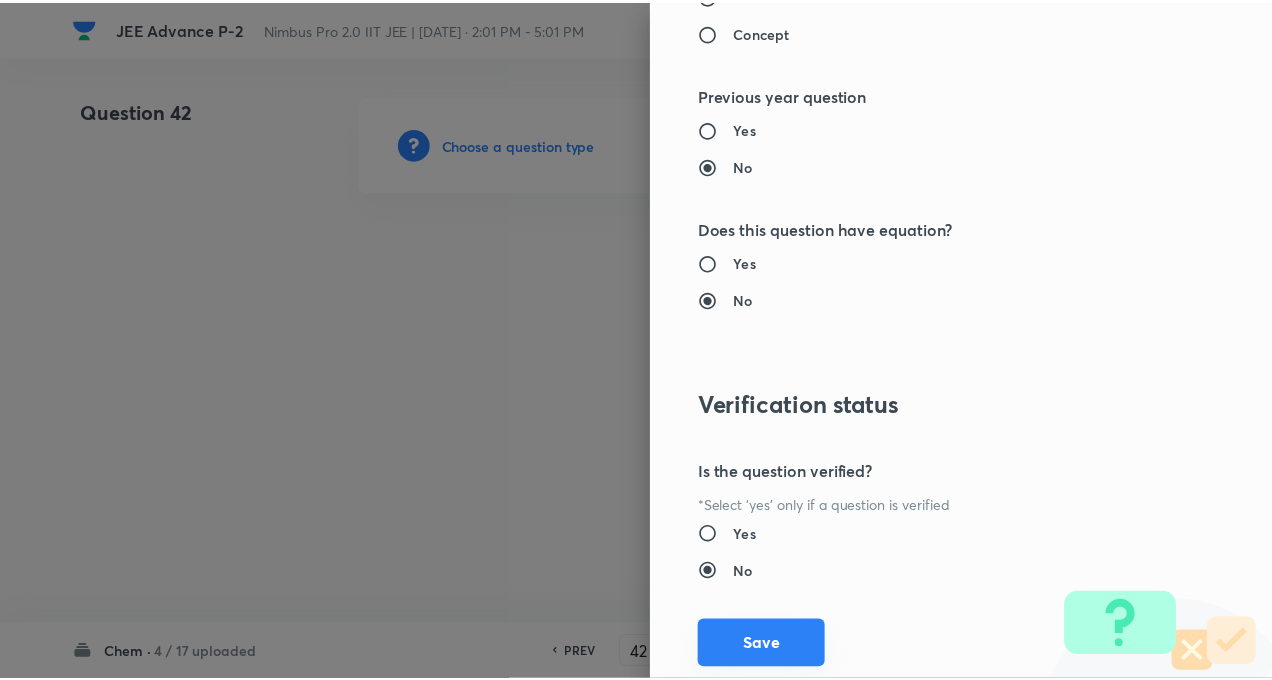 scroll, scrollTop: 1928, scrollLeft: 0, axis: vertical 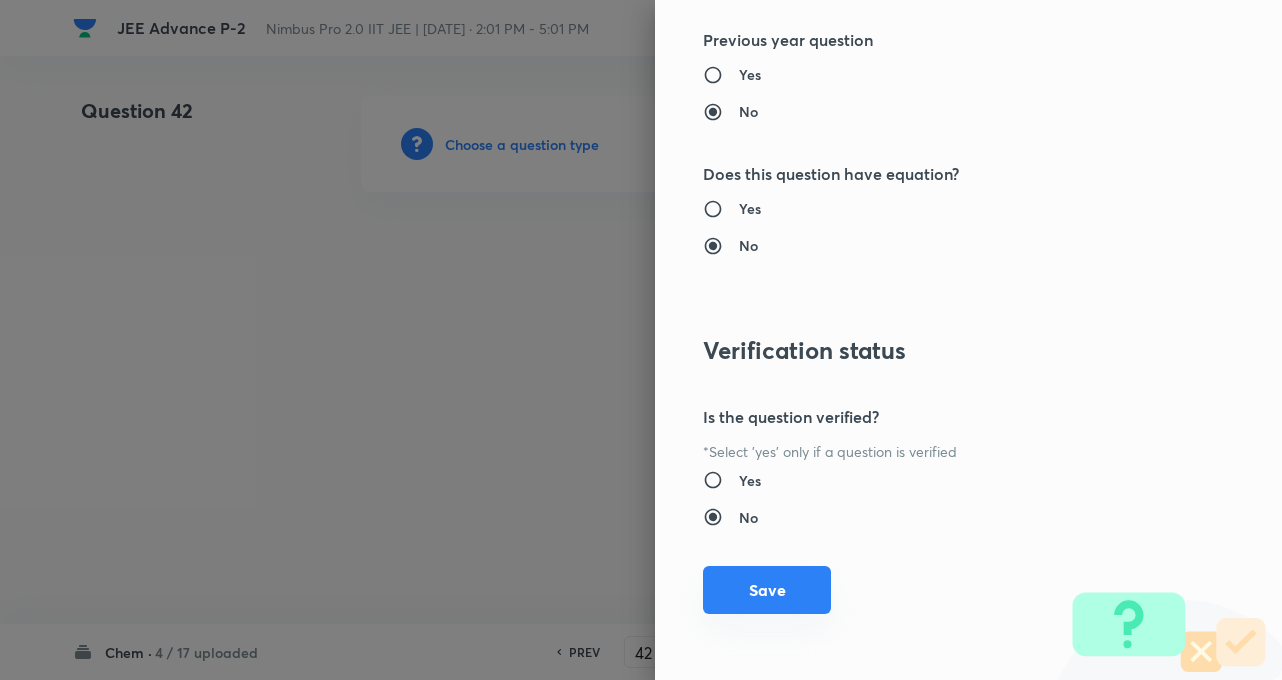 click on "Save" at bounding box center (767, 590) 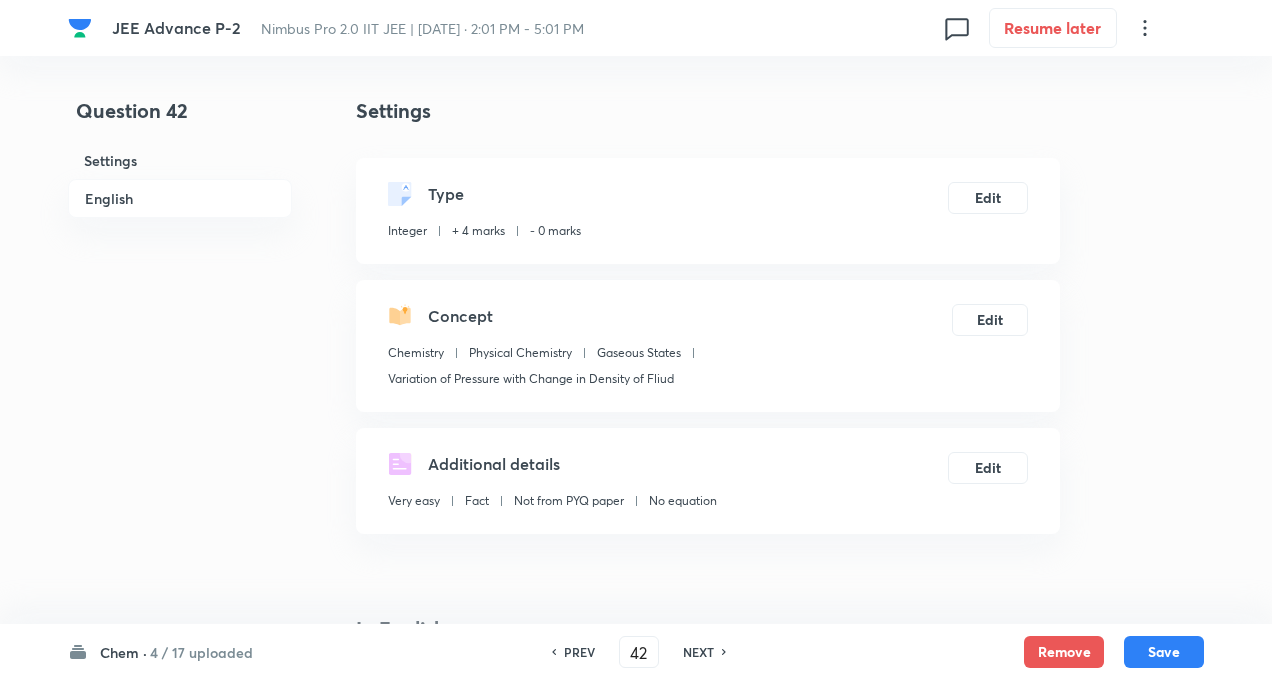 click on "Question 42 Settings English Settings Type Integer + 4 marks - 0 marks Edit Concept Chemistry Physical Chemistry Gaseous States Variation of Pressure with Change in Density of Fliud Edit Additional details Very easy Fact Not from PYQ paper No equation Edit In English Question Answer ​ Specify a range Solution" at bounding box center [636, 843] 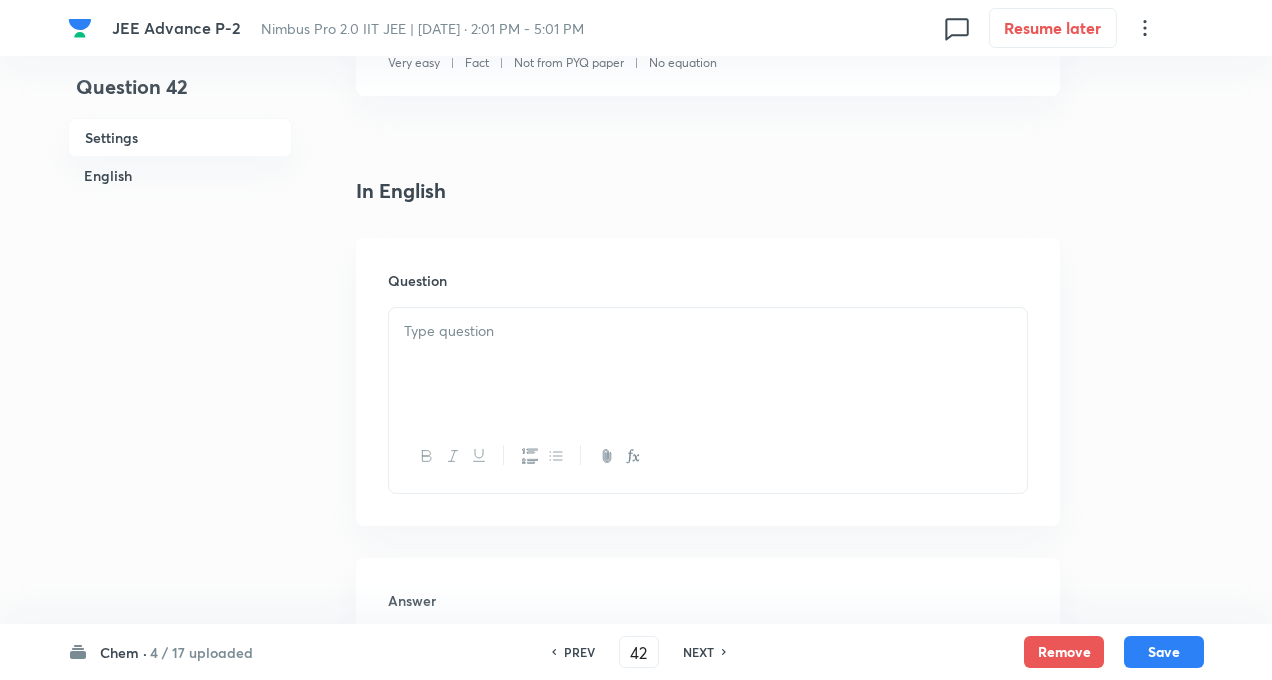 scroll, scrollTop: 440, scrollLeft: 0, axis: vertical 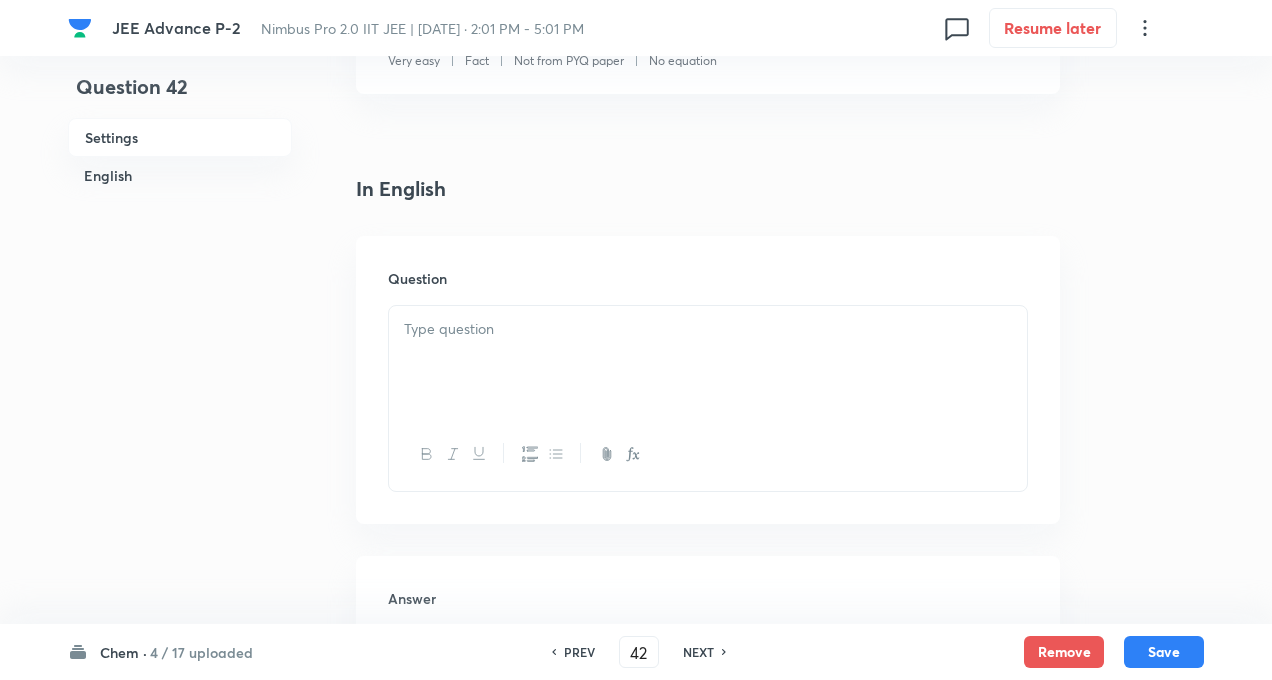 click at bounding box center (708, 329) 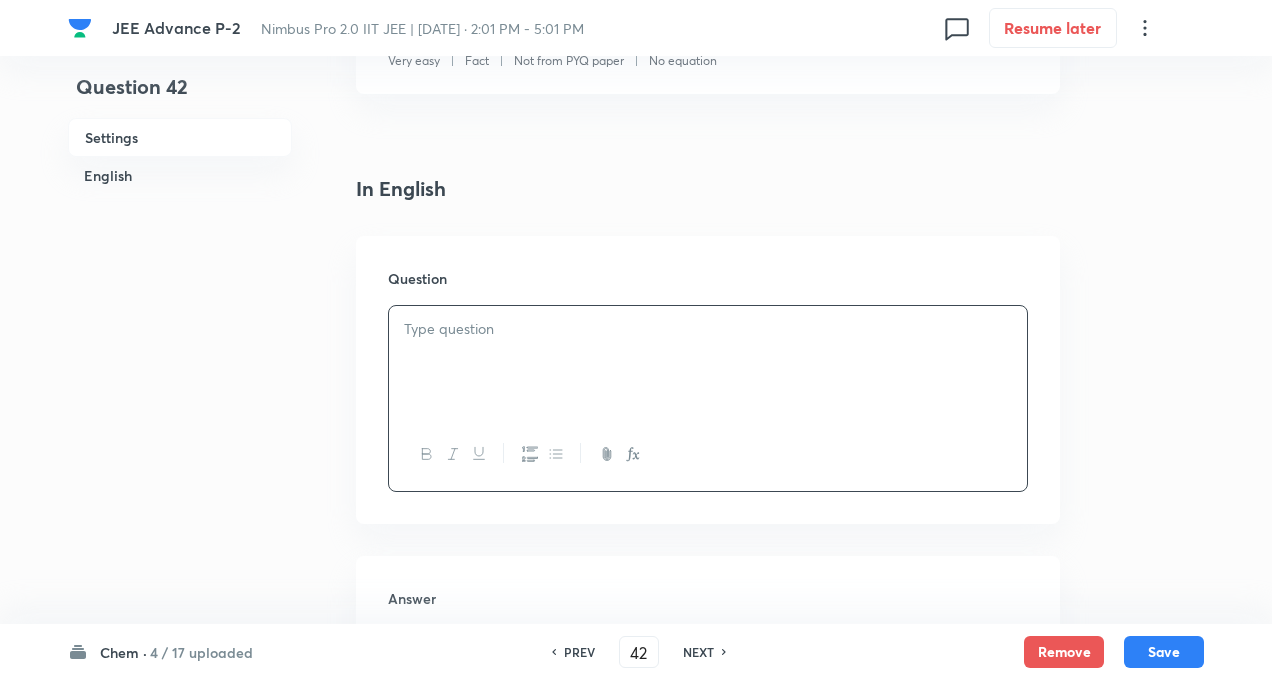 paste 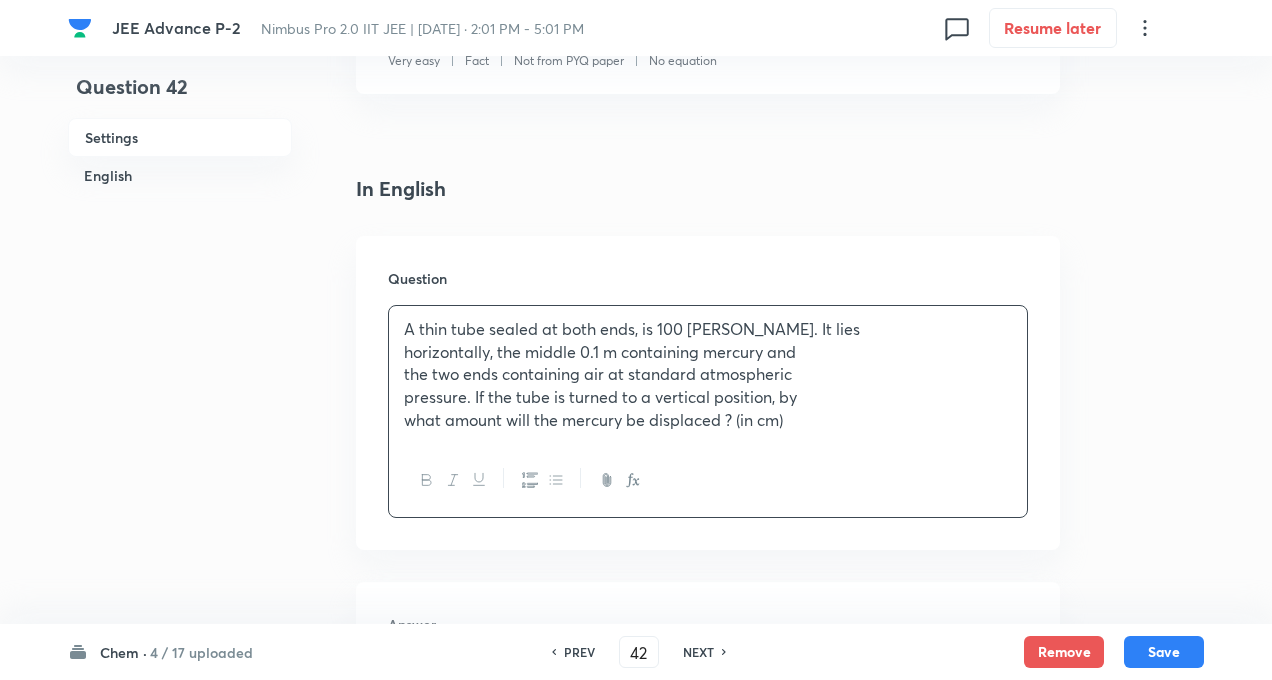 click on "A thin tube sealed at both ends, is 100 cm long. It lies horizontally, the middle 0.1 m containing mercury and the two ends containing air at standard atmospheric pressure. If the tube is turned to a vertical position, by what amount will the mercury be displaced ? (in cm)" at bounding box center [708, 375] 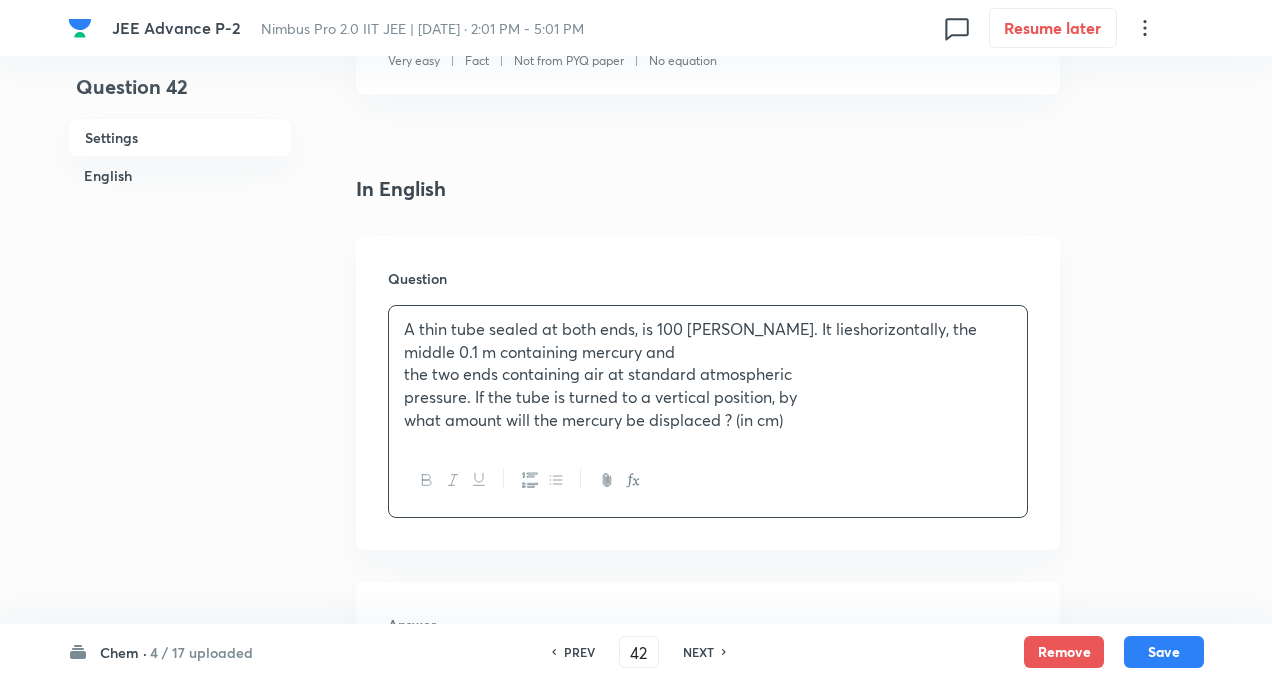type 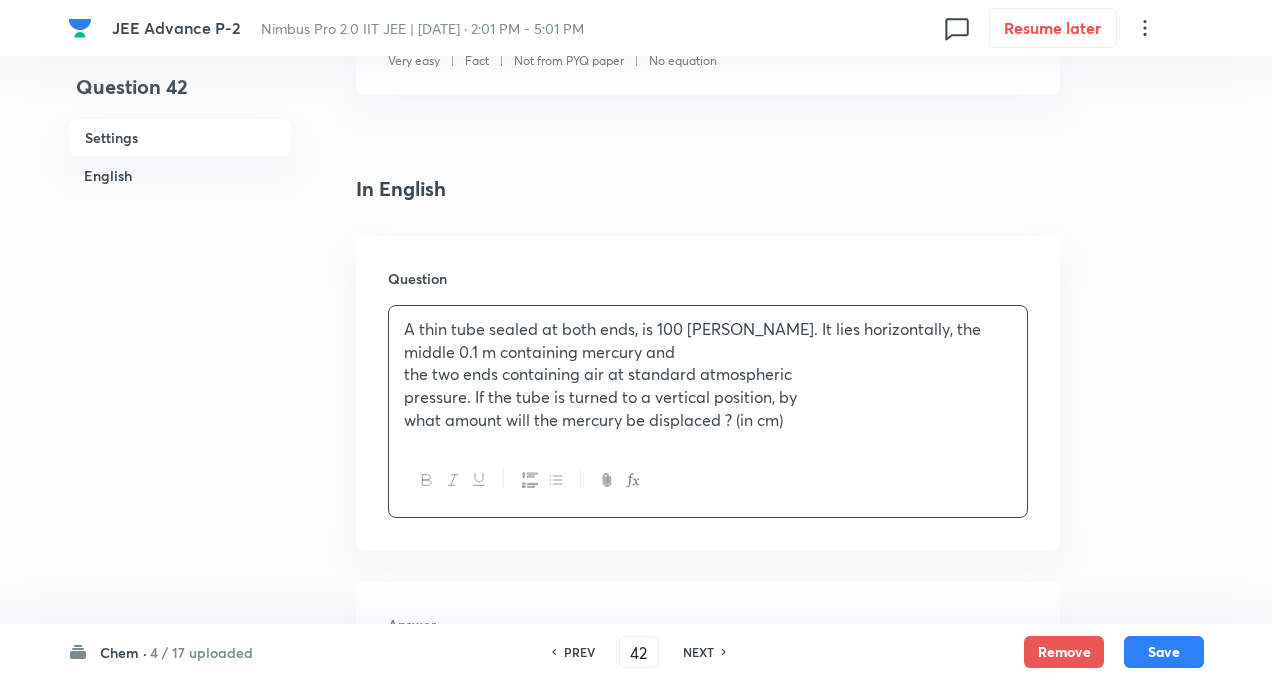 click on "A thin tube sealed at both ends, is 100 cm long. It lies horizontally, the middle 0.1 m containing mercury and the two ends containing air at standard atmospheric pressure. If the tube is turned to a vertical position, by what amount will the mercury be displaced ? (in cm)" at bounding box center [708, 375] 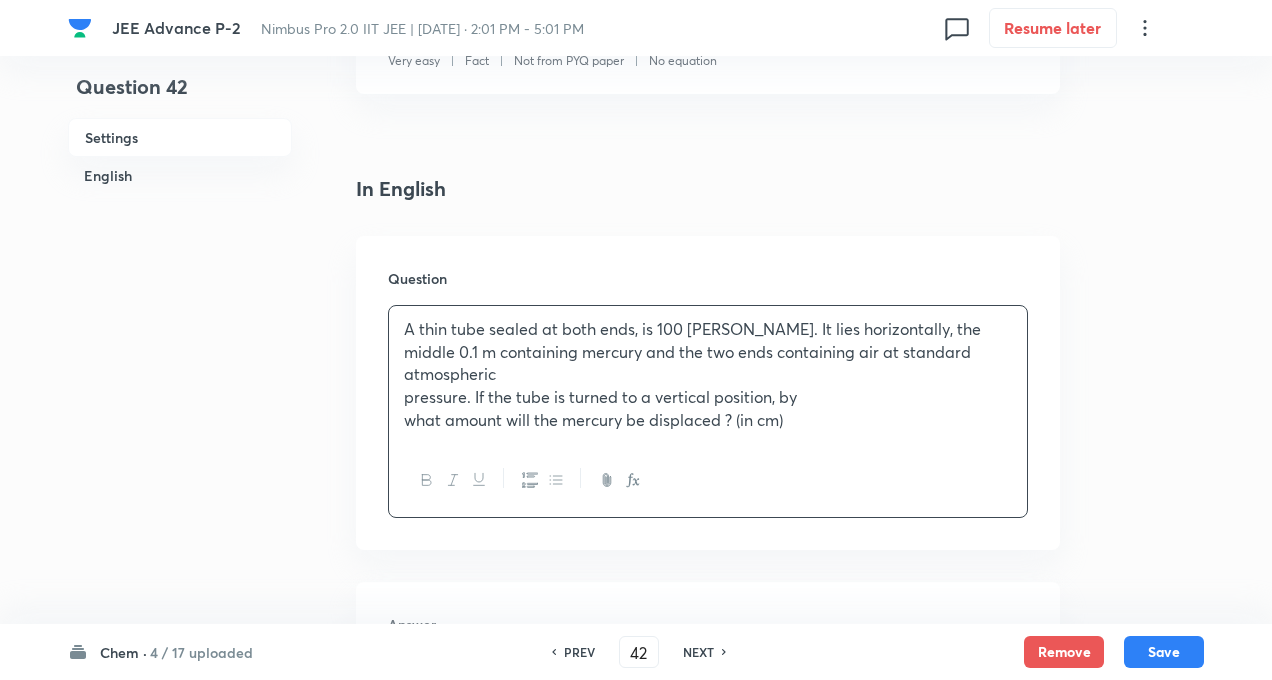 click on "A thin tube sealed at both ends, is 100 cm long. It lies horizontally, the middle 0.1 m containing mercury and the two ends containing air at standard atmospheric pressure. If the tube is turned to a vertical position, by what amount will the mercury be displaced ? (in cm)" at bounding box center (708, 375) 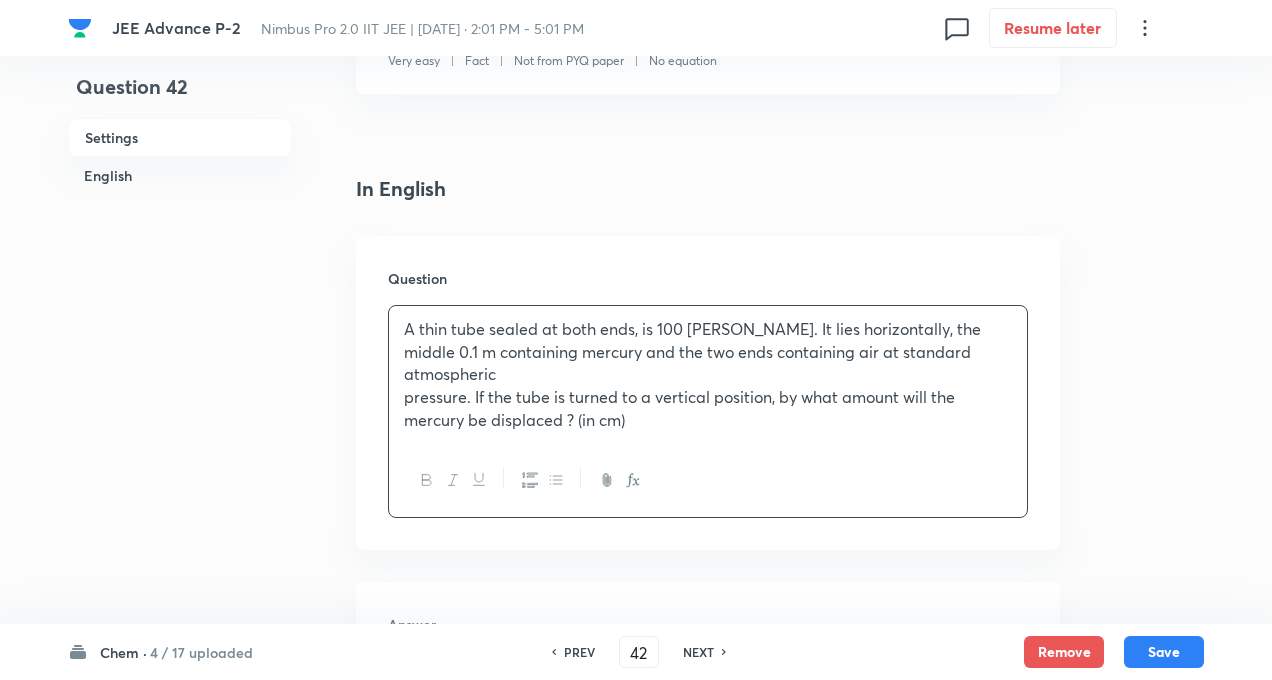 click on "Question 42 Settings English Settings Type Integer + 4 marks - 0 marks Edit Concept Chemistry Physical Chemistry Gaseous States Variation of Pressure with Change in Density of Fliud Edit Additional details Very easy Fact Not from PYQ paper No equation Edit In English Question A thin tube sealed at both ends, is 100 cm long. It lies horizontally, the middle 0.1 m containing mercury and the two ends containing air at standard atmospheric pressure. If the tube is turned to a vertical position, by what amount will the mercury be displaced ? (in cm) Answer ​ Specify a range Solution" at bounding box center [636, 416] 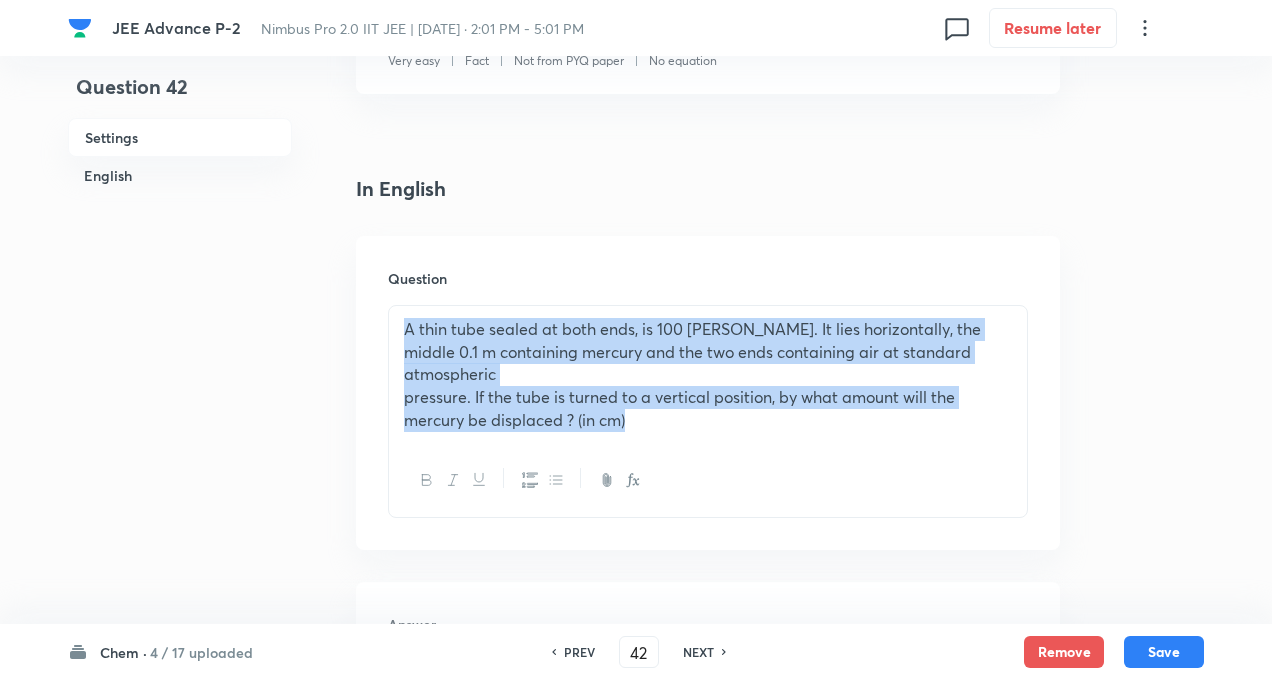 drag, startPoint x: 402, startPoint y: 321, endPoint x: 657, endPoint y: 400, distance: 266.95694 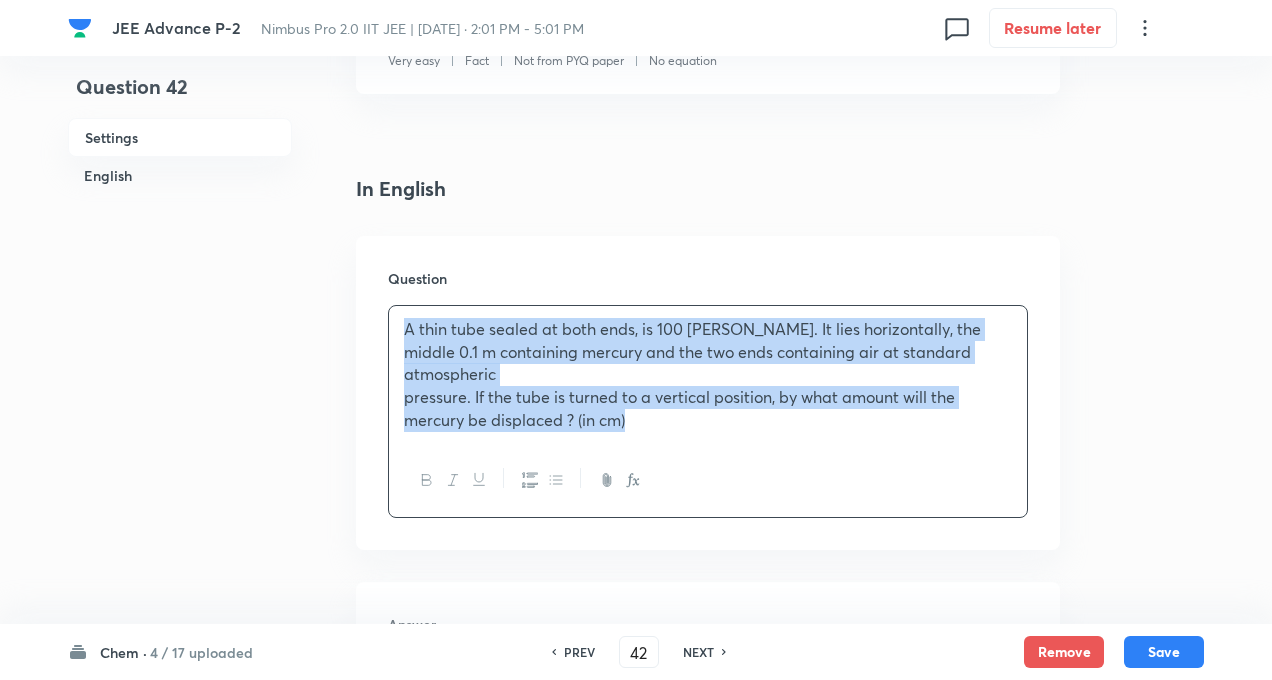 copy on "A thin tube sealed at both ends, is 100 cm long. It lies horizontally, the middle 0.1 m containing mercury and the two ends containing air at standard atmospheric pressure. If the tube is turned to a vertical position, by what amount will the mercury be displaced ? (in cm)" 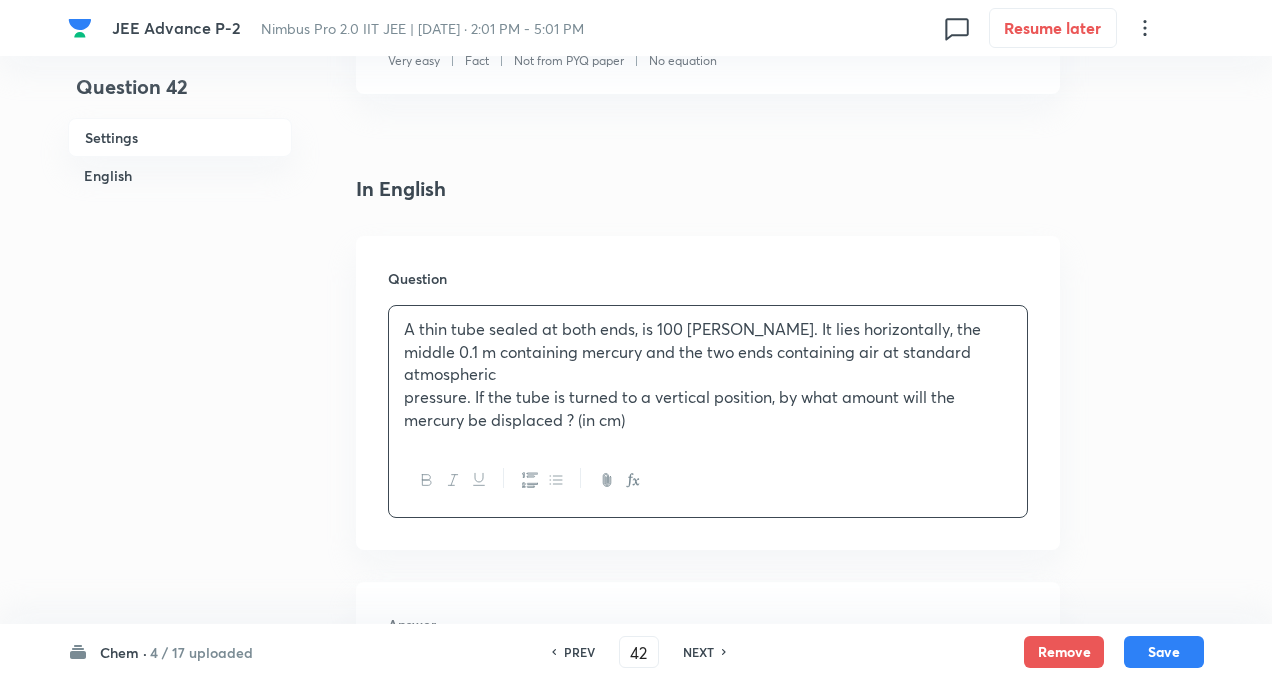 click on "Question 42 Settings English" at bounding box center [180, 416] 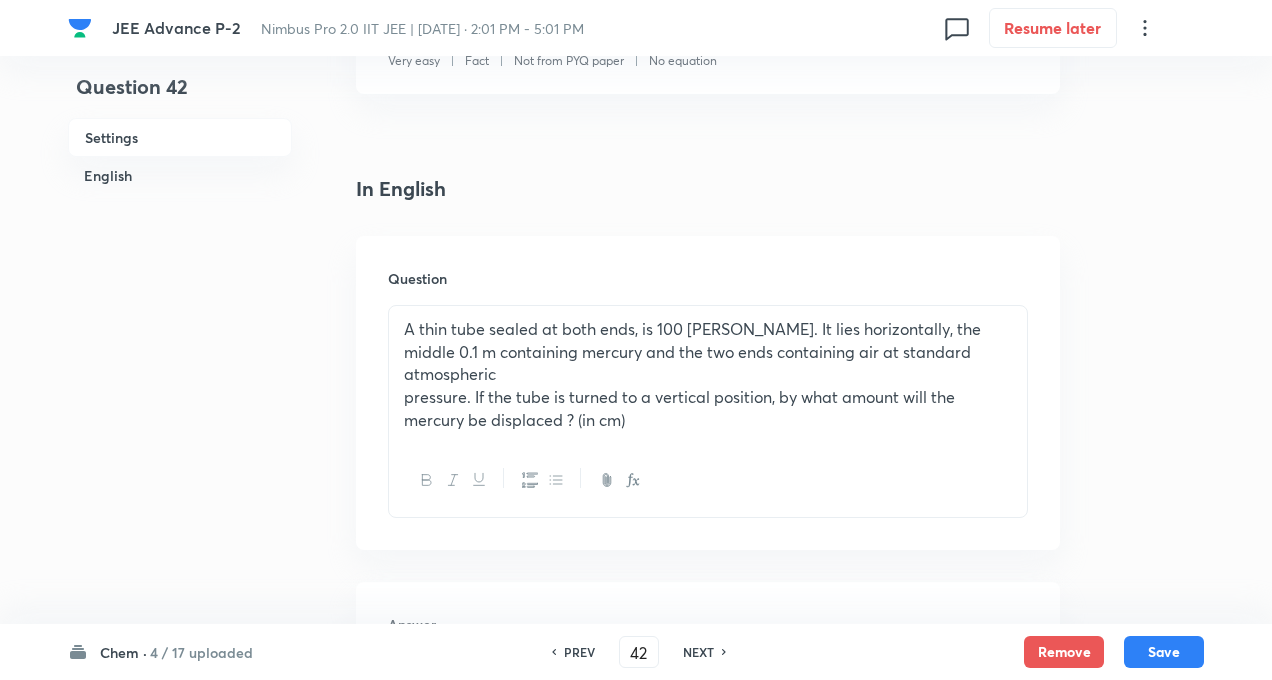 click on "Question 42 Settings English Settings Type Integer + 4 marks - 0 marks Edit Concept Chemistry Physical Chemistry Gaseous States Variation of Pressure with Change in Density of Fliud Edit Additional details Very easy Fact Not from PYQ paper No equation Edit In English Question A thin tube sealed at both ends, is 100 cm long. It lies horizontally, the middle 0.1 m containing mercury and the two ends containing air at standard atmospheric pressure. If the tube is turned to a vertical position, by what amount will the mercury be displaced ? (in cm) Answer ​ Specify a range Solution" at bounding box center [636, 416] 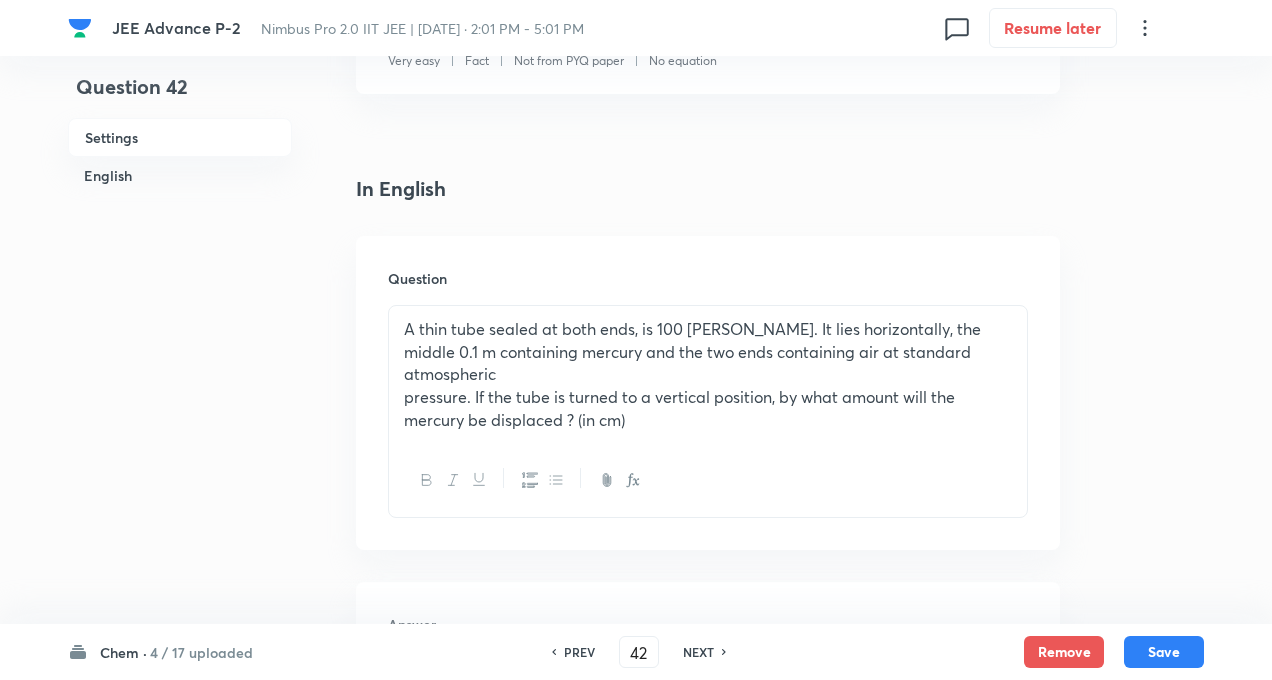 click on "Question 42 Settings English Settings Type Integer + 4 marks - 0 marks Edit Concept Chemistry Physical Chemistry Gaseous States Variation of Pressure with Change in Density of Fliud Edit Additional details Very easy Fact Not from PYQ paper No equation Edit In English Question A thin tube sealed at both ends, is 100 cm long. It lies horizontally, the middle 0.1 m containing mercury and the two ends containing air at standard atmospheric pressure. If the tube is turned to a vertical position, by what amount will the mercury be displaced ? (in cm) Answer ​ Specify a range Solution" at bounding box center (636, 416) 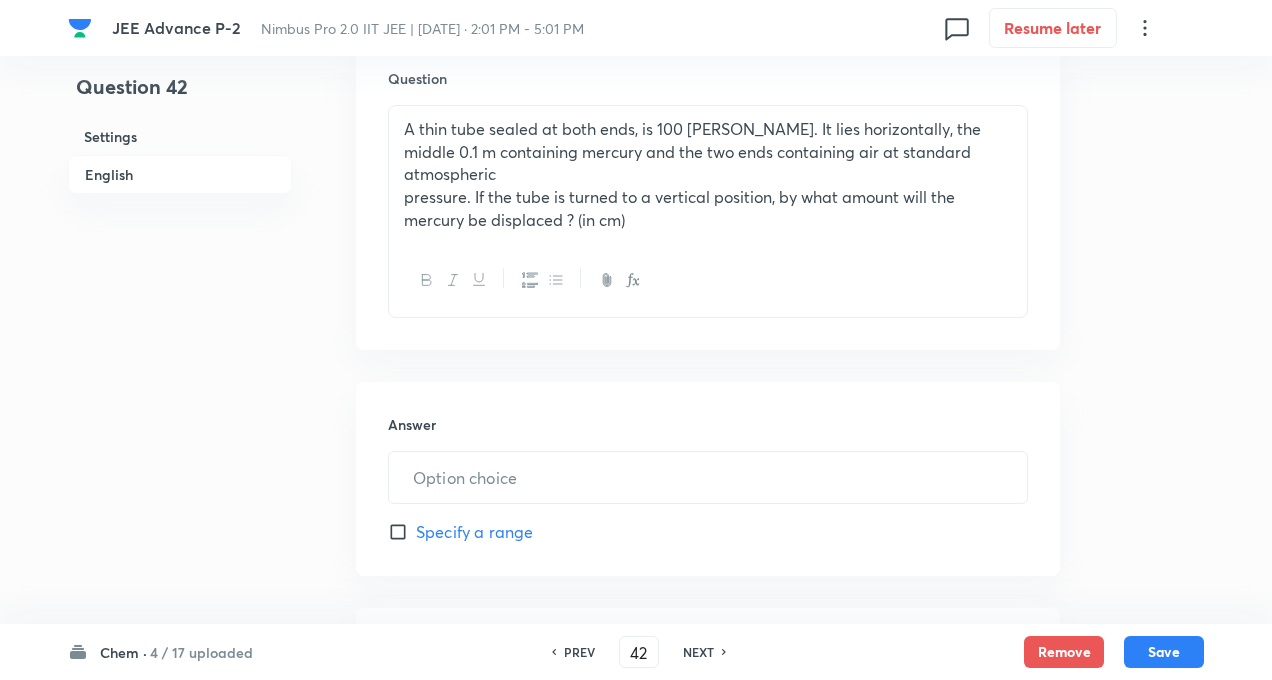scroll, scrollTop: 600, scrollLeft: 0, axis: vertical 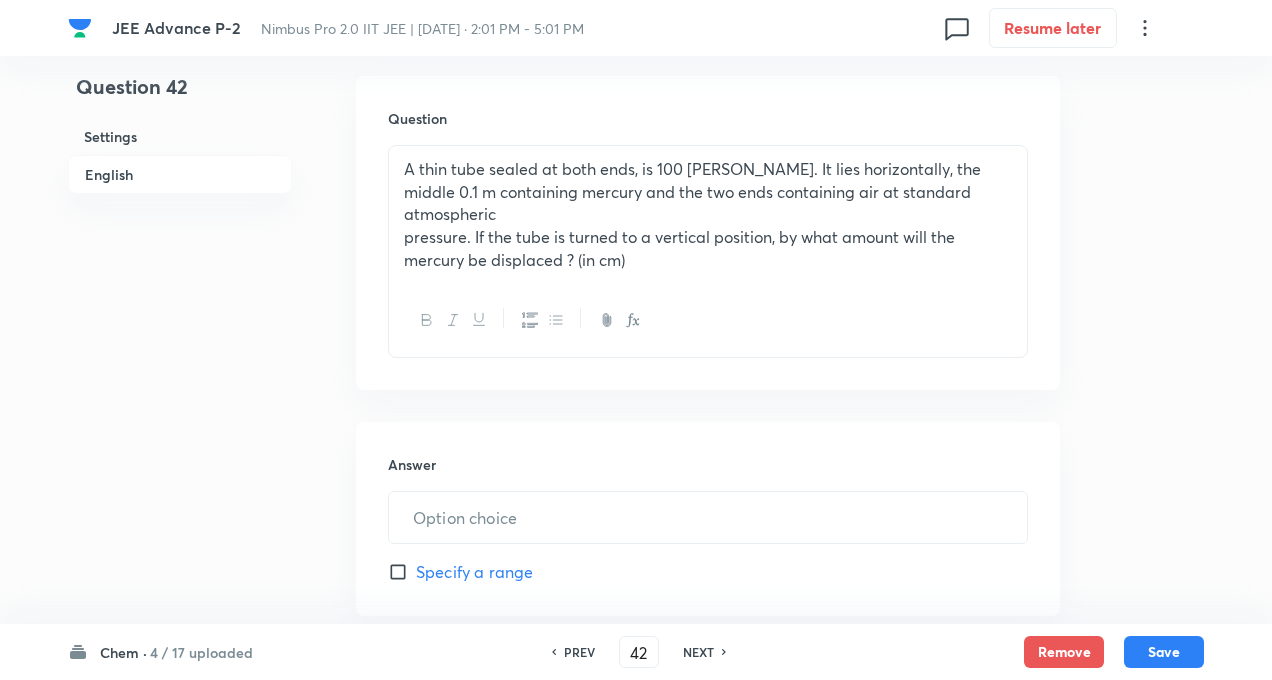 click on "pressure. If the tube is turned to a vertical position, by what amount will the mercury be displaced ? (in cm)" at bounding box center [708, 248] 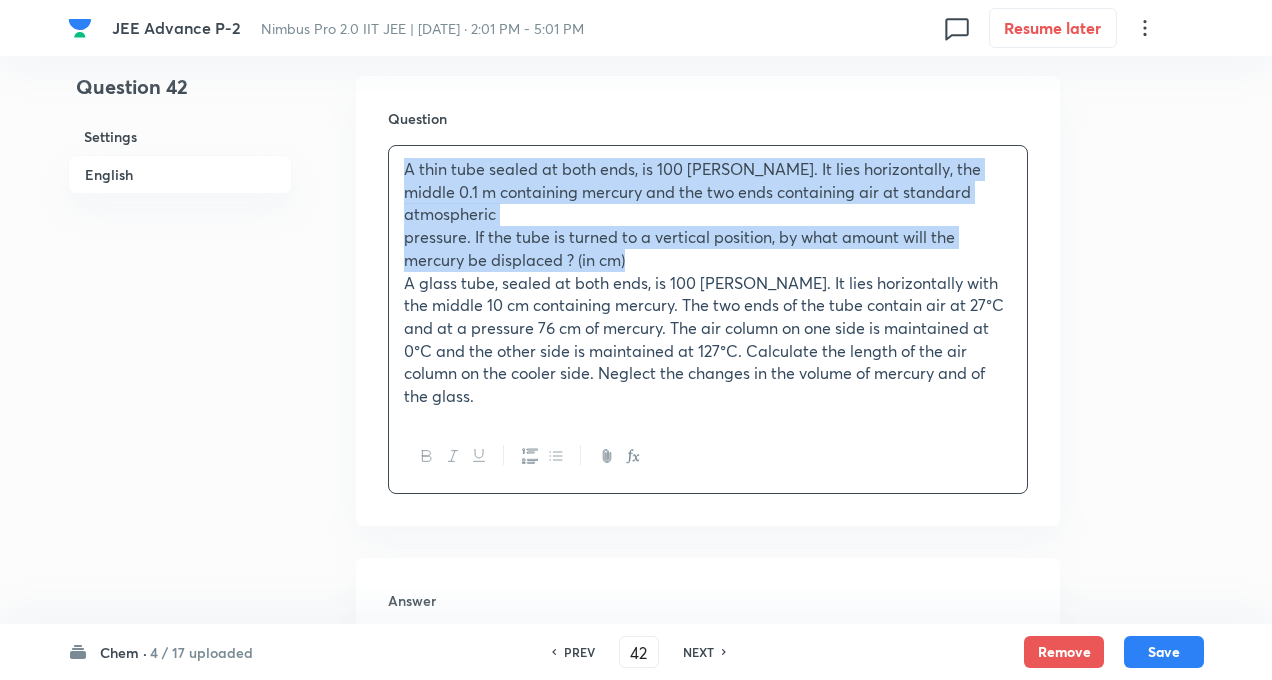 drag, startPoint x: 642, startPoint y: 236, endPoint x: 397, endPoint y: 164, distance: 255.36053 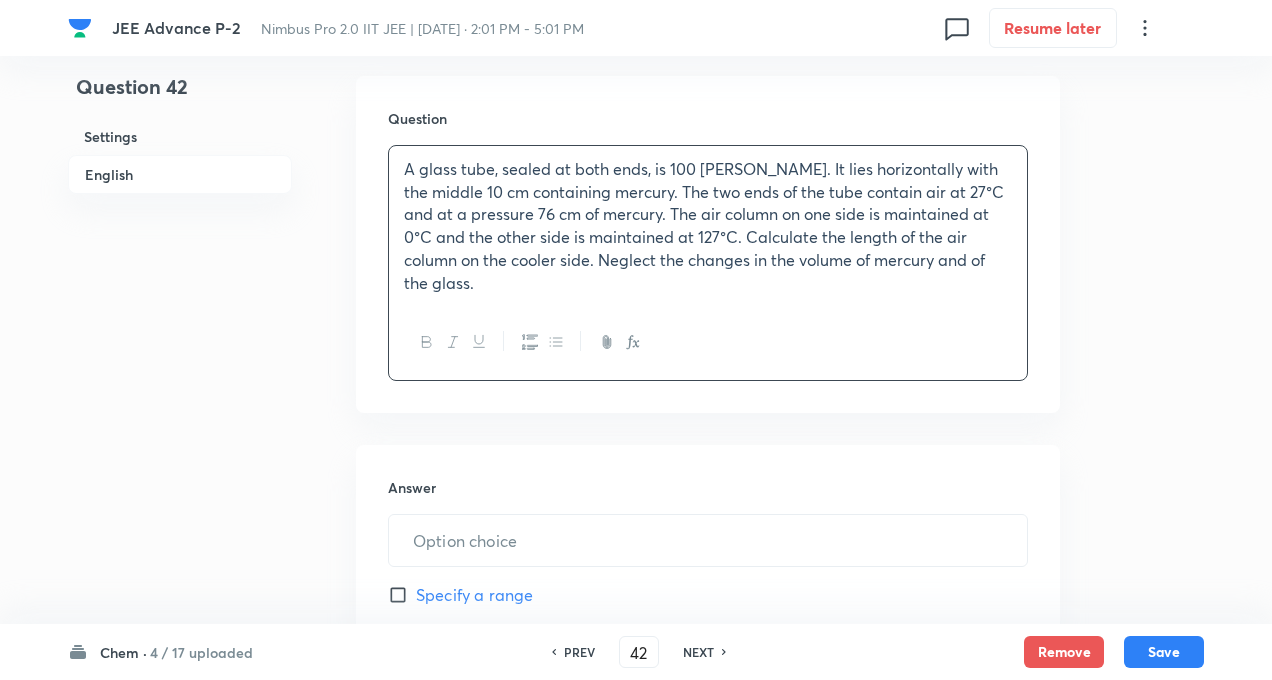click on "Question 42 Settings English" at bounding box center (180, 267) 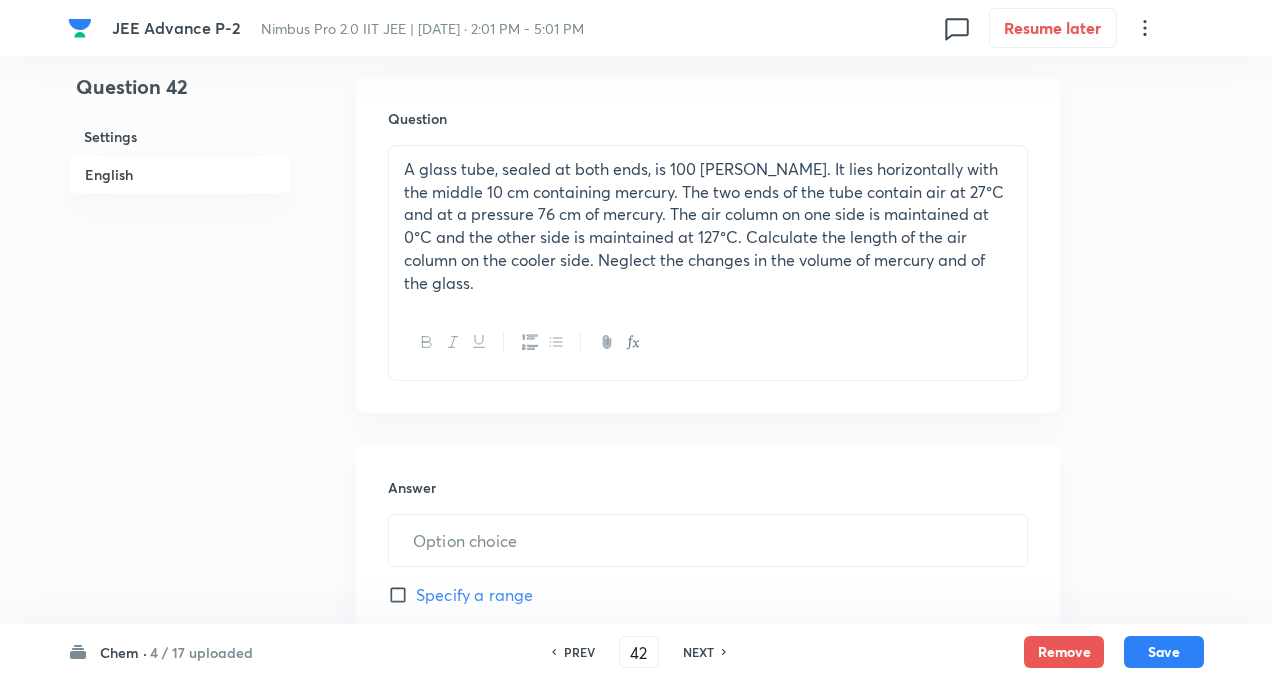 scroll, scrollTop: 640, scrollLeft: 0, axis: vertical 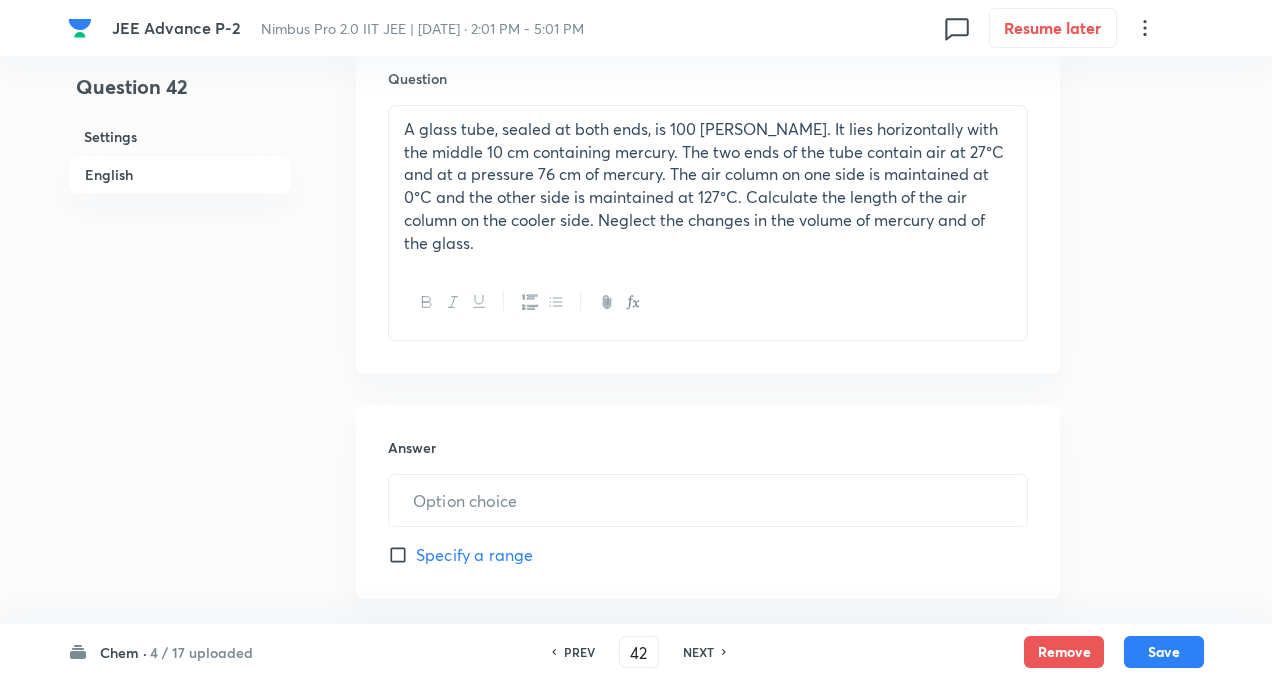 click on "A glass tube, sealed at both ends, is 100 cm long. It lies horizontally with the middle 10 cm containing mercury. The two ends of the tube contain air at 27°C and at a pressure 76 cm of mercury. The air column on one side is maintained at 0°C and the other side is maintained at 127°C. Calculate the length of the air column on the cooler side. Neglect the changes in the volume of mercury and of the glass." at bounding box center (708, 186) 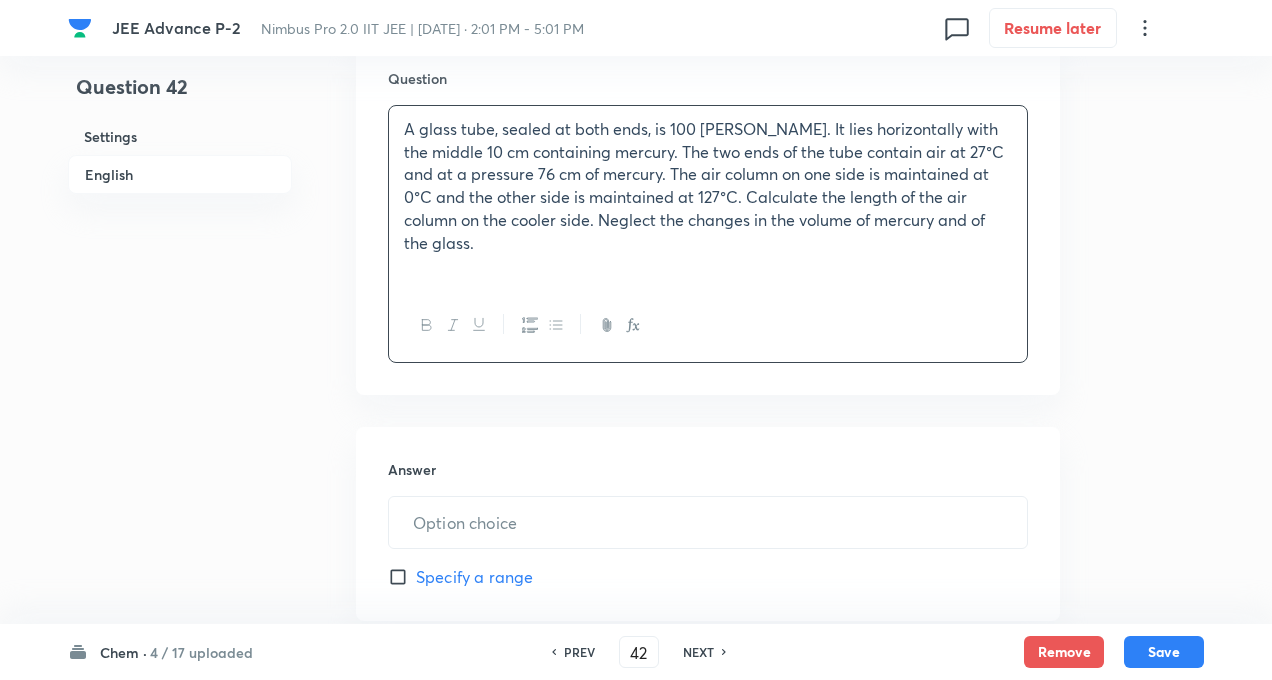 click on "Question 42 Settings English" at bounding box center [180, 239] 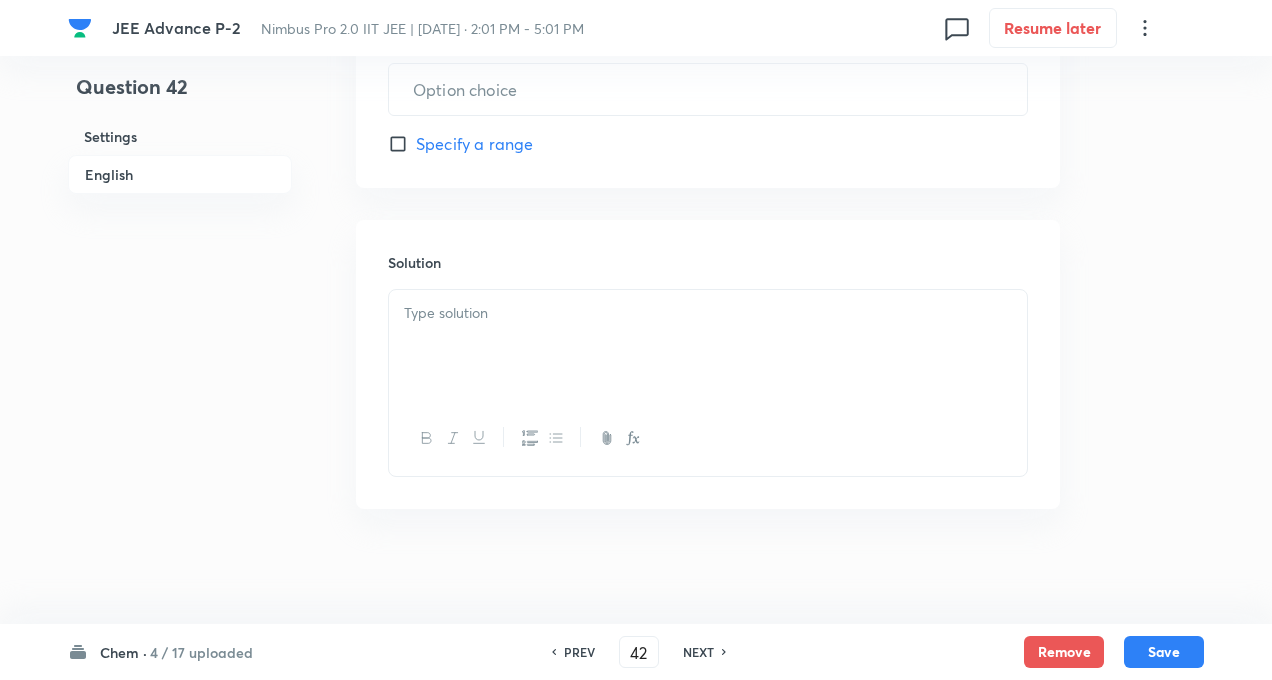 scroll, scrollTop: 1078, scrollLeft: 0, axis: vertical 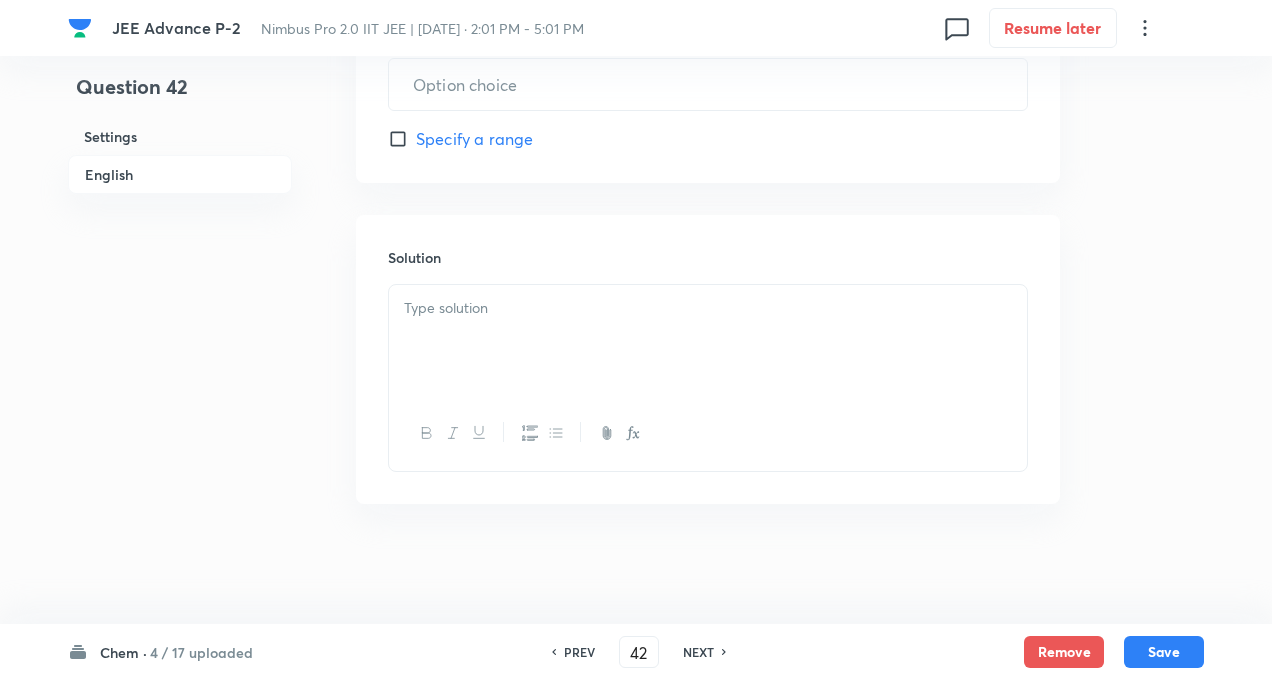 click at bounding box center (708, 308) 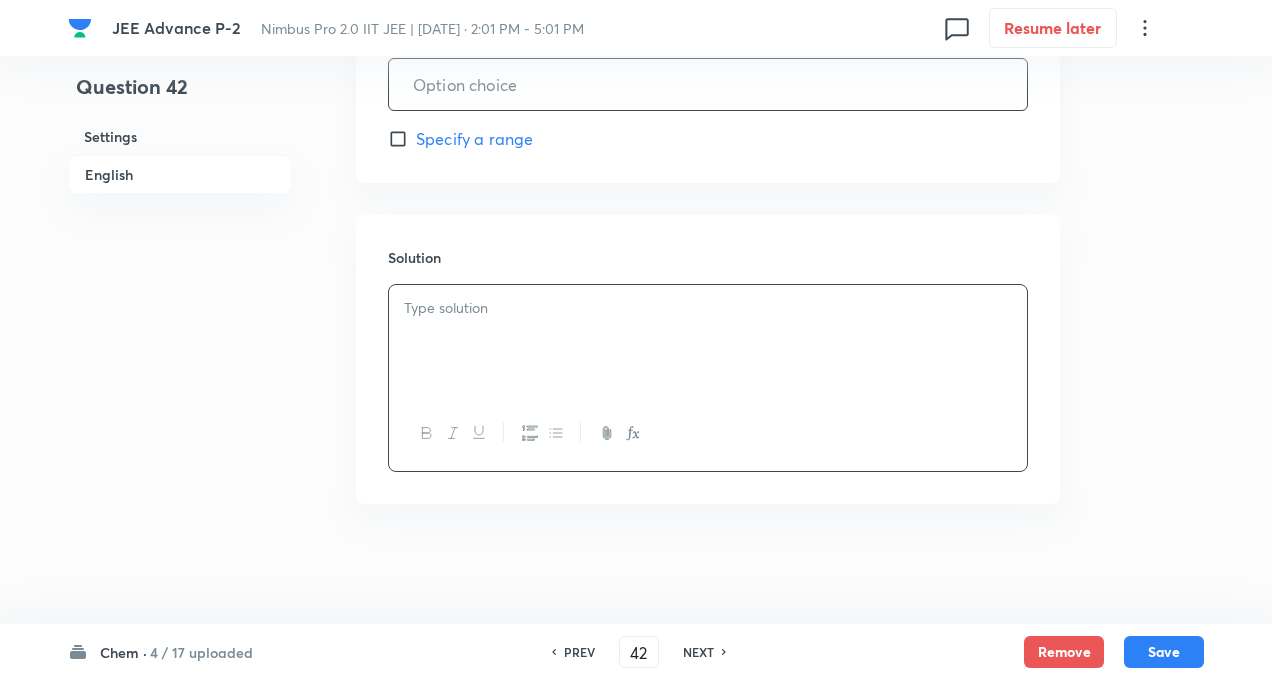 click at bounding box center [708, 84] 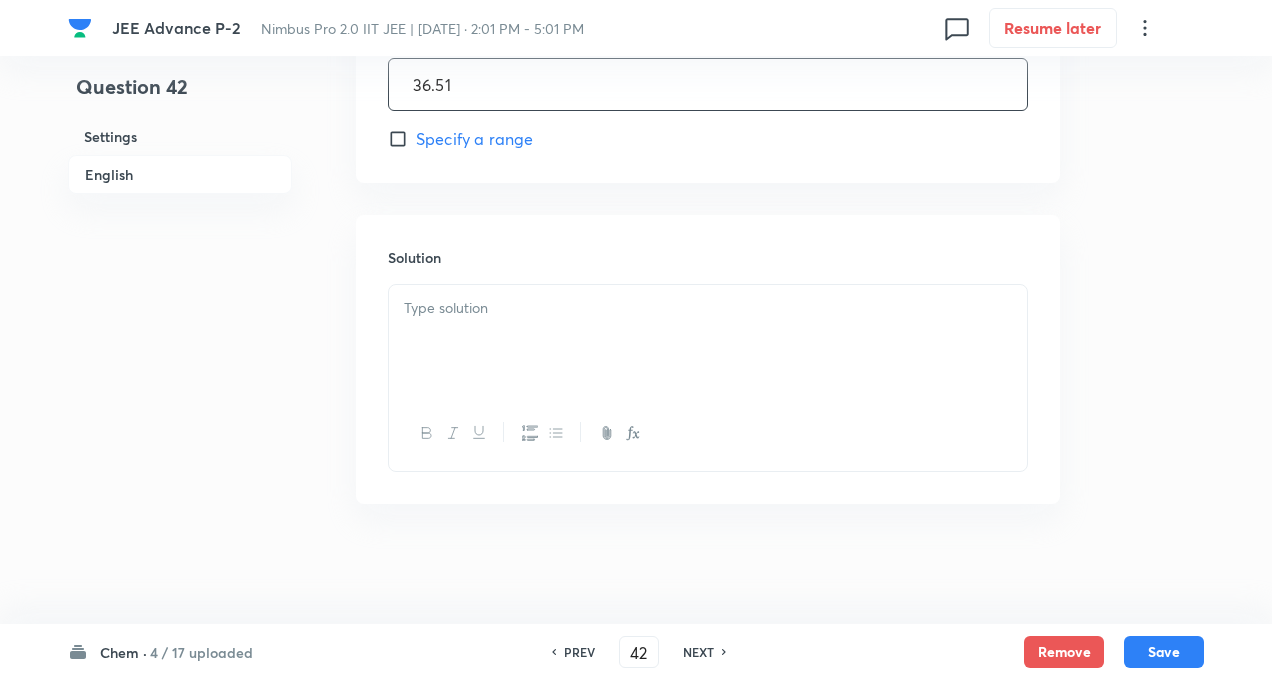 type on "36.51" 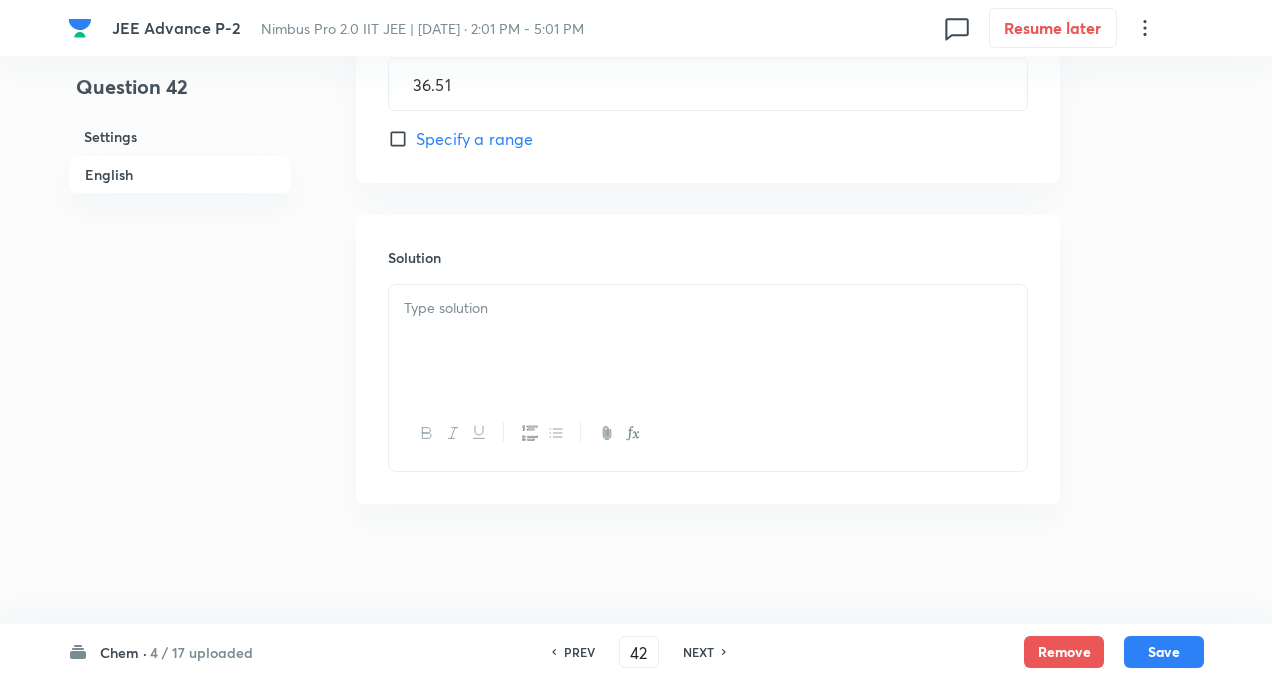 click at bounding box center [708, 308] 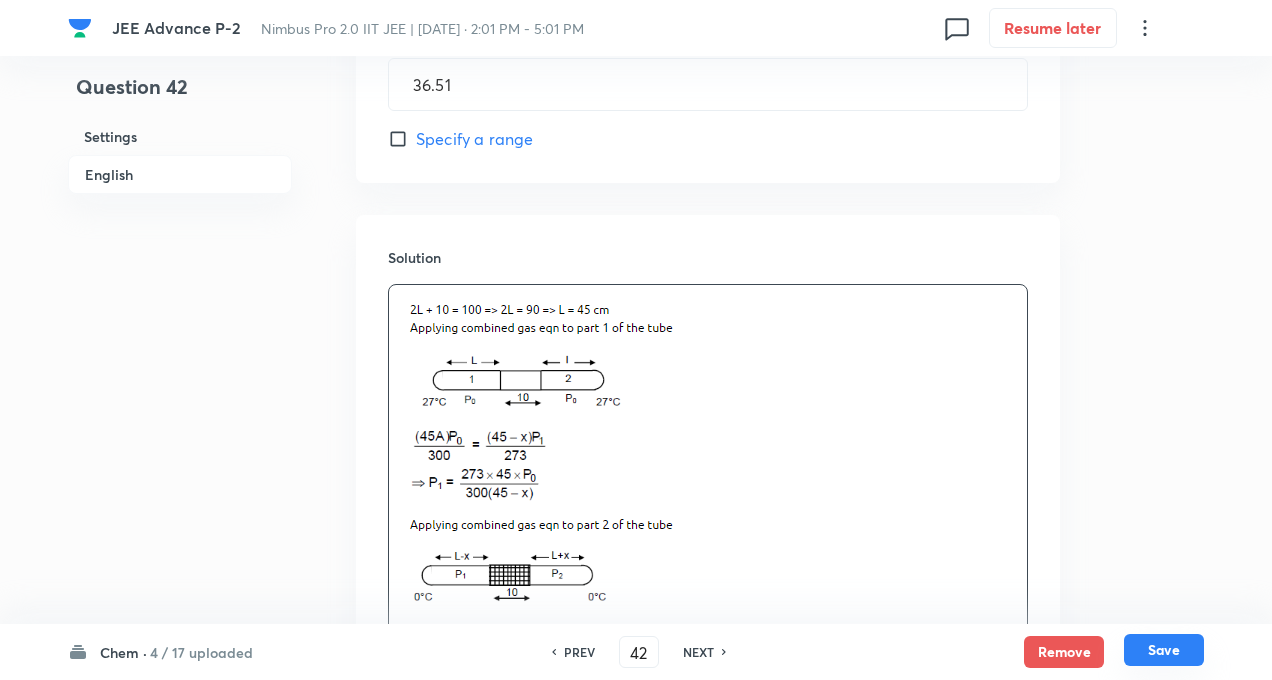 click on "Save" at bounding box center [1164, 650] 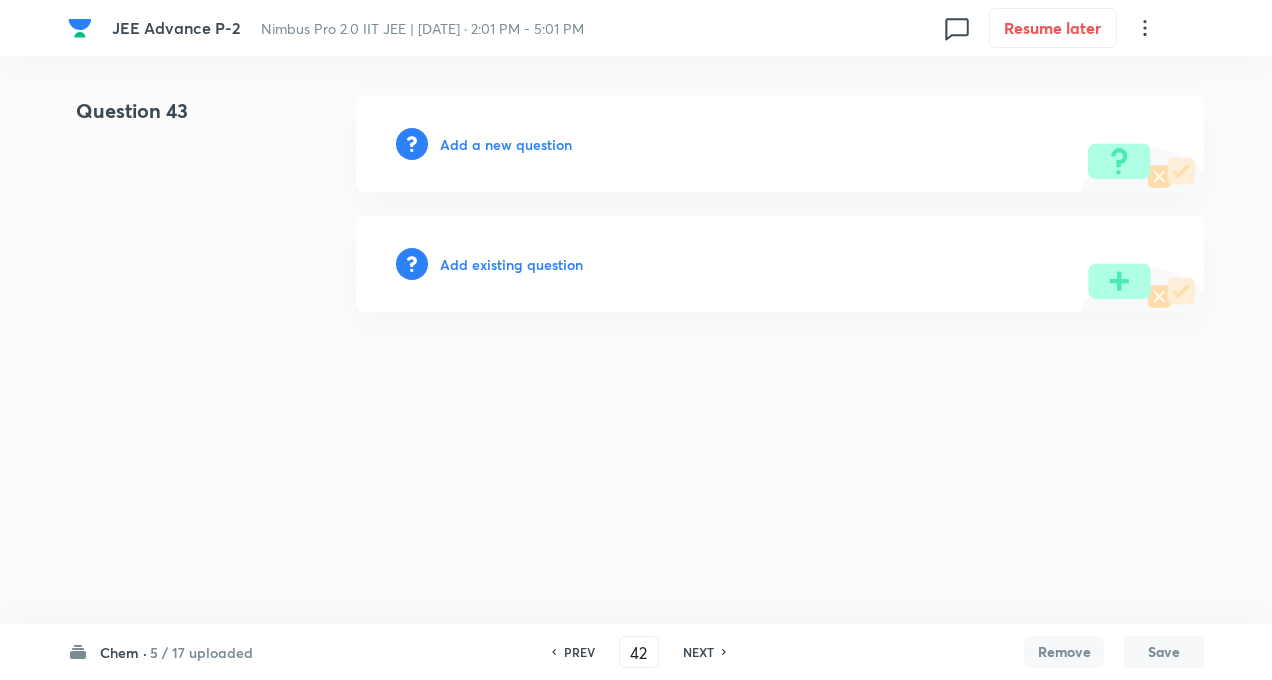 type on "43" 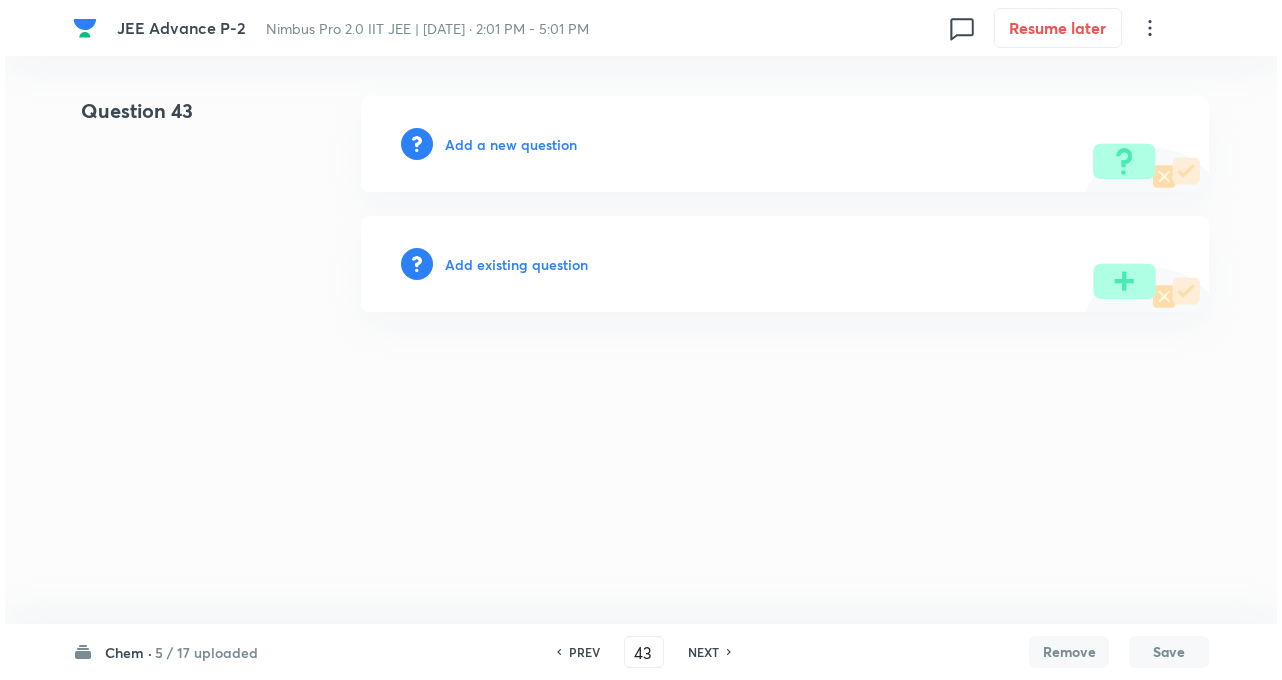 scroll, scrollTop: 0, scrollLeft: 0, axis: both 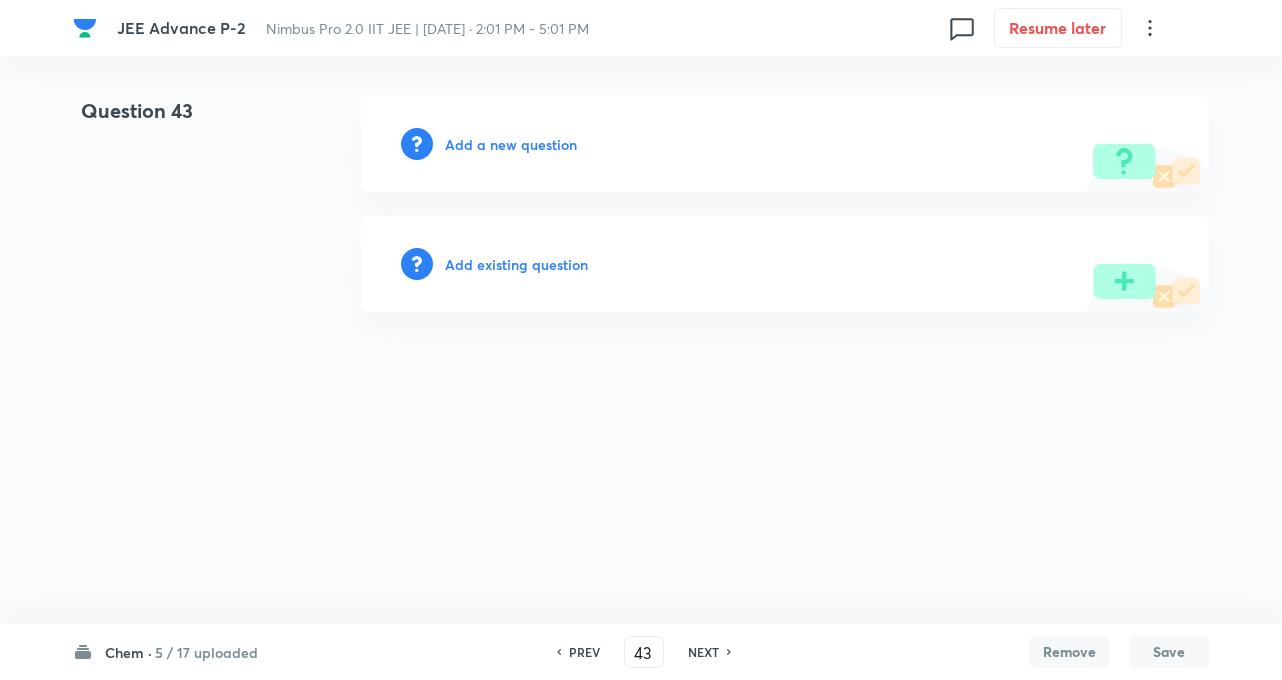 click on "Add a new question" at bounding box center (511, 144) 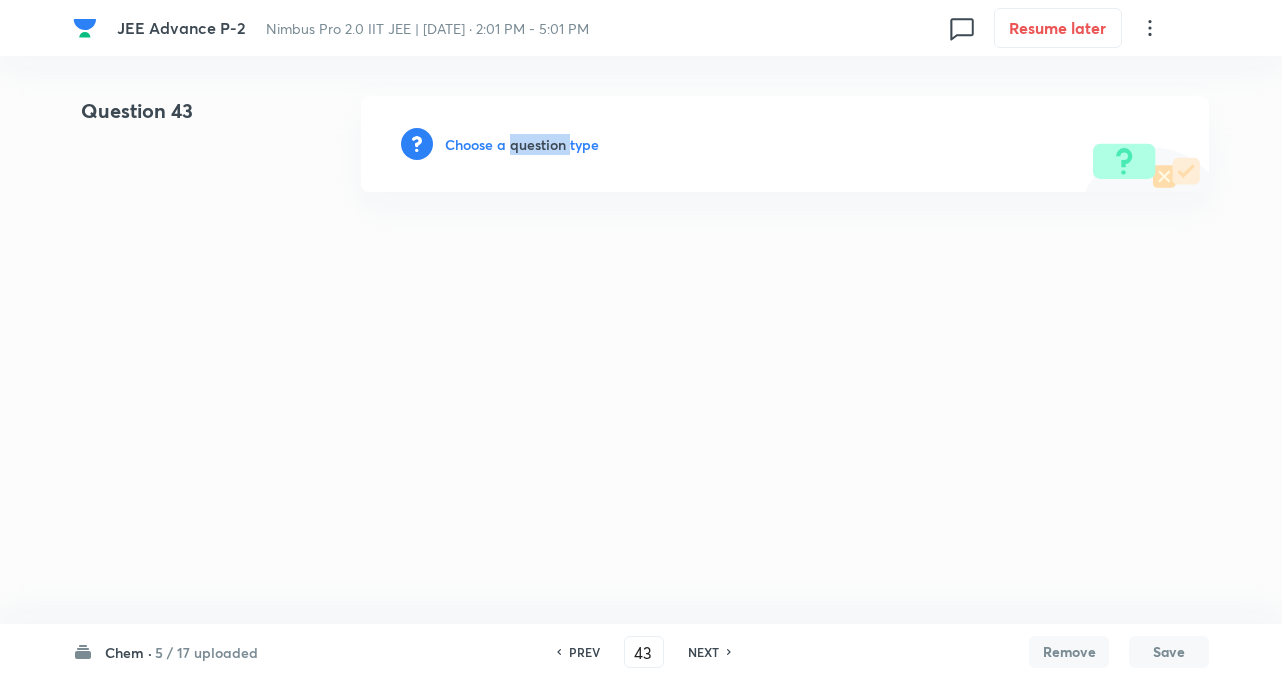 click on "Choose a question type" at bounding box center (522, 144) 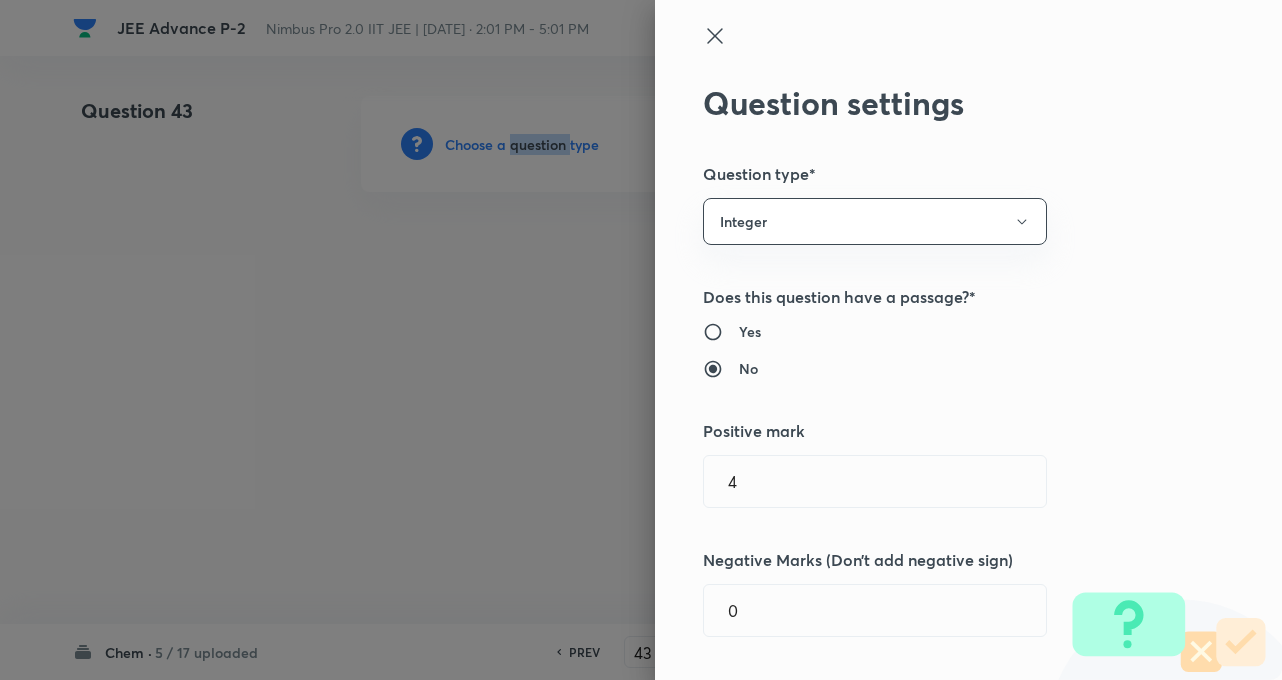 type 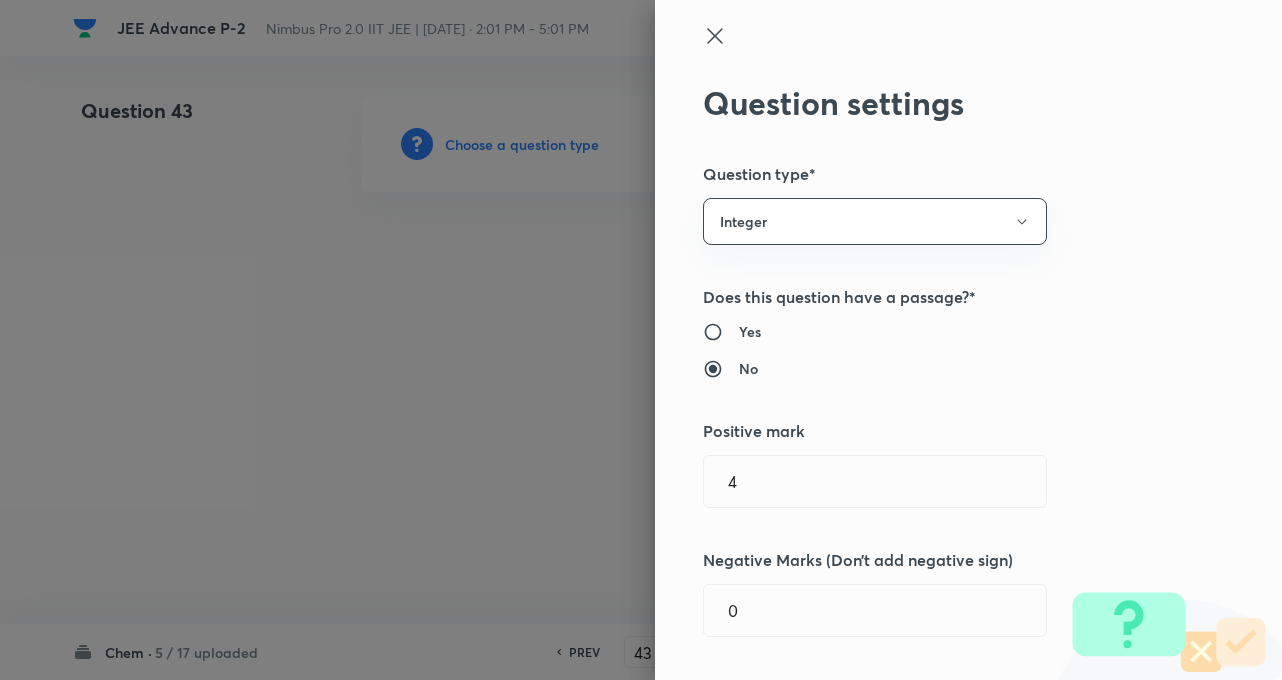 click on "Does this question have a passage?*" at bounding box center [935, 297] 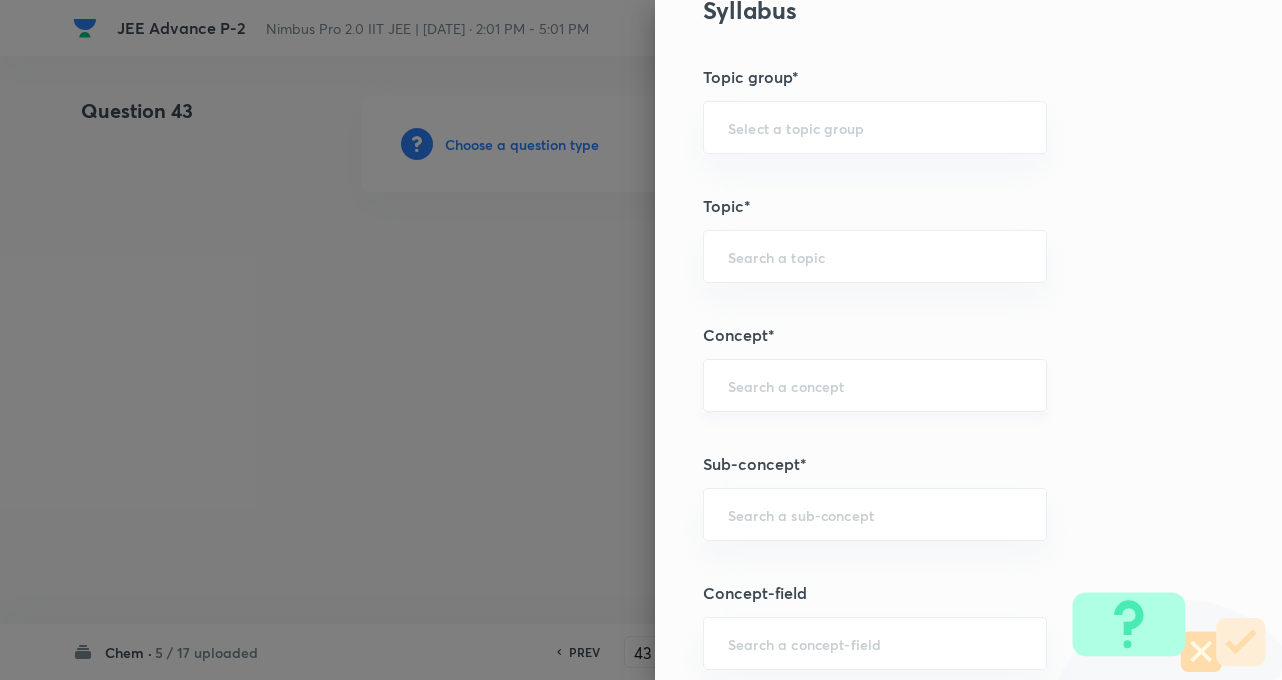 scroll, scrollTop: 800, scrollLeft: 0, axis: vertical 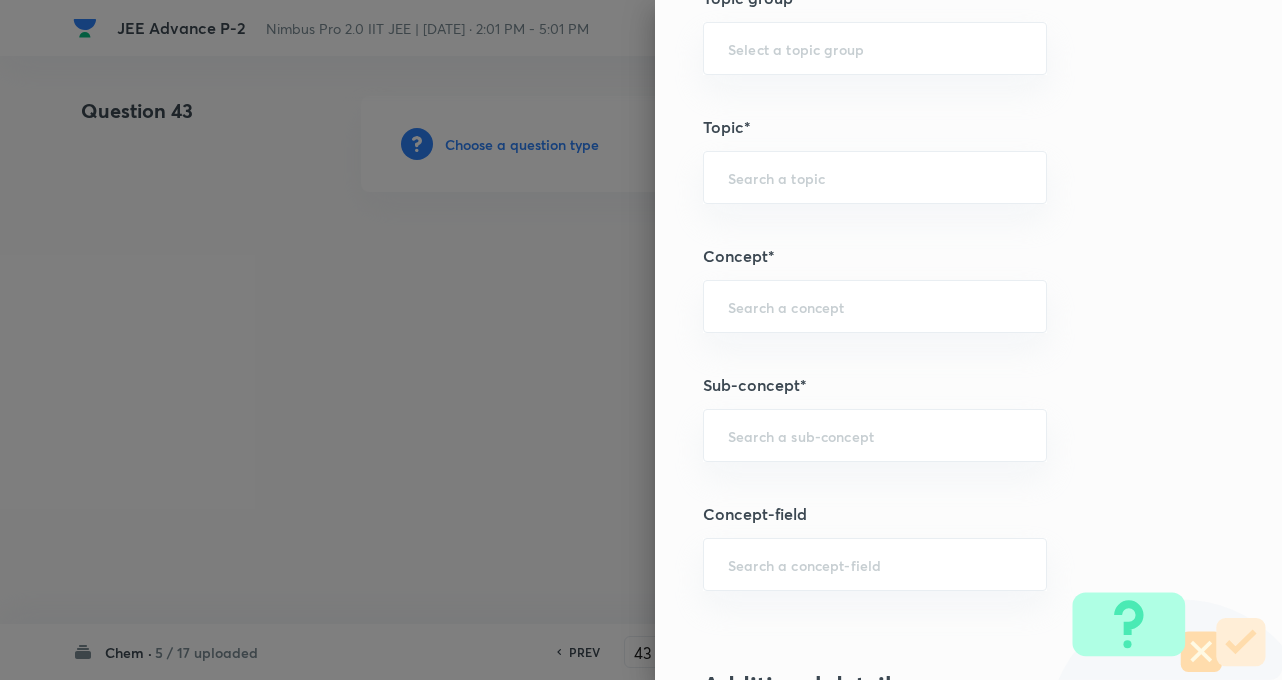 click on "Question settings Question type* Integer Does this question have a passage?* Yes No Positive mark 4 ​ Negative Marks (Don’t add negative sign) 0 ​ Syllabus Topic group* ​ Topic* ​ Concept* ​ Sub-concept* ​ Concept-field ​ Additional details Question Difficulty Very easy Easy Moderate Hard Very hard Question is based on Fact Numerical Concept Previous year question Yes No Does this question have equation? Yes No Verification status Is the question verified? *Select 'yes' only if a question is verified Yes No Save" at bounding box center (968, 340) 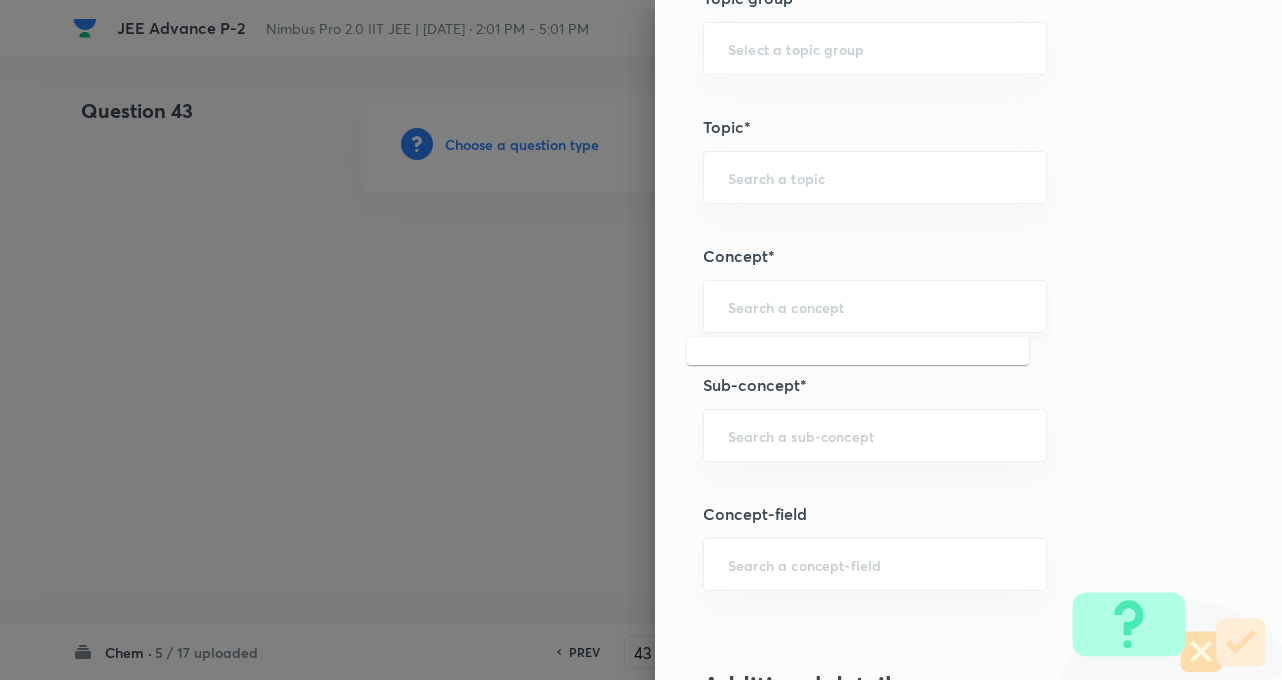 click at bounding box center [875, 306] 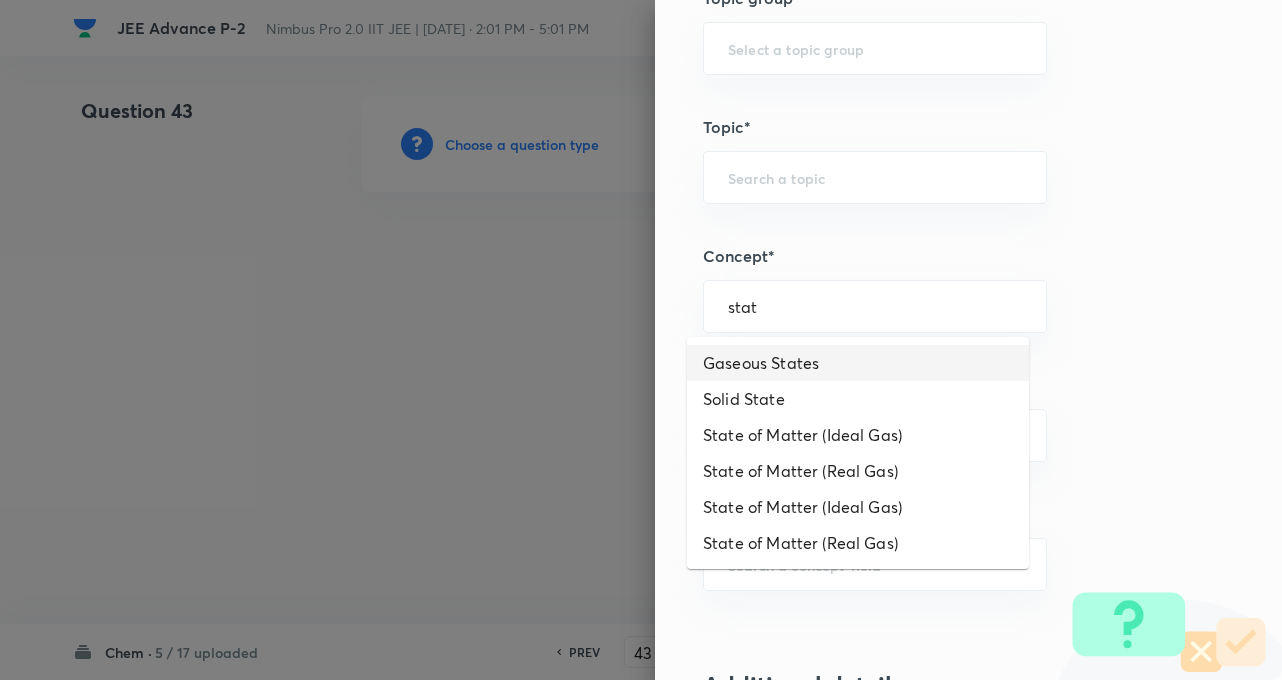 click on "Gaseous States" at bounding box center (858, 363) 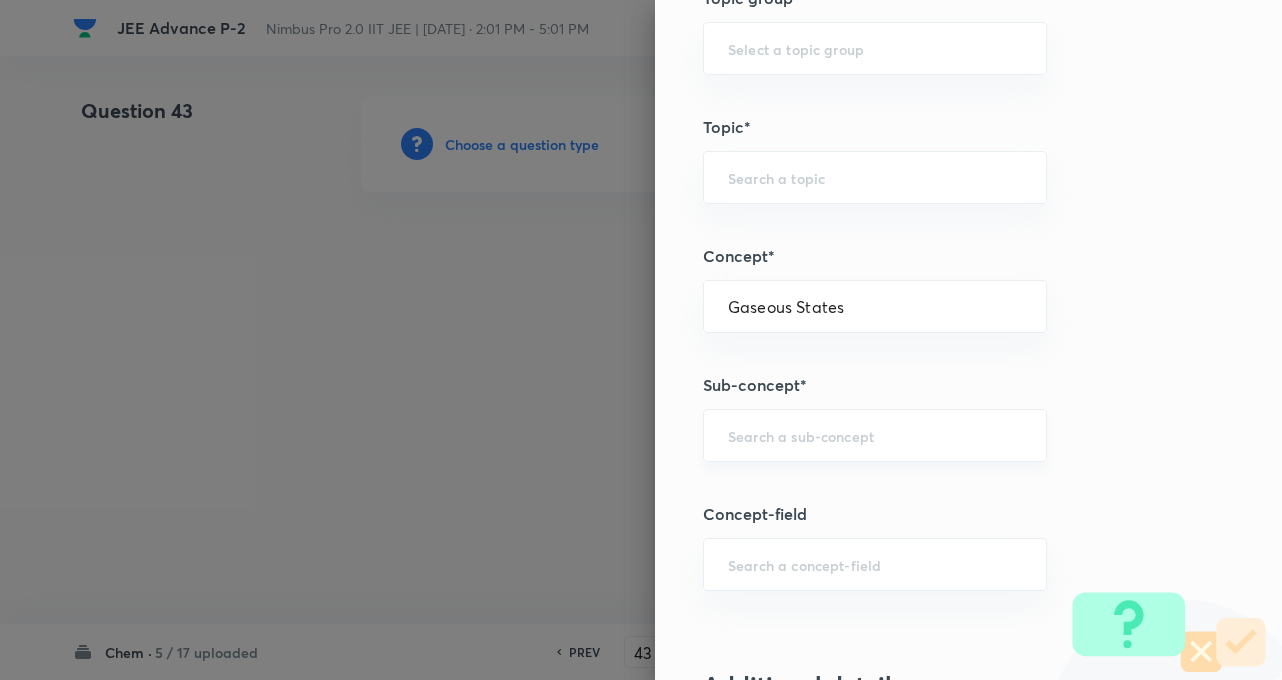 type on "Chemistry" 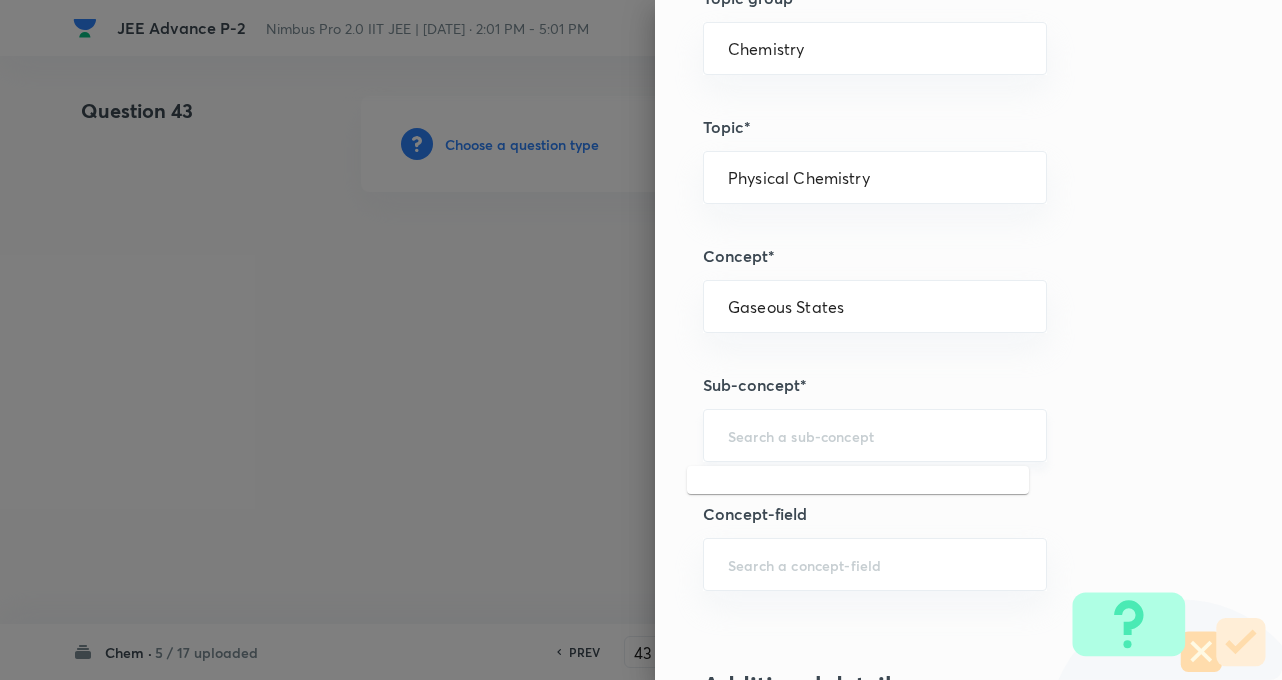 click at bounding box center (875, 435) 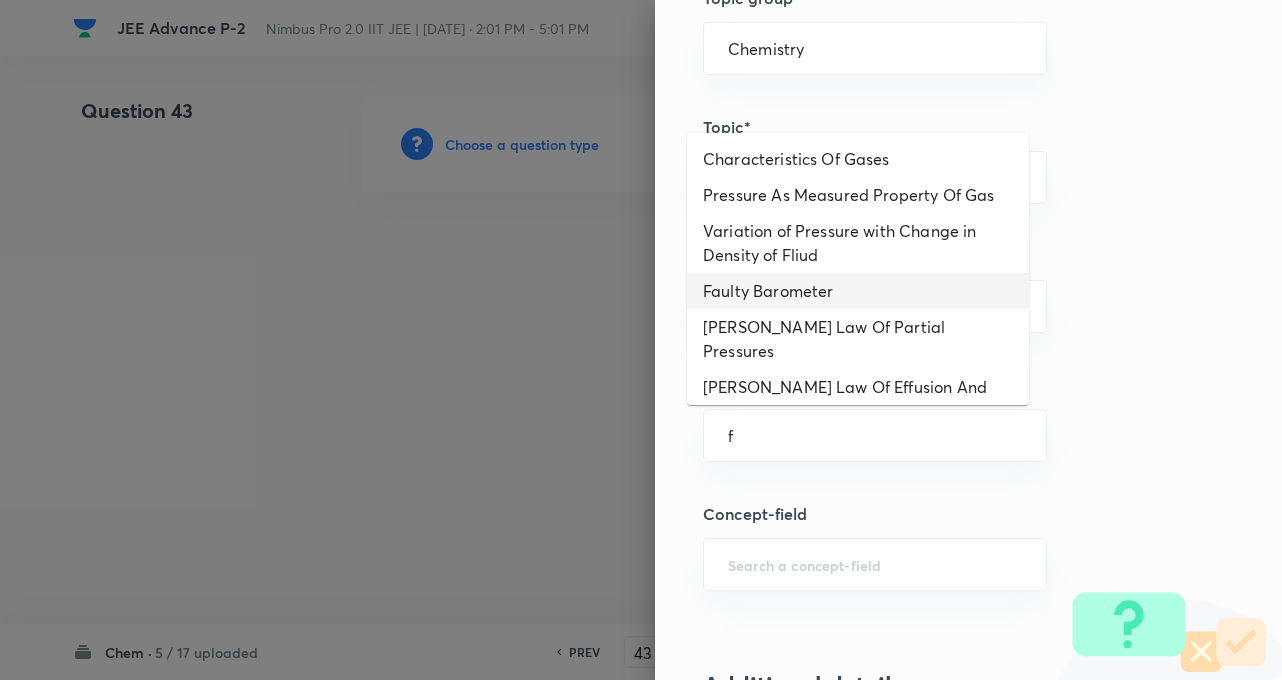 click on "Faulty Barometer" at bounding box center (858, 291) 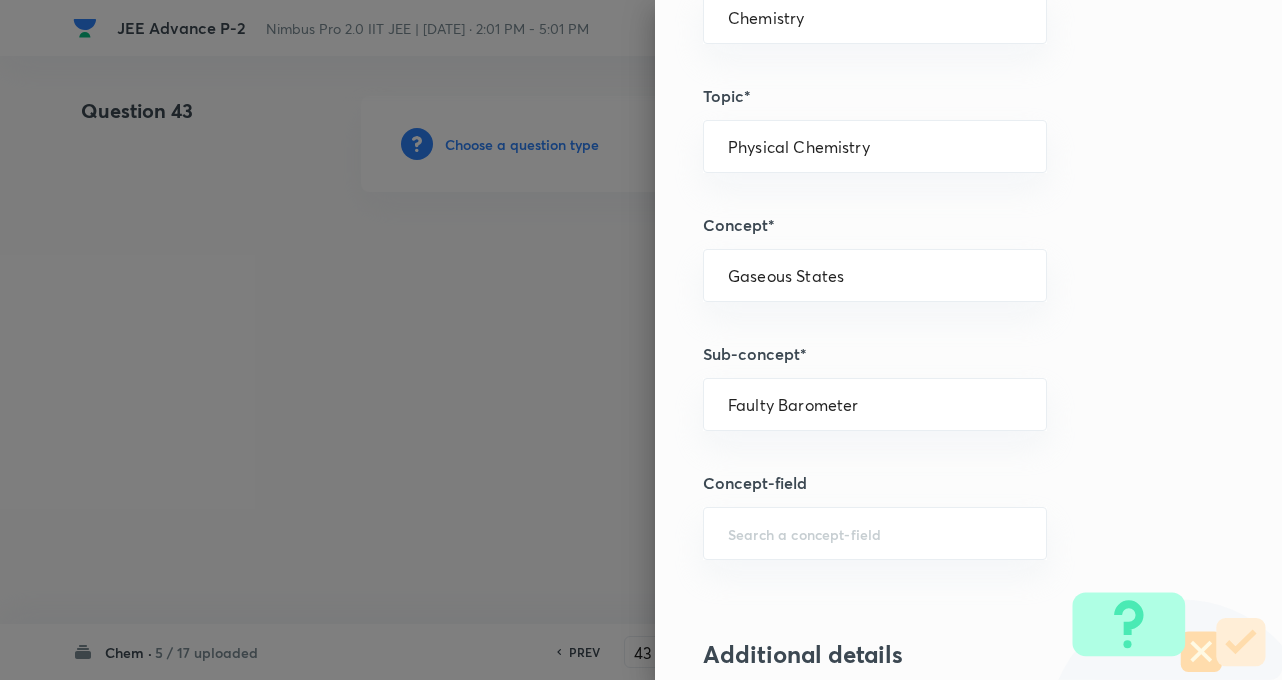 click on "Question settings Question type* Integer Does this question have a passage?* Yes No Positive mark 4 ​ Negative Marks (Don’t add negative sign) 0 ​ Syllabus Topic group* Chemistry ​ Topic* Physical Chemistry ​ Concept* Gaseous States ​ Sub-concept* Faulty Barometer ​ Concept-field ​ Additional details Question Difficulty Very easy Easy Moderate Hard Very hard Question is based on Fact Numerical Concept Previous year question Yes No Does this question have equation? Yes No Verification status Is the question verified? *Select 'yes' only if a question is verified Yes No Save" at bounding box center [968, 340] 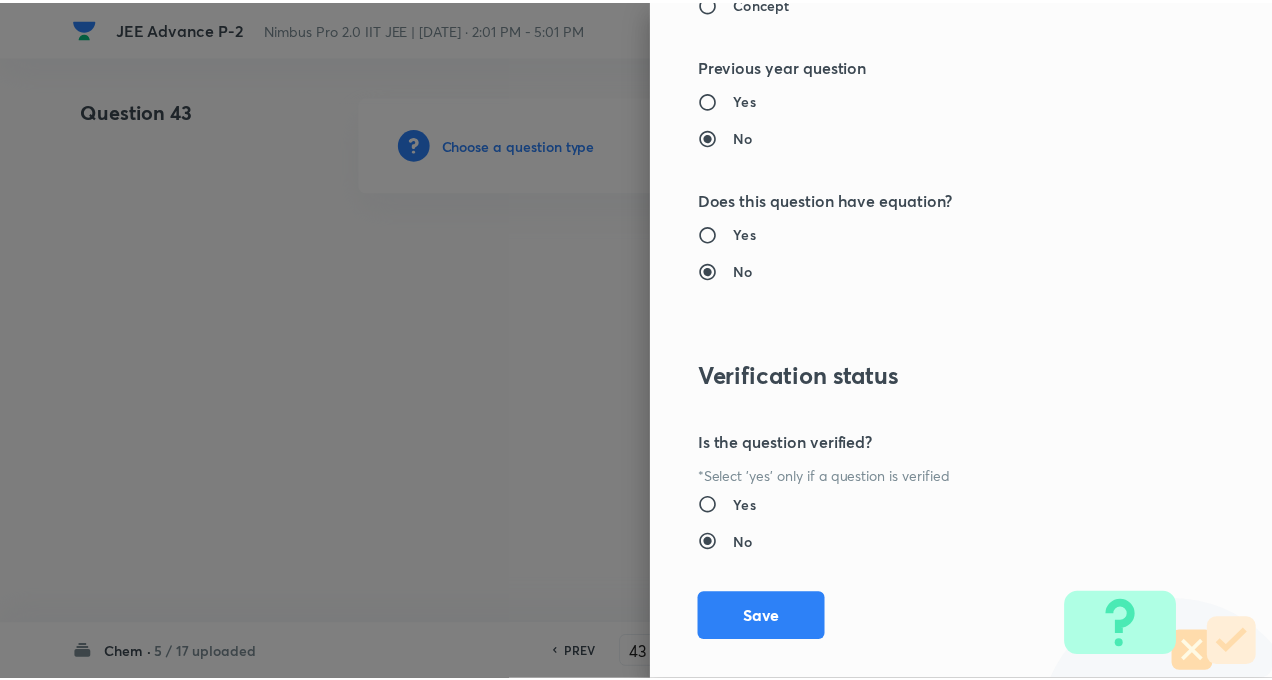 scroll, scrollTop: 1928, scrollLeft: 0, axis: vertical 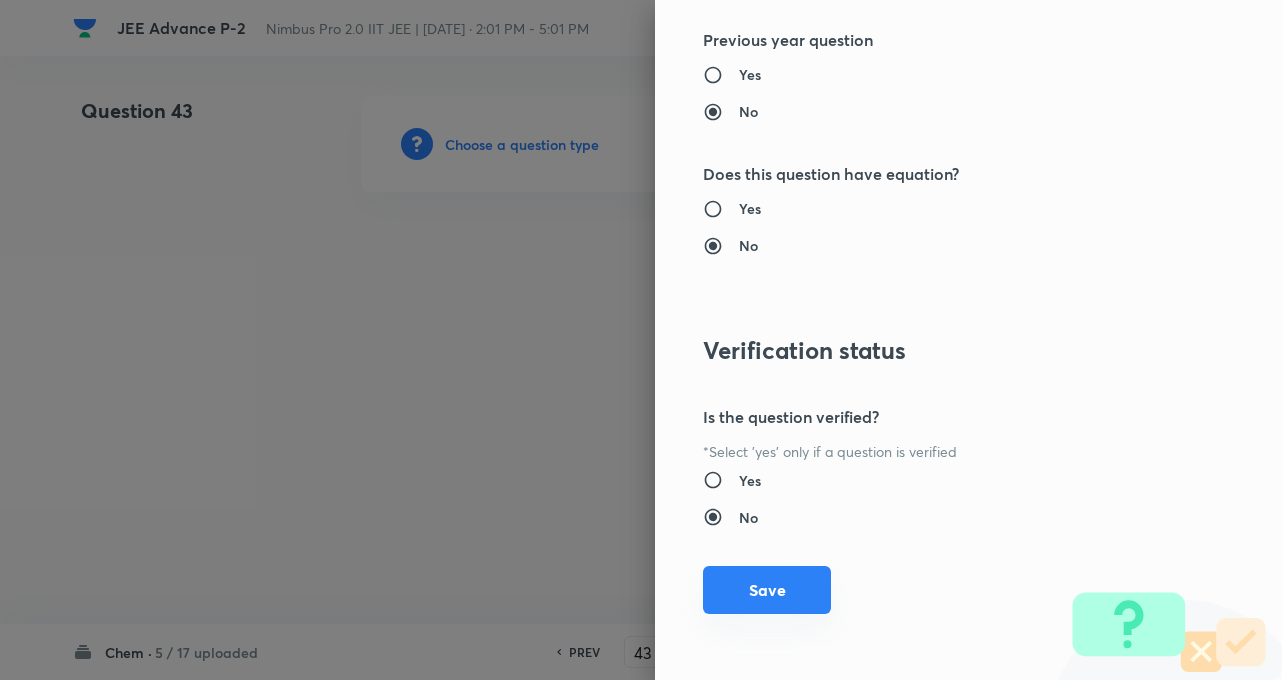 click on "Save" at bounding box center [767, 590] 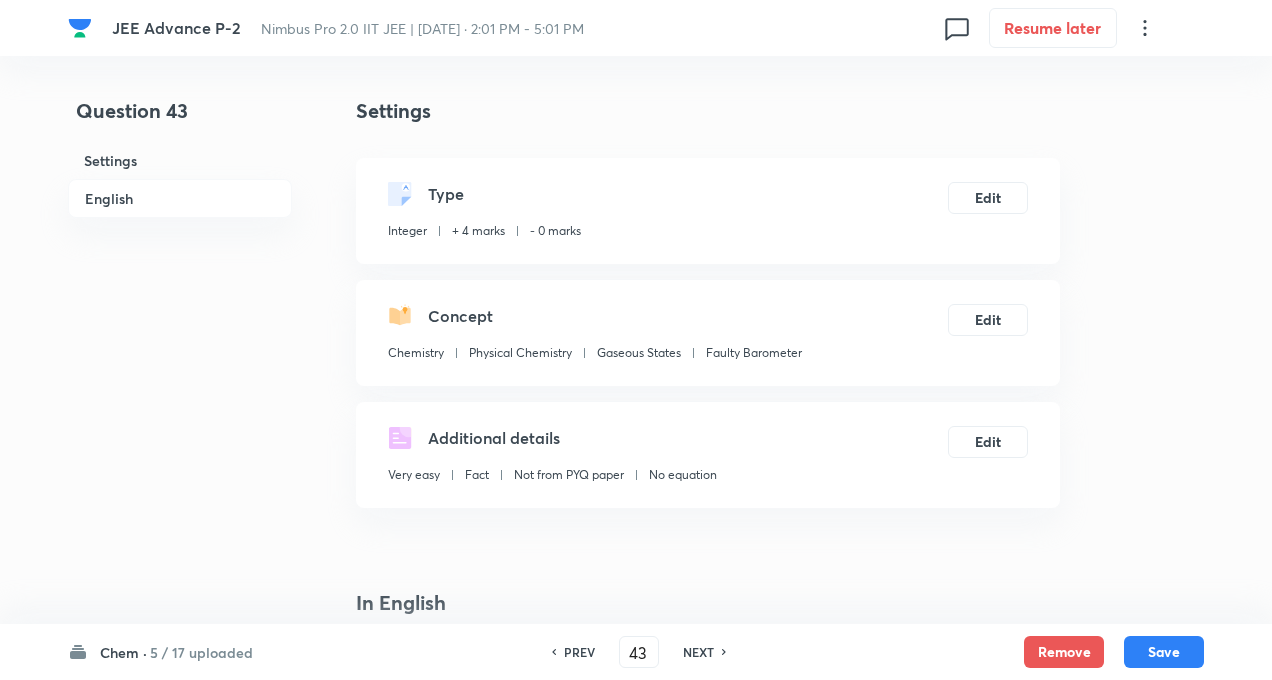click on "Question 43 Settings English Settings Type Integer + 4 marks - 0 marks Edit Concept Chemistry Physical Chemistry Gaseous States Faulty Barometer Edit Additional details Very easy Fact Not from PYQ paper No equation Edit In English Question Answer ​ Specify a range Solution" at bounding box center (636, 830) 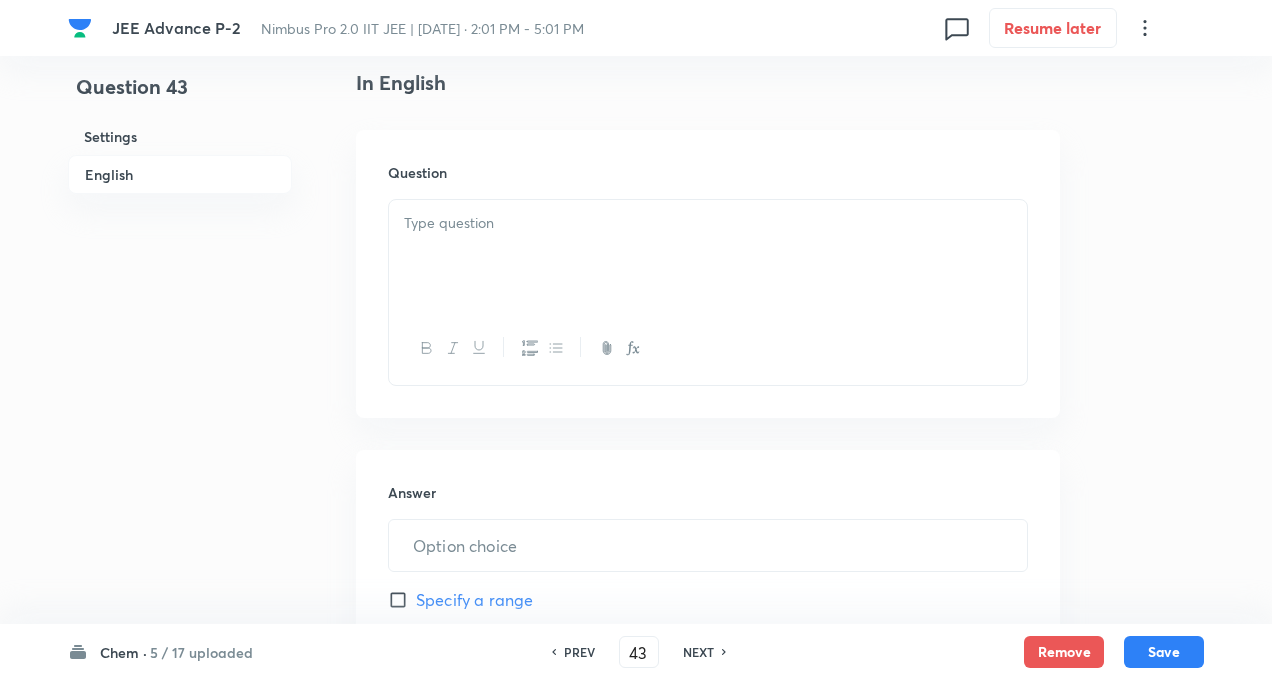 scroll, scrollTop: 560, scrollLeft: 0, axis: vertical 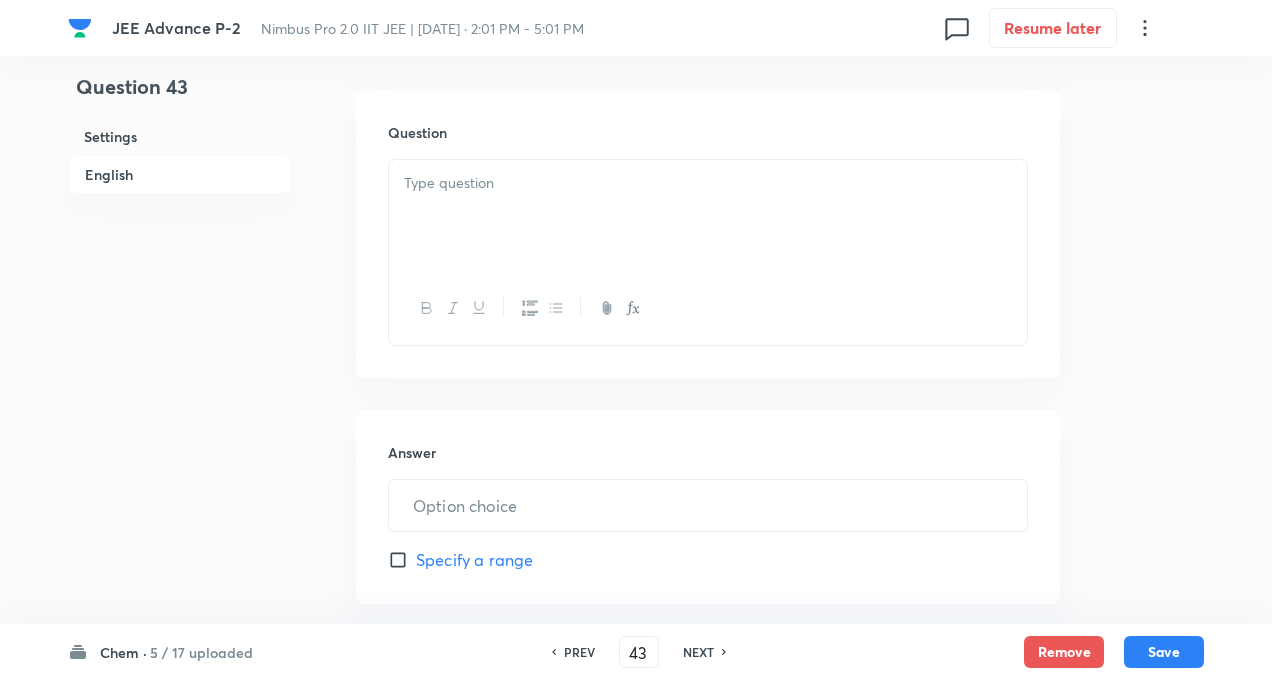 click at bounding box center [708, 216] 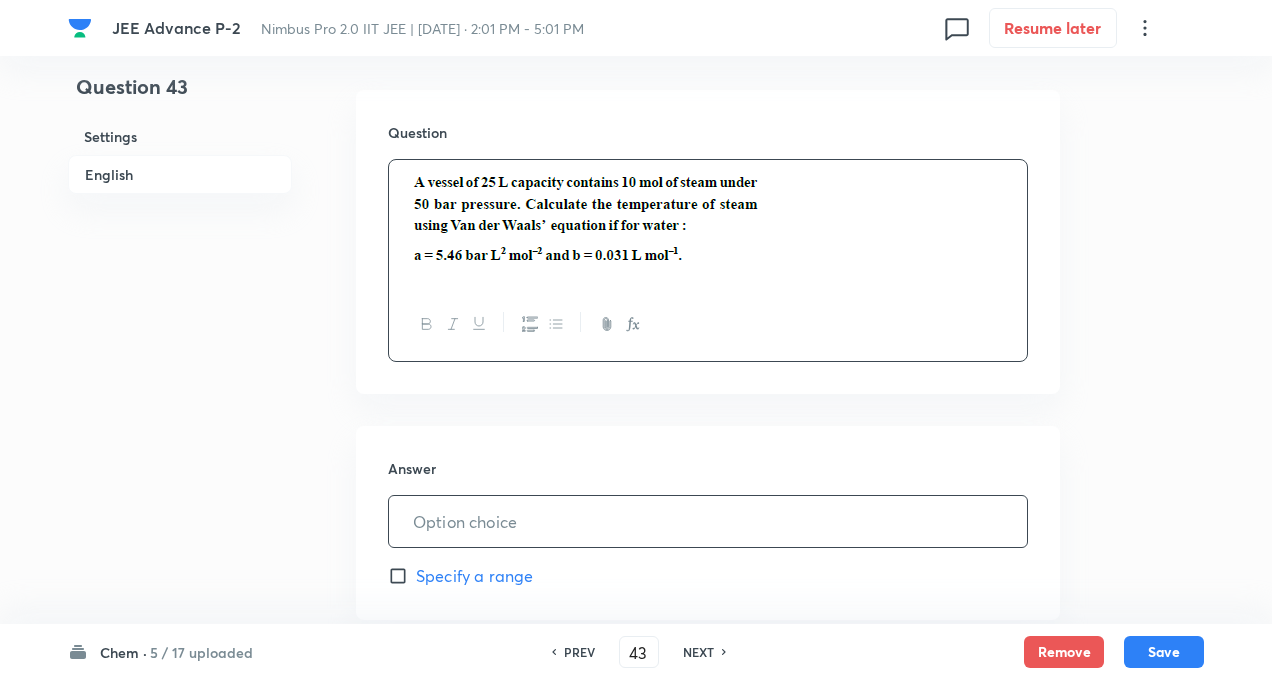 click at bounding box center (708, 521) 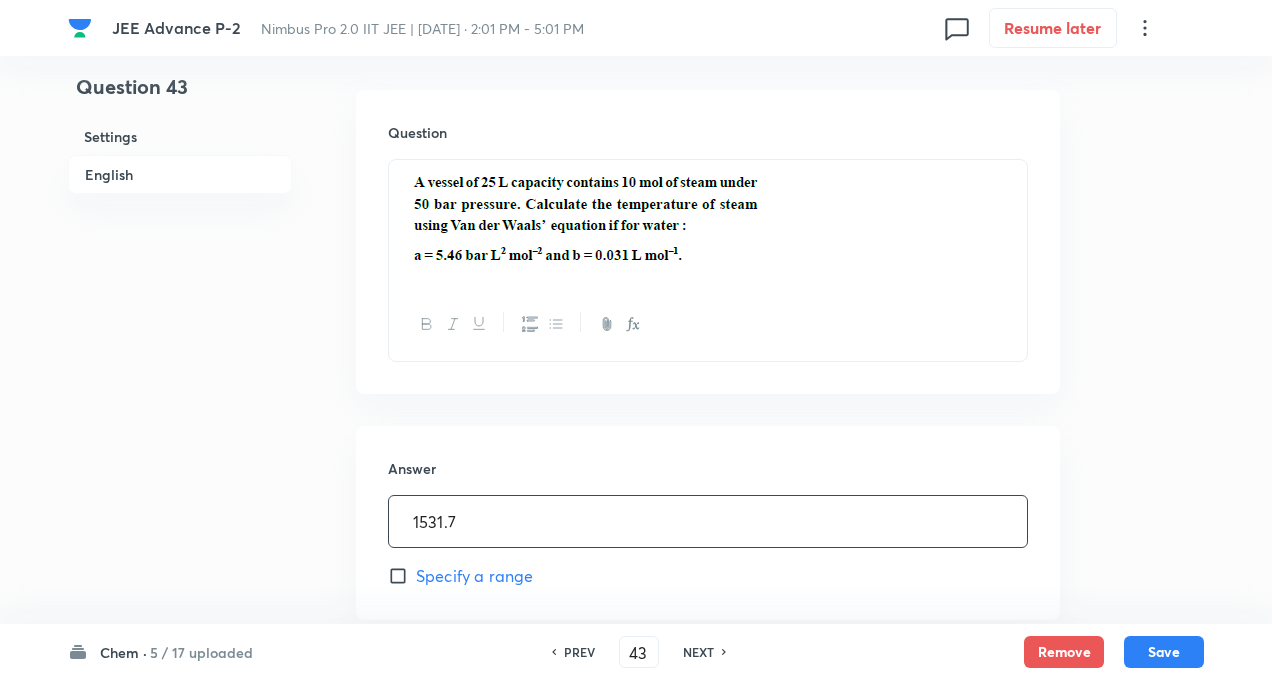type on "1531.7" 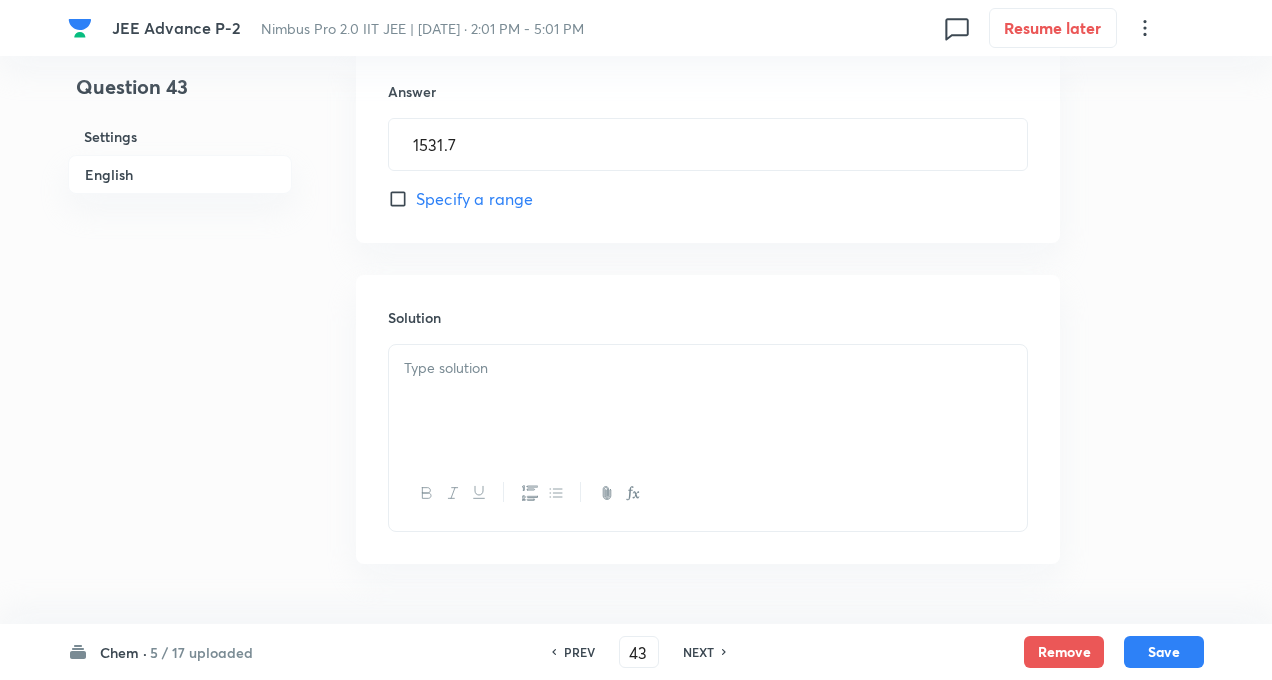 scroll, scrollTop: 997, scrollLeft: 0, axis: vertical 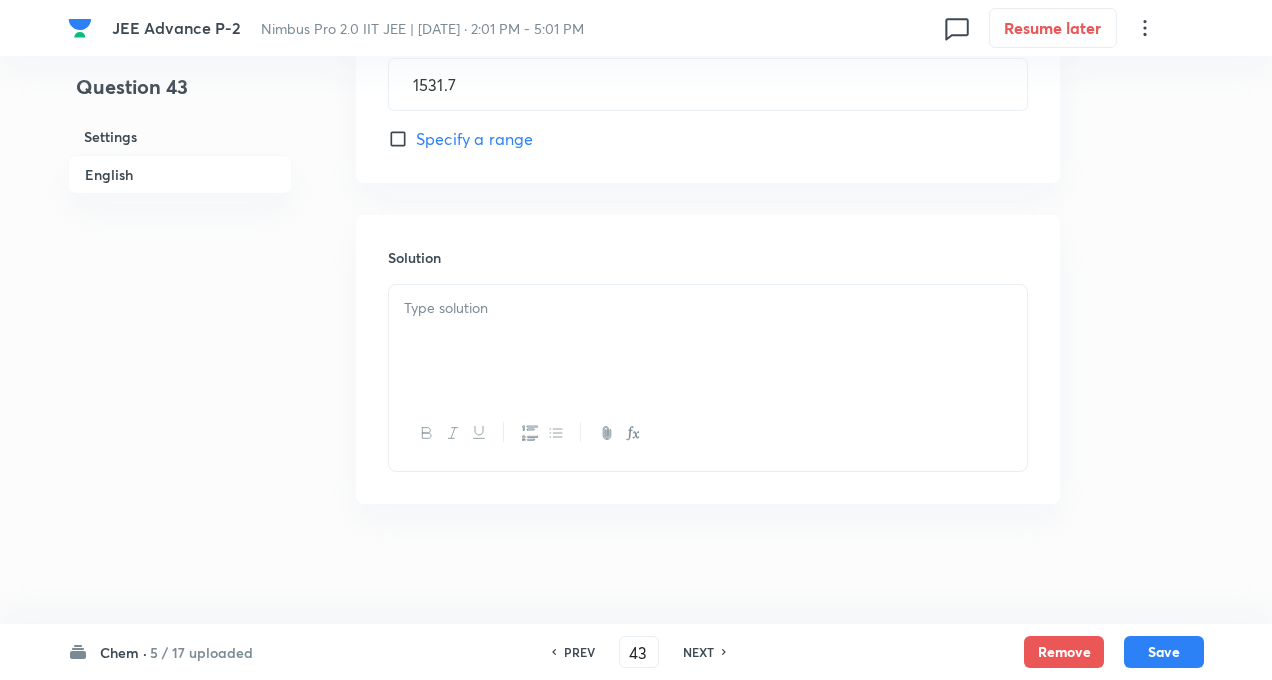 click at bounding box center (708, 341) 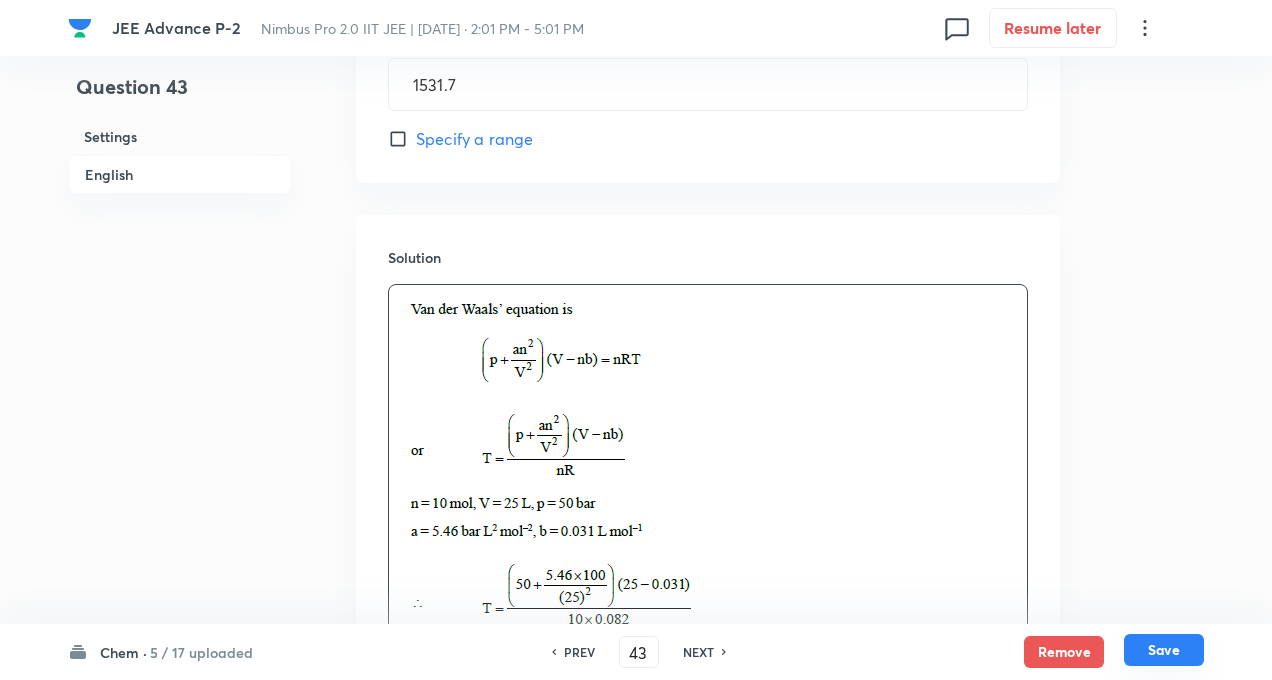 click on "Save" at bounding box center (1164, 650) 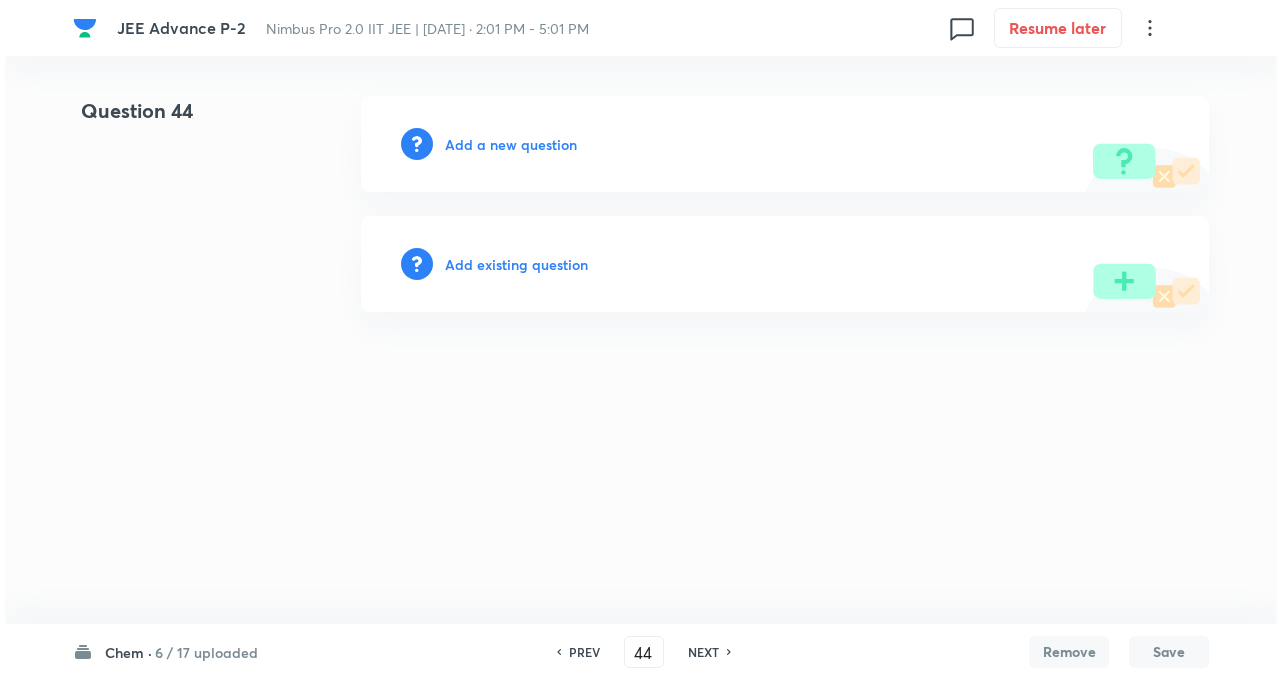 scroll, scrollTop: 0, scrollLeft: 0, axis: both 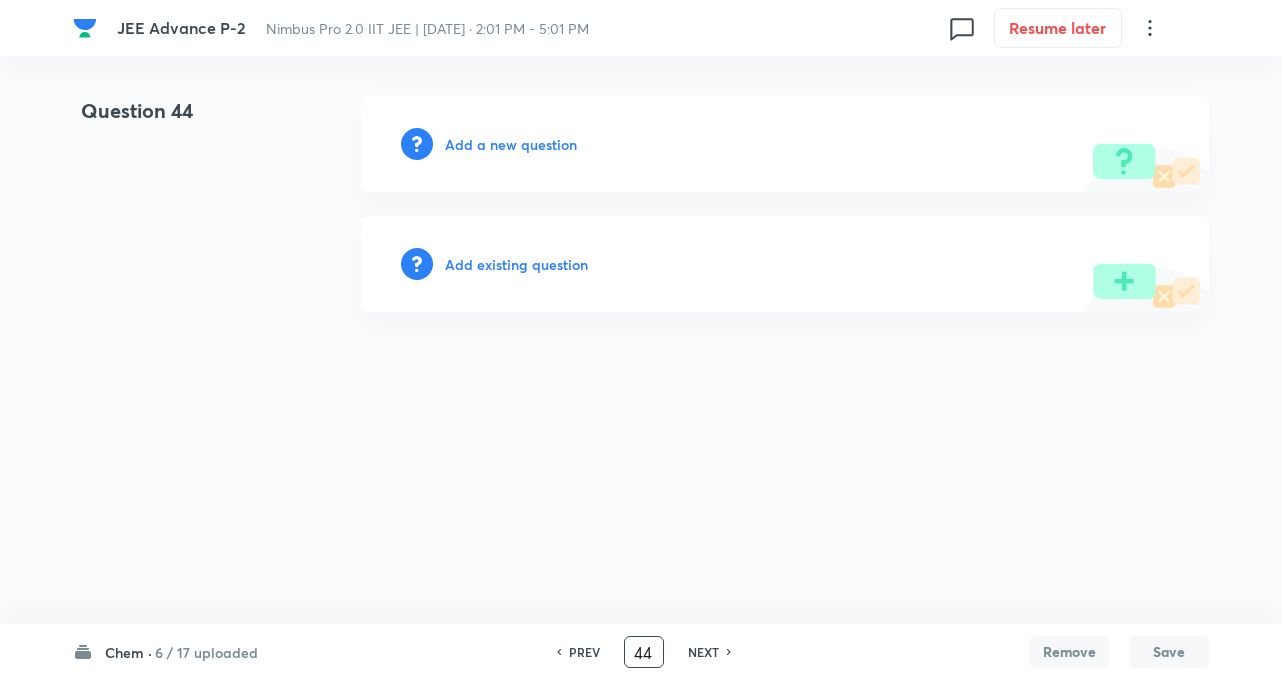 click on "44" at bounding box center (644, 652) 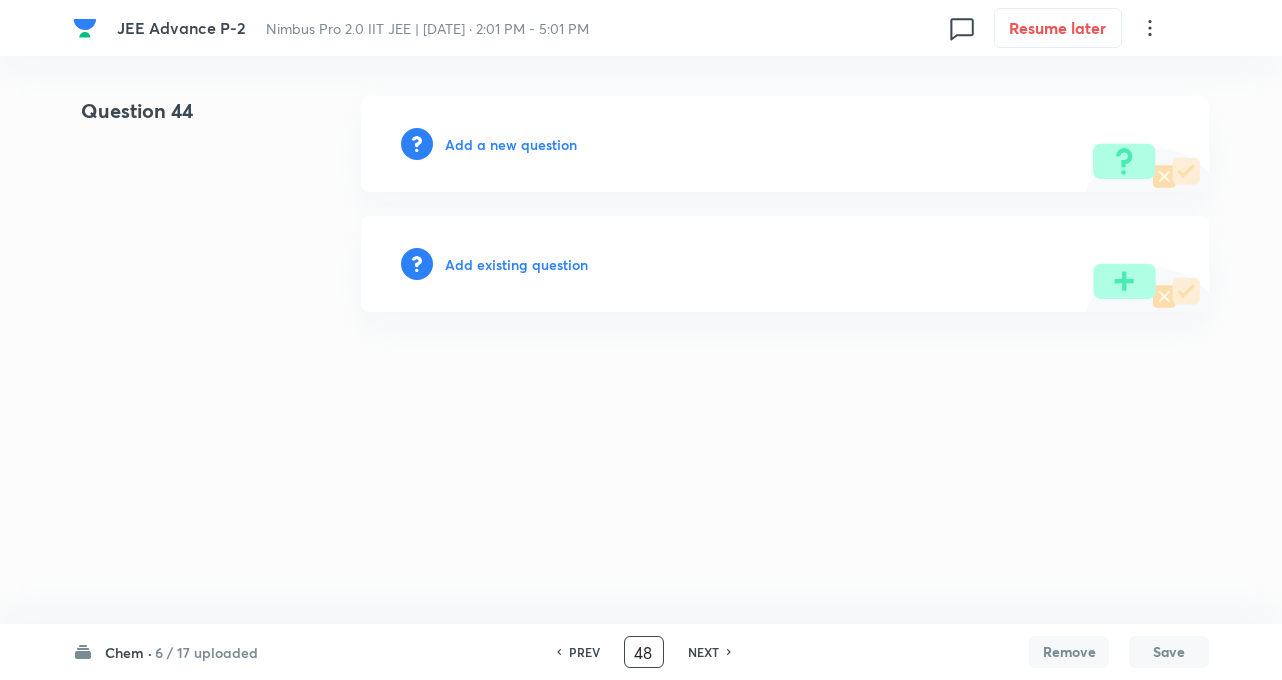type on "48" 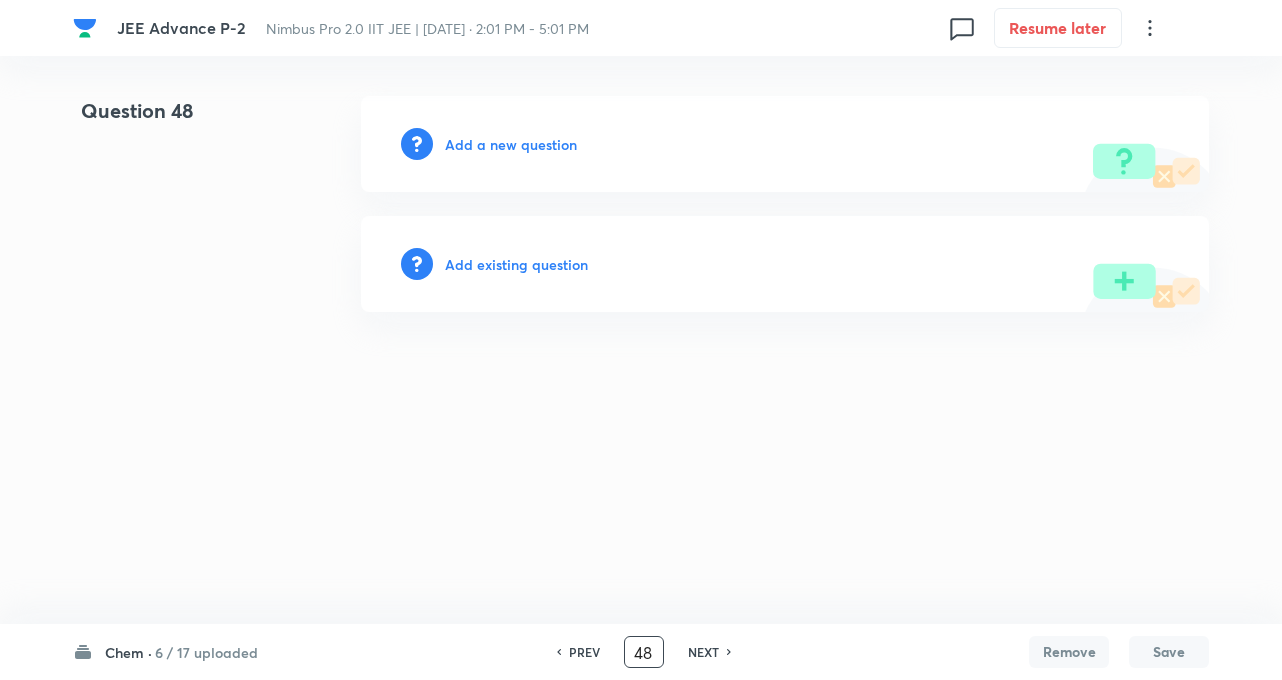 click on "Add a new question" at bounding box center [511, 144] 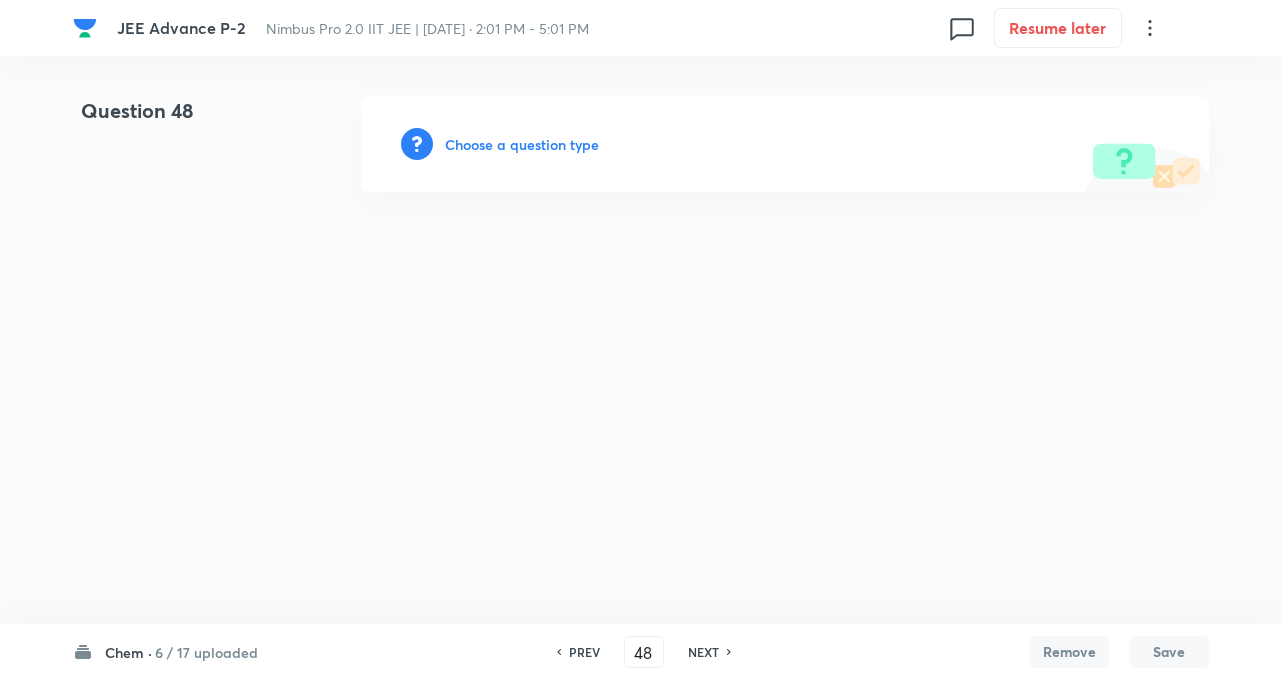 click on "Choose a question type" at bounding box center [522, 144] 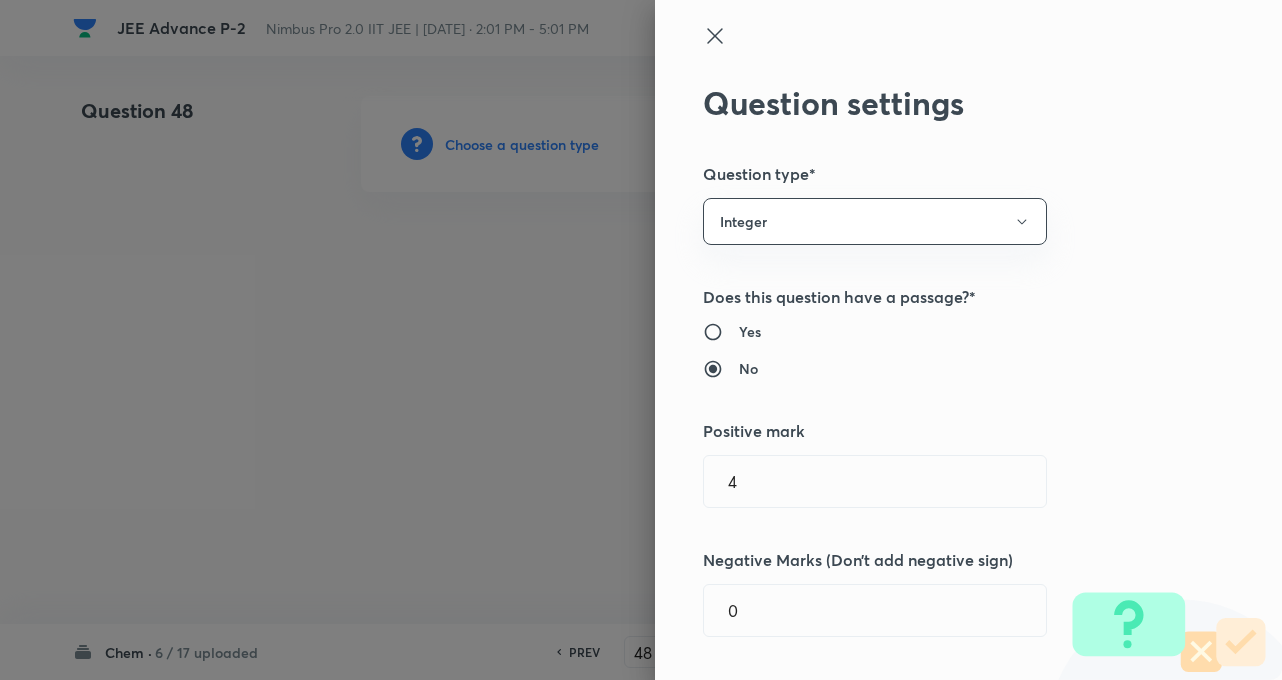 type 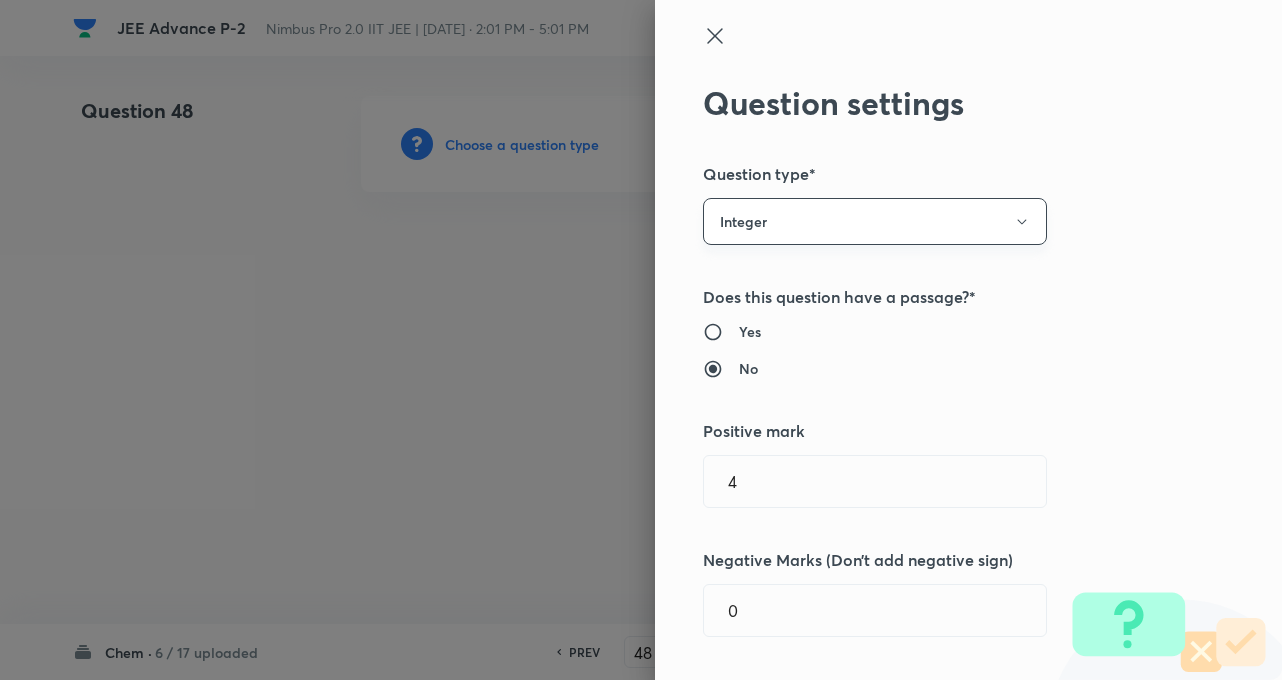 click on "Integer" at bounding box center (875, 221) 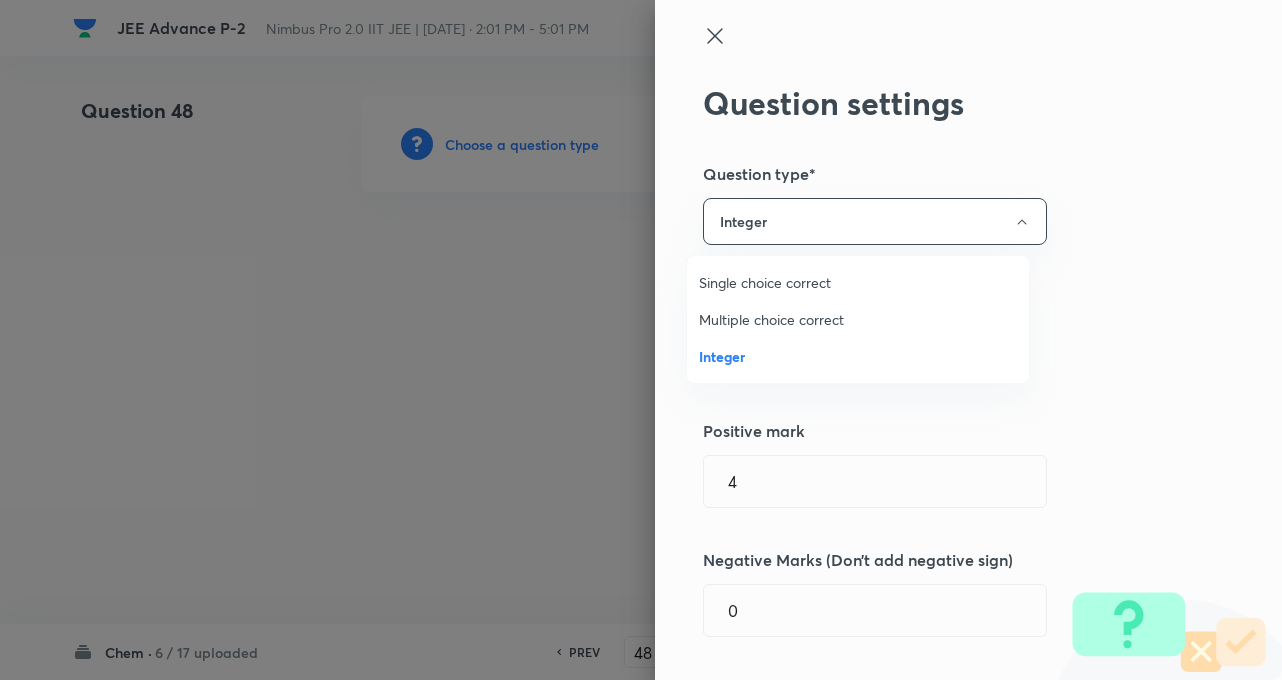 click on "Single choice correct" at bounding box center [858, 282] 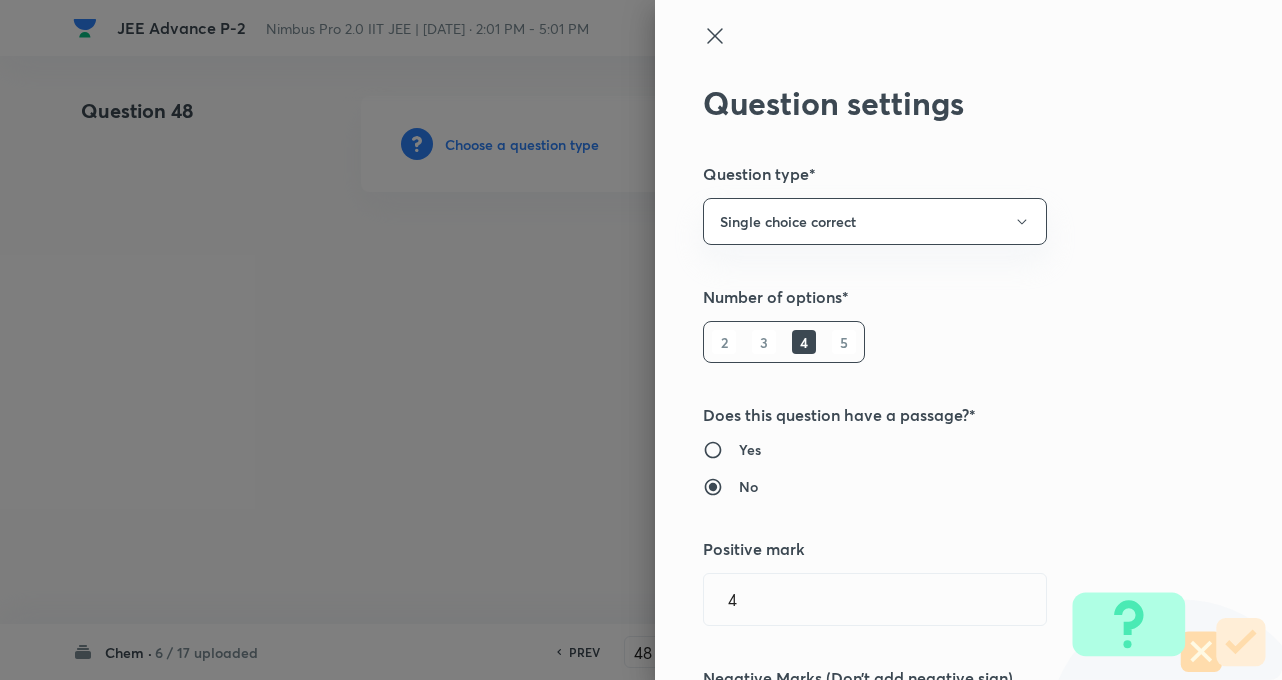 click on "Question settings Question type* Single choice correct Number of options* 2 3 4 5 Does this question have a passage?* Yes No Positive mark 4 ​ Negative Marks (Don’t add negative sign) 0 ​ Syllabus Topic group* ​ Topic* ​ Concept* ​ Sub-concept* ​ Concept-field ​ Additional details Question Difficulty Very easy Easy Moderate Hard Very hard Question is based on Fact Numerical Concept Previous year question Yes No Does this question have equation? Yes No Verification status Is the question verified? *Select 'yes' only if a question is verified Yes No Save" at bounding box center [968, 340] 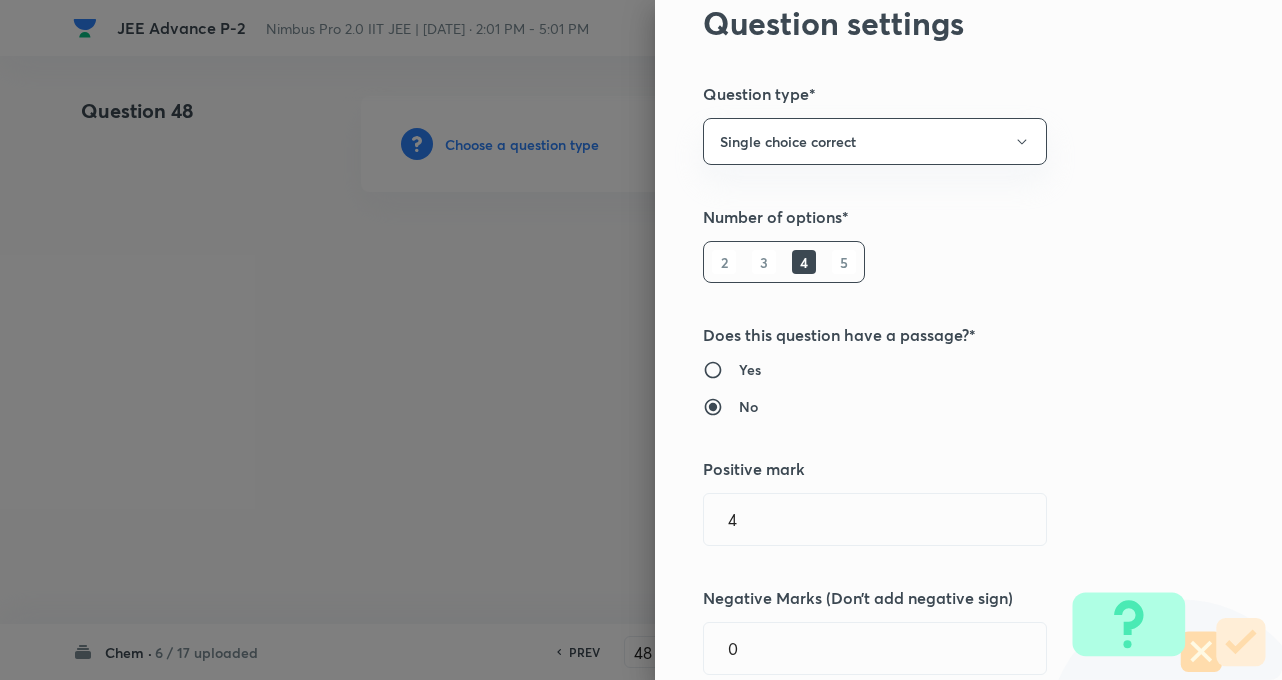 scroll, scrollTop: 200, scrollLeft: 0, axis: vertical 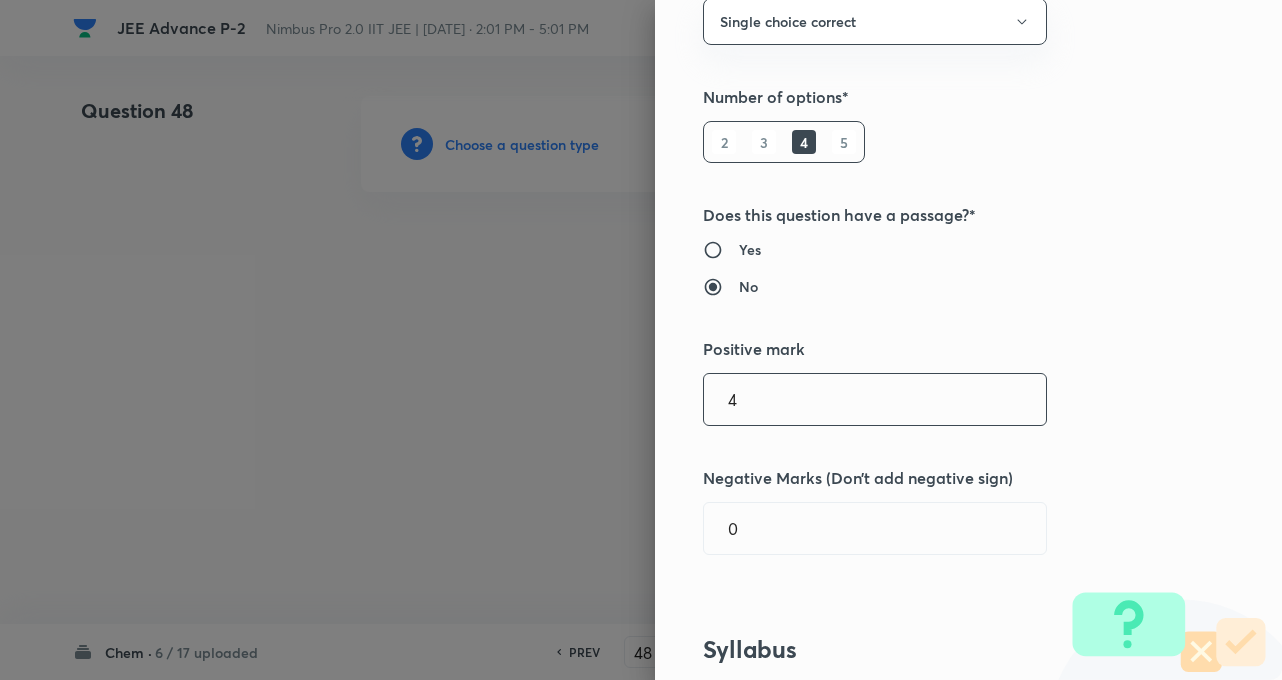 click on "4" at bounding box center [875, 399] 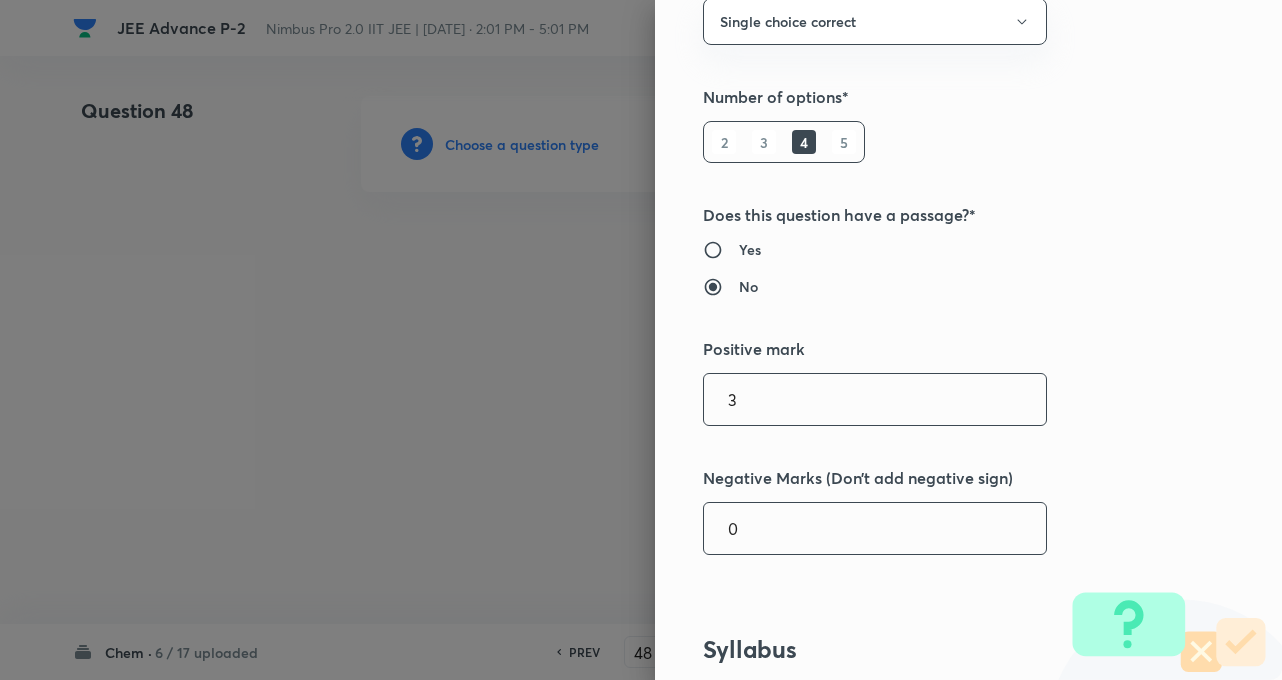 type on "3" 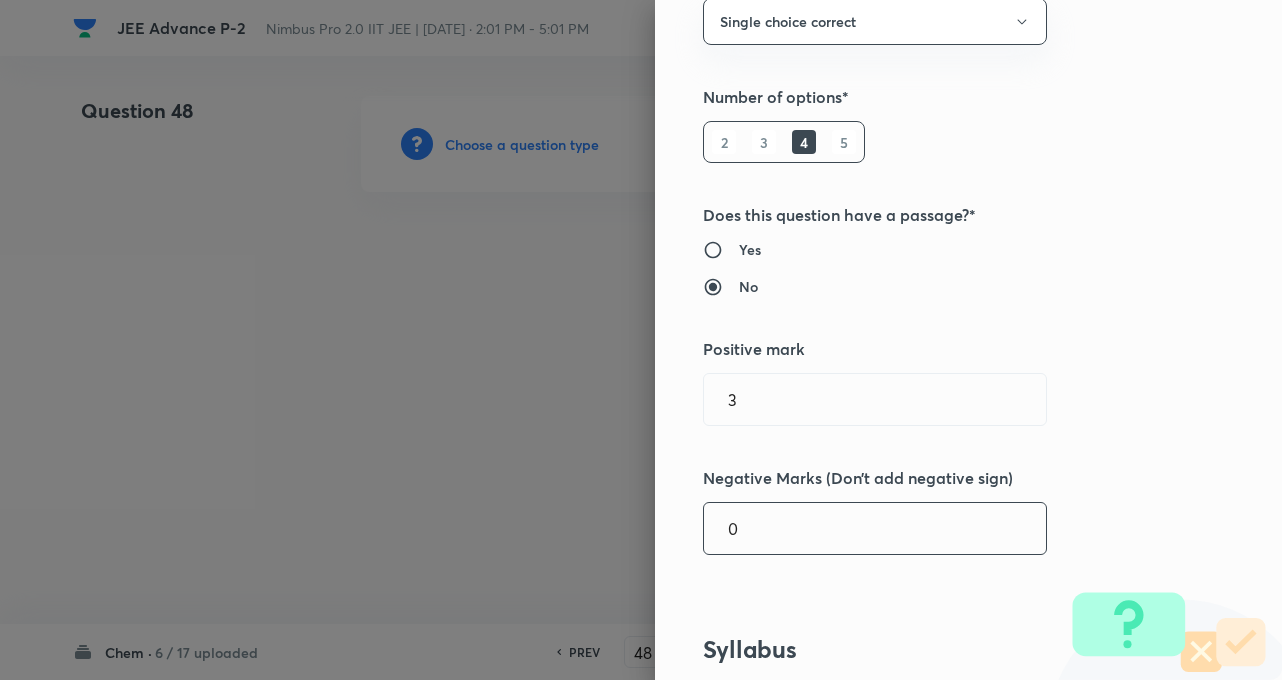 click on "0" at bounding box center (875, 528) 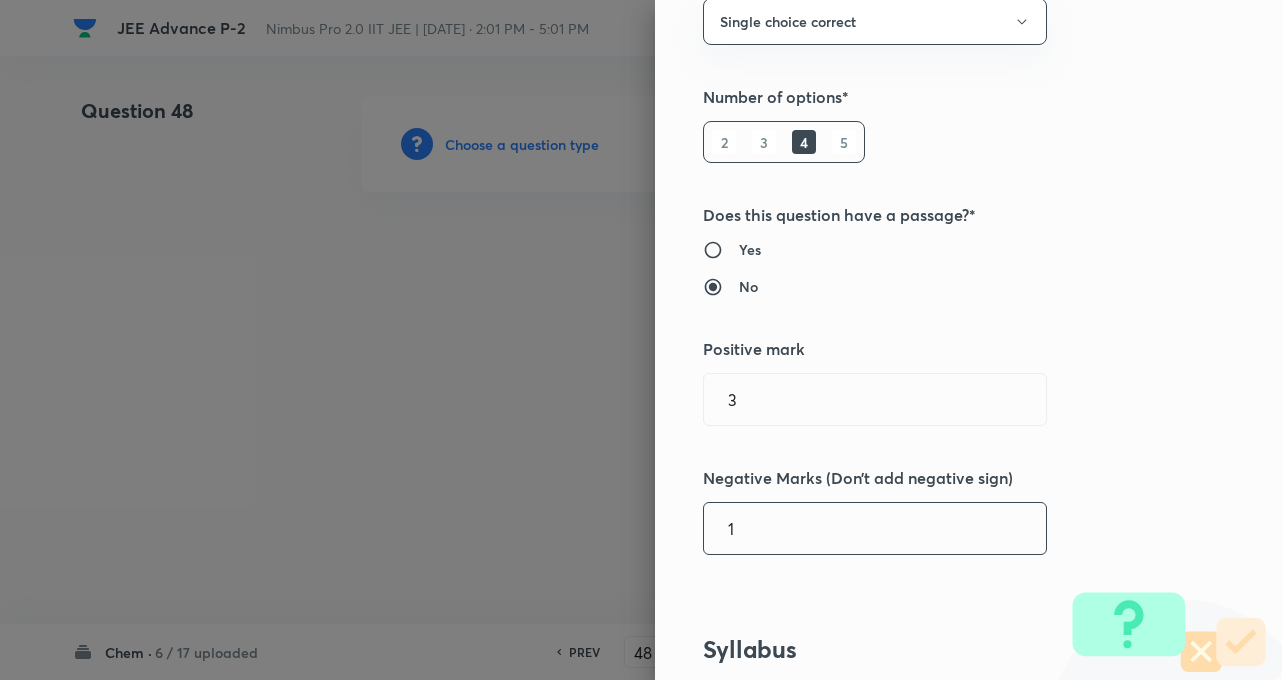 type on "1" 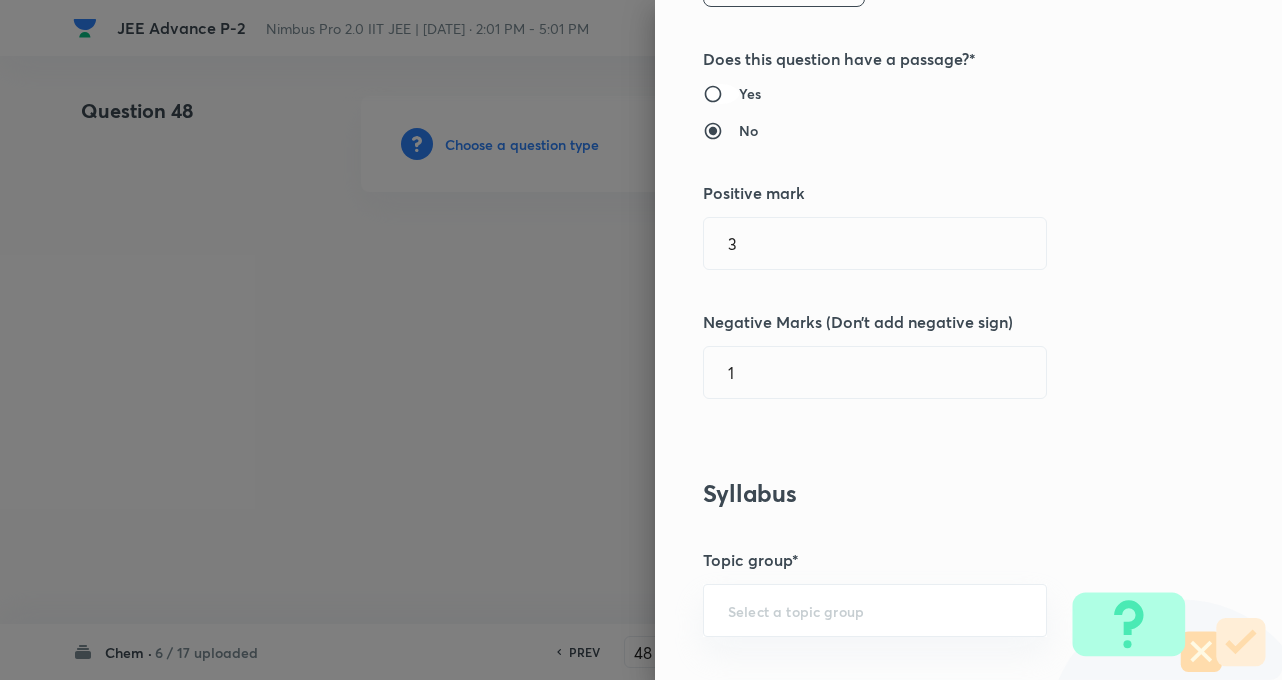 scroll, scrollTop: 280, scrollLeft: 0, axis: vertical 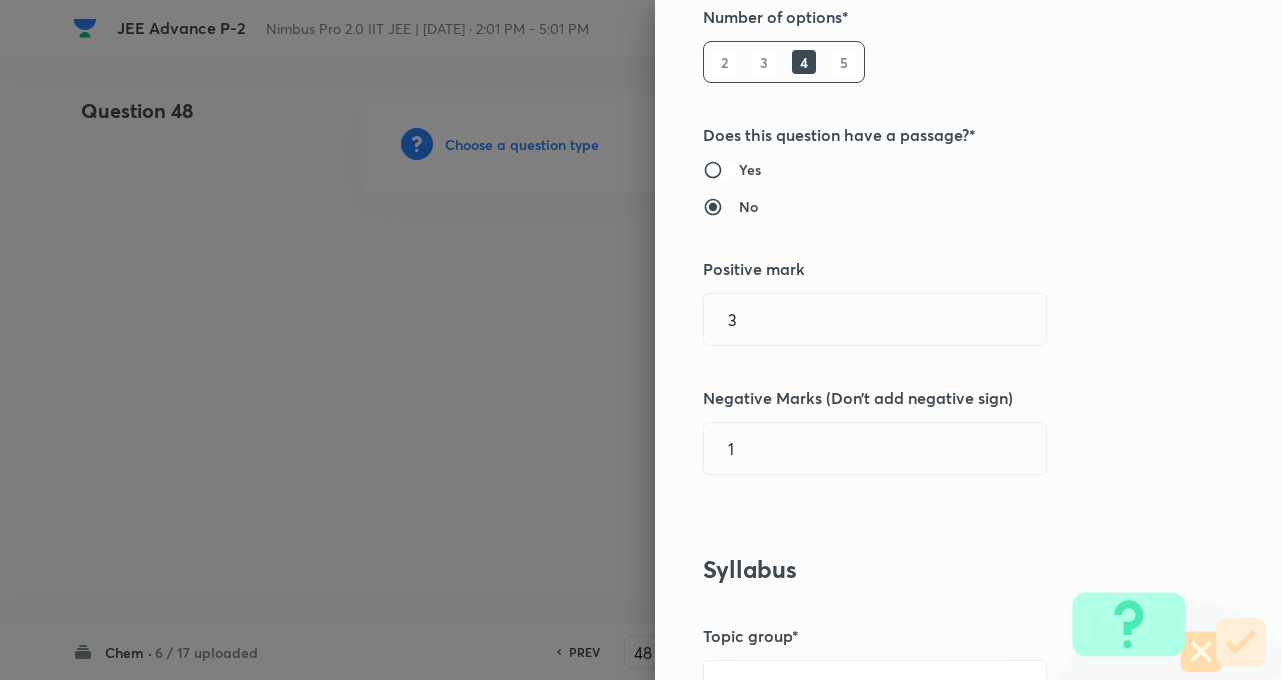click on "Yes" at bounding box center (721, 170) 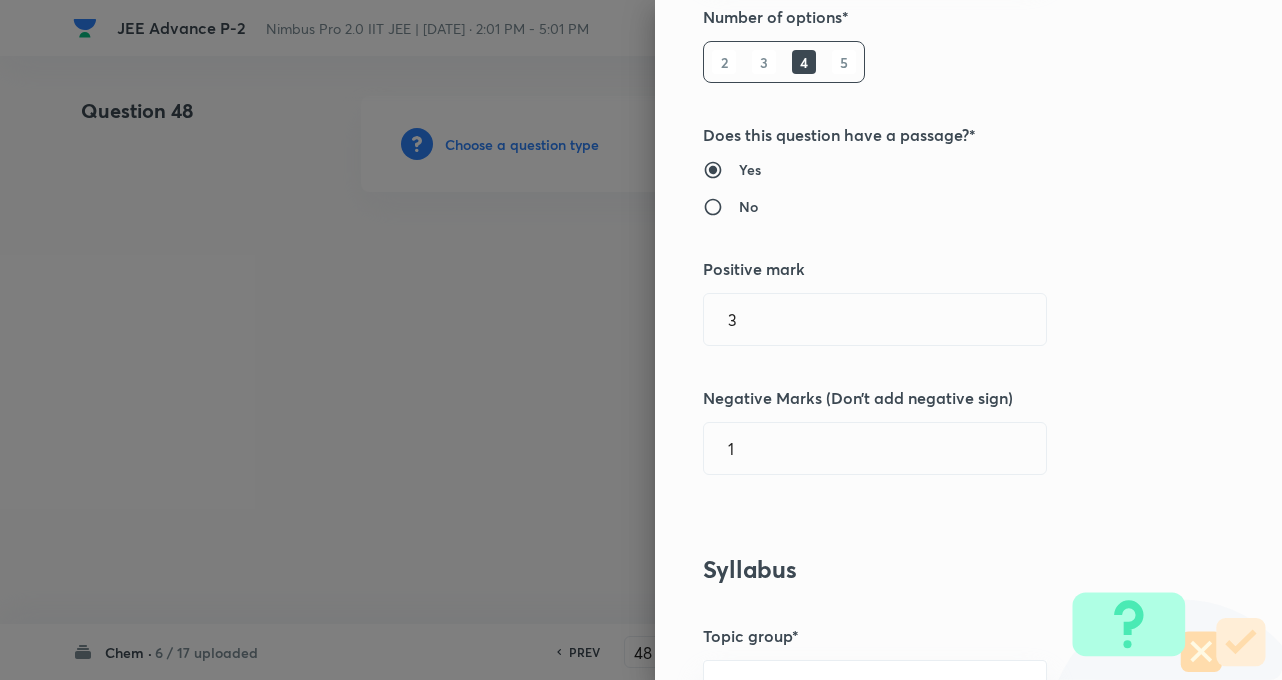 click at bounding box center [641, 340] 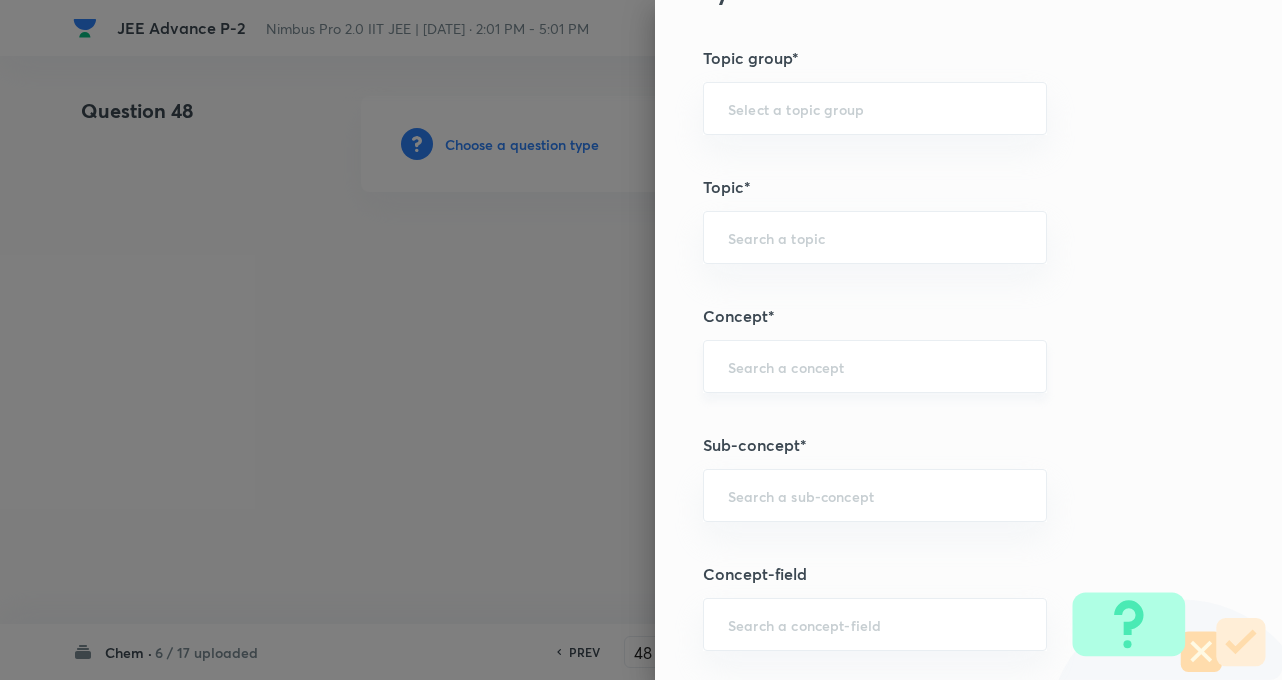scroll, scrollTop: 880, scrollLeft: 0, axis: vertical 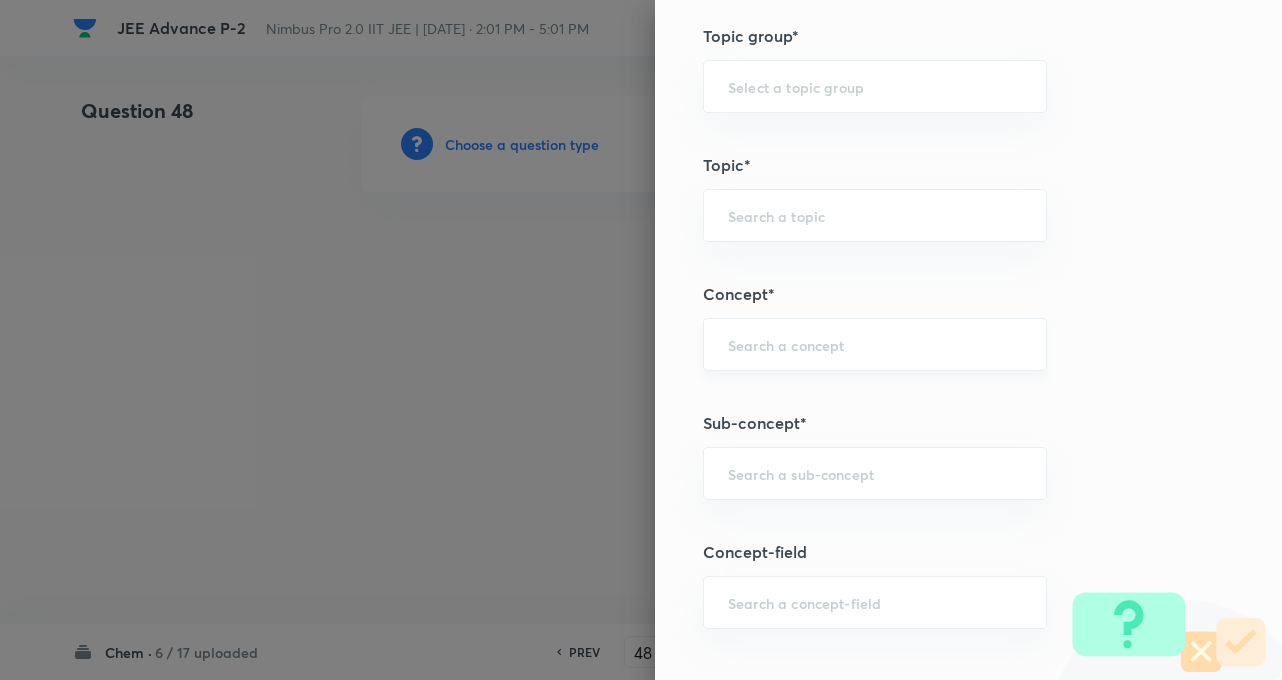click at bounding box center (875, 344) 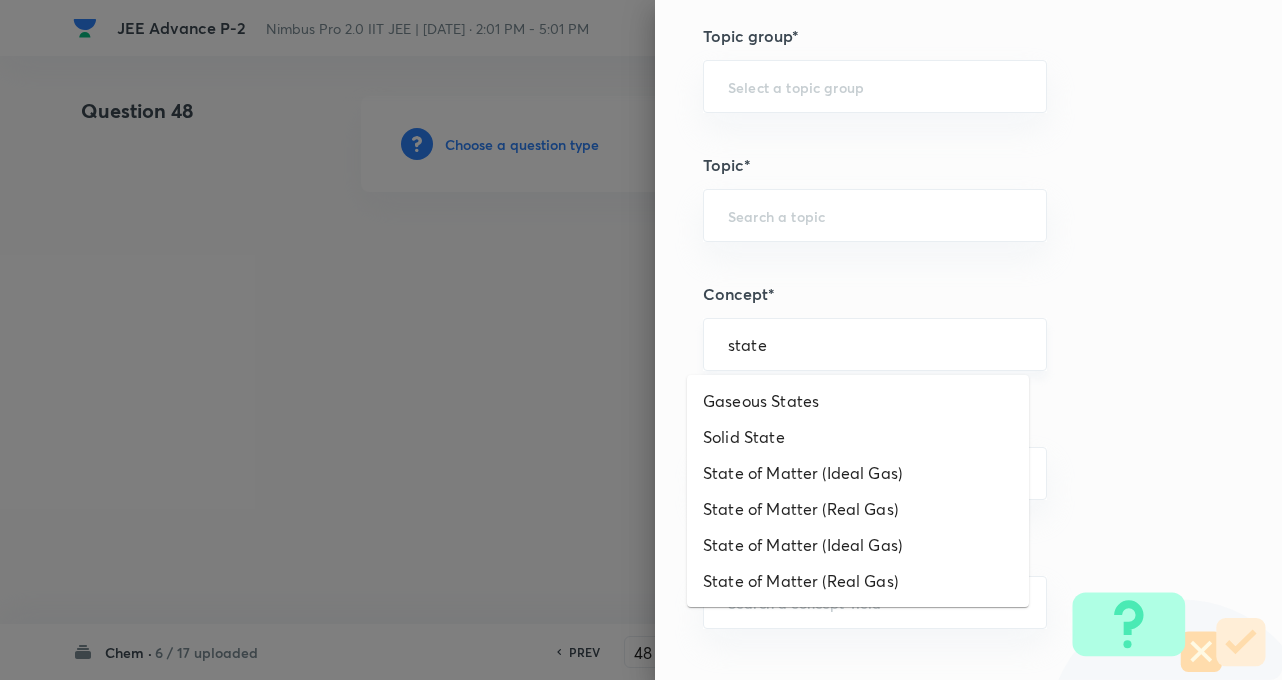 type on "state" 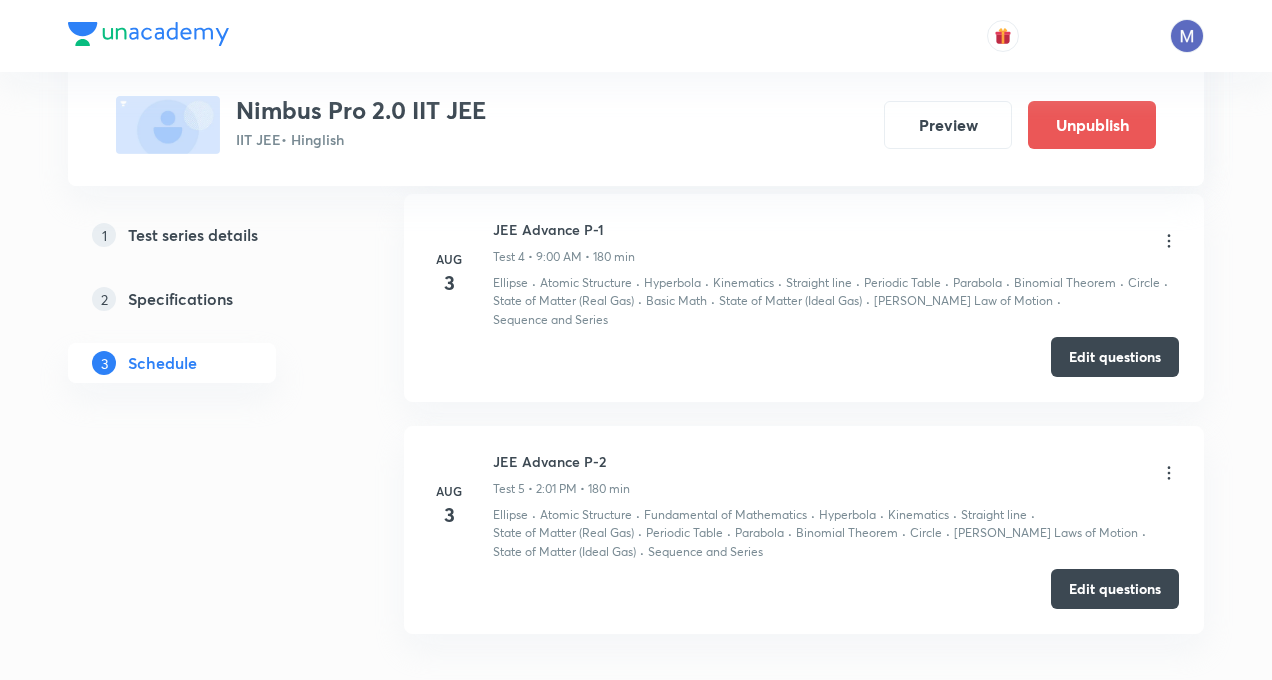 scroll, scrollTop: 1610, scrollLeft: 0, axis: vertical 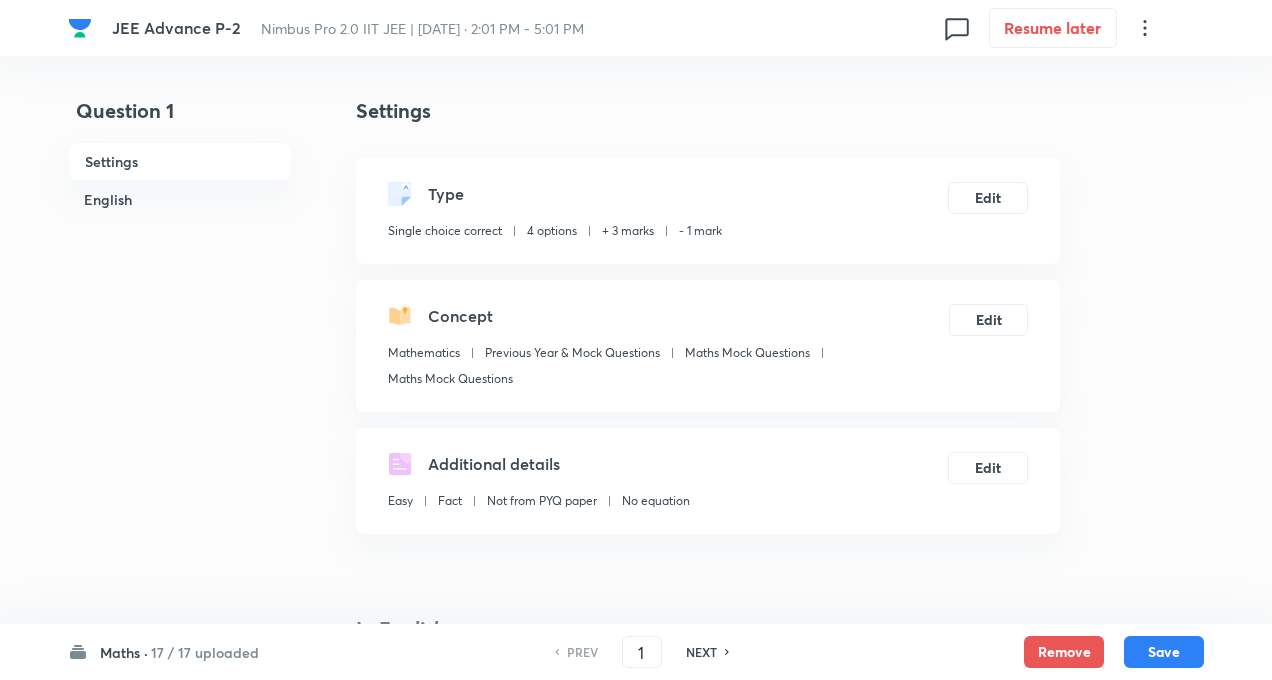 click on "17 / 17 uploaded" at bounding box center [205, 652] 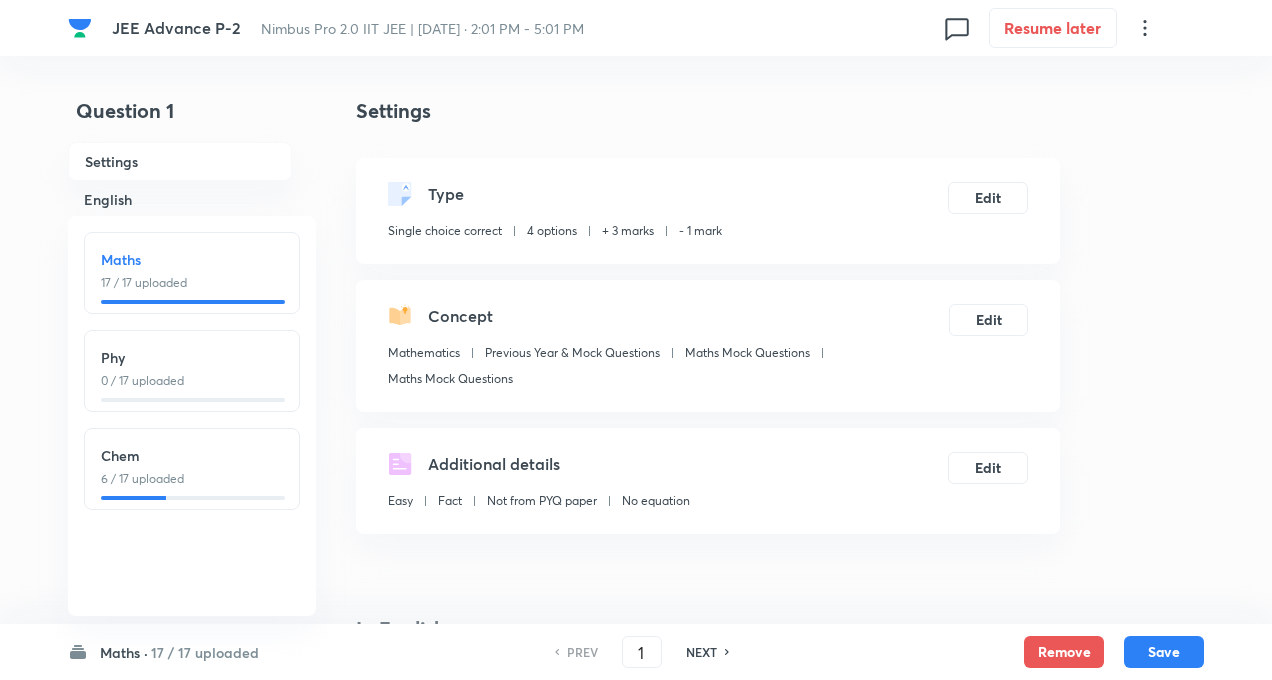 click on "Chem" at bounding box center (192, 455) 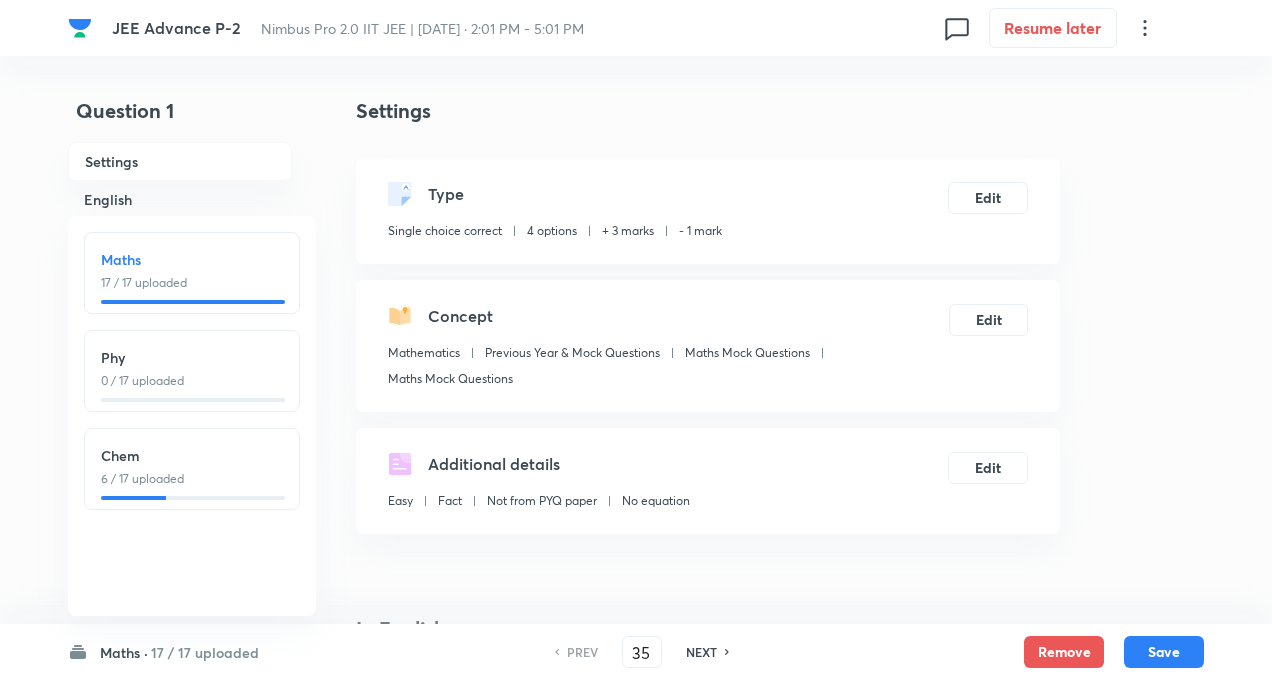 checkbox on "false" 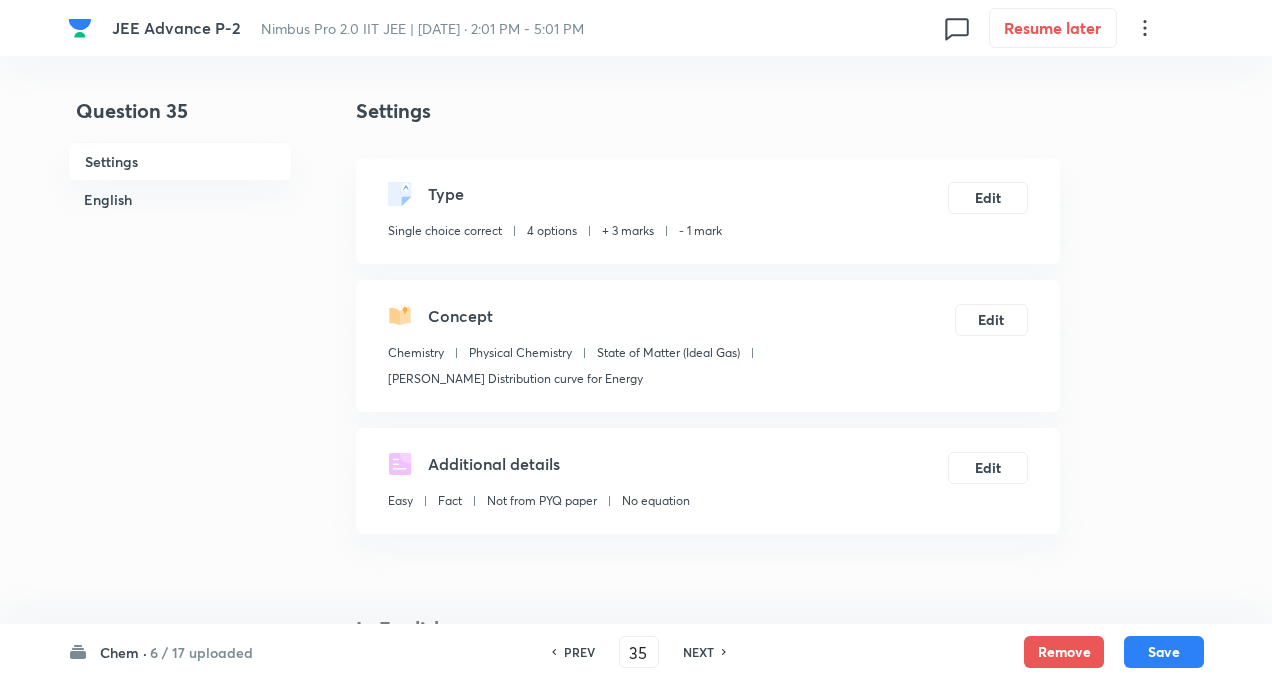 click on "6 / 17 uploaded" at bounding box center [201, 652] 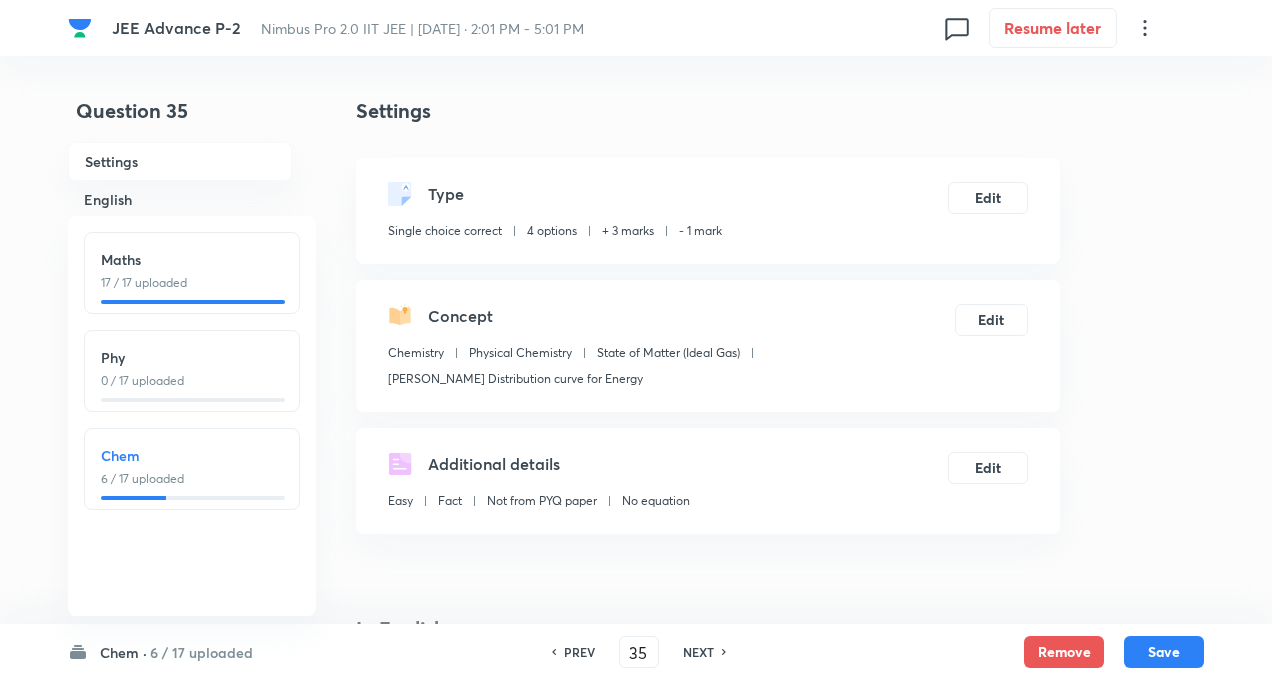 click on "Chem 6 / 17 uploaded" at bounding box center [192, 469] 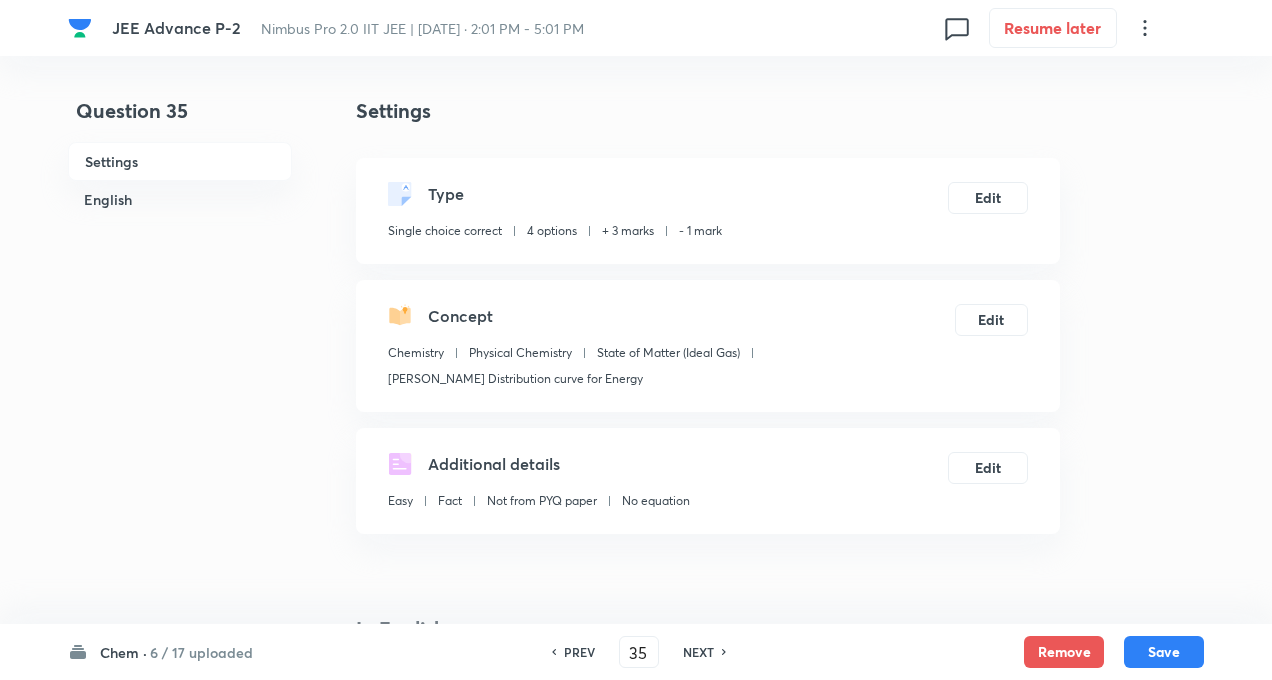 click on "PREV 35 ​ NEXT" at bounding box center [639, 652] 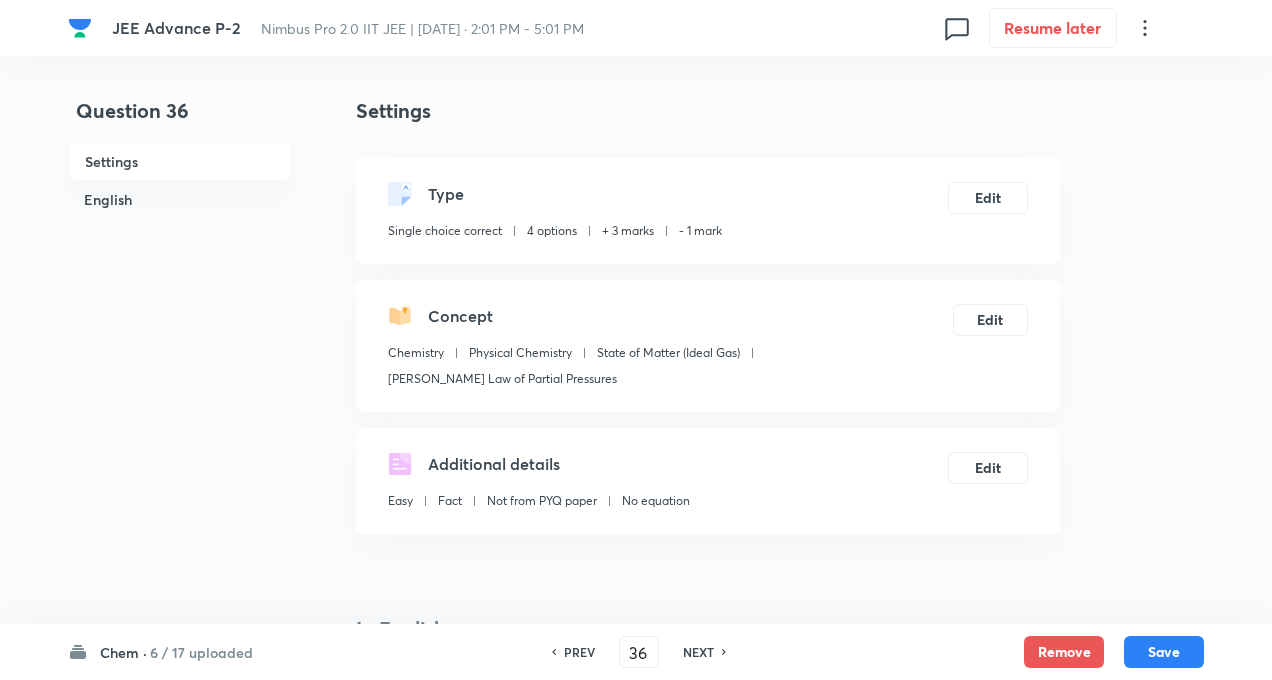click on "NEXT" at bounding box center [698, 652] 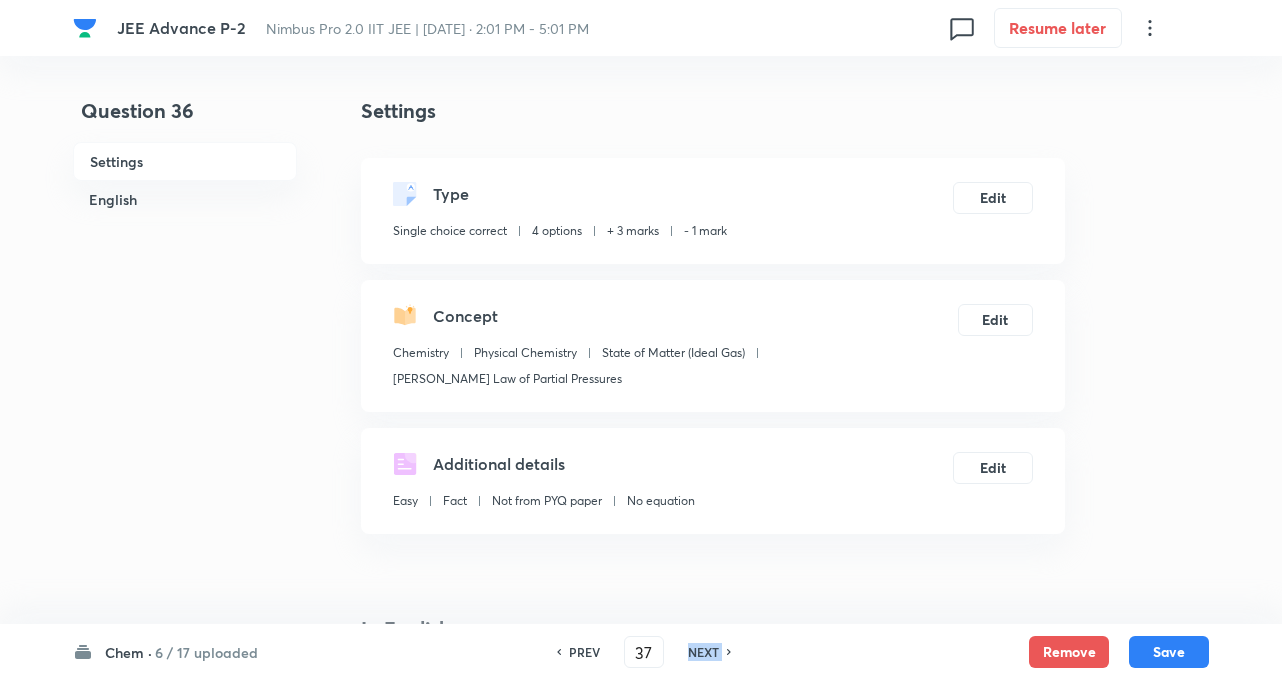 click on "NEXT" at bounding box center [703, 652] 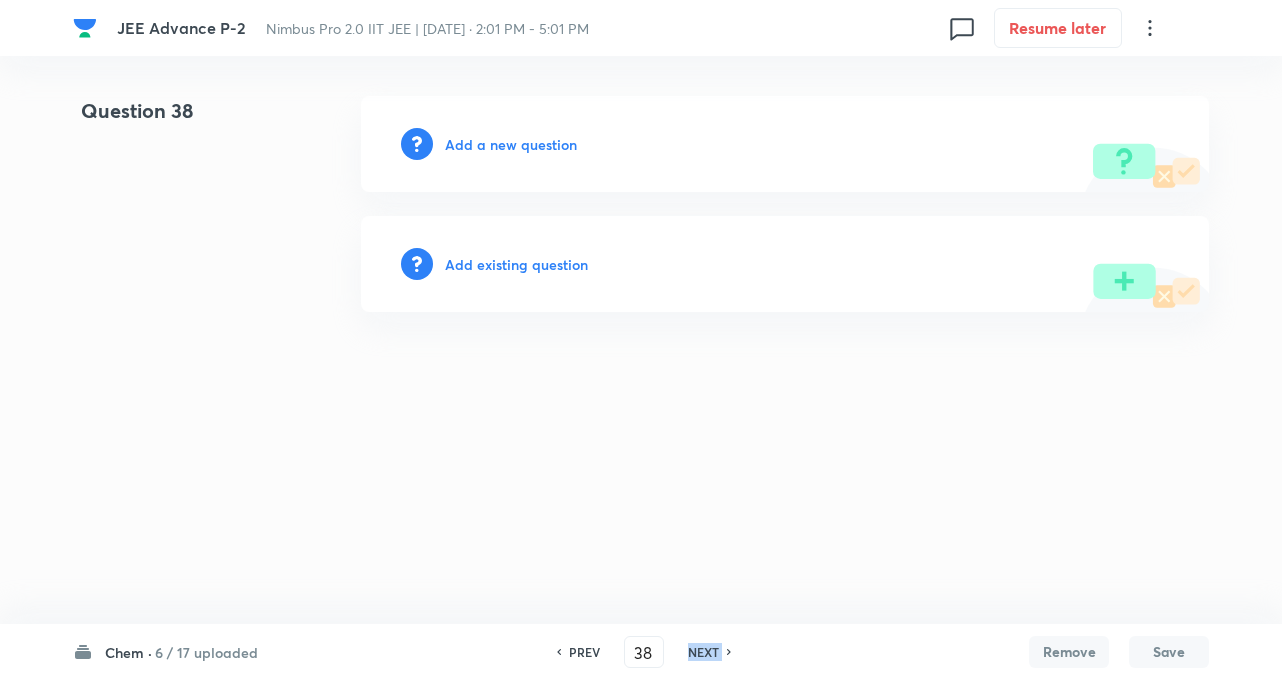 click on "NEXT" at bounding box center (703, 652) 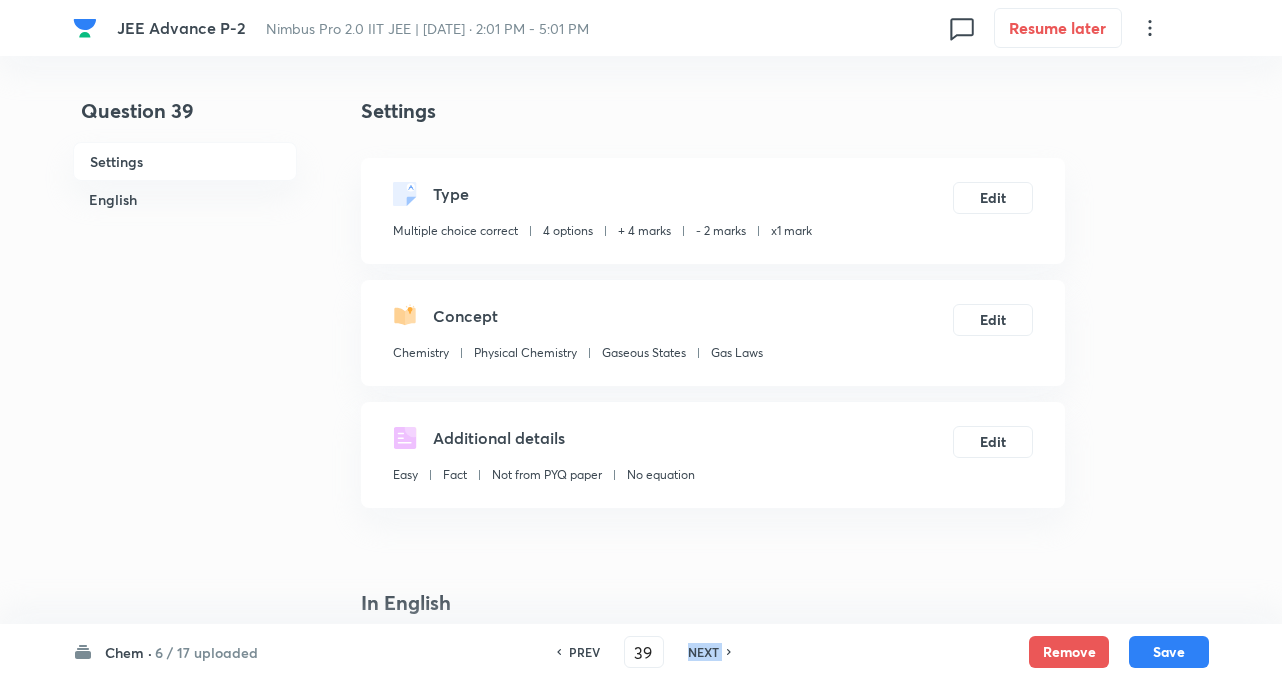 click on "NEXT" at bounding box center [703, 652] 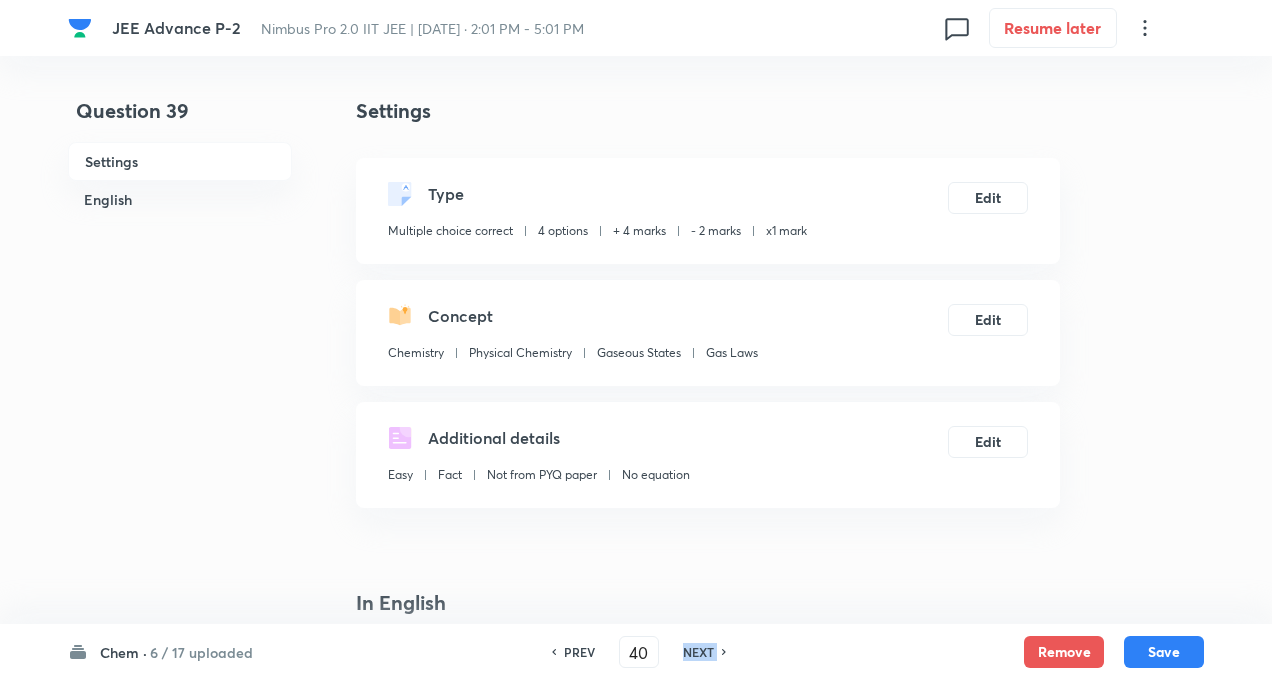 click on "NEXT" at bounding box center (698, 652) 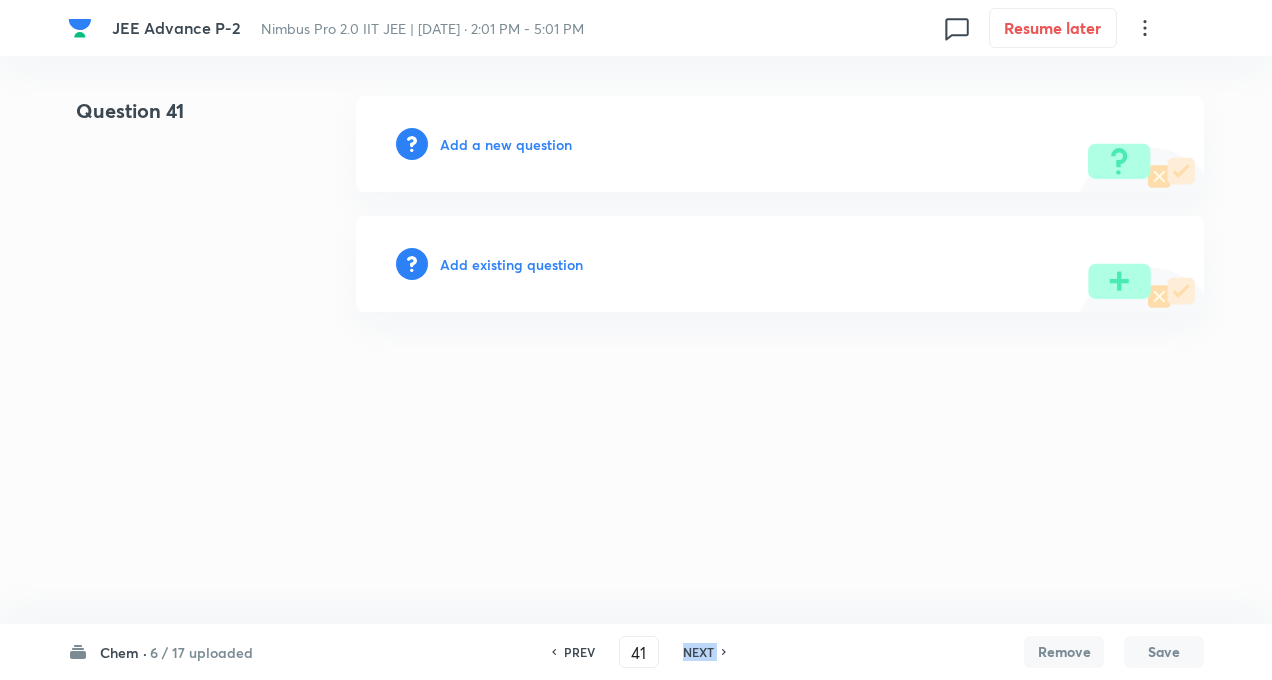 click on "NEXT" at bounding box center [698, 652] 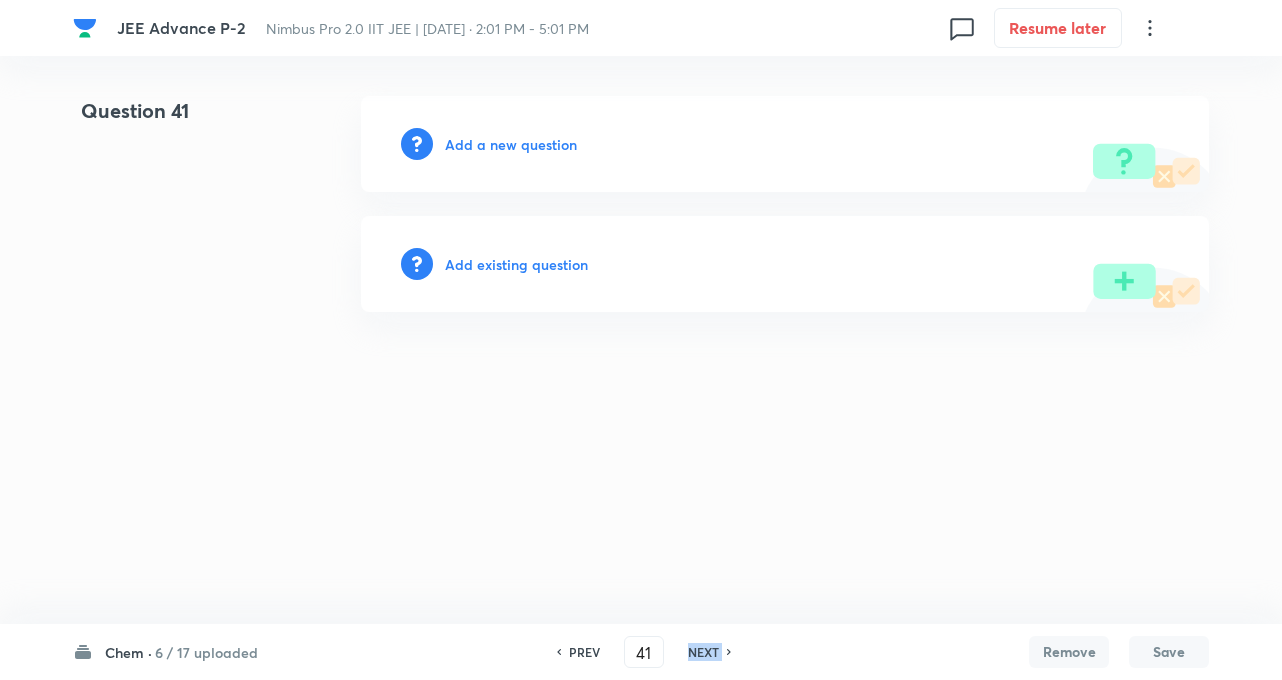 click on "NEXT" at bounding box center (703, 652) 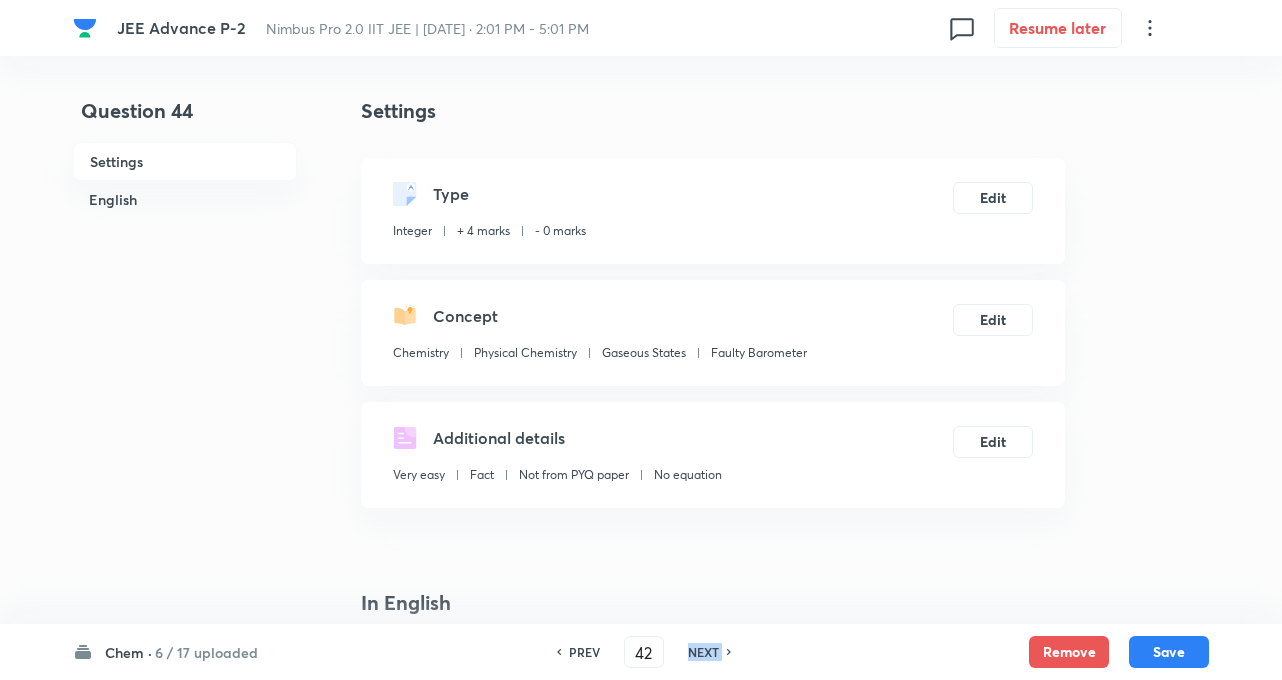 click on "NEXT" at bounding box center (703, 652) 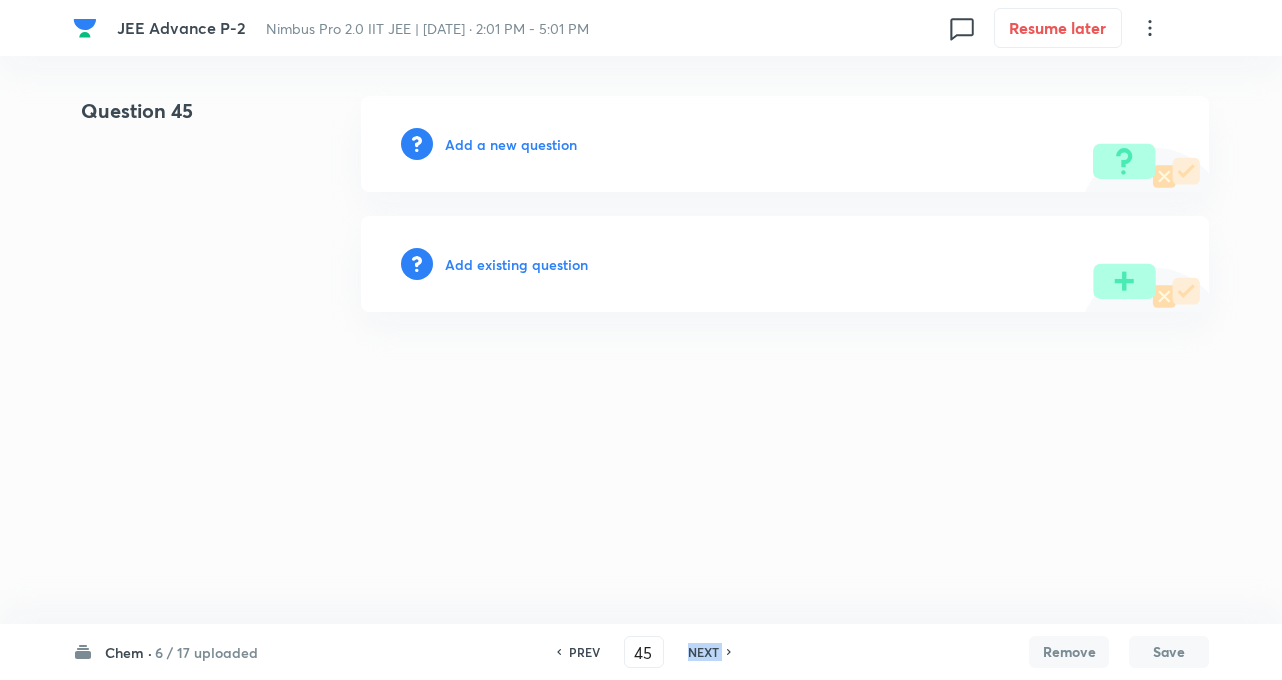 click on "NEXT" at bounding box center [703, 652] 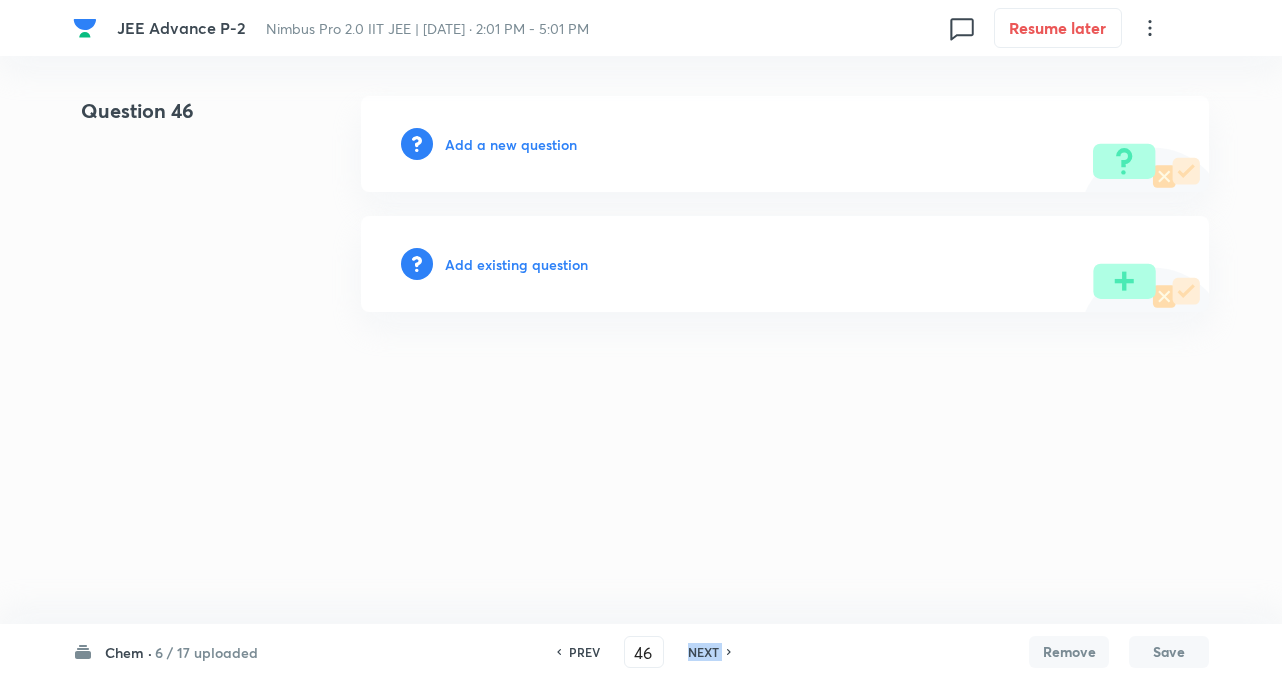 click on "NEXT" at bounding box center [703, 652] 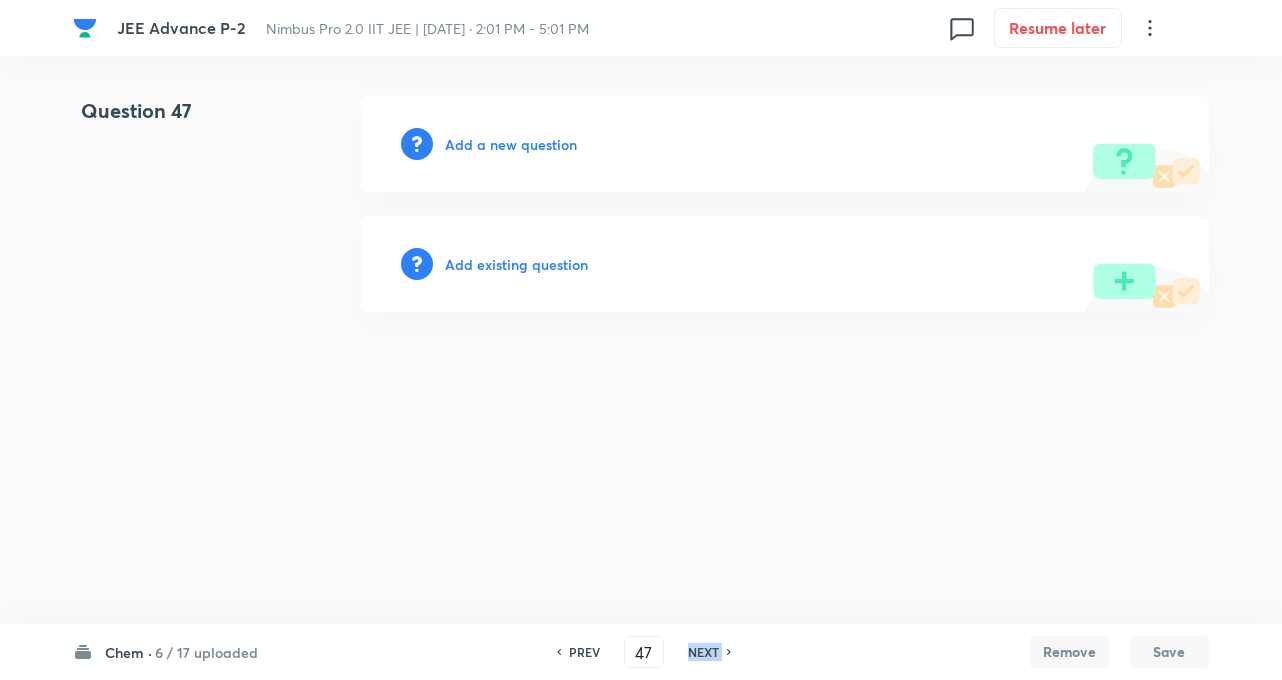 click on "NEXT" at bounding box center (703, 652) 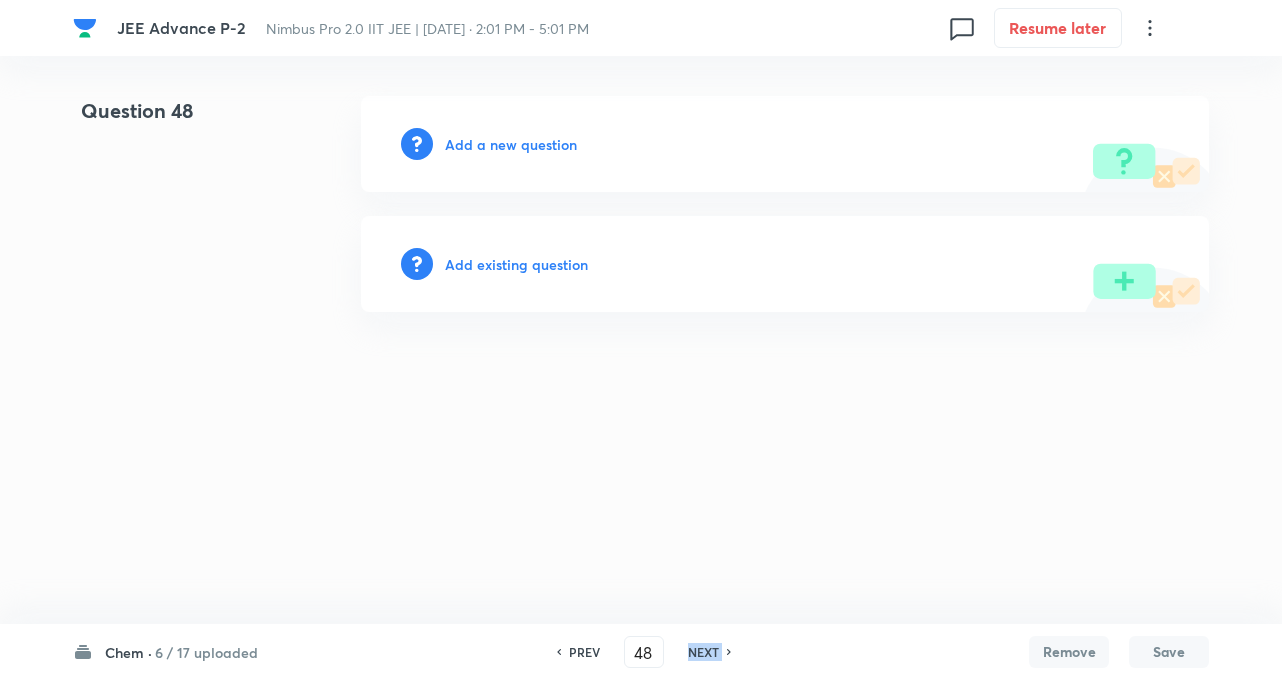 click on "NEXT" at bounding box center (703, 652) 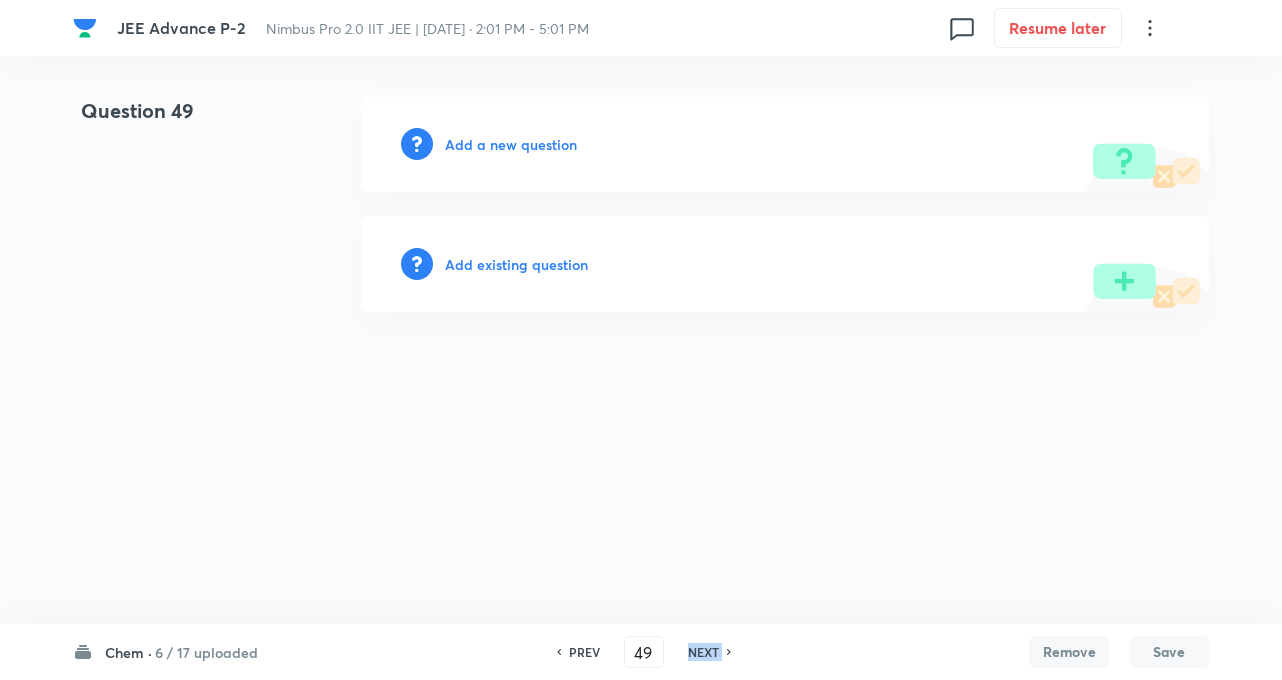click on "NEXT" at bounding box center [703, 652] 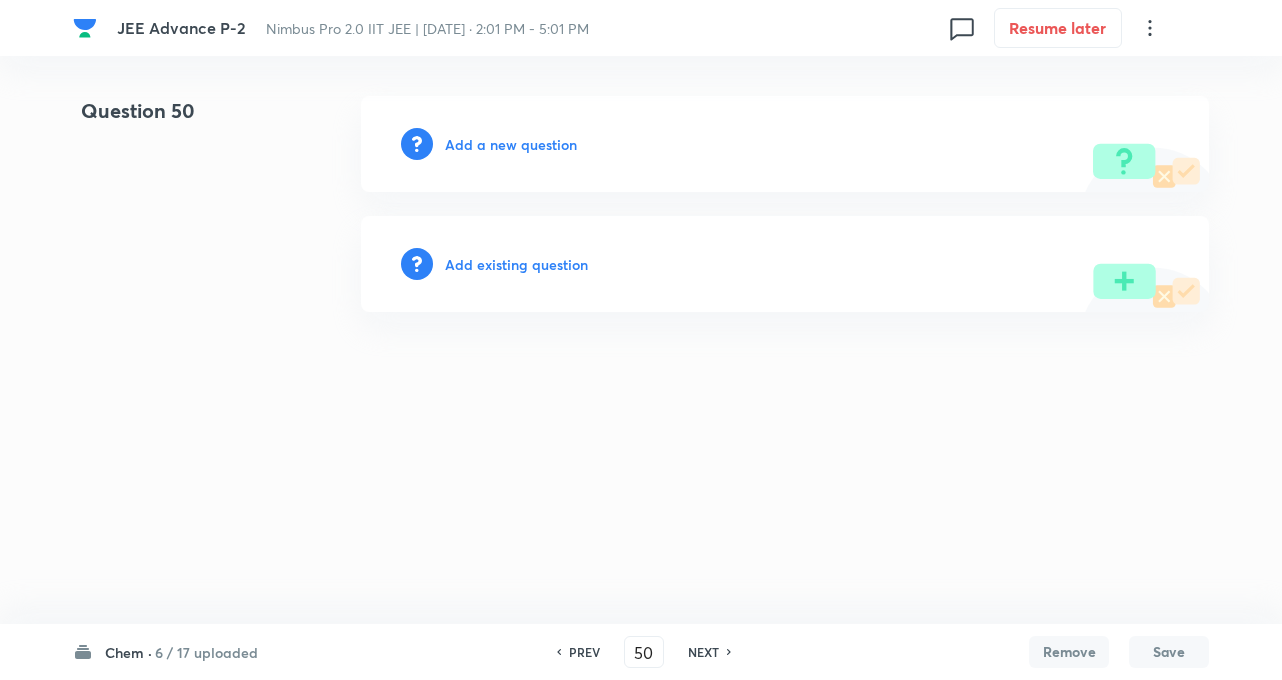 click on "NEXT" at bounding box center (703, 652) 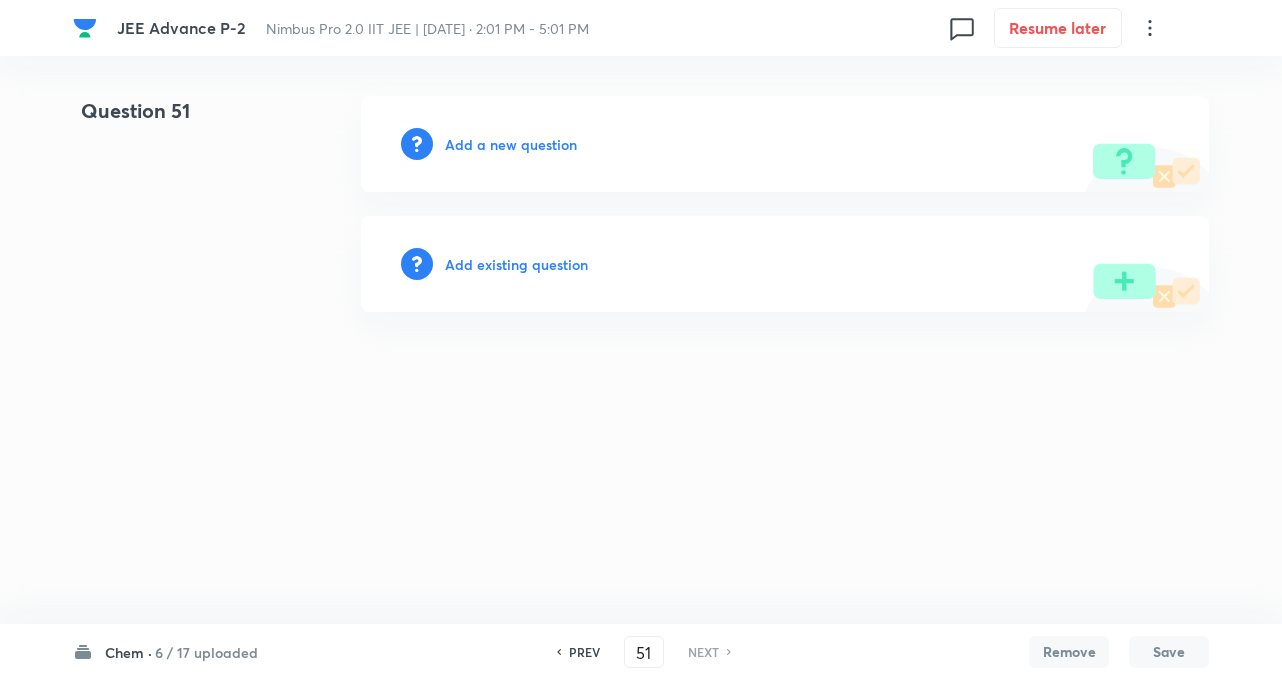 click on "PREV" at bounding box center [584, 652] 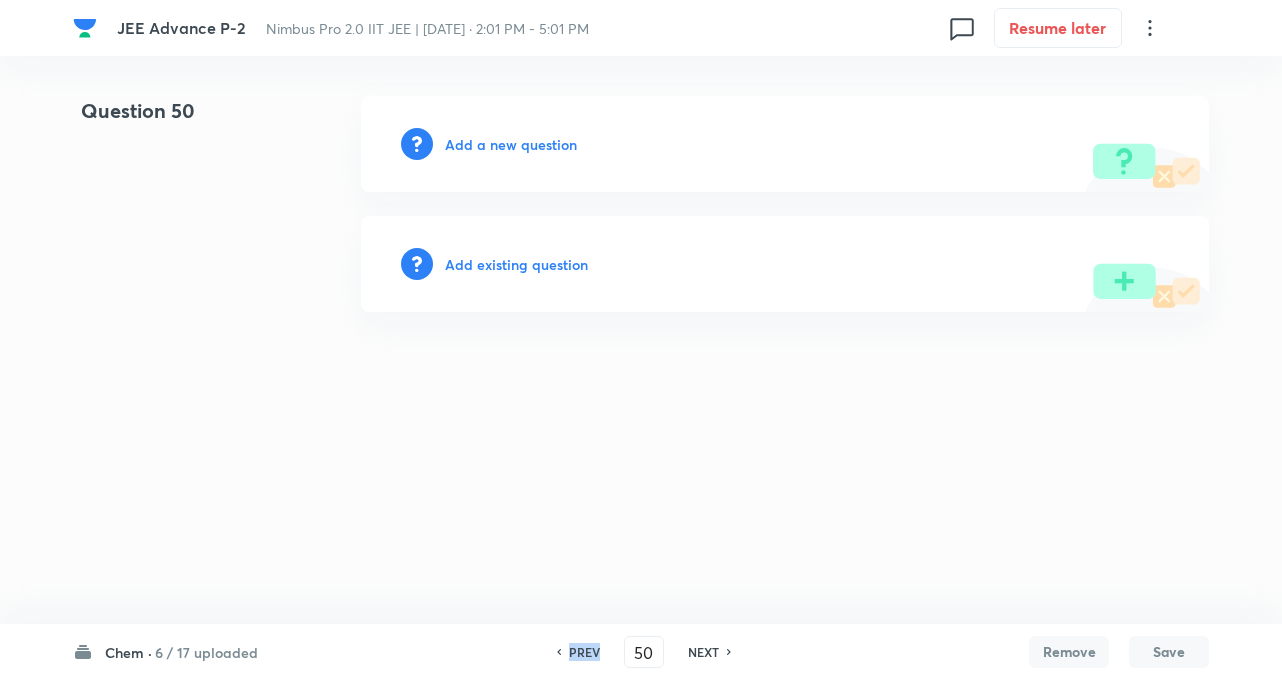 click on "PREV" at bounding box center [584, 652] 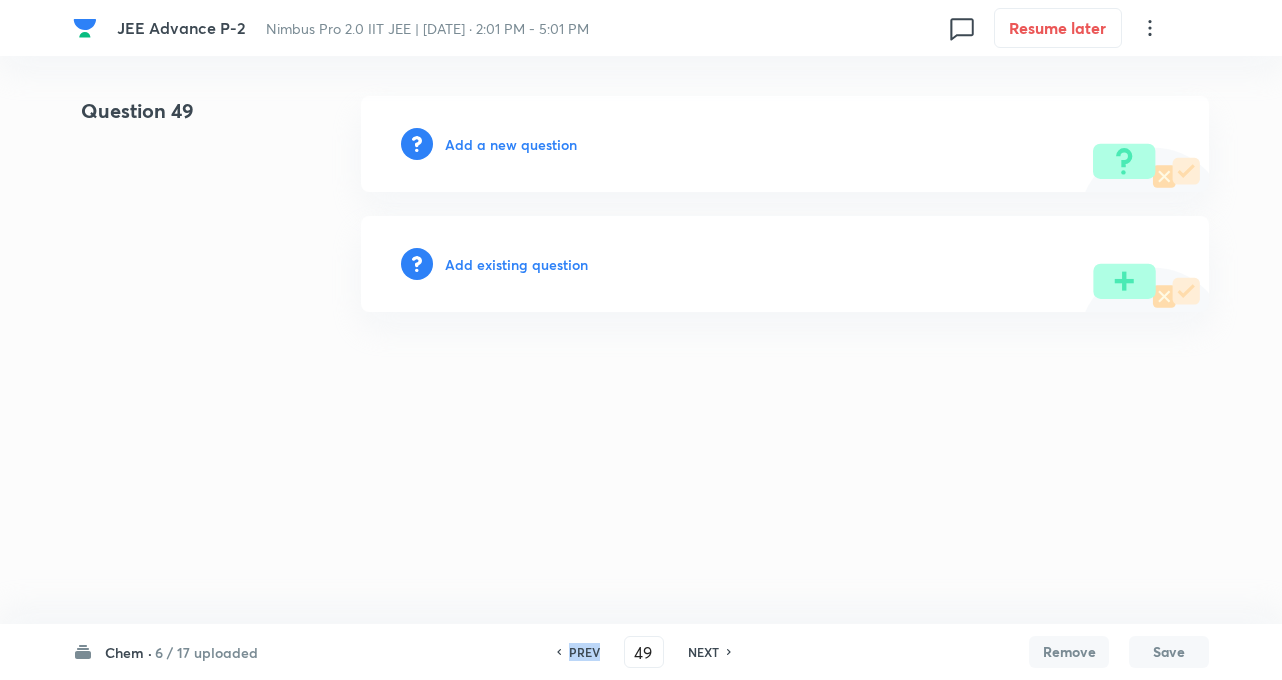 click on "PREV" at bounding box center [584, 652] 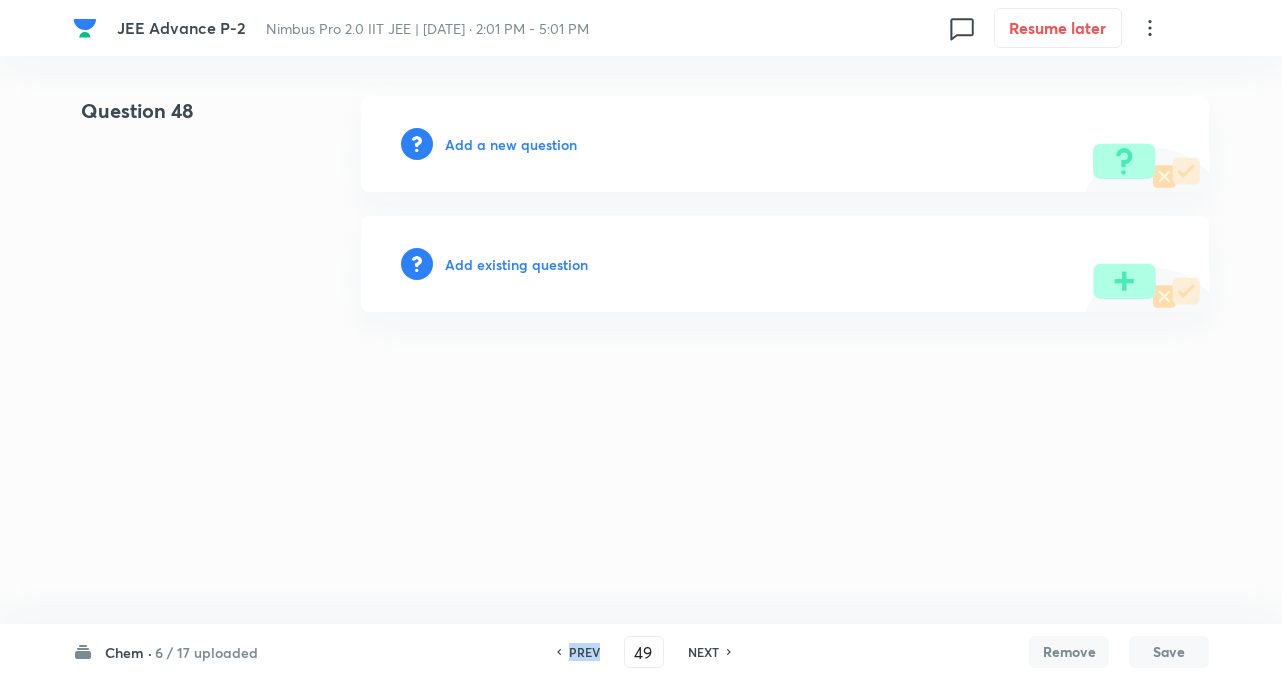 type on "48" 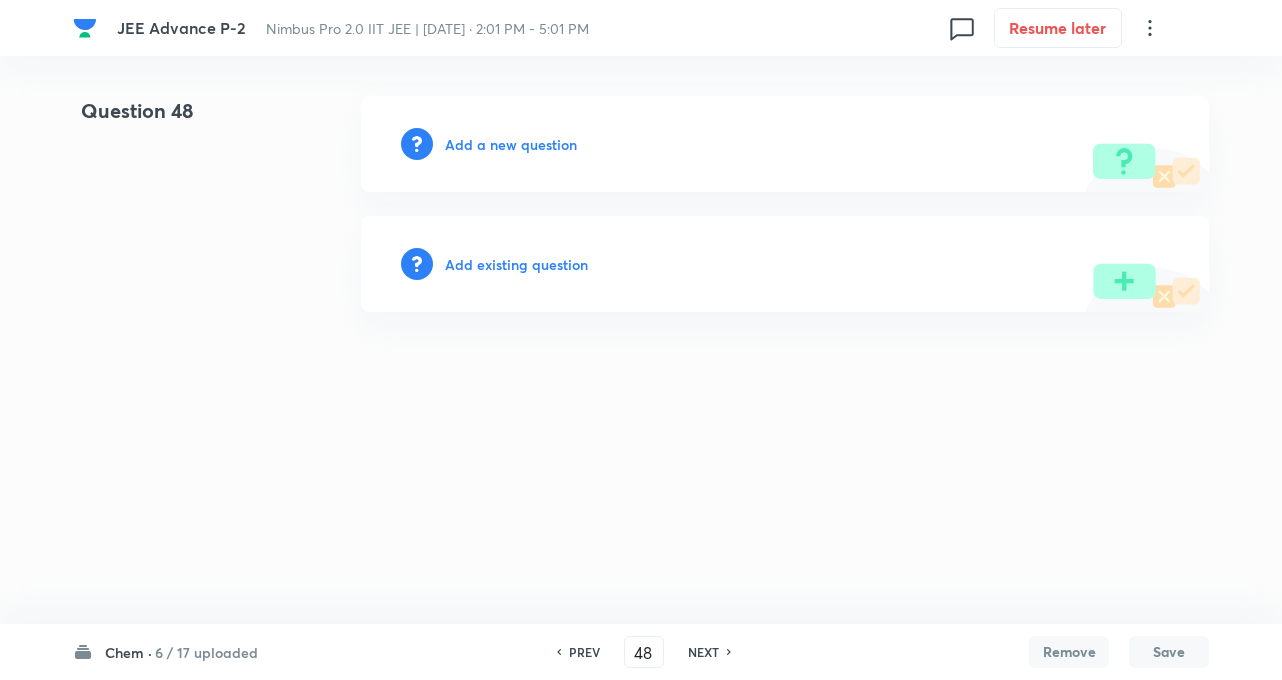 click on "Add a new question" at bounding box center [511, 144] 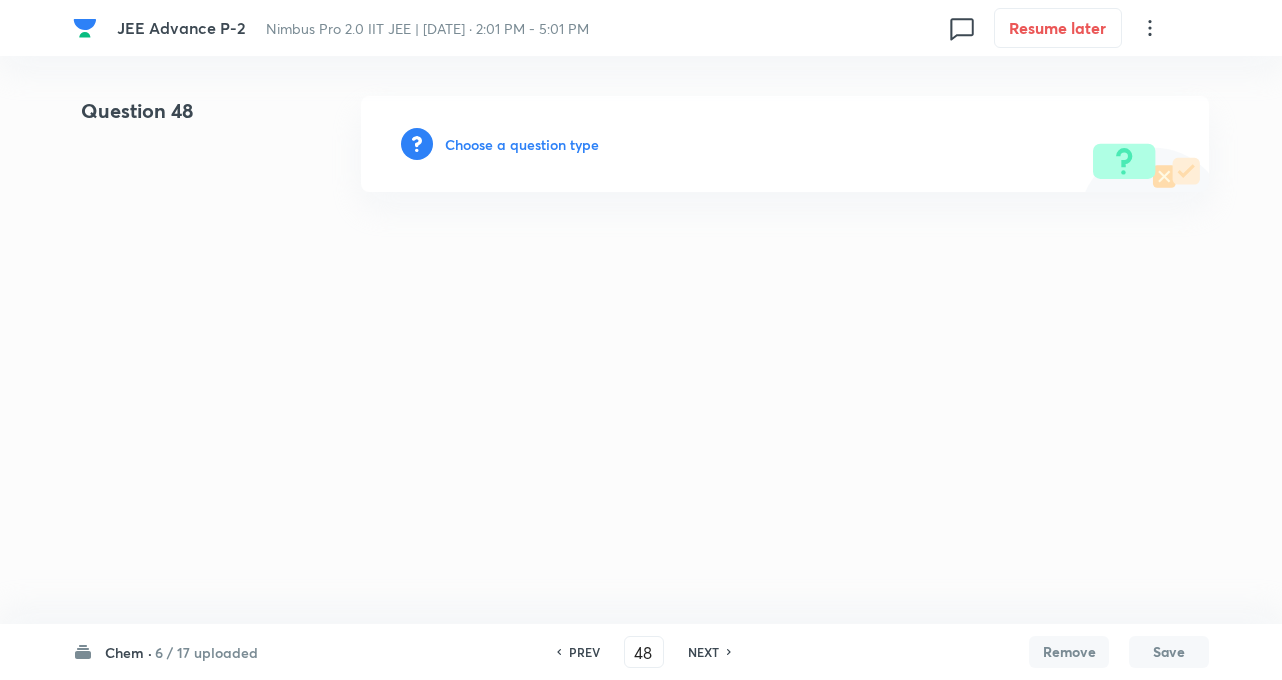click on "Choose a question type" at bounding box center [522, 144] 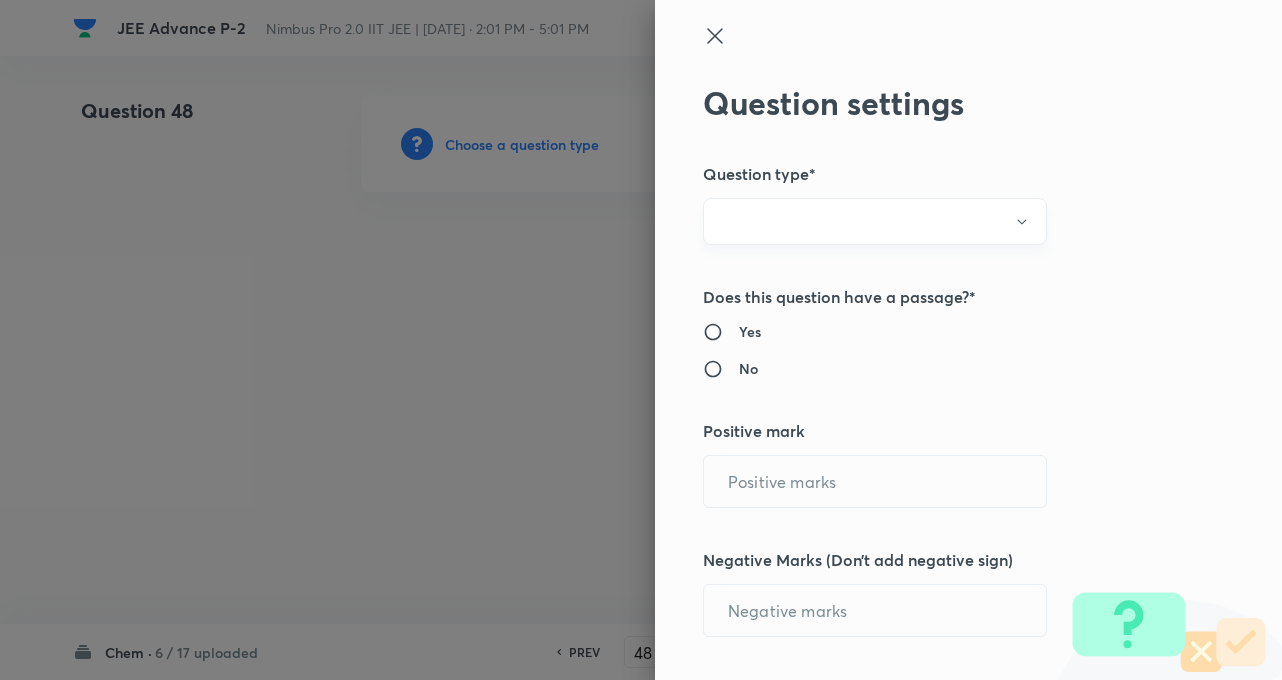 radio on "true" 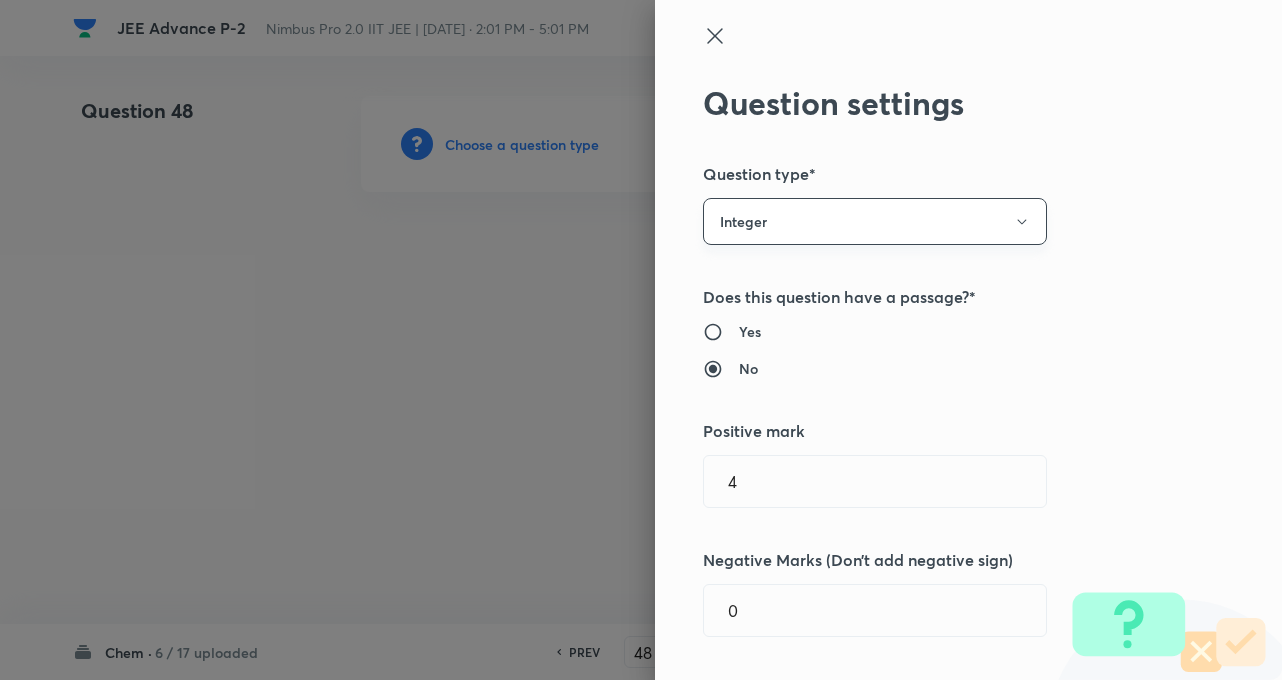 type on "4" 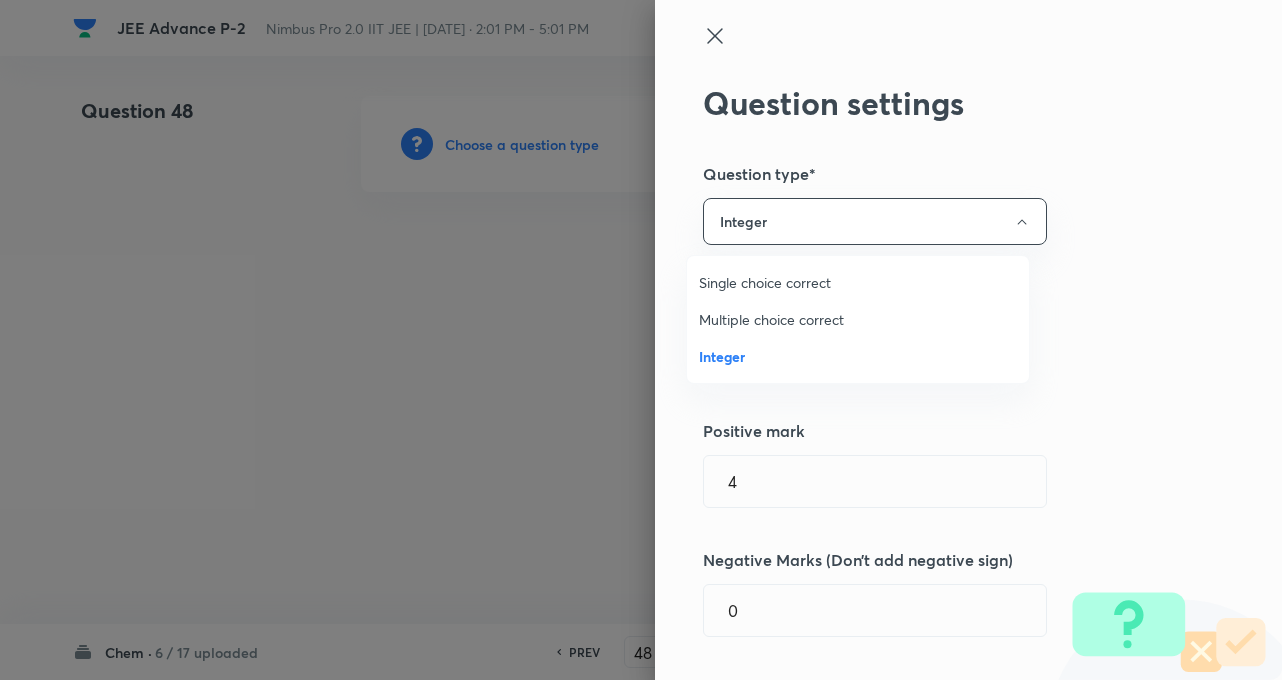 click at bounding box center (641, 340) 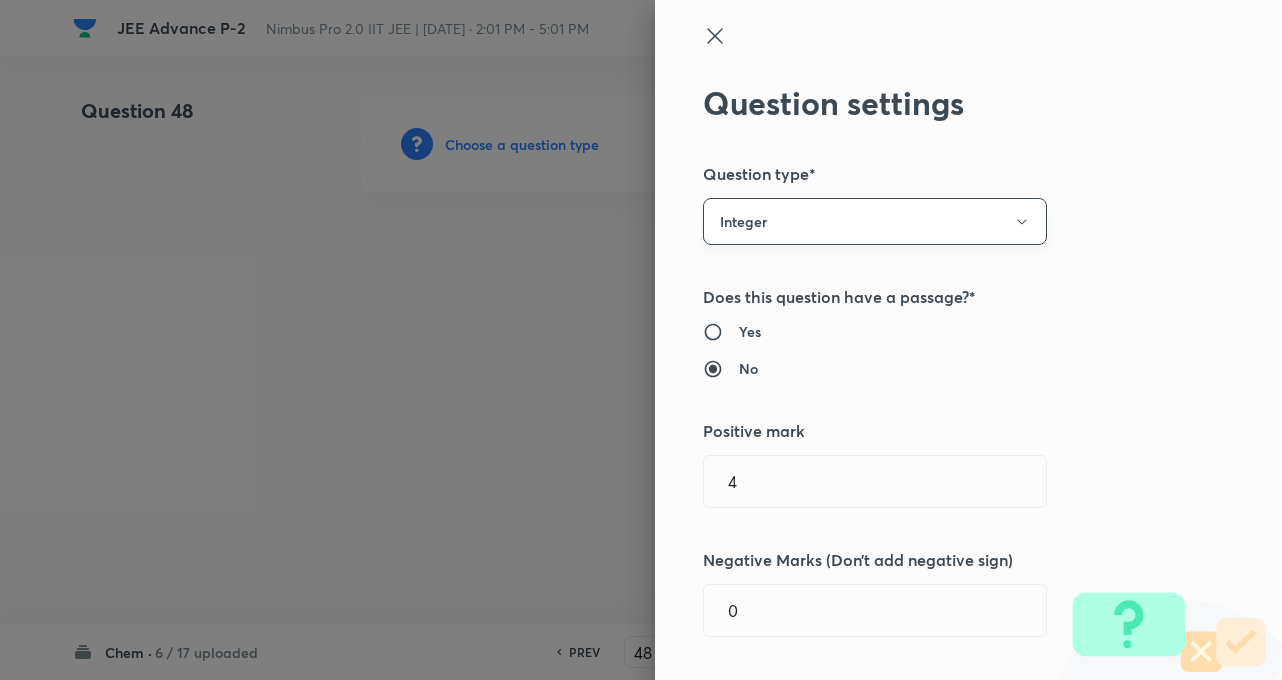click on "Integer" at bounding box center (875, 221) 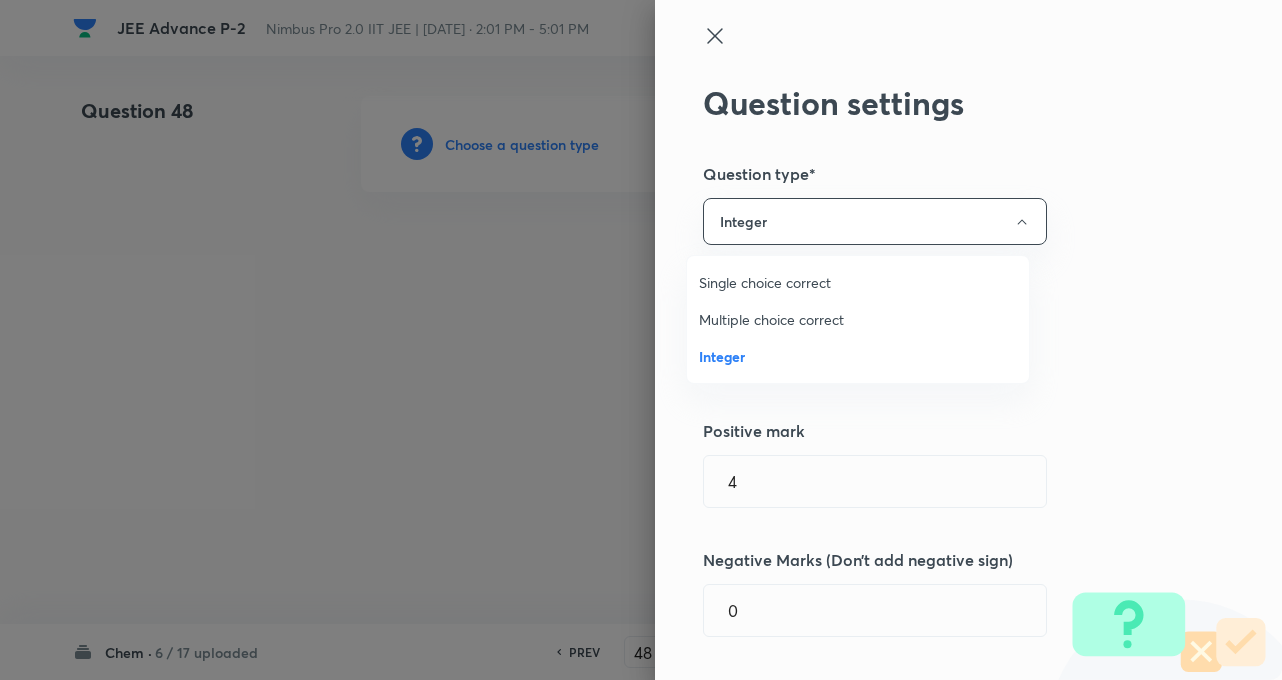 click on "Single choice correct" at bounding box center [858, 282] 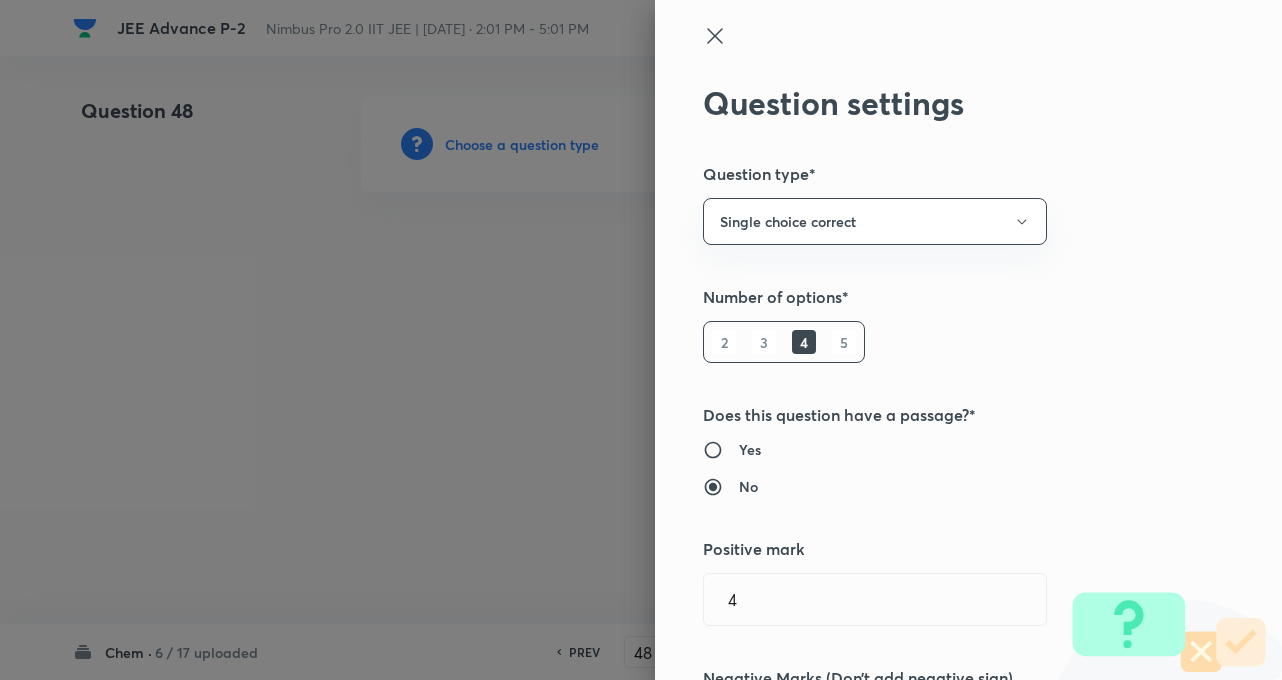 click on "Question settings Question type* Single choice correct Number of options* 2 3 4 5 Does this question have a passage?* Yes No Positive mark 4 ​ Negative Marks (Don’t add negative sign) 0 ​ Syllabus Topic group* ​ Topic* ​ Concept* ​ Sub-concept* ​ Concept-field ​ Additional details Question Difficulty Very easy Easy Moderate Hard Very hard Question is based on Fact Numerical Concept Previous year question Yes No Does this question have equation? Yes No Verification status Is the question verified? *Select 'yes' only if a question is verified Yes No Save" at bounding box center (968, 340) 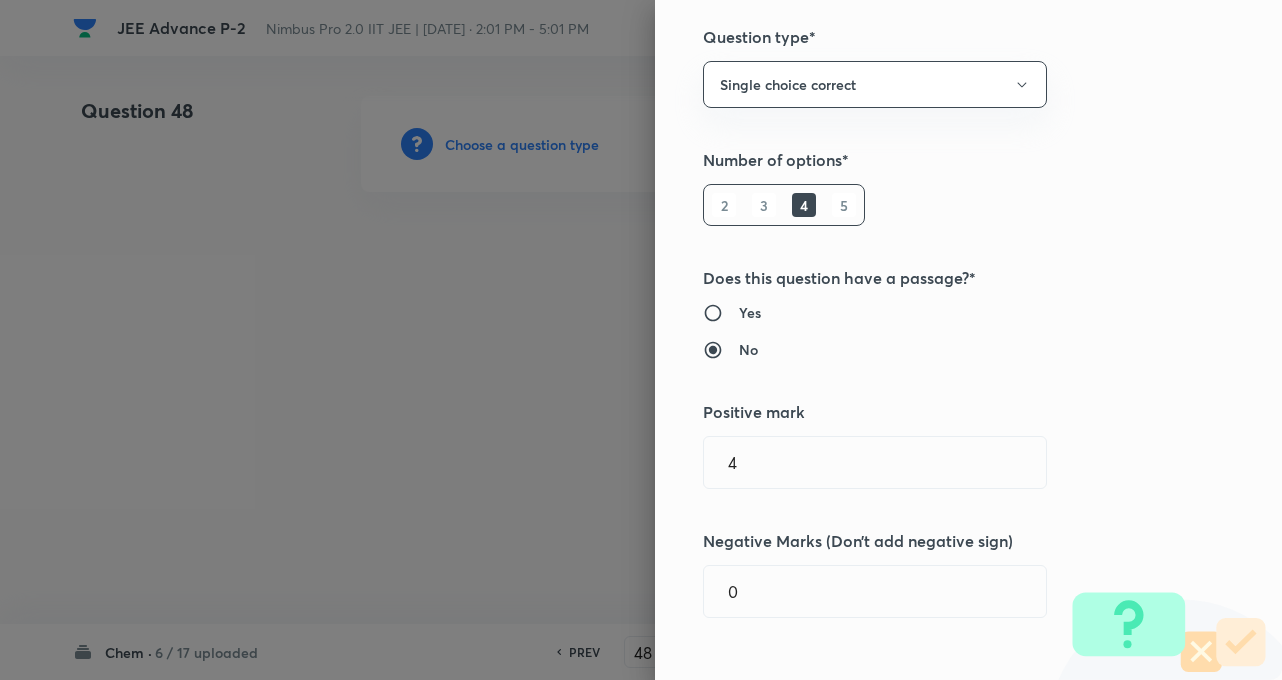 scroll, scrollTop: 320, scrollLeft: 0, axis: vertical 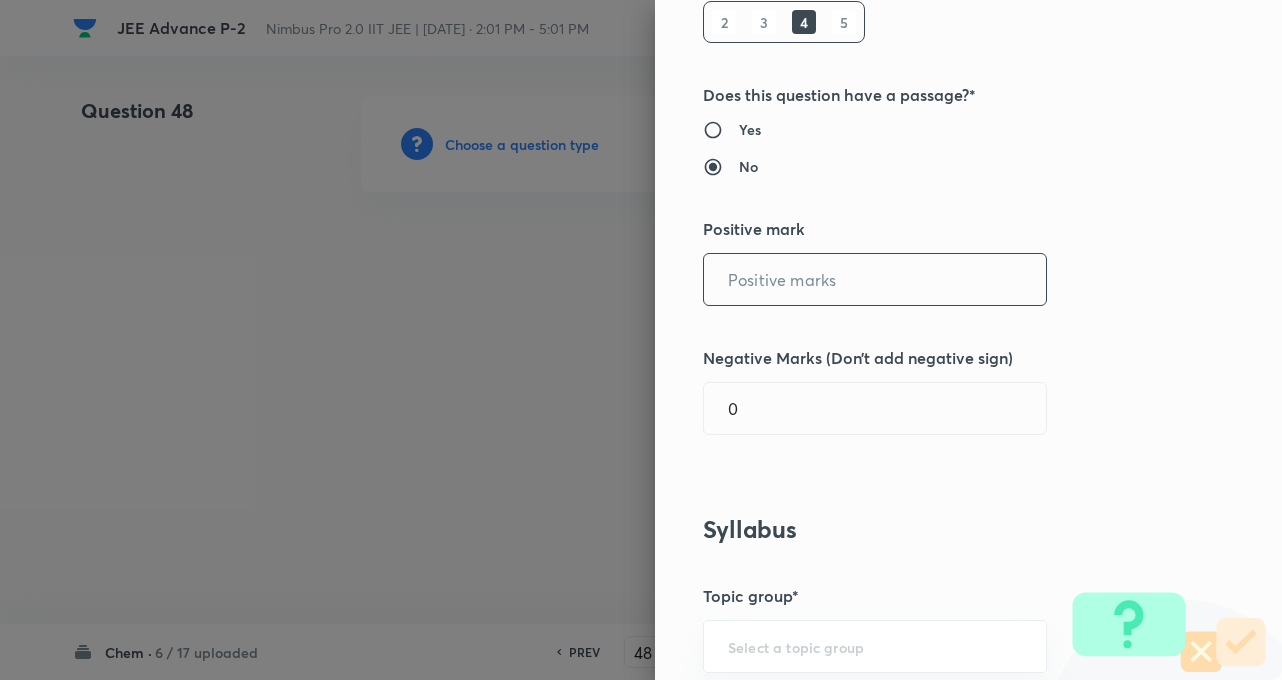 click at bounding box center (875, 279) 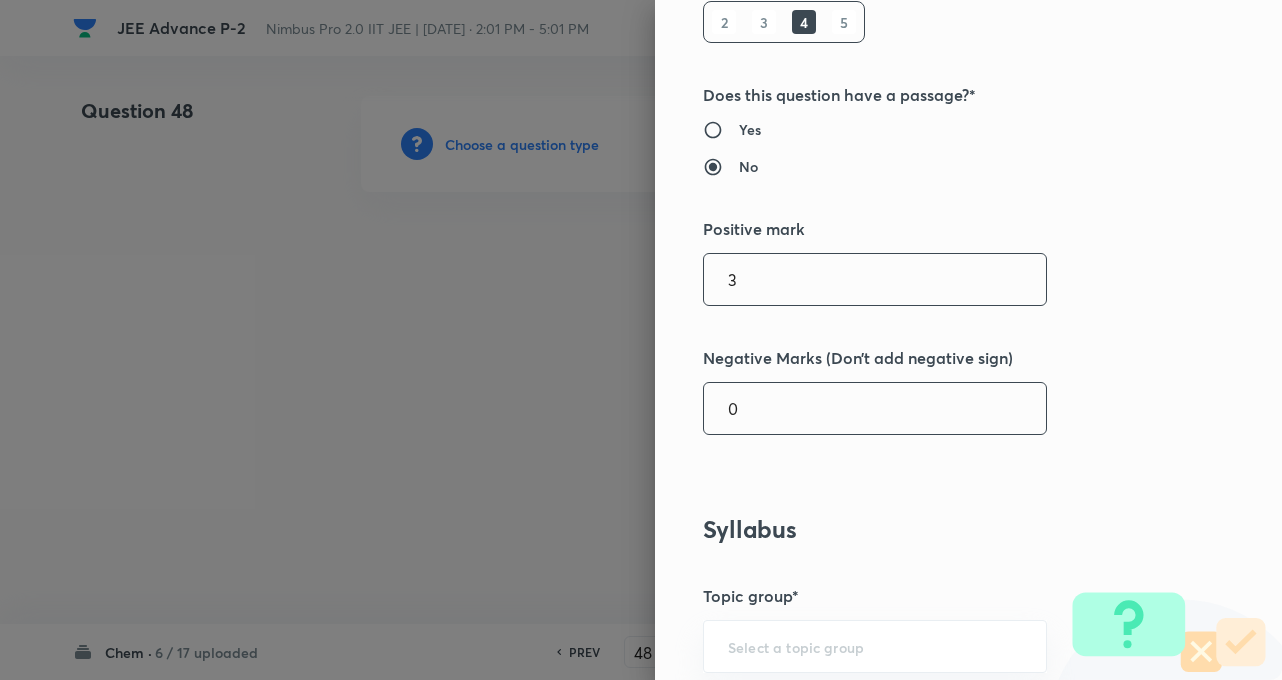 type on "3" 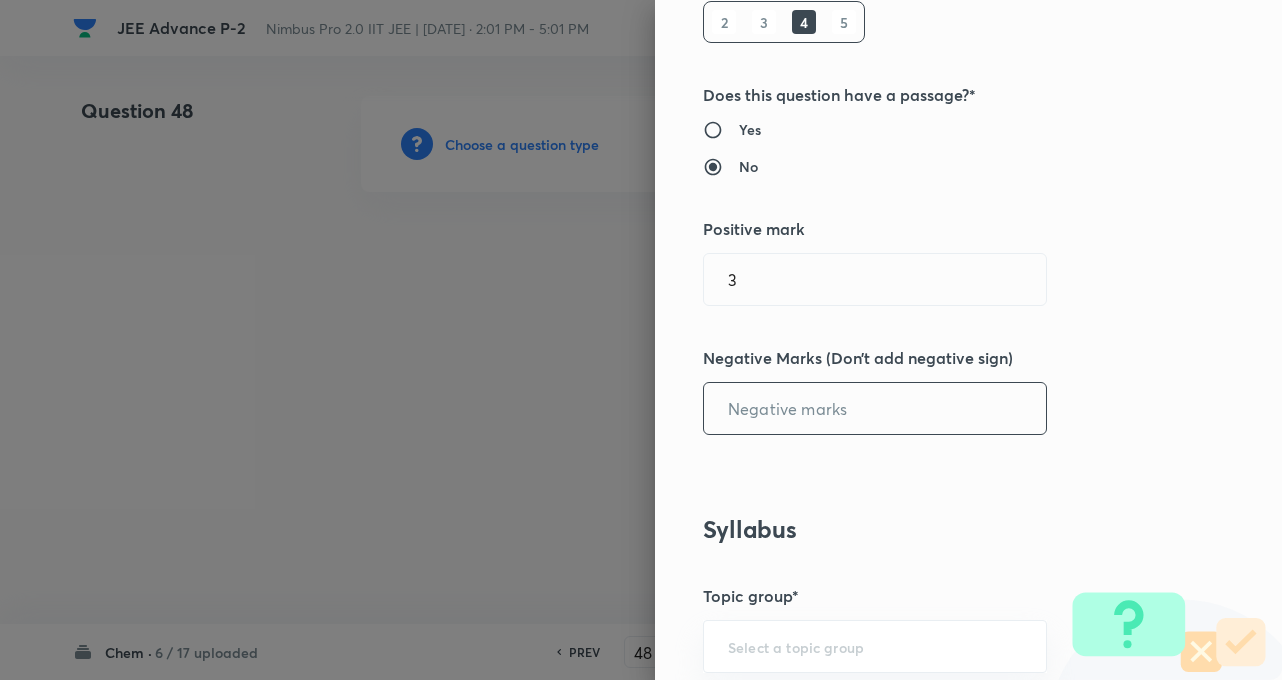 click at bounding box center [875, 408] 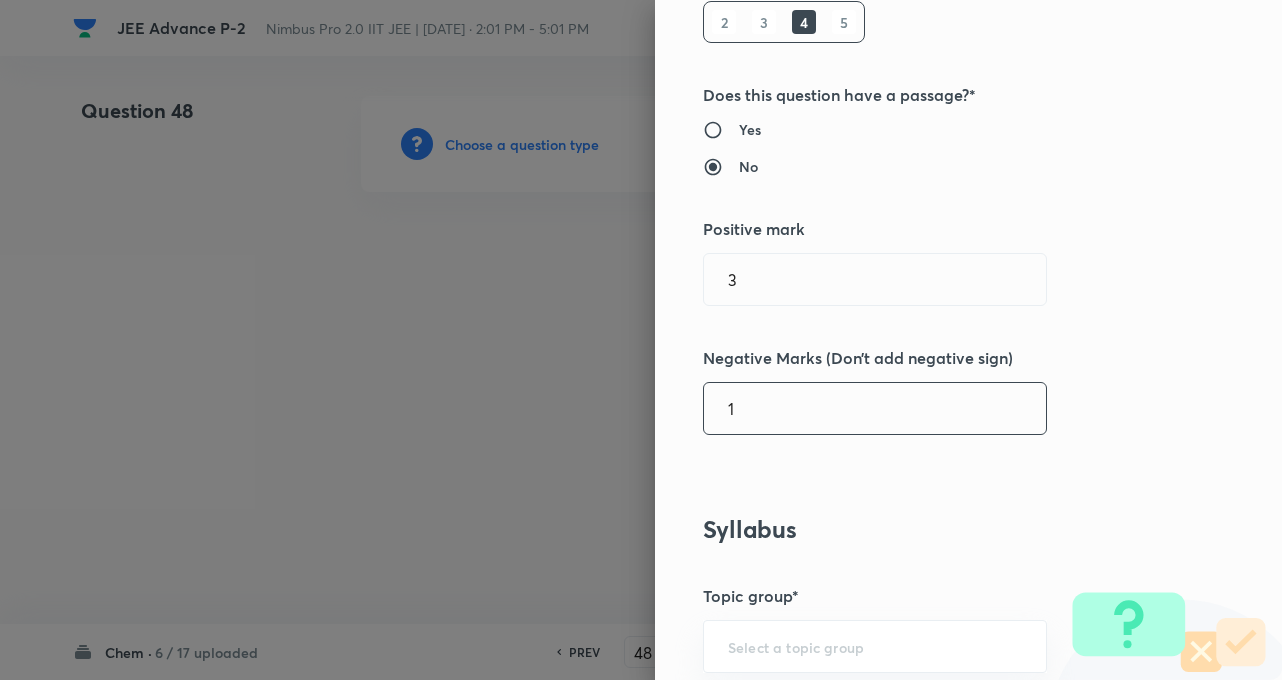 type on "1" 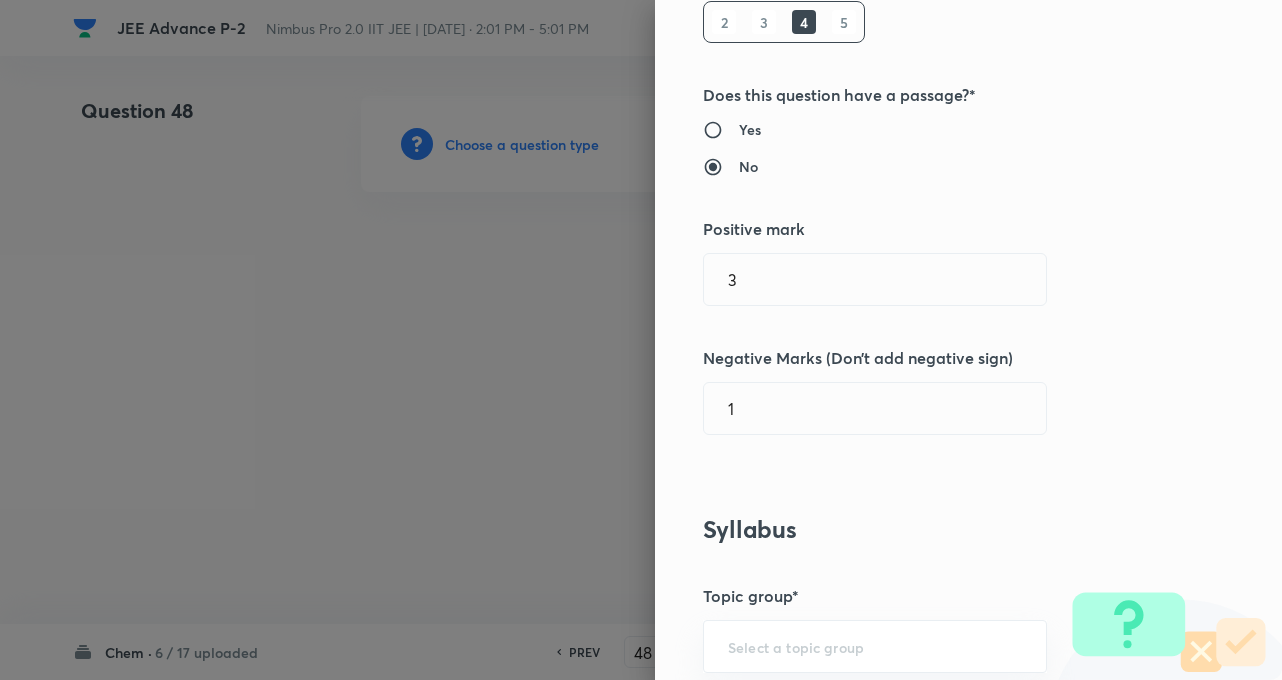 click on "Question settings Question type* Single choice correct Number of options* 2 3 4 5 Does this question have a passage?* Yes No Positive mark 3 ​ Negative Marks (Don’t add negative sign) 1 ​ Syllabus Topic group* ​ Topic* ​ Concept* ​ Sub-concept* ​ Concept-field ​ Additional details Question Difficulty Very easy Easy Moderate Hard Very hard Question is based on Fact Numerical Concept Previous year question Yes No Does this question have equation? Yes No Verification status Is the question verified? *Select 'yes' only if a question is verified Yes No Save" at bounding box center (968, 340) 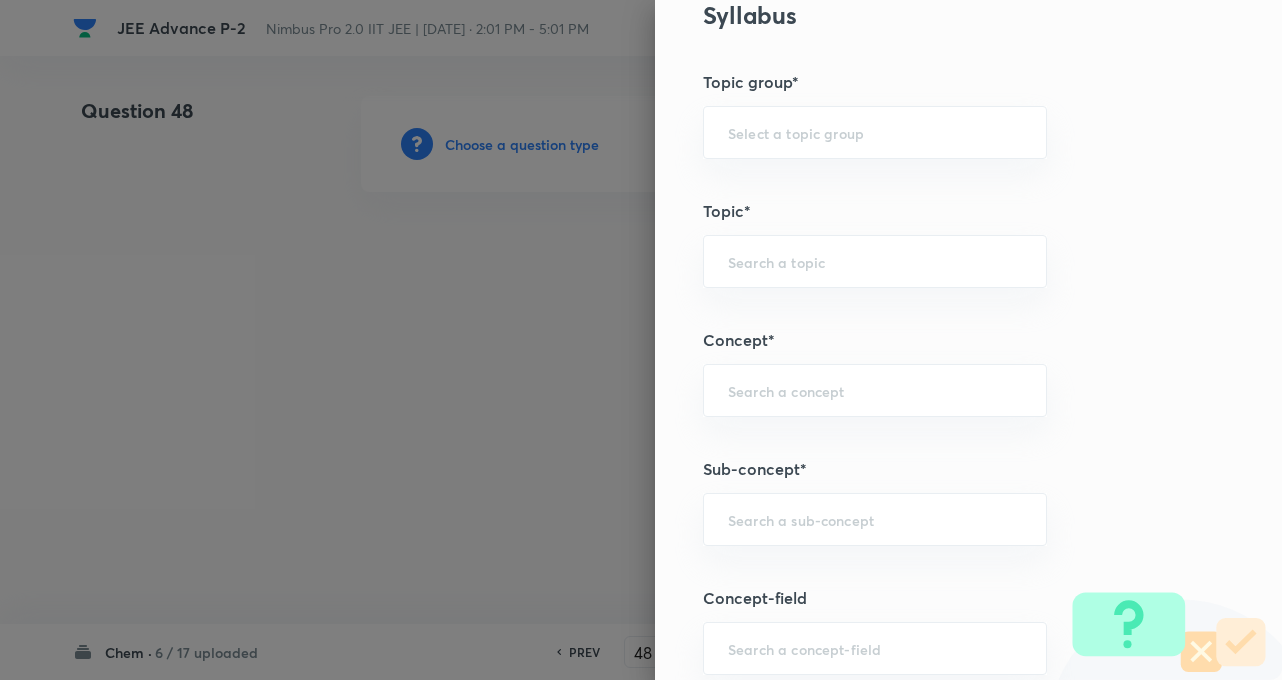 scroll, scrollTop: 840, scrollLeft: 0, axis: vertical 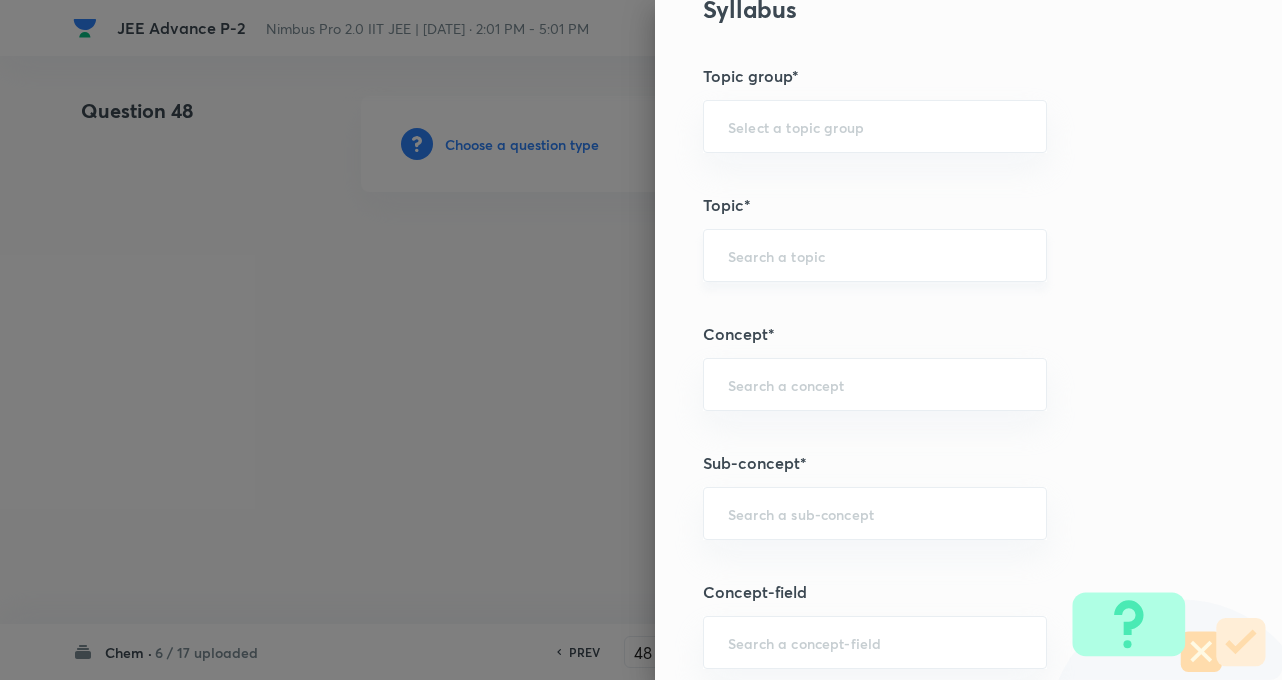 click at bounding box center (875, 255) 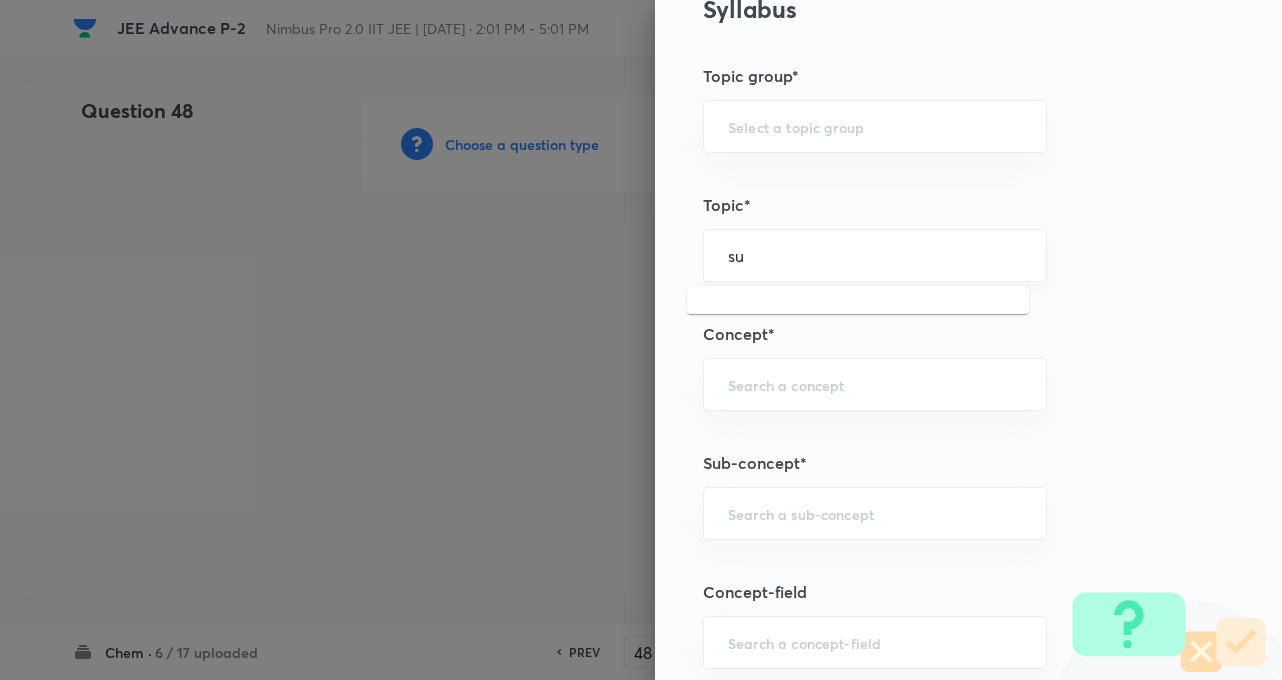 type on "s" 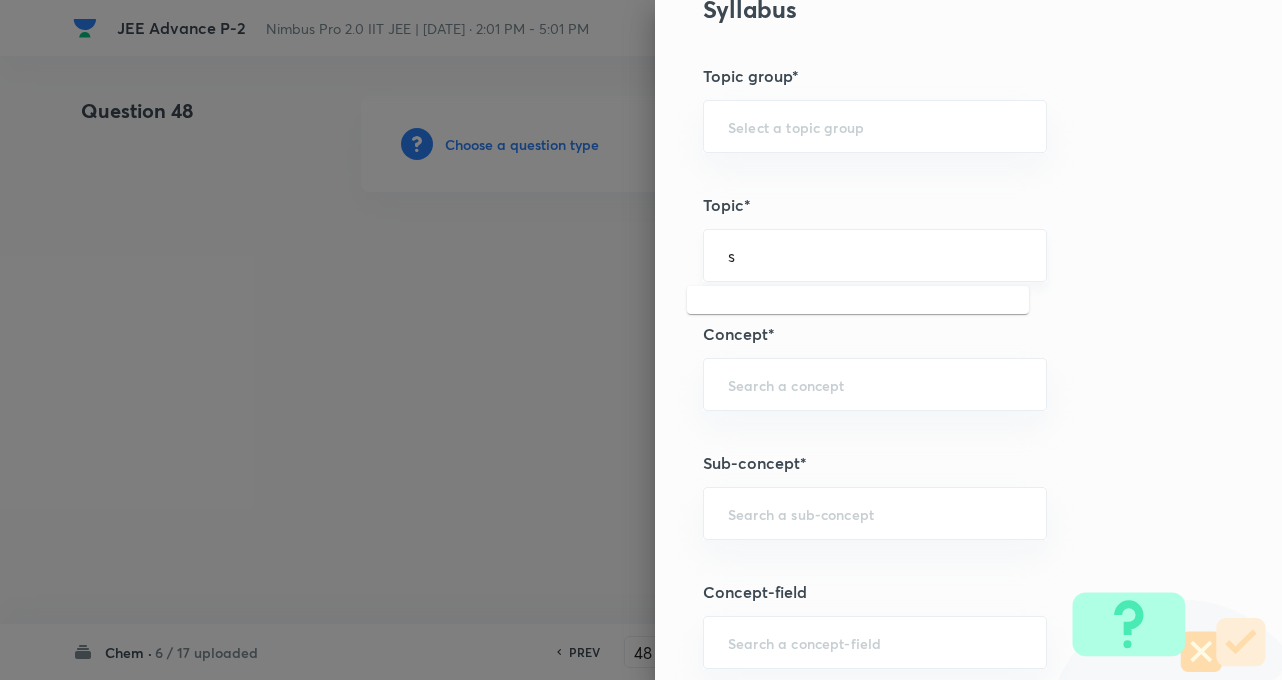 type 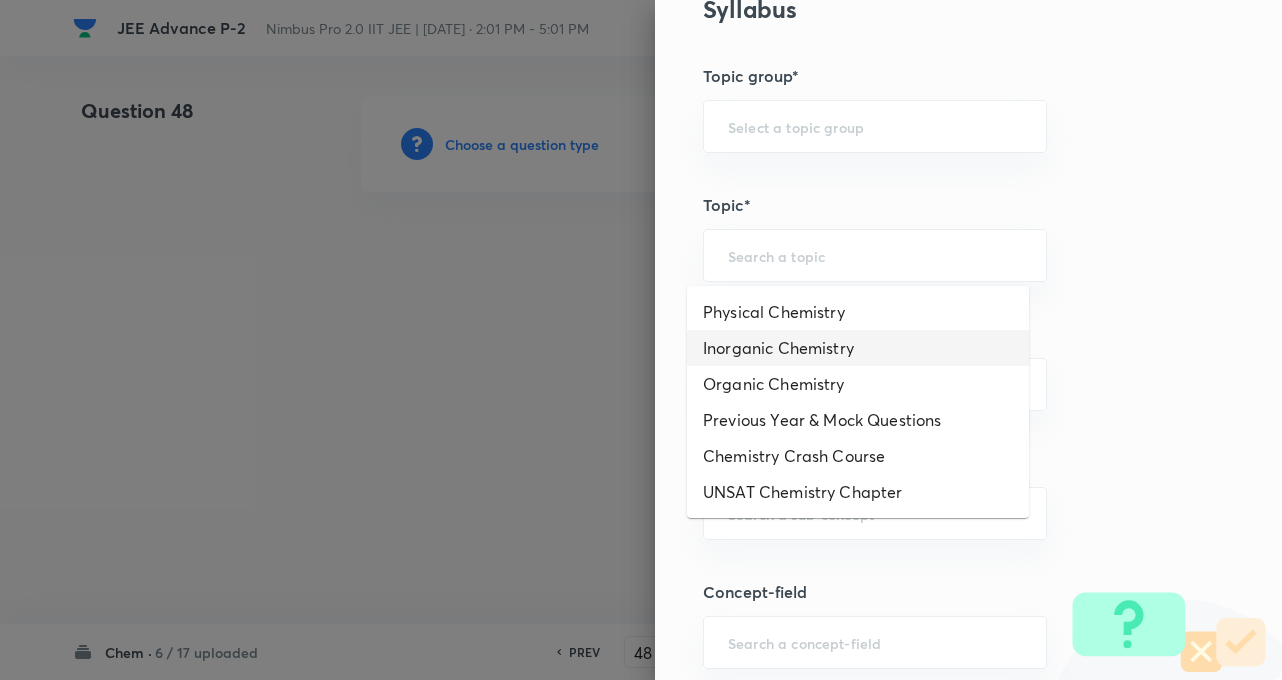 click on "Question settings Question type* Single choice correct Number of options* 2 3 4 5 Does this question have a passage?* Yes No Positive mark 3 ​ Negative Marks (Don’t add negative sign) 1 ​ Syllabus Topic group* ​ Topic* ​ Concept* ​ Sub-concept* ​ Concept-field ​ Additional details Question Difficulty Very easy Easy Moderate Hard Very hard Question is based on Fact Numerical Concept Previous year question Yes No Does this question have equation? Yes No Verification status Is the question verified? *Select 'yes' only if a question is verified Yes No Save" at bounding box center (968, 340) 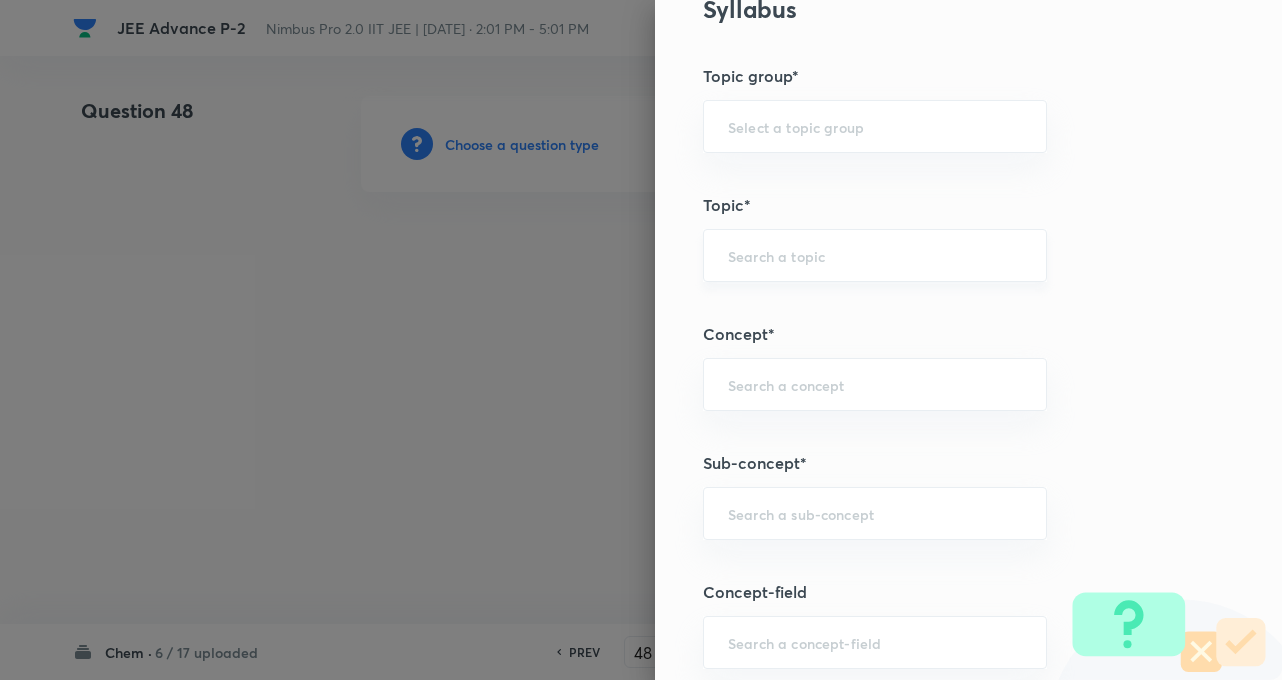 click at bounding box center (875, 255) 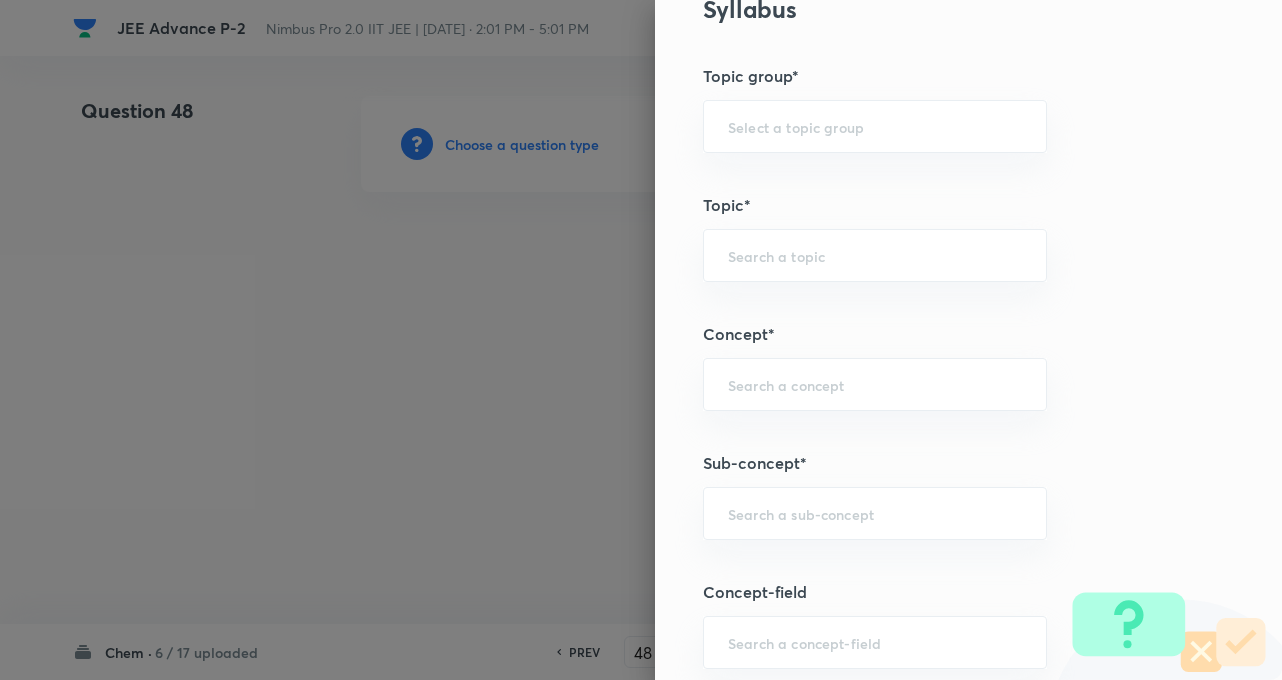 click on "Question settings Question type* Single choice correct Number of options* 2 3 4 5 Does this question have a passage?* Yes No Positive mark 3 ​ Negative Marks (Don’t add negative sign) 1 ​ Syllabus Topic group* ​ Topic* ​ Concept* ​ Sub-concept* ​ Concept-field ​ Additional details Question Difficulty Very easy Easy Moderate Hard Very hard Question is based on Fact Numerical Concept Previous year question Yes No Does this question have equation? Yes No Verification status Is the question verified? *Select 'yes' only if a question is verified Yes No Save" at bounding box center (968, 340) 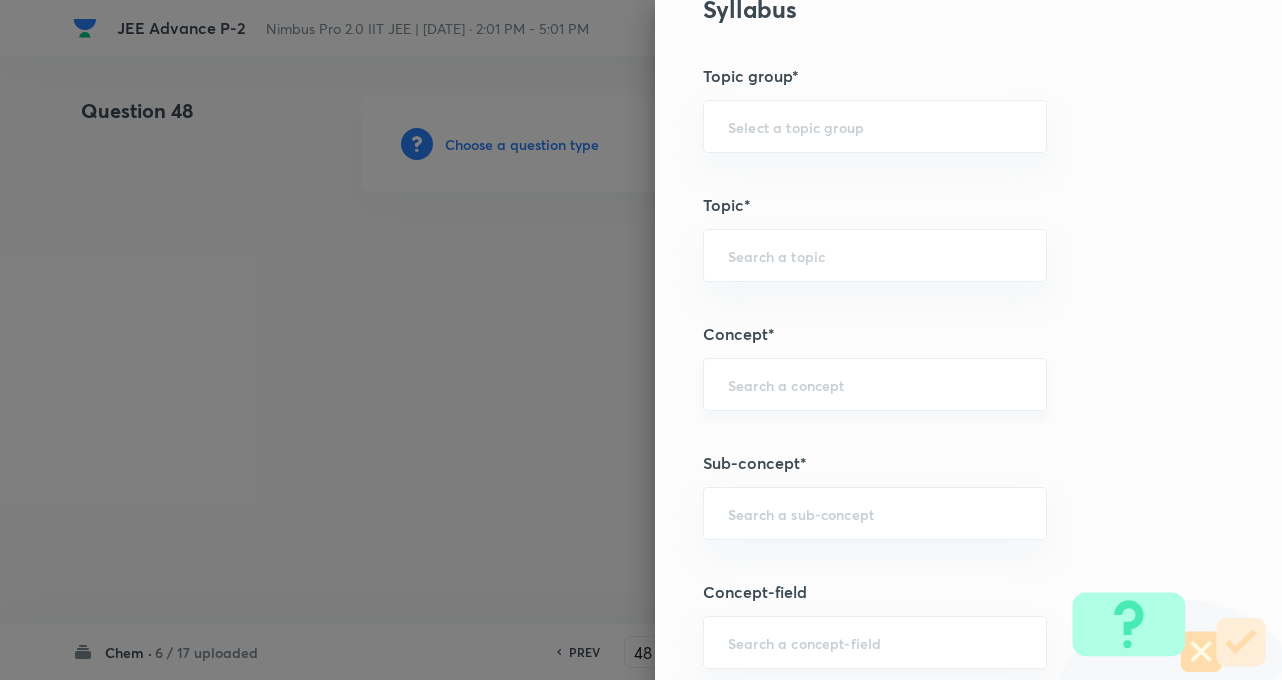 click on "​" at bounding box center [875, 384] 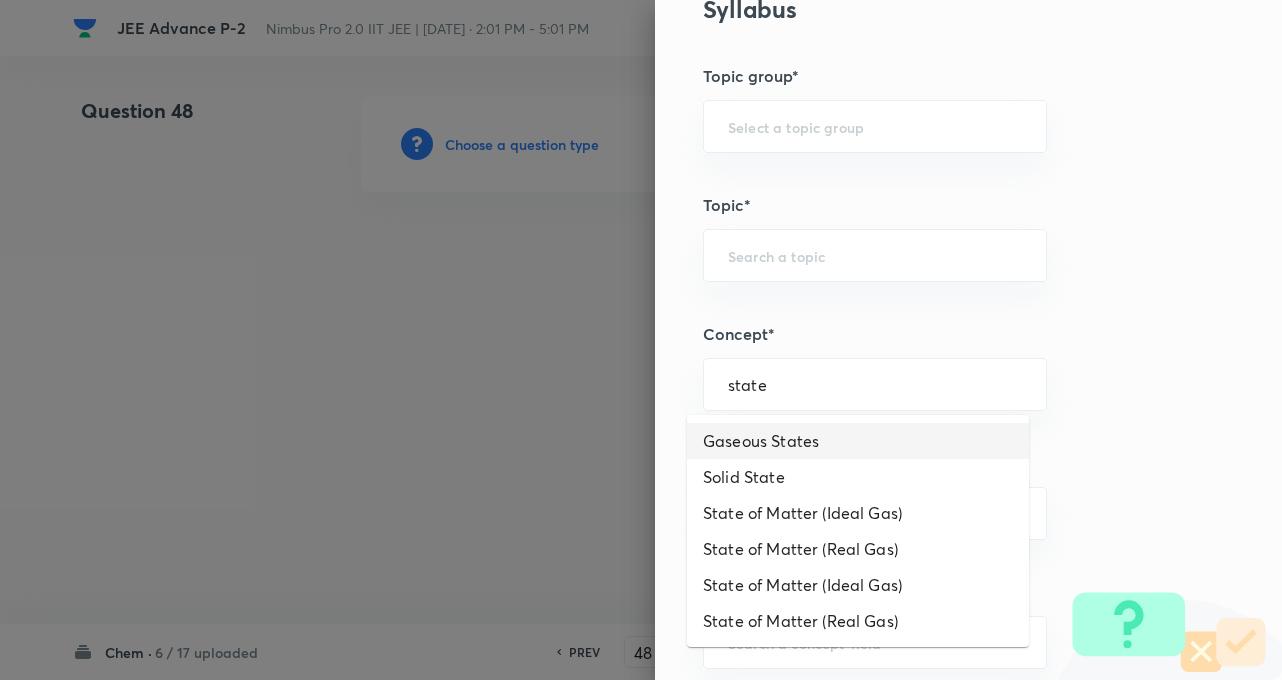 click on "Gaseous States" at bounding box center [858, 441] 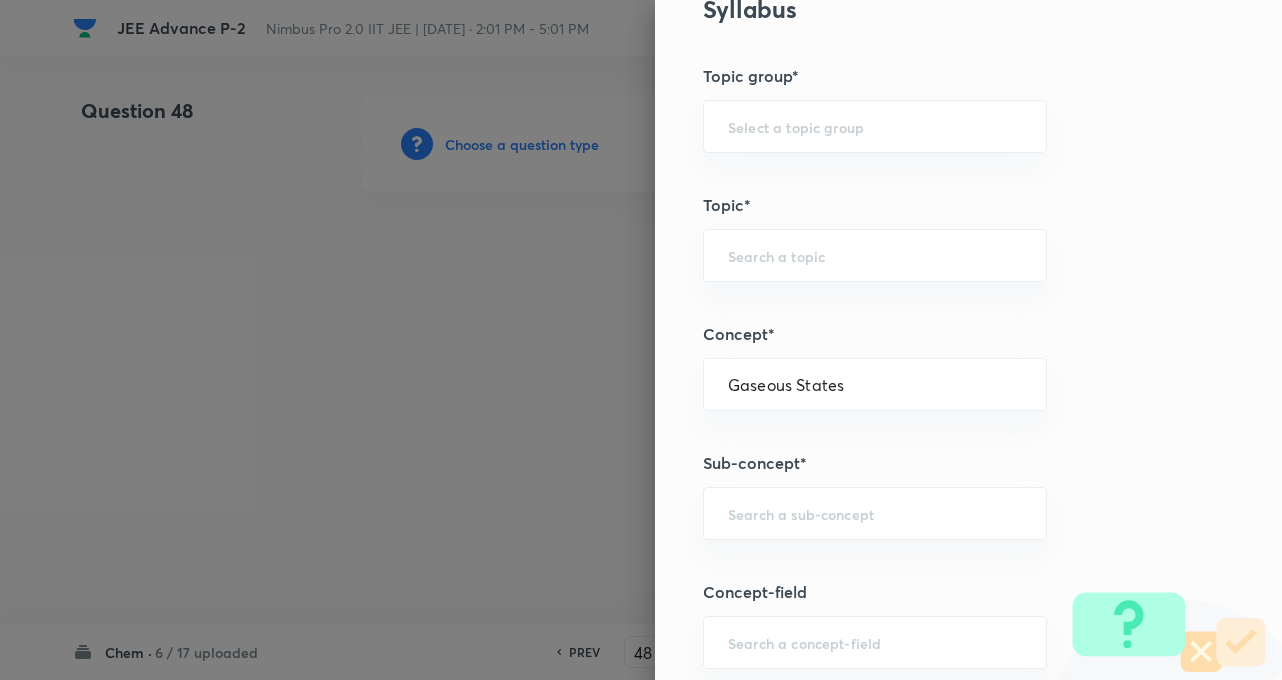 type on "Chemistry" 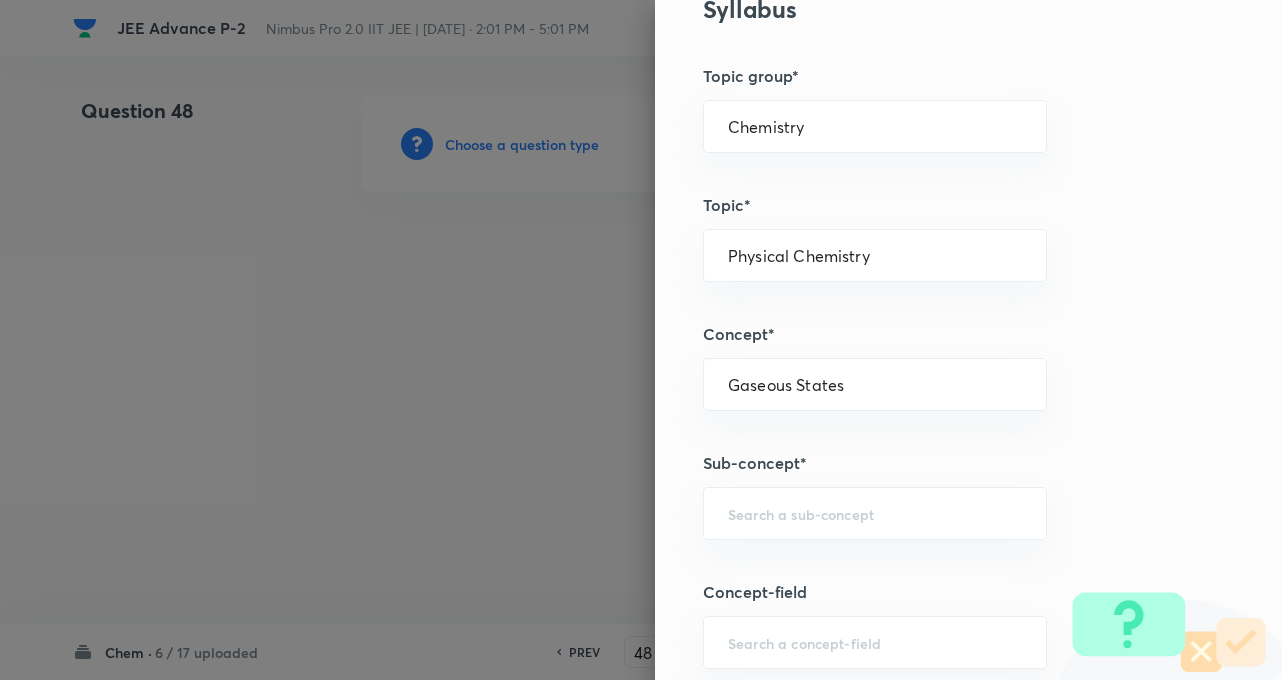 click on "Question settings Question type* Single choice correct Number of options* 2 3 4 5 Does this question have a passage?* Yes No Positive mark 3 ​ Negative Marks (Don’t add negative sign) 1 ​ Syllabus Topic group* Chemistry ​ Topic* Physical Chemistry ​ Concept* Gaseous States ​ Sub-concept* ​ Concept-field ​ Additional details Question Difficulty Very easy Easy Moderate Hard Very hard Question is based on Fact Numerical Concept Previous year question Yes No Does this question have equation? Yes No Verification status Is the question verified? *Select 'yes' only if a question is verified Yes No Save" at bounding box center [968, 340] 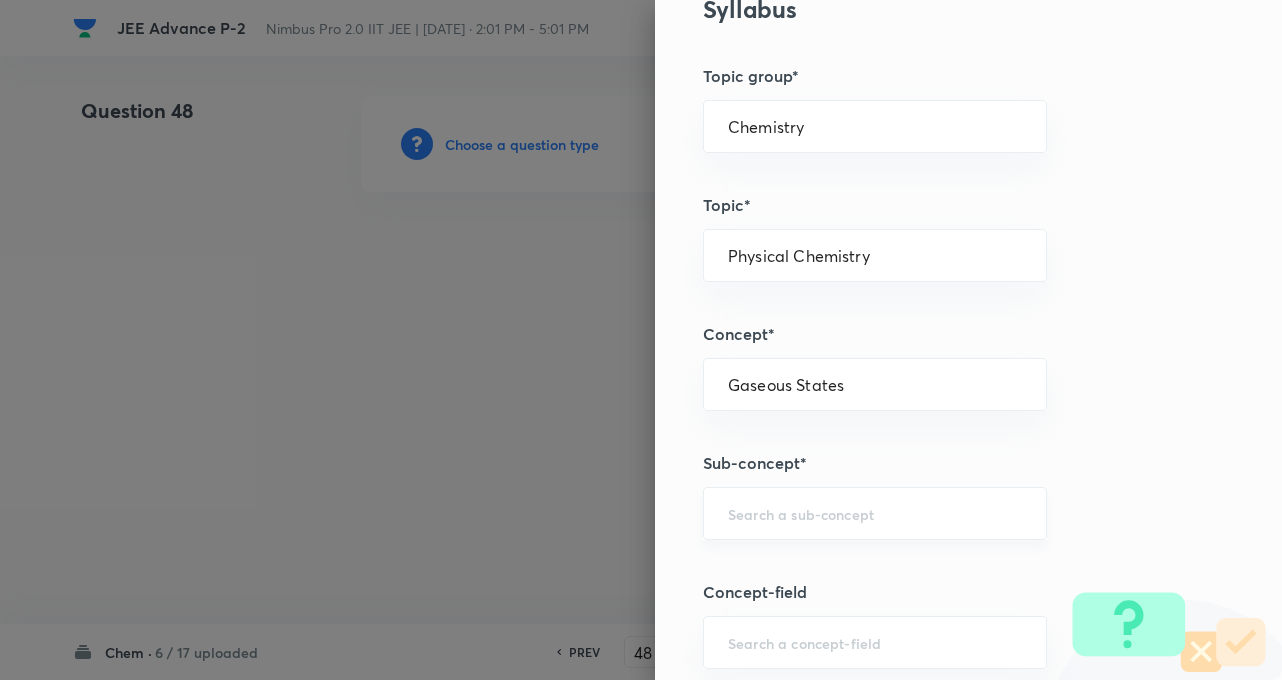 click at bounding box center (875, 513) 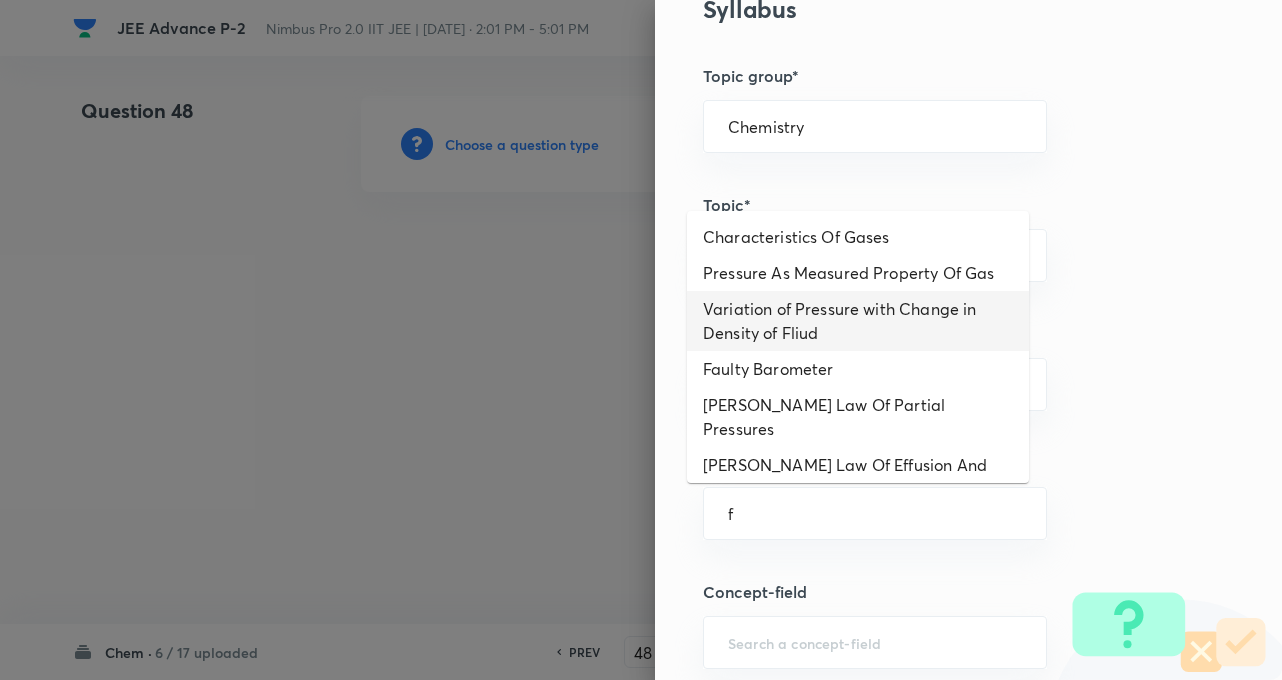 click on "Variation of Pressure with Change in Density of Fliud" at bounding box center (858, 321) 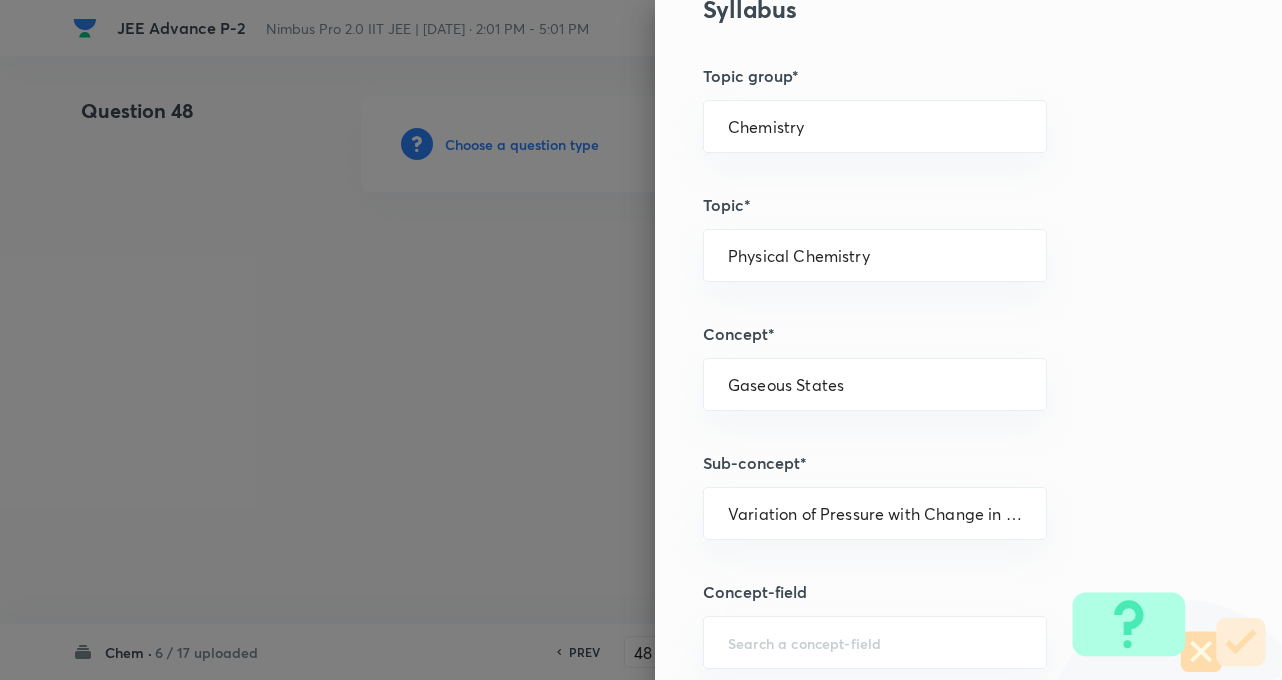click on "Question settings Question type* Single choice correct Number of options* 2 3 4 5 Does this question have a passage?* Yes No Positive mark 3 ​ Negative Marks (Don’t add negative sign) 1 ​ Syllabus Topic group* Chemistry ​ Topic* Physical Chemistry ​ Concept* Gaseous States ​ Sub-concept* Variation of Pressure with Change in Density of Fliud ​ Concept-field ​ Additional details Question Difficulty Very easy Easy Moderate Hard Very hard Question is based on Fact Numerical Concept Previous year question Yes No Does this question have equation? Yes No Verification status Is the question verified? *Select 'yes' only if a question is verified Yes No Save" at bounding box center (968, 340) 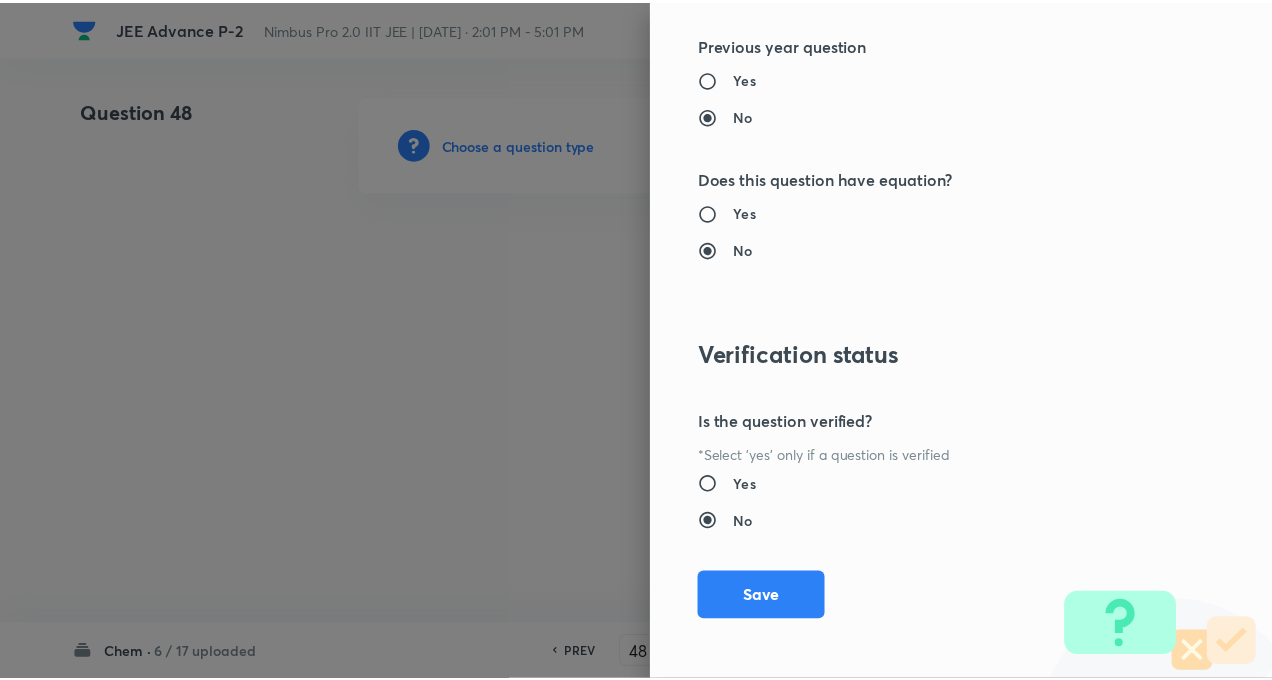 scroll, scrollTop: 2046, scrollLeft: 0, axis: vertical 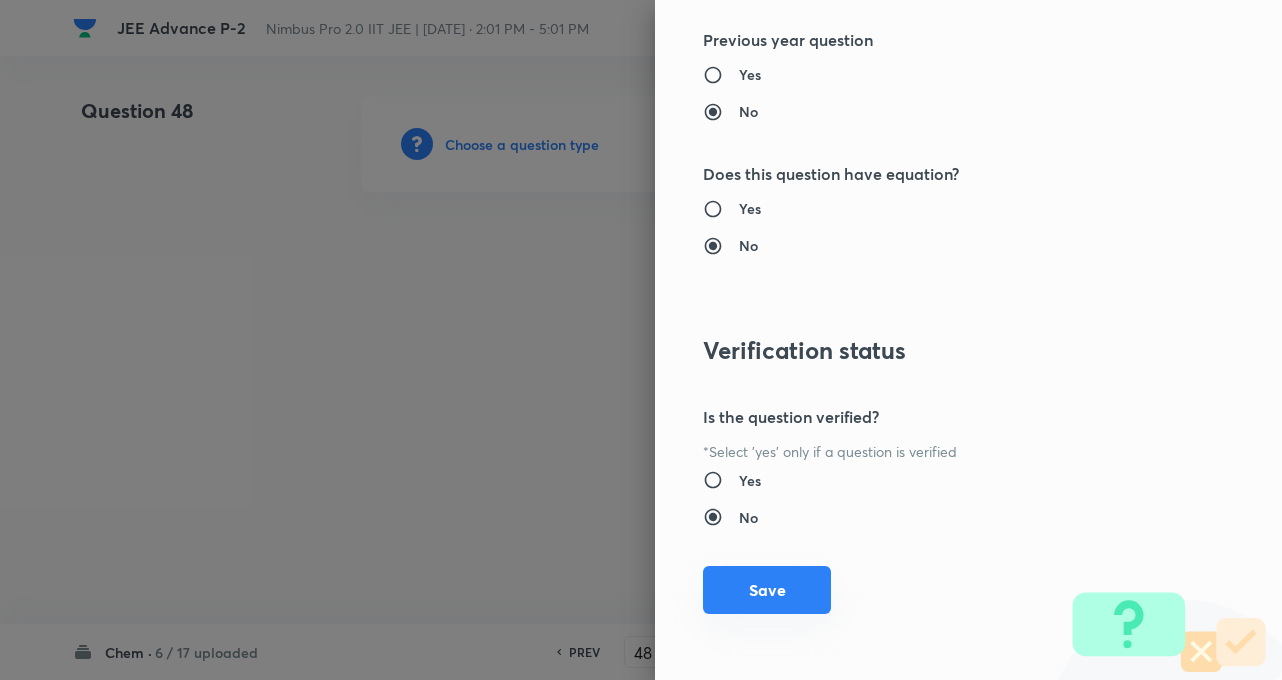 click on "Save" at bounding box center (767, 590) 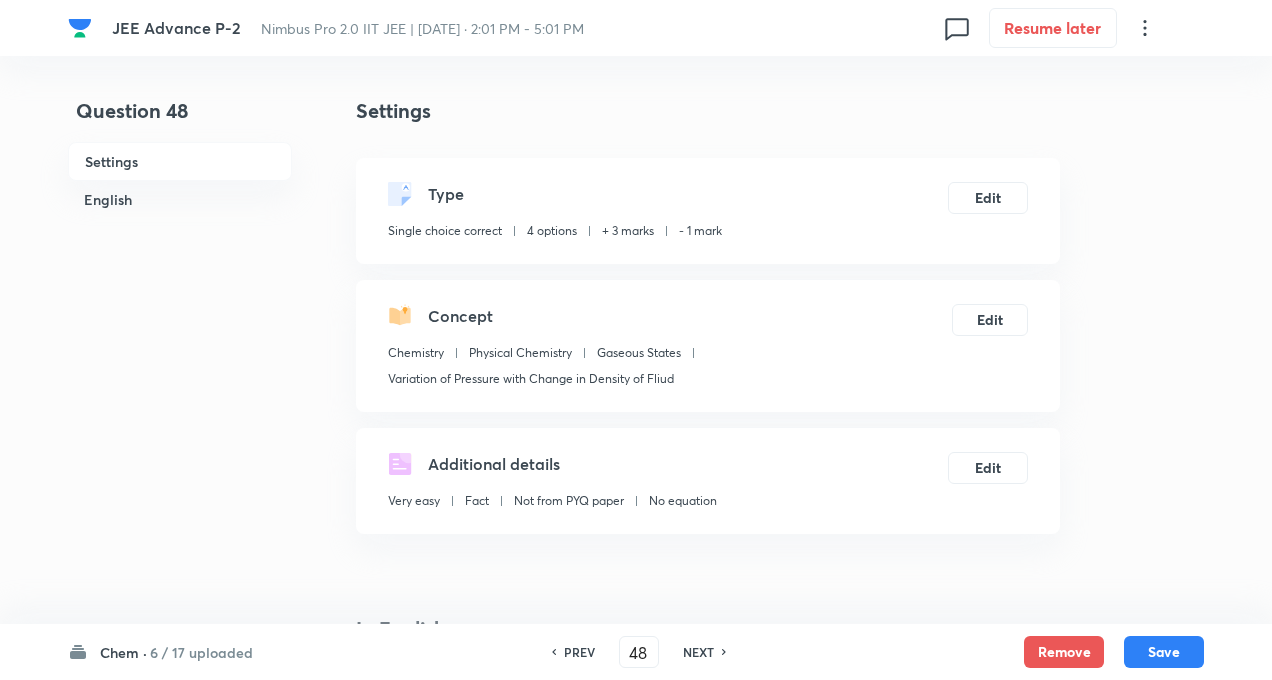 click on "Question 48 Settings English Settings Type Single choice correct 4 options + 3 marks - 1 mark Edit Concept Chemistry Physical Chemistry Gaseous States Variation of Pressure with Change in Density of Fliud Edit Additional details Very easy Fact Not from PYQ paper No equation Edit In English Question Option A Mark as correct answer Option B [PERSON_NAME] as correct answer Option C Mark as correct answer Option D [PERSON_NAME] as correct answer Solution" at bounding box center [636, 1367] 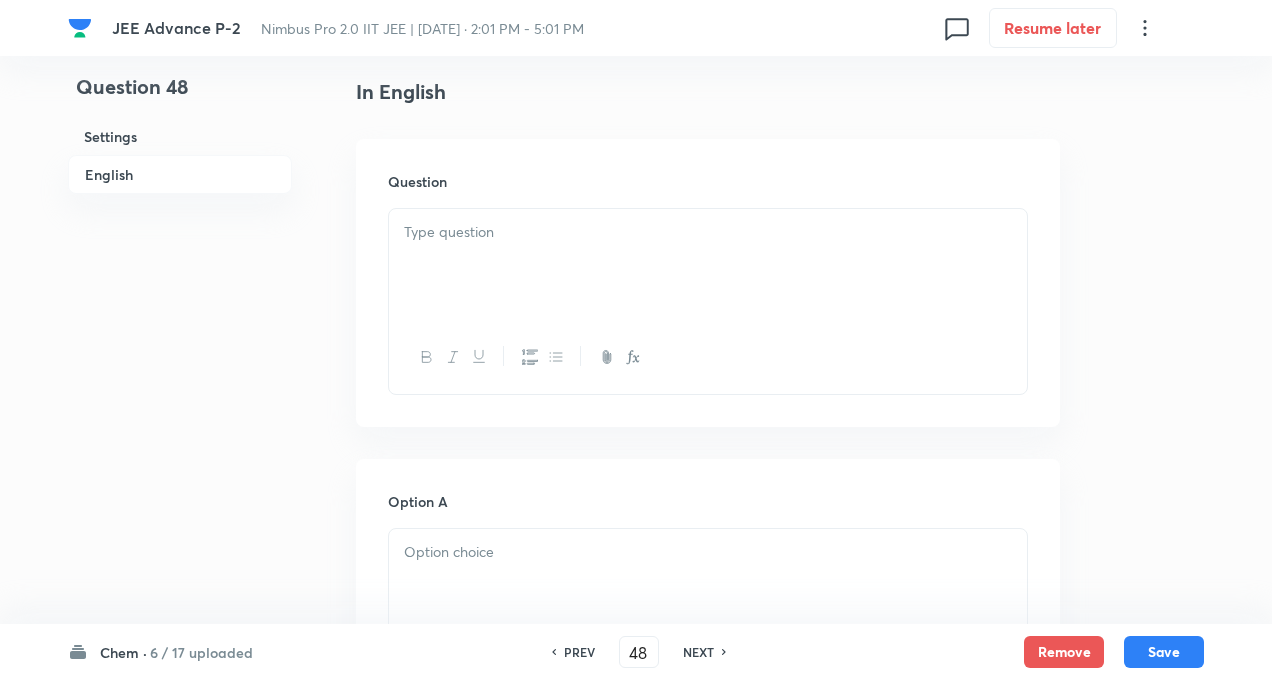 scroll, scrollTop: 680, scrollLeft: 0, axis: vertical 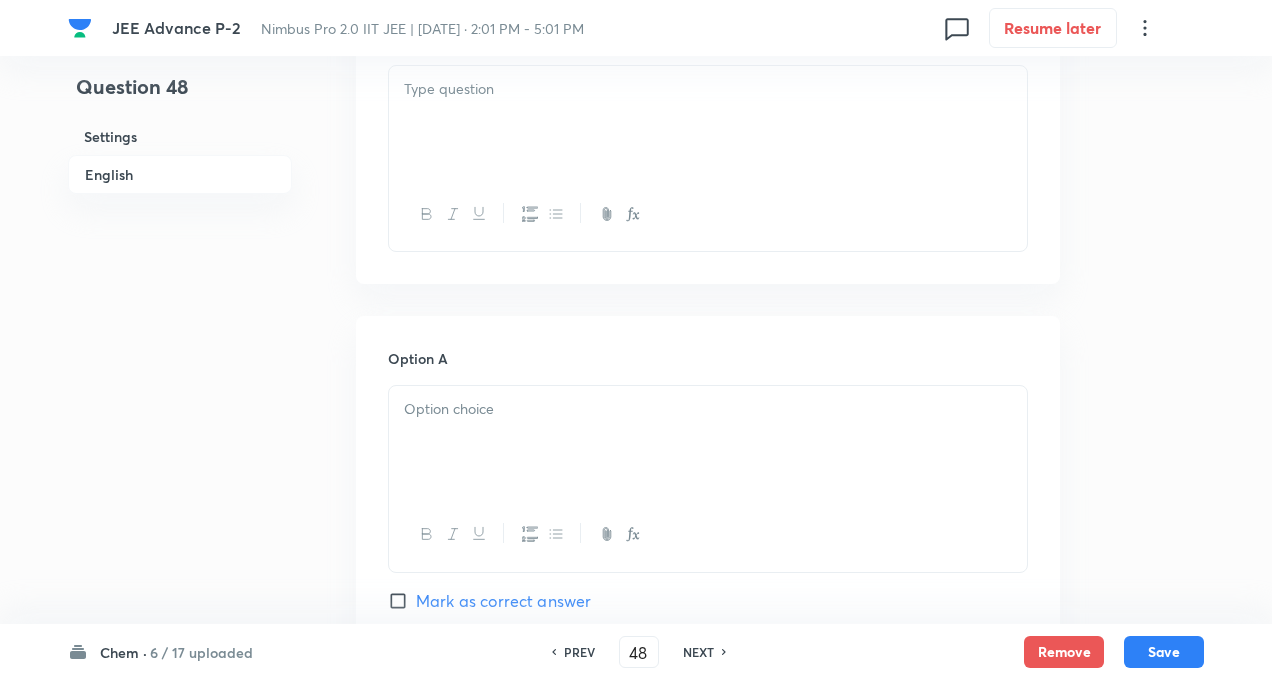 click at bounding box center [708, 122] 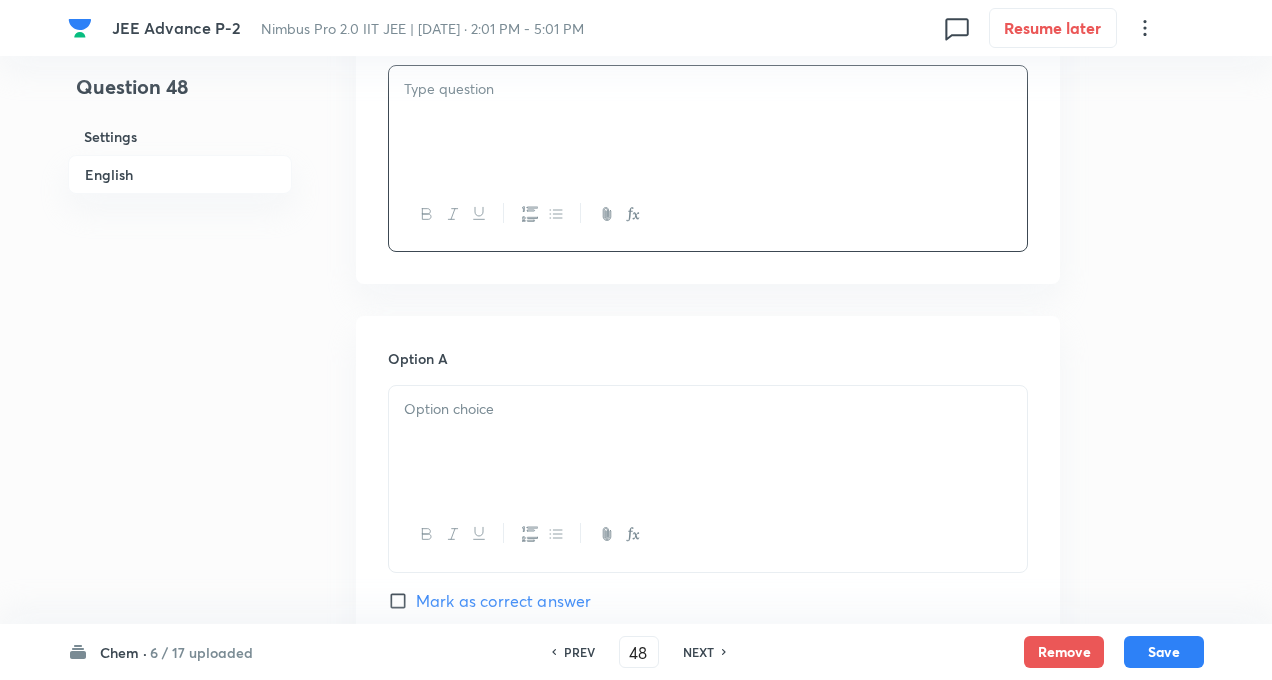 click on "Question 48 Settings English Settings Type Single choice correct 4 options + 3 marks - 1 mark Edit Concept Chemistry Physical Chemistry Gaseous States Variation of Pressure with Change in Density of Fliud Edit Additional details Very easy Fact Not from PYQ paper No equation Edit In English Question Option A Mark as correct answer Option B [PERSON_NAME] as correct answer Option C Mark as correct answer Option D [PERSON_NAME] as correct answer Solution" at bounding box center (636, 687) 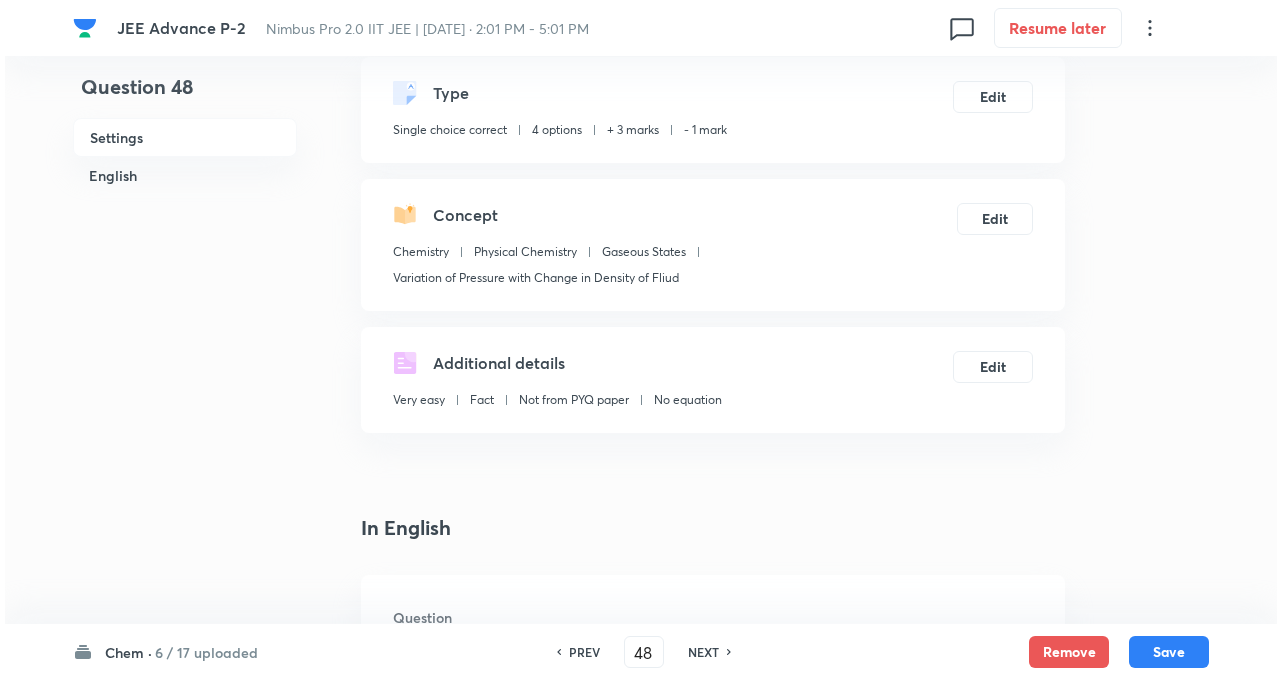 scroll, scrollTop: 80, scrollLeft: 0, axis: vertical 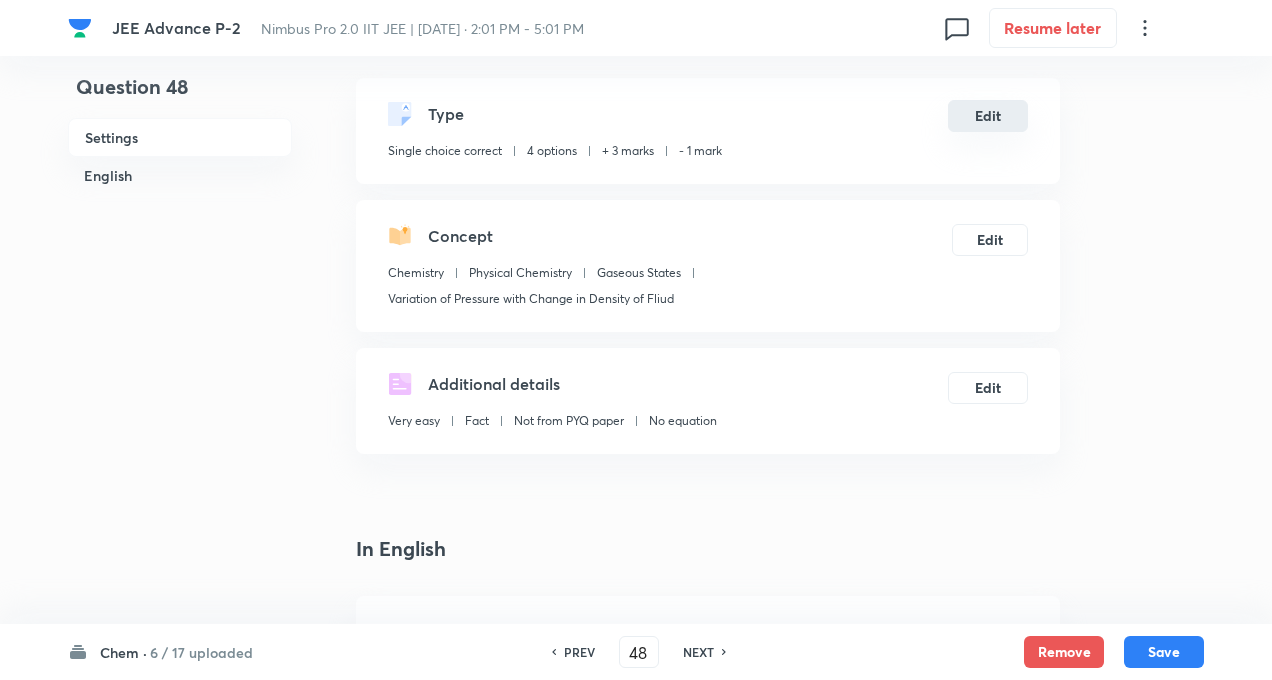 click on "Edit" at bounding box center (988, 116) 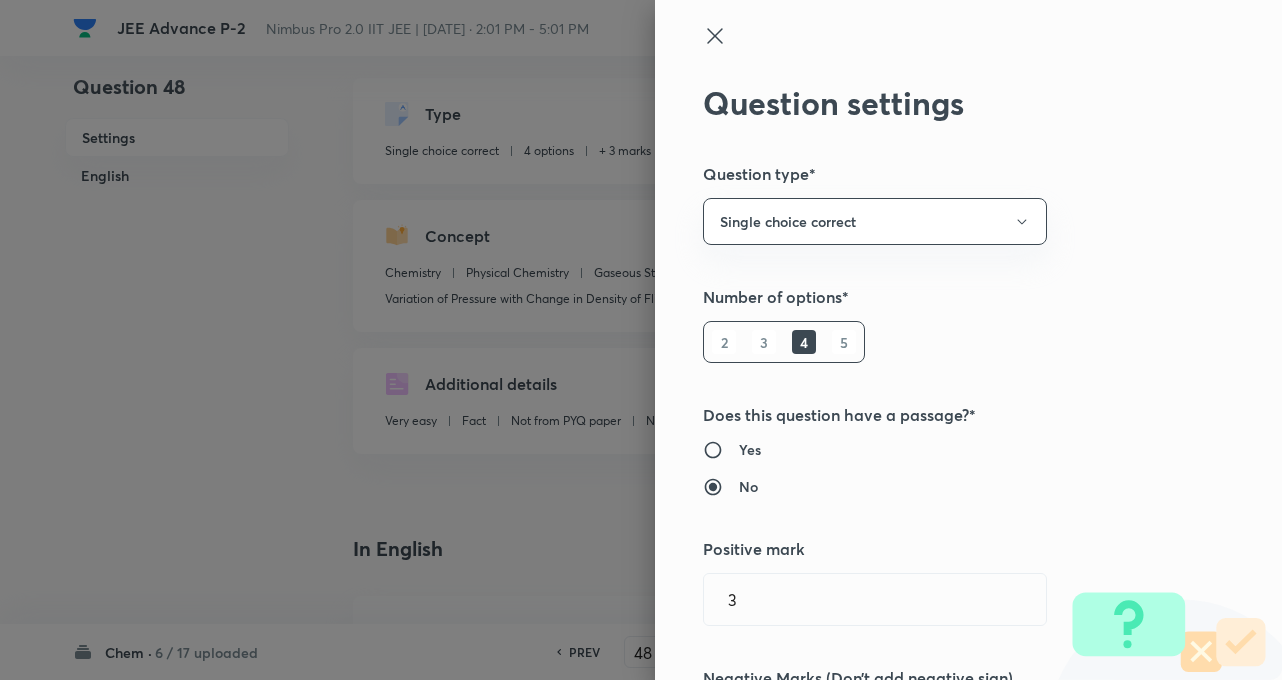 click on "Question settings Question type* Single choice correct Number of options* 2 3 4 5 Does this question have a passage?* Yes No Positive mark 3 ​ Negative Marks (Don’t add negative sign) 1 ​ Syllabus Topic group* Chemistry ​ Topic* Physical Chemistry ​ Concept* Gaseous States ​ Sub-concept* Variation of Pressure with Change in Density of Fliud ​ Concept-field ​ Additional details Question Difficulty Very easy Easy Moderate Hard Very hard Question is based on Fact Numerical Concept Previous year question Yes No Does this question have equation? Yes No Verification status Is the question verified? *Select 'yes' only if a question is verified Yes No Save" at bounding box center [968, 340] 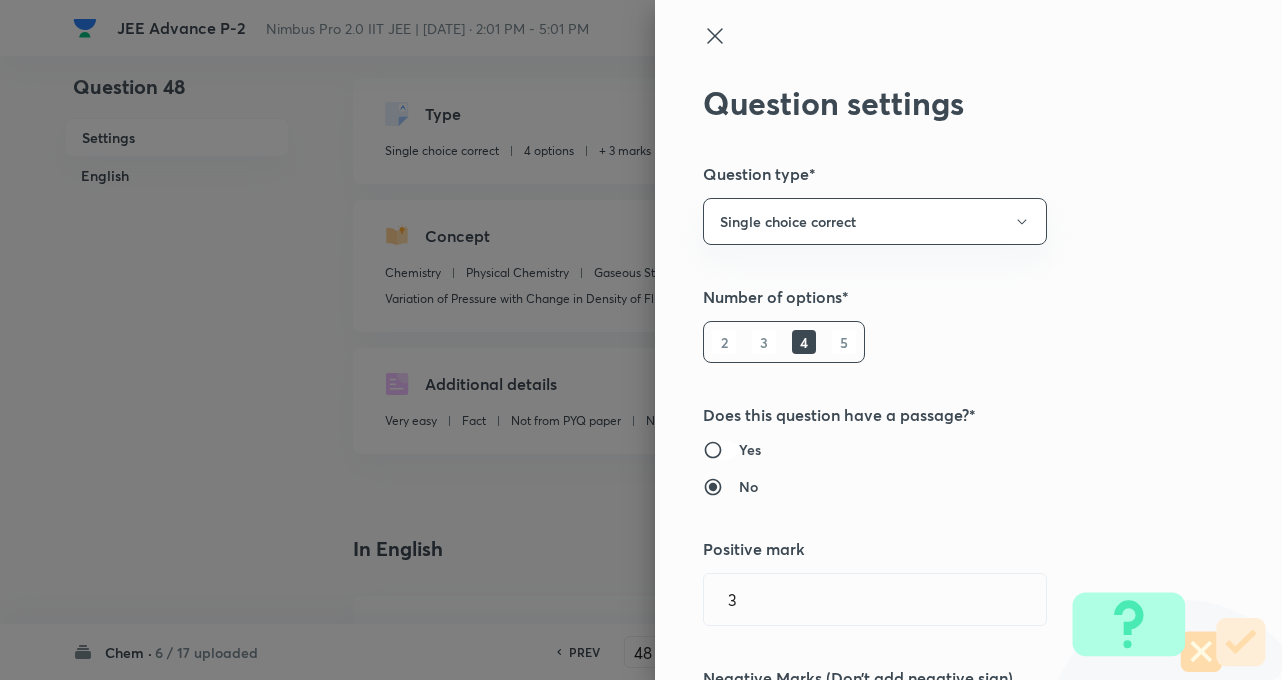 click on "Yes" at bounding box center (721, 450) 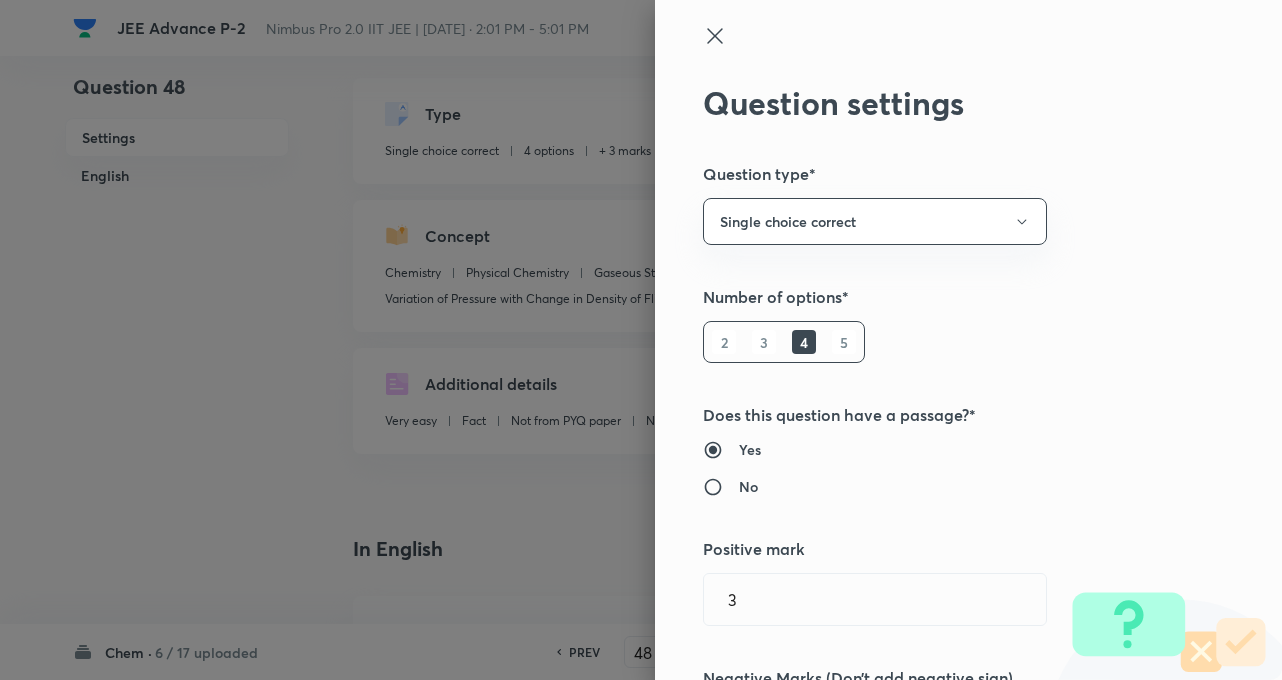 click on "Yes No" at bounding box center [935, 468] 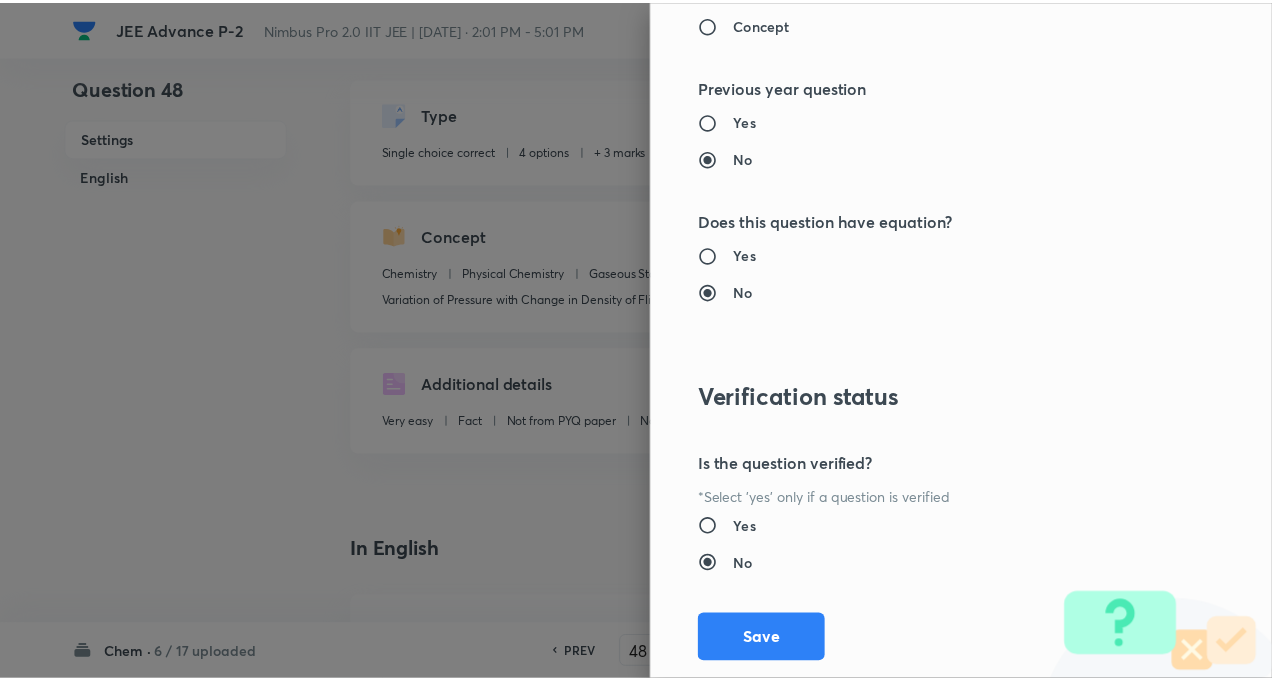 scroll, scrollTop: 2046, scrollLeft: 0, axis: vertical 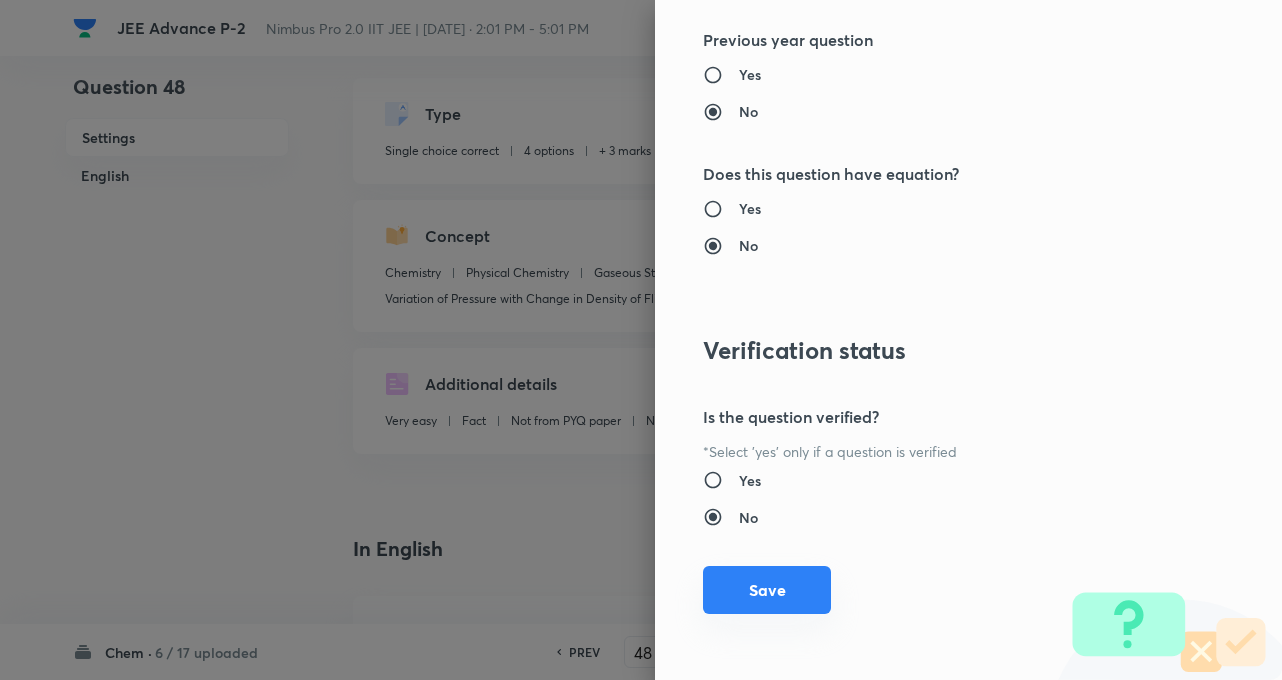 click on "Save" at bounding box center [767, 590] 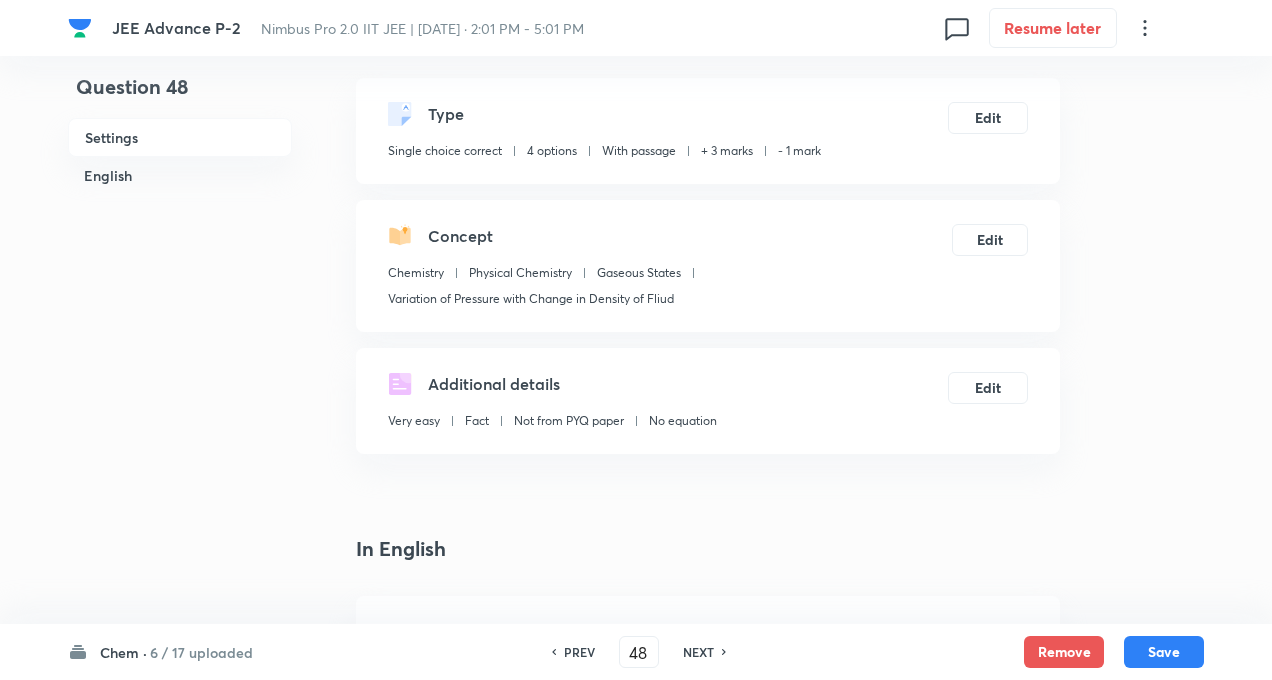 click on "Question 48 Settings English Settings Type Single choice correct 4 options With passage + 3 marks - 1 mark Edit Concept Chemistry Physical Chemistry Gaseous States Variation of Pressure with Change in Density of Fliud Edit Additional details Very easy Fact Not from PYQ paper No equation Edit In English Passage Question Option A Mark as correct answer Option B [PERSON_NAME] as correct answer Option C Mark as correct answer Option D [PERSON_NAME] as correct answer Solution" at bounding box center [636, 1447] 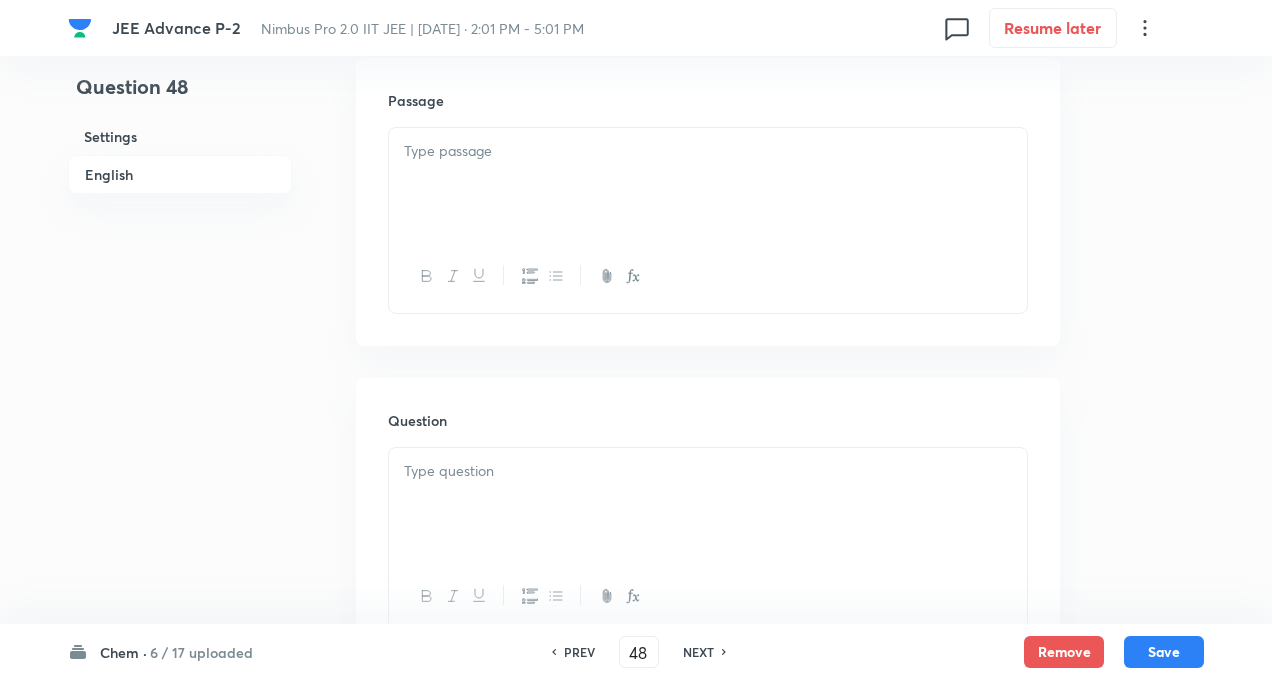 scroll, scrollTop: 640, scrollLeft: 0, axis: vertical 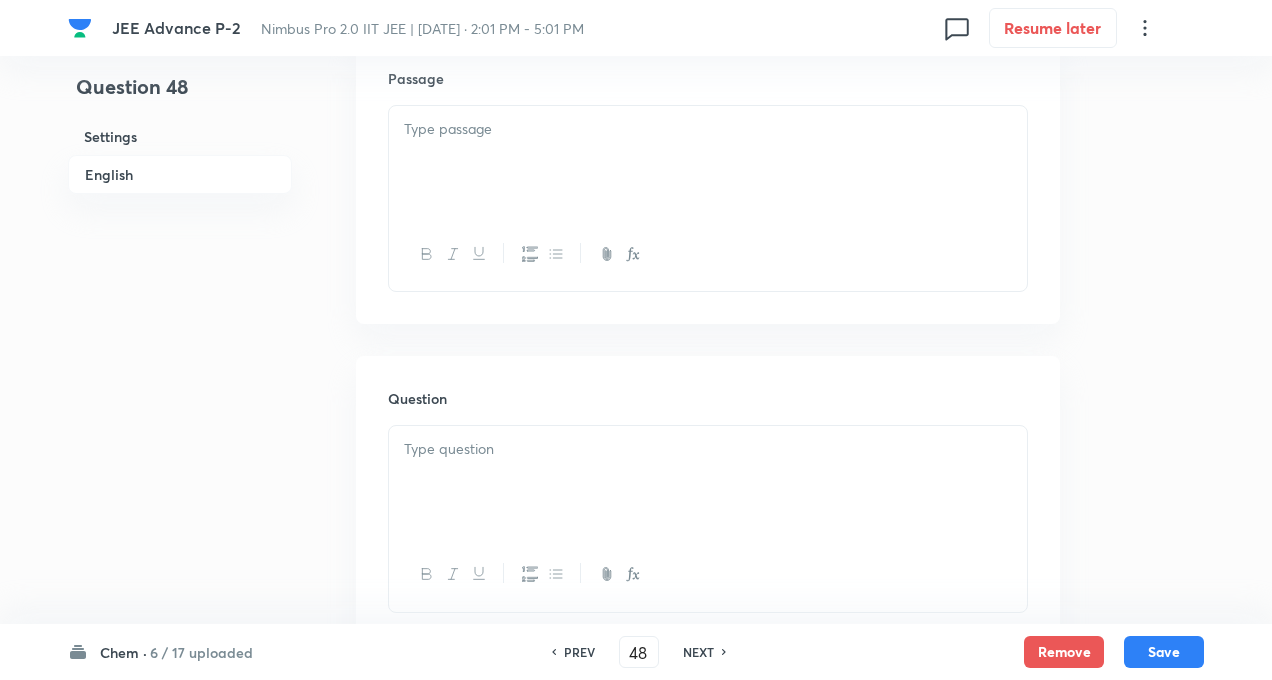 click at bounding box center [708, 162] 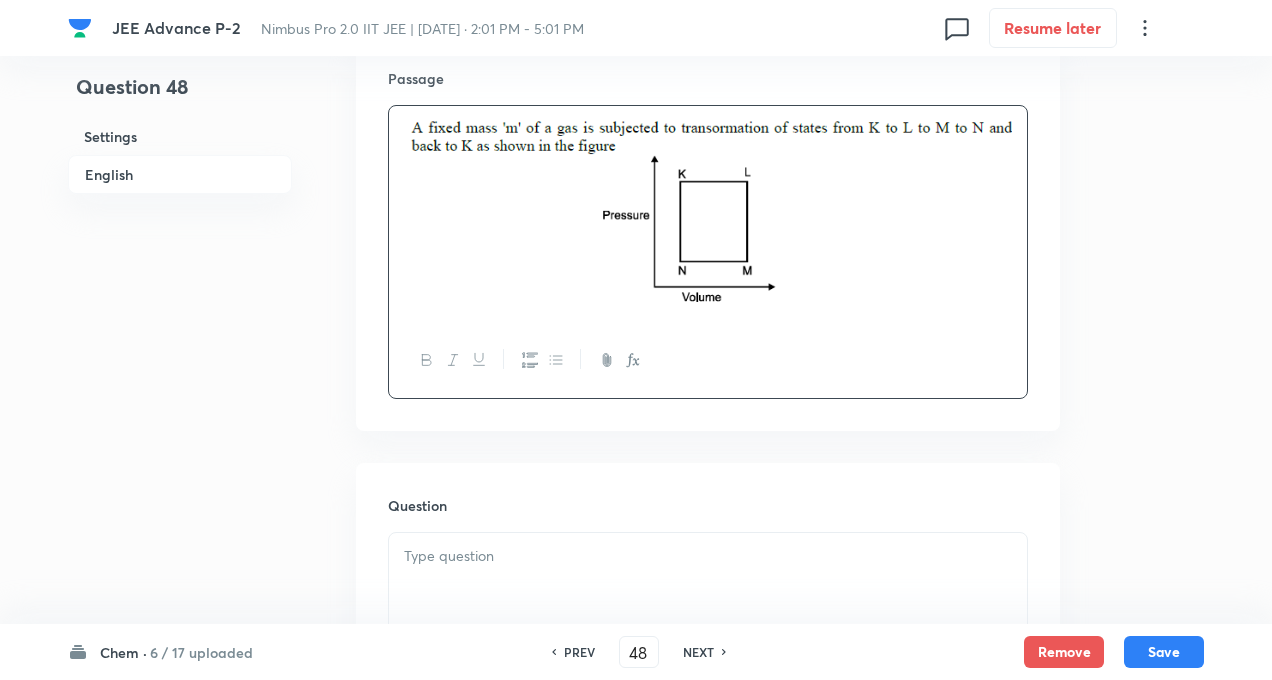 click on "Question 48 Settings English Settings Type Single choice correct 4 options With passage + 3 marks - 1 mark Edit Concept Chemistry Physical Chemistry Gaseous States Variation of Pressure with Change in Density of Fliud Edit Additional details Very easy Fact Not from PYQ paper No equation Edit In English Passage Question Option A Mark as correct answer Option B [PERSON_NAME] as correct answer Option C Mark as correct answer Option D [PERSON_NAME] as correct answer Solution" at bounding box center [636, 940] 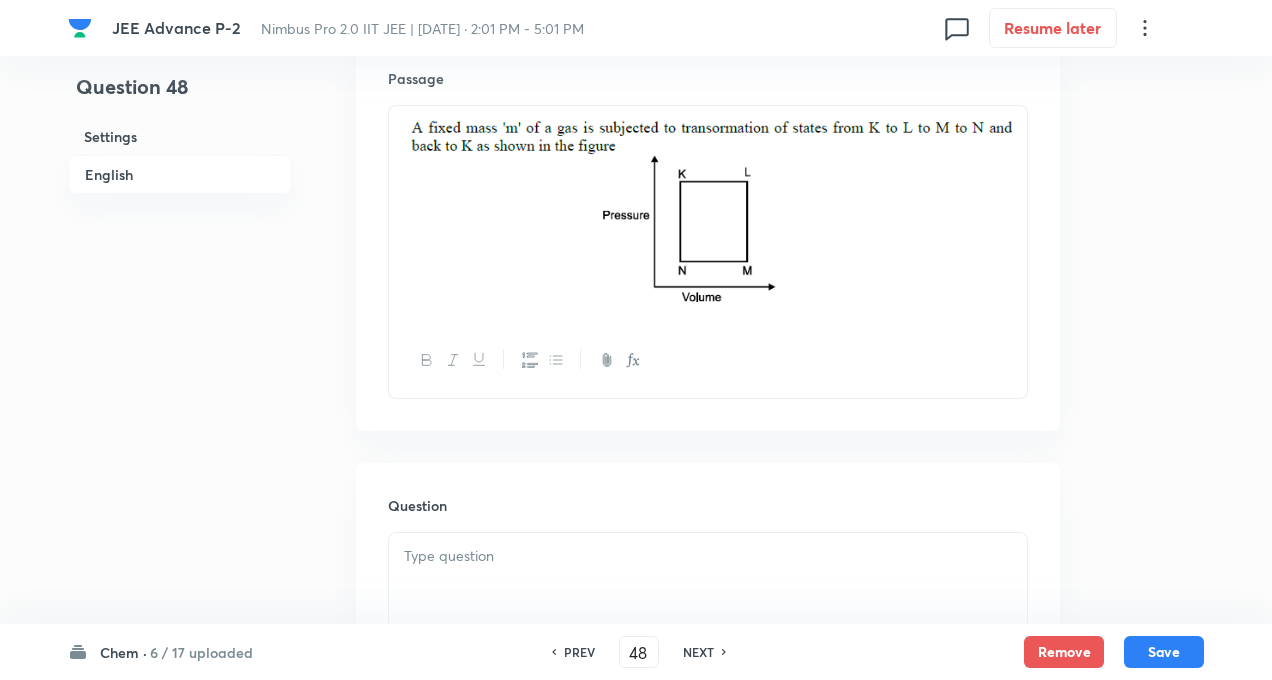 click on "Question 48 Settings English Settings Type Single choice correct 4 options With passage + 3 marks - 1 mark Edit Concept Chemistry Physical Chemistry Gaseous States Variation of Pressure with Change in Density of Fliud Edit Additional details Very easy Fact Not from PYQ paper No equation Edit In English Passage Question Option A Mark as correct answer Option B [PERSON_NAME] as correct answer Option C Mark as correct answer Option D [PERSON_NAME] as correct answer Solution" at bounding box center [636, 940] 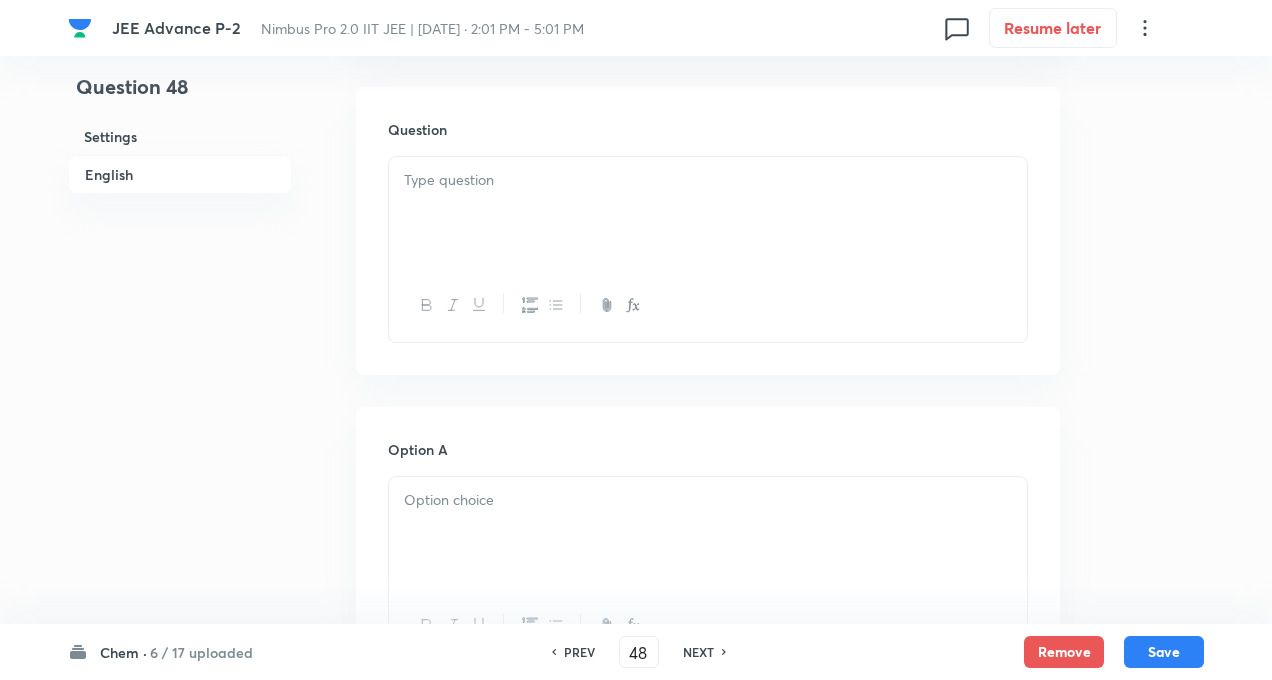 scroll, scrollTop: 1080, scrollLeft: 0, axis: vertical 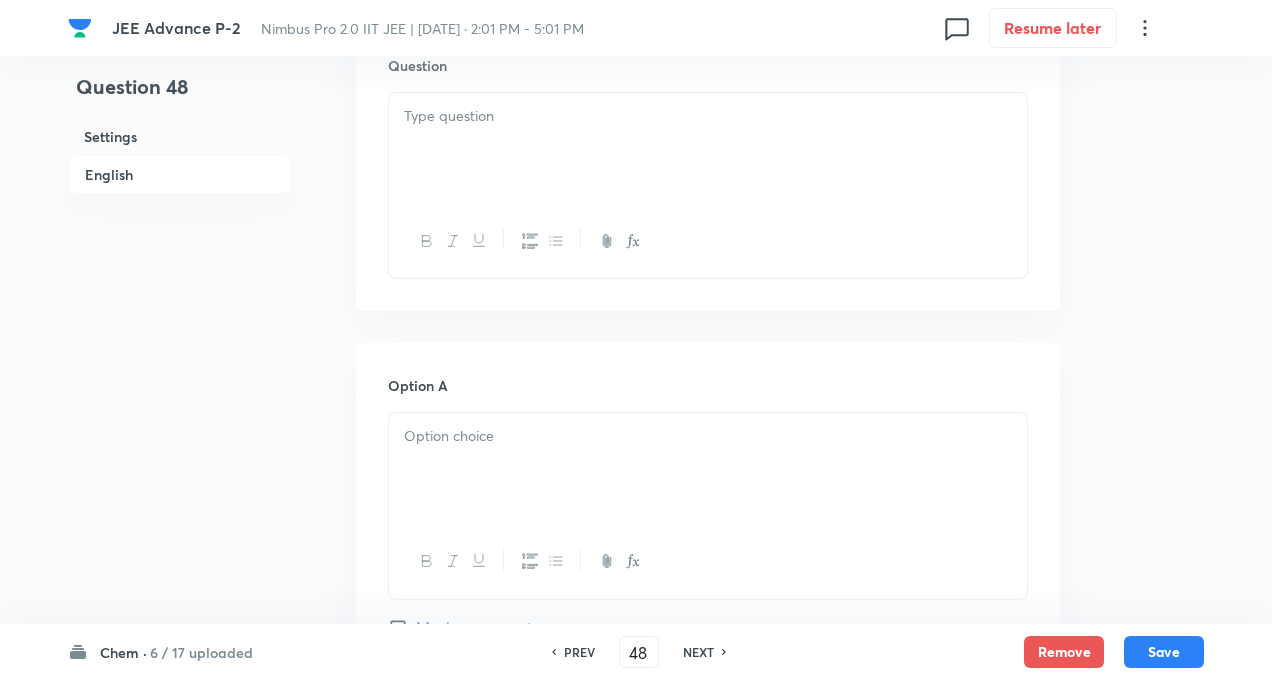 click at bounding box center (708, 149) 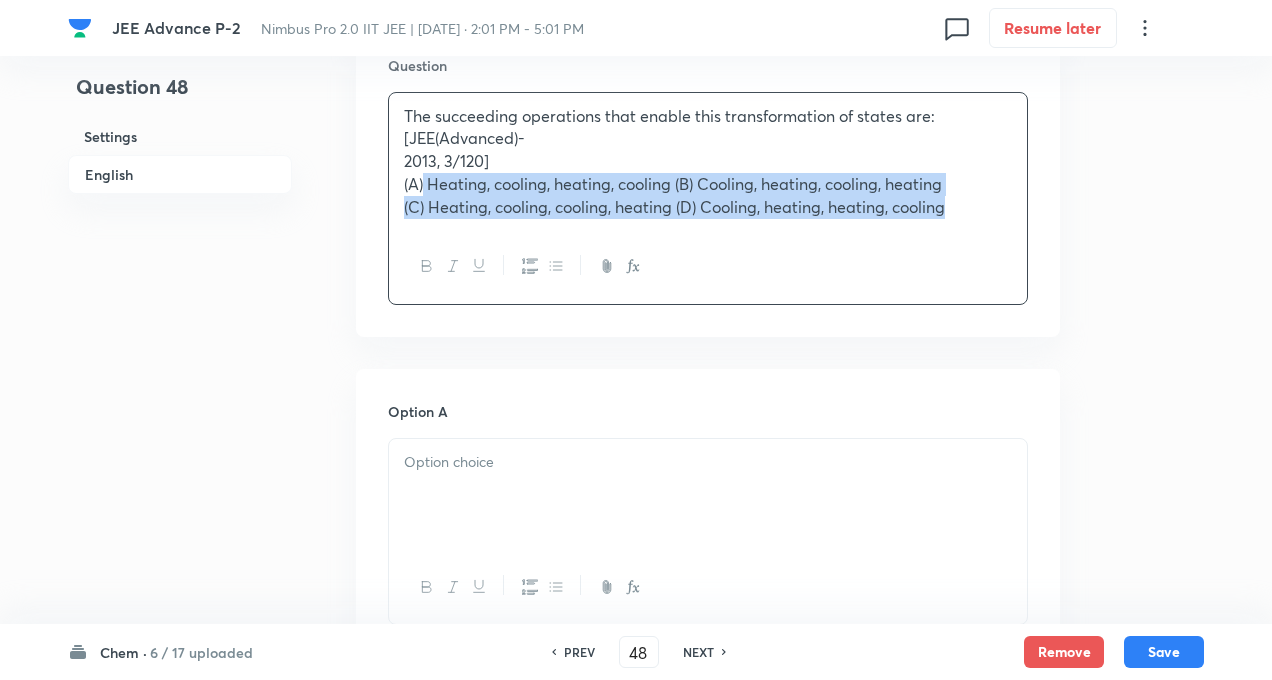 drag, startPoint x: 426, startPoint y: 176, endPoint x: 966, endPoint y: 229, distance: 542.59467 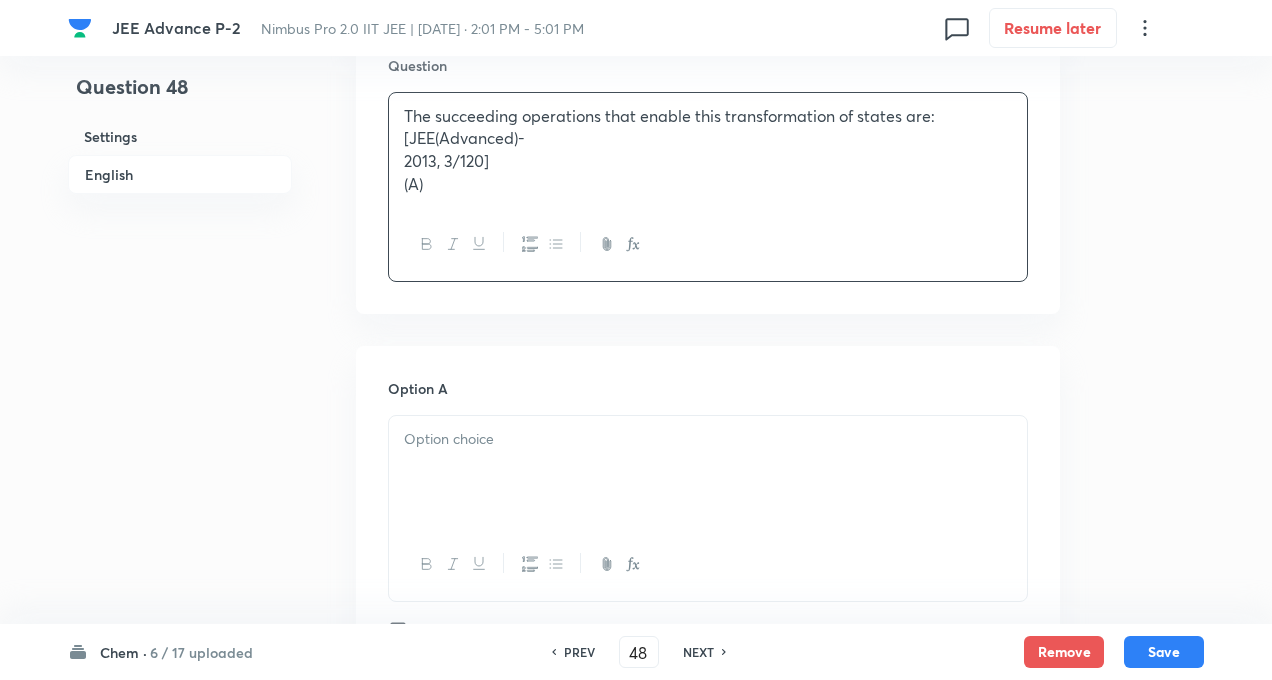 type 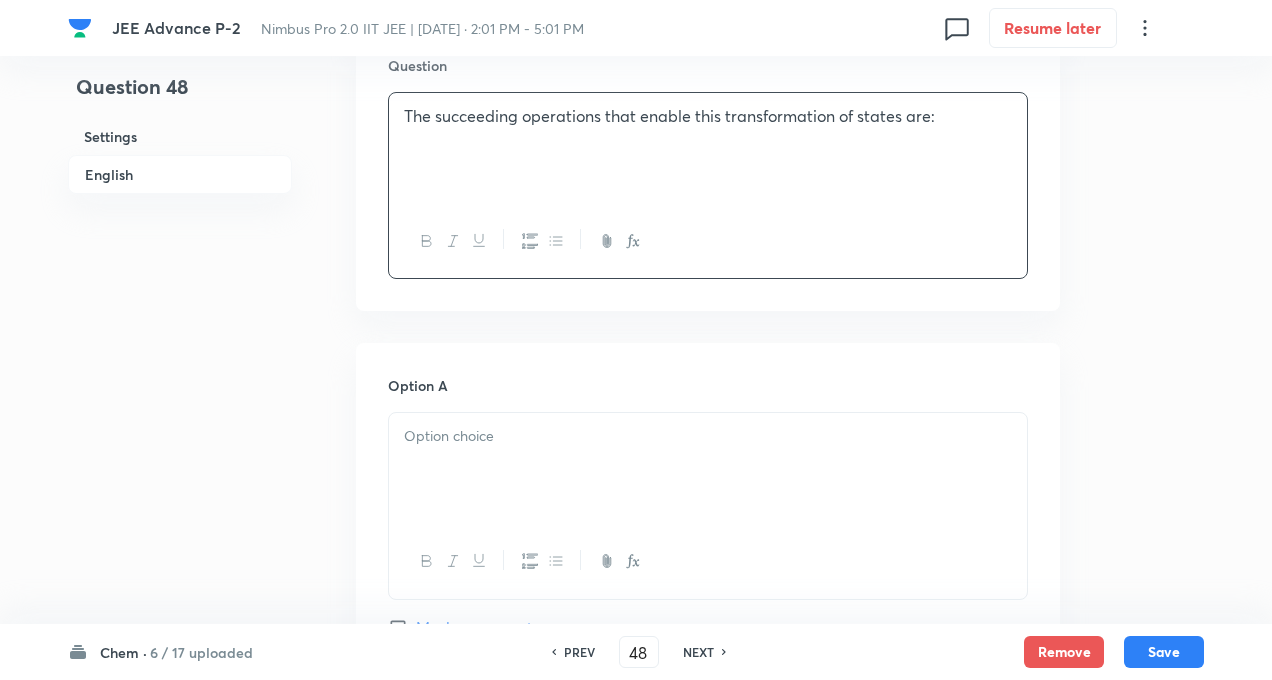 click on "Option A Mark as correct answer" at bounding box center [708, 527] 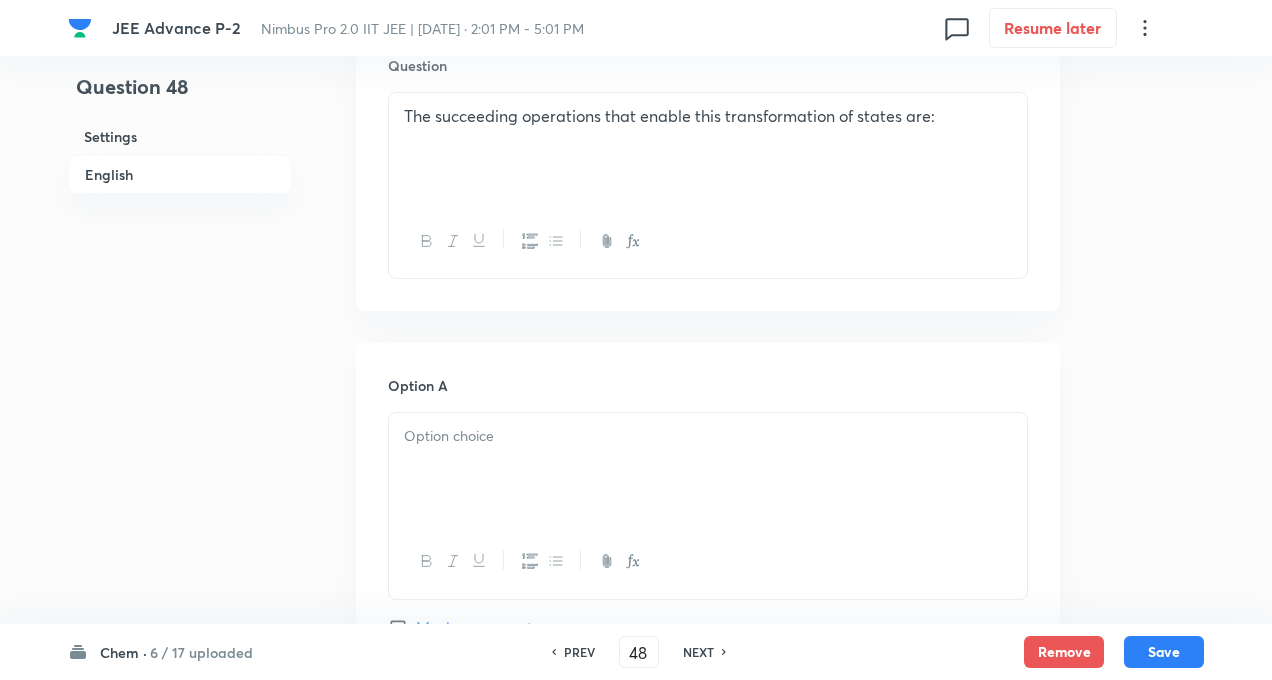 click at bounding box center [708, 436] 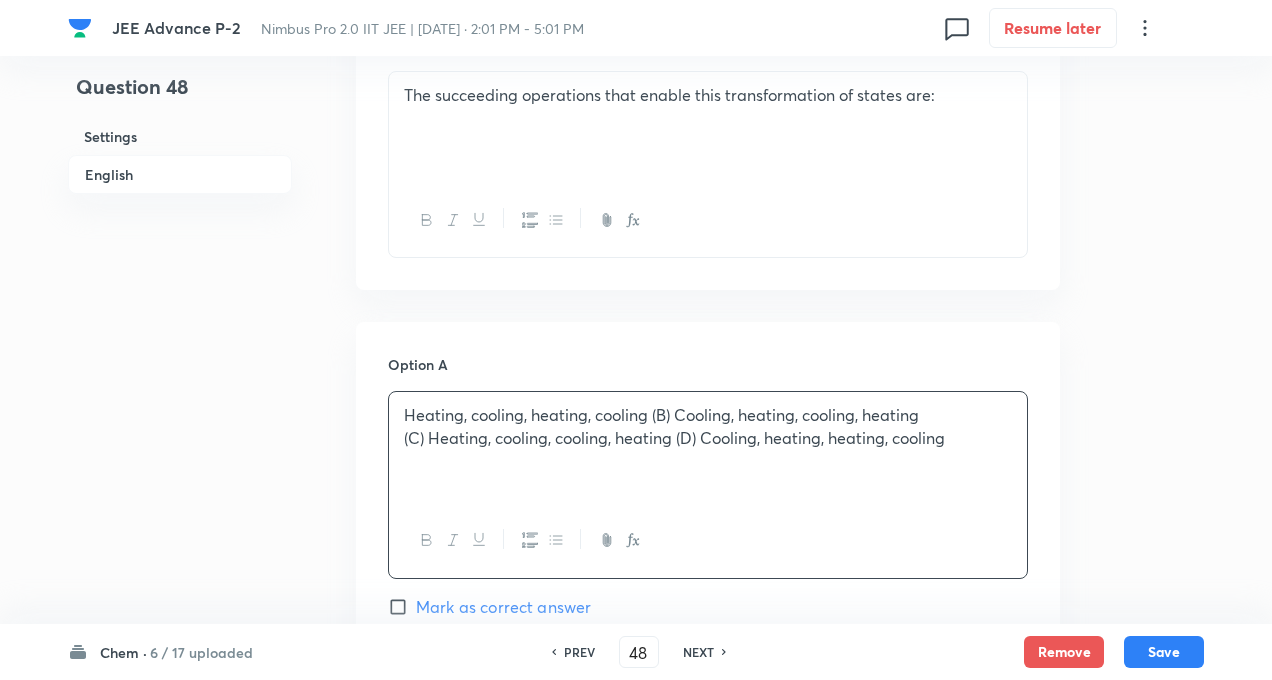 click on "Question 48 Settings English" at bounding box center (180, 479) 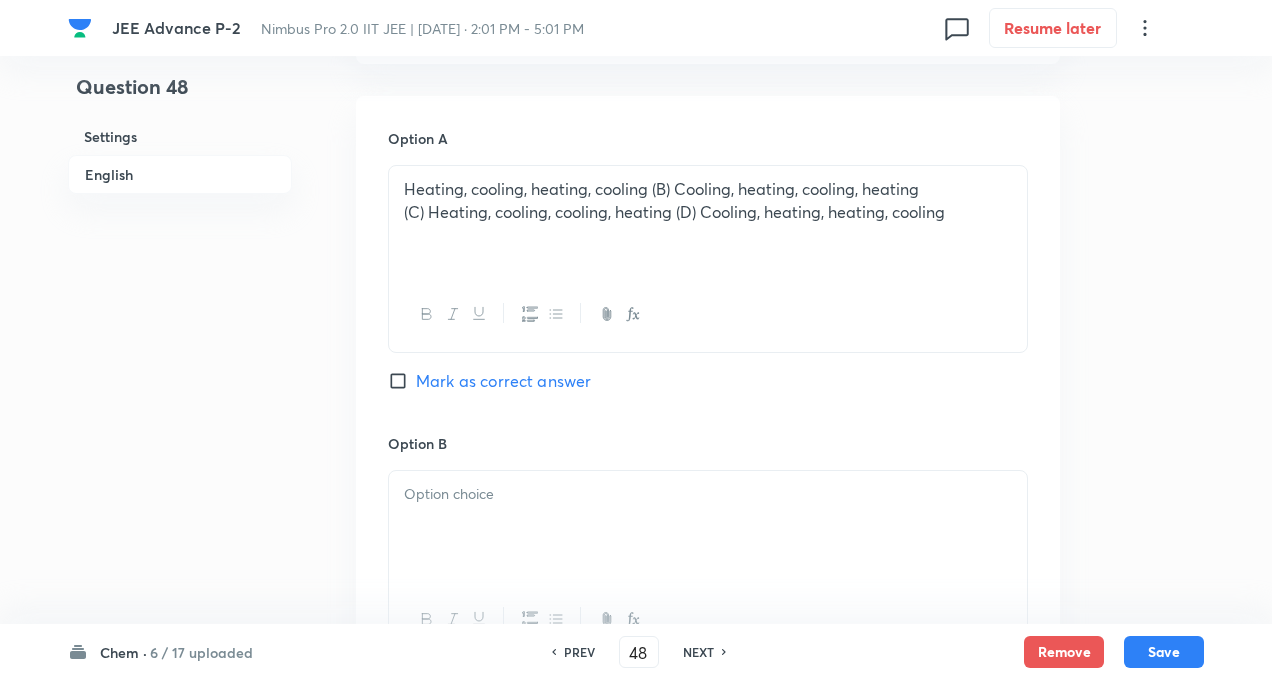 scroll, scrollTop: 1400, scrollLeft: 0, axis: vertical 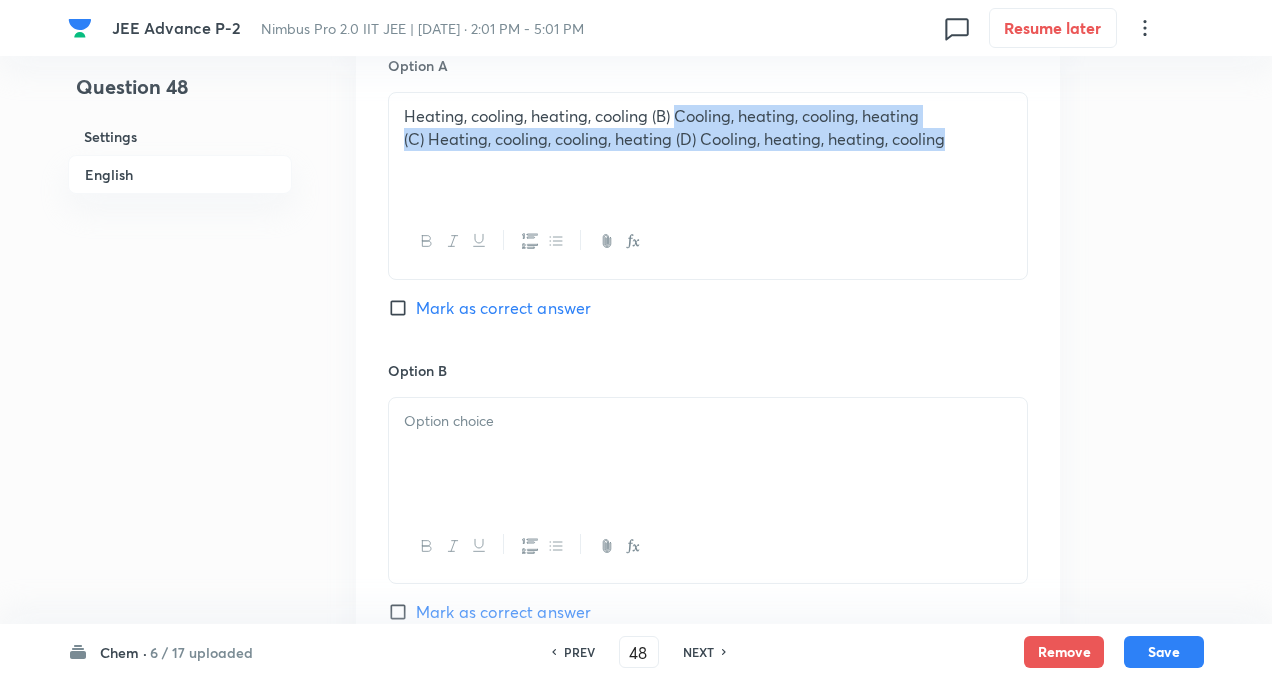 drag, startPoint x: 676, startPoint y: 108, endPoint x: 1137, endPoint y: 226, distance: 475.86237 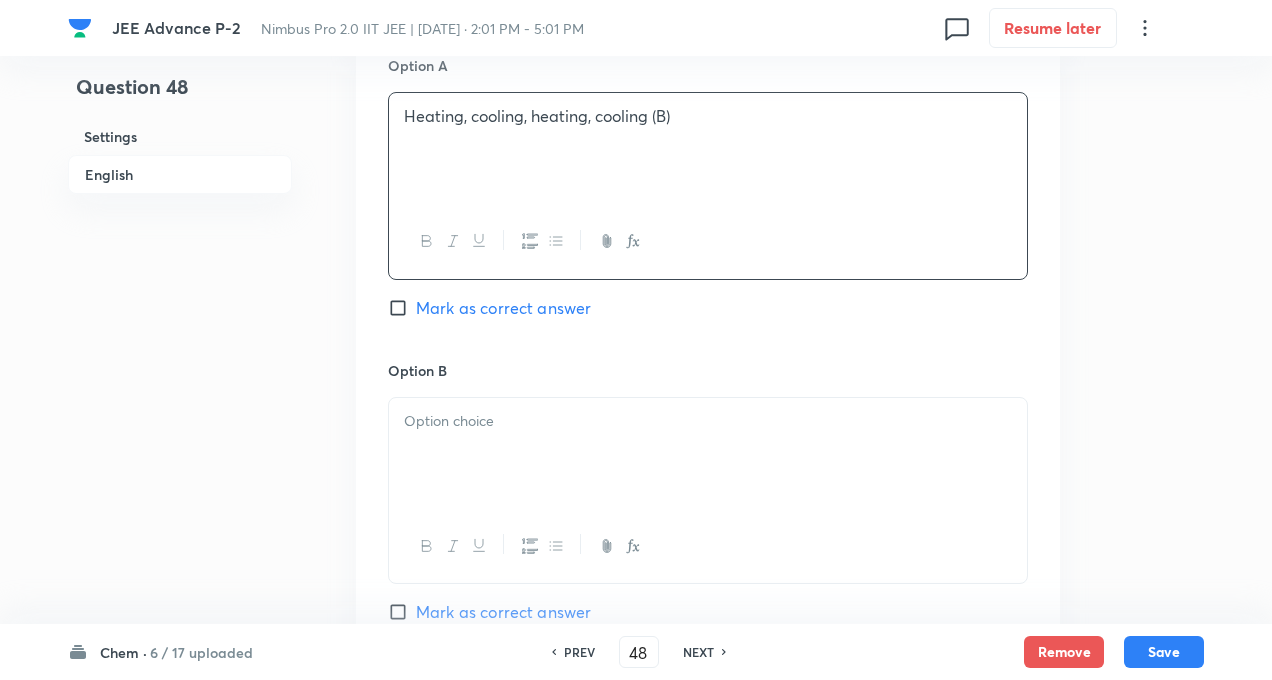 type 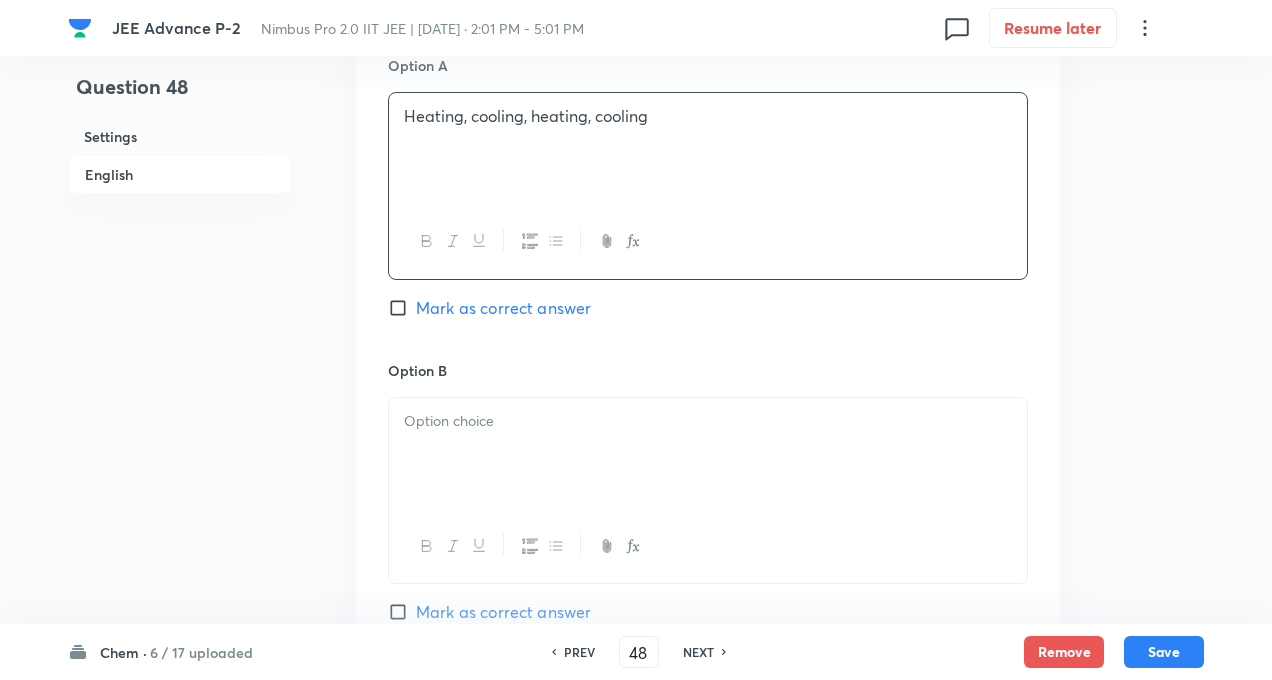 click at bounding box center (708, 421) 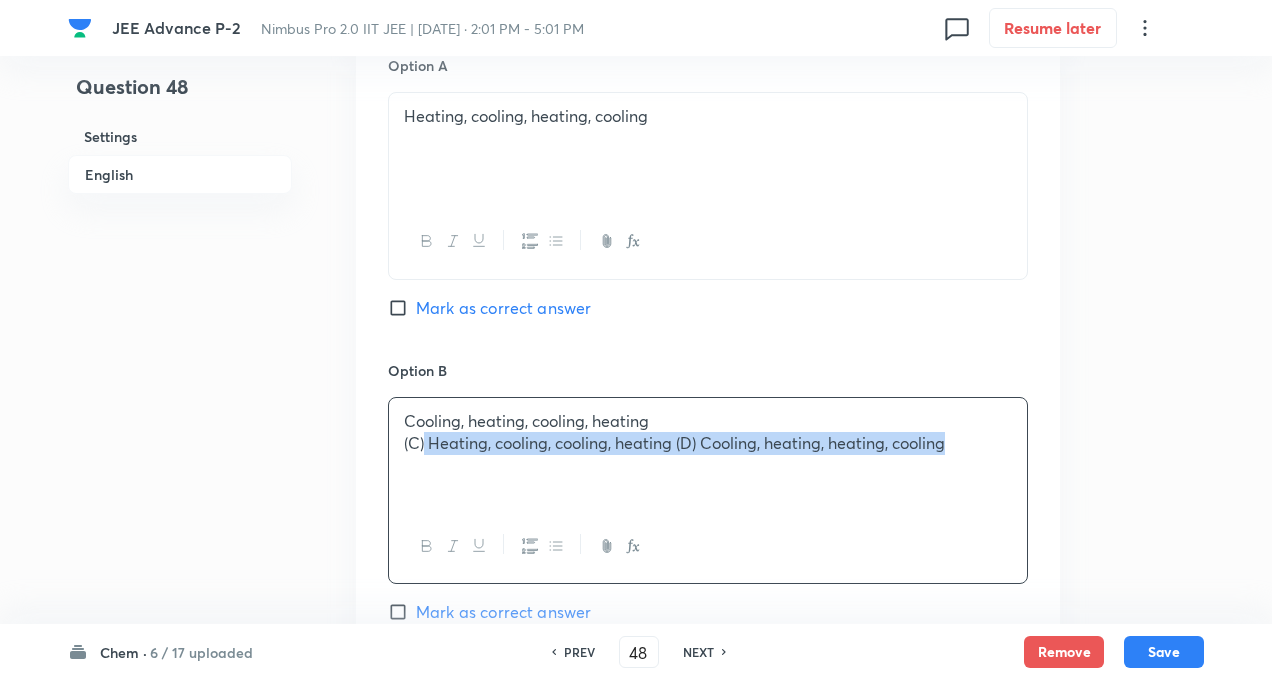 drag, startPoint x: 424, startPoint y: 441, endPoint x: 957, endPoint y: 548, distance: 543.6341 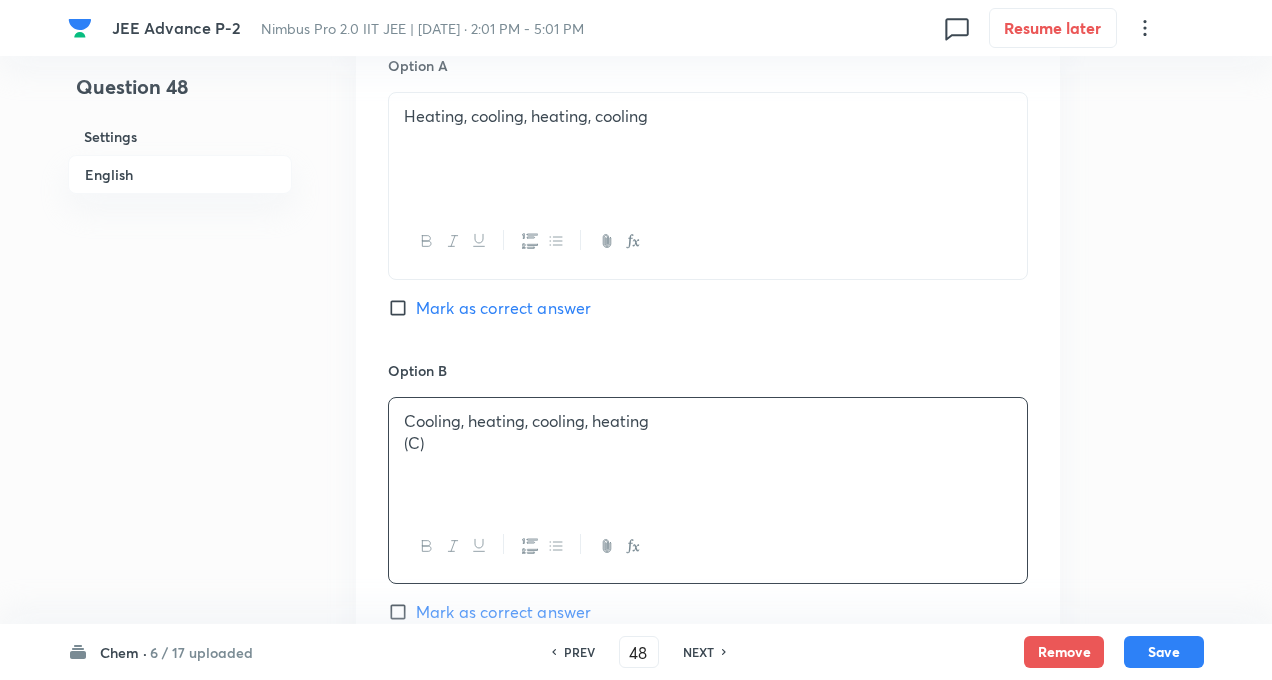 type 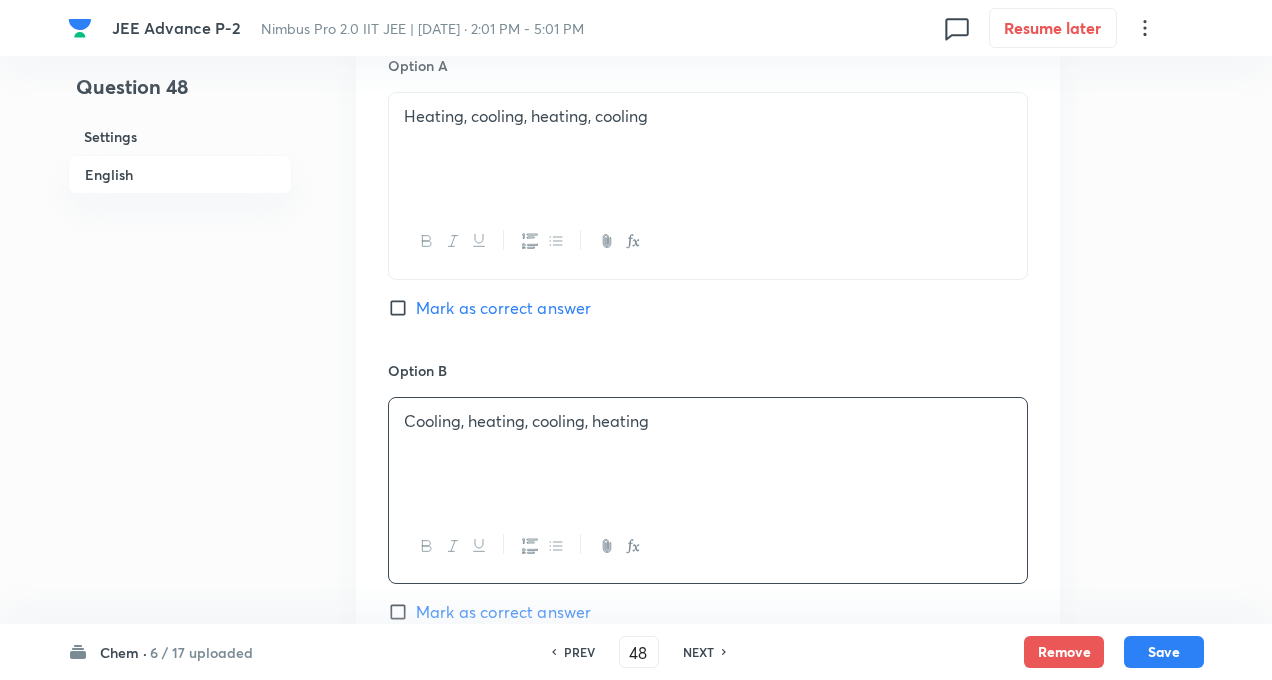 click on "Option A Heating, cooling, heating, cooling  Mark as correct answer Option B Cooling, heating, cooling, heating Mark as correct answer Option C Mark as correct answer Option D Mark as correct answer" at bounding box center [708, 644] 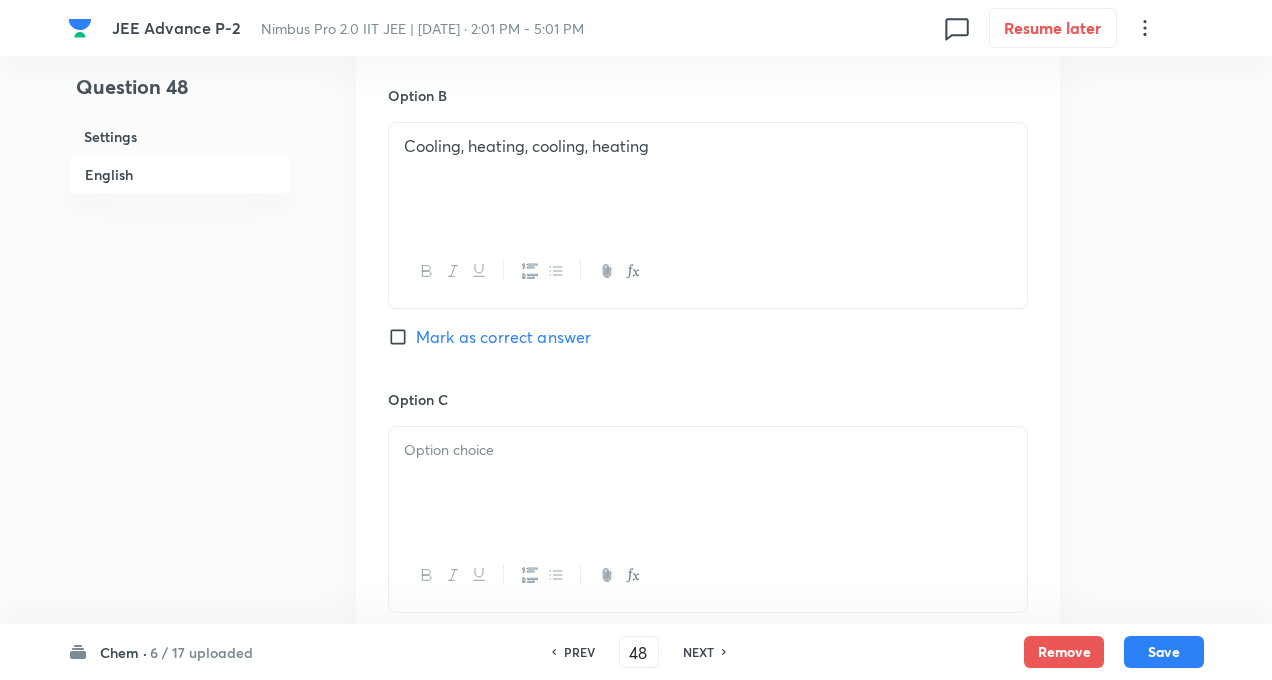 scroll, scrollTop: 1800, scrollLeft: 0, axis: vertical 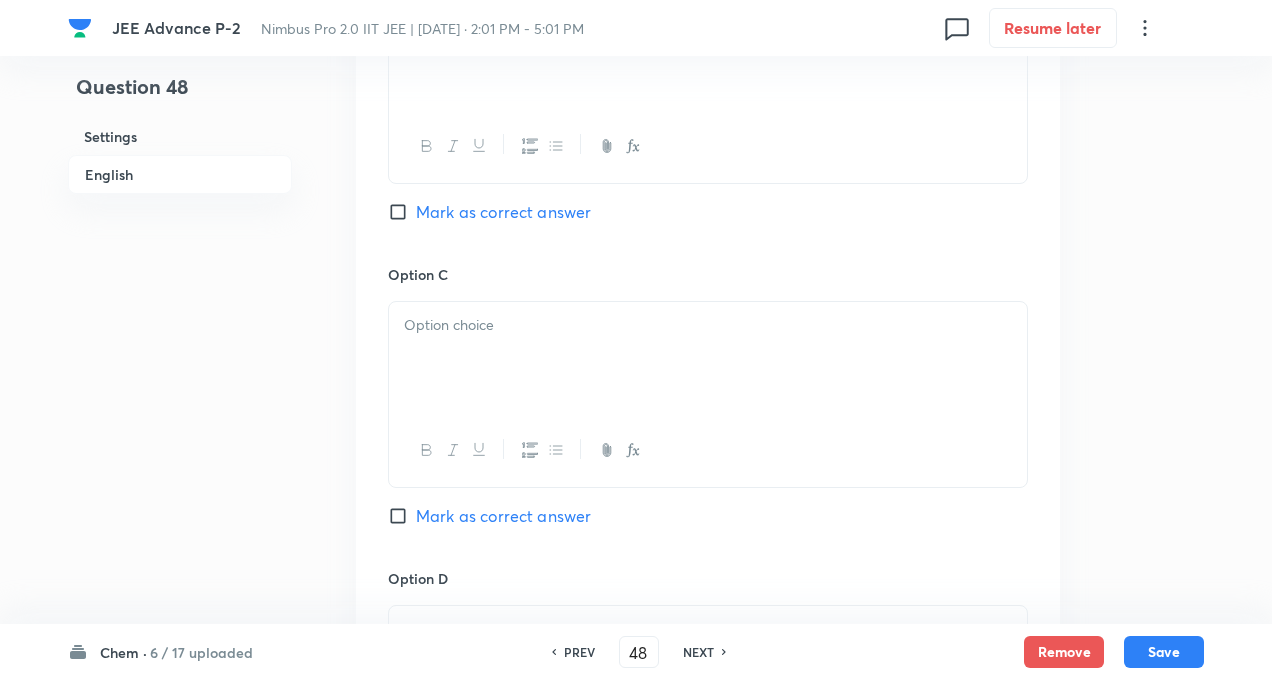 click at bounding box center [708, 325] 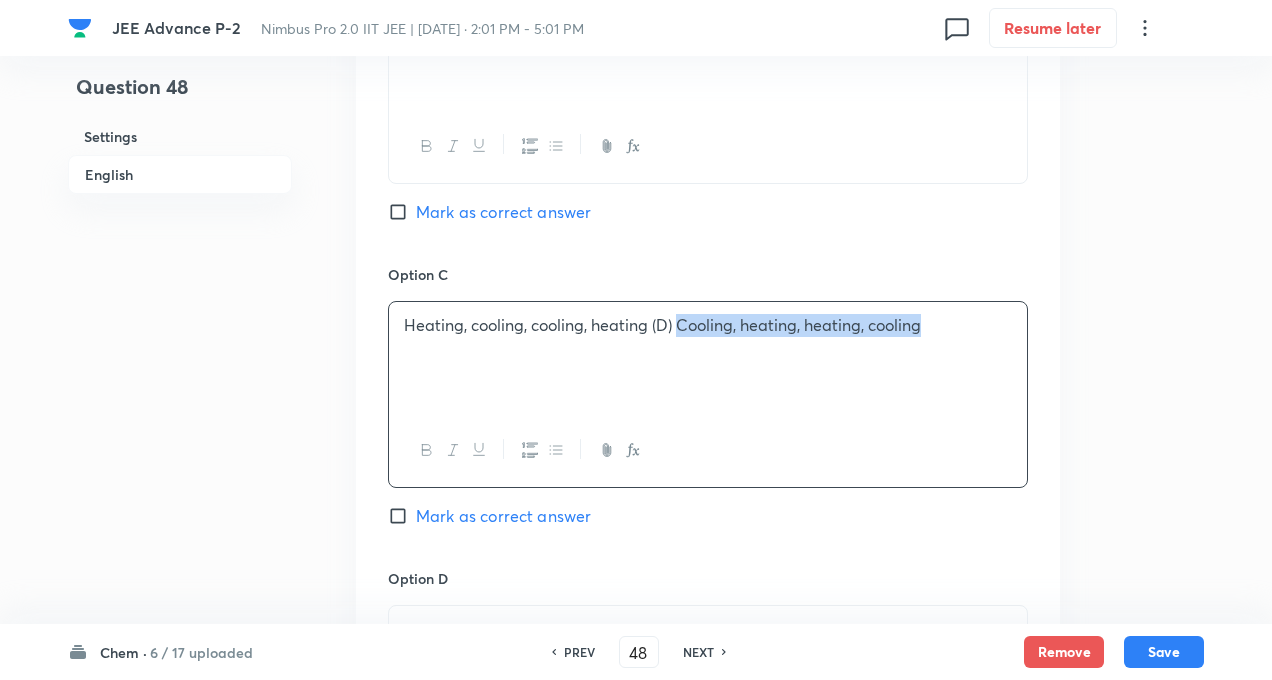 drag, startPoint x: 679, startPoint y: 319, endPoint x: 1066, endPoint y: 369, distance: 390.2166 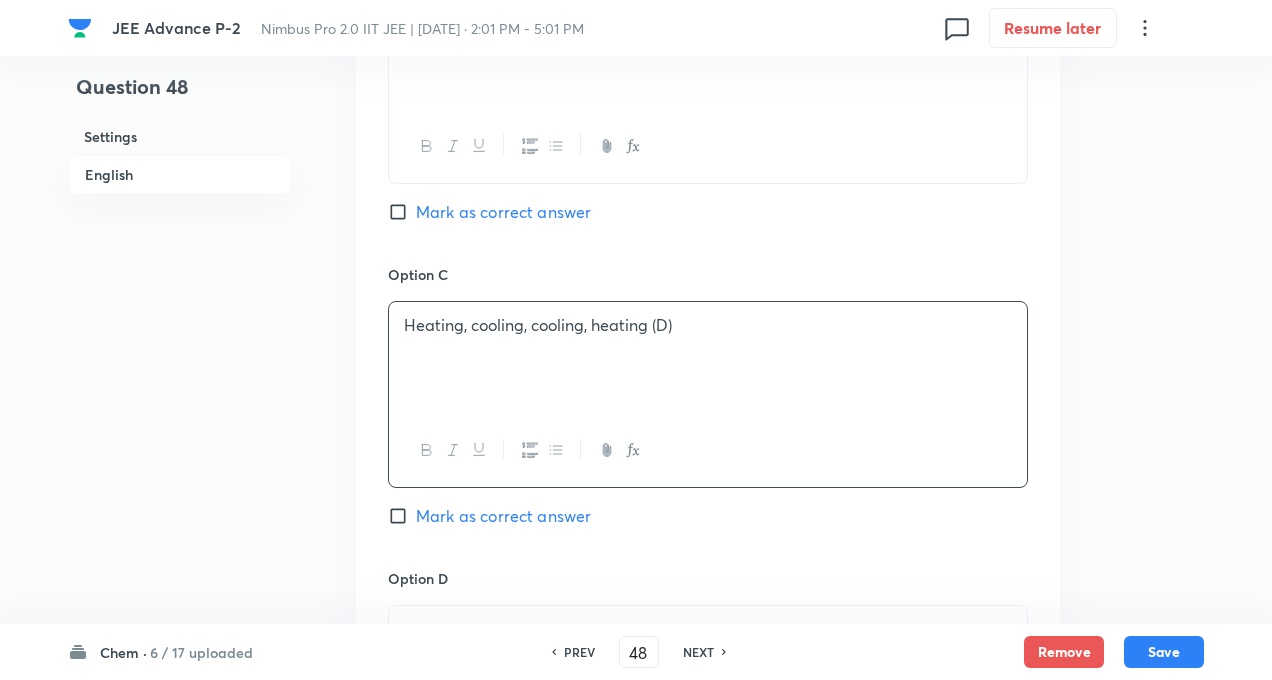 type 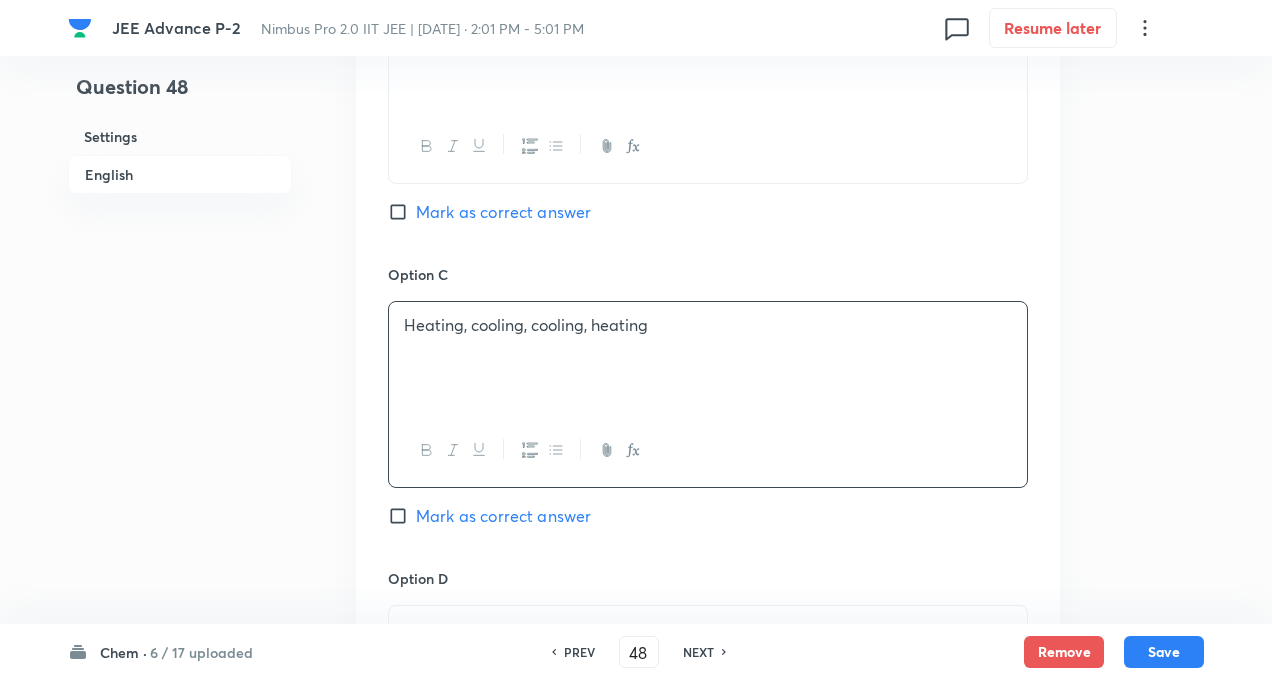 click on "Question 48 Settings English" at bounding box center [180, -220] 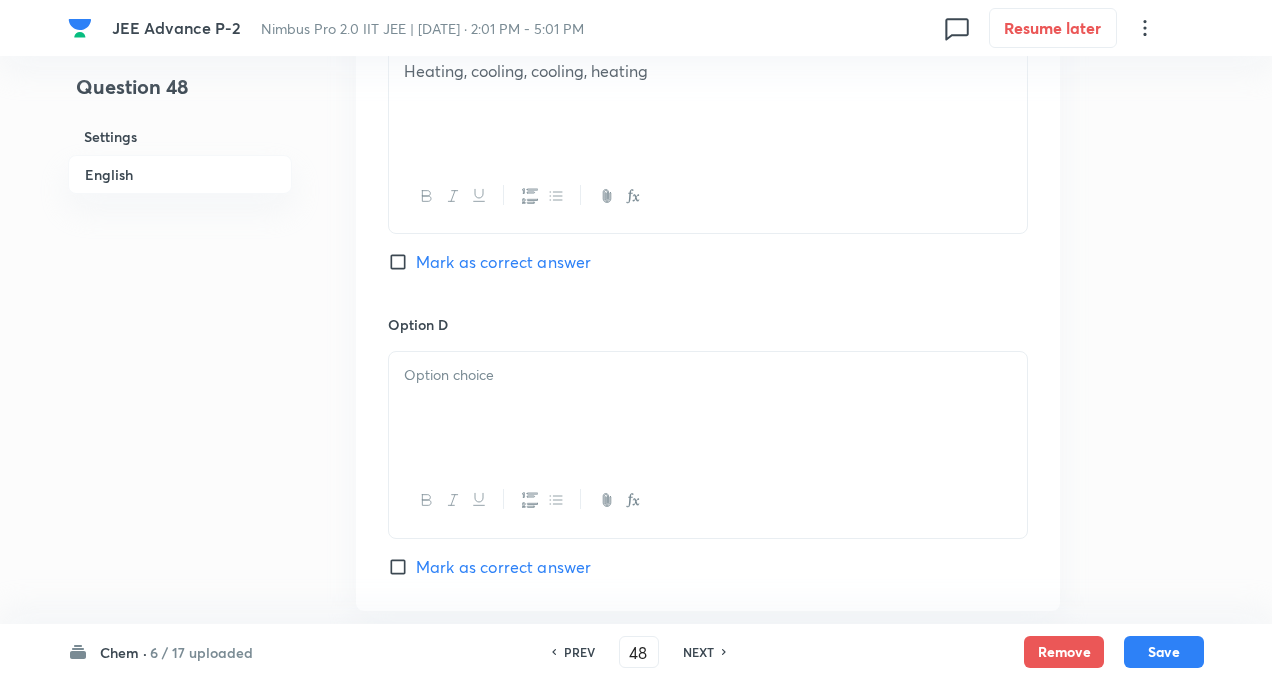 scroll, scrollTop: 2200, scrollLeft: 0, axis: vertical 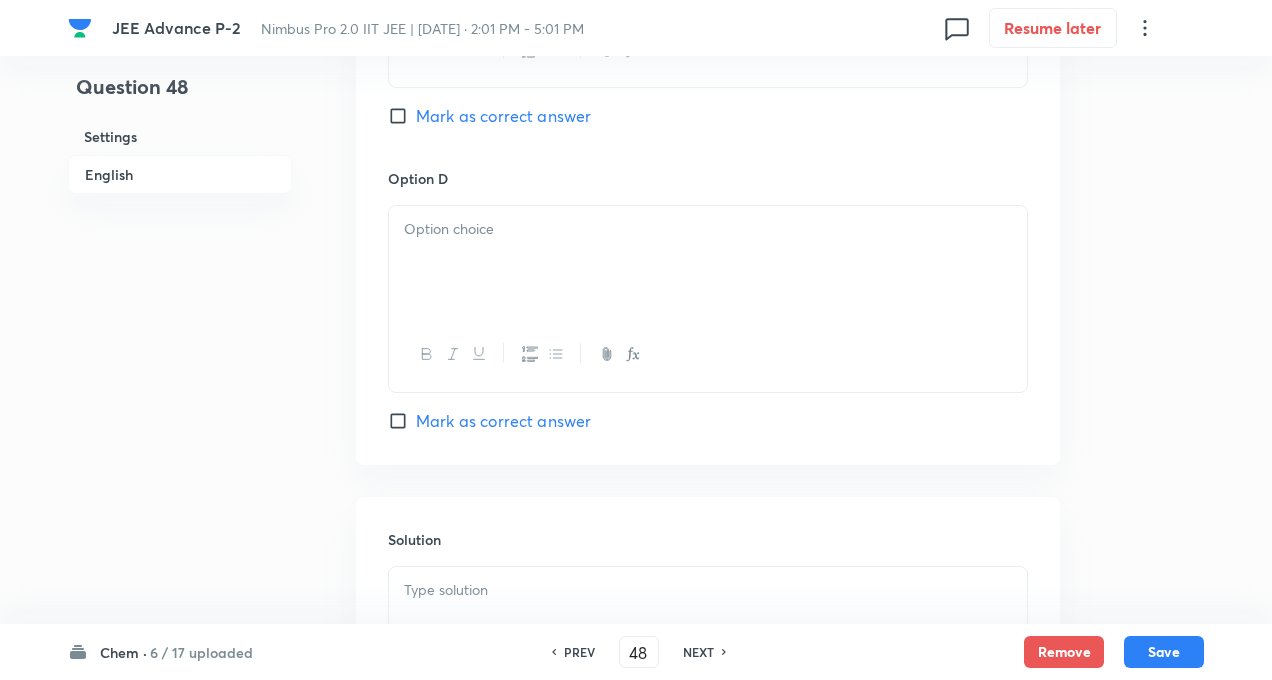 click at bounding box center (708, 262) 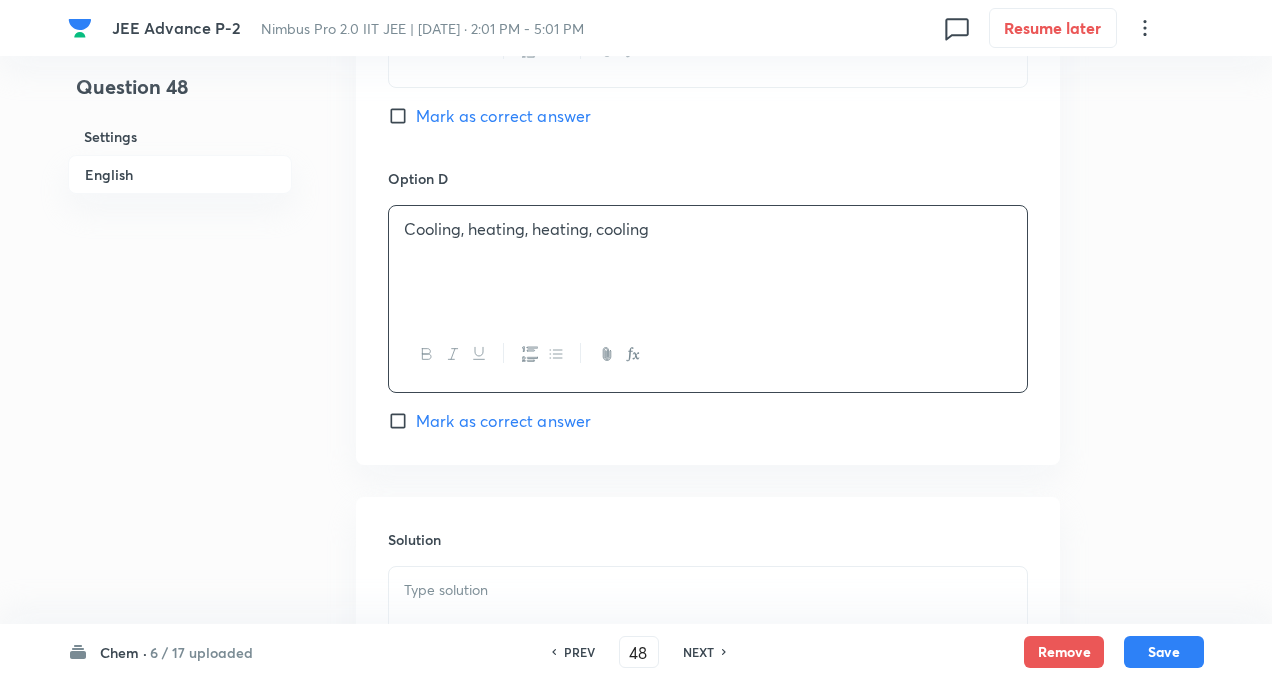 click on "Question 48 Settings English Settings Type Single choice correct 4 options With passage + 3 marks - 1 mark Edit Concept Chemistry Physical Chemistry Gaseous States Variation of Pressure with Change in Density of Fliud Edit Additional details Very easy Fact Not from PYQ paper No equation Edit In English Passage Question The succeeding operations that enable this transformation of states are:  Option A Heating, cooling, heating, cooling  Mark as correct answer Option B Cooling, heating, cooling, heating Mark as correct answer Option C Heating, cooling, cooling, heating  Mark as correct answer Option D Cooling, heating, heating, cooling  Mark as correct answer Solution" at bounding box center (636, -620) 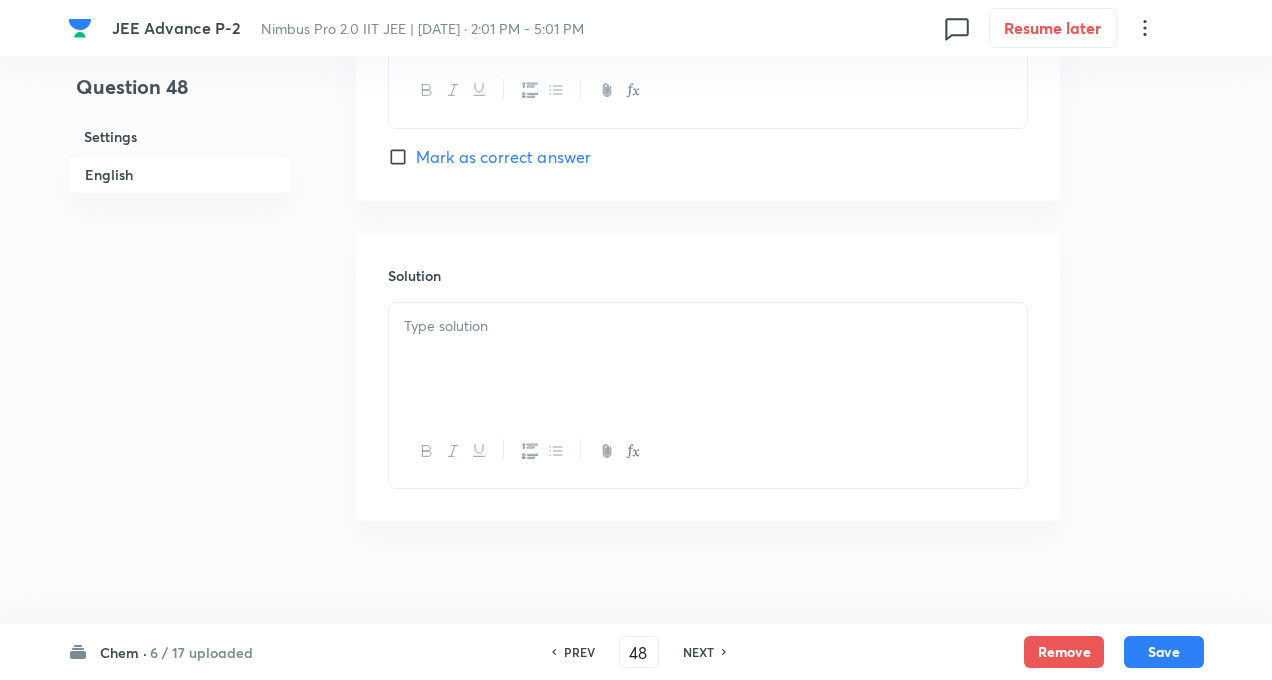 scroll, scrollTop: 2481, scrollLeft: 0, axis: vertical 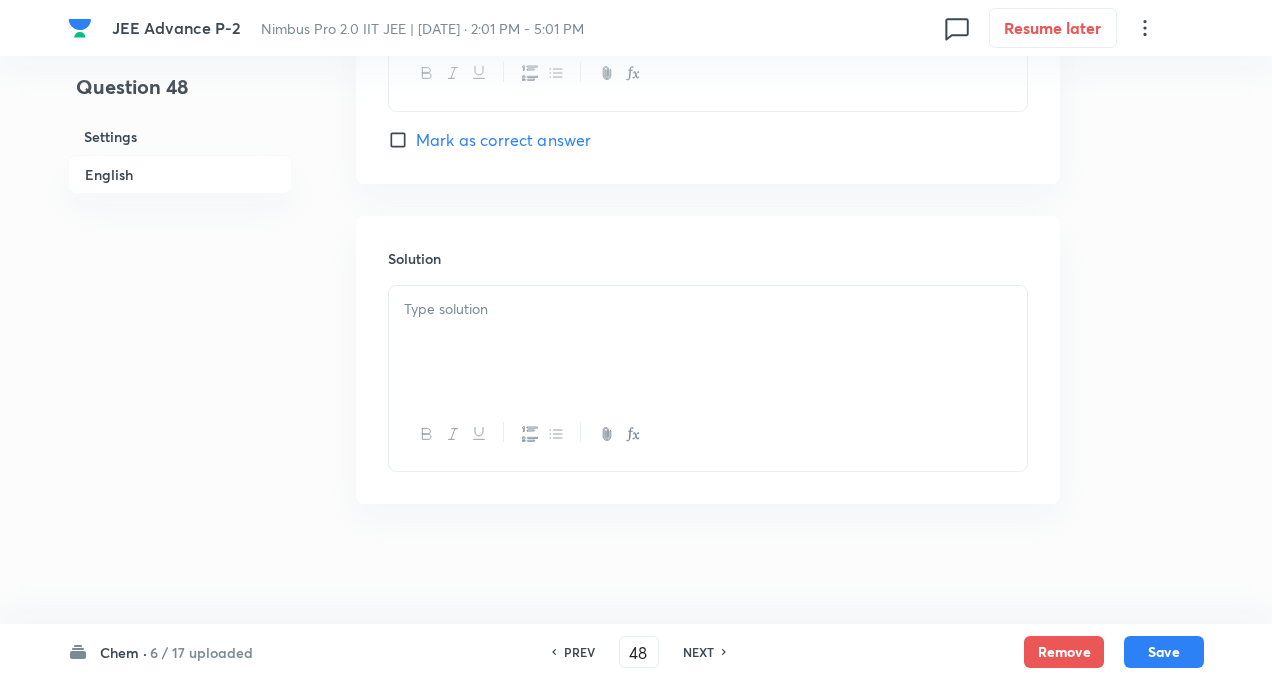 click on "Question 48 Settings English Settings Type Single choice correct 4 options With passage + 3 marks - 1 mark Edit Concept Chemistry Physical Chemistry Gaseous States Variation of Pressure with Change in Density of Fliud Edit Additional details Very easy Fact Not from PYQ paper No equation Edit In English Passage Question The succeeding operations that enable this transformation of states are:  Option A Heating, cooling, heating, cooling  Mark as correct answer Option B Cooling, heating, cooling, heating Mark as correct answer Option C Heating, cooling, cooling, heating  Mark as correct answer Option D Cooling, heating, heating, cooling  Mark as correct answer Solution" at bounding box center (636, -901) 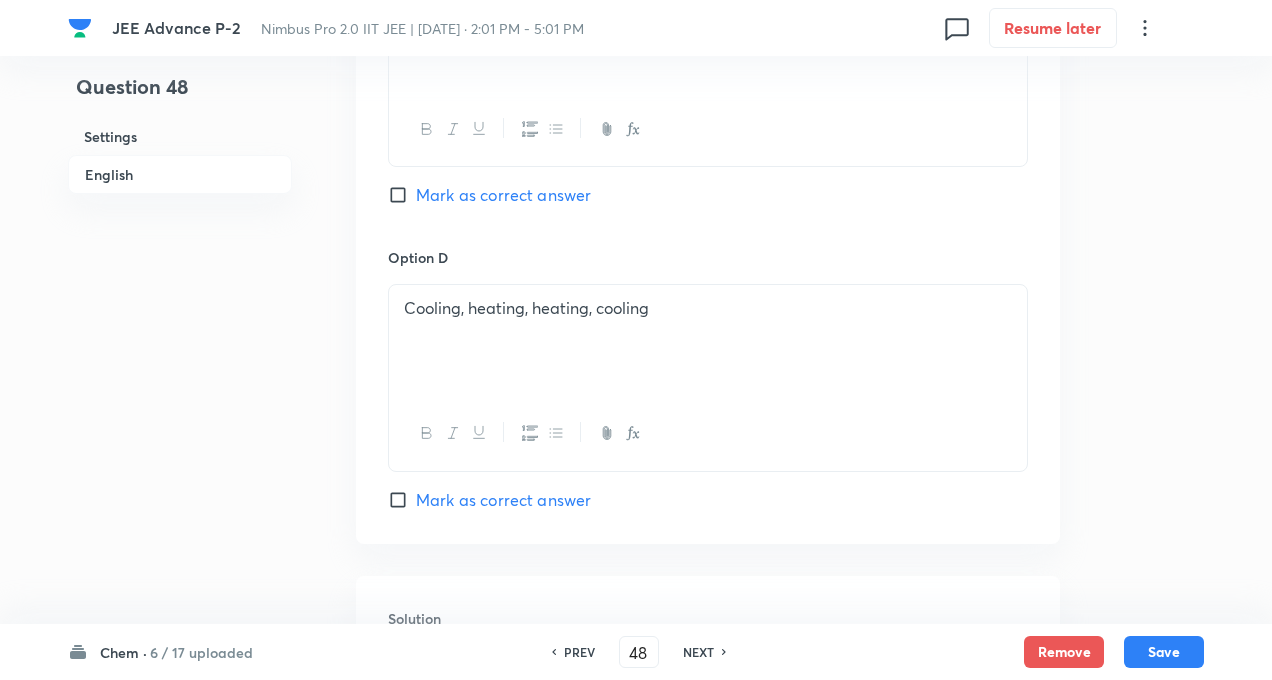 scroll, scrollTop: 2081, scrollLeft: 0, axis: vertical 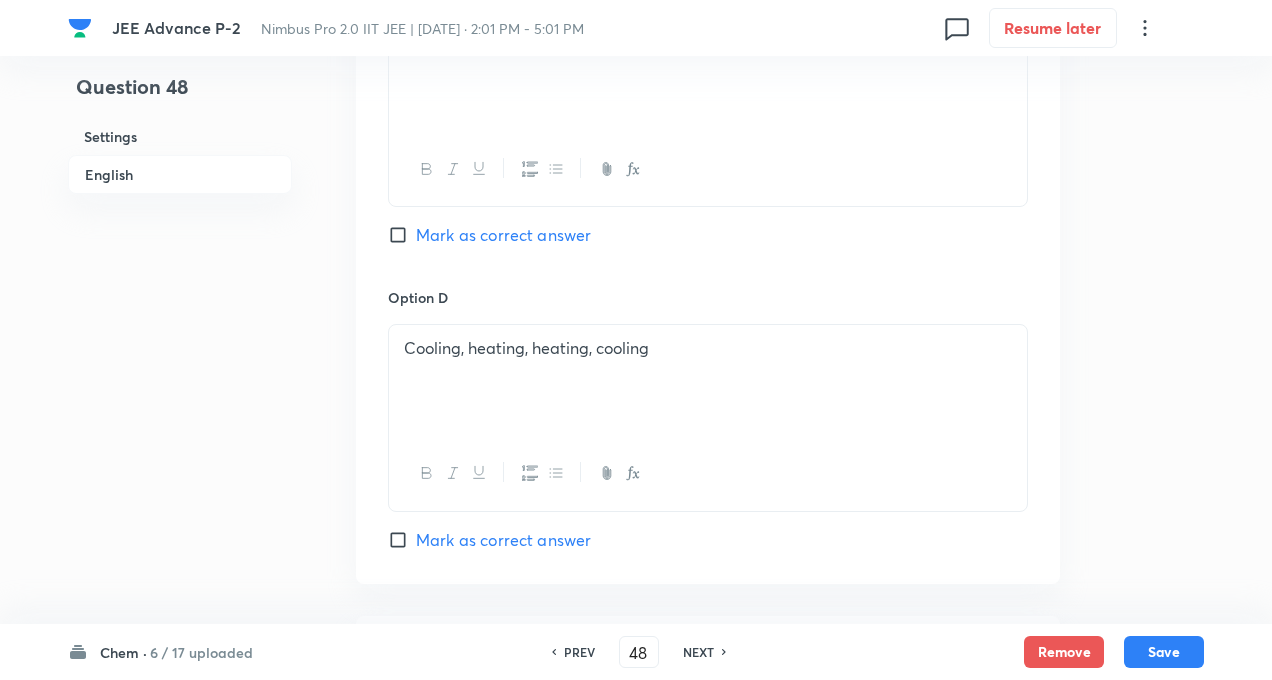 click on "Mark as correct answer" at bounding box center (402, 235) 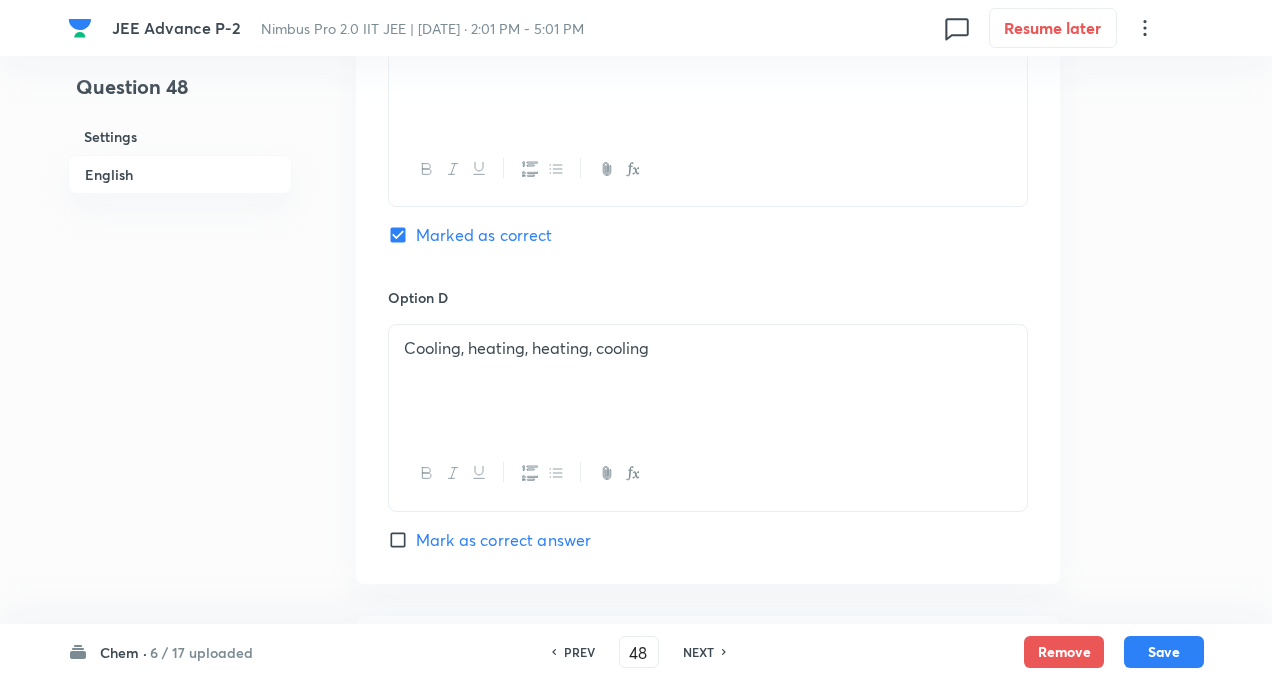 click on "Question 48 Settings English Settings Type Single choice correct 4 options With passage + 3 marks - 1 mark Edit Concept Chemistry Physical Chemistry Gaseous States Variation of Pressure with Change in Density of Fliud Edit Additional details Very easy Fact Not from PYQ paper No equation Edit In English Passage Question The succeeding operations that enable this transformation of states are:  Option A Heating, cooling, heating, cooling  Mark as correct answer Option B Cooling, heating, cooling, heating Mark as correct answer Option C Heating, cooling, cooling, heating  Marked as correct Option D Cooling, heating, heating, cooling  Mark as correct answer Solution" at bounding box center (636, -501) 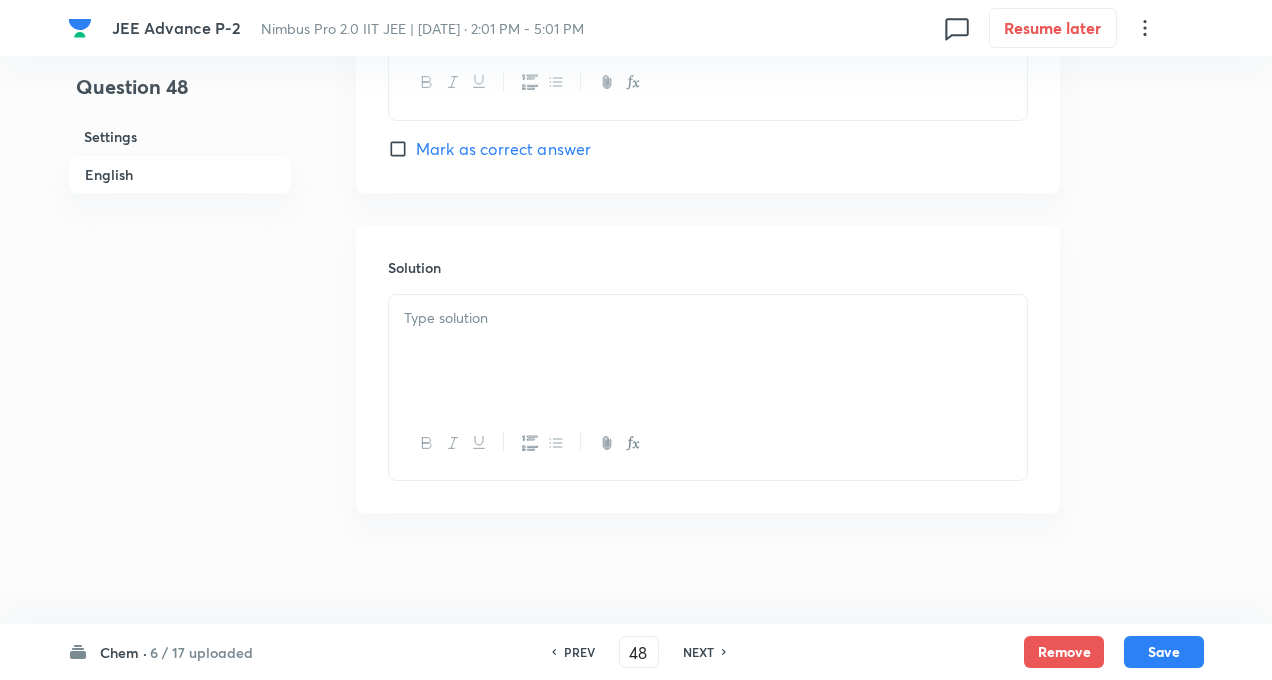 scroll, scrollTop: 2481, scrollLeft: 0, axis: vertical 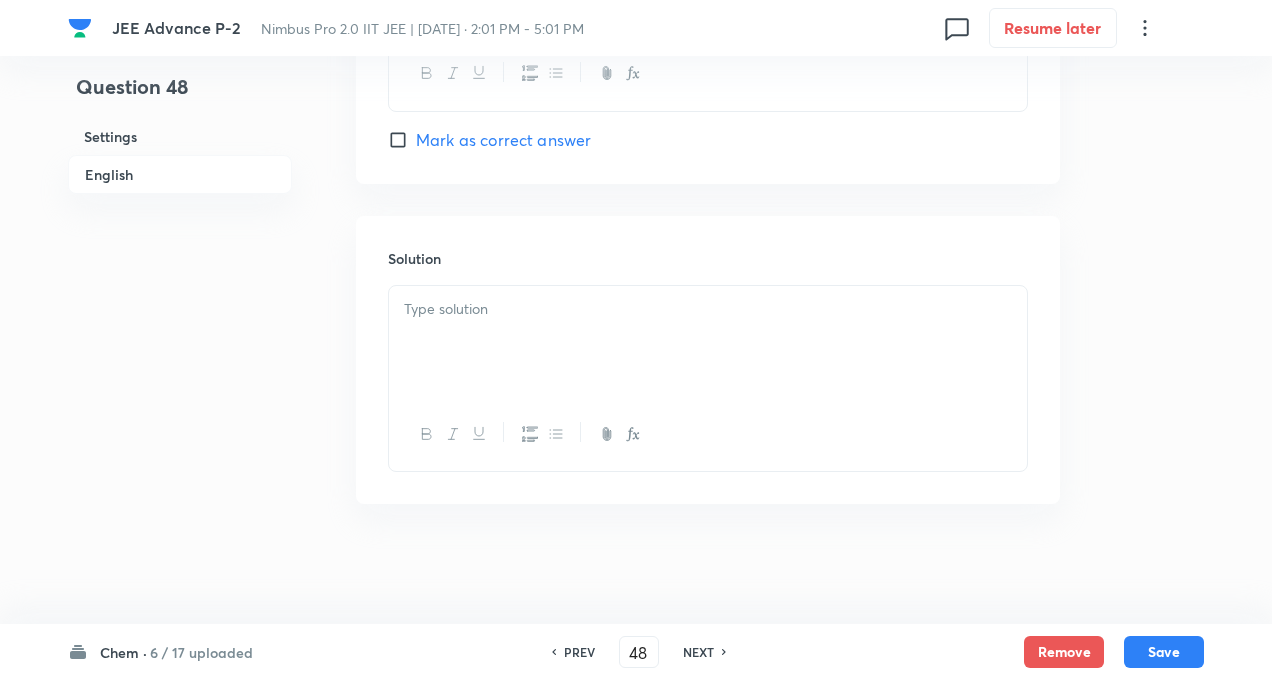 click at bounding box center (708, 342) 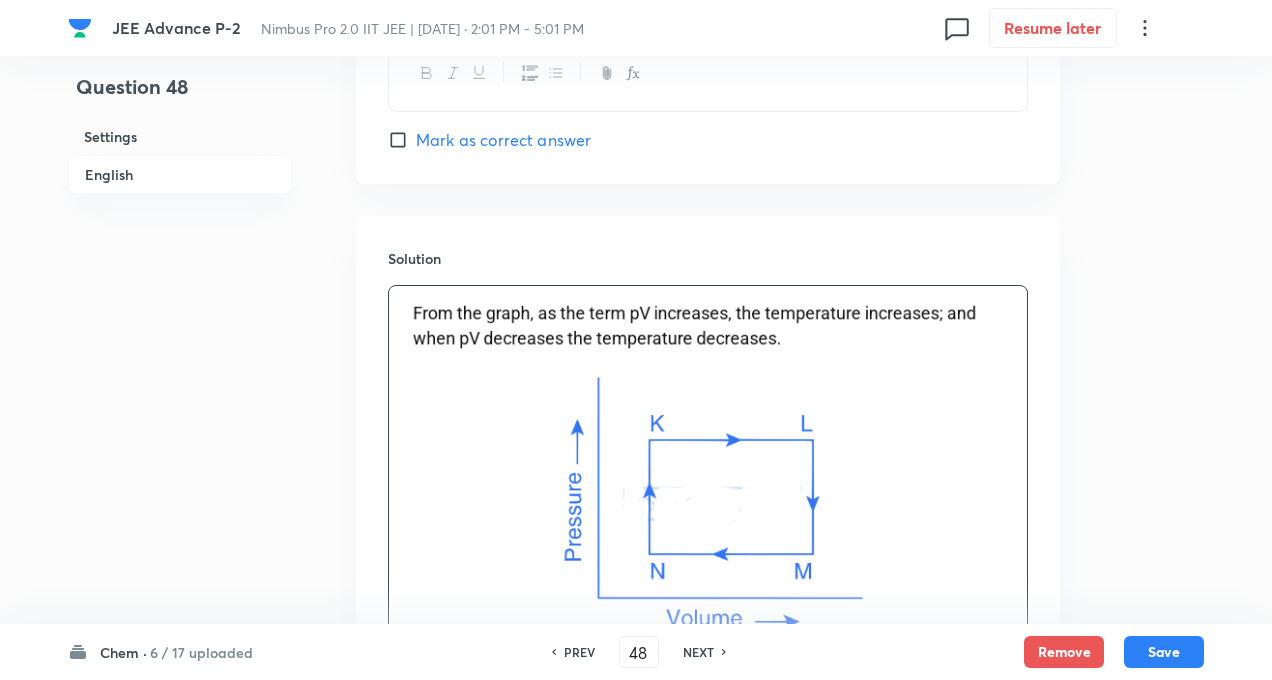 scroll, scrollTop: 2657, scrollLeft: 0, axis: vertical 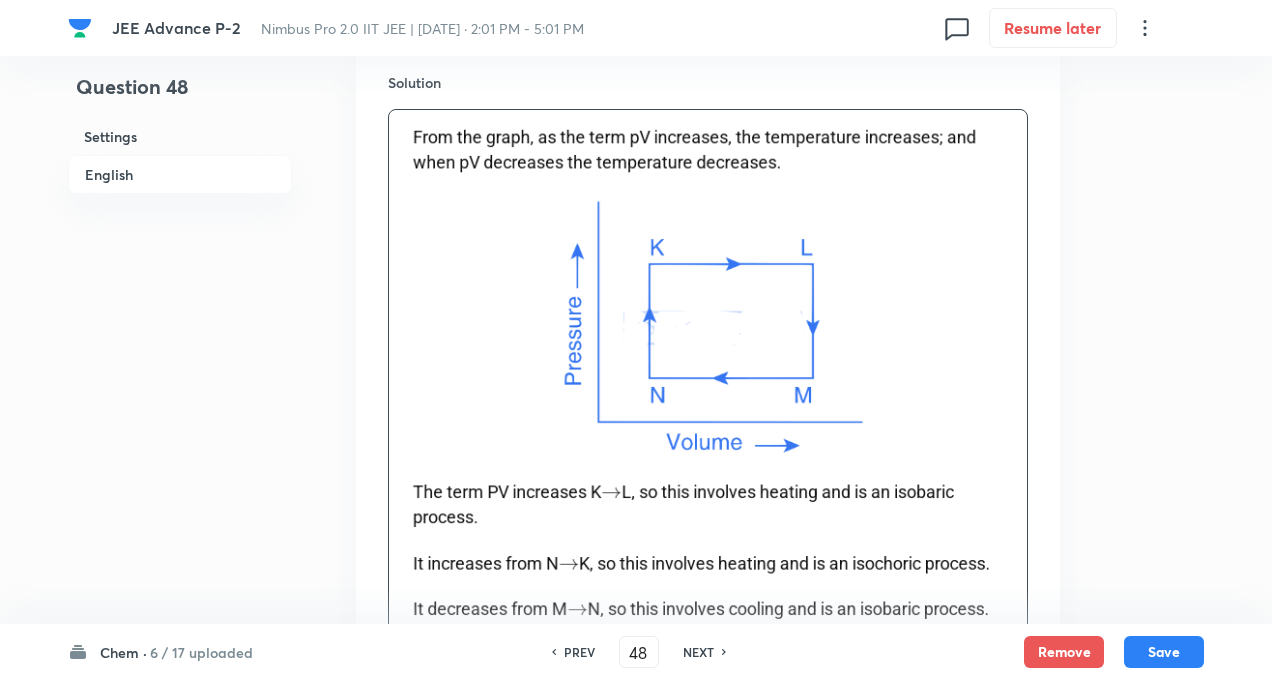 click on "Question 48 Settings English Settings Type Single choice correct 4 options With passage + 3 marks - 1 mark Edit Concept Chemistry Physical Chemistry Gaseous States Variation of Pressure with Change in Density of Fliud Edit Additional details Very easy Fact Not from PYQ paper No equation Edit In English Passage Question The succeeding operations that enable this transformation of states are:  Option A Heating, cooling, heating, cooling  Mark as correct answer Option B Cooling, heating, cooling, heating Mark as correct answer Option C Heating, cooling, cooling, heating  Marked as correct Option D Cooling, heating, heating, cooling  Mark as correct answer Solution" at bounding box center (636, -842) 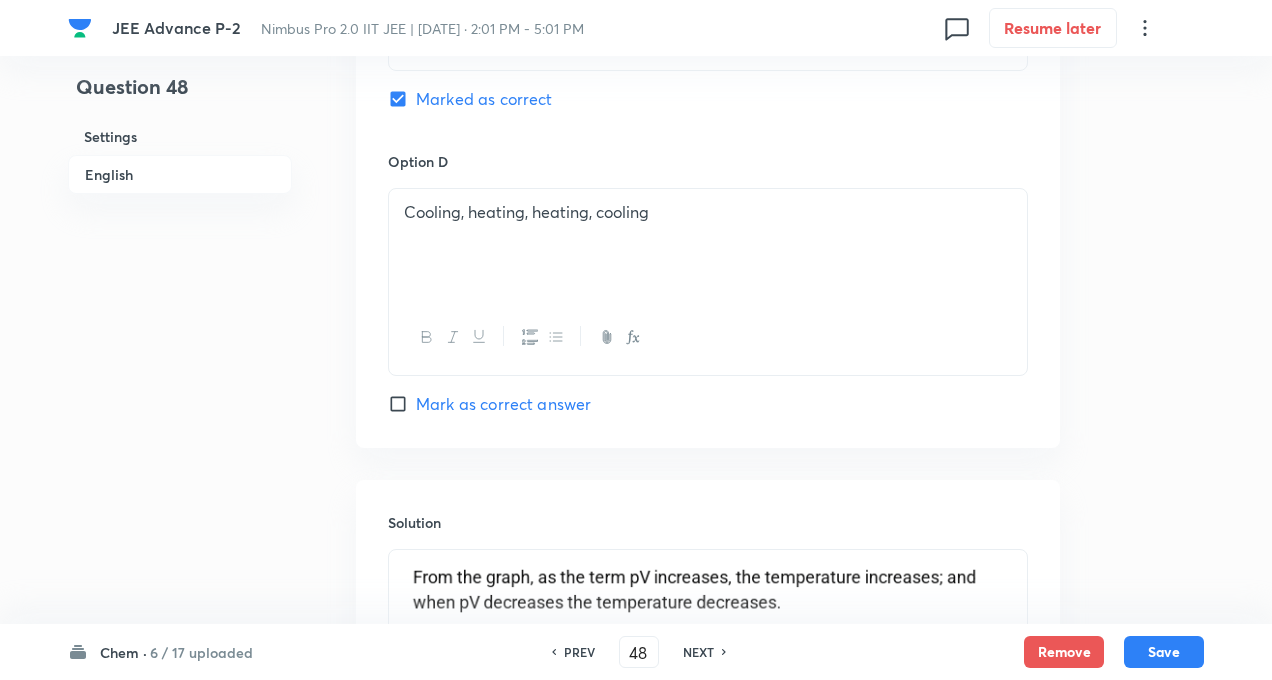 scroll, scrollTop: 2177, scrollLeft: 0, axis: vertical 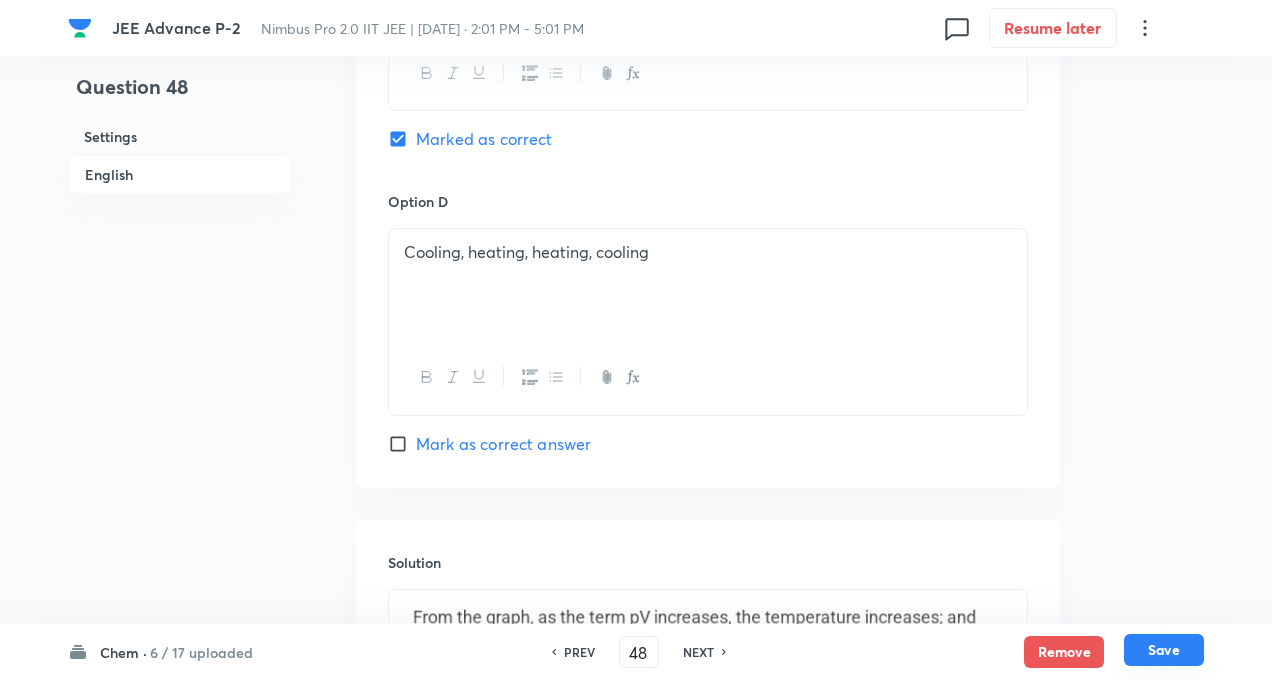 click on "Save" at bounding box center [1164, 650] 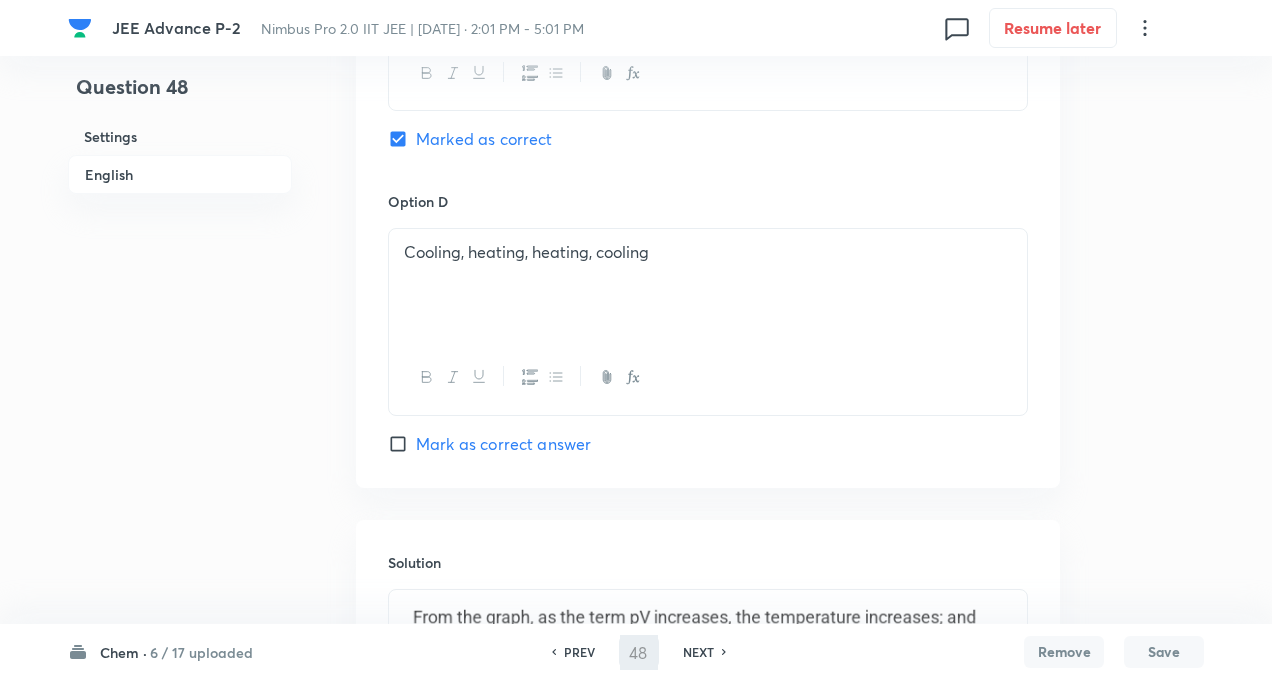type on "49" 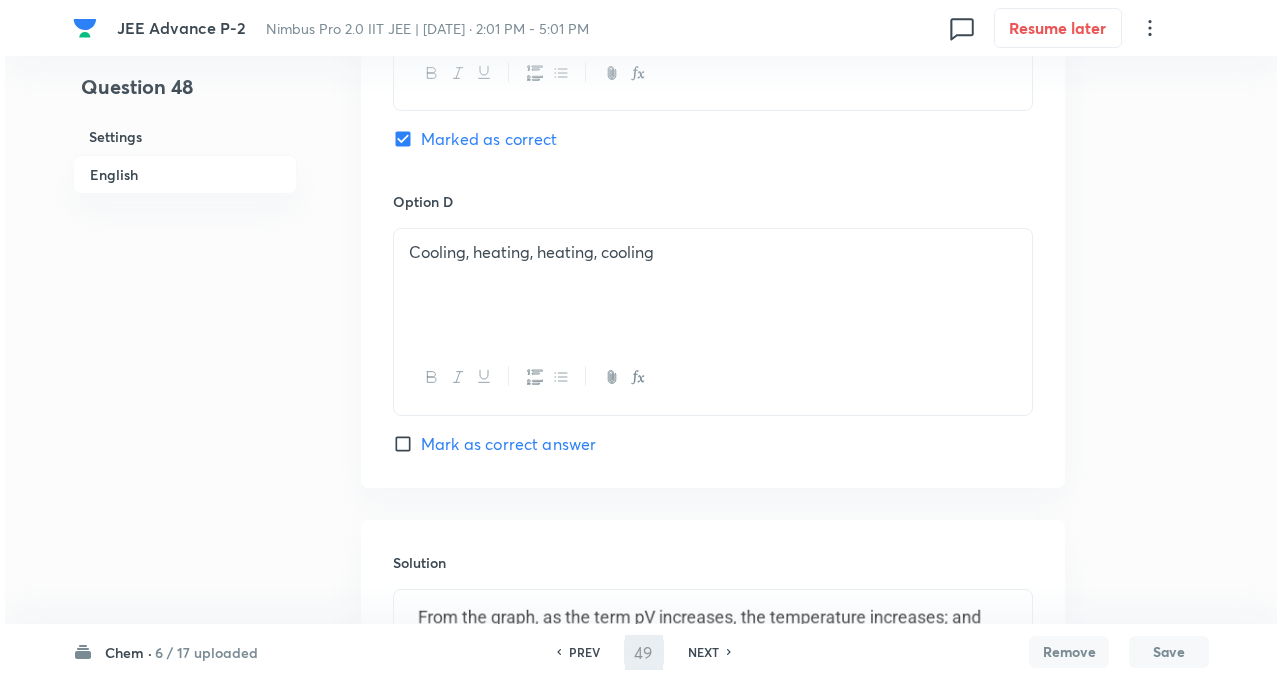 scroll, scrollTop: 0, scrollLeft: 0, axis: both 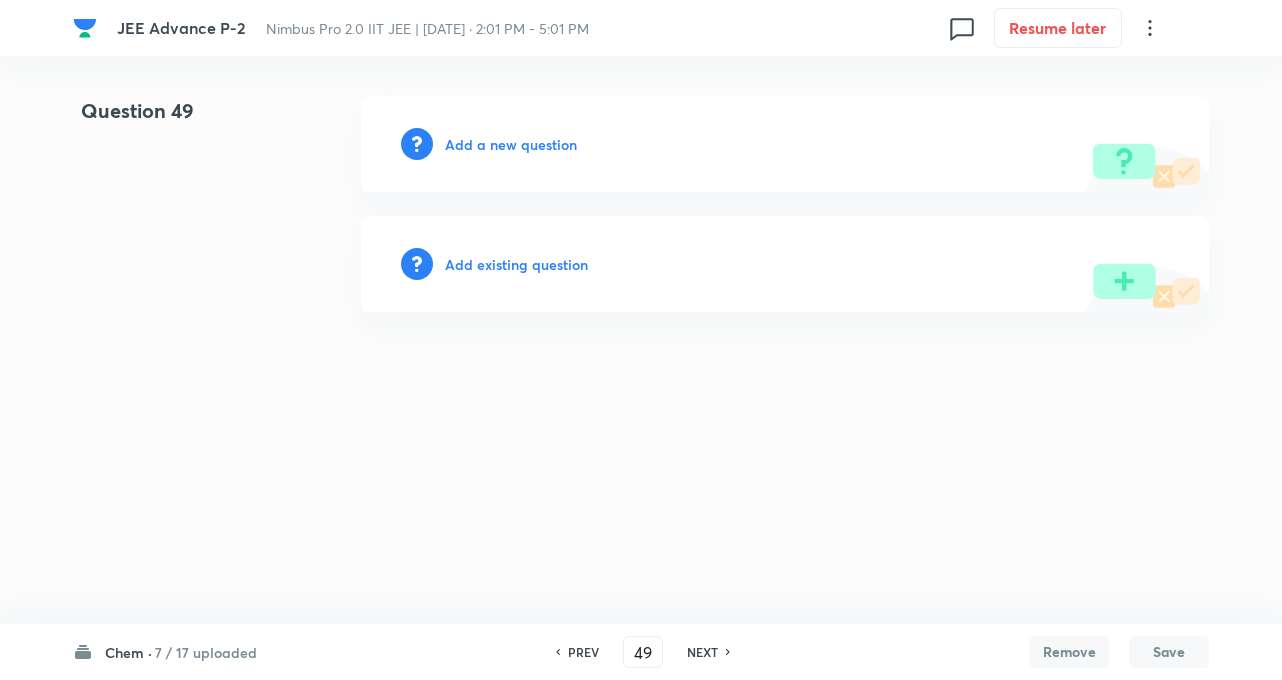 click on "Add a new question" at bounding box center [511, 144] 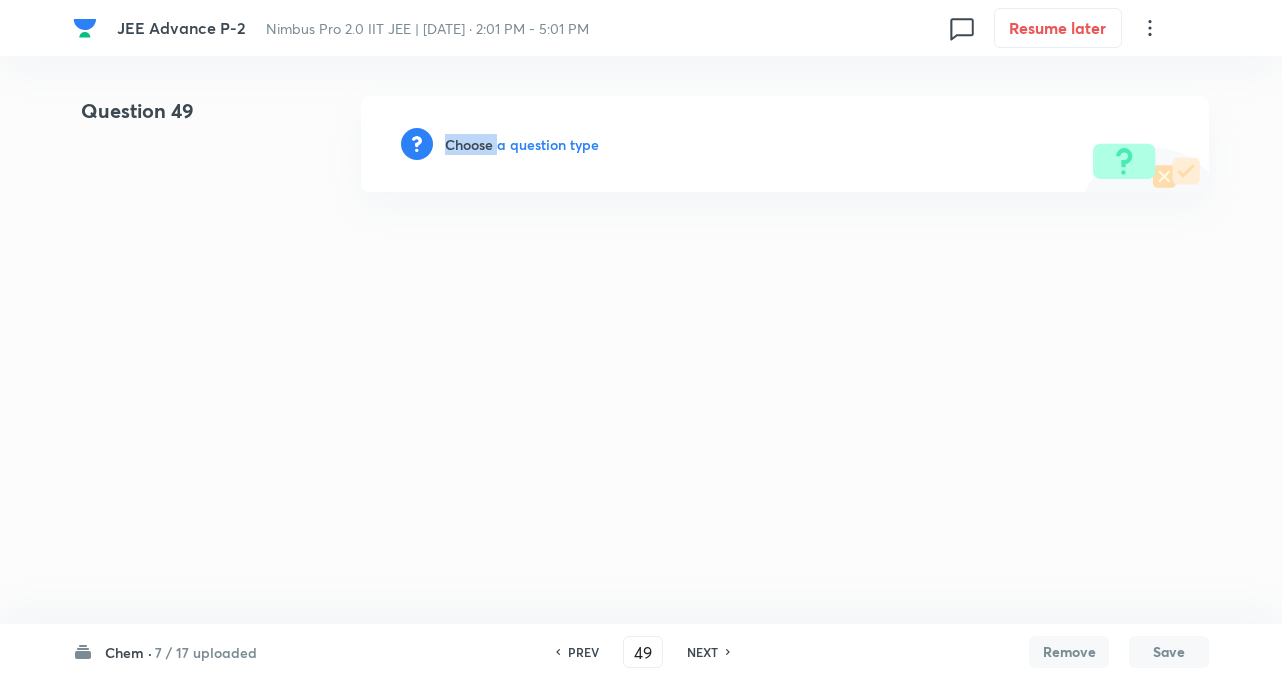 click on "Choose a question type" at bounding box center [522, 144] 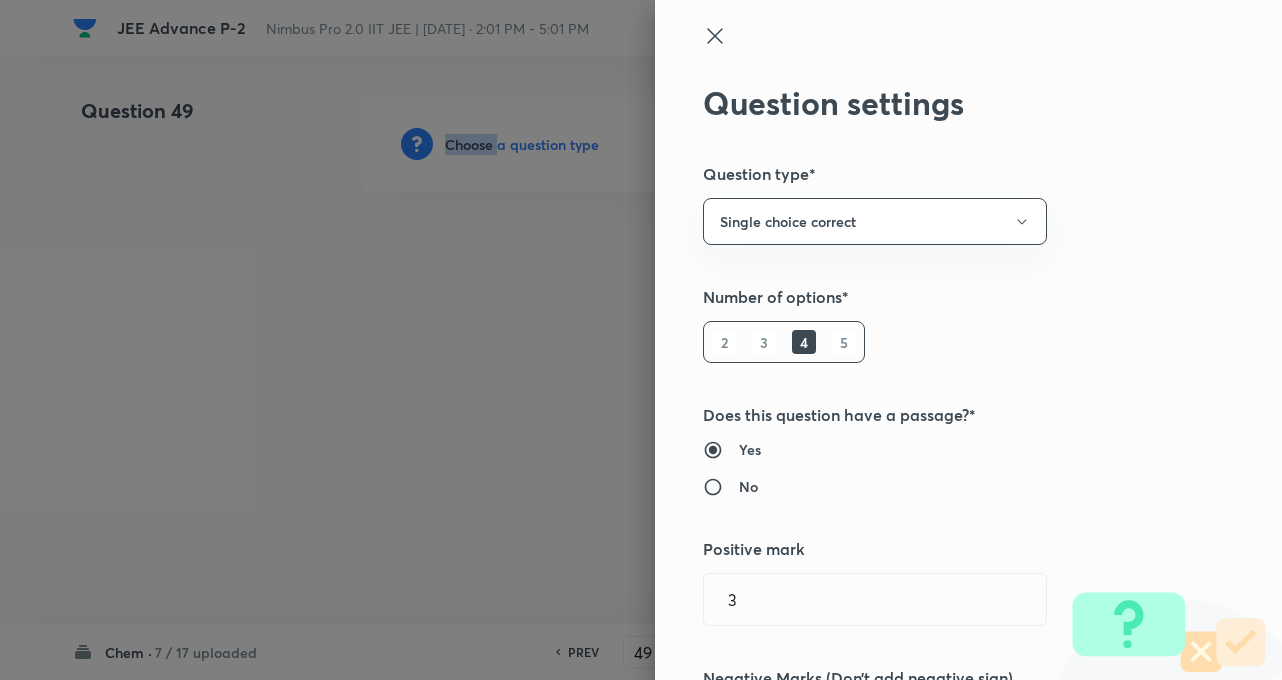 type on "Chemistry" 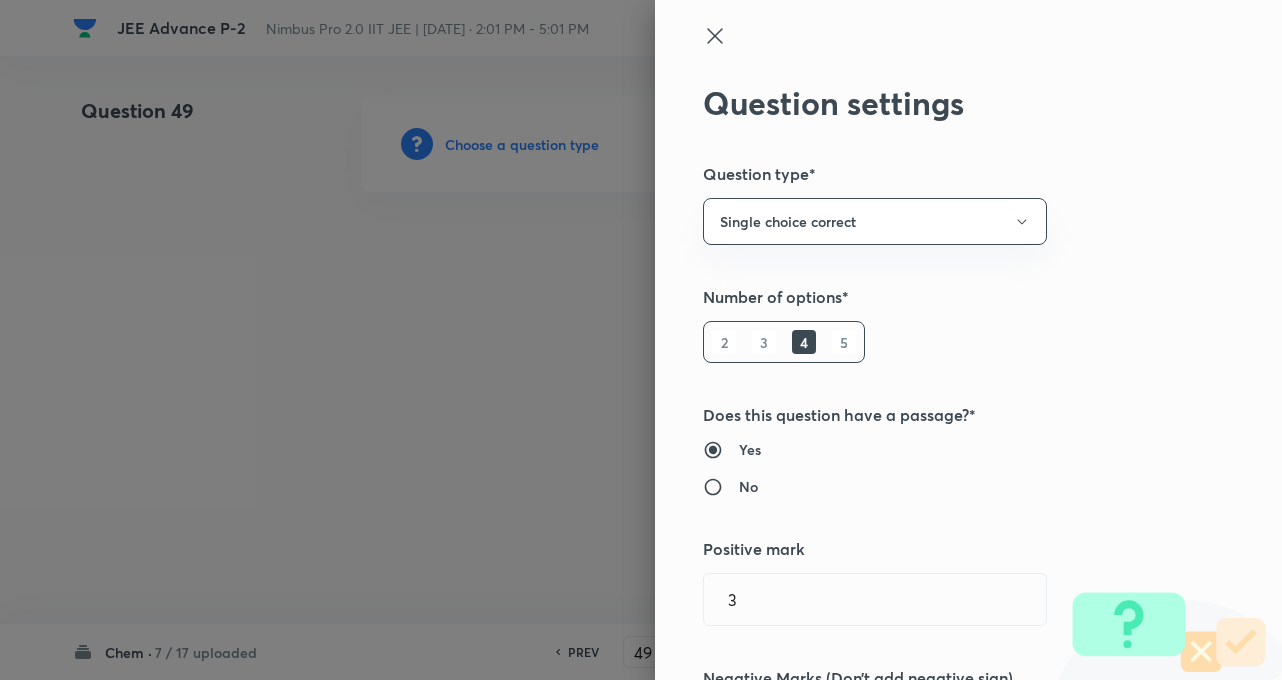 type 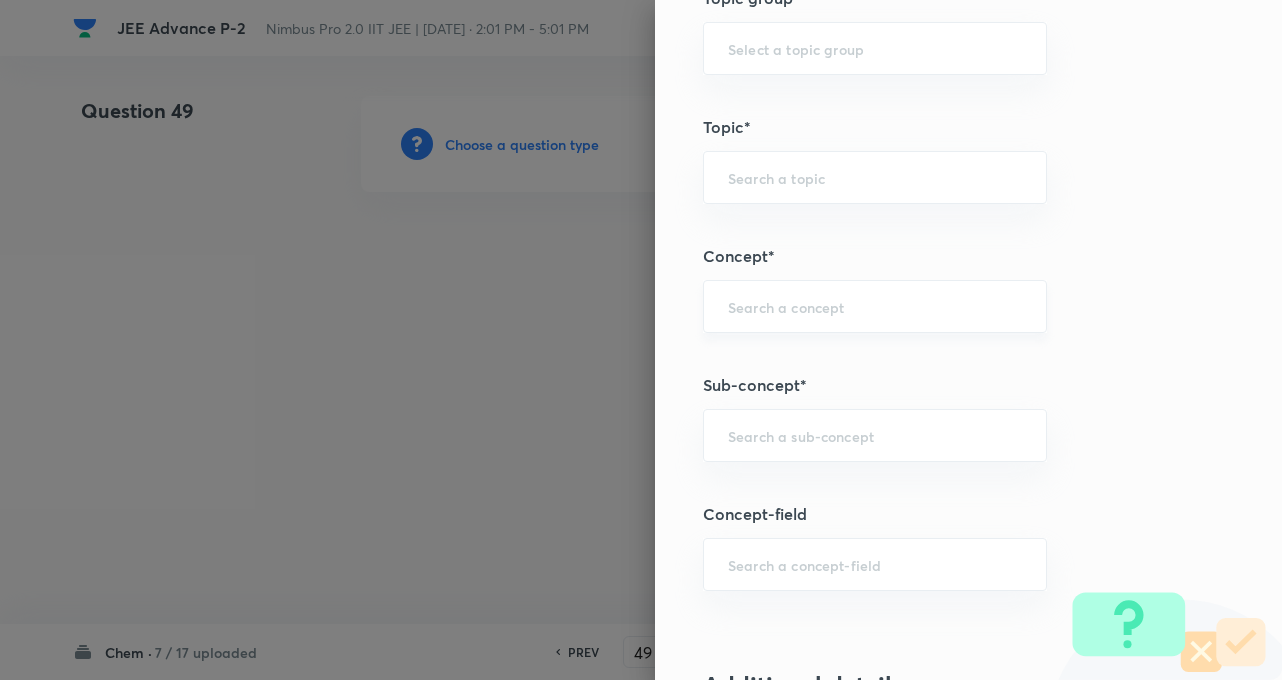scroll, scrollTop: 920, scrollLeft: 0, axis: vertical 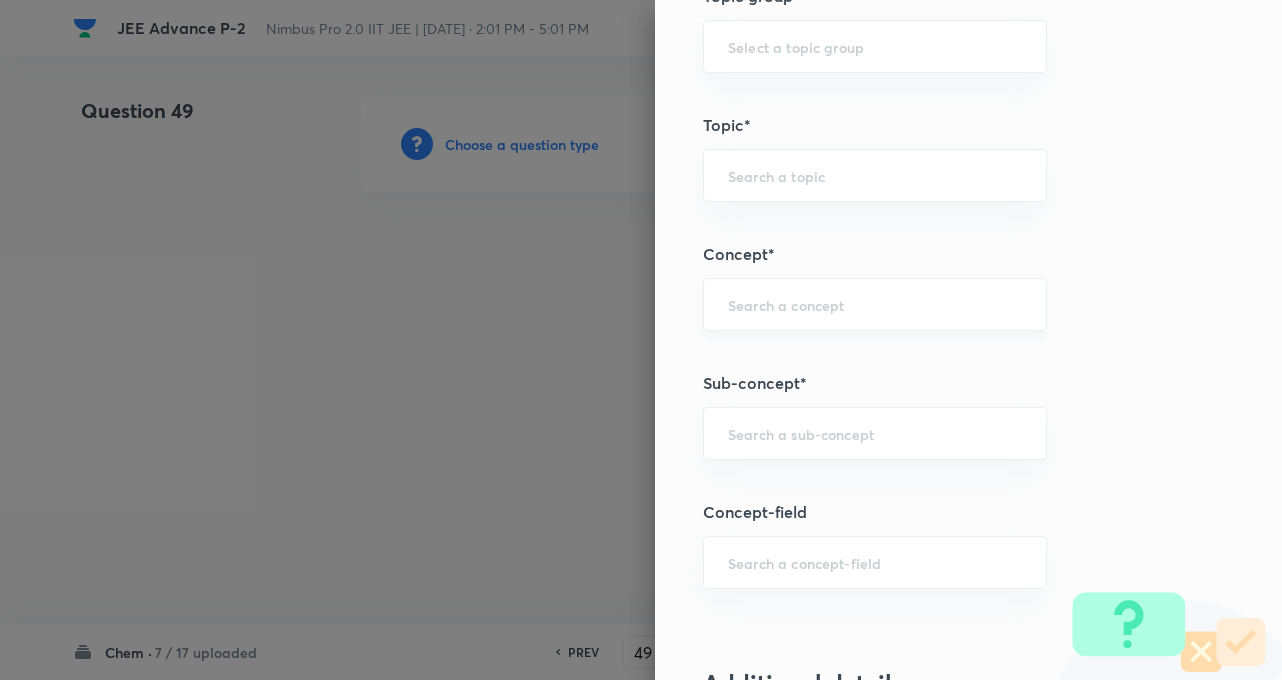 click on "​" at bounding box center [875, 304] 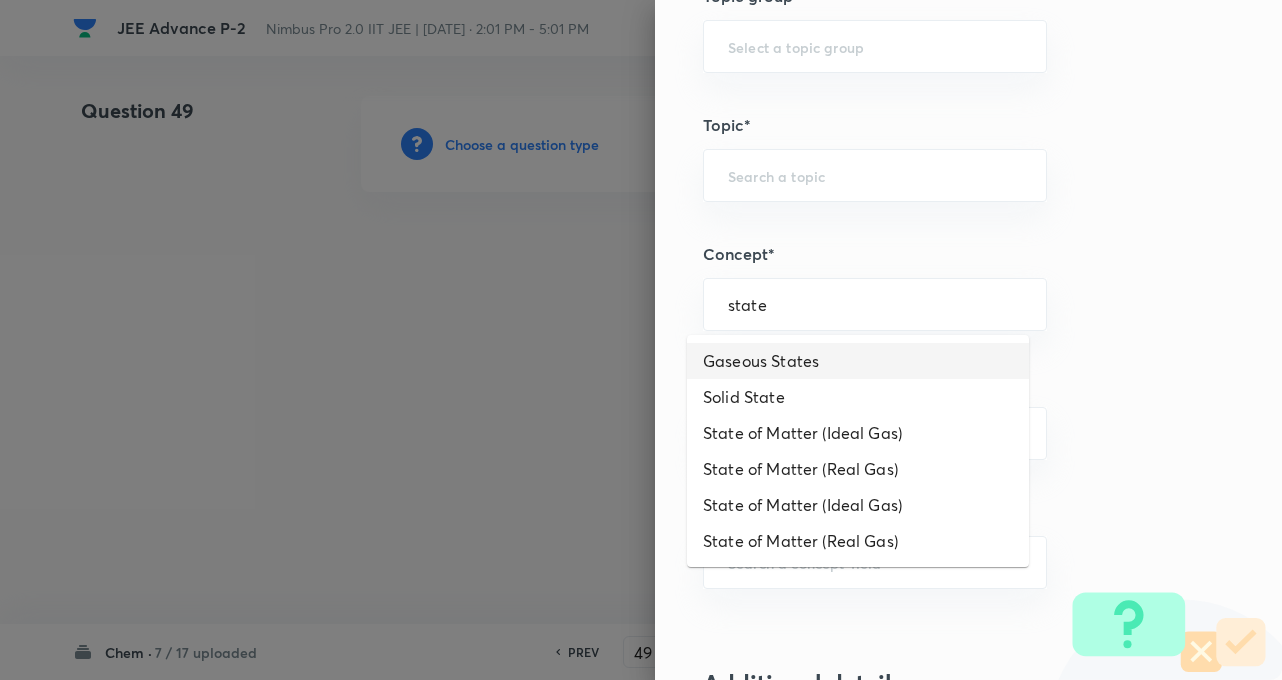 click on "Gaseous States" at bounding box center (858, 361) 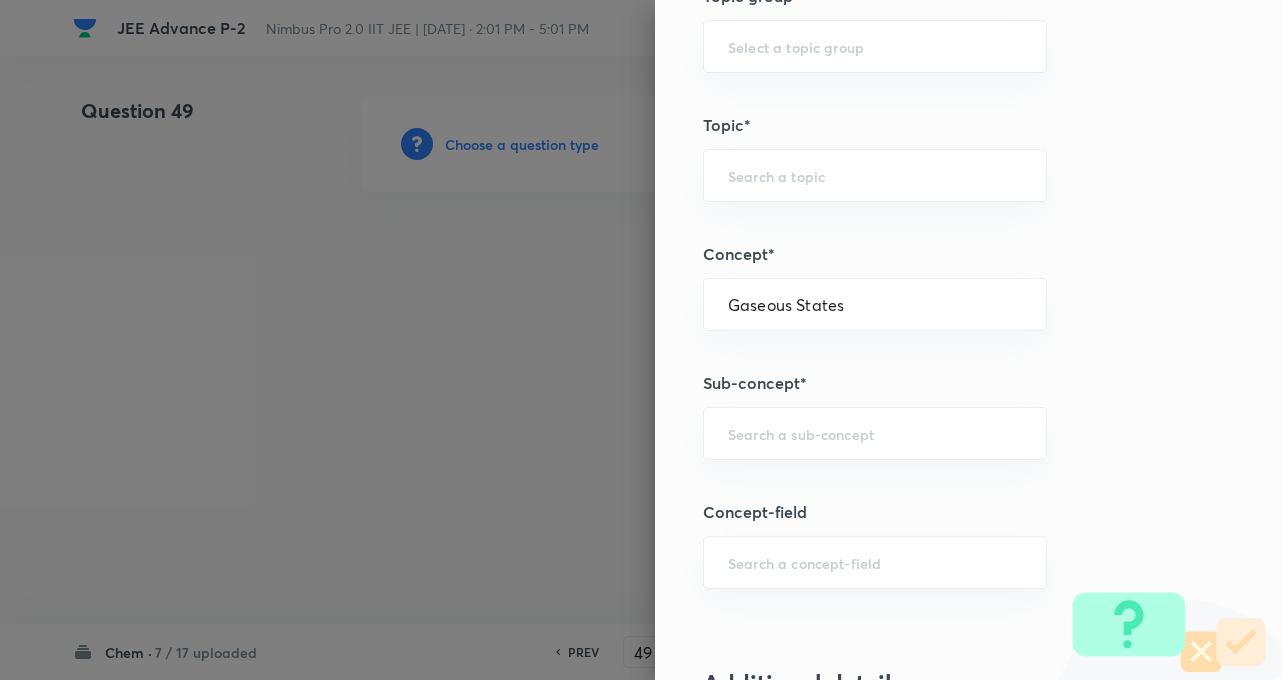 type on "Chemistry" 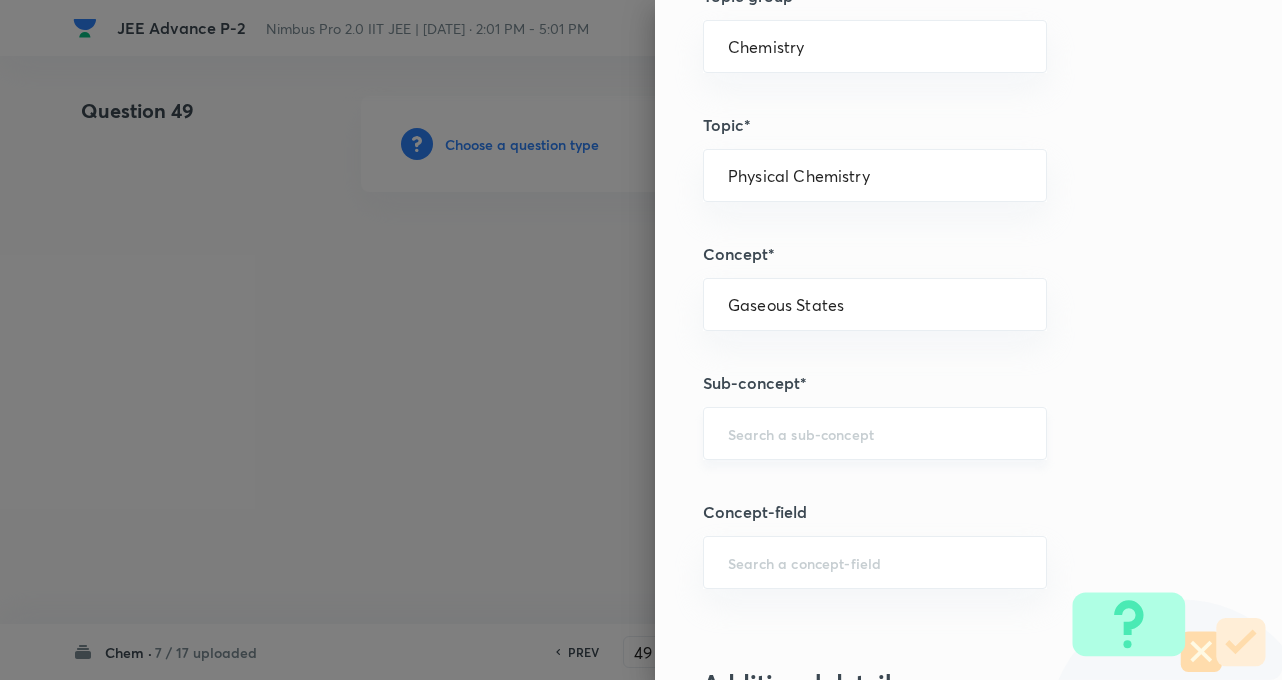 click on "​" at bounding box center [875, 433] 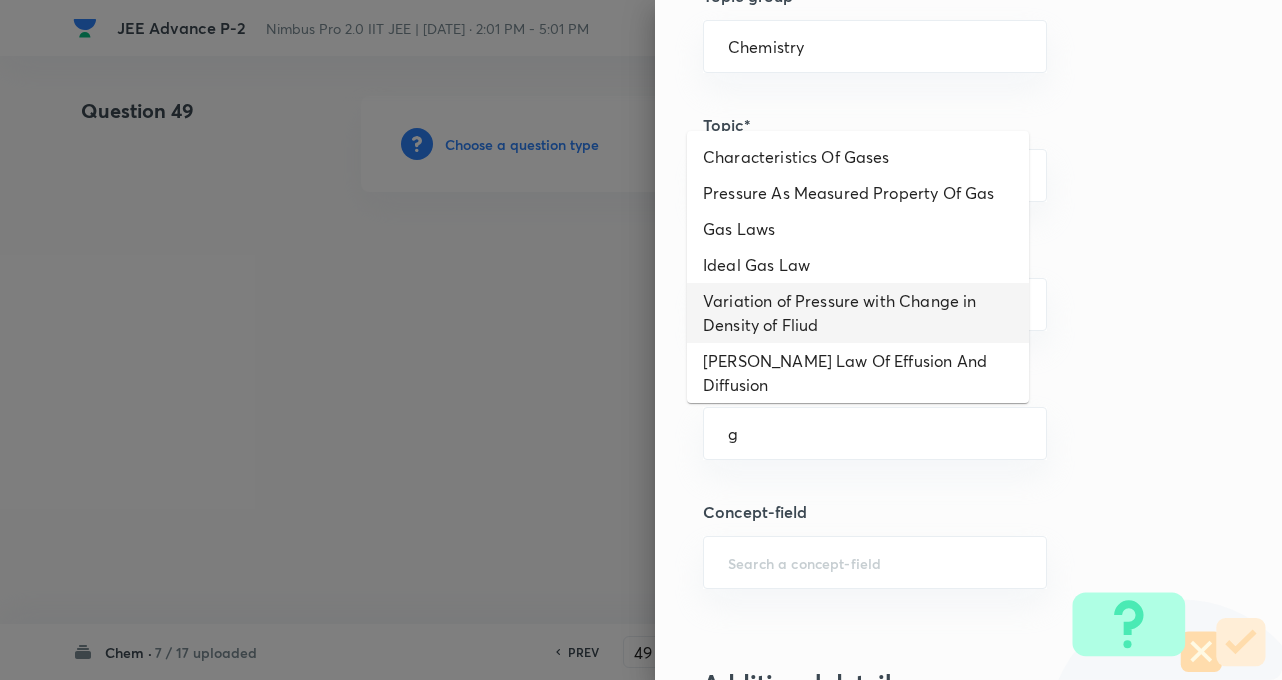 click on "Variation of Pressure with Change in Density of Fliud" at bounding box center [858, 313] 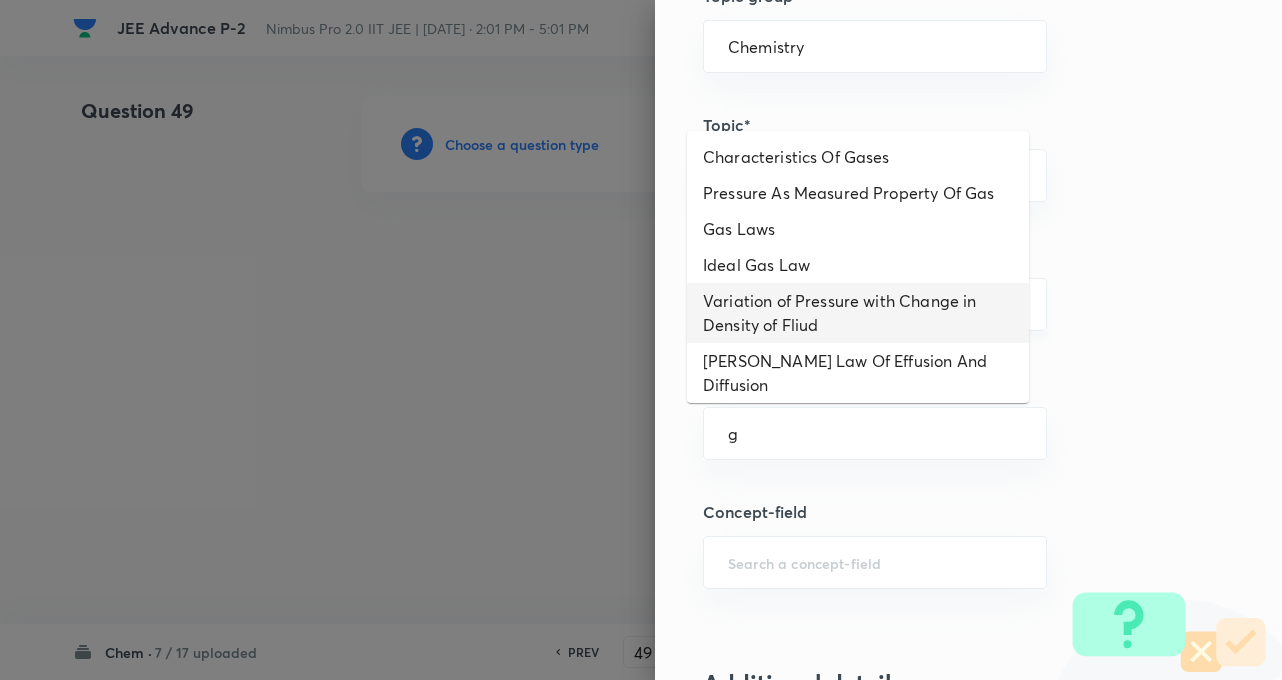 type on "Variation of Pressure with Change in Density of Fliud" 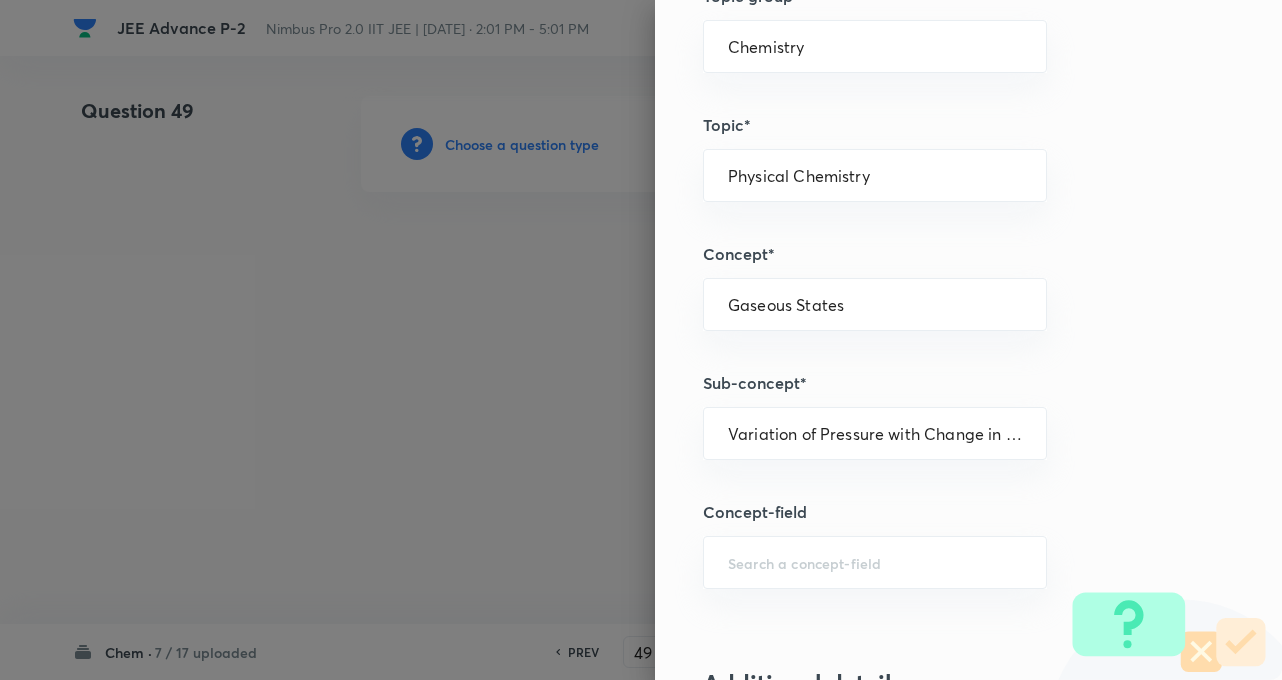 click on "Sub-concept*" at bounding box center [935, 383] 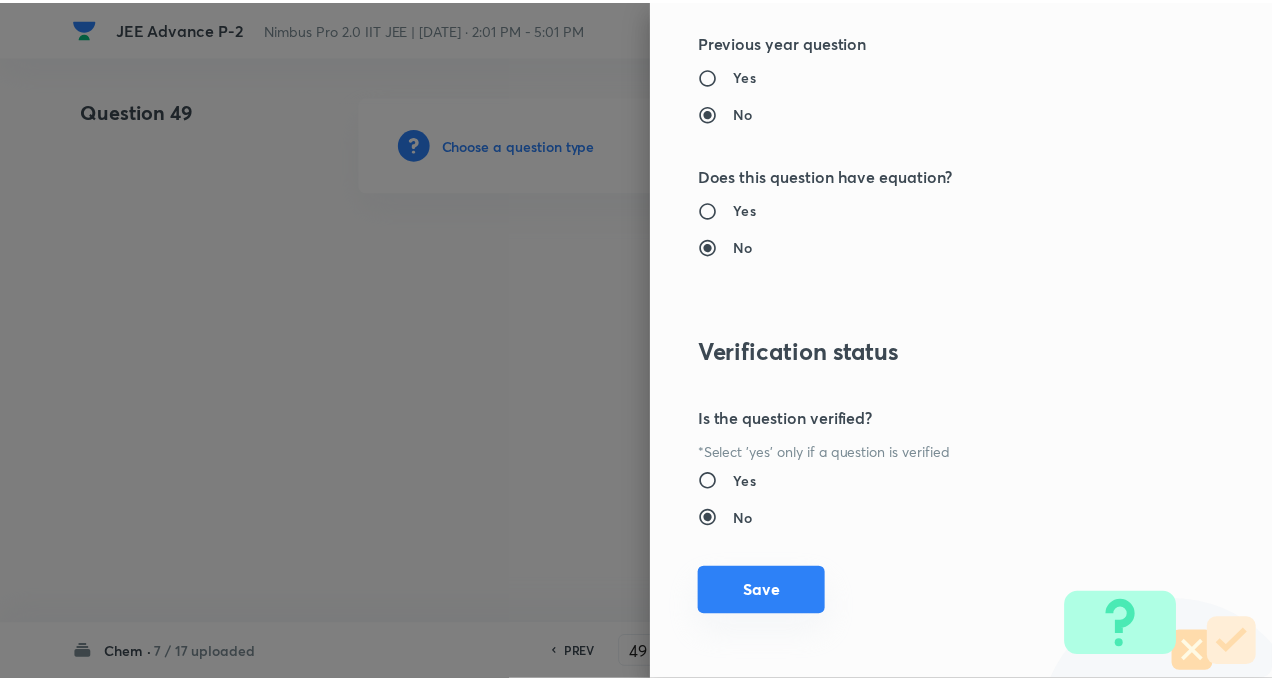 scroll, scrollTop: 2046, scrollLeft: 0, axis: vertical 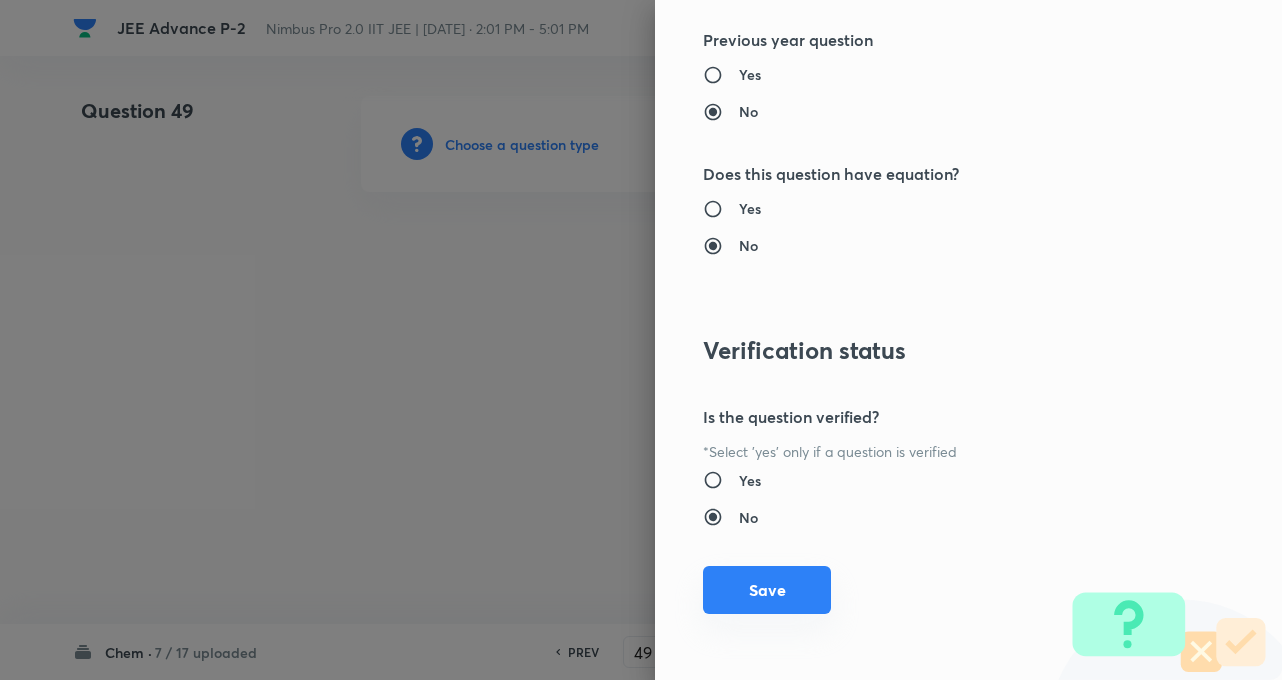 click on "Save" at bounding box center [767, 590] 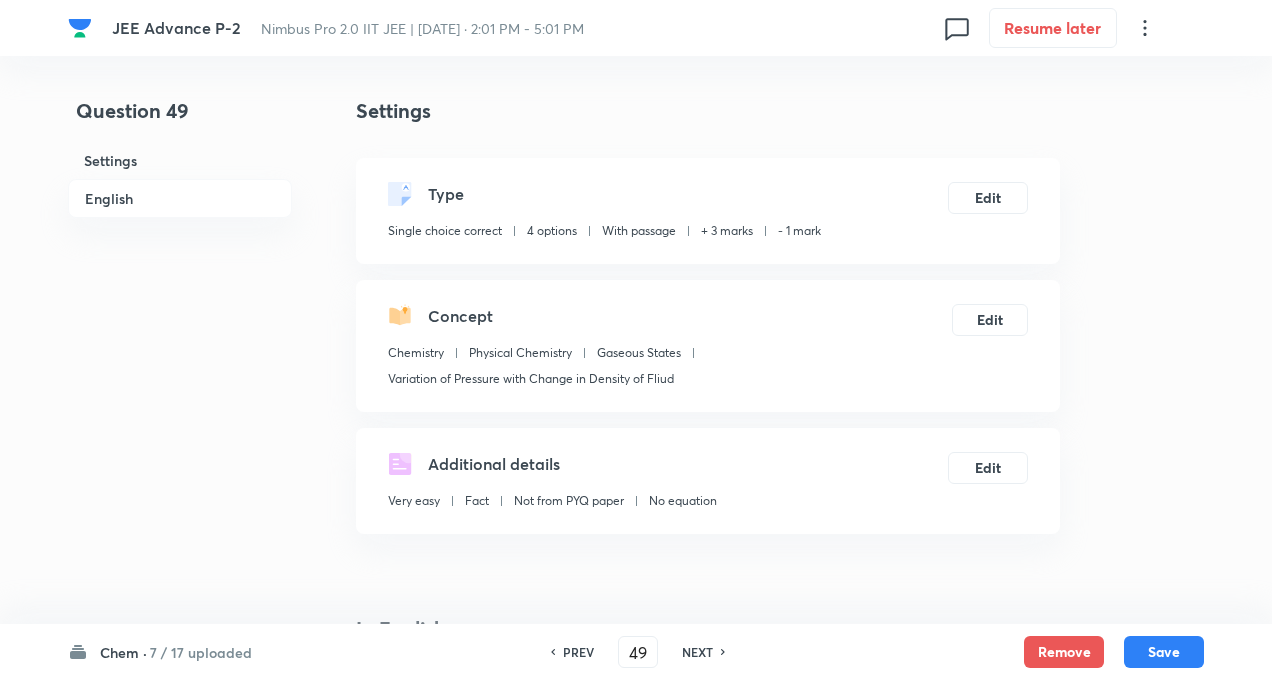 click on "Question 49 Settings English" at bounding box center [180, 1580] 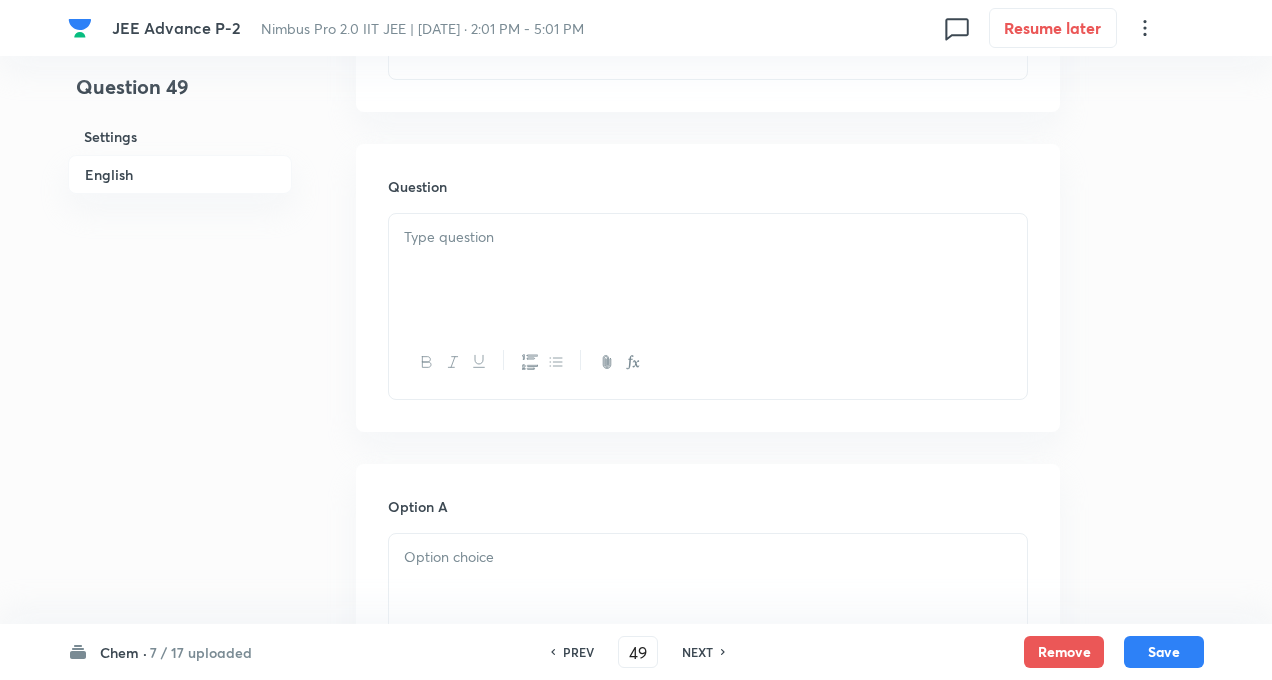 scroll, scrollTop: 960, scrollLeft: 0, axis: vertical 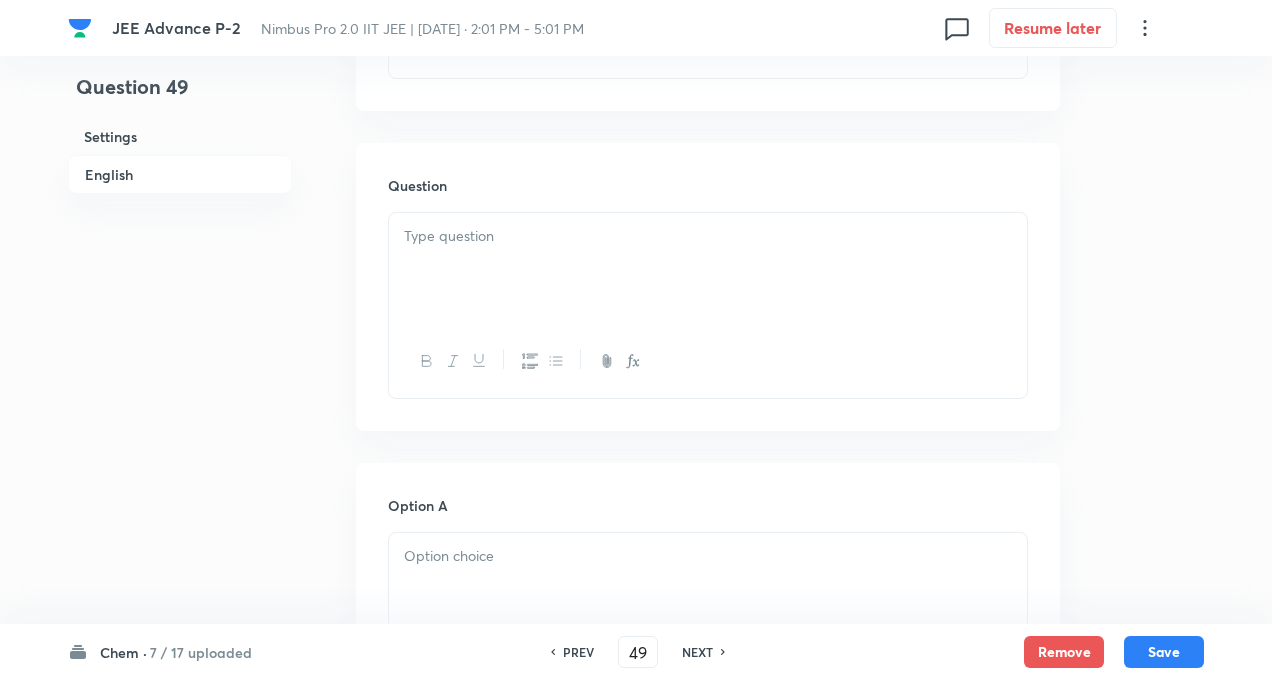 click at bounding box center (708, 269) 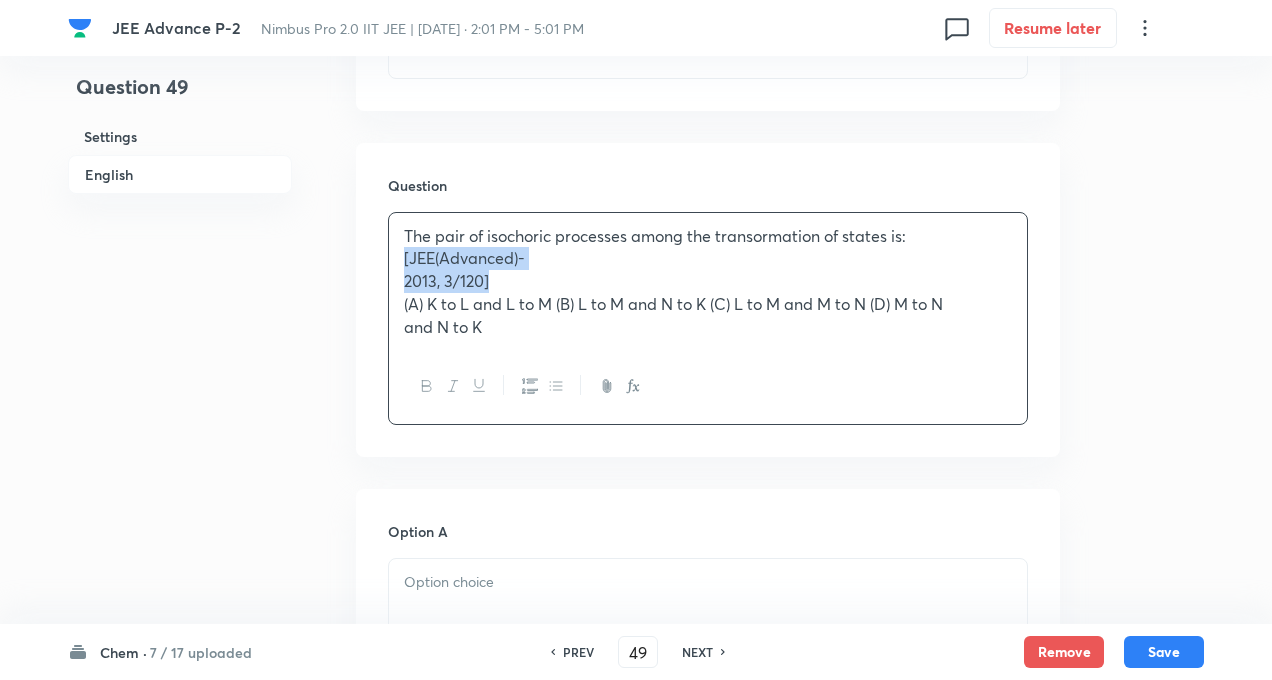drag, startPoint x: 399, startPoint y: 255, endPoint x: 491, endPoint y: 278, distance: 94.83143 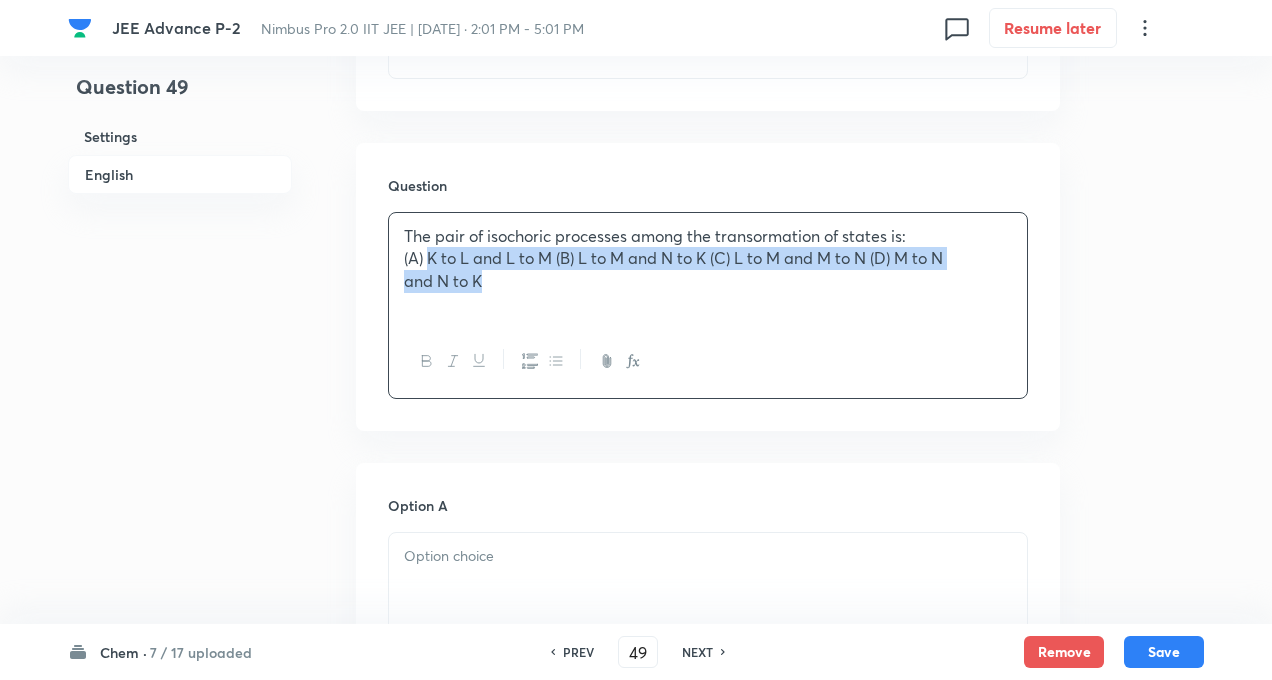 drag, startPoint x: 427, startPoint y: 253, endPoint x: 554, endPoint y: 316, distance: 141.76741 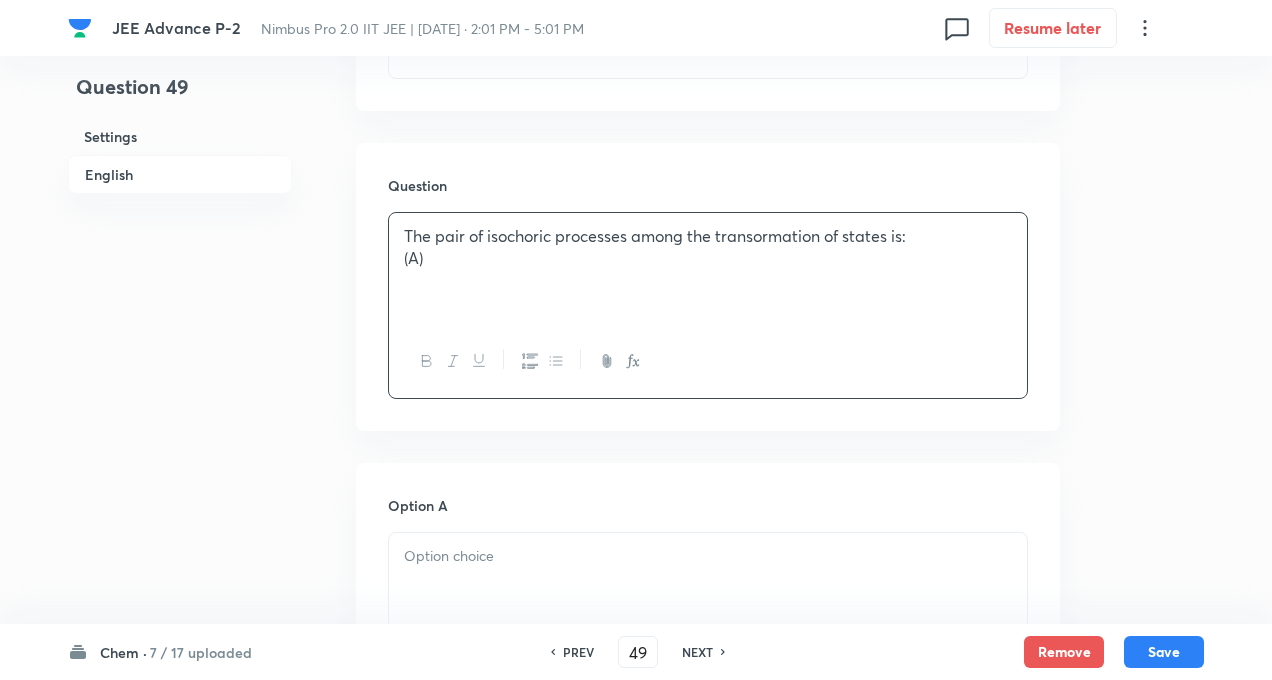 type 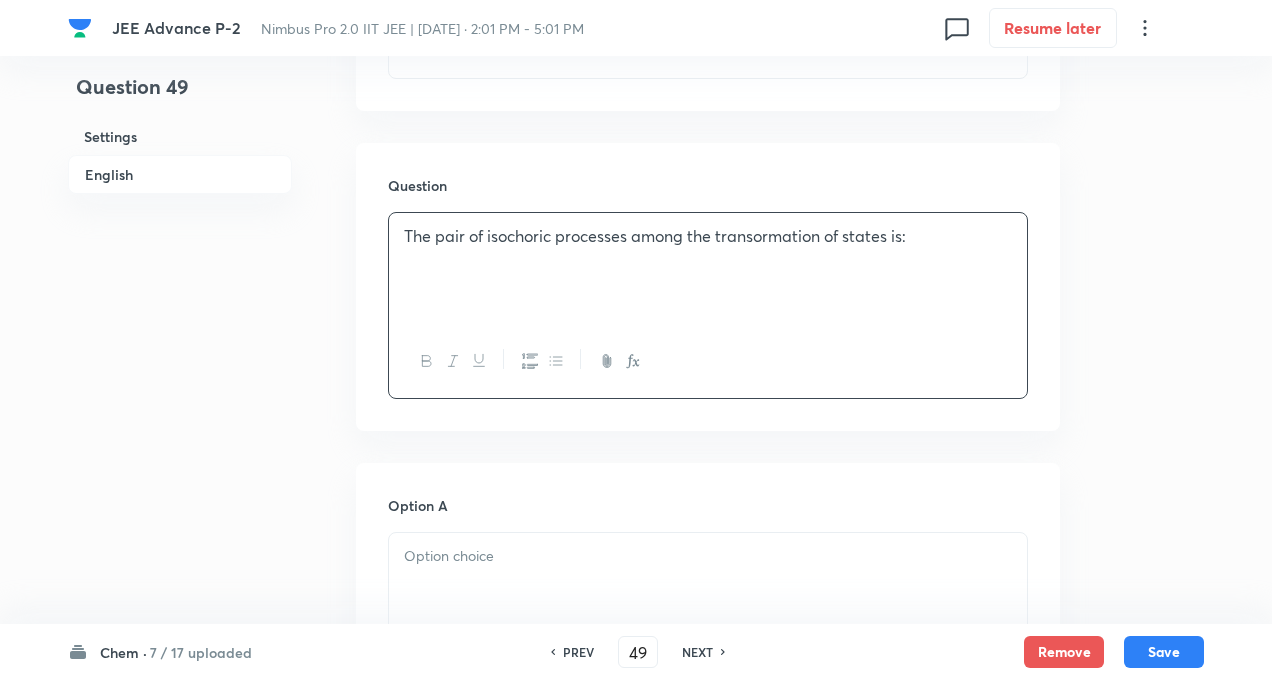 click at bounding box center [708, 556] 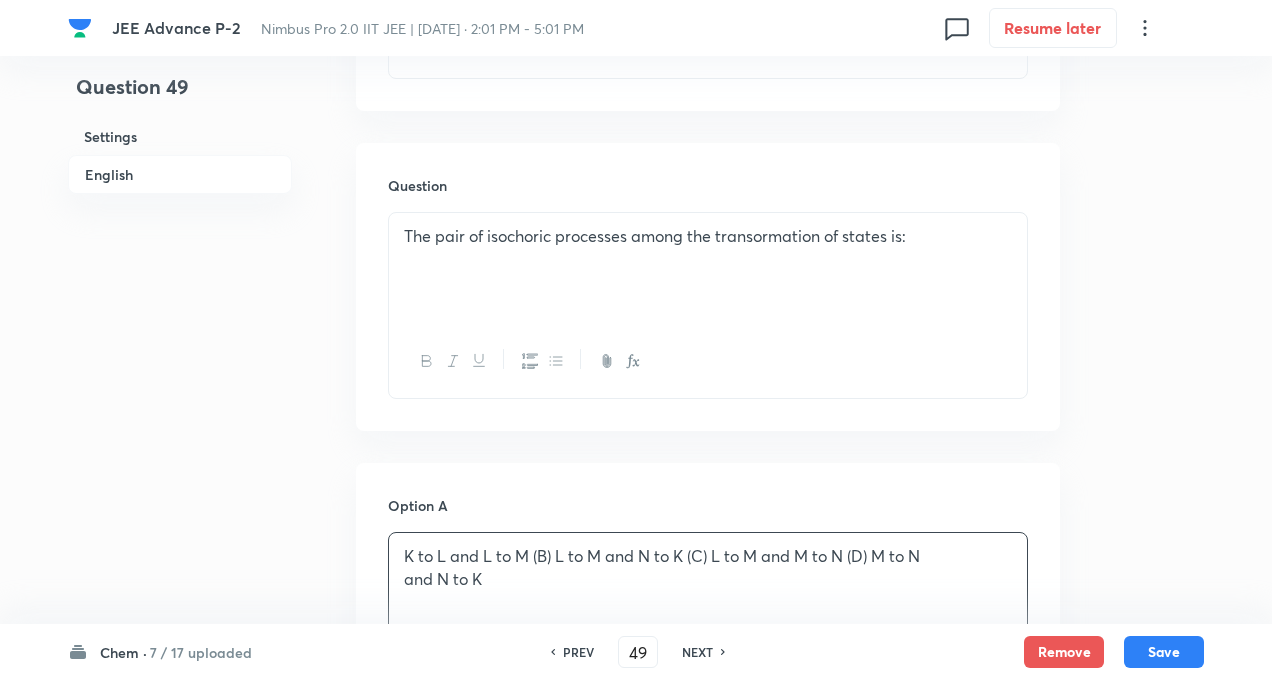 click on "Question 49 Settings English Settings Type Single choice correct 4 options With passage + 3 marks - 1 mark Edit Concept Chemistry Physical Chemistry Gaseous States Variation of Pressure with Change in Density of Fliud Edit Additional details Very easy Fact Not from PYQ paper No equation Edit In English Passage Question The pair of isochoric processes among the transormation of states is:  Option A K to L and L to M (B) L to M and N to K (C) L to M and M to N (D) M to N and N to K [PERSON_NAME] as correct answer Option B [PERSON_NAME] as correct answer Option C [PERSON_NAME] as correct answer Option D [PERSON_NAME] as correct answer Solution" at bounding box center (636, 620) 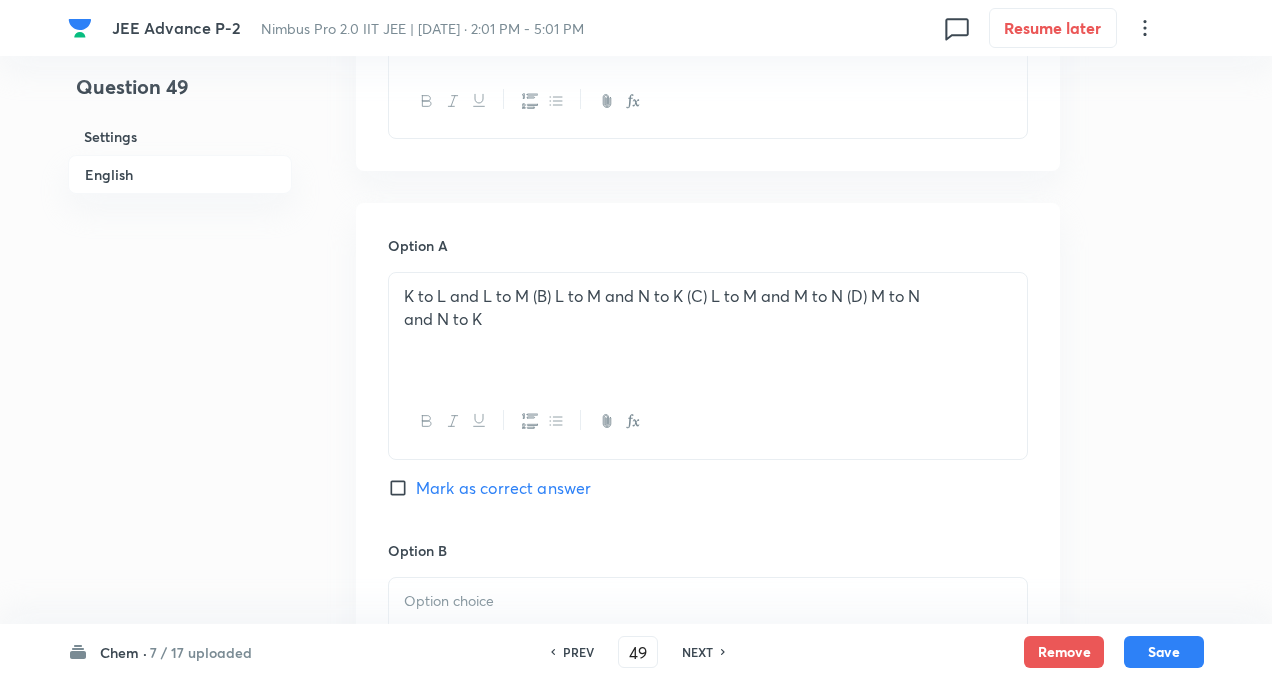 scroll, scrollTop: 1280, scrollLeft: 0, axis: vertical 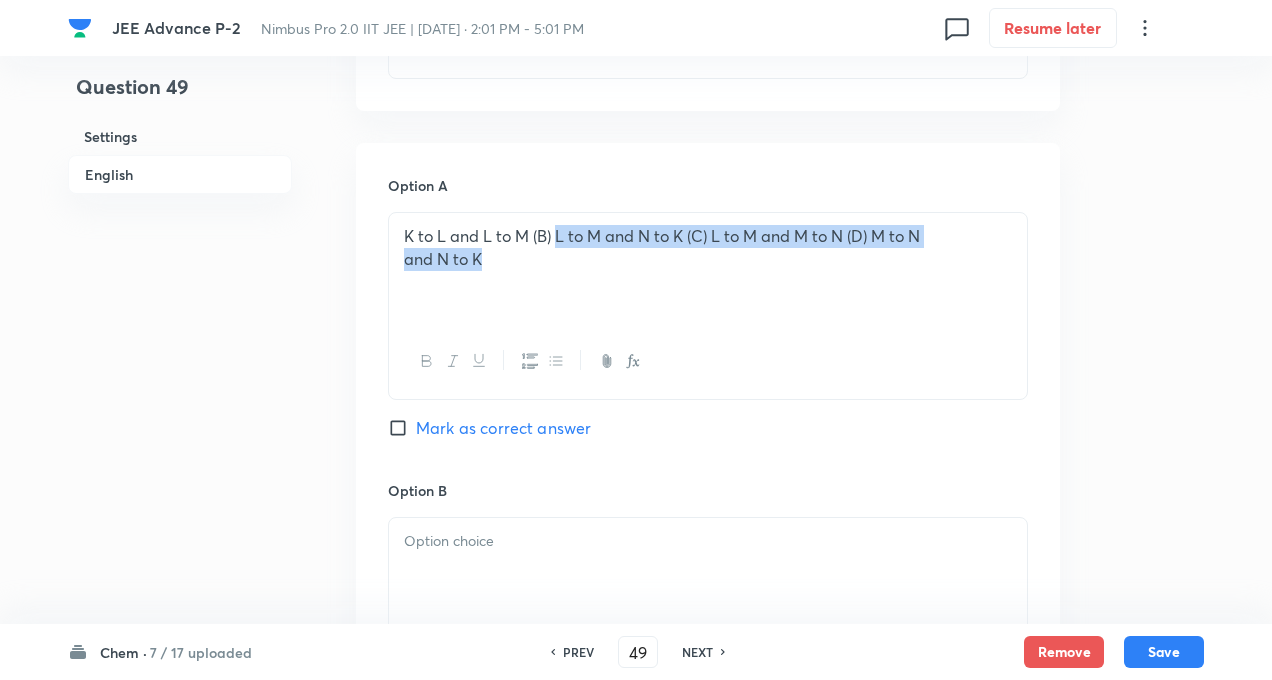 drag, startPoint x: 559, startPoint y: 241, endPoint x: 677, endPoint y: 327, distance: 146.0137 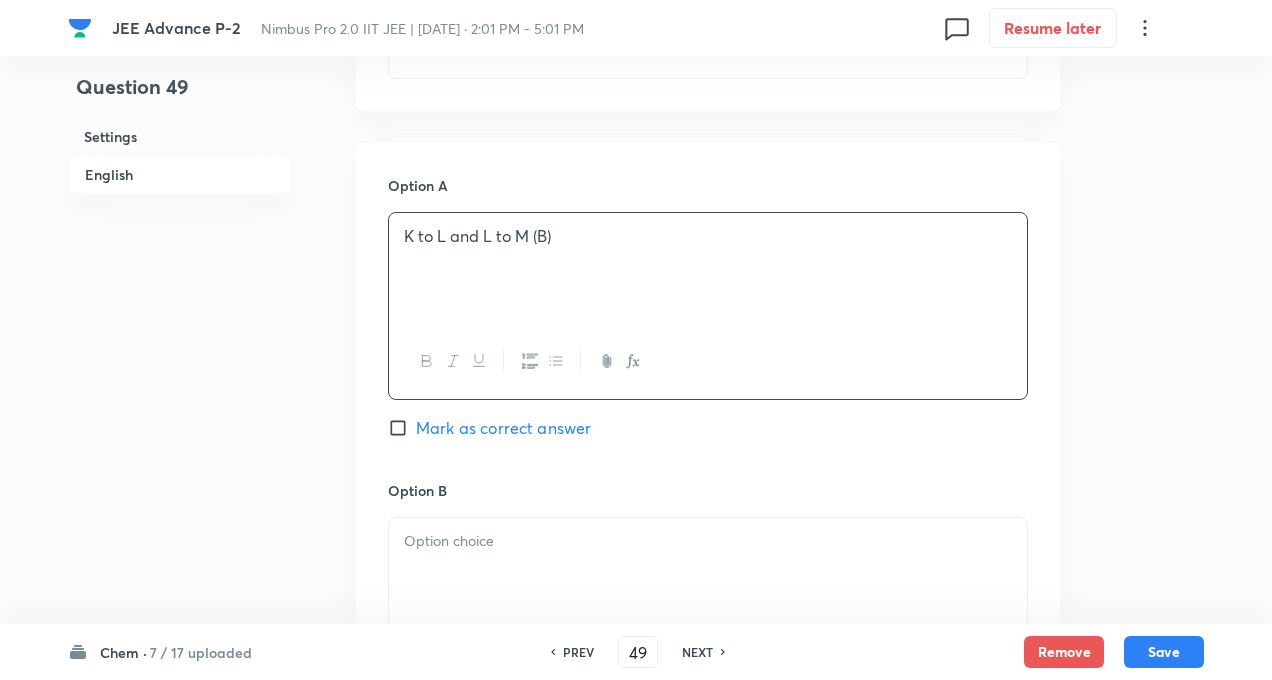 type 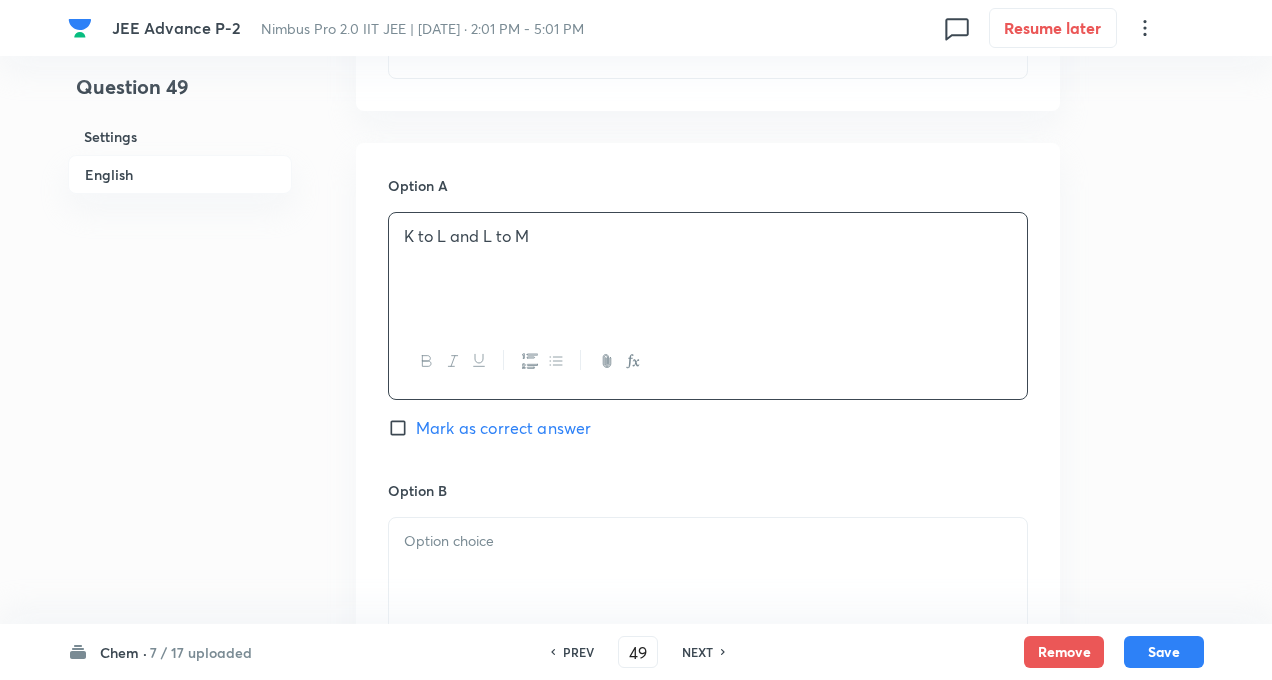 click at bounding box center [708, 541] 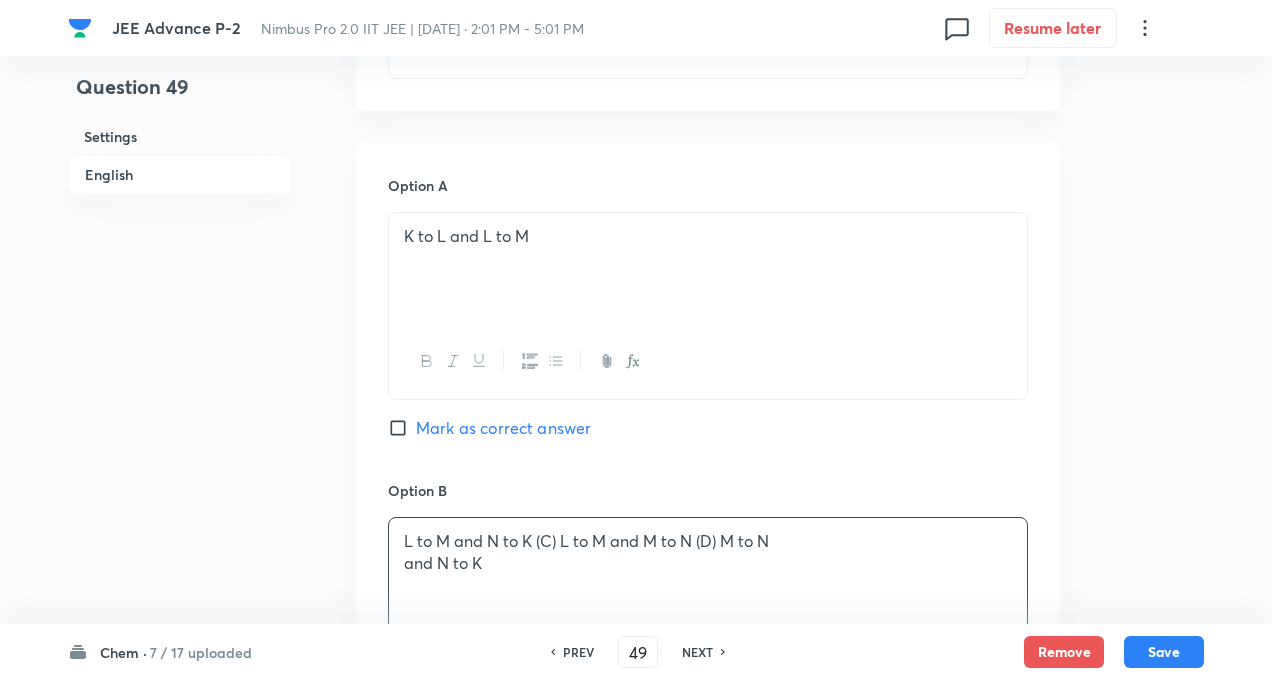 click on "Question 49 Settings English" at bounding box center (180, 300) 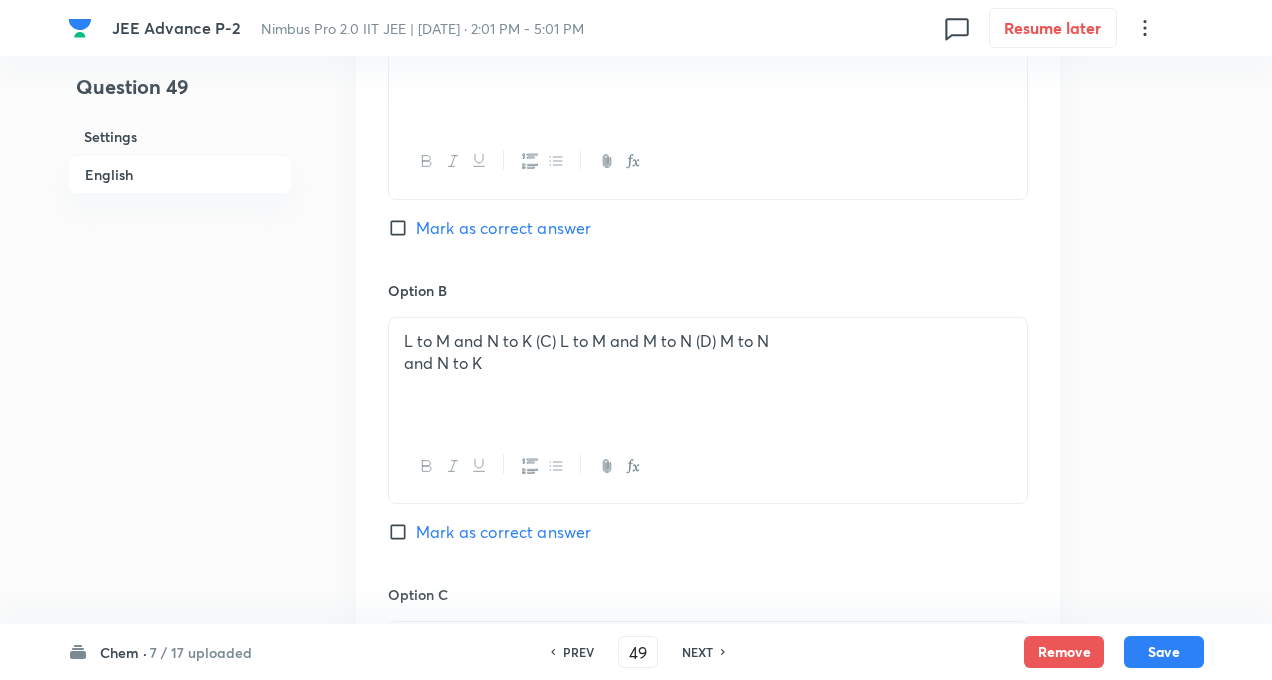 scroll, scrollTop: 1520, scrollLeft: 0, axis: vertical 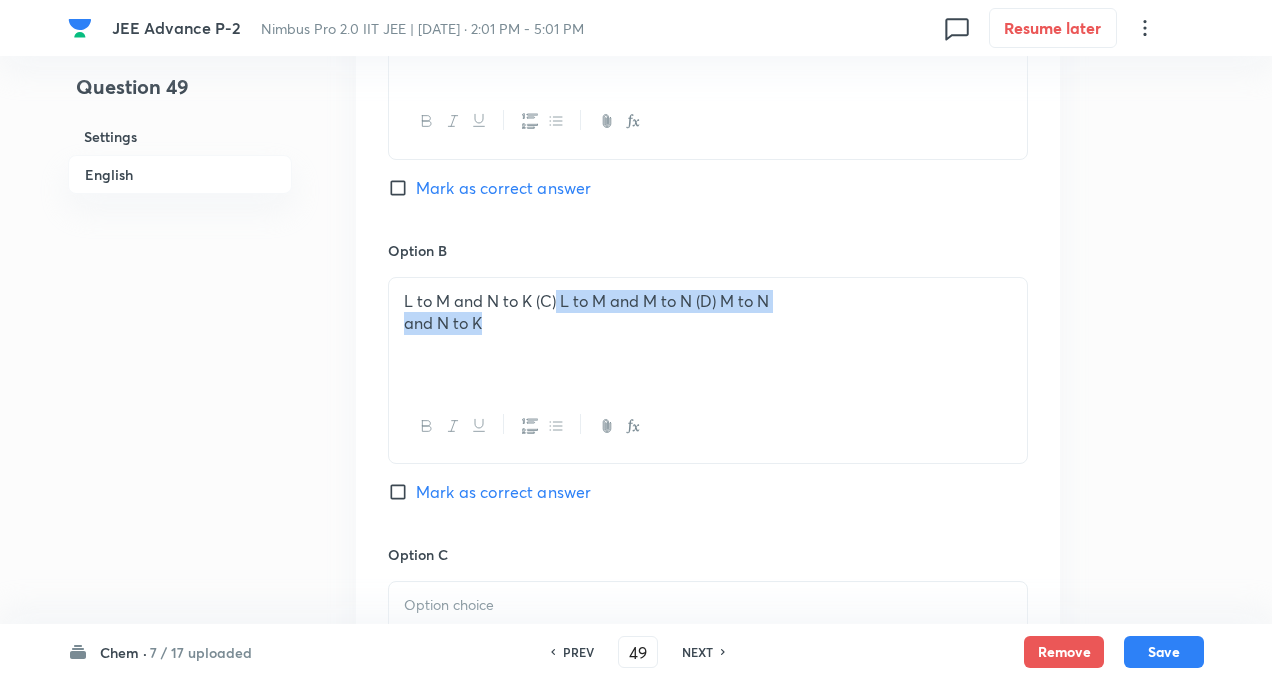 drag, startPoint x: 560, startPoint y: 296, endPoint x: 632, endPoint y: 427, distance: 149.48244 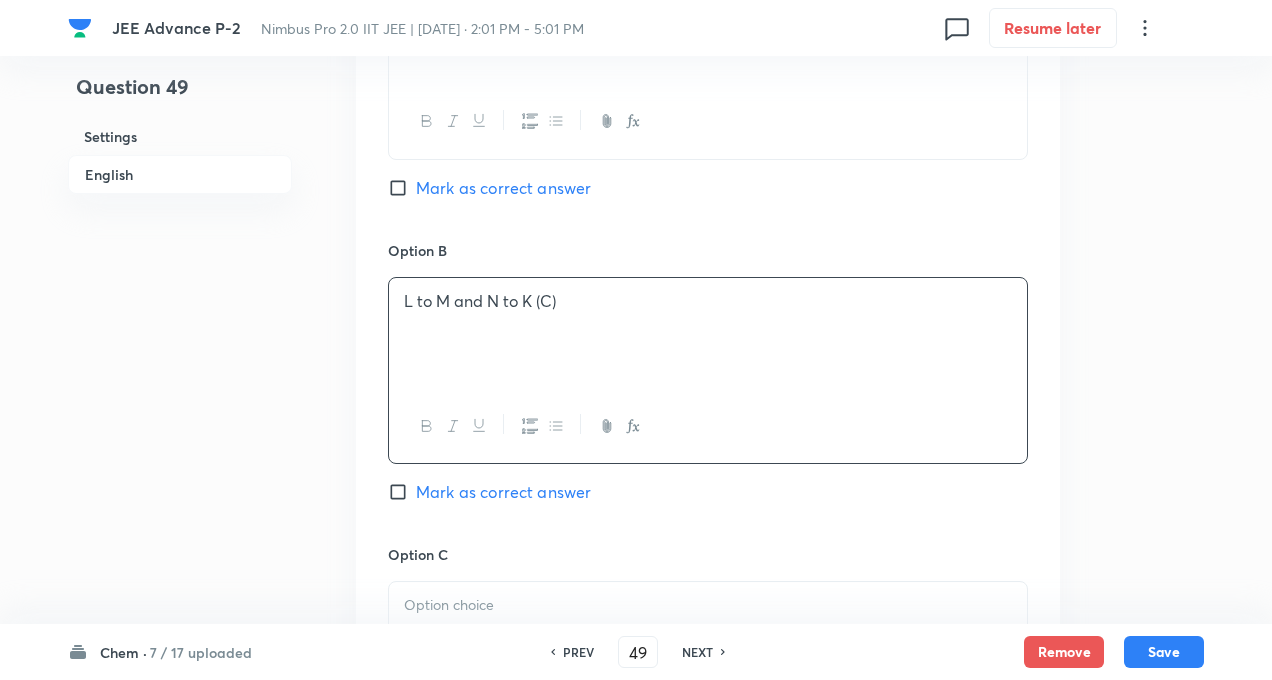 type 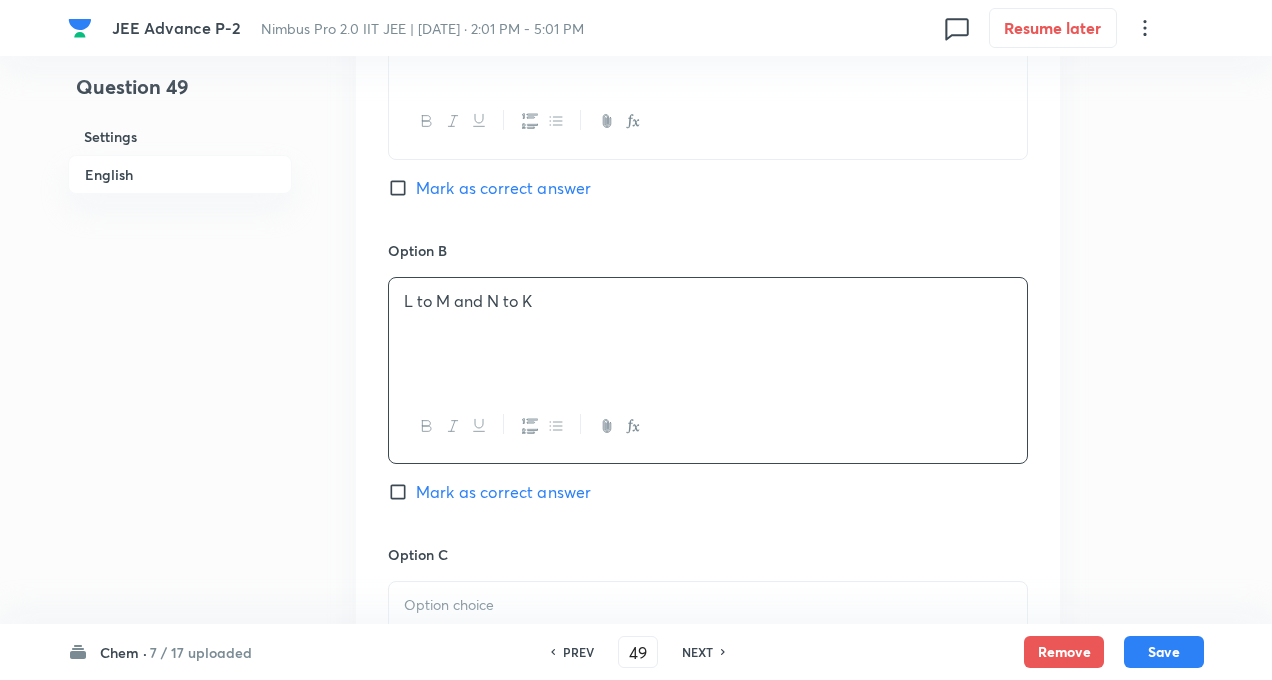 click on "Mark as correct answer" at bounding box center (402, 492) 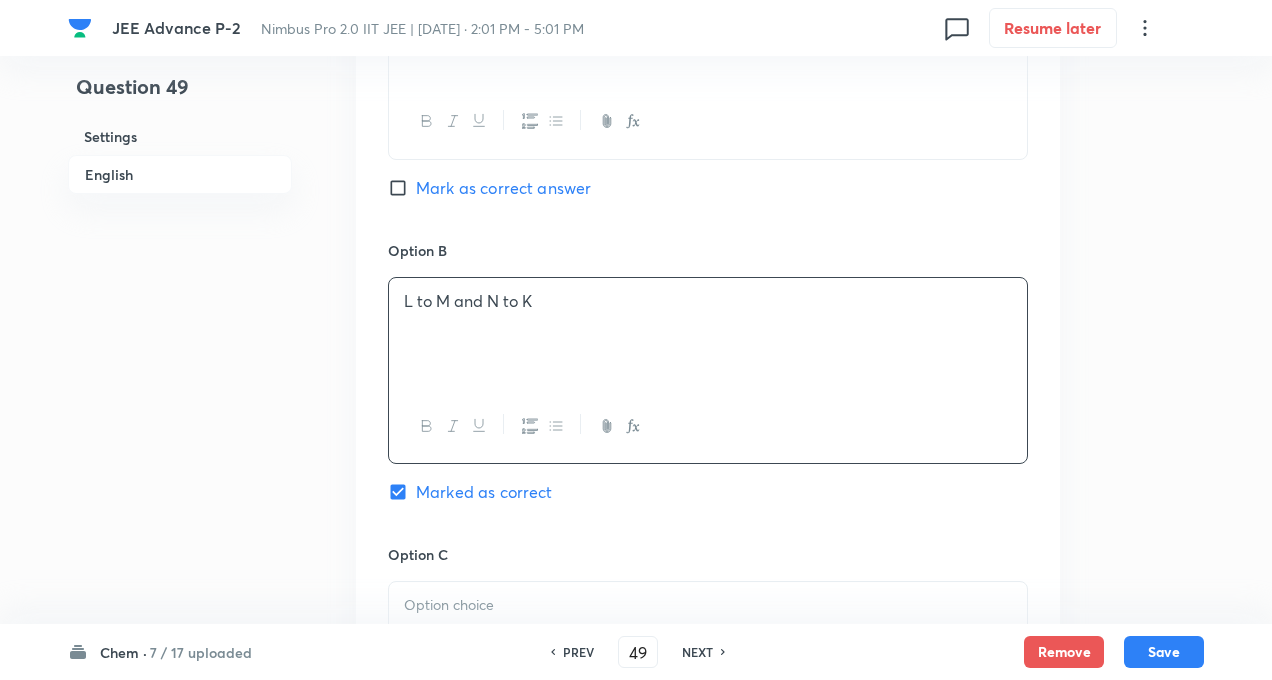 click on "Question 49 Settings English" at bounding box center [180, 60] 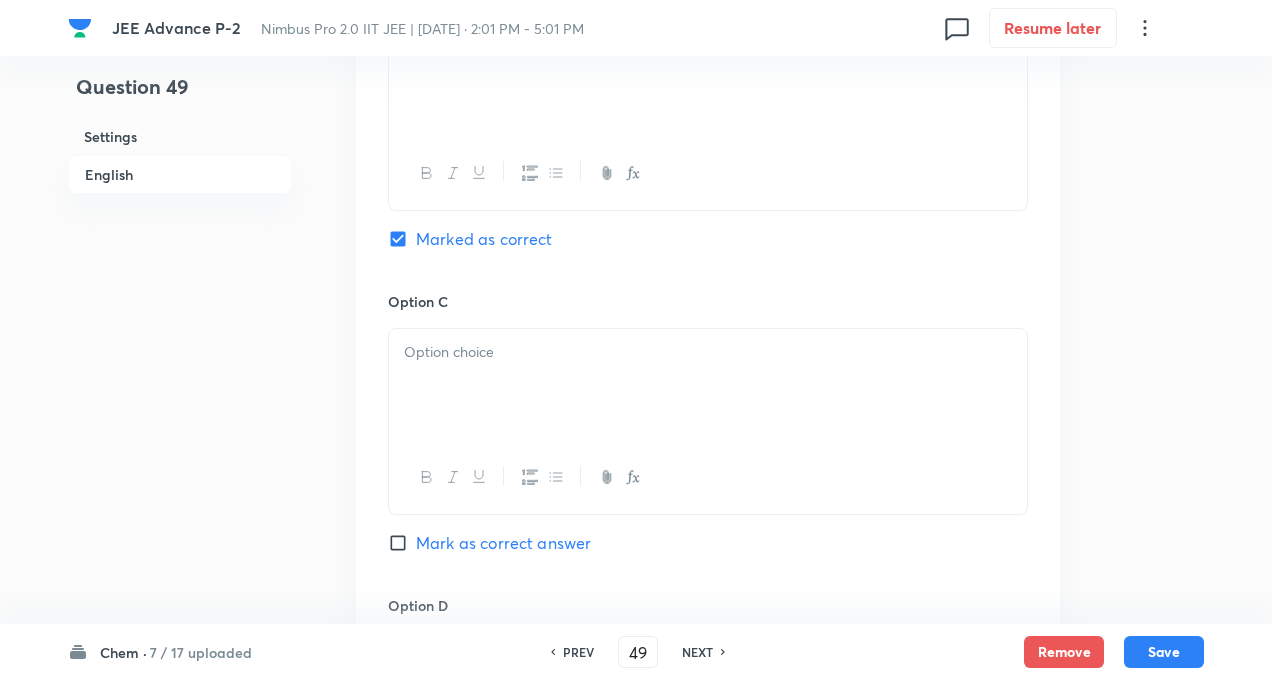scroll, scrollTop: 1880, scrollLeft: 0, axis: vertical 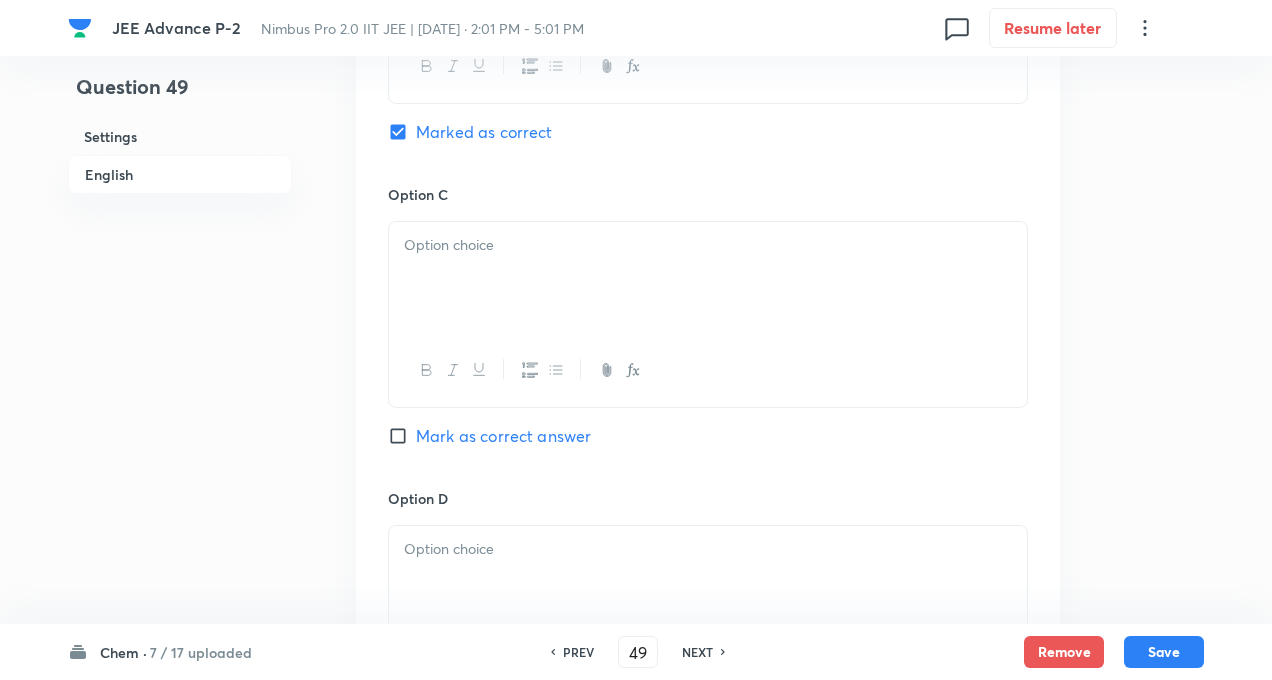 click at bounding box center [708, 245] 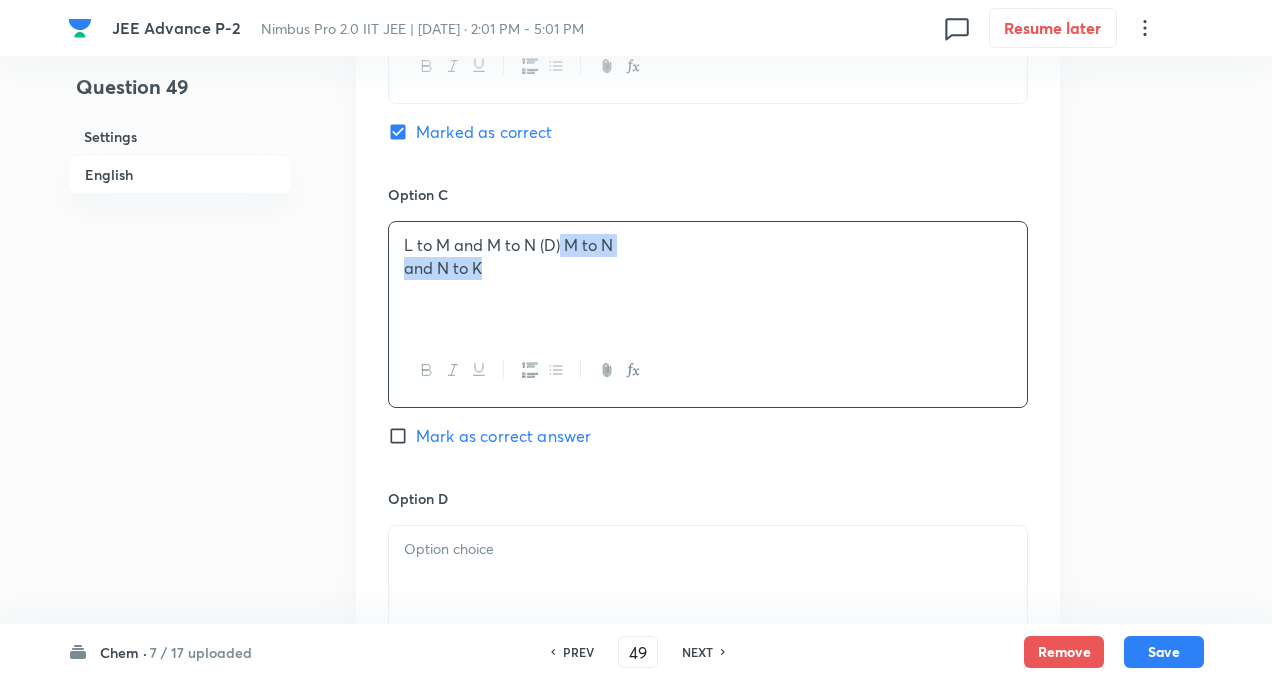 drag, startPoint x: 564, startPoint y: 243, endPoint x: 581, endPoint y: 330, distance: 88.64536 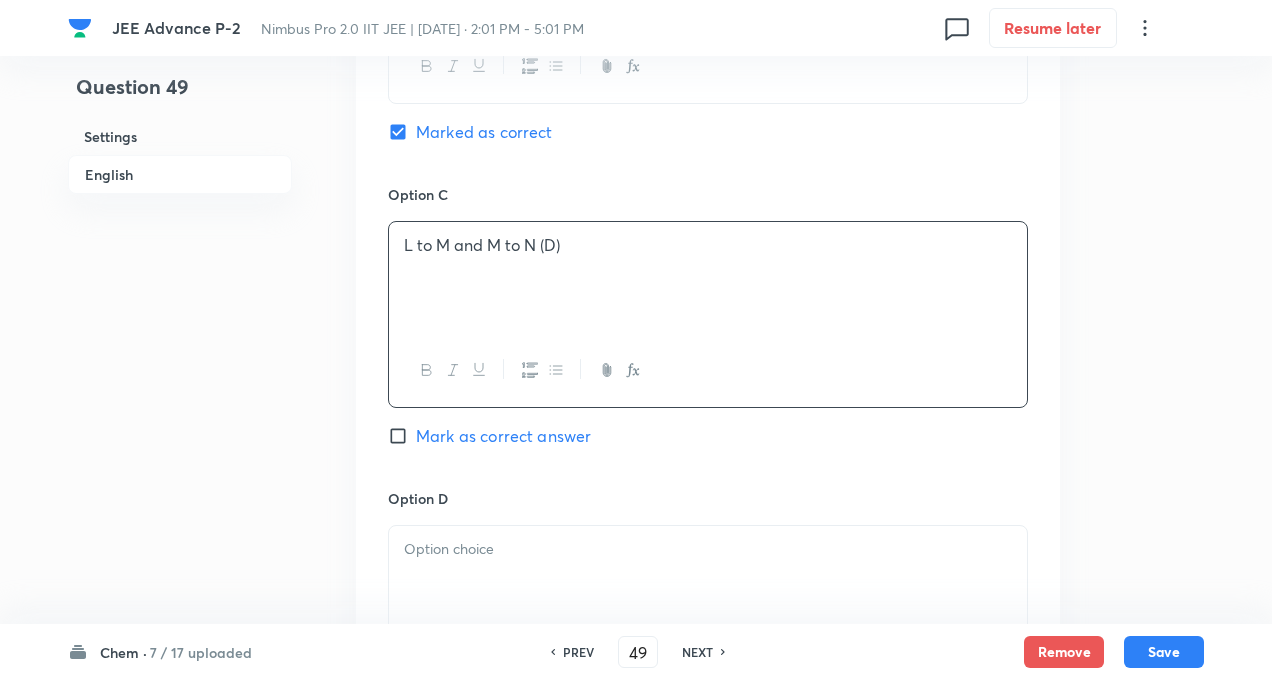 type 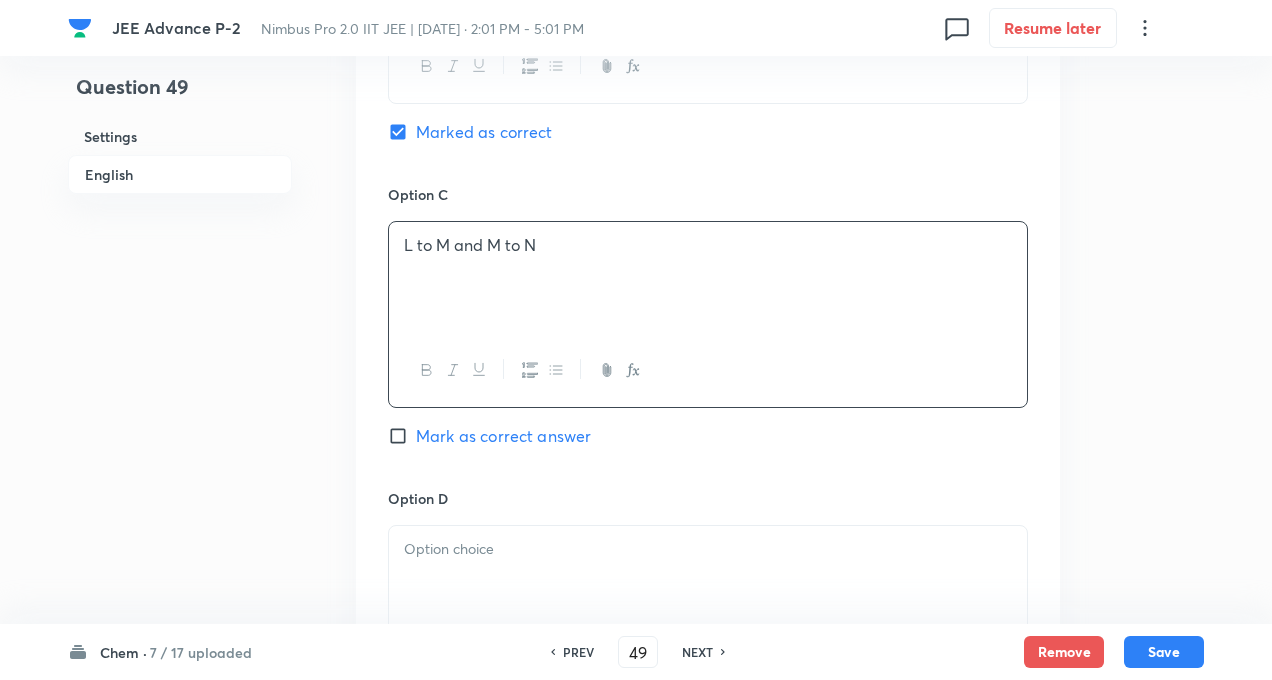 click at bounding box center (708, 582) 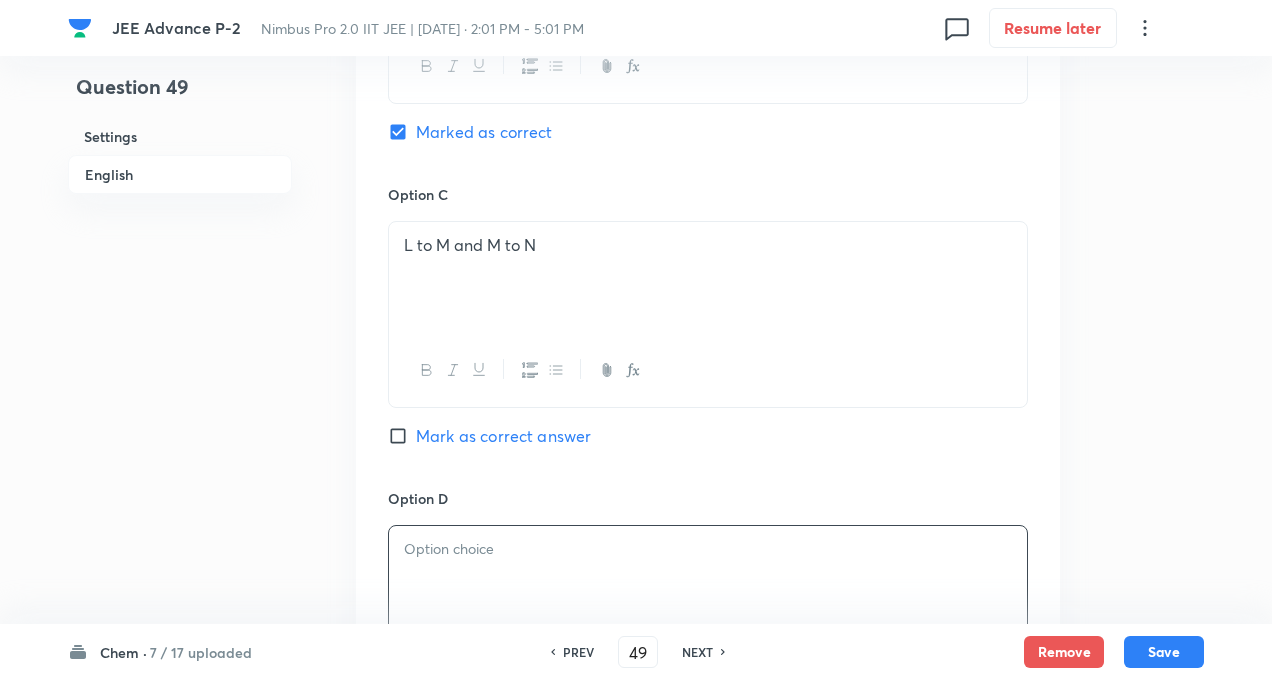 paste 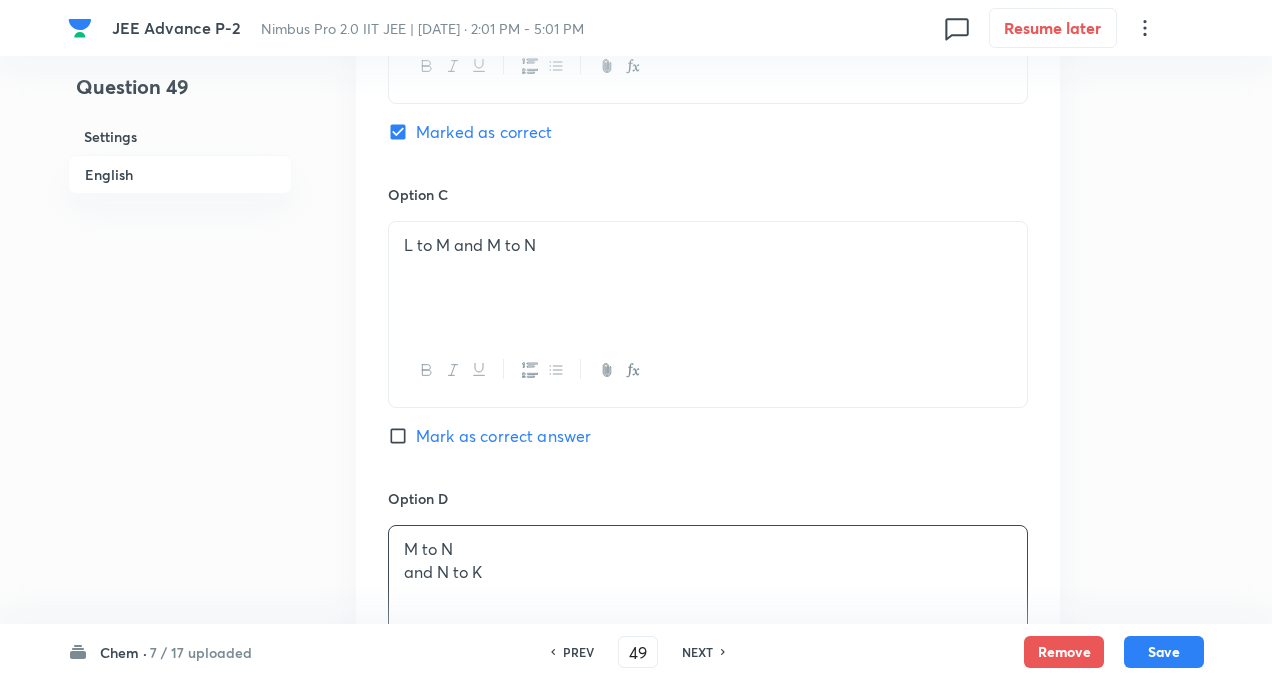 click on "and N to K" at bounding box center [708, 572] 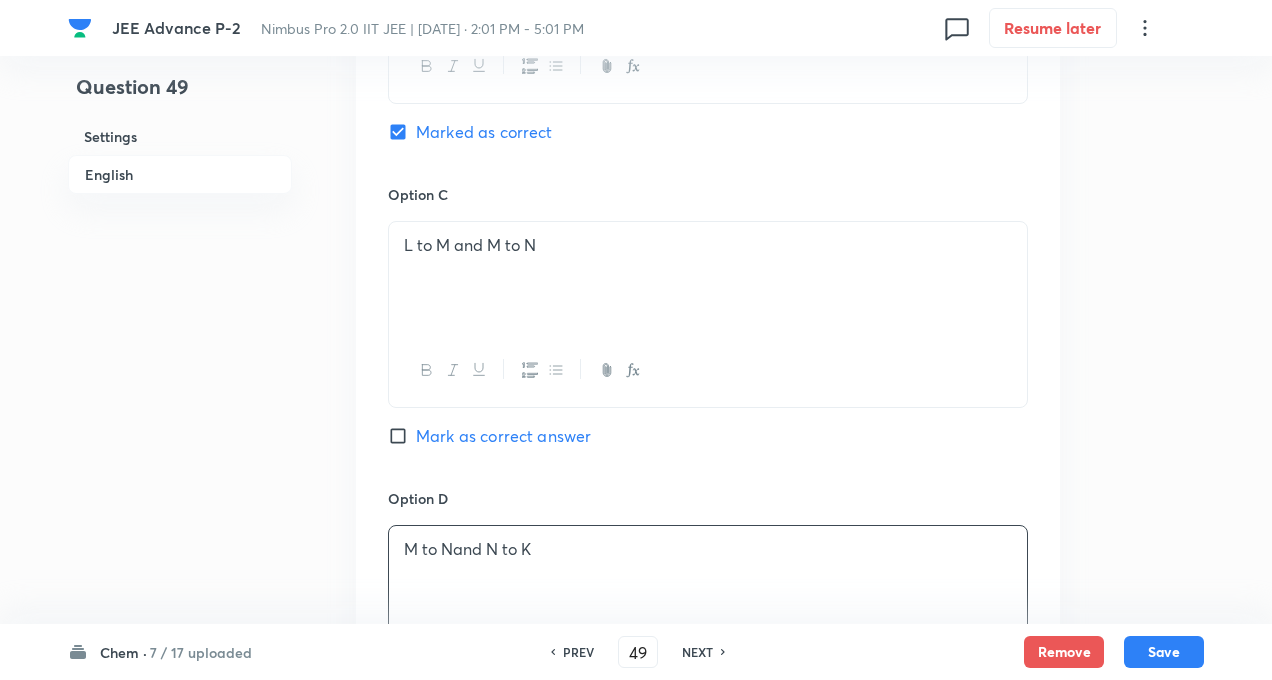 type 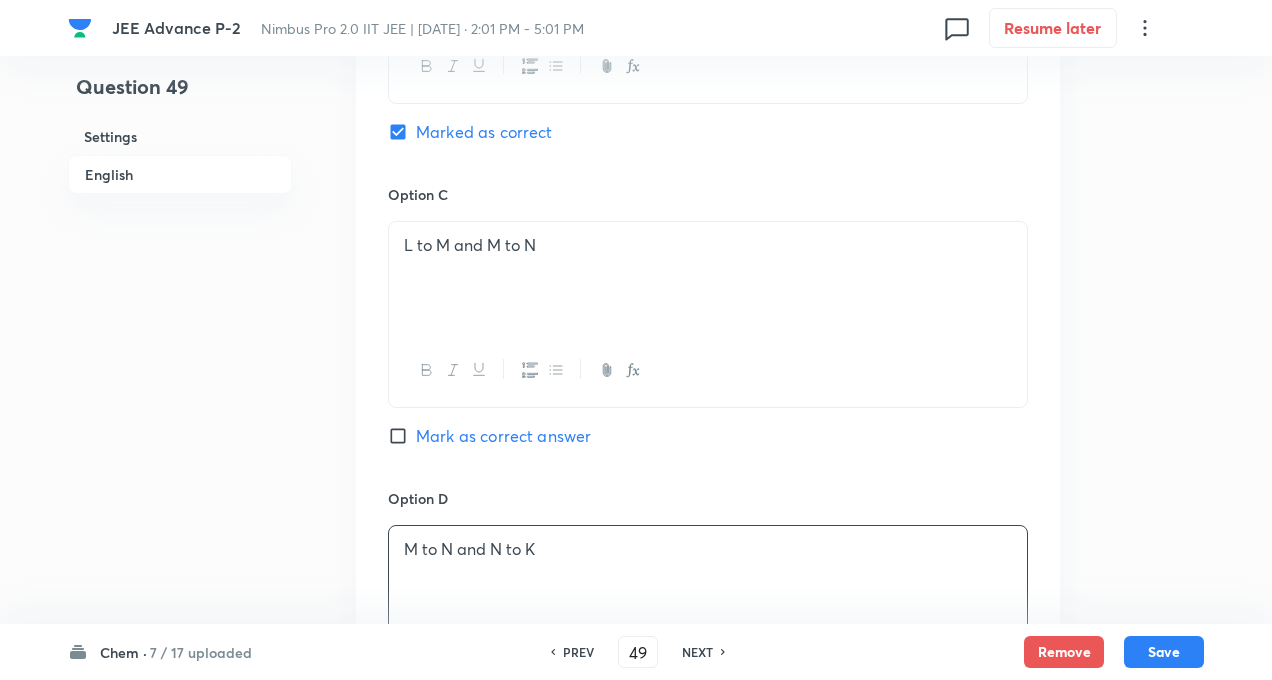click on "Question 49 Settings English Settings Type Single choice correct 4 options With passage + 3 marks - 1 mark Edit Concept Chemistry Physical Chemistry Gaseous States Variation of Pressure with Change in Density of Fliud Edit Additional details Very easy Fact Not from PYQ paper No equation Edit In English Passage Question The pair of isochoric processes among the transormation of states is:  Option A K to L and L to M  [PERSON_NAME] as correct answer Option [PERSON_NAME] to M and N to K  Marked as correct Option C L to M and M to N  Mark as correct answer Option [PERSON_NAME] to N and N to K [PERSON_NAME] as correct answer Solution" at bounding box center (636, -300) 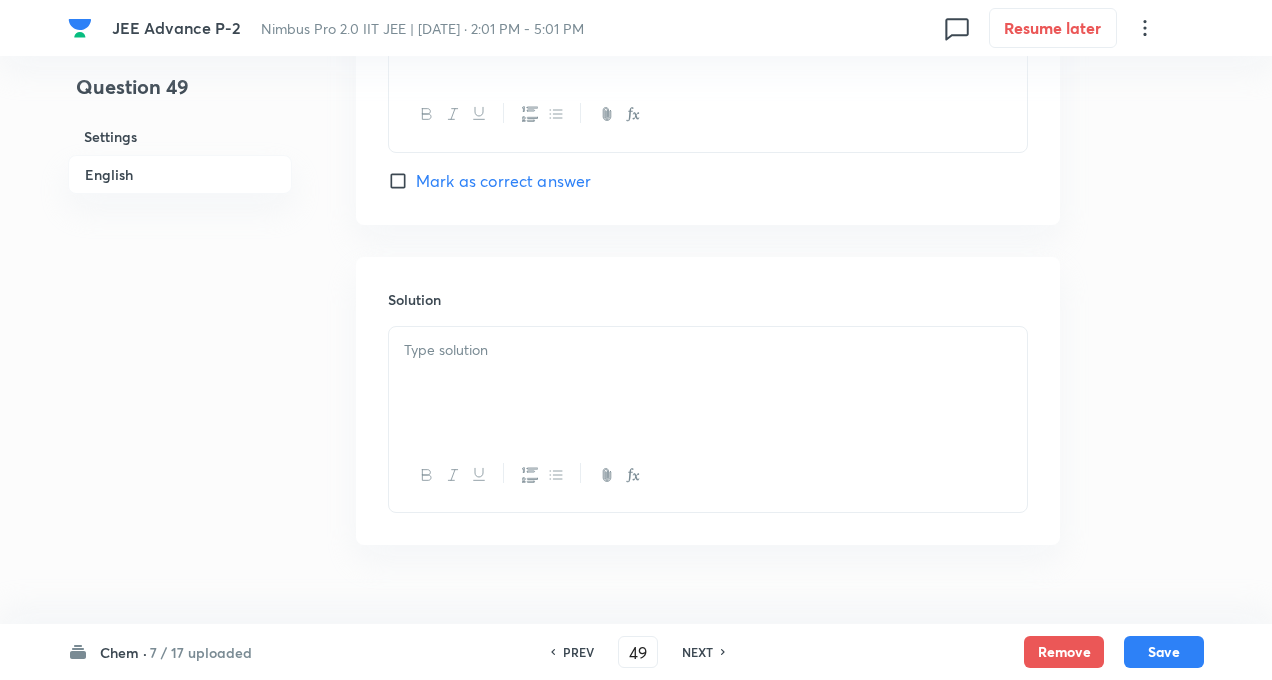 scroll, scrollTop: 2480, scrollLeft: 0, axis: vertical 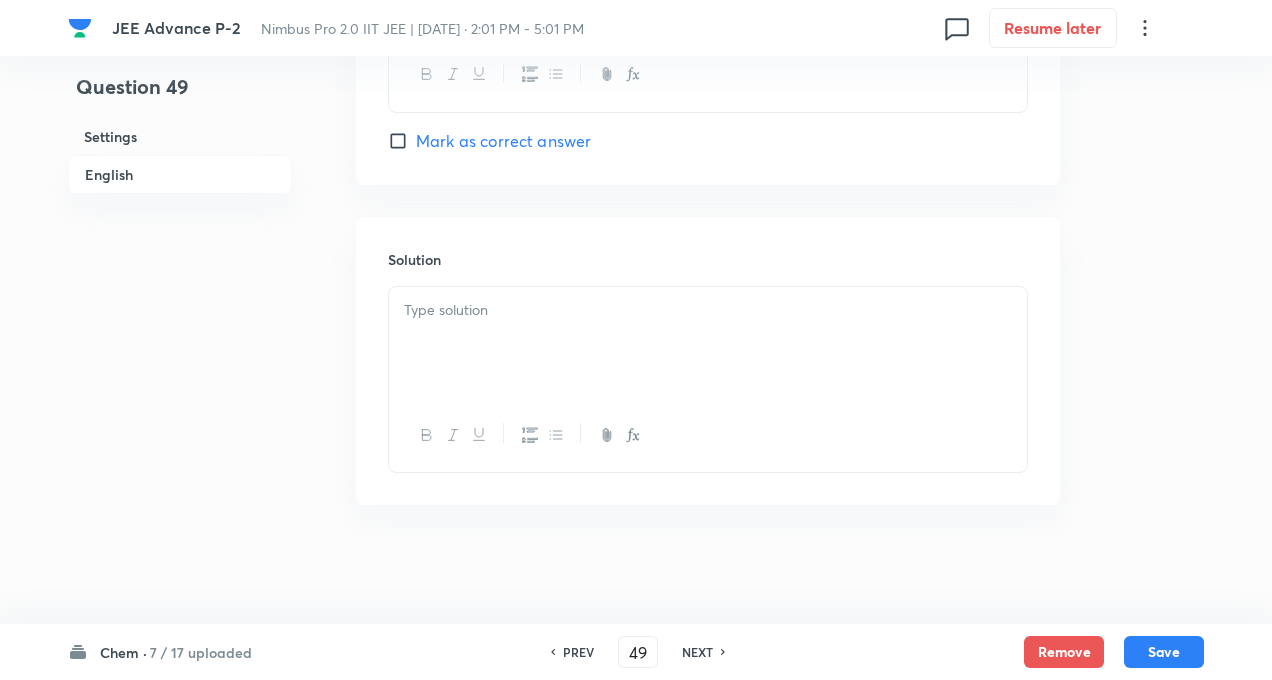 click on "Solution" at bounding box center [708, 361] 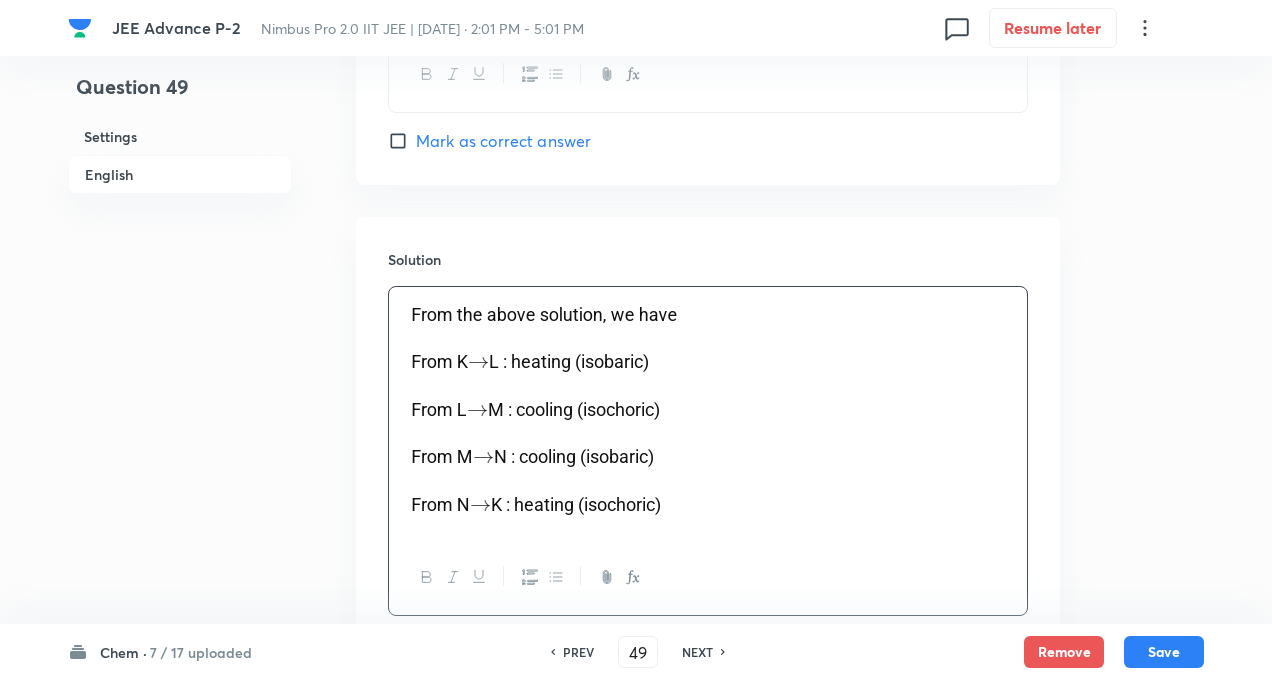 click on "Question 49 Settings English Settings Type Single choice correct 4 options With passage + 3 marks - 1 mark Edit Concept Chemistry Physical Chemistry Gaseous States Variation of Pressure with Change in Density of Fliud Edit Additional details Very easy Fact Not from PYQ paper No equation Edit In English Passage Question The pair of isochoric processes among the transormation of states is:  Option A K to L and L to M  [PERSON_NAME] as correct answer Option [PERSON_NAME] to M and N to K  Marked as correct Option C L to M and M to N  Mark as correct answer Option [PERSON_NAME] to N and N to K [PERSON_NAME] as correct answer Solution" at bounding box center (636, -828) 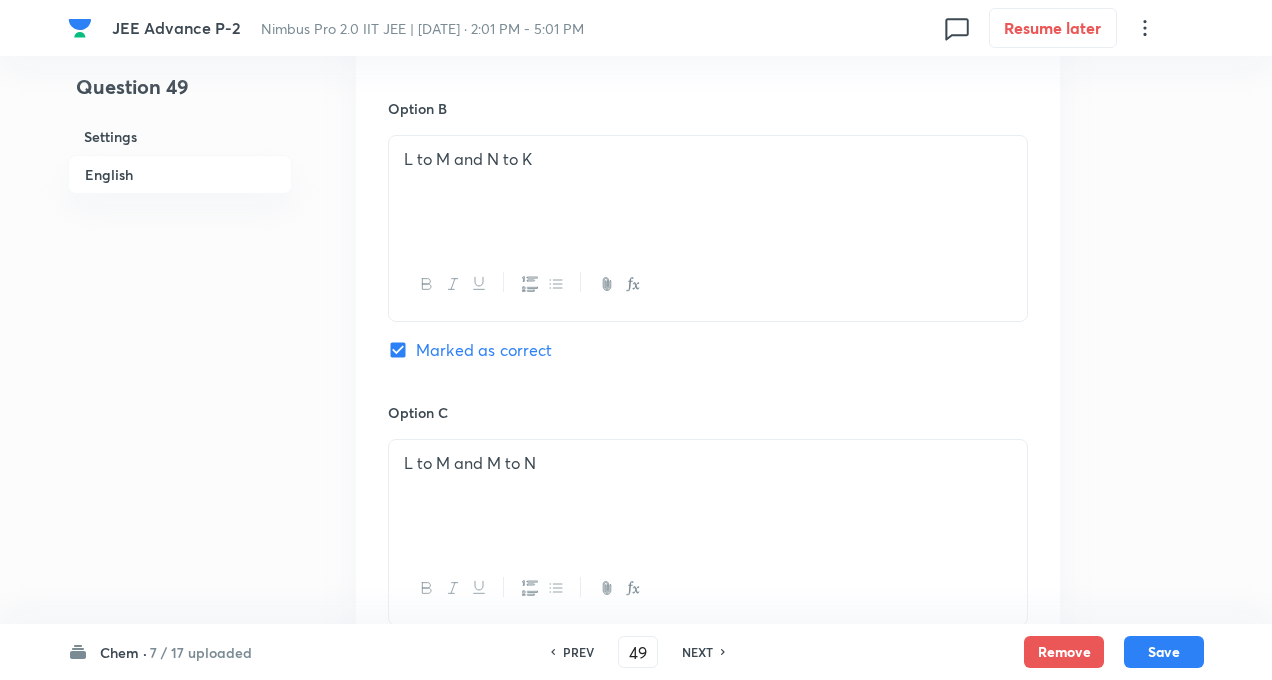 scroll, scrollTop: 1600, scrollLeft: 0, axis: vertical 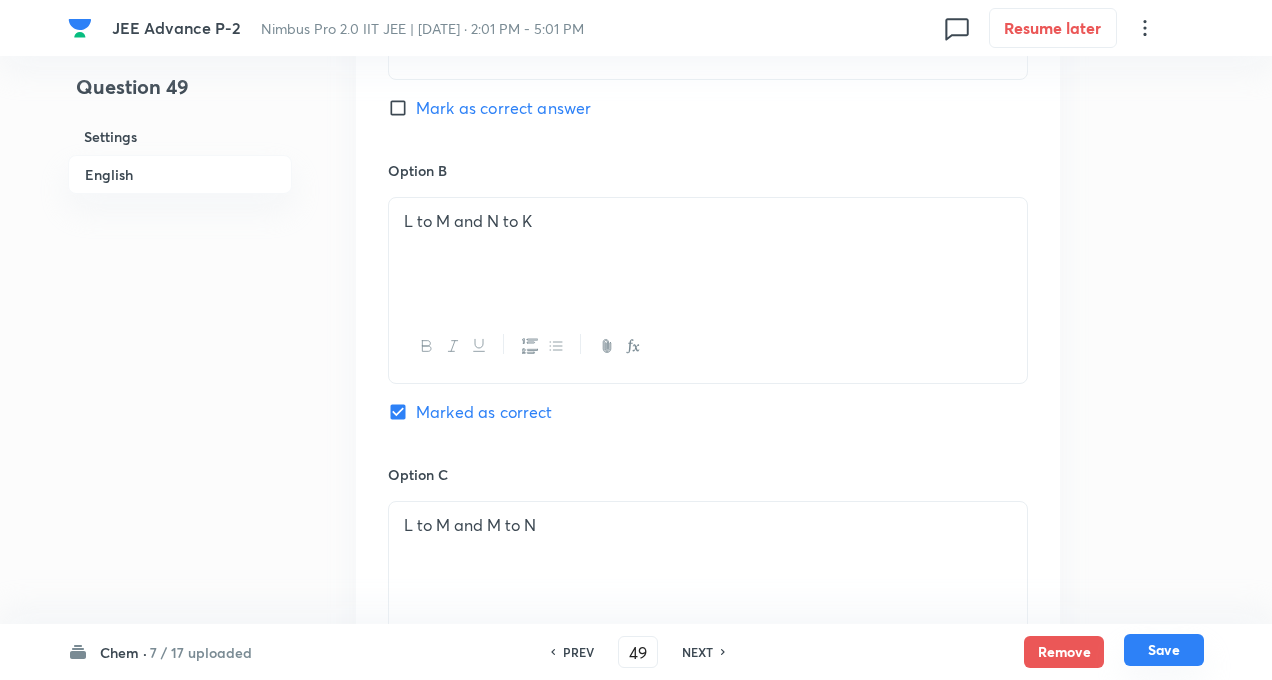 click on "Save" at bounding box center (1164, 650) 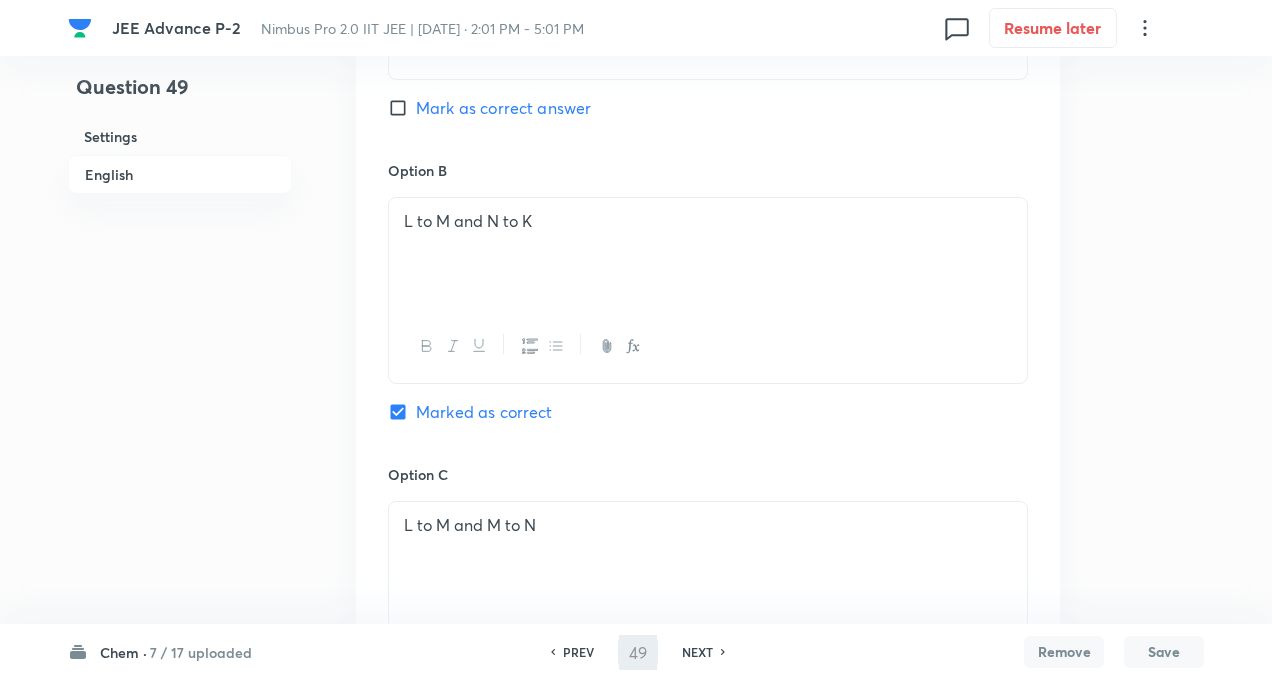 type on "50" 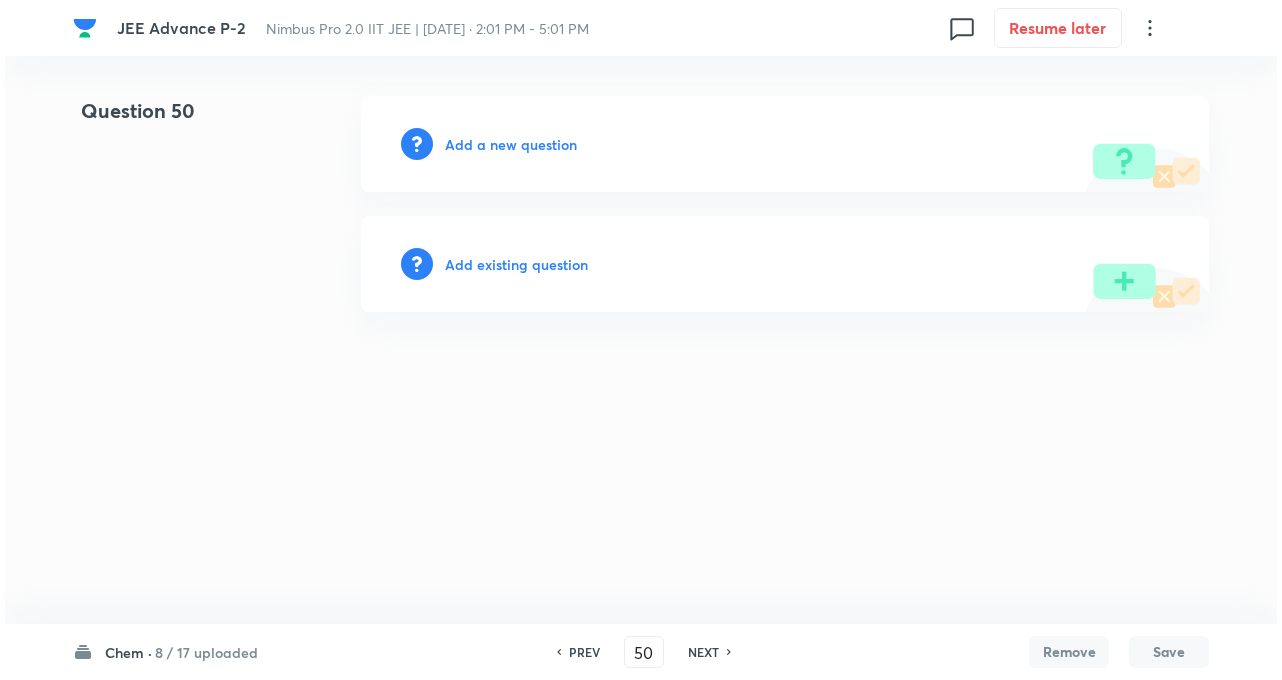 scroll, scrollTop: 0, scrollLeft: 0, axis: both 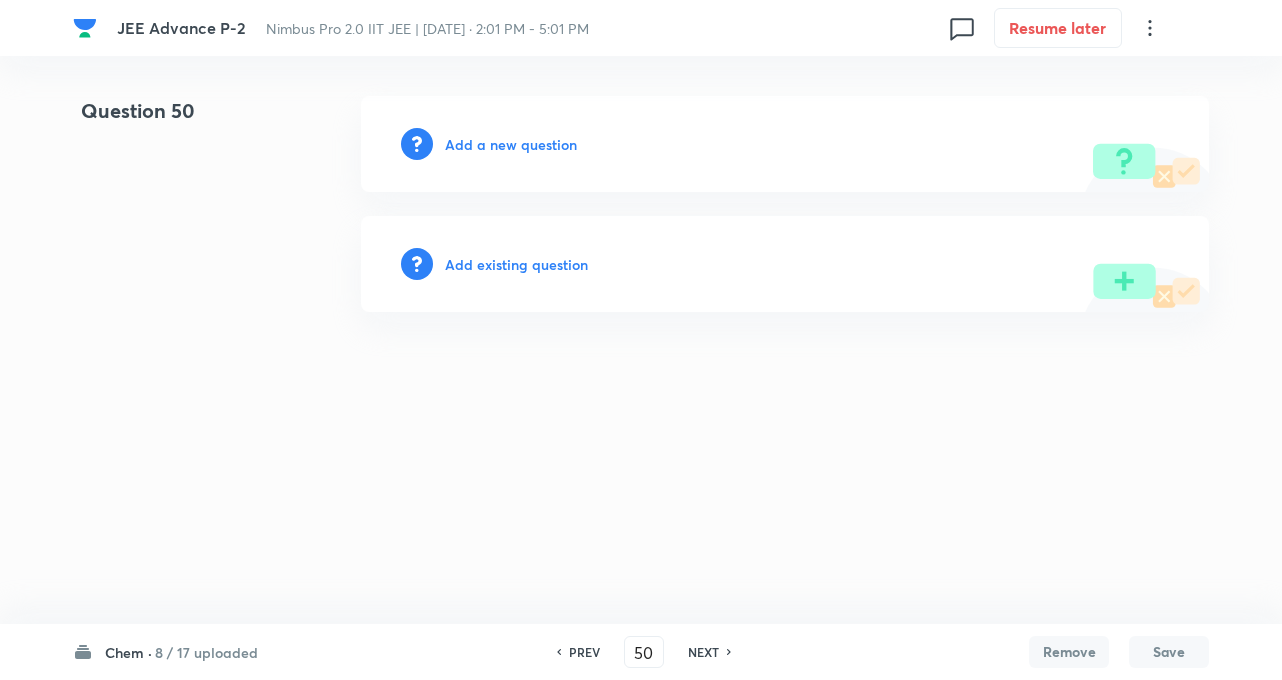 click on "JEE Advance P-2 Nimbus Pro 2.0 IIT JEE | [DATE] · 2:01 PM - 5:01 PM 0 Resume later Question 50 Add a new question Add existing question Chem ·
8 / 17 uploaded
PREV 50 ​ NEXT Remove Save No internet connection" at bounding box center (641, 204) 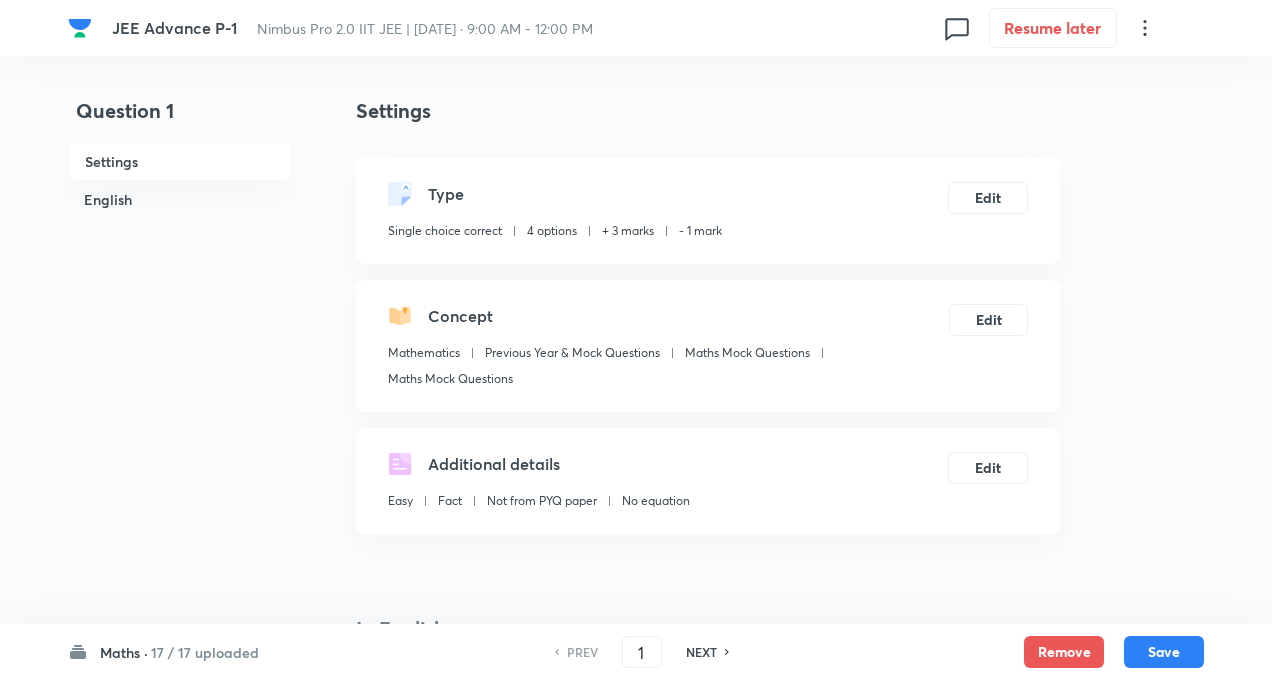 scroll, scrollTop: 0, scrollLeft: 0, axis: both 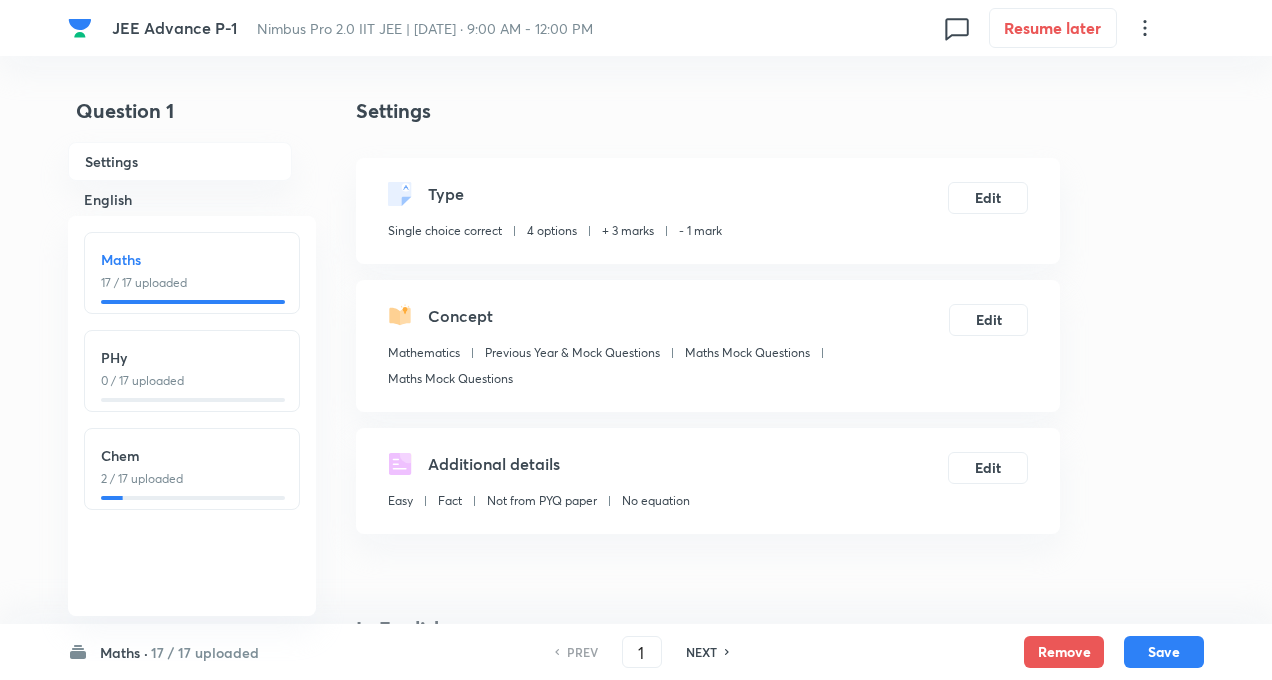 click on "2 / 17 uploaded" at bounding box center (192, 479) 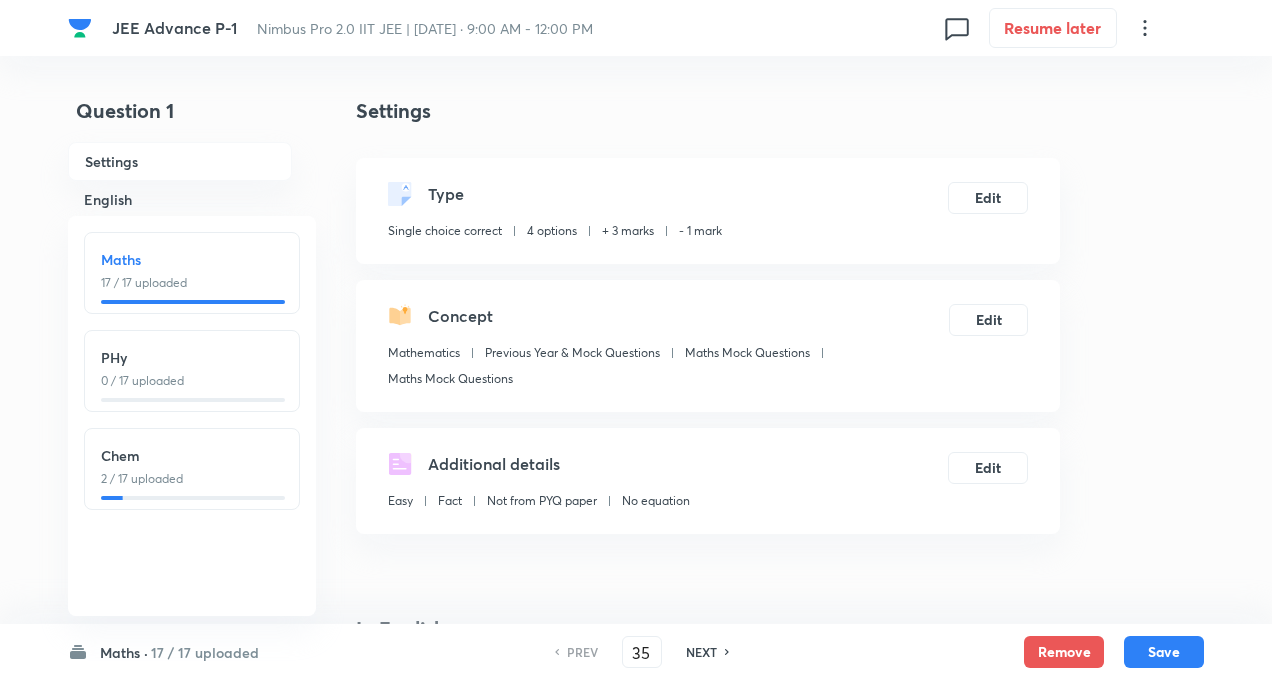 checkbox on "false" 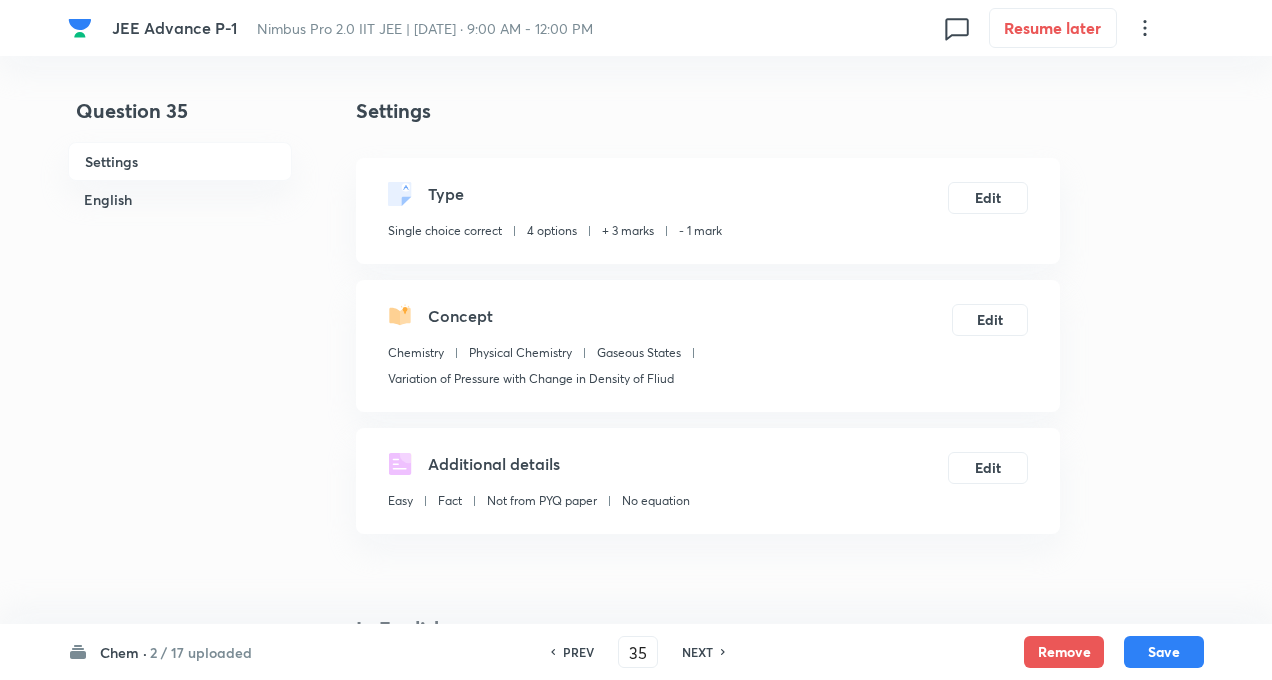 checkbox on "true" 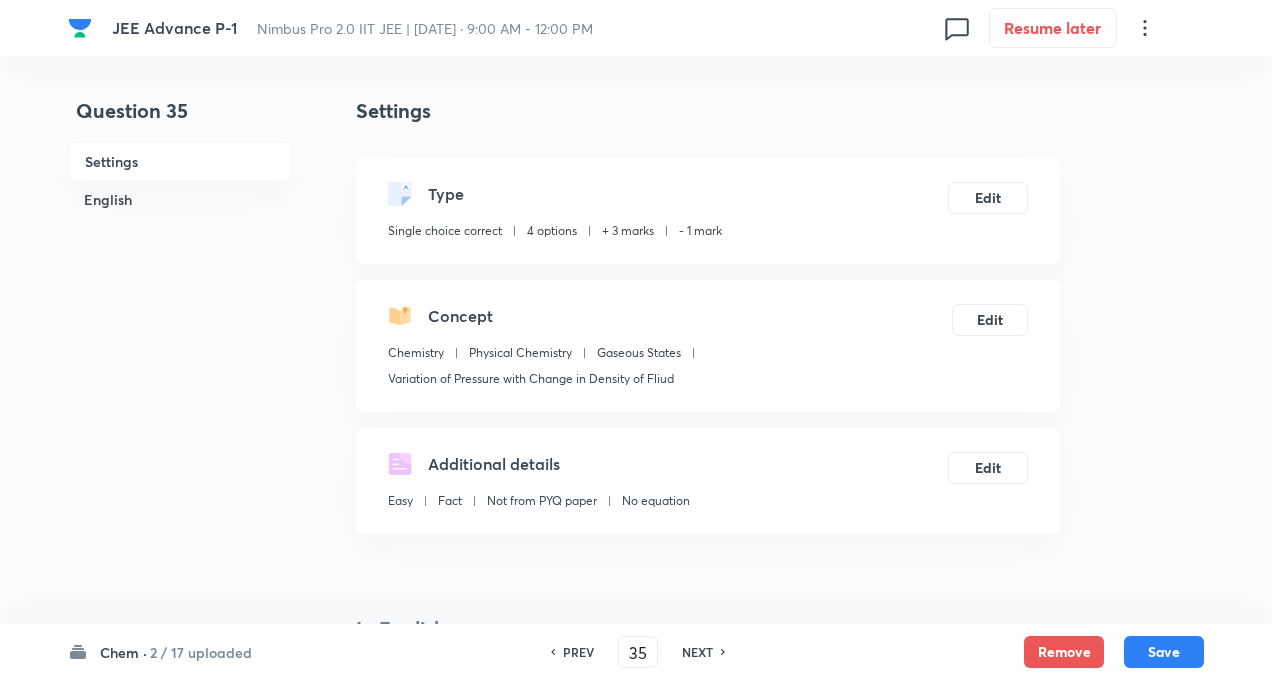 click on "Question 35 Settings English" at bounding box center [180, 1367] 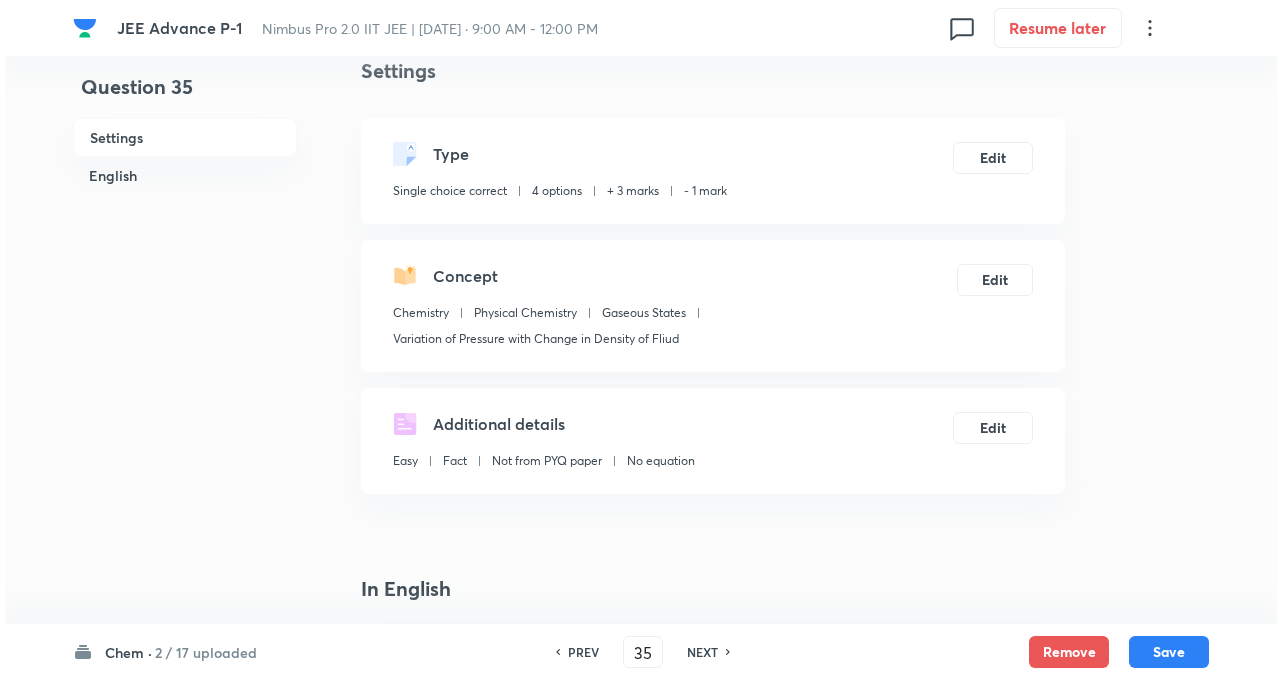 scroll, scrollTop: 0, scrollLeft: 0, axis: both 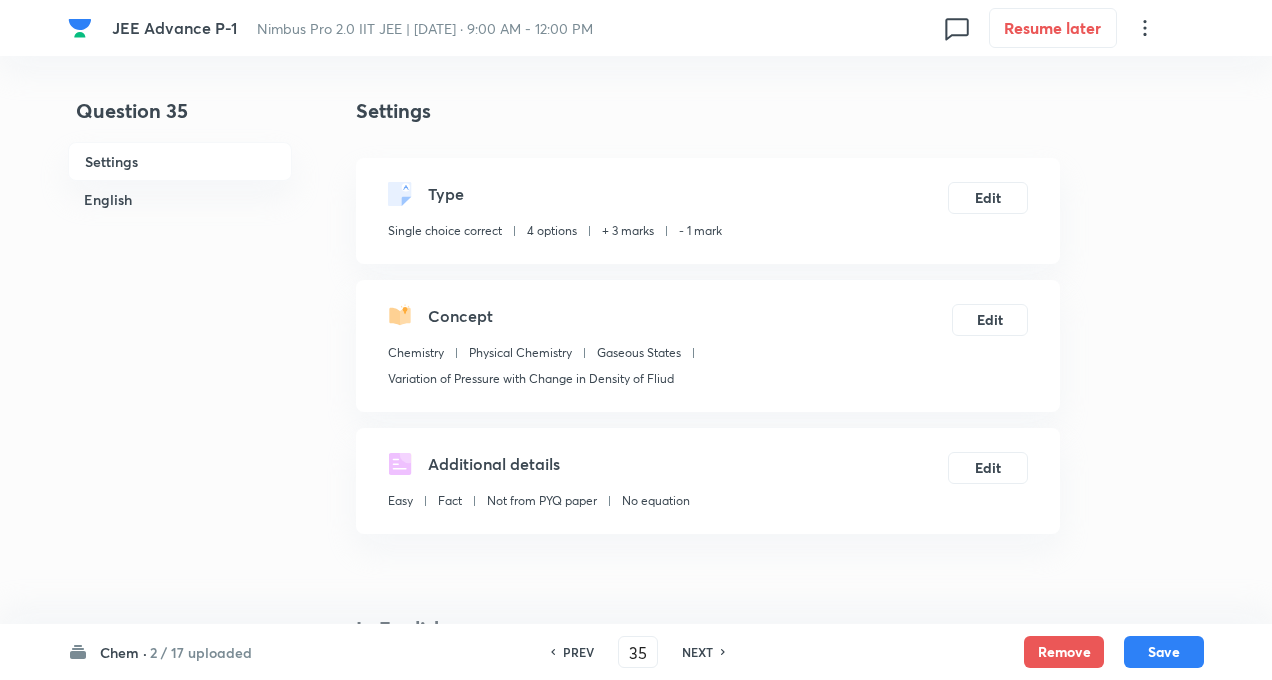 click on "NEXT" at bounding box center [697, 652] 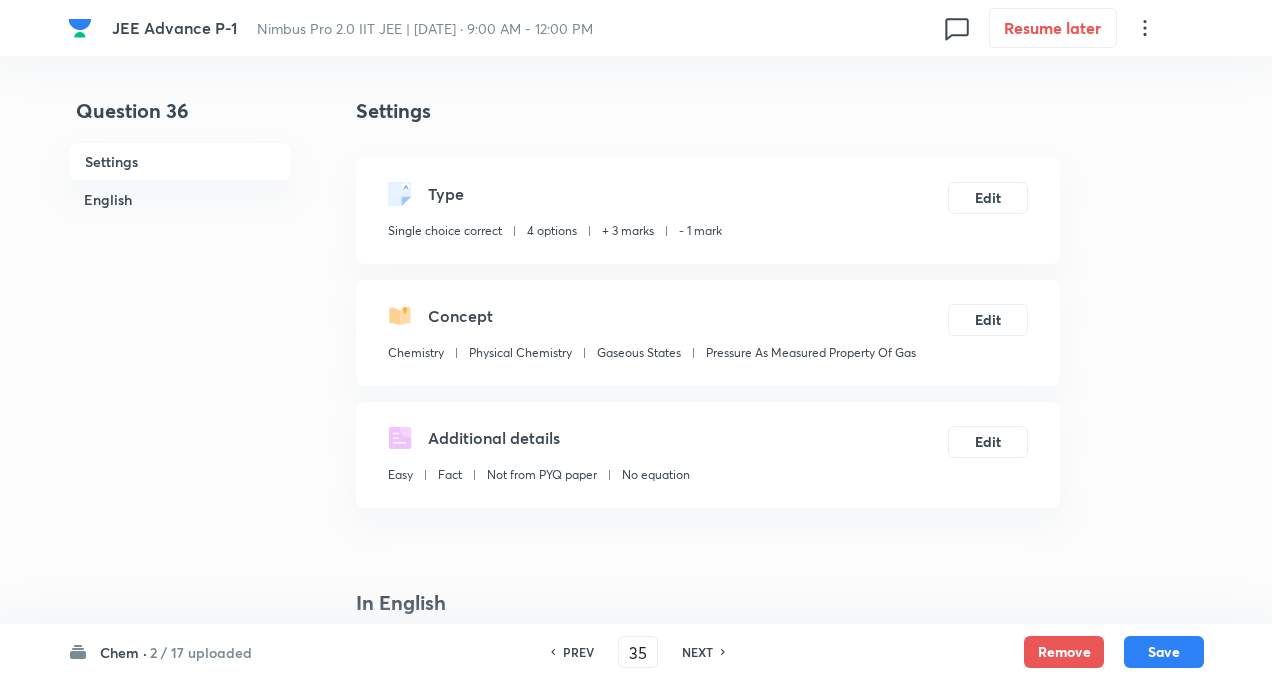 type on "36" 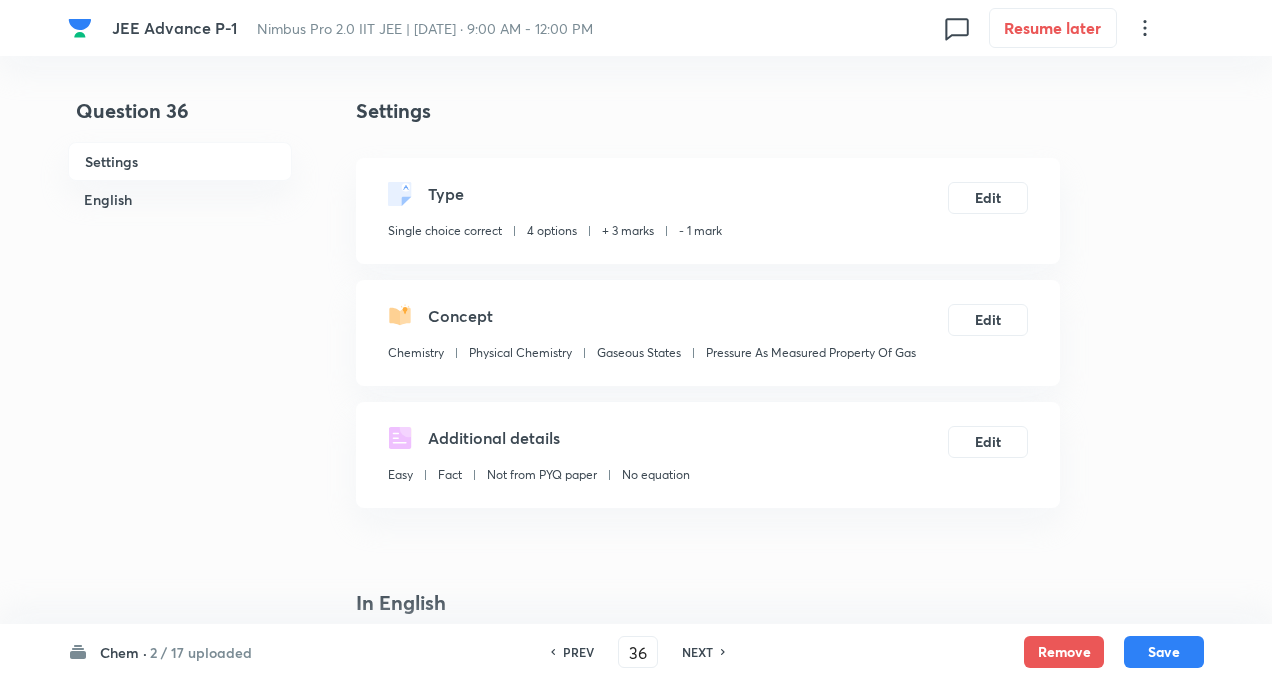 checkbox on "true" 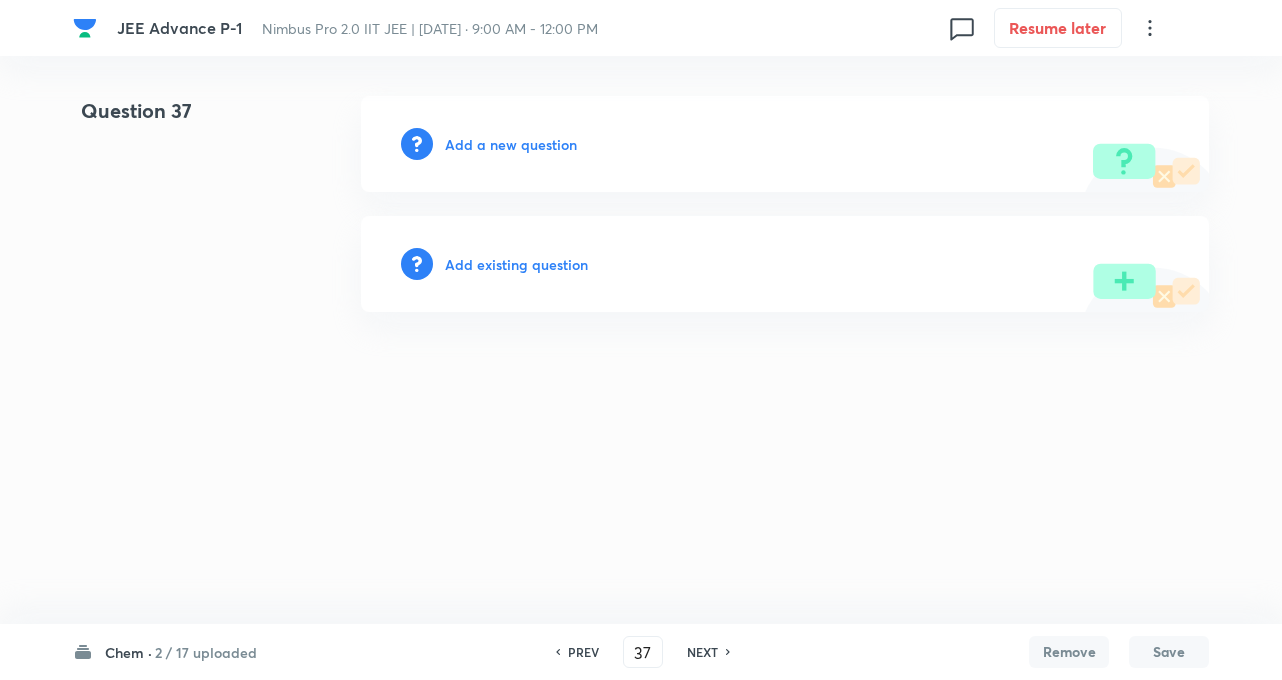click on "NEXT" at bounding box center [702, 652] 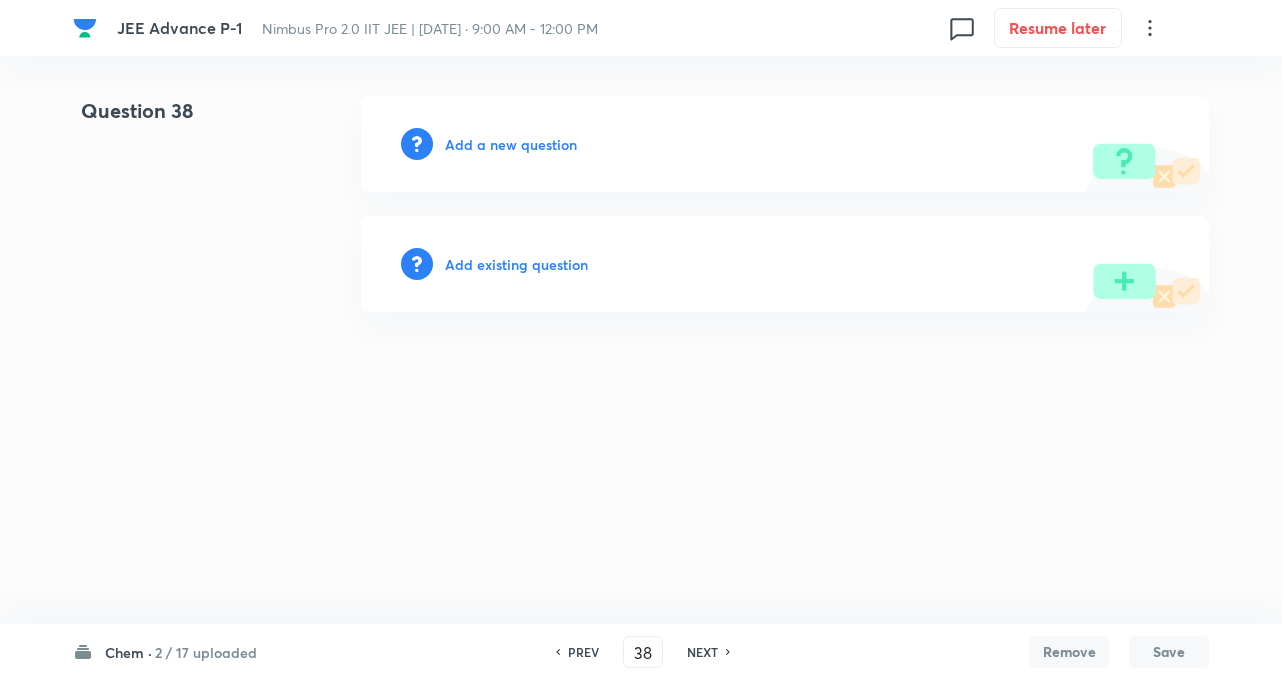 click on "NEXT" at bounding box center [702, 652] 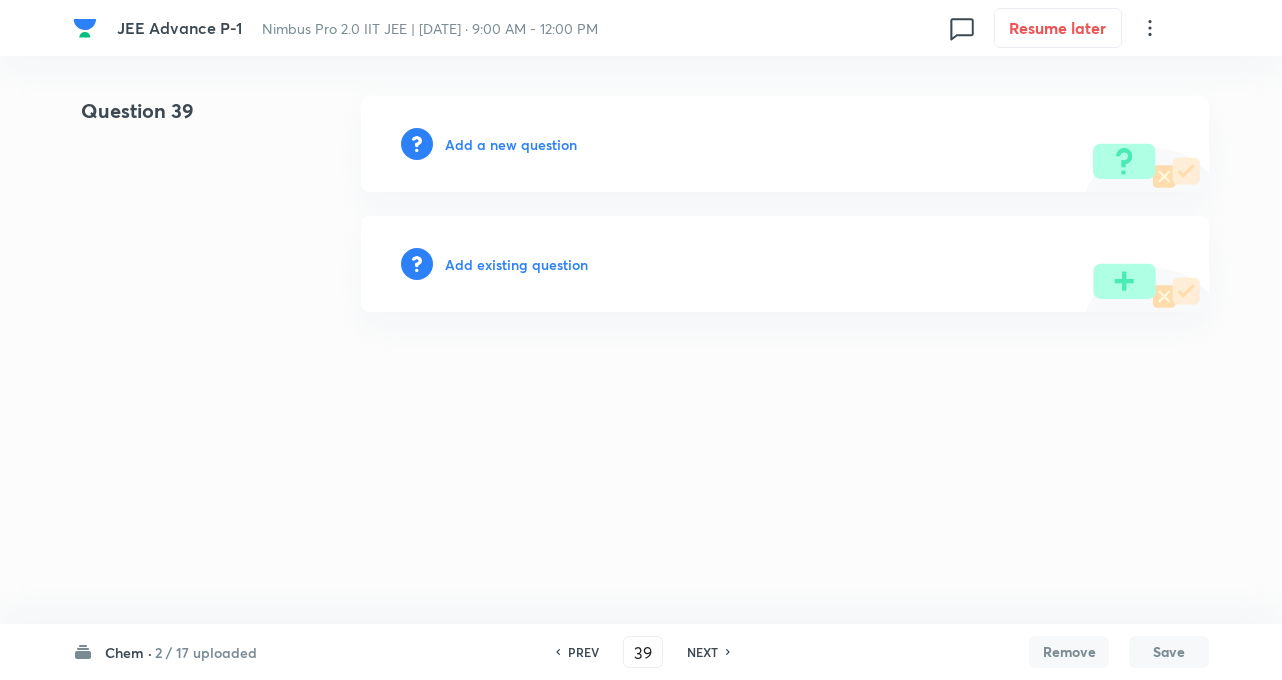 click on "Add a new question" at bounding box center (511, 144) 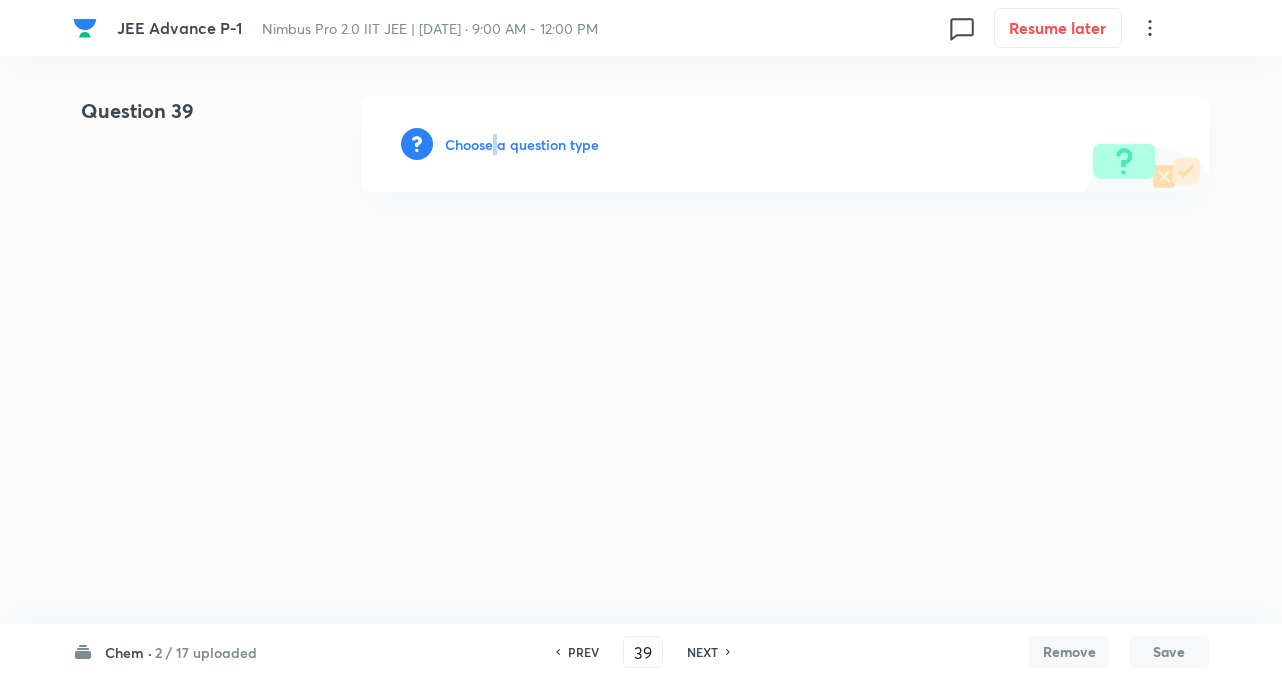 click on "Choose a question type" at bounding box center [522, 144] 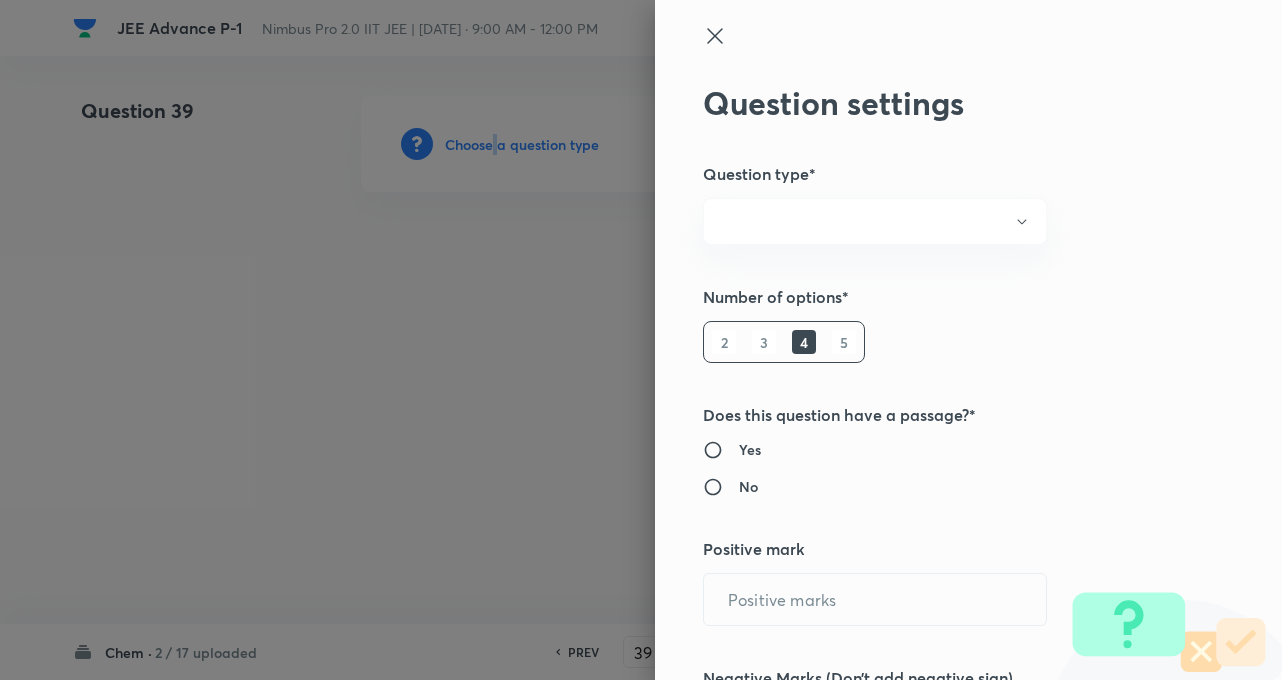 radio on "true" 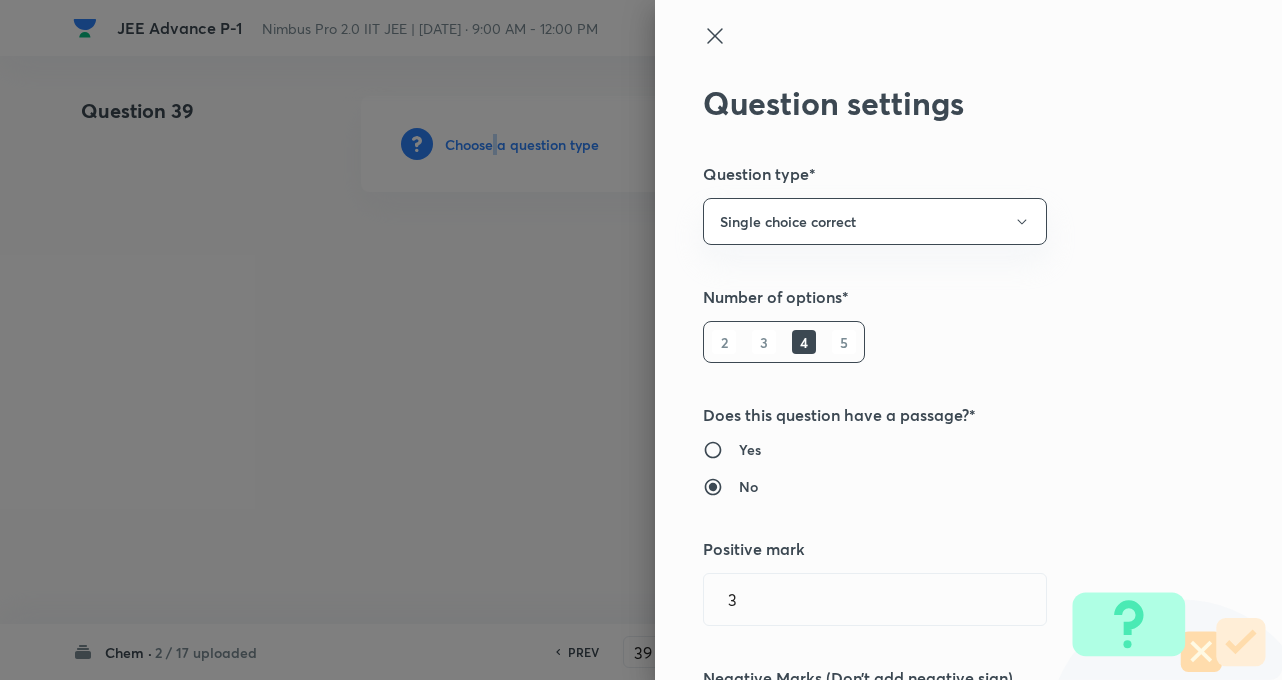 type on "3" 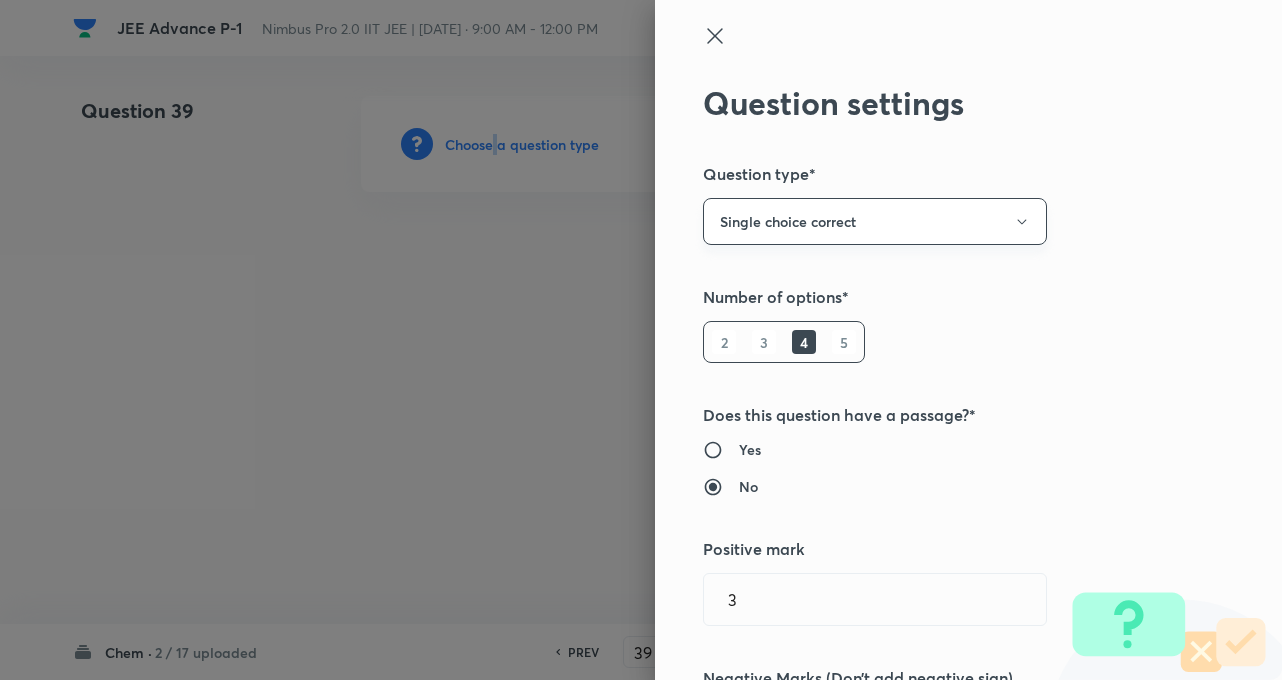 click on "Single choice correct" at bounding box center [875, 221] 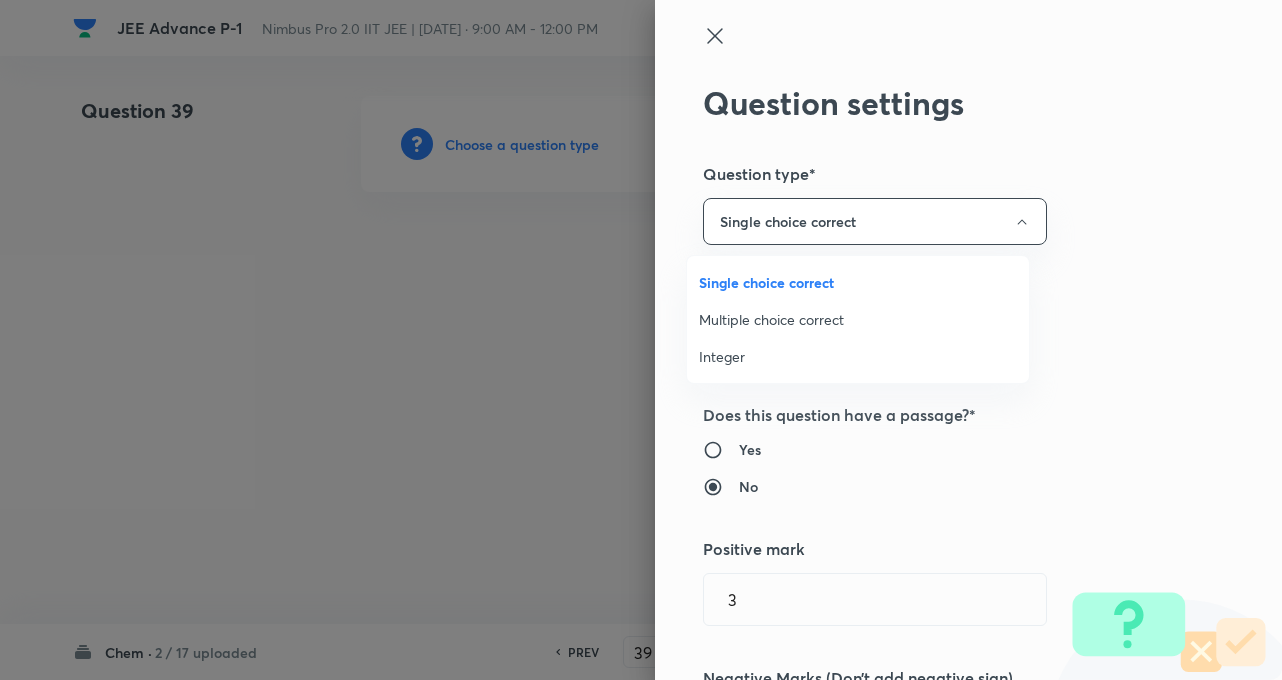 click on "Multiple choice correct" at bounding box center (858, 319) 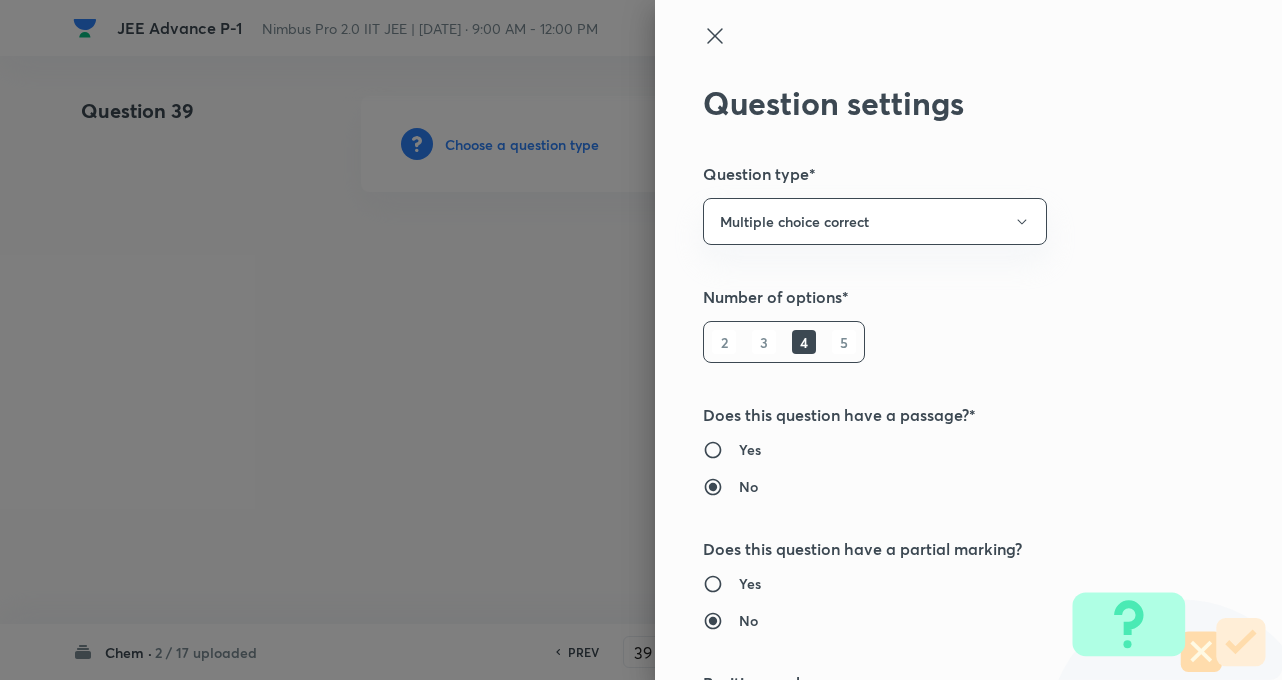 click on "Question settings Question type* Multiple choice correct Number of options* 2 3 4 5 Does this question have a passage?* Yes No Does this question have a partial marking? Yes No Positive mark 3 ​ Negative Marks (Don’t add negative sign) 1 ​ Syllabus Topic group* ​ Topic* ​ Concept* ​ Sub-concept* ​ Concept-field ​ Additional details Question Difficulty Very easy Easy Moderate Hard Very hard Question is based on Fact Numerical Concept Previous year question Yes No Does this question have equation? Yes No Verification status Is the question verified? *Select 'yes' only if a question is verified Yes No Save" at bounding box center (968, 340) 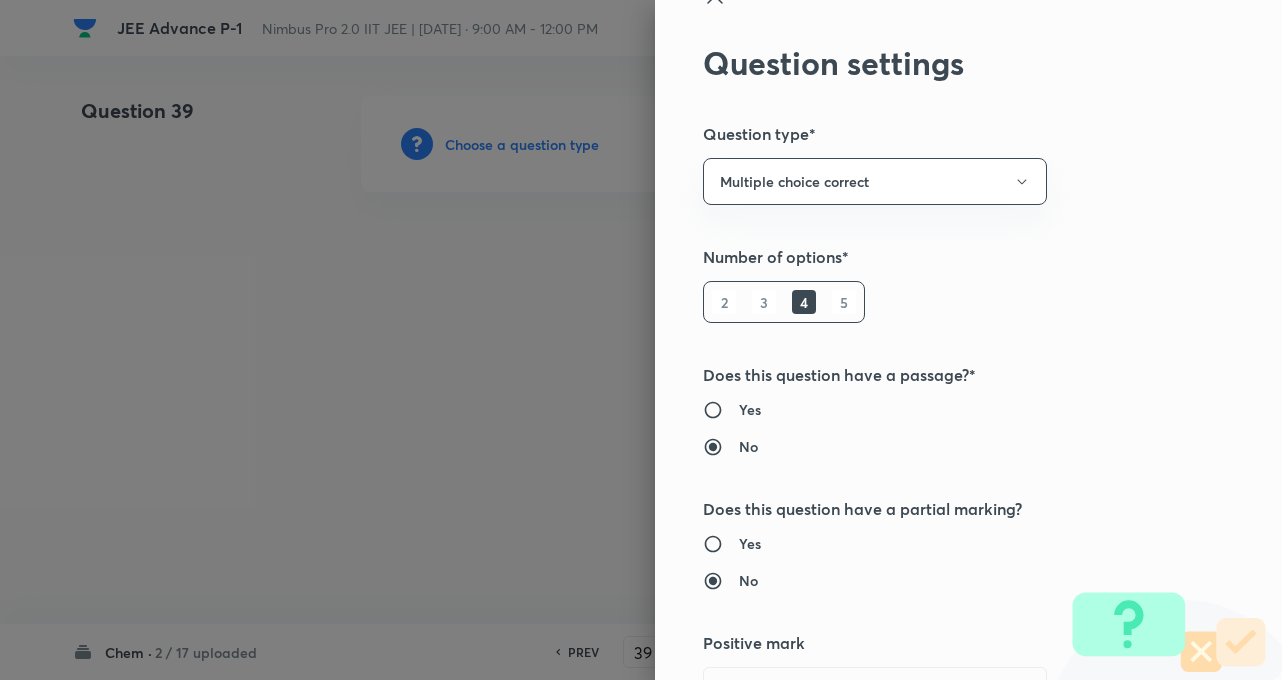 scroll, scrollTop: 80, scrollLeft: 0, axis: vertical 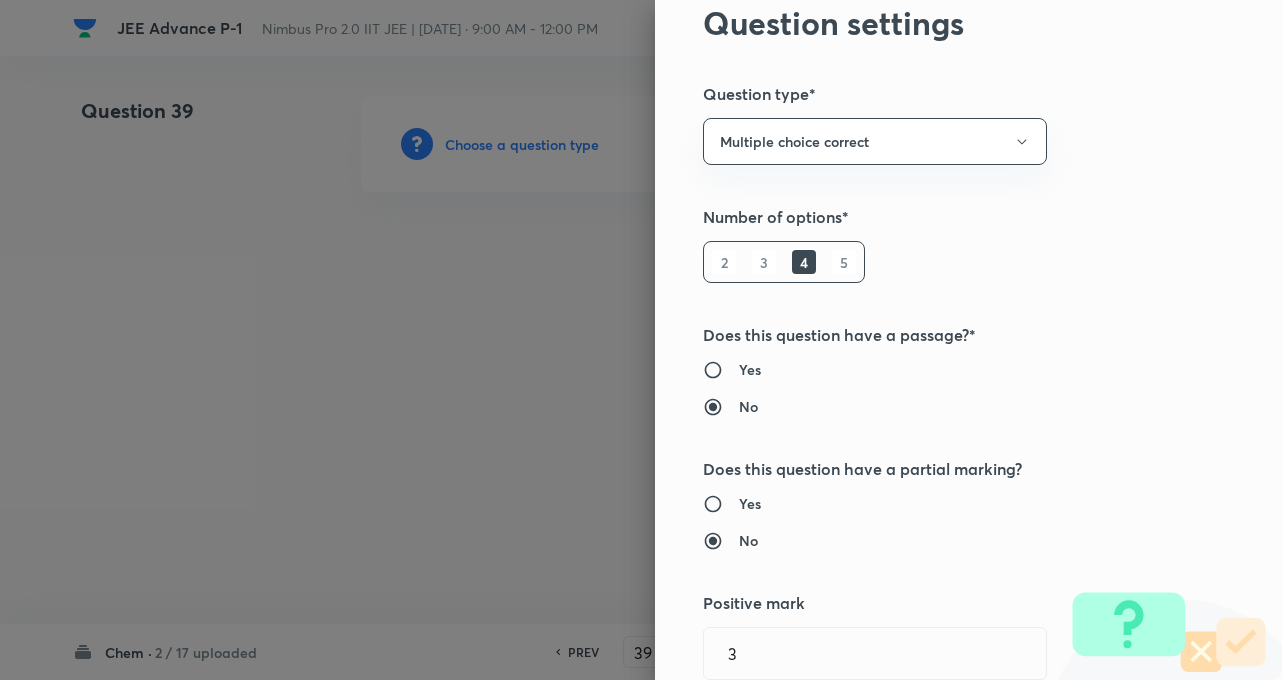 click on "Yes No" at bounding box center [935, 388] 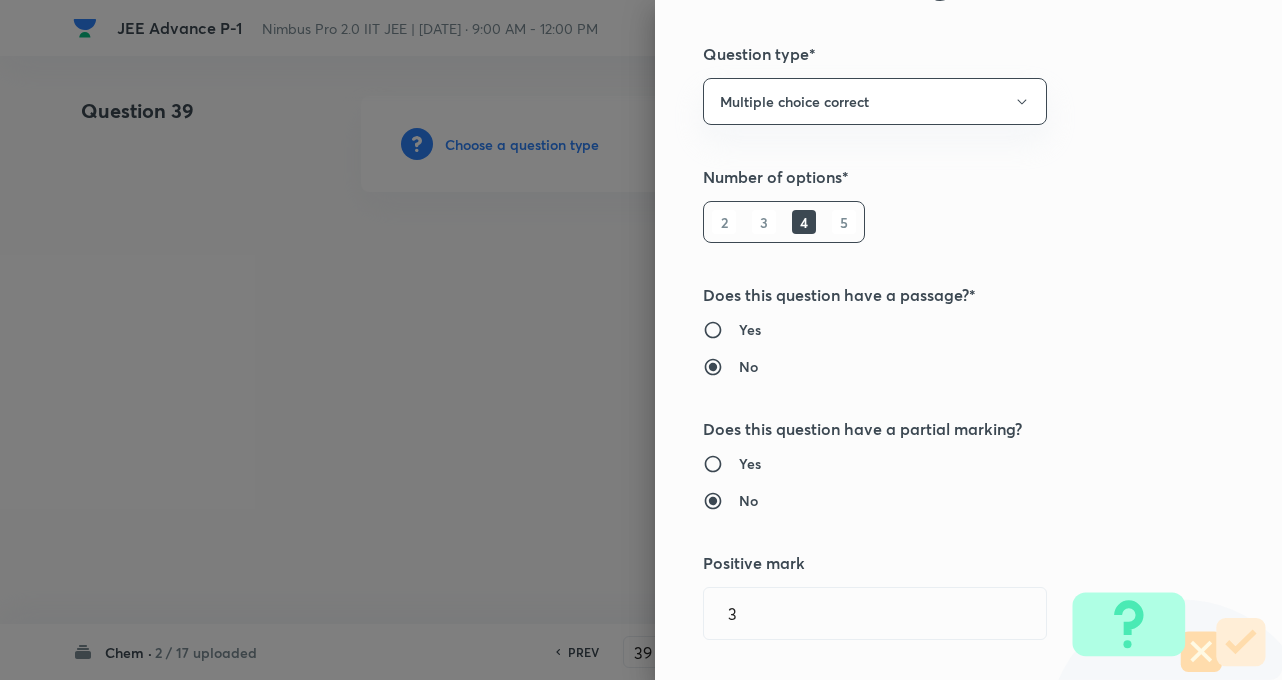 scroll, scrollTop: 160, scrollLeft: 0, axis: vertical 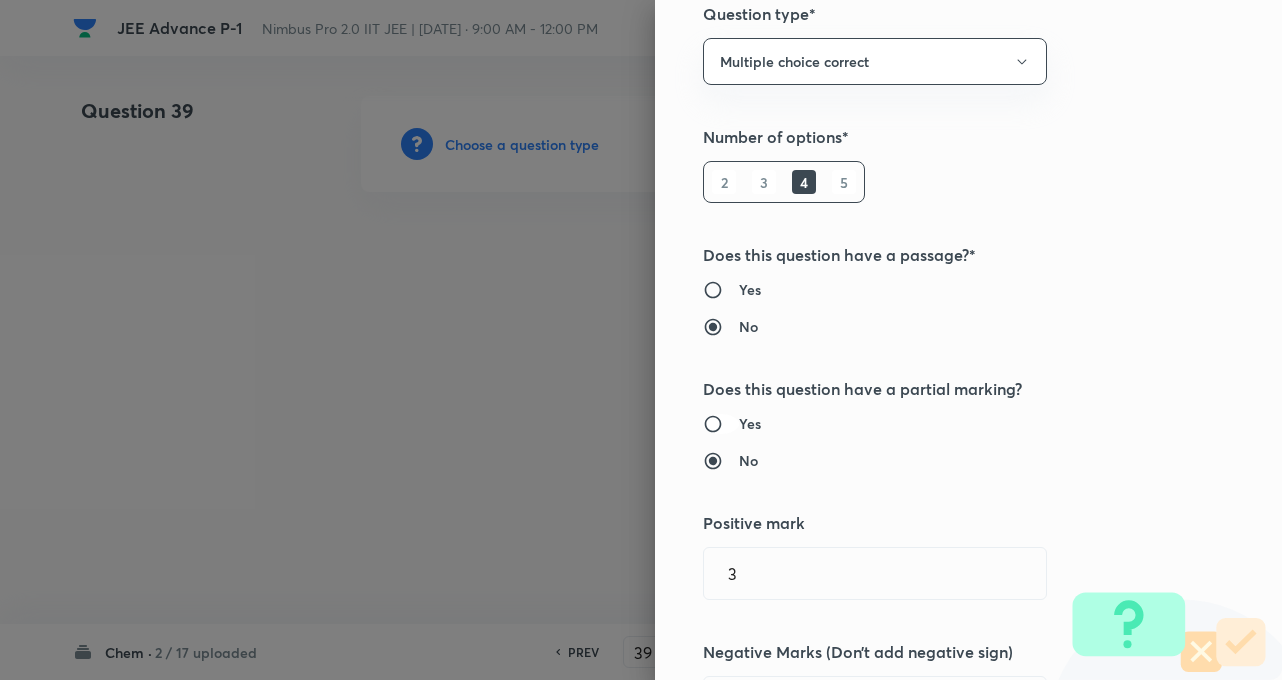 click on "Yes" at bounding box center [721, 424] 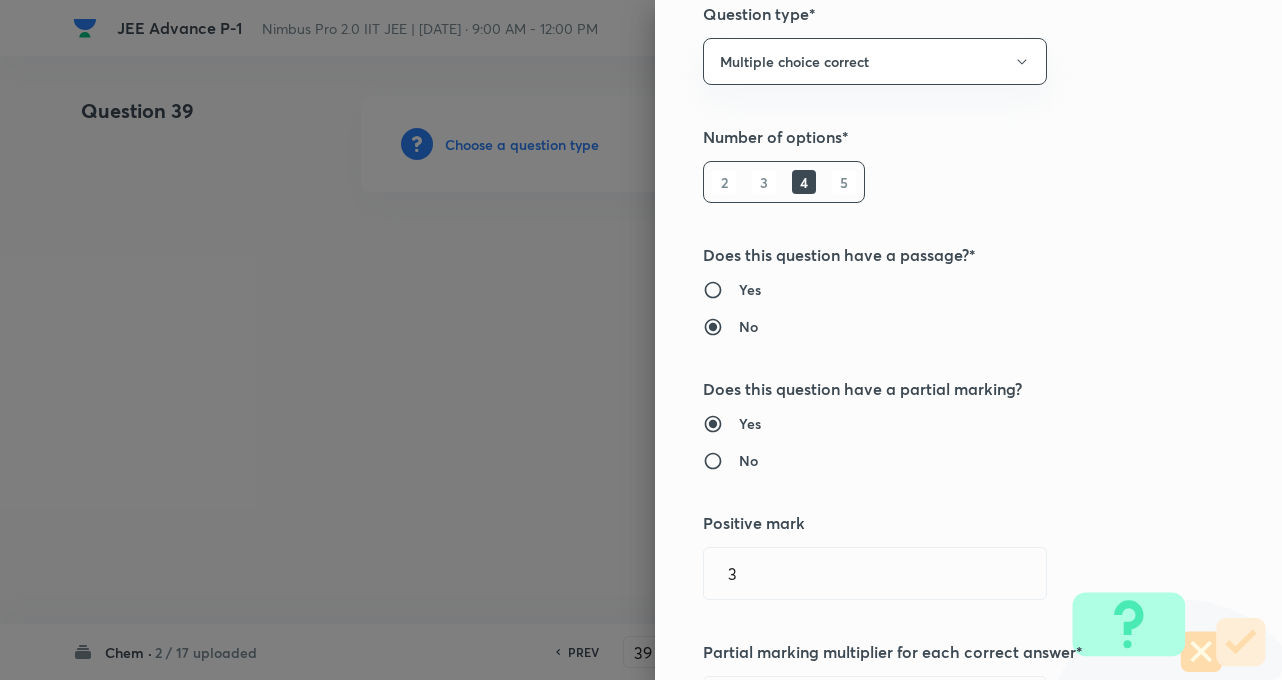 click on "Question settings Question type* Multiple choice correct Number of options* 2 3 4 5 Does this question have a passage?* Yes No Does this question have a partial marking? Yes No Positive mark 3 ​ Partial marking multiplier for each correct answer* ​ Negative Marks (Don’t add negative sign) 1 ​ Syllabus Topic group* ​ Topic* ​ Concept* ​ Sub-concept* ​ Concept-field ​ Additional details Question Difficulty Very easy Easy Moderate Hard Very hard Question is based on Fact Numerical Concept Previous year question Yes No Does this question have equation? Yes No Verification status Is the question verified? *Select 'yes' only if a question is verified Yes No Save" at bounding box center [968, 340] 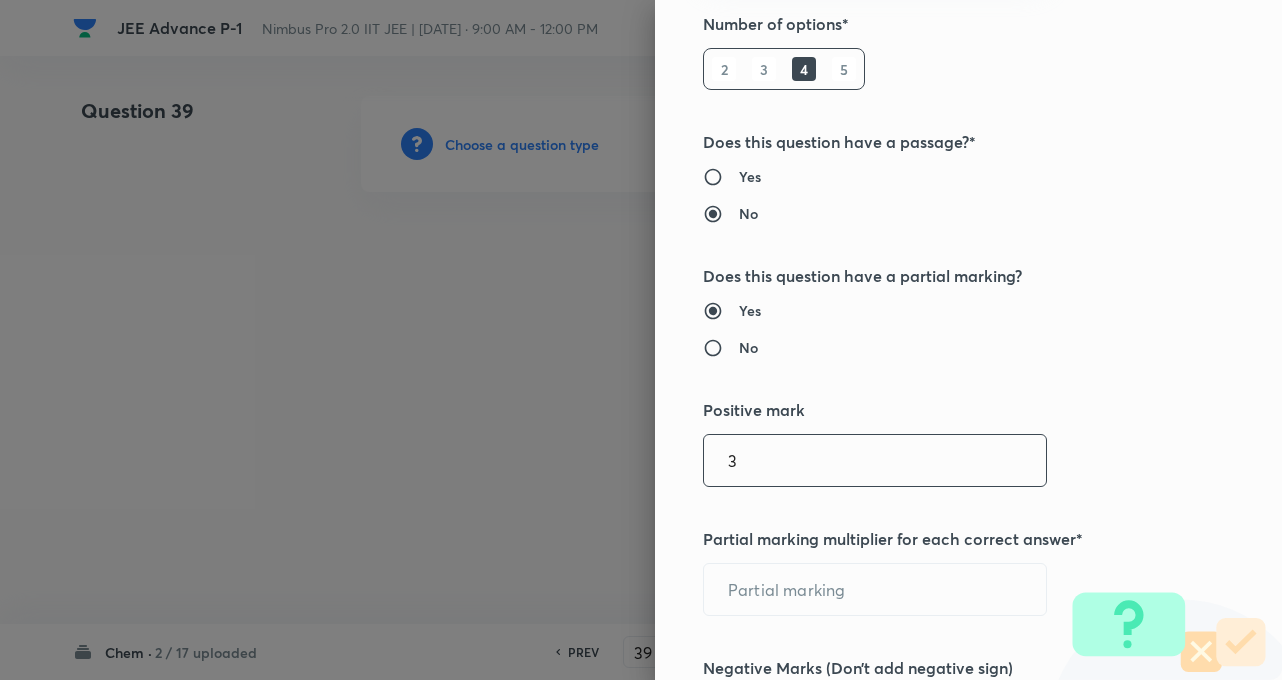 scroll, scrollTop: 280, scrollLeft: 0, axis: vertical 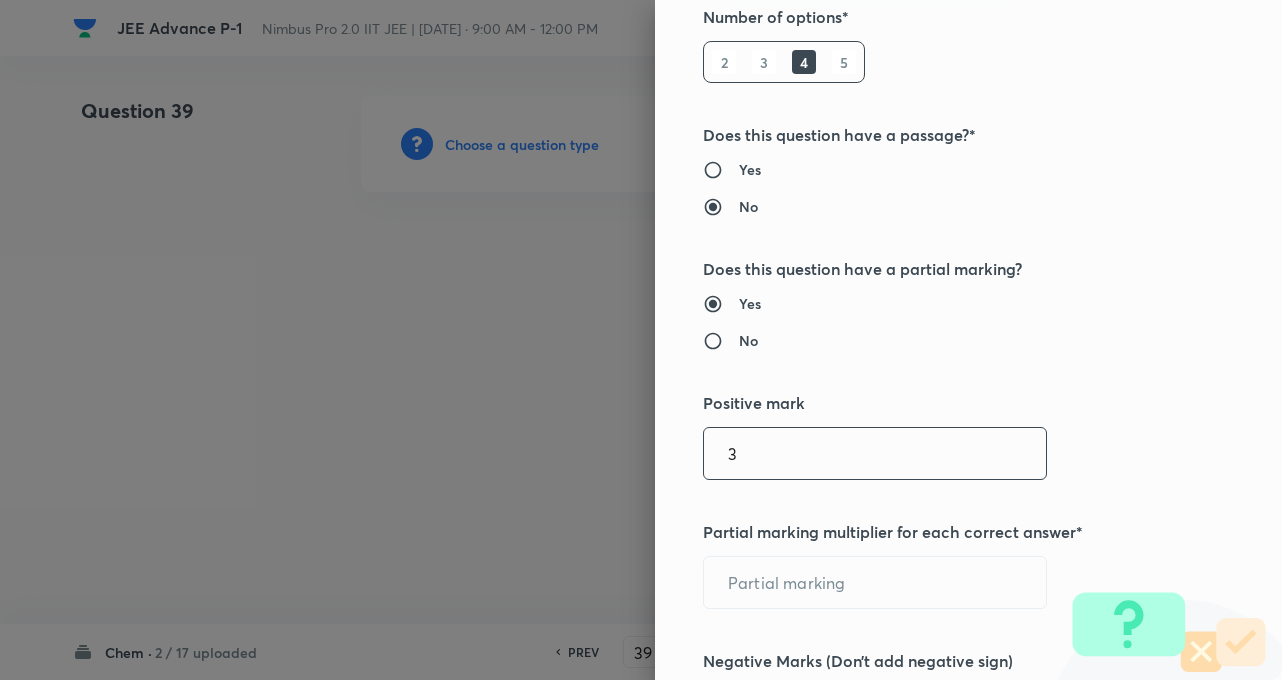 click on "3" at bounding box center [875, 453] 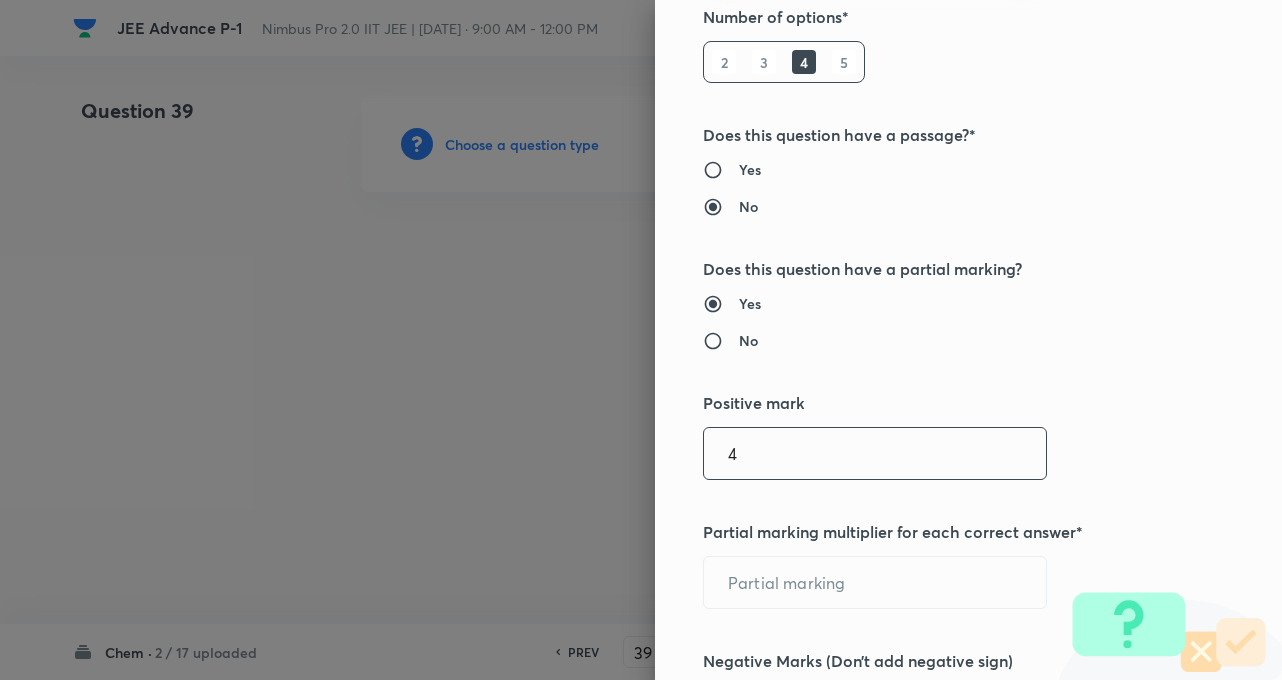 type on "4" 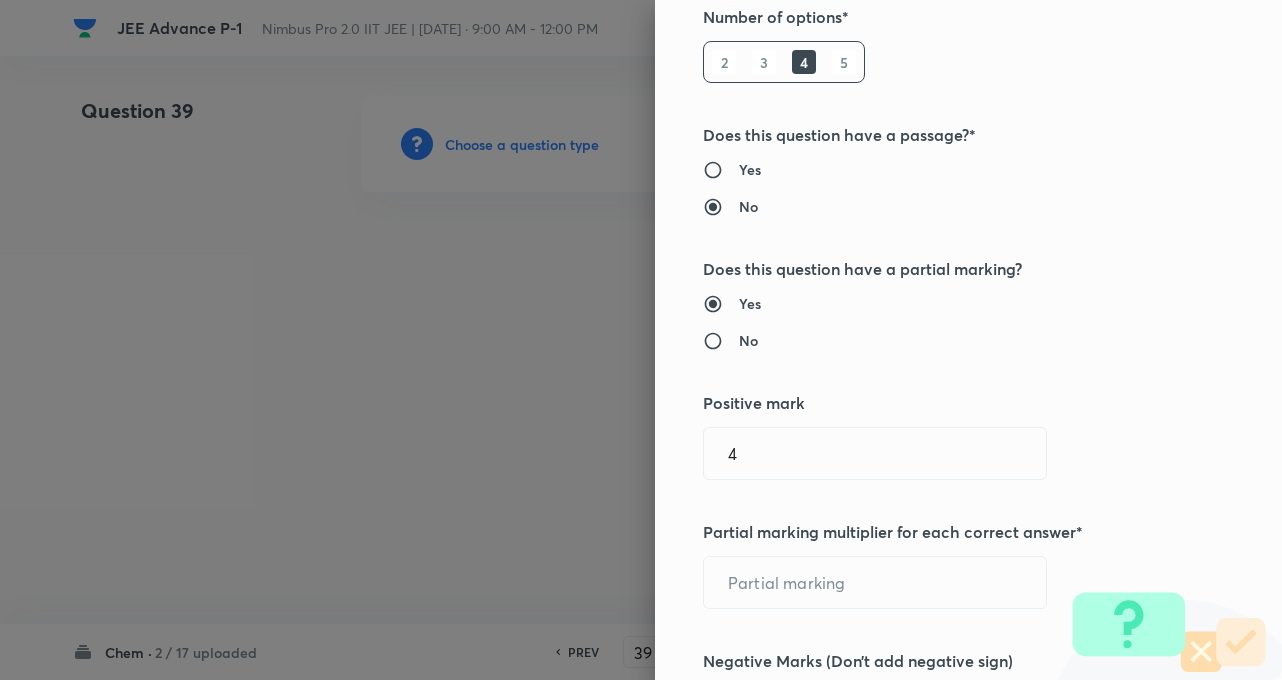 click on "Positive mark" at bounding box center (935, 403) 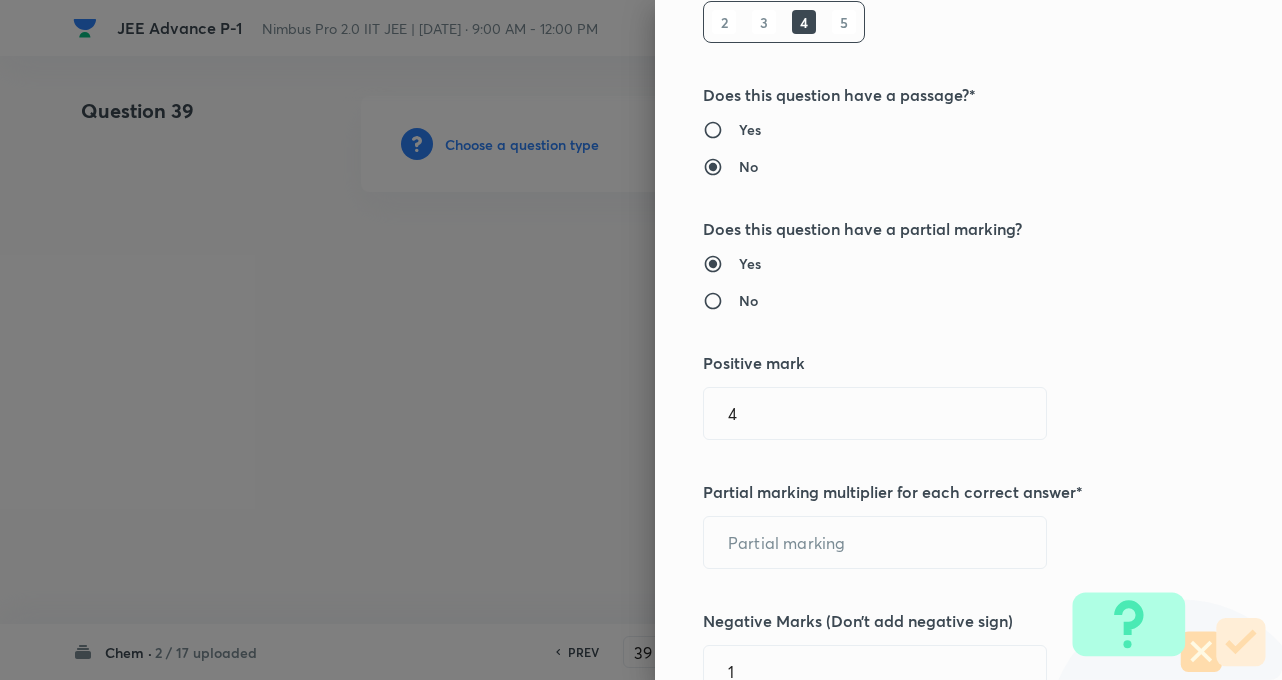 click on "Question settings Question type* Multiple choice correct Number of options* 2 3 4 5 Does this question have a passage?* Yes No Does this question have a partial marking? Yes No Positive mark 4 ​ Partial marking multiplier for each correct answer* ​ Negative Marks (Don’t add negative sign) 1 ​ Syllabus Topic group* ​ Topic* ​ Concept* ​ Sub-concept* ​ Concept-field ​ Additional details Question Difficulty Very easy Easy Moderate Hard Very hard Question is based on Fact Numerical Concept Previous year question Yes No Does this question have equation? Yes No Verification status Is the question verified? *Select 'yes' only if a question is verified Yes No Save" at bounding box center (968, 340) 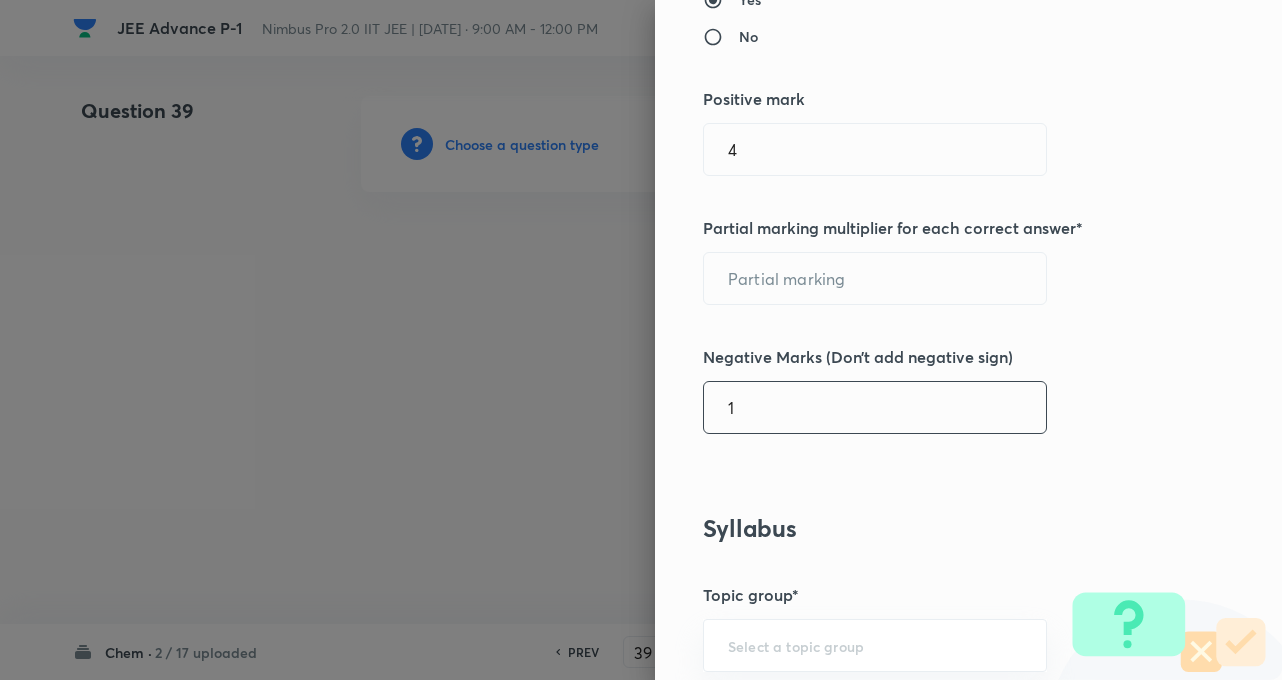 scroll, scrollTop: 640, scrollLeft: 0, axis: vertical 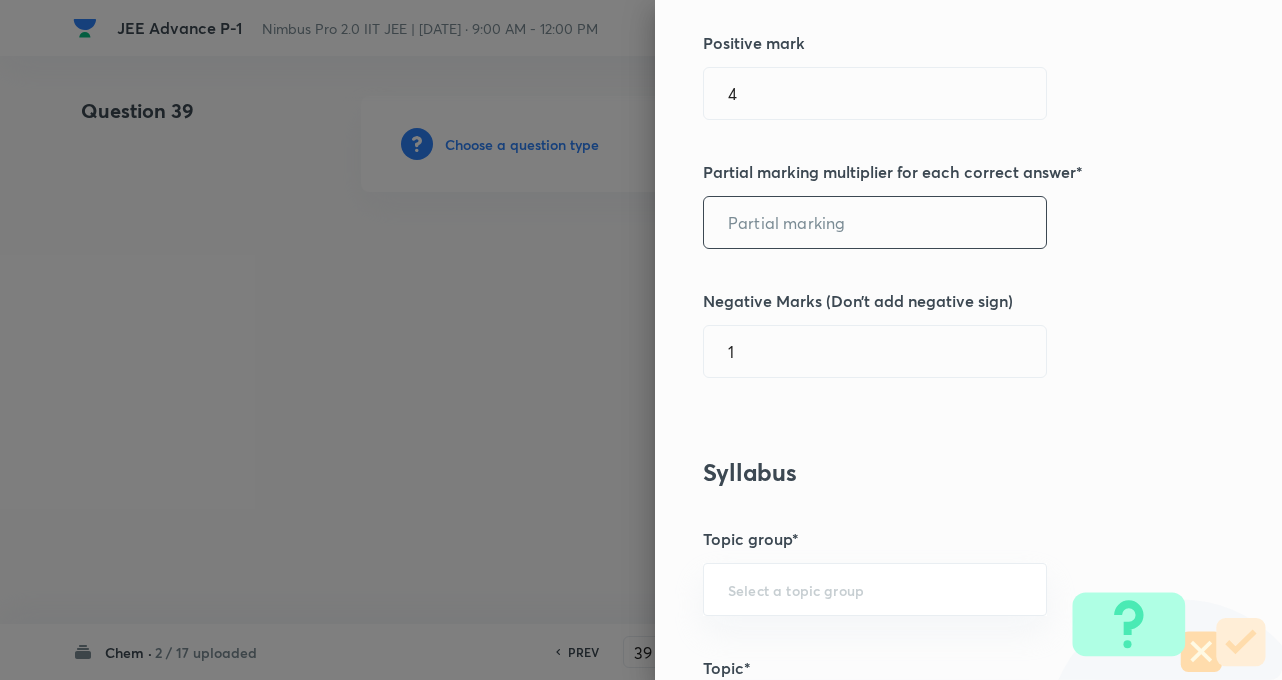 click at bounding box center [875, 222] 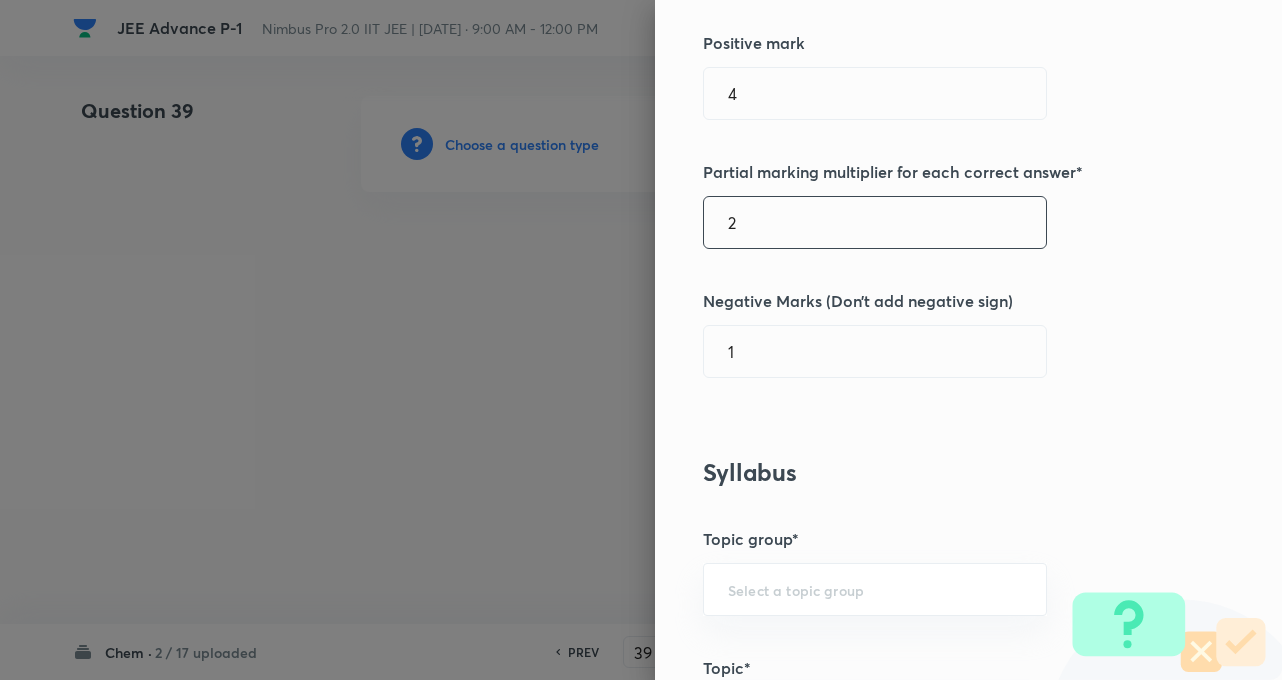 type on "2" 